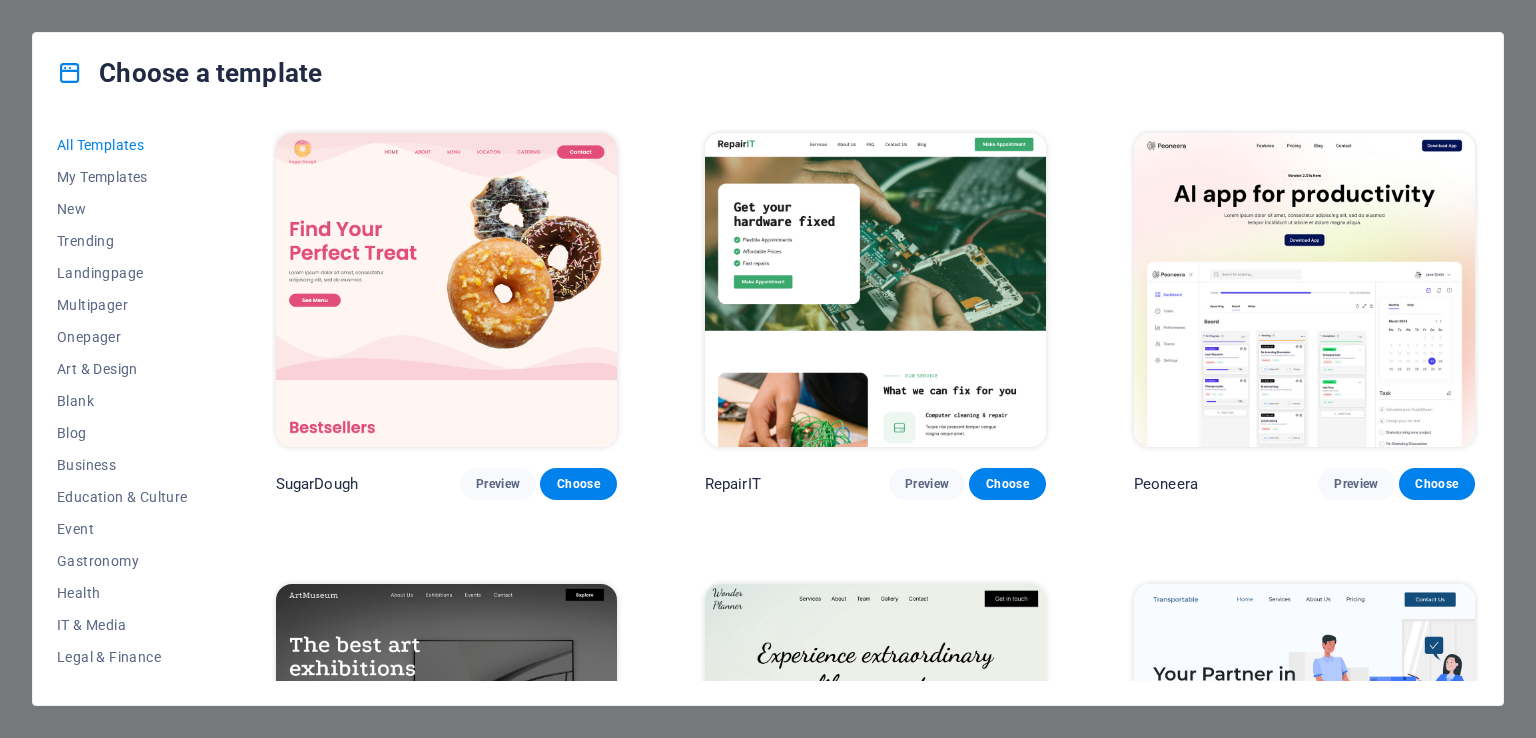 scroll, scrollTop: 0, scrollLeft: 0, axis: both 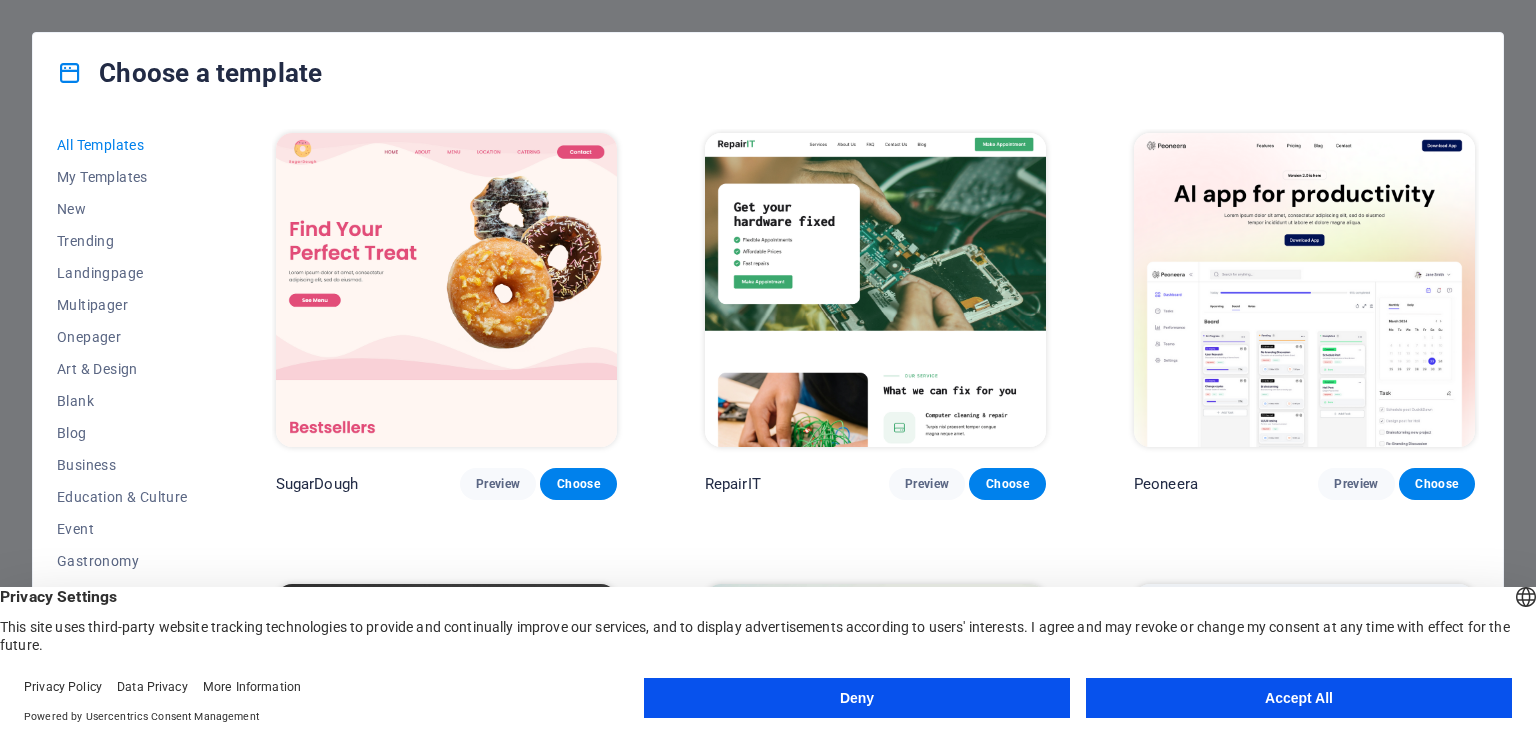 click on "Accept All" at bounding box center [1299, 698] 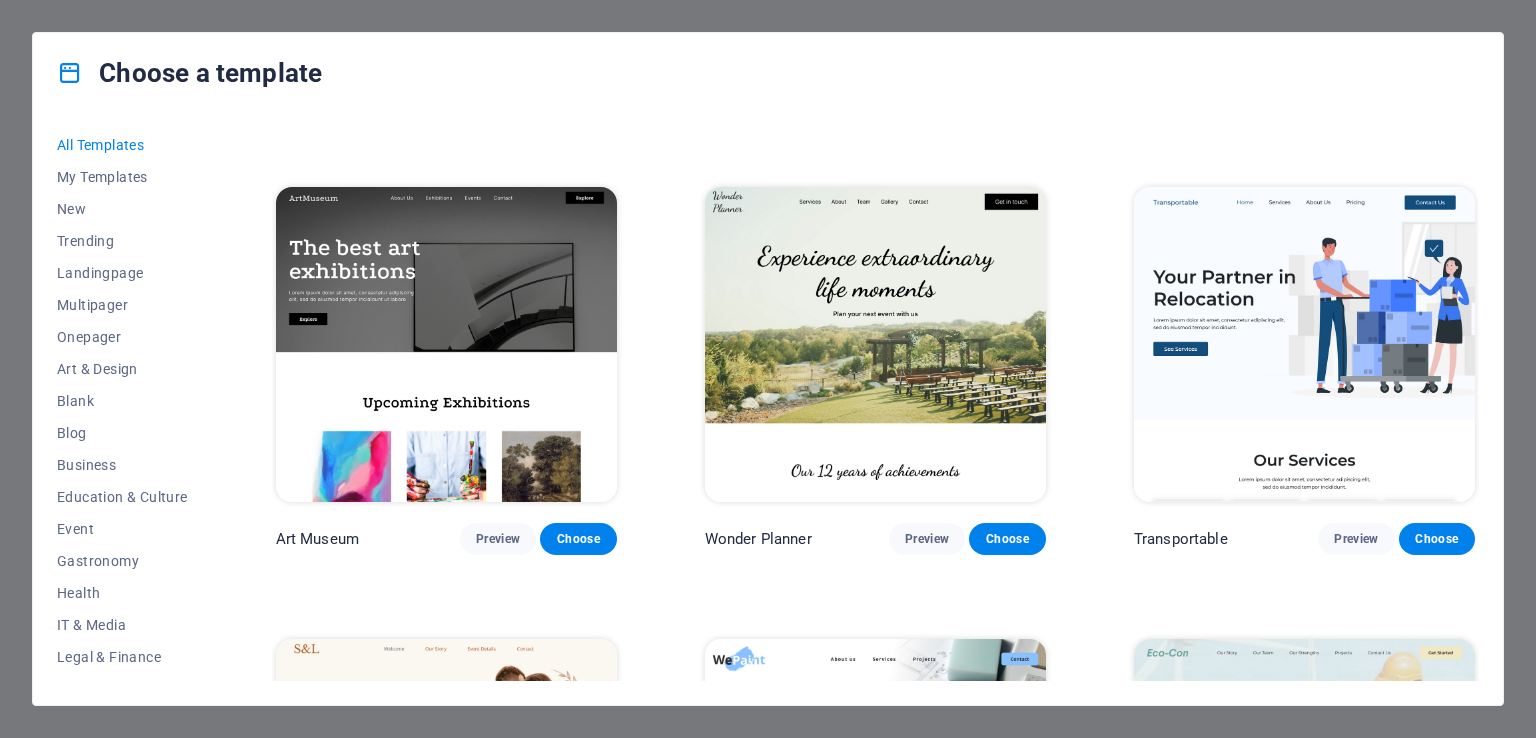 scroll, scrollTop: 400, scrollLeft: 0, axis: vertical 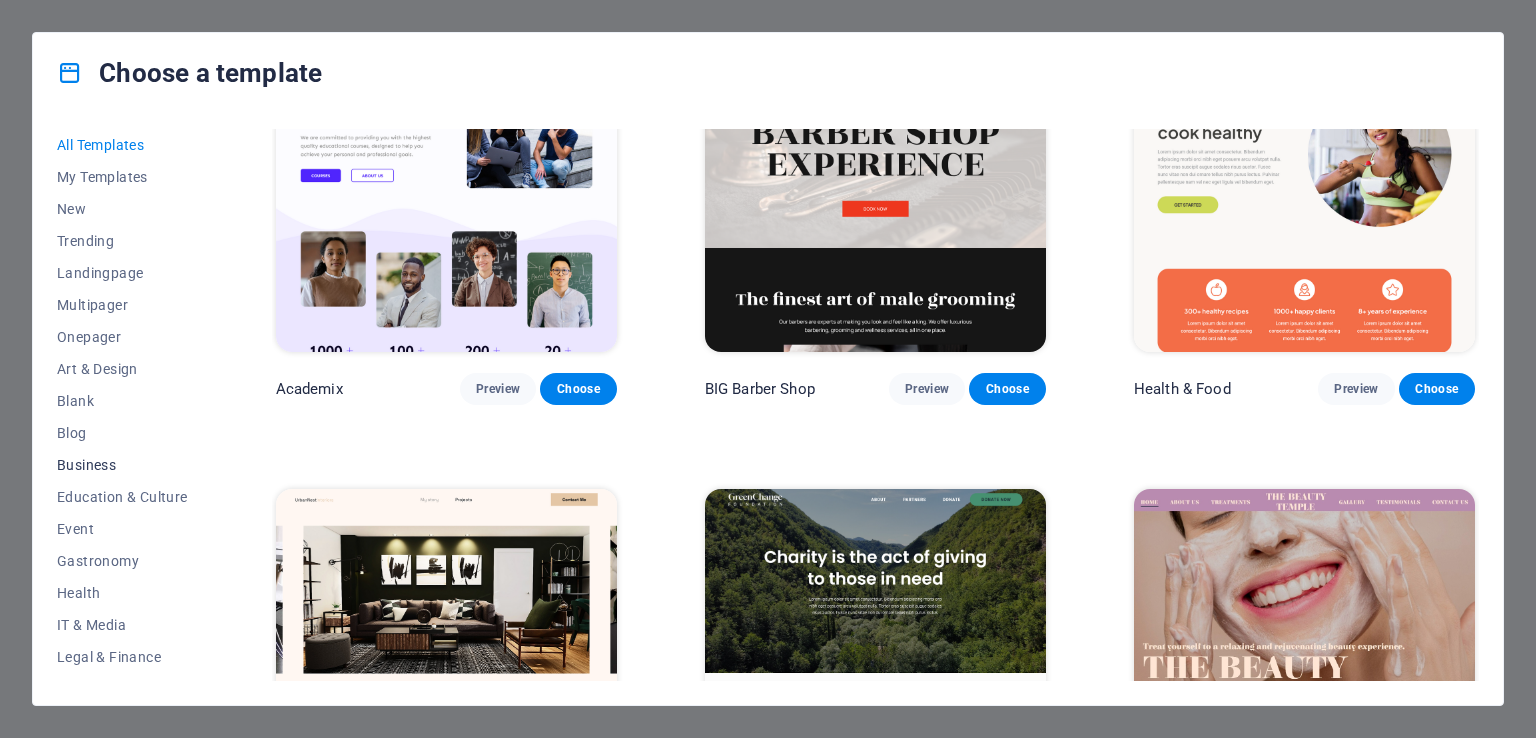 click on "Business" at bounding box center [122, 465] 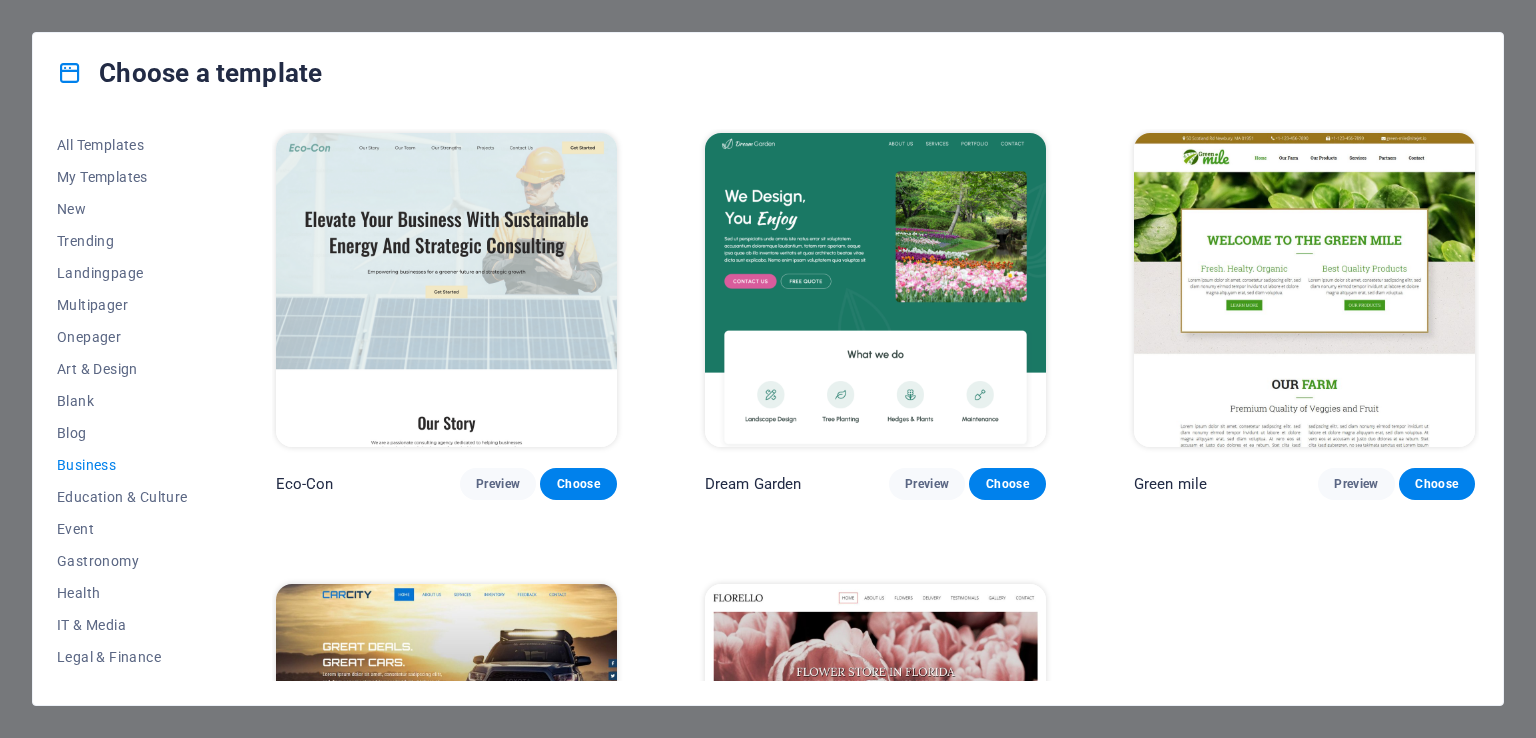 scroll, scrollTop: 266, scrollLeft: 0, axis: vertical 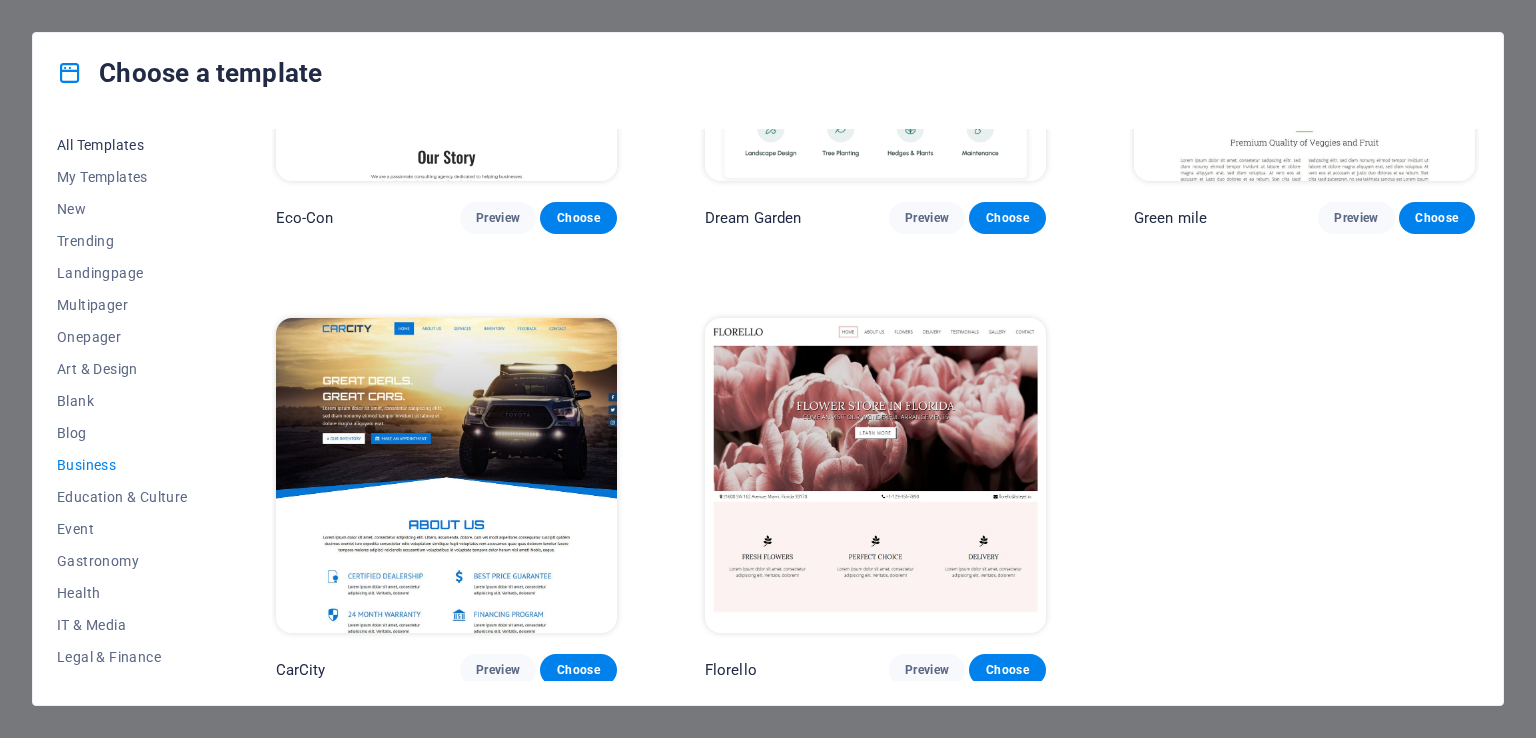 click on "All Templates" at bounding box center [122, 145] 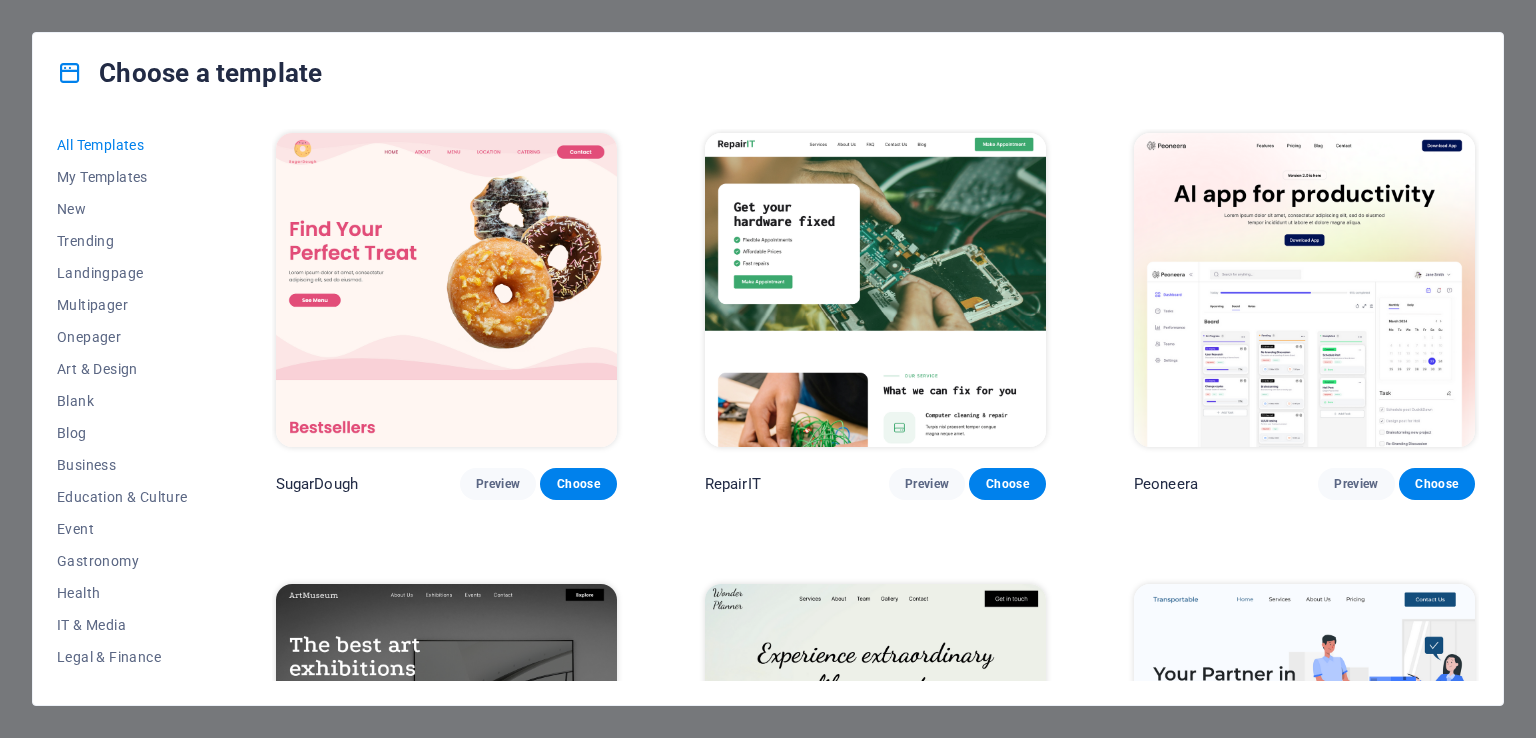 scroll, scrollTop: 300, scrollLeft: 0, axis: vertical 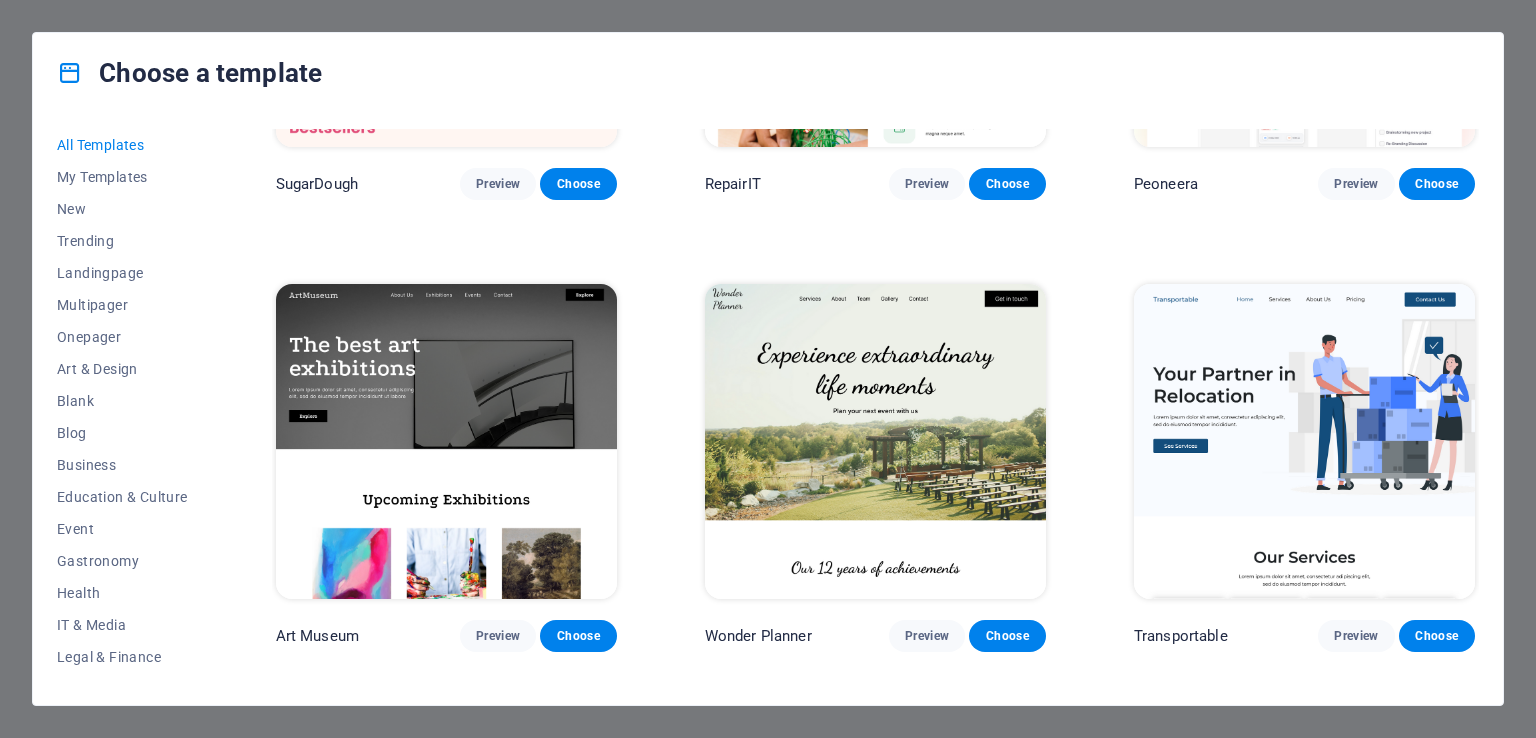 click on "Choose a template All Templates My Templates New Trending Landingpage Multipager Onepager Art & Design Blank Blog Business Education & Culture Event Gastronomy Health IT & Media Legal & Finance Non-Profit Performance Portfolio Services Sports & Beauty Trades Travel Wireframe SugarDough Preview Choose RepairIT Preview Choose Peoneera Preview Choose Art Museum Preview Choose Wonder Planner Preview Choose Transportable Preview Choose S&L Preview Choose WePaint Preview Choose Eco-Con Preview Choose MeetUp Preview Choose Help & Care Preview Choose Podcaster Preview Choose Academix Preview Choose BIG Barber Shop Preview Choose Health & Food Preview Choose UrbanNest Interiors Preview Choose Green Change Preview Choose The Beauty Temple Preview Choose WeTrain Preview Choose Cleaner Preview Choose Johanna James Preview Choose Delicioso Preview Choose Dream Garden Preview Choose LumeDeAqua Preview Choose Pets Care Preview Choose SafeSpace Preview Choose Midnight Rain Bar Preview Choose Drive Preview Choose Estator Yoga" at bounding box center (768, 369) 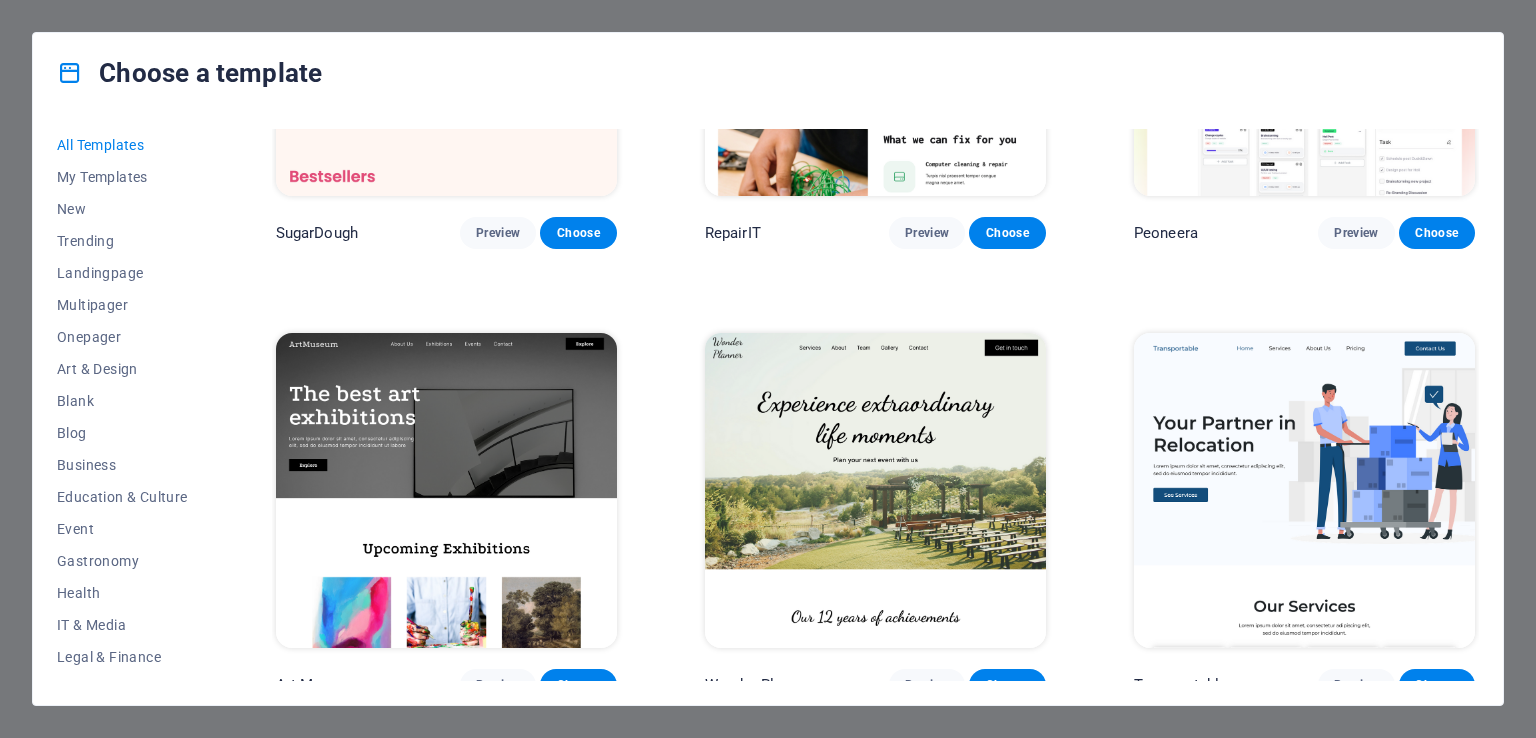 scroll, scrollTop: 0, scrollLeft: 0, axis: both 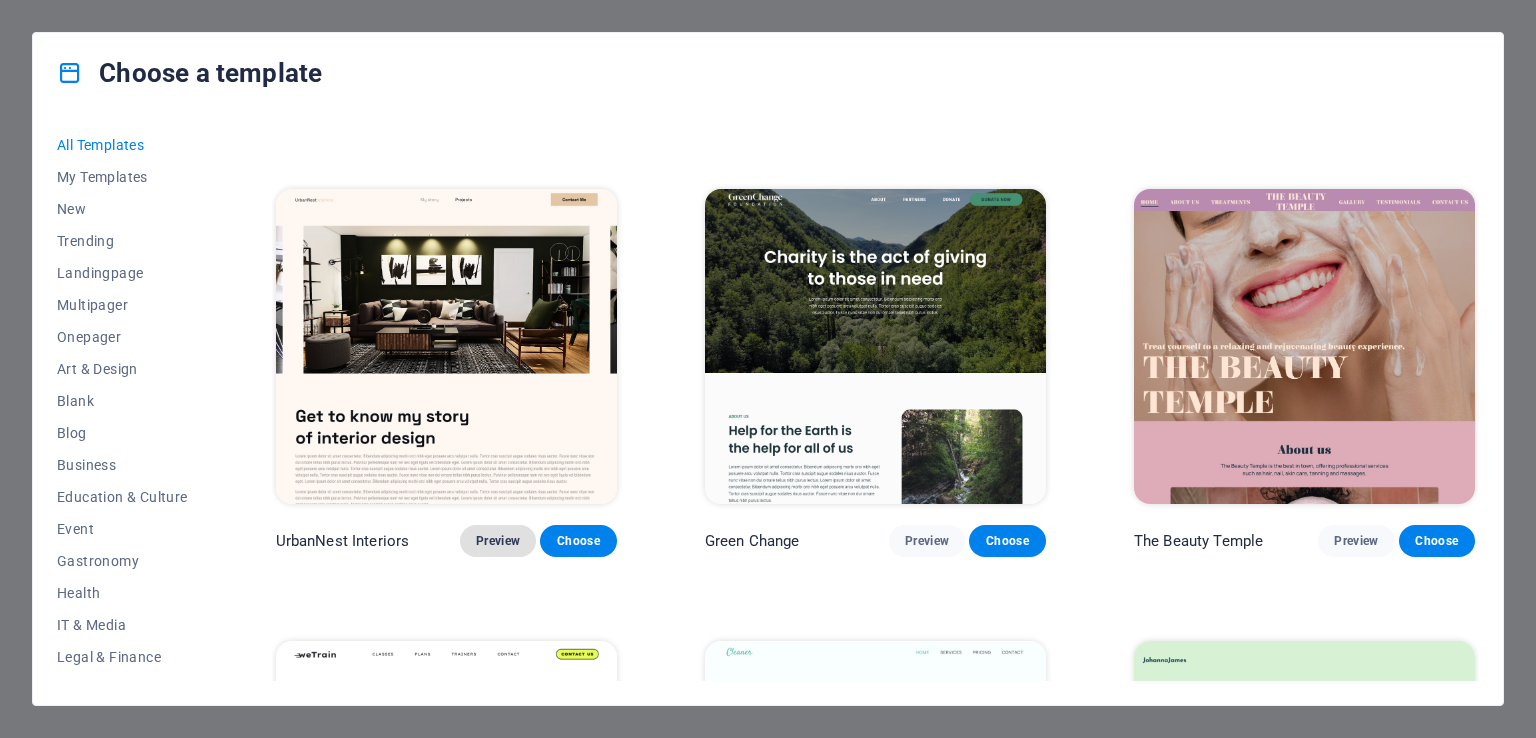 click on "Preview" at bounding box center [498, 541] 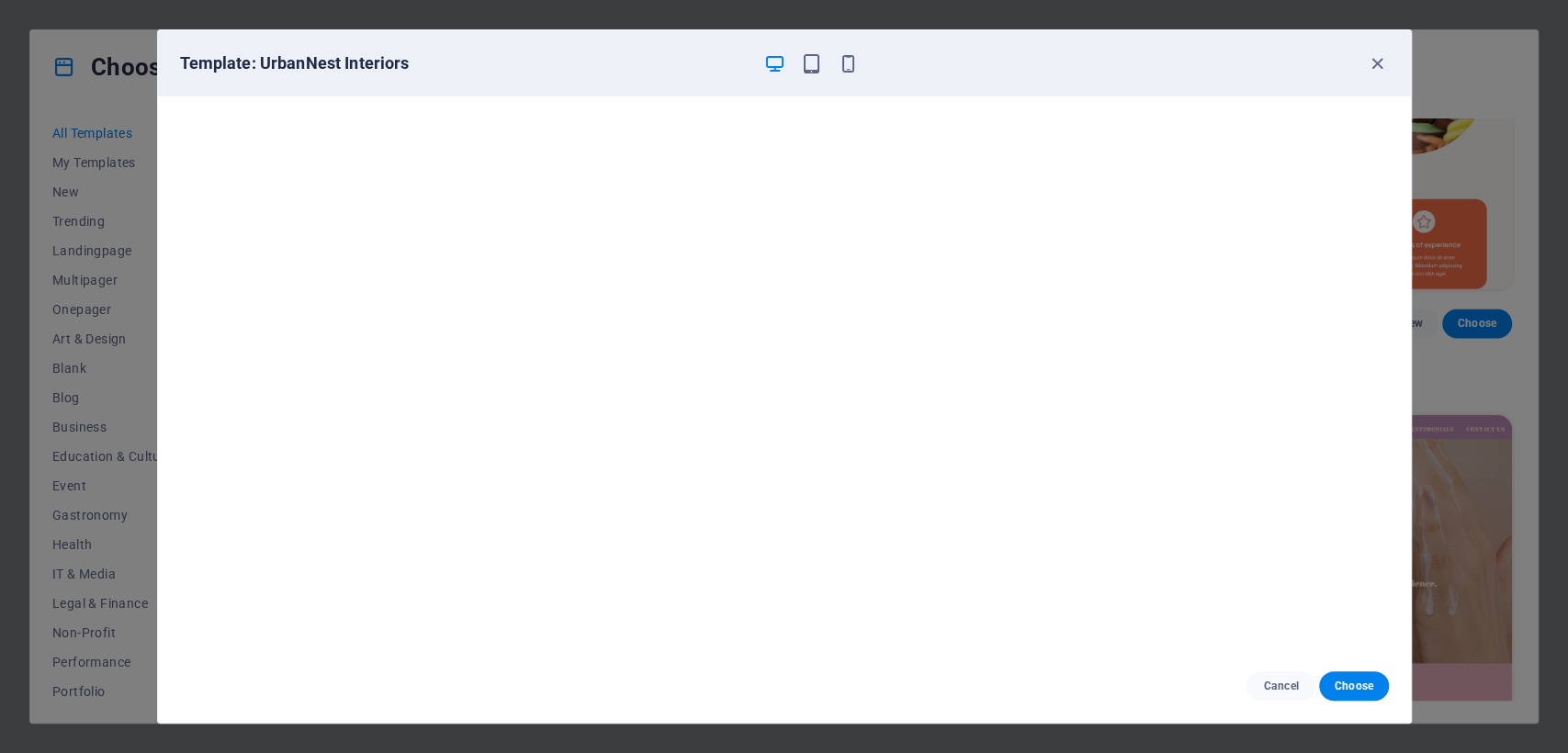 scroll, scrollTop: 2020, scrollLeft: 0, axis: vertical 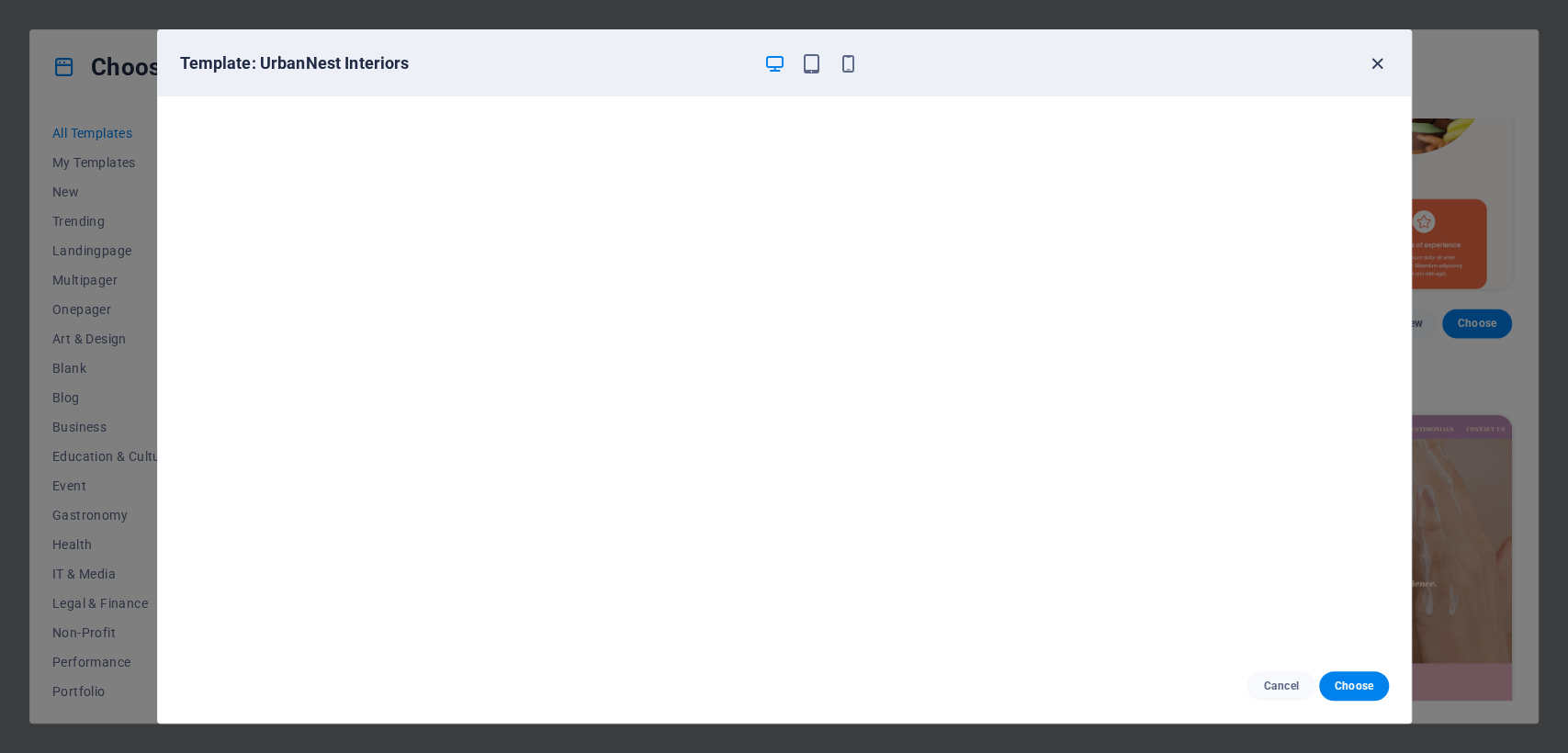 click at bounding box center (1377, 63) 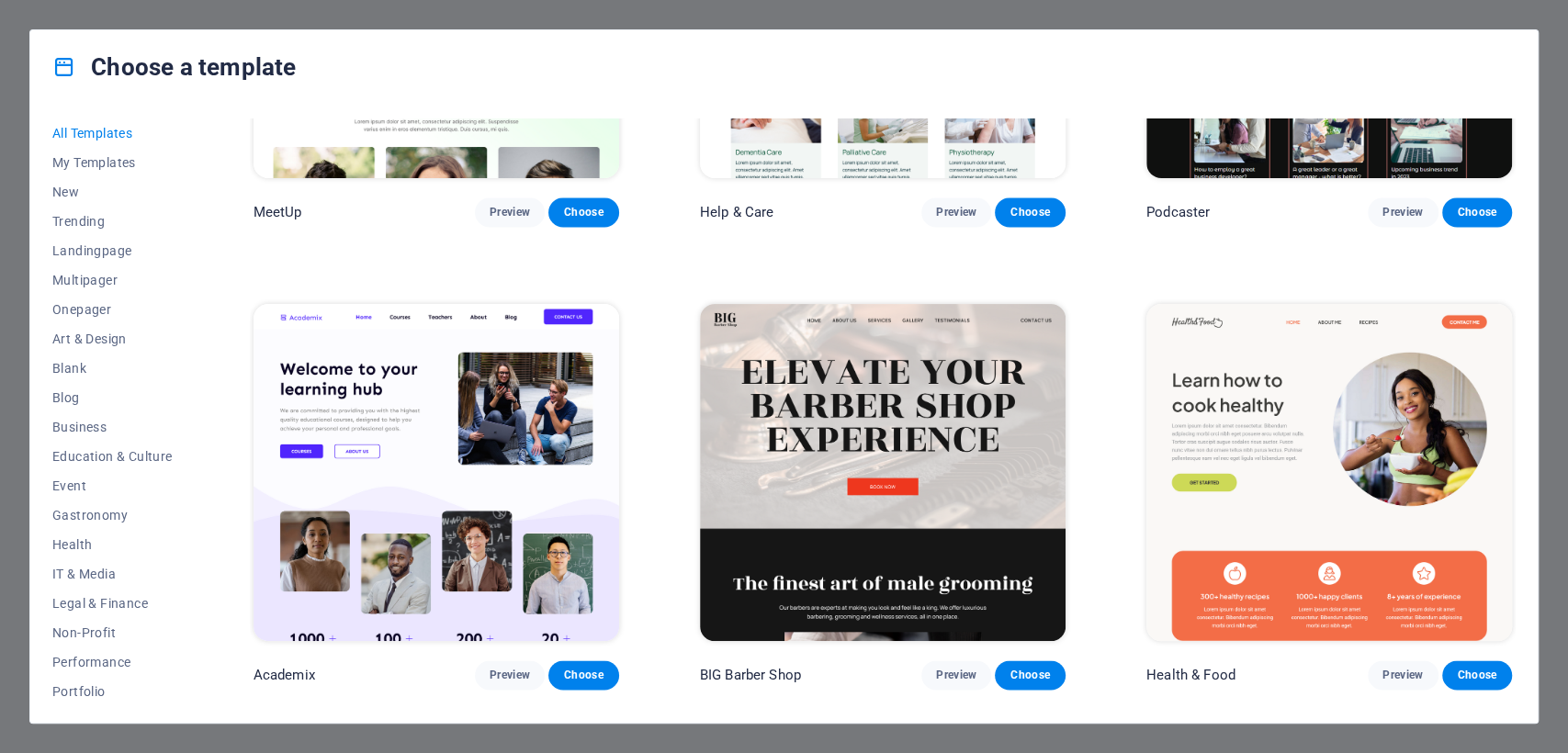 scroll, scrollTop: 2179, scrollLeft: 0, axis: vertical 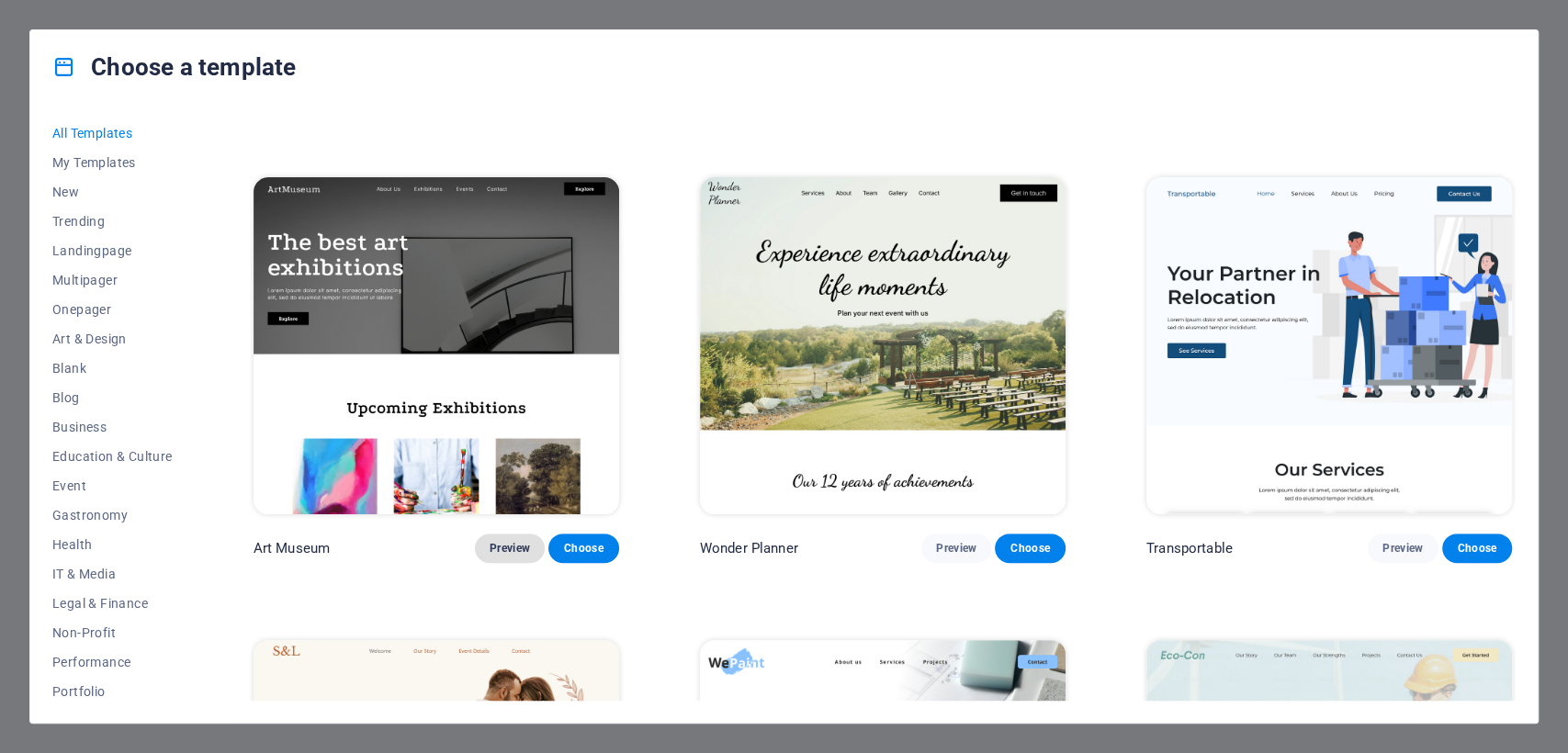 click on "Preview" at bounding box center [510, 548] 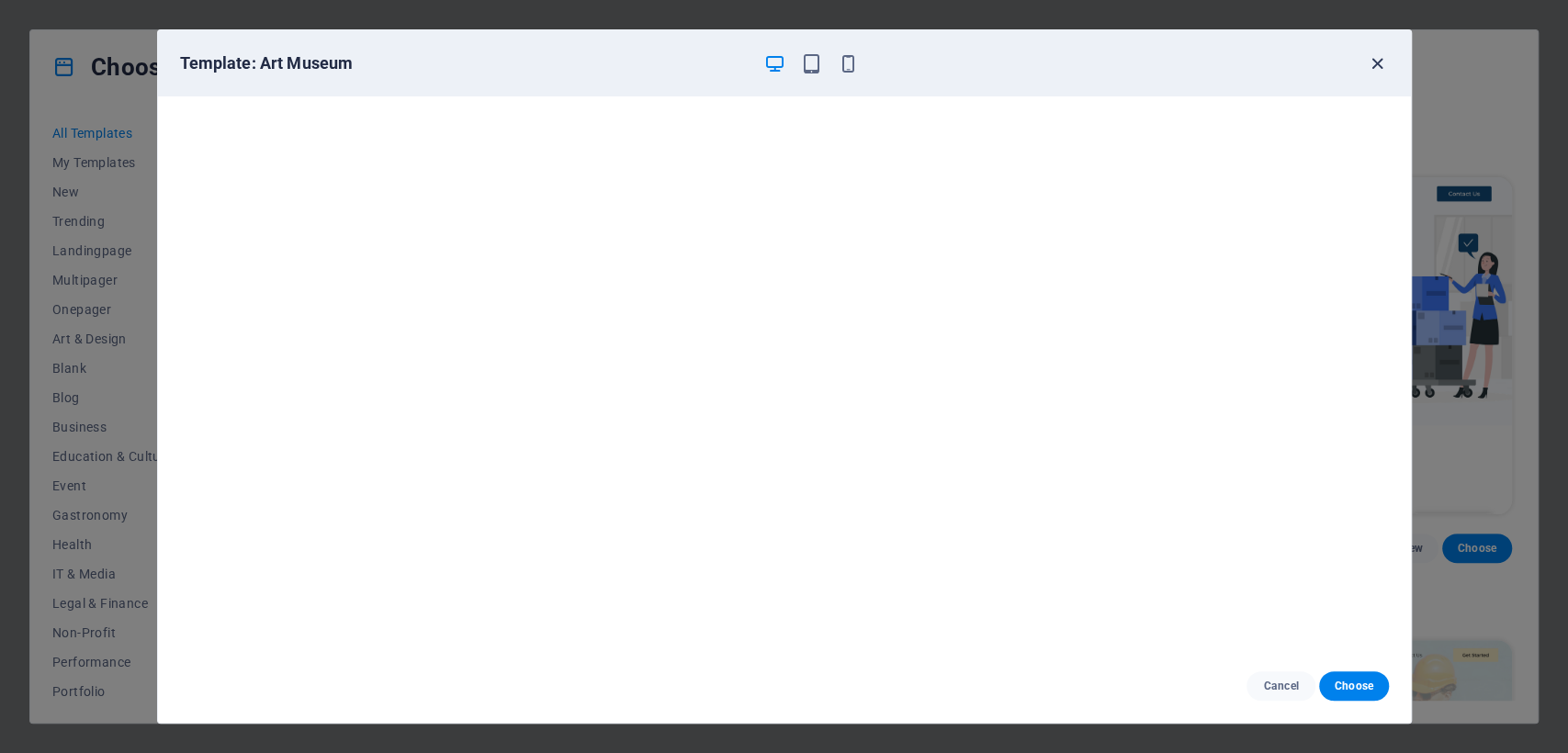 click at bounding box center (1377, 63) 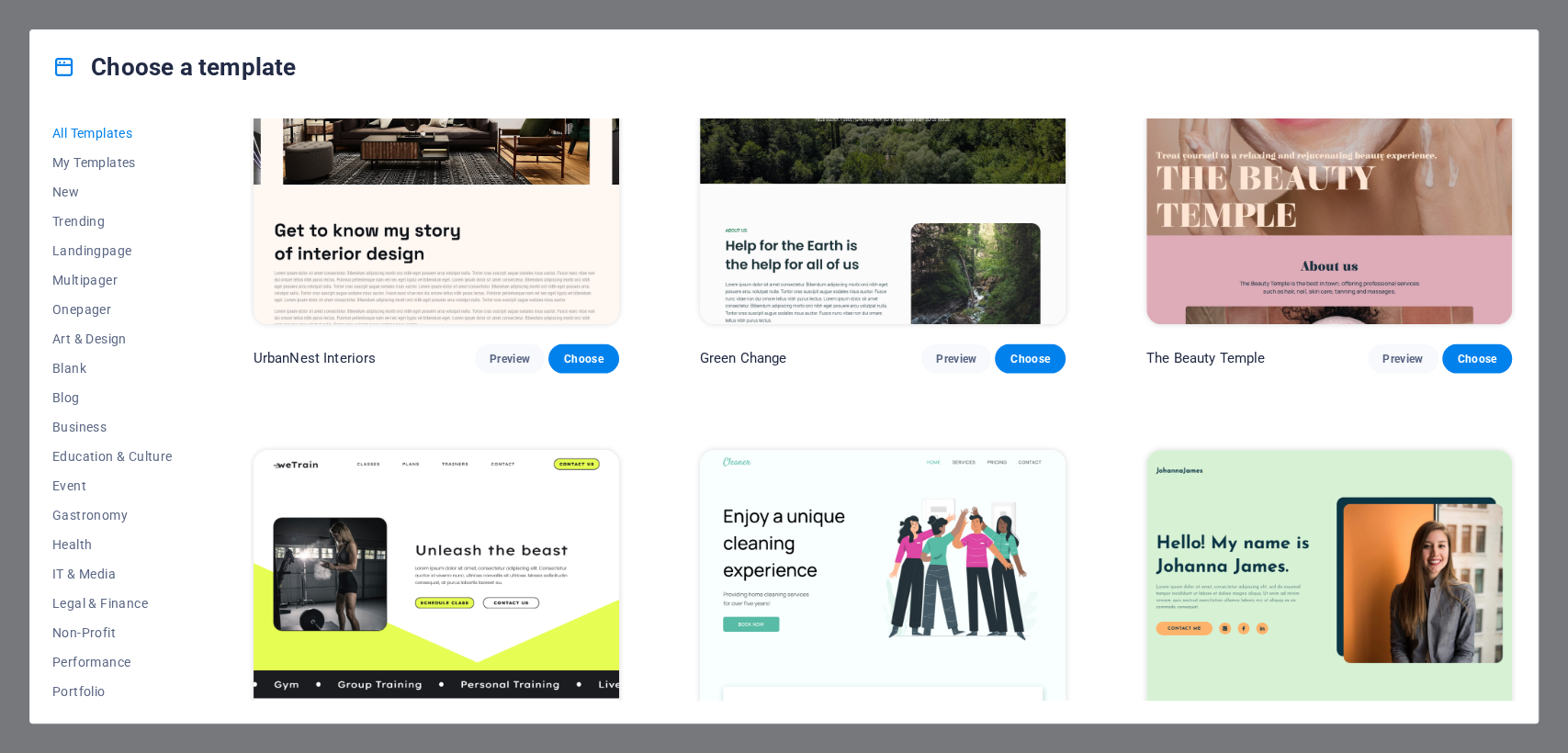 scroll, scrollTop: 2346, scrollLeft: 0, axis: vertical 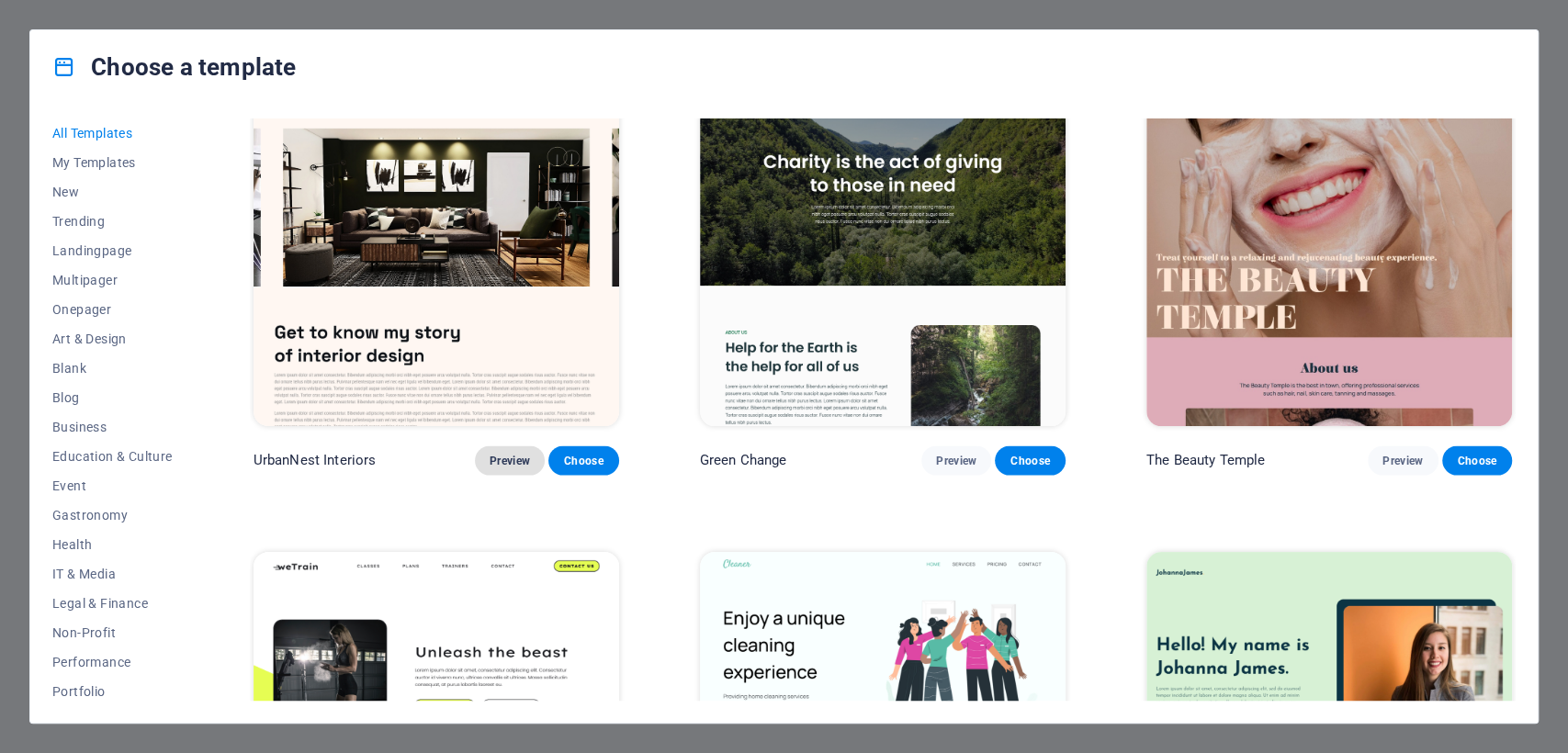 click on "Preview" at bounding box center (510, 460) 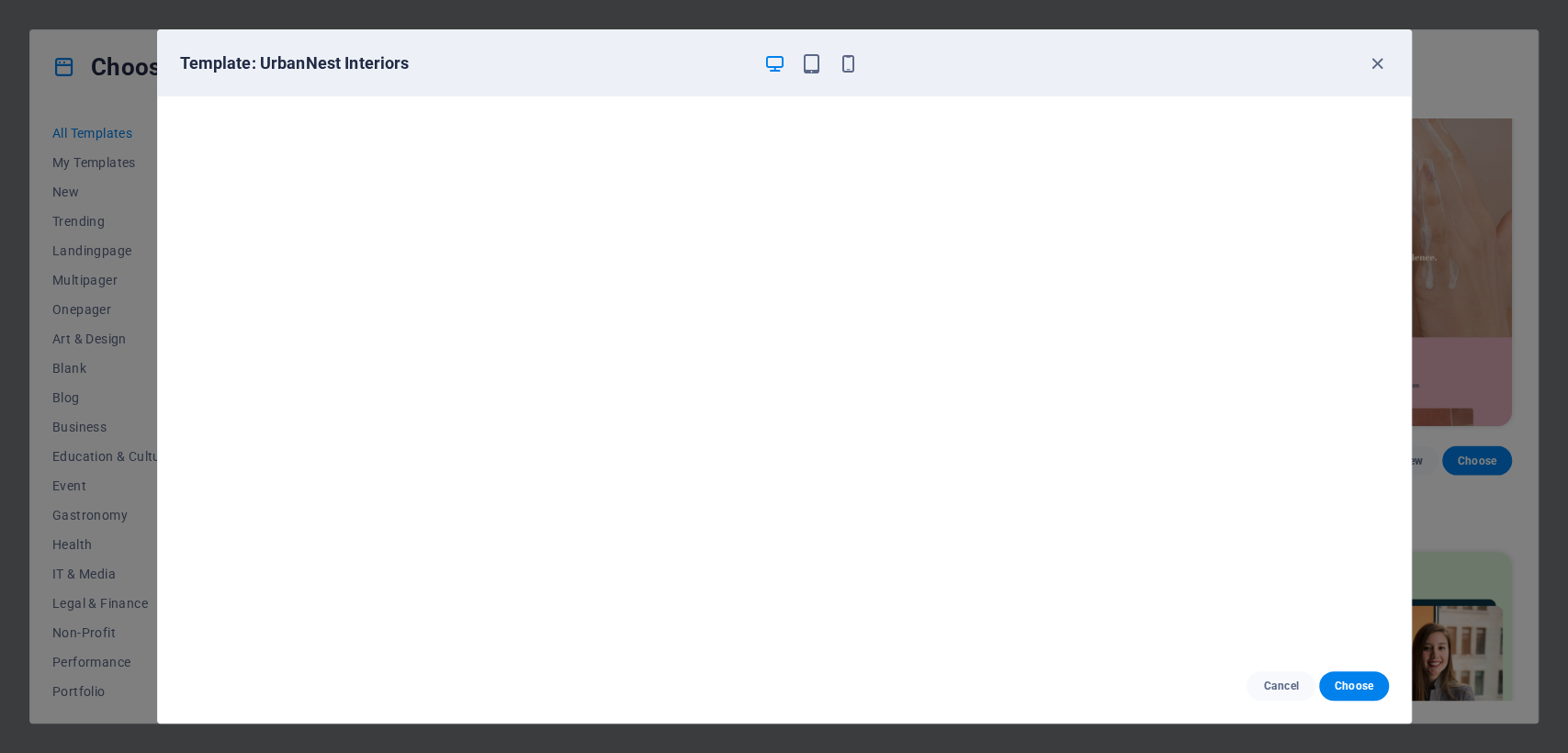 click on "Template: UrbanNest Interiors" at bounding box center [784, 63] 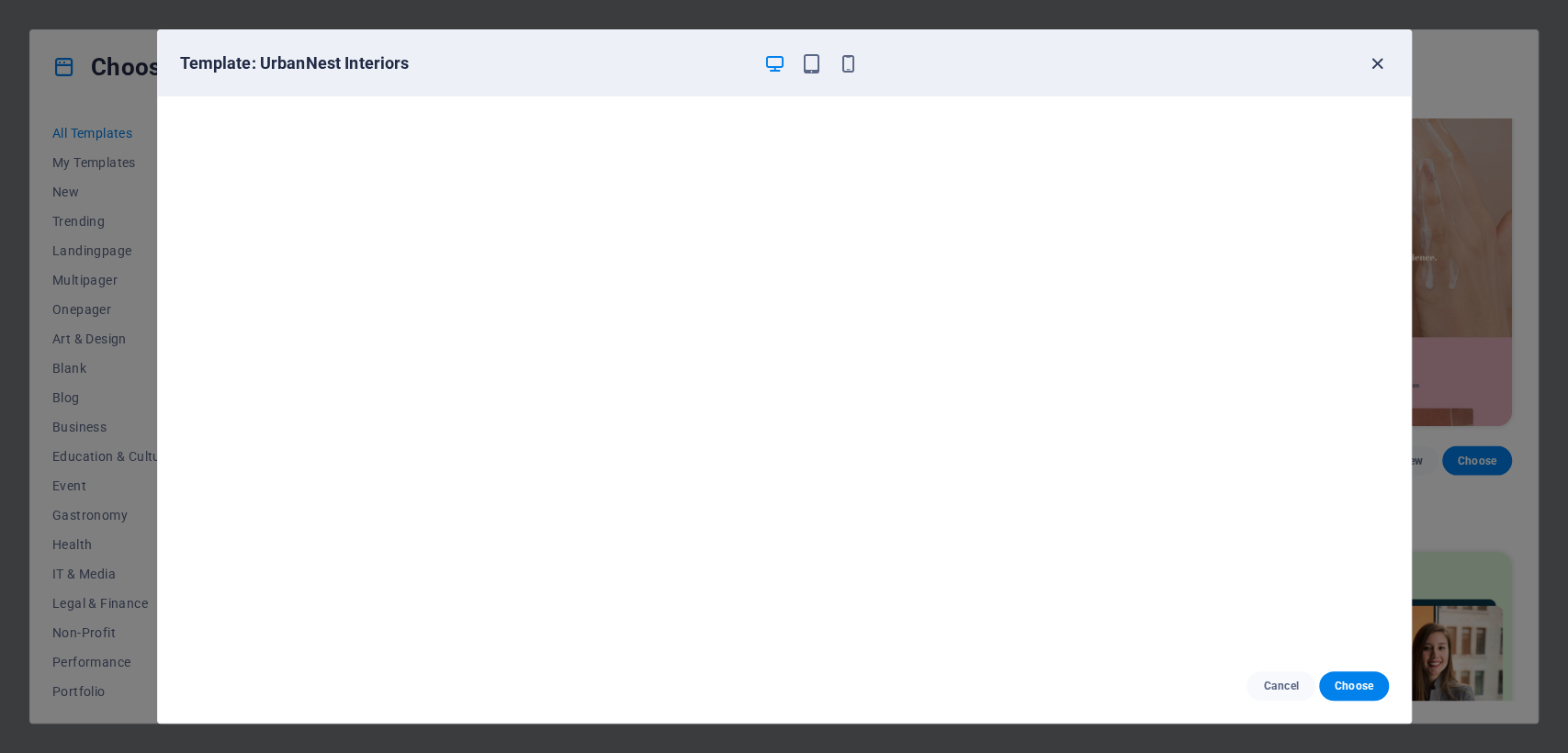 click at bounding box center (1377, 63) 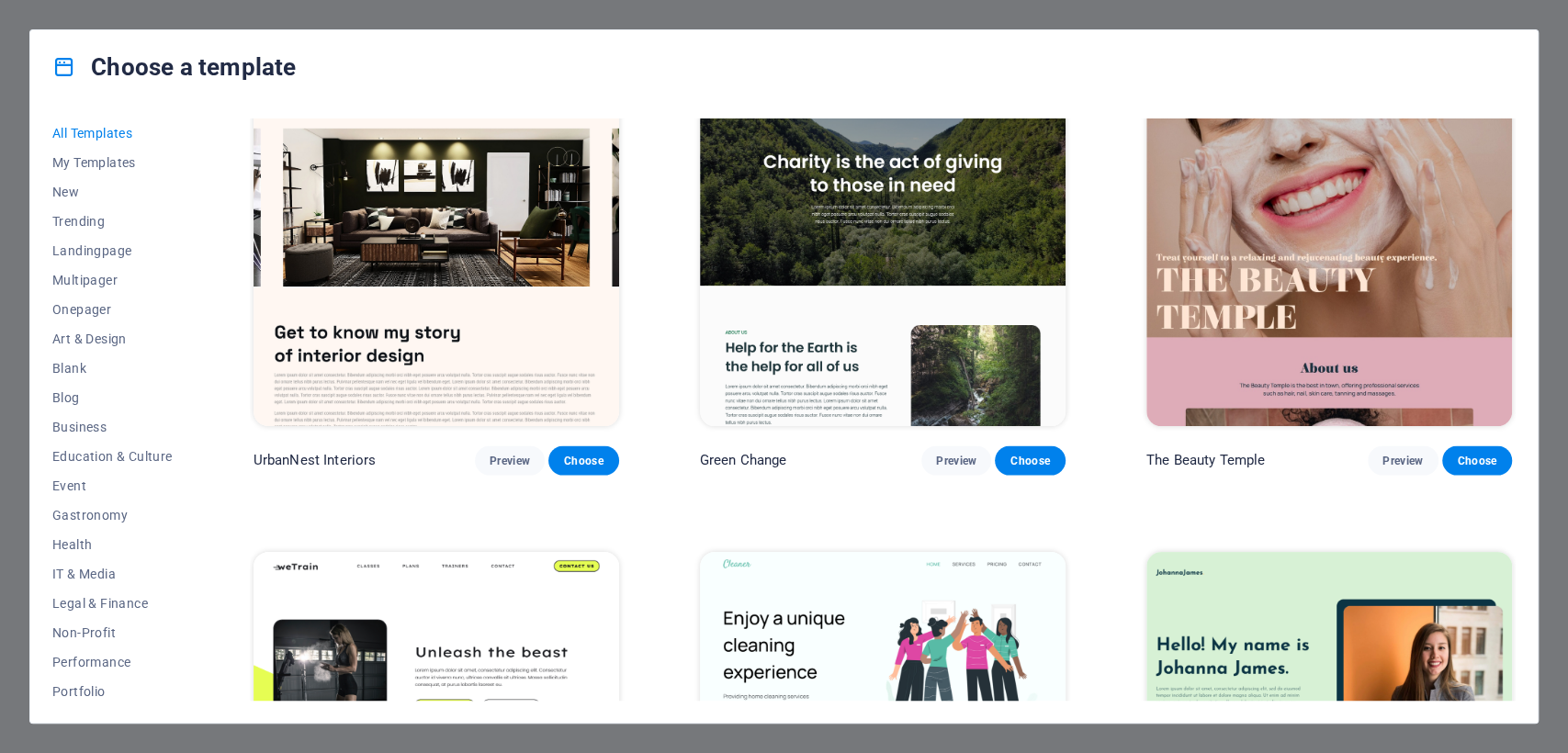 click at bounding box center [436, 257] 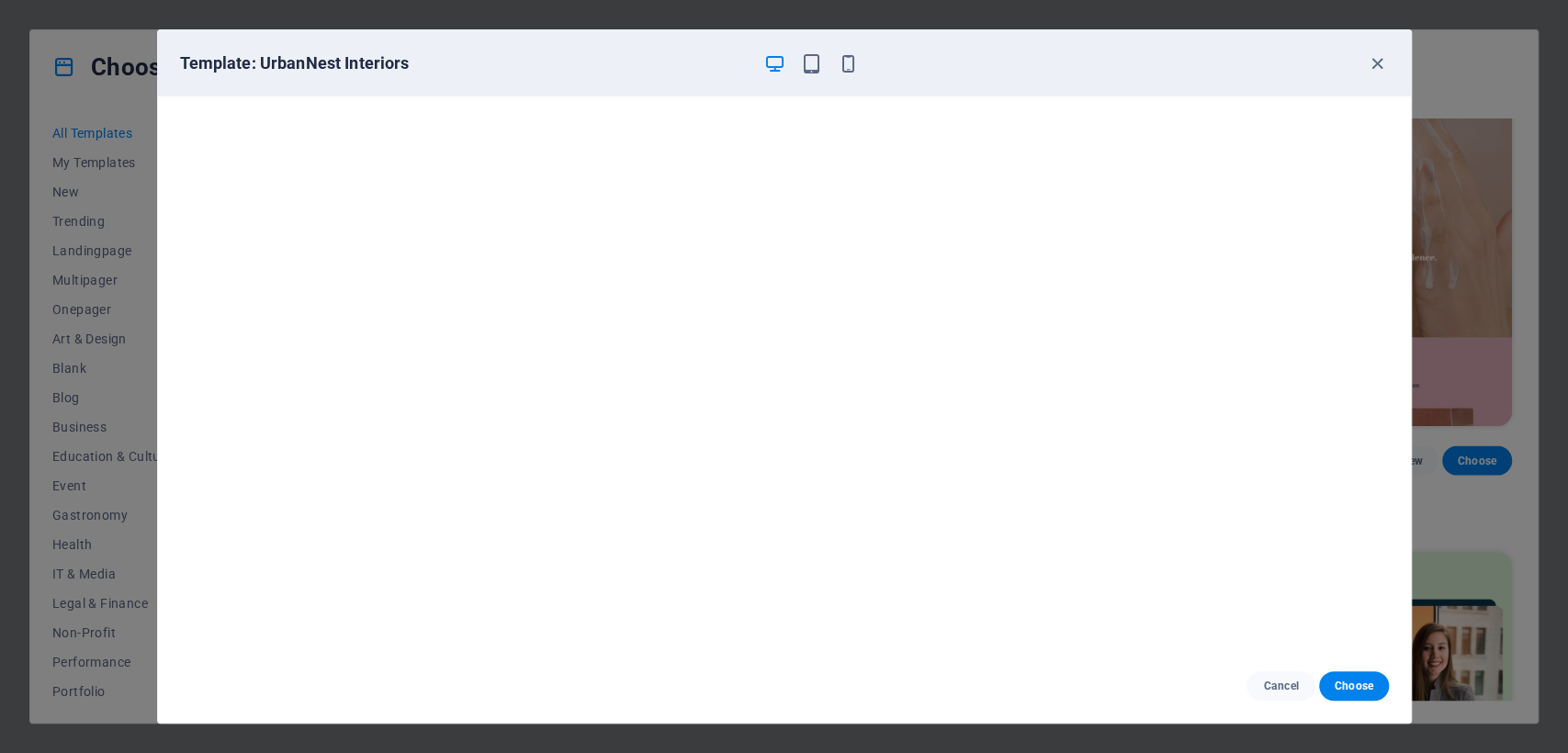drag, startPoint x: 1379, startPoint y: 62, endPoint x: 1361, endPoint y: 84, distance: 28.425341 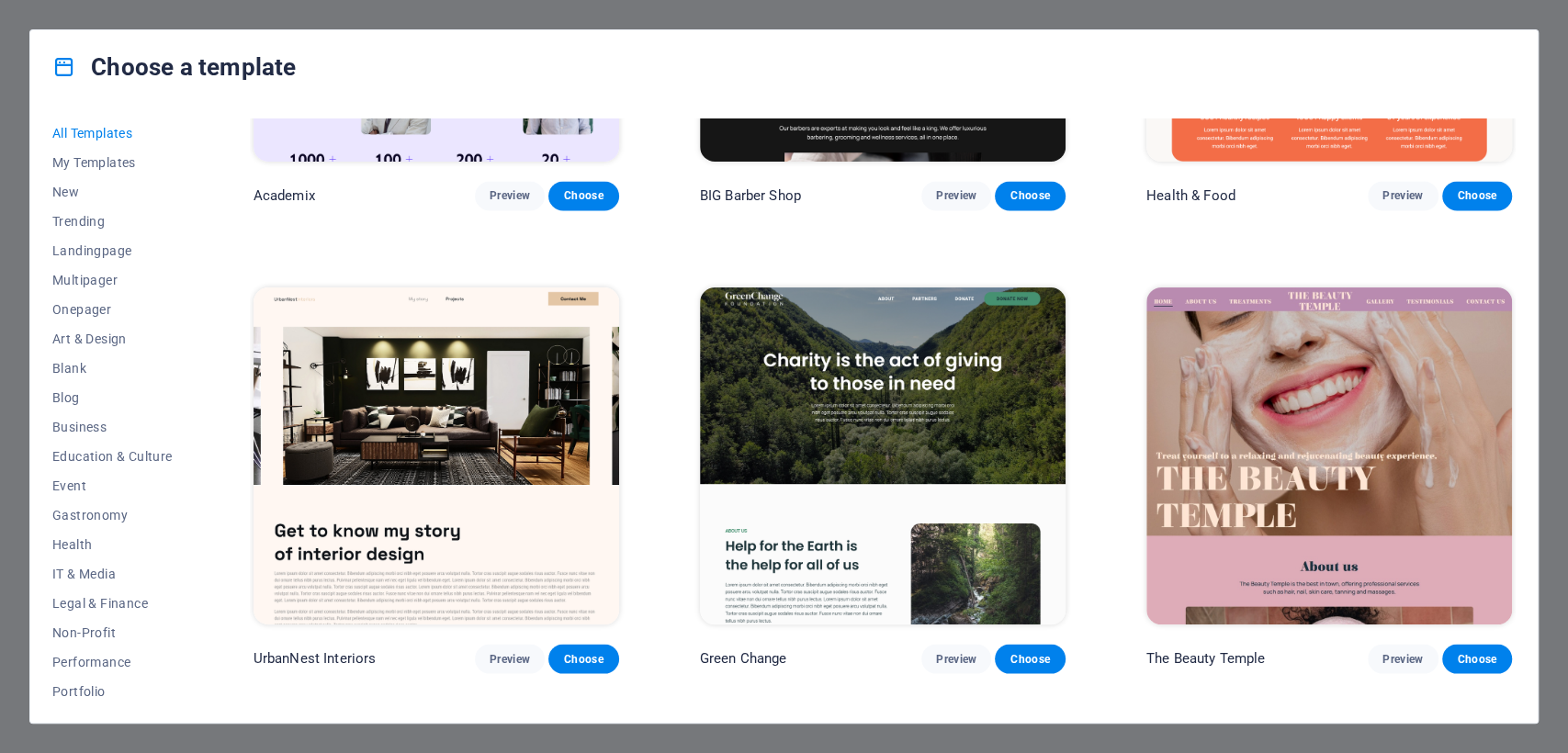 scroll, scrollTop: 2040, scrollLeft: 0, axis: vertical 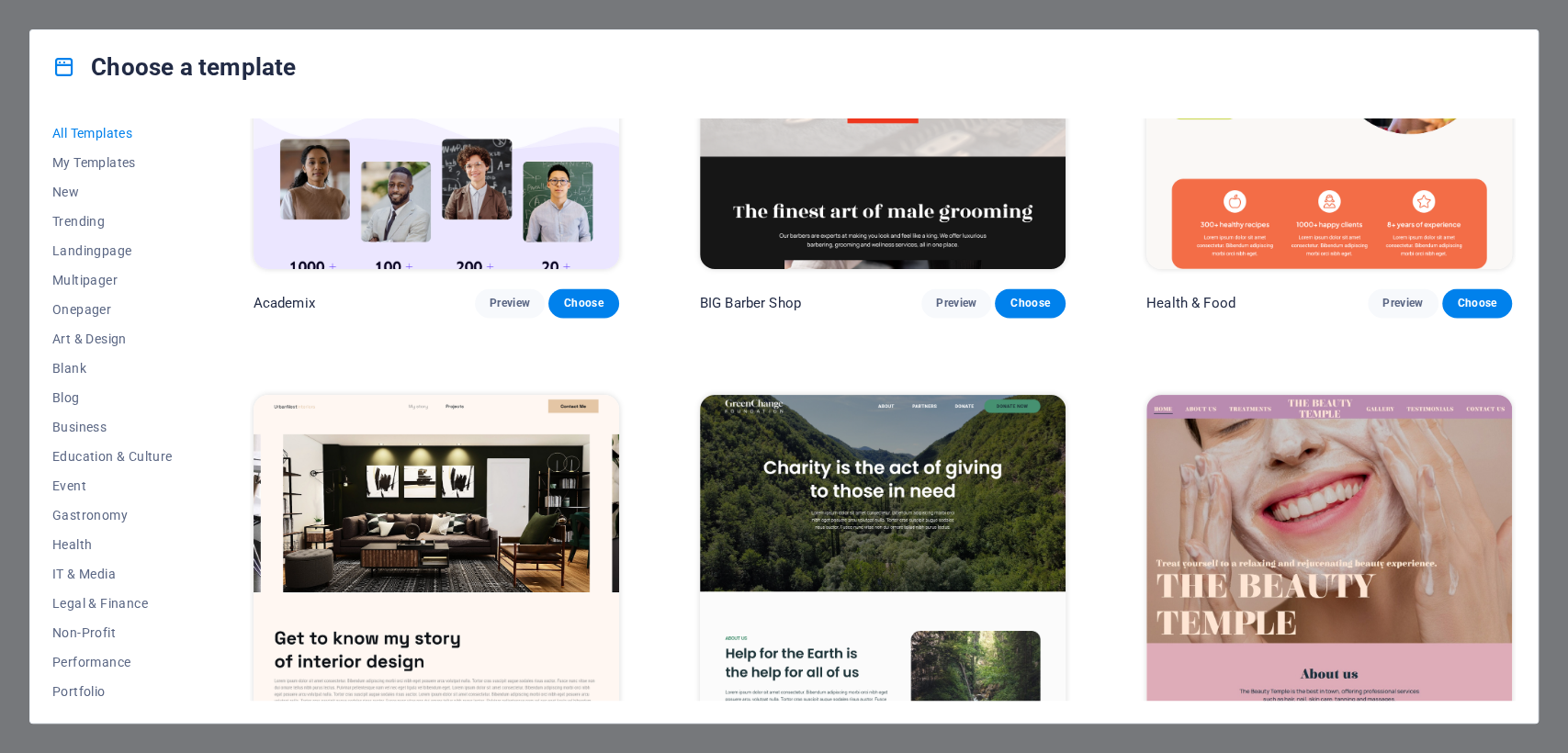 click at bounding box center [436, 563] 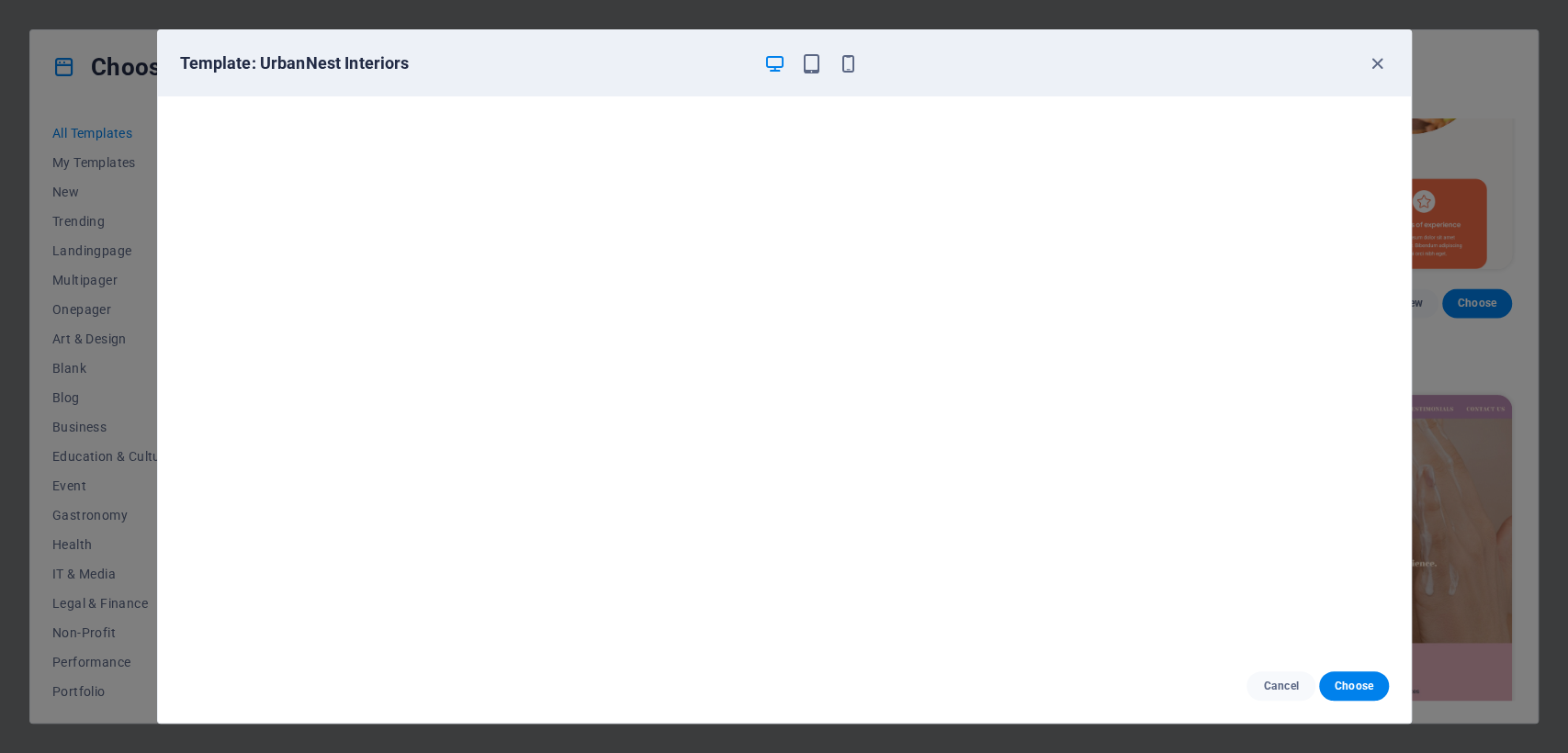 click on "Template: UrbanNest Interiors Cancel Choose" at bounding box center [784, 376] 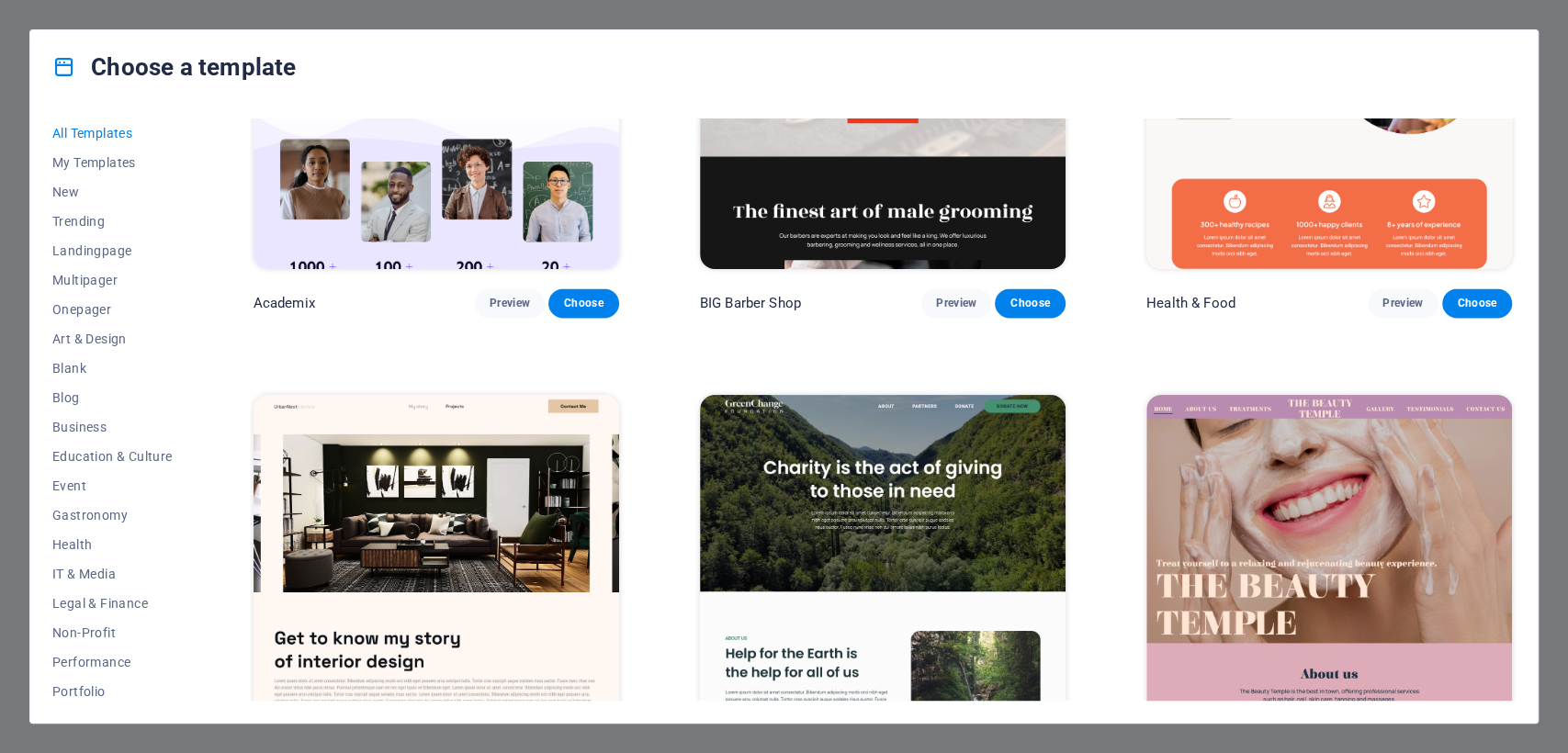 scroll, scrollTop: 2142, scrollLeft: 0, axis: vertical 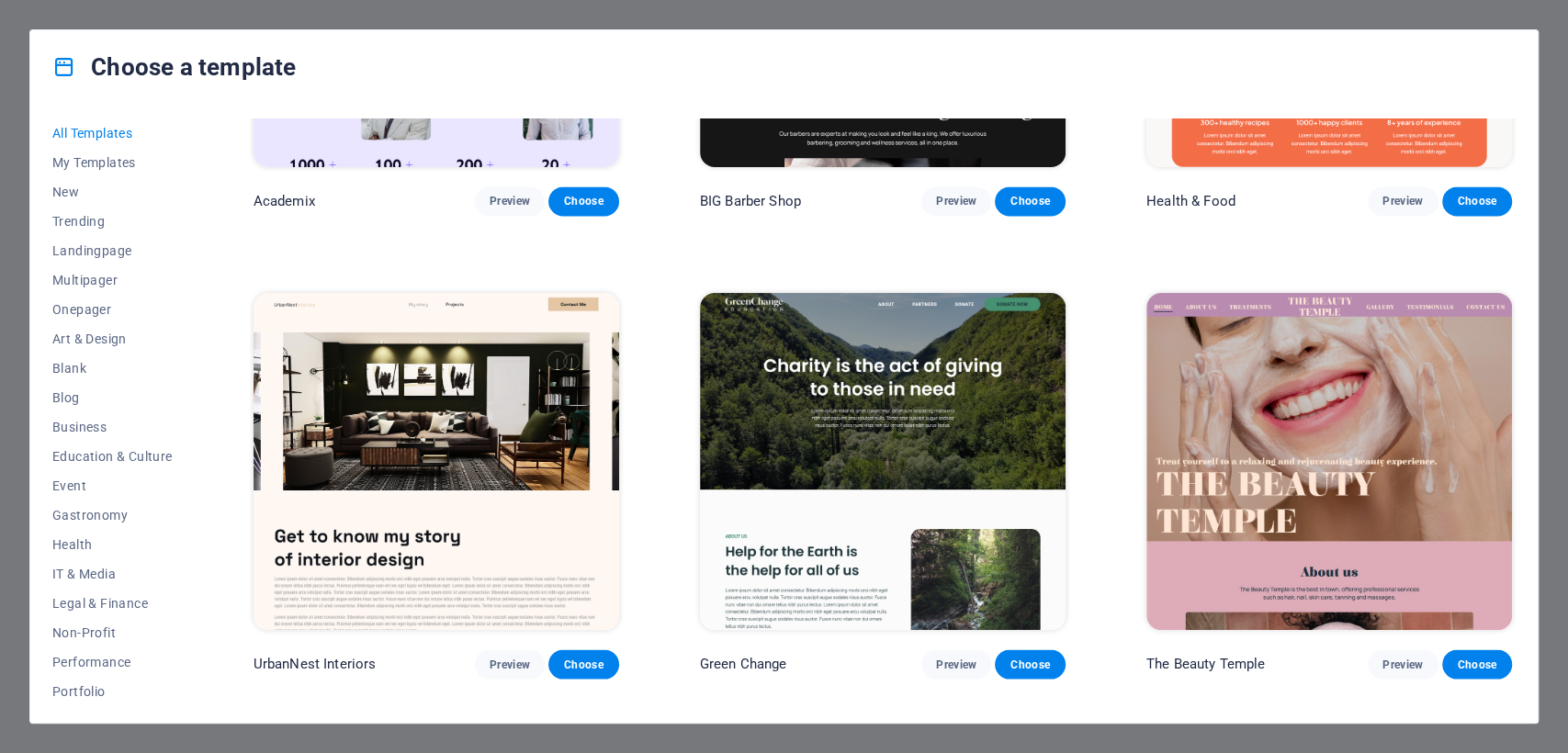click at bounding box center (436, 461) 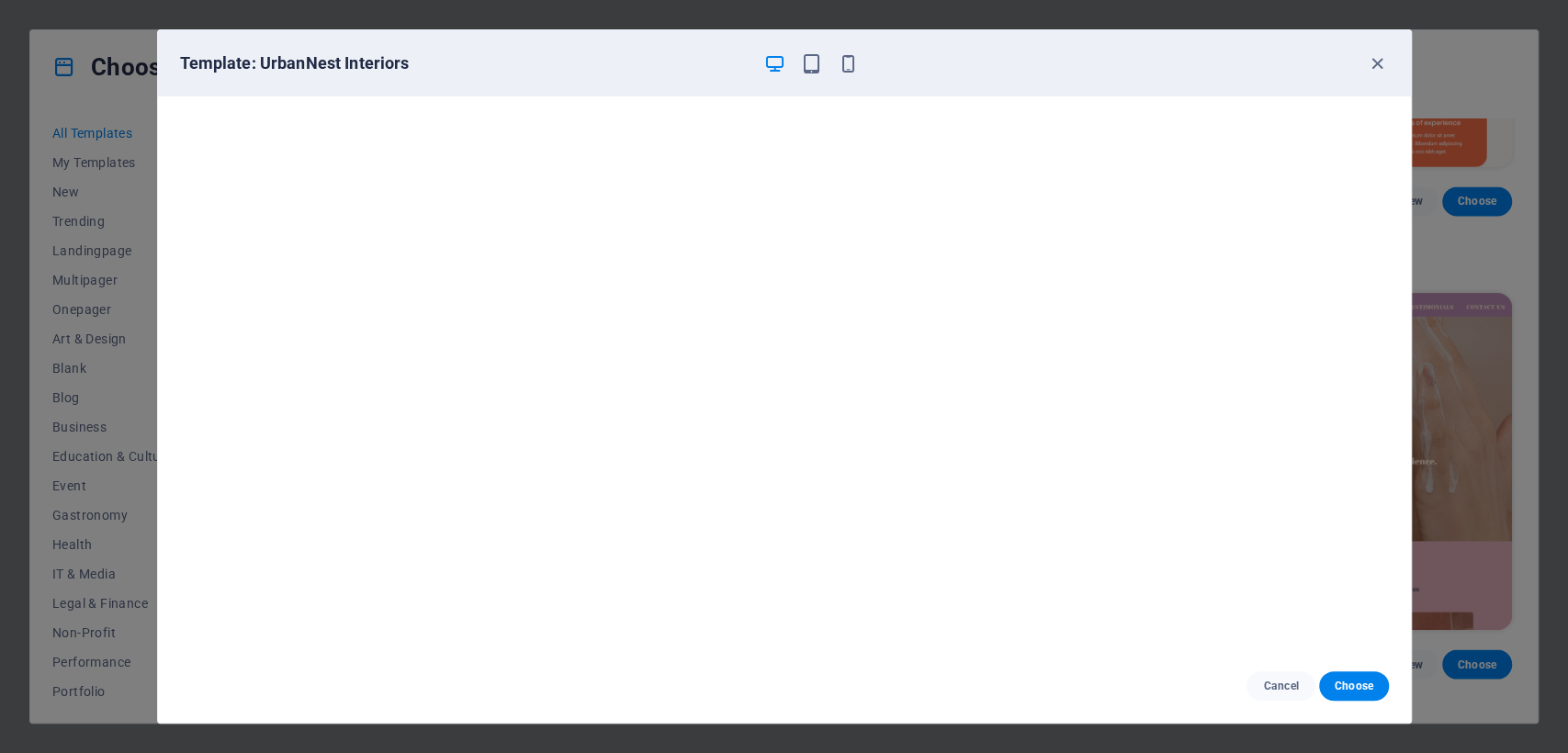 click on "Template: UrbanNest Interiors Cancel Choose" at bounding box center (784, 376) 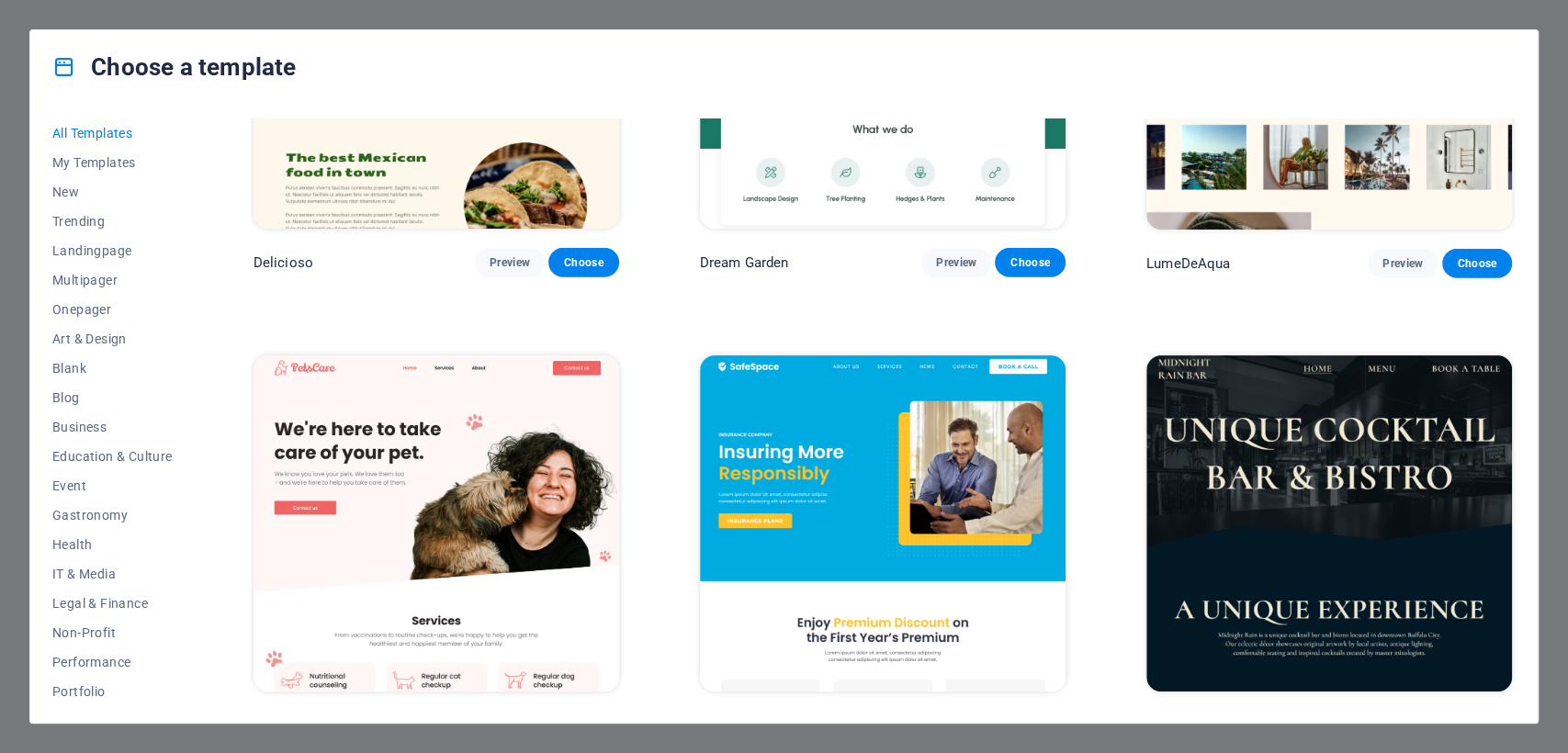 scroll, scrollTop: 3163, scrollLeft: 0, axis: vertical 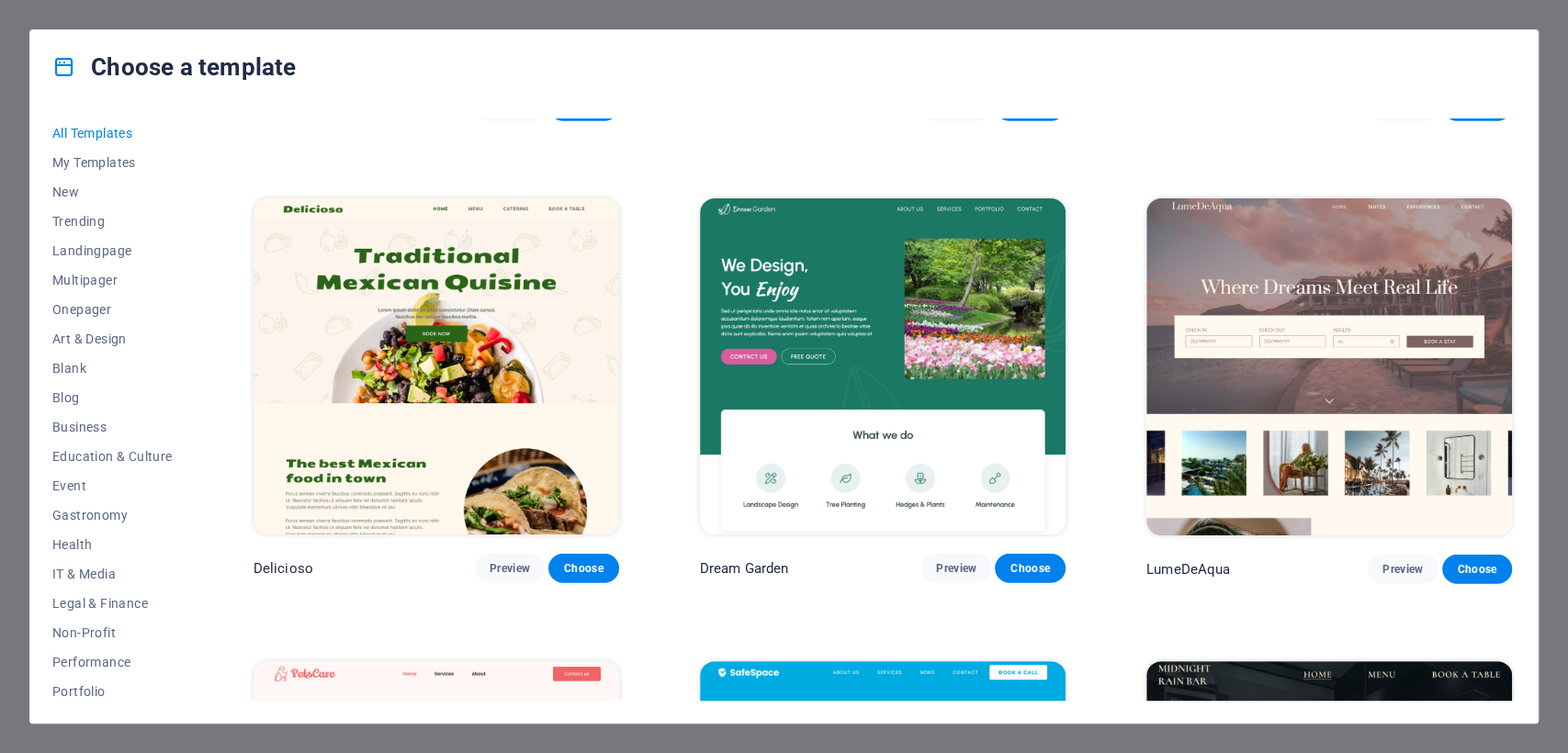 click at bounding box center [883, 366] 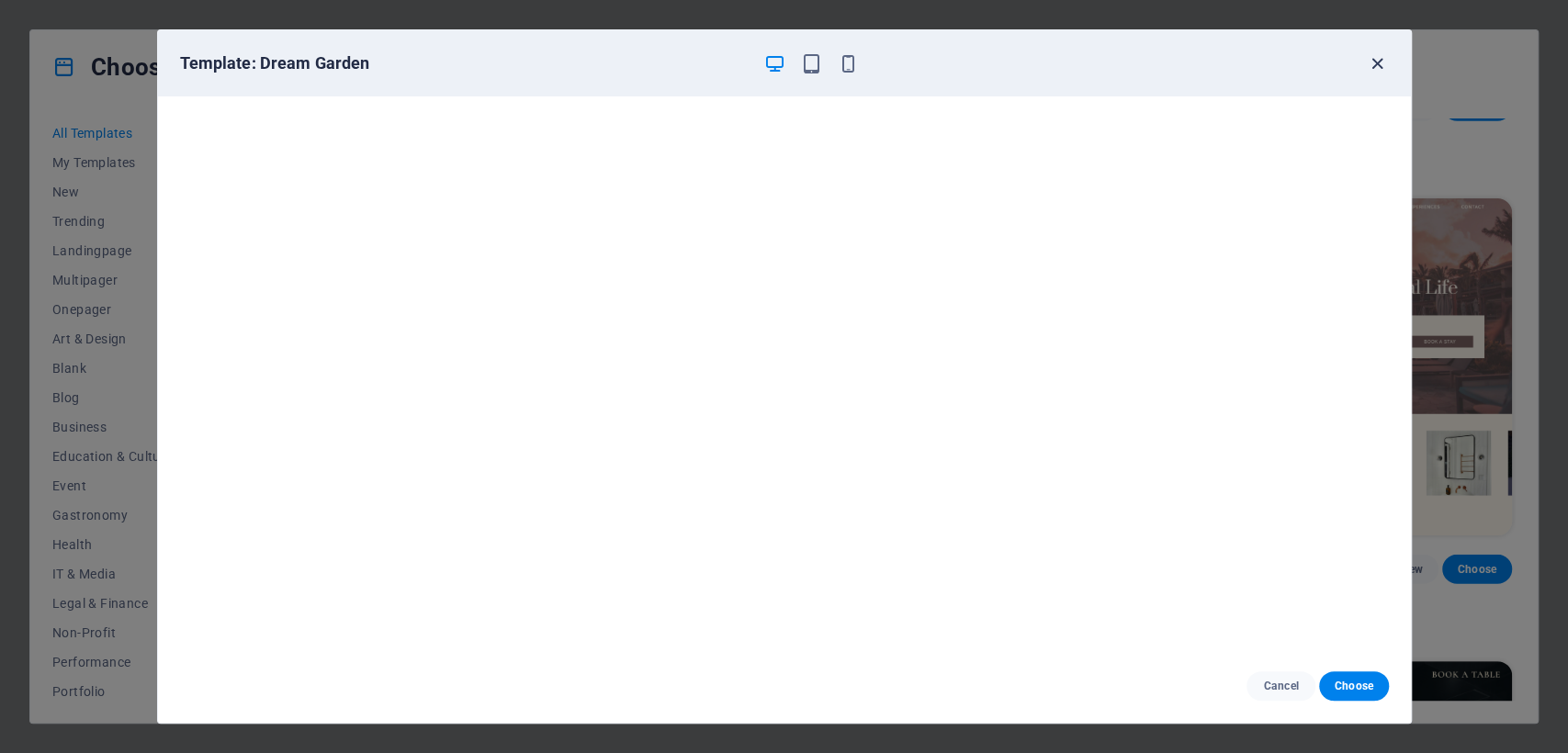 click at bounding box center [1377, 63] 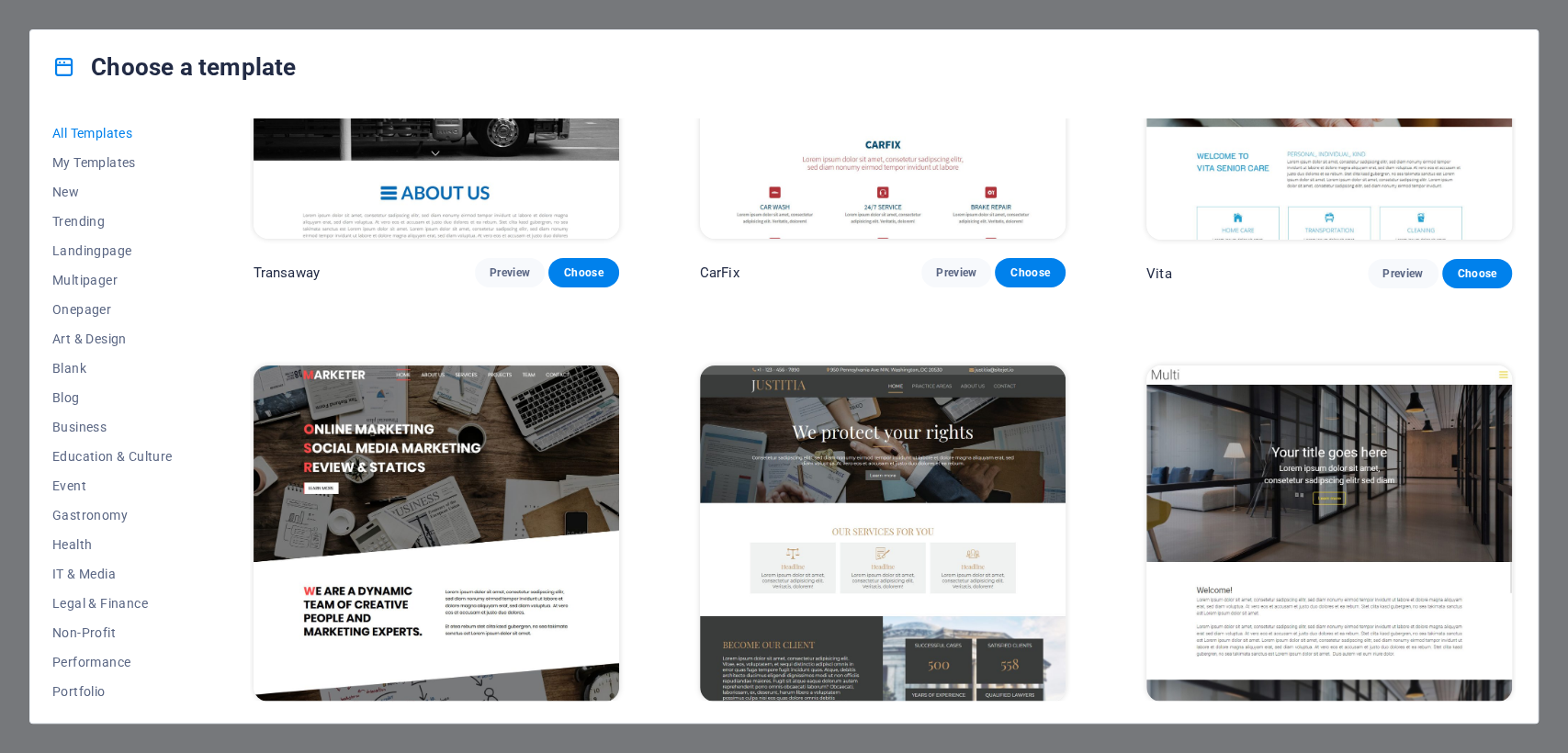 scroll, scrollTop: 18366, scrollLeft: 0, axis: vertical 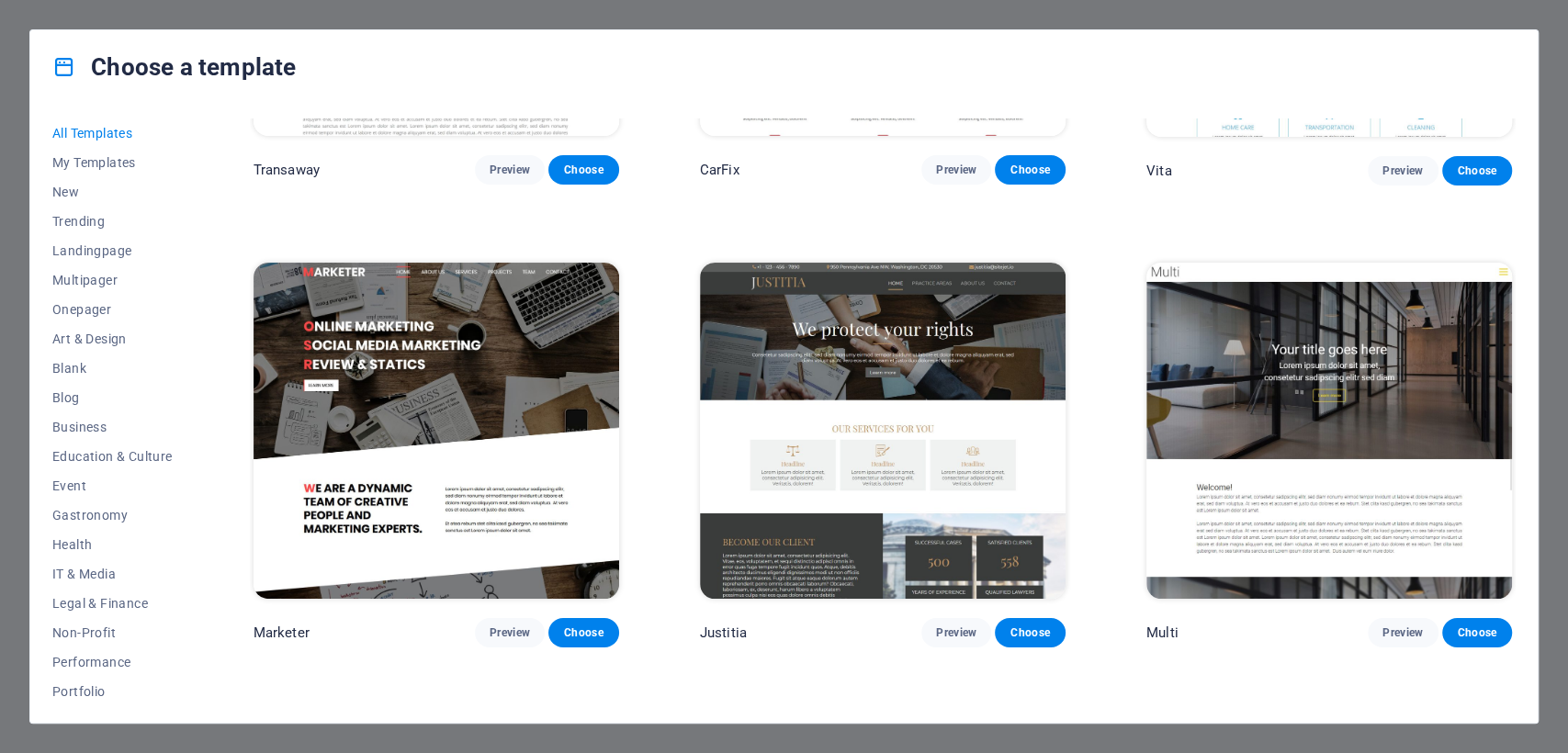 click at bounding box center (1329, 431) 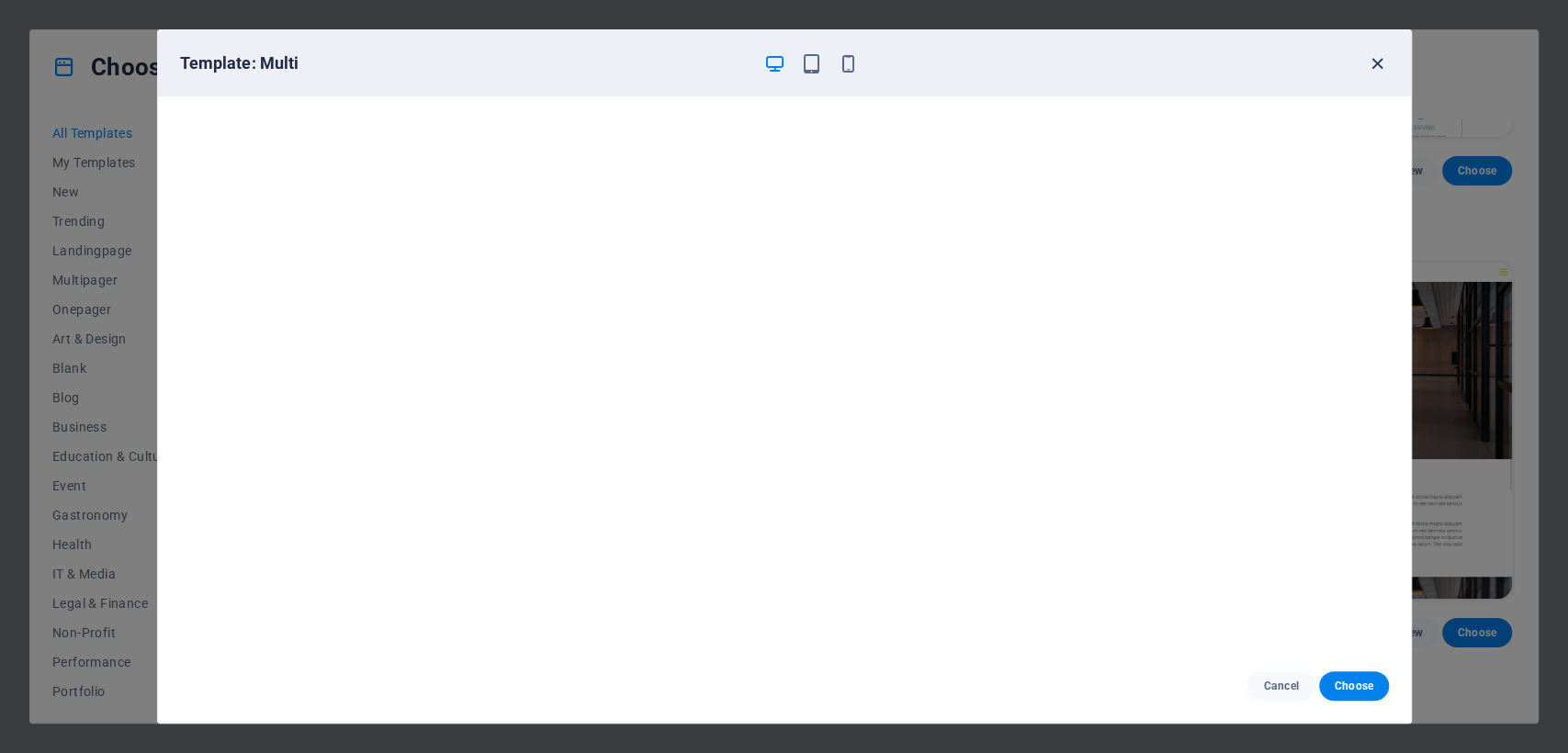 click at bounding box center (1377, 63) 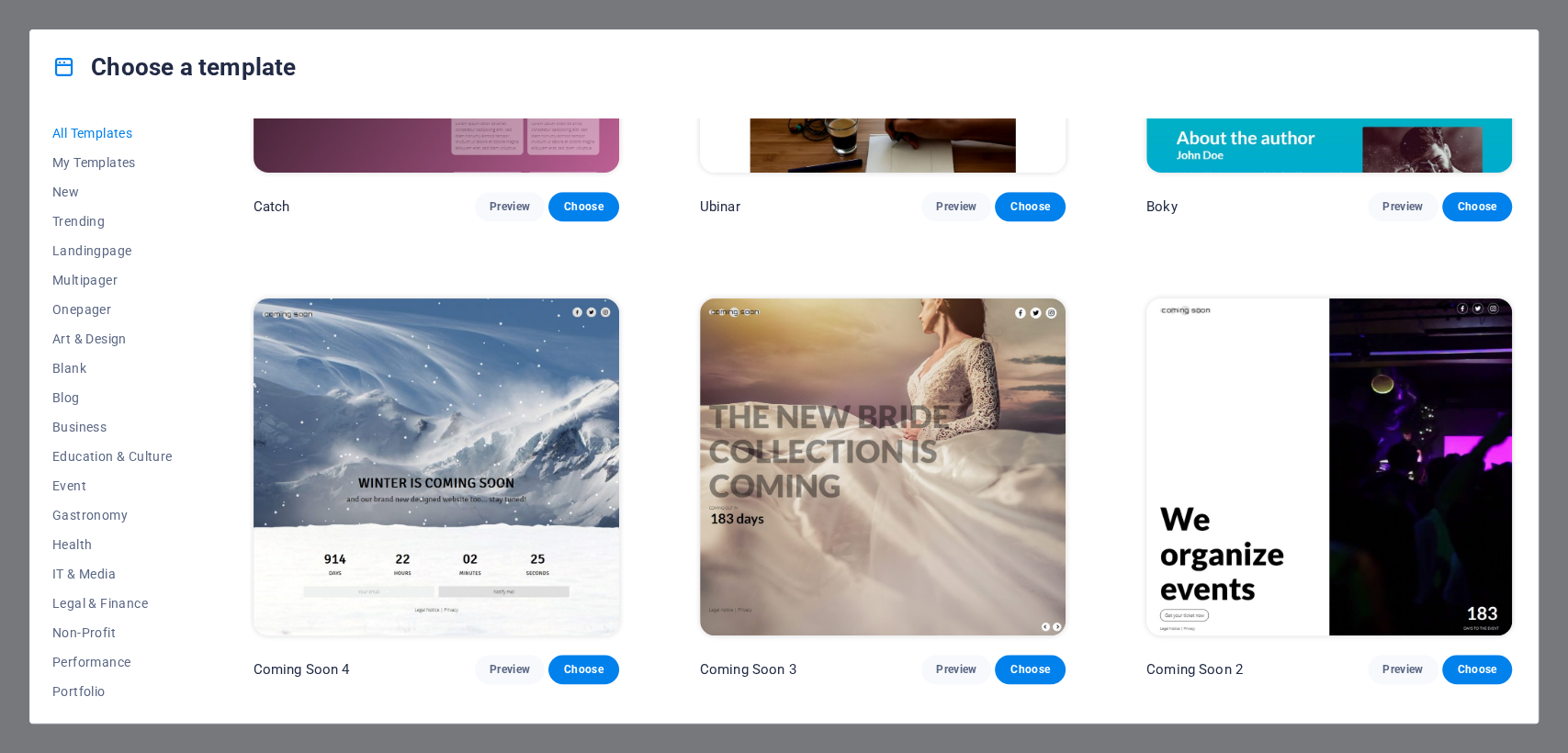 scroll, scrollTop: 24487, scrollLeft: 0, axis: vertical 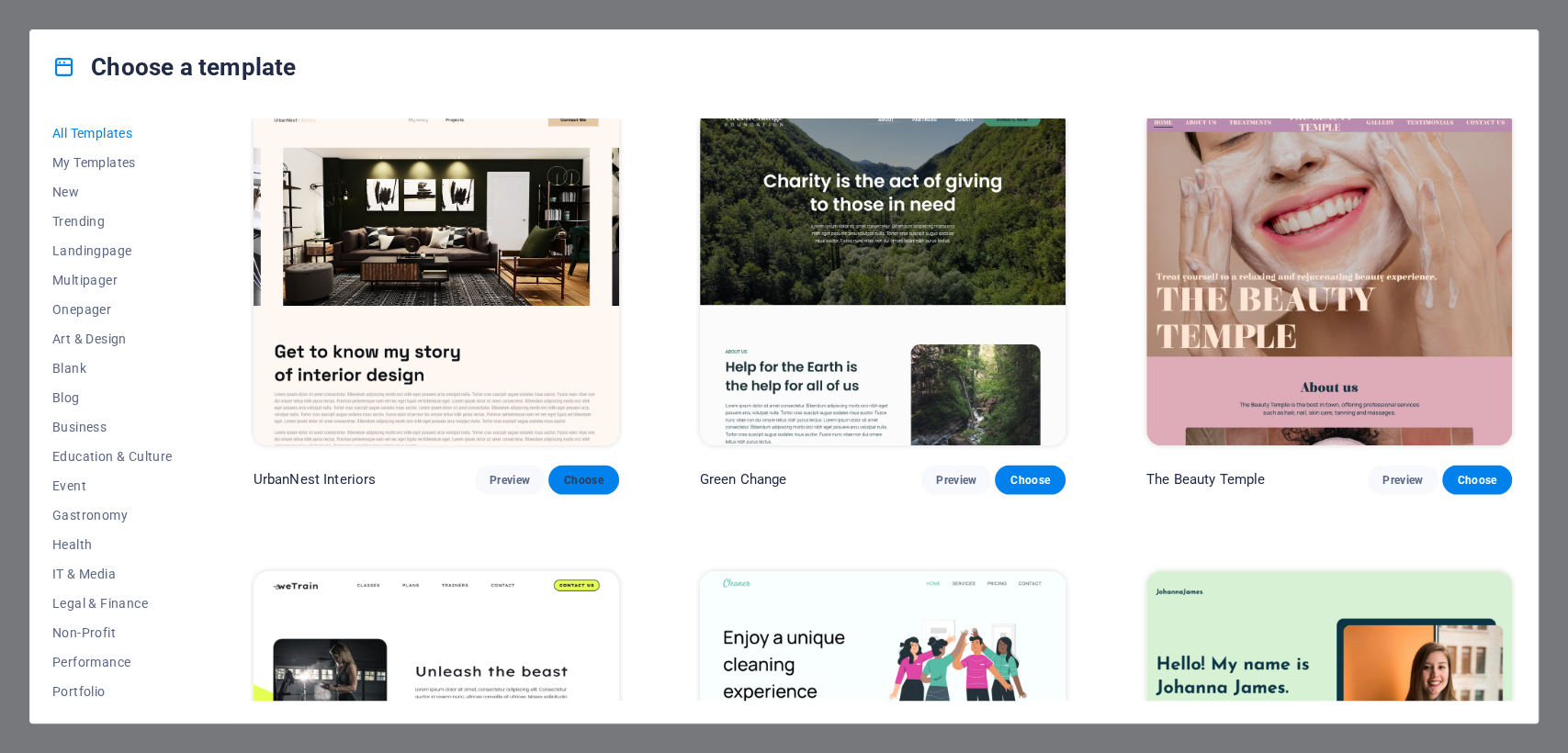 click on "Choose" at bounding box center [583, 479] 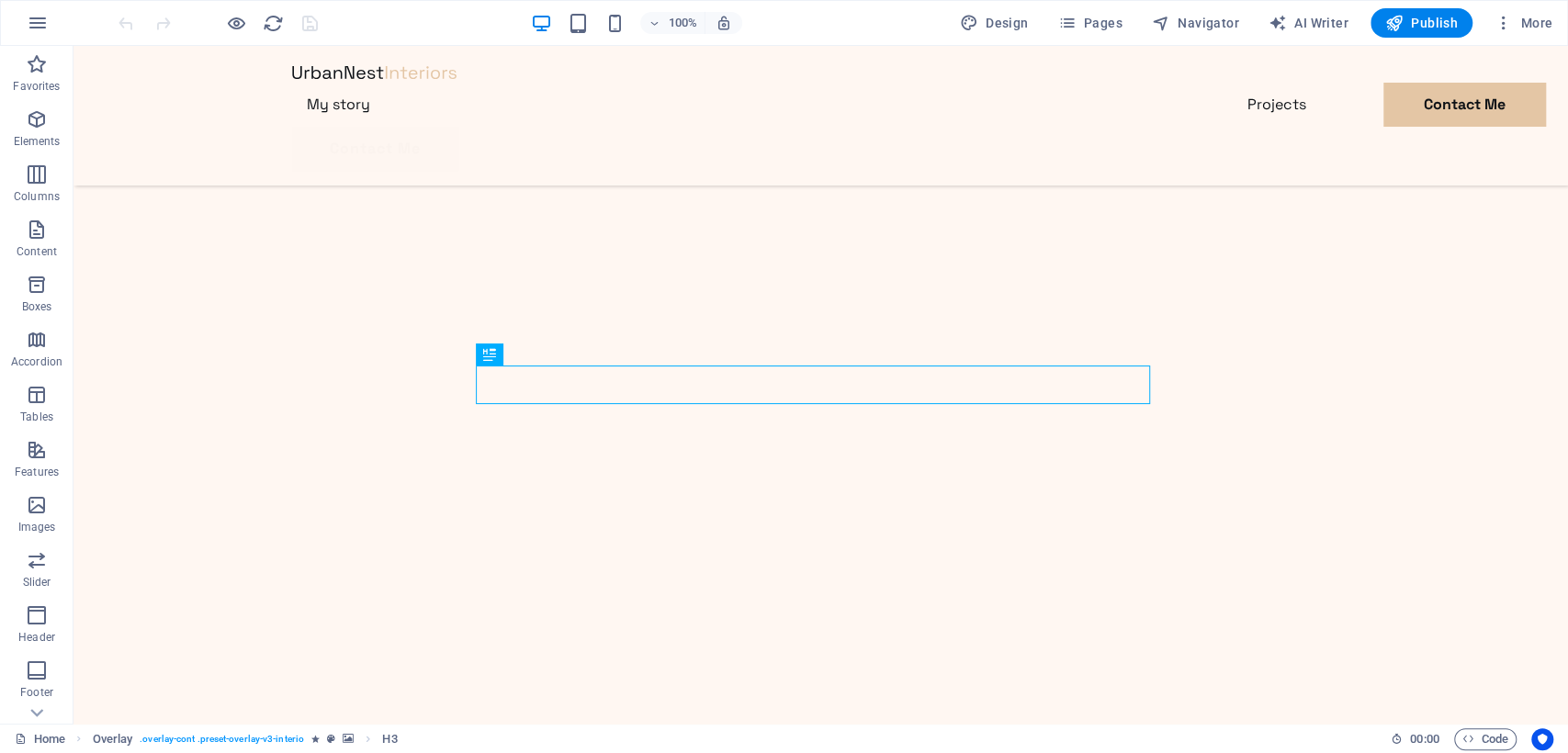 scroll, scrollTop: 624, scrollLeft: 0, axis: vertical 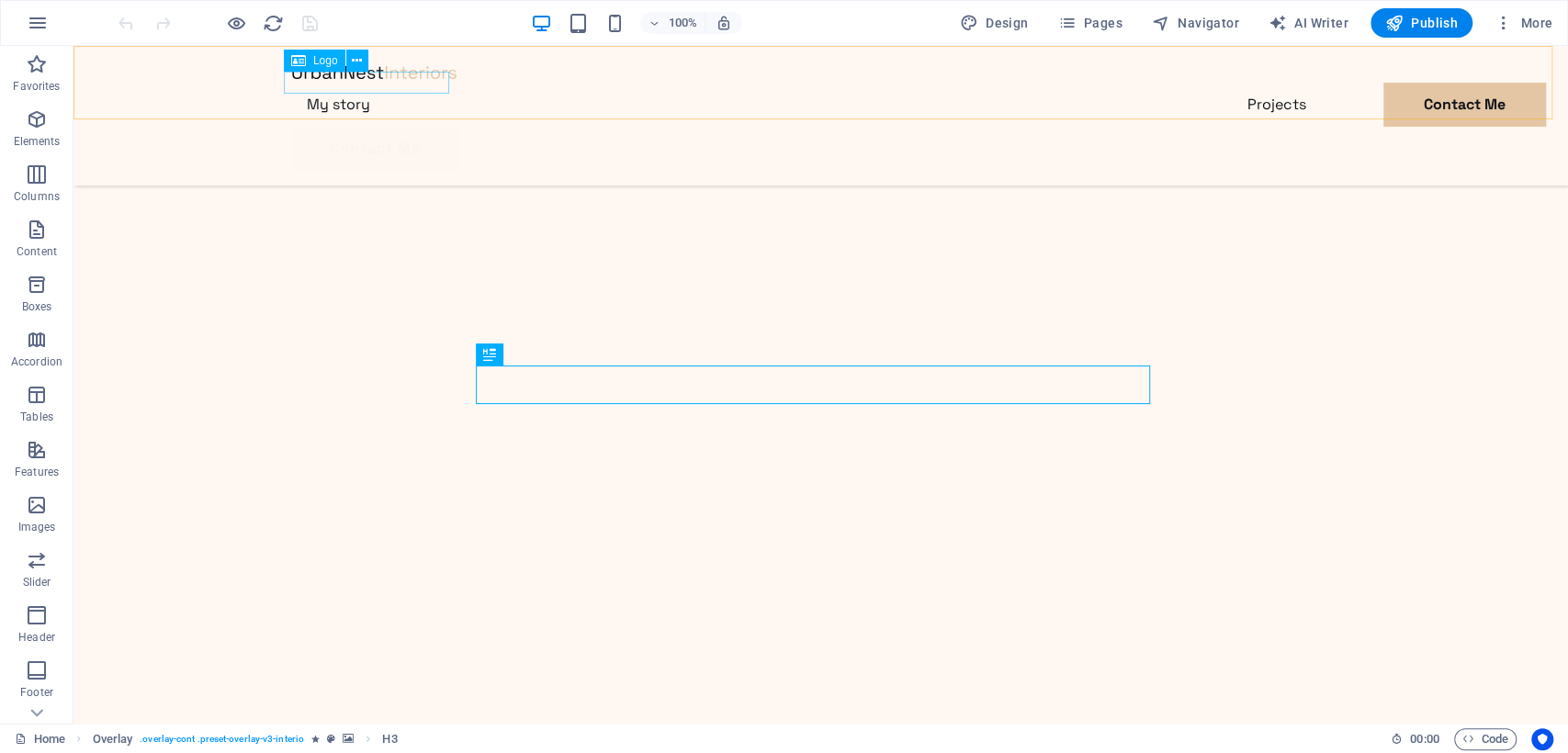 click at bounding box center (821, 72) 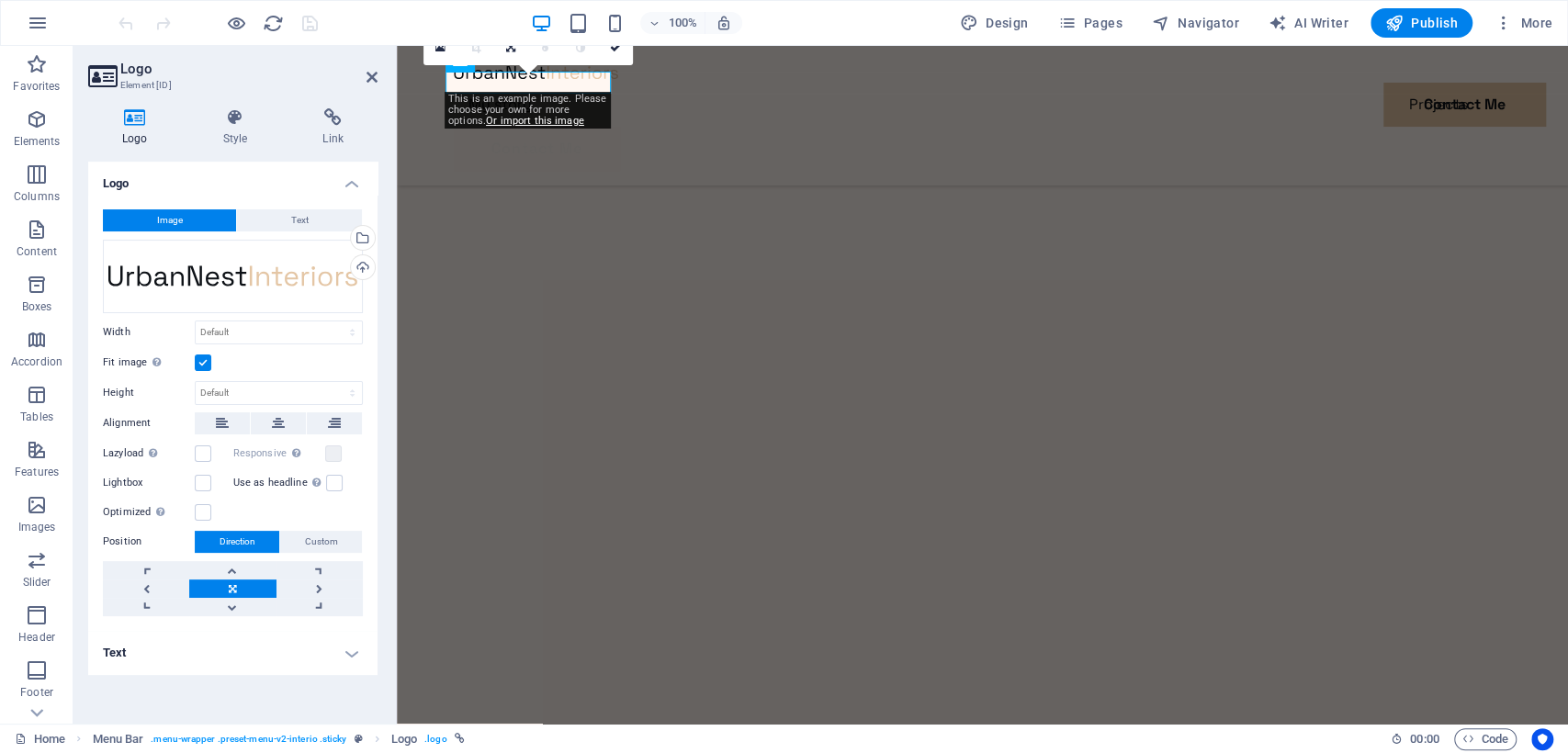 click at bounding box center (372, 77) 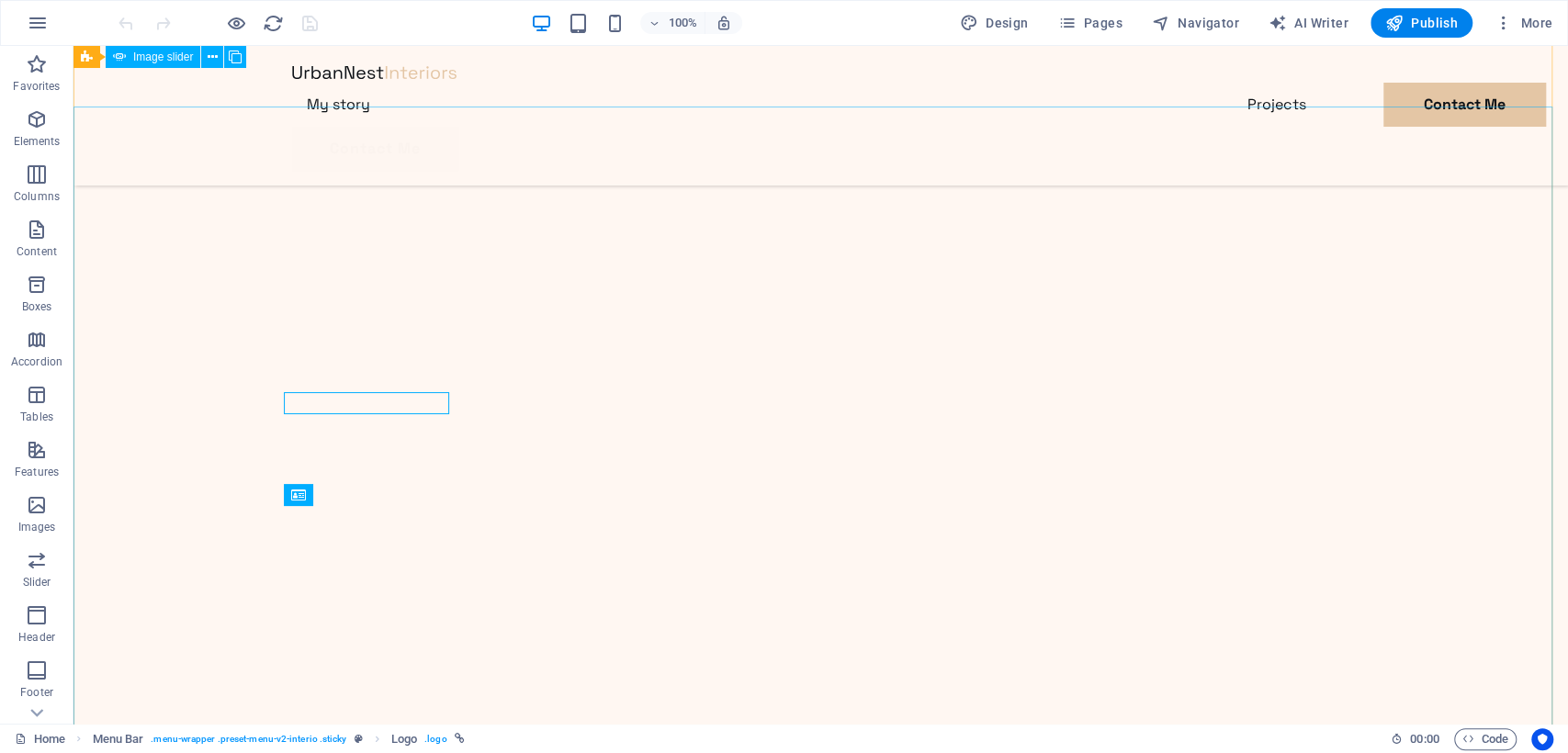 scroll, scrollTop: 0, scrollLeft: 0, axis: both 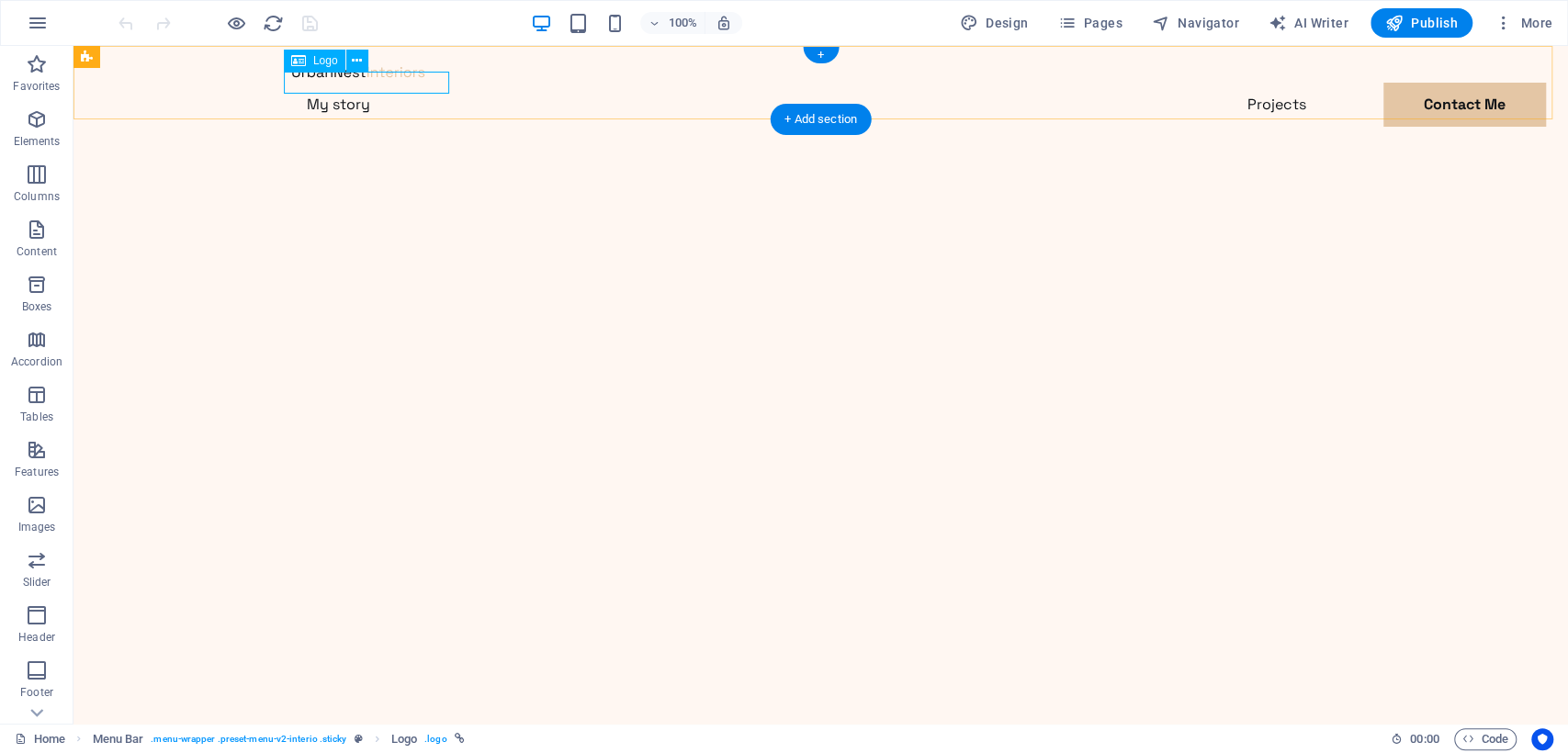 click at bounding box center [821, 72] 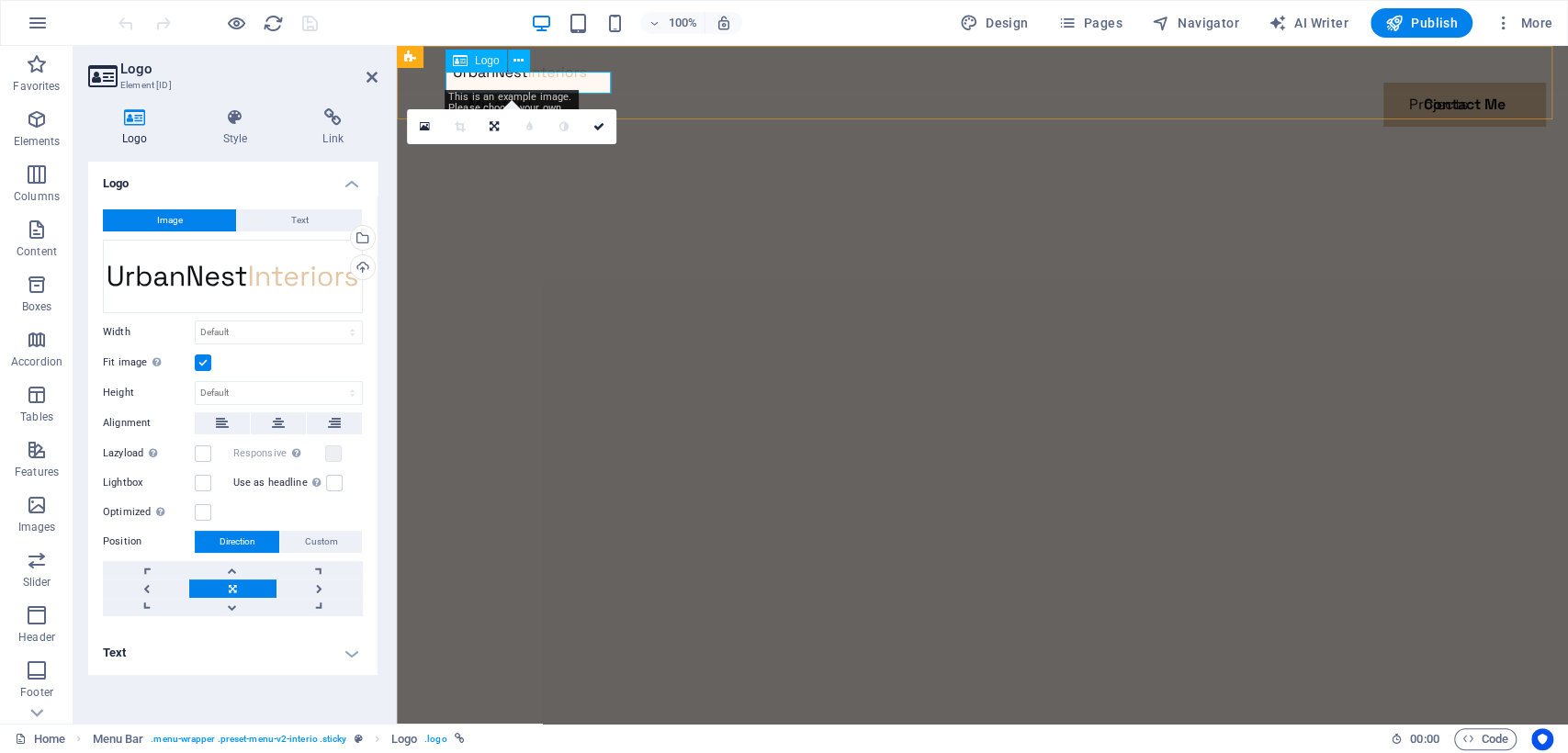 click at bounding box center [983, 72] 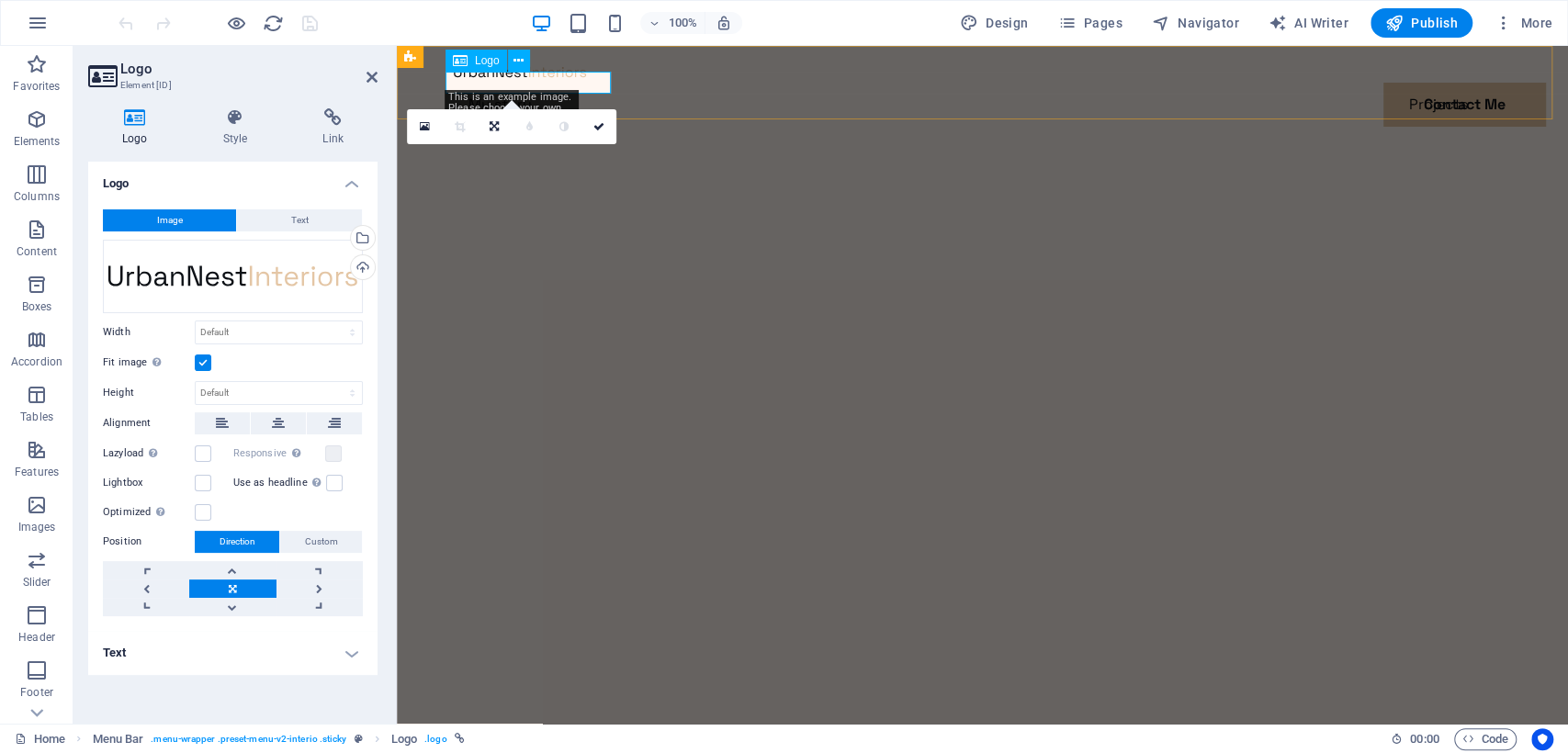 click at bounding box center [983, 72] 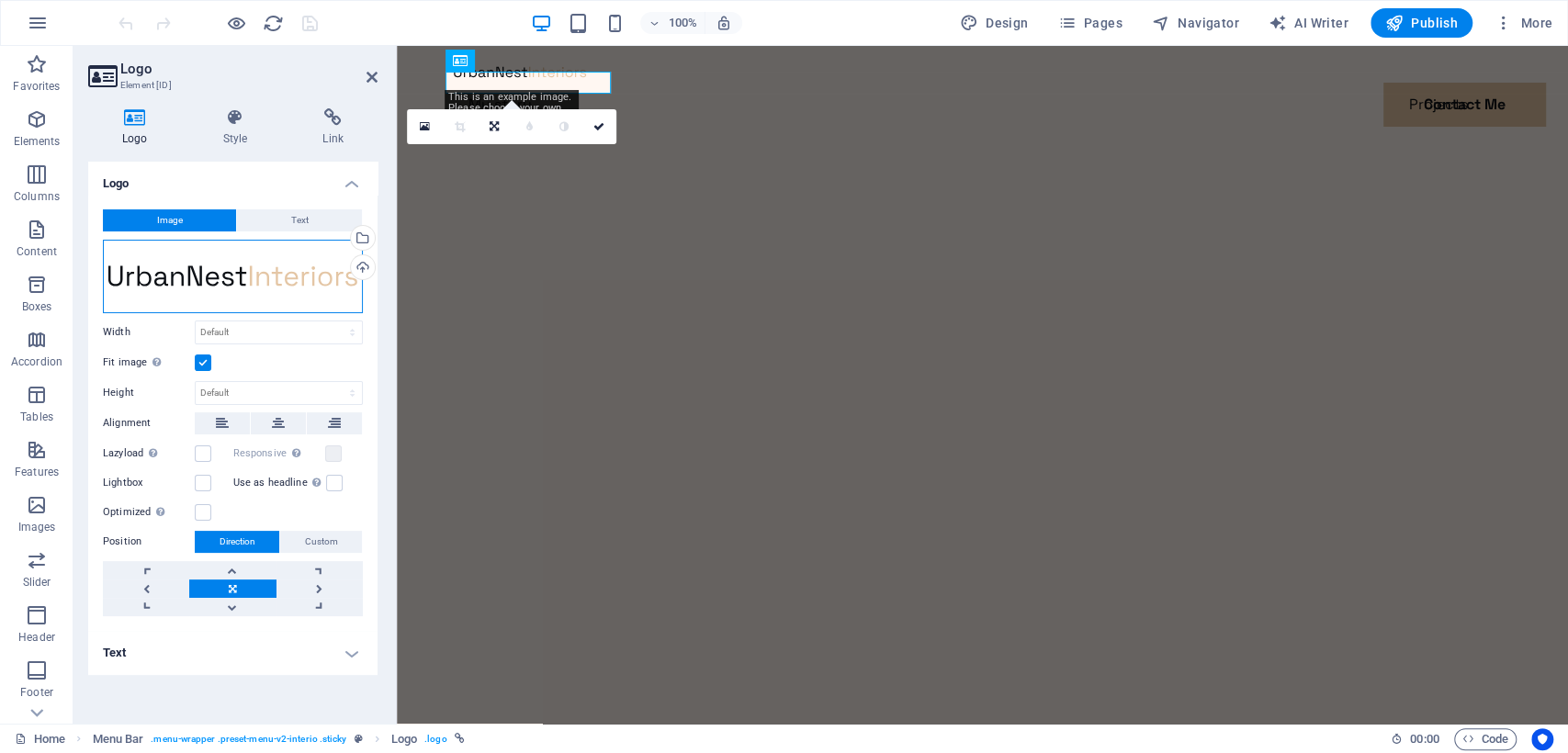 click on "Drag files here, click to choose files or select files from Files or our free stock photos & videos" at bounding box center [232, 276] 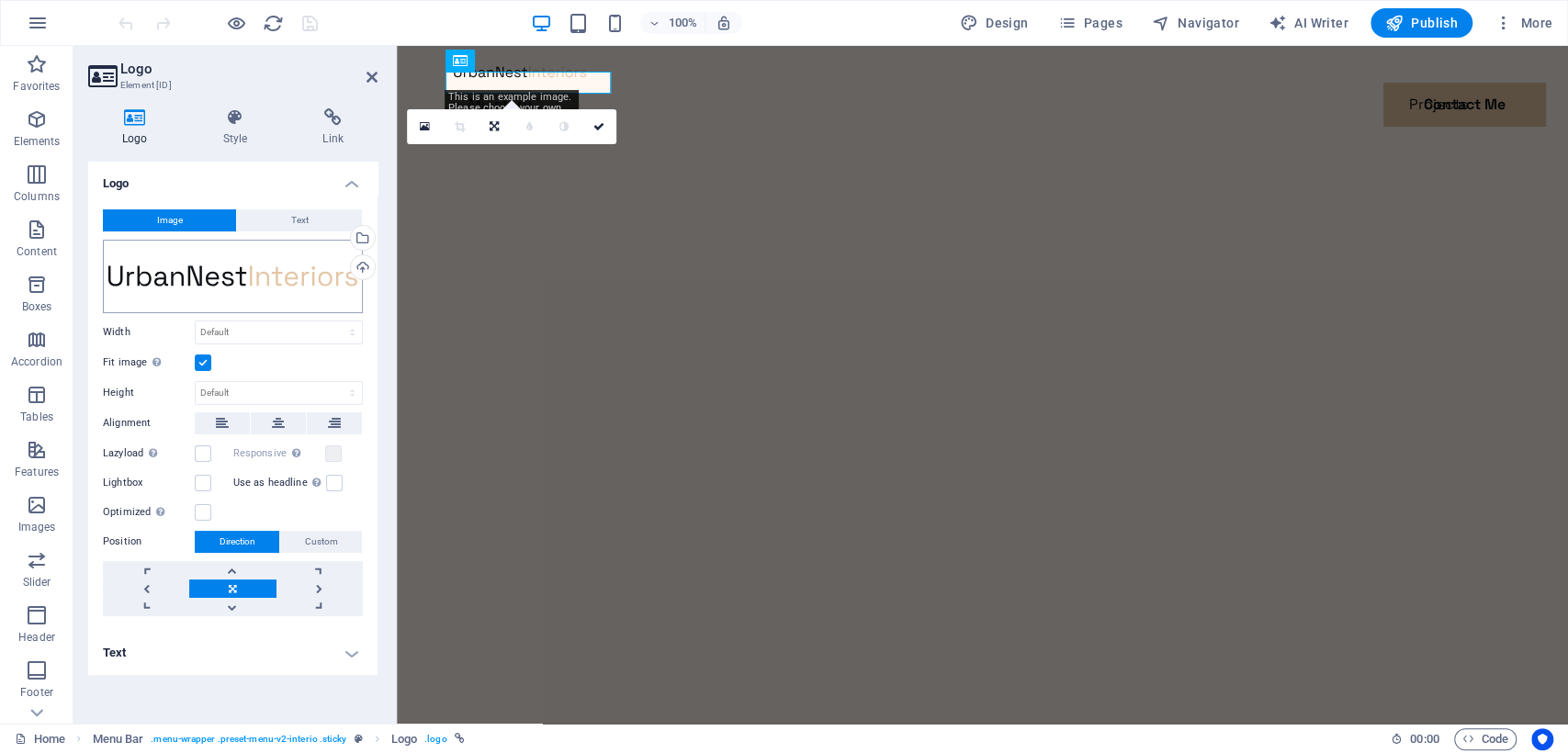 click on "officefresh.md Home Favorites Elements Columns Content Boxes Accordion Tables Features Images Slider Header Footer Forms Marketing Collections Logo Element #ed-832198430 Logo Style Link Logo Image Text Drag files here, click to choose files or select files from Files or our free stock photos & videos Select files from the file manager, stock photos, or upload file(s) Upload Width Default auto px rem % em vh vw Fit image Automatically fit image to a fixed width and height Height Default auto px Alignment Lazyload Loading images after the page loads improves page speed. Responsive Automatically load retina image and smartphone optimized sizes. Lightbox Use as headline The image will be wrapped in an H1 headline tag. Useful for giving alternative text the weight of an H1 headline, e.g. for the logo. Leave unchecked if uncertain. Optimized Images are compressed to improve page speed. Position Direction Custom X offset 50 px rem % vh %" at bounding box center [784, 376] 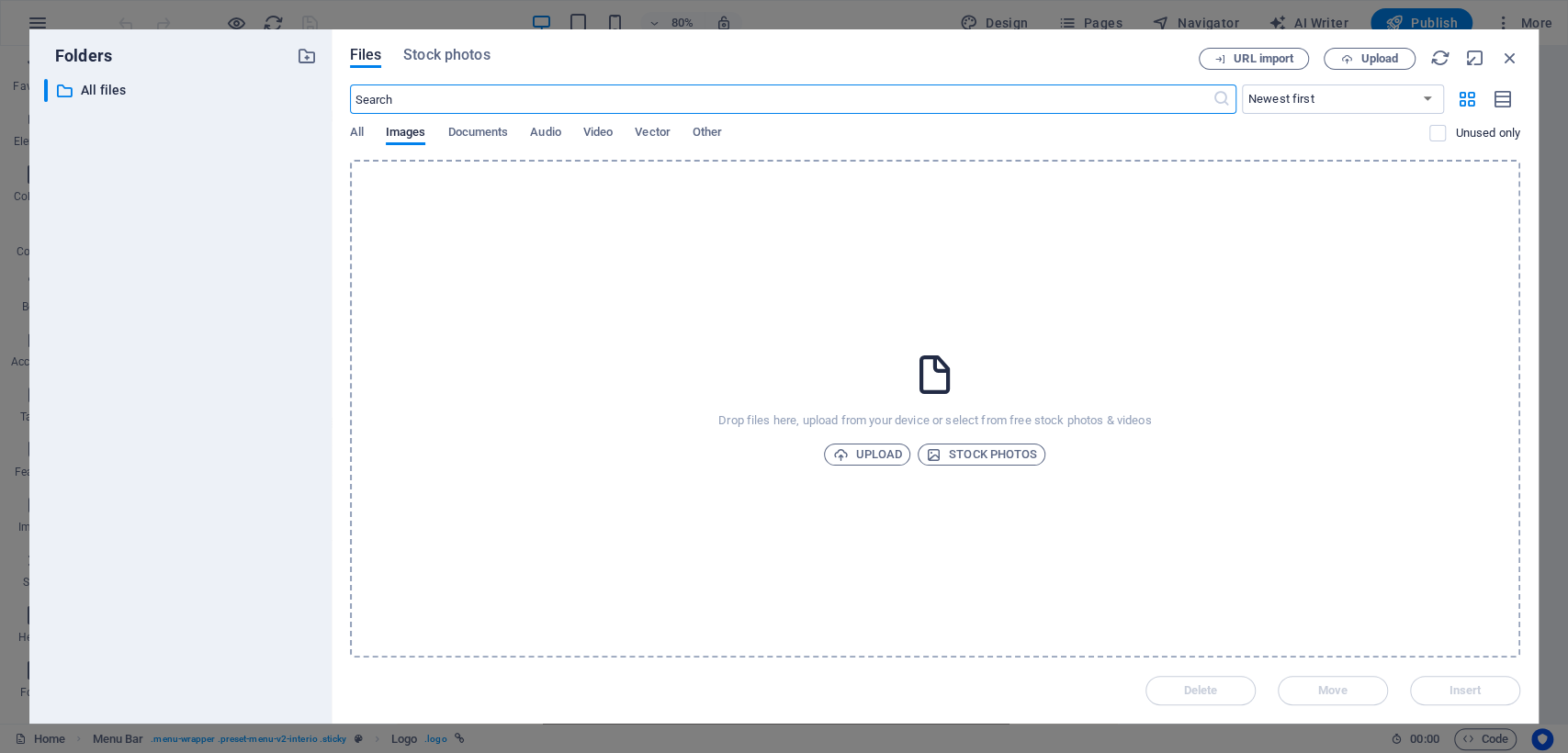 click on "Drop files here, upload from your device or select from free stock photos & videos Upload Stock photos" at bounding box center [935, 409] 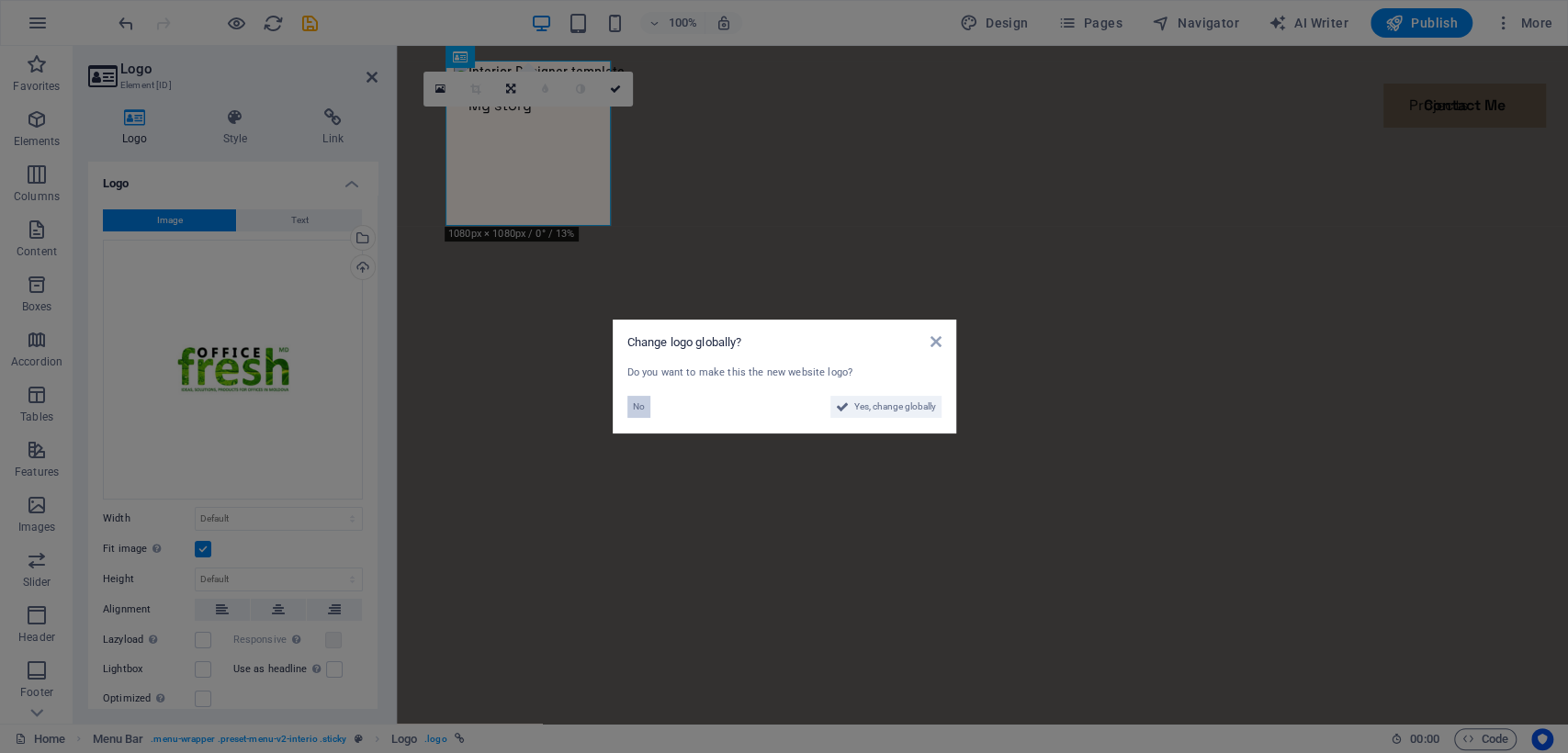 click on "No" at bounding box center (638, 407) 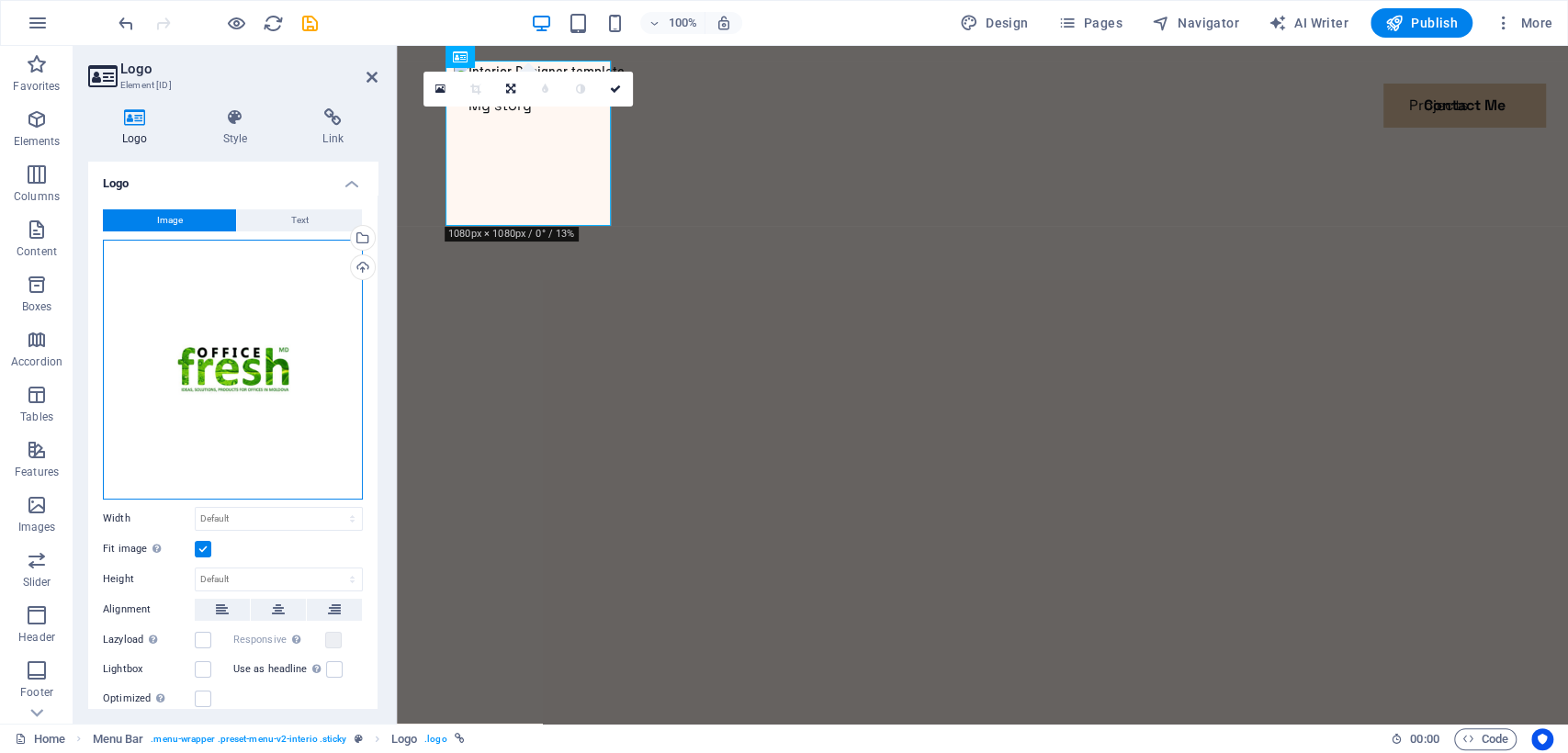 click on "Drag files here, click to choose files or select files from Files or our free stock photos & videos" at bounding box center (232, 369) 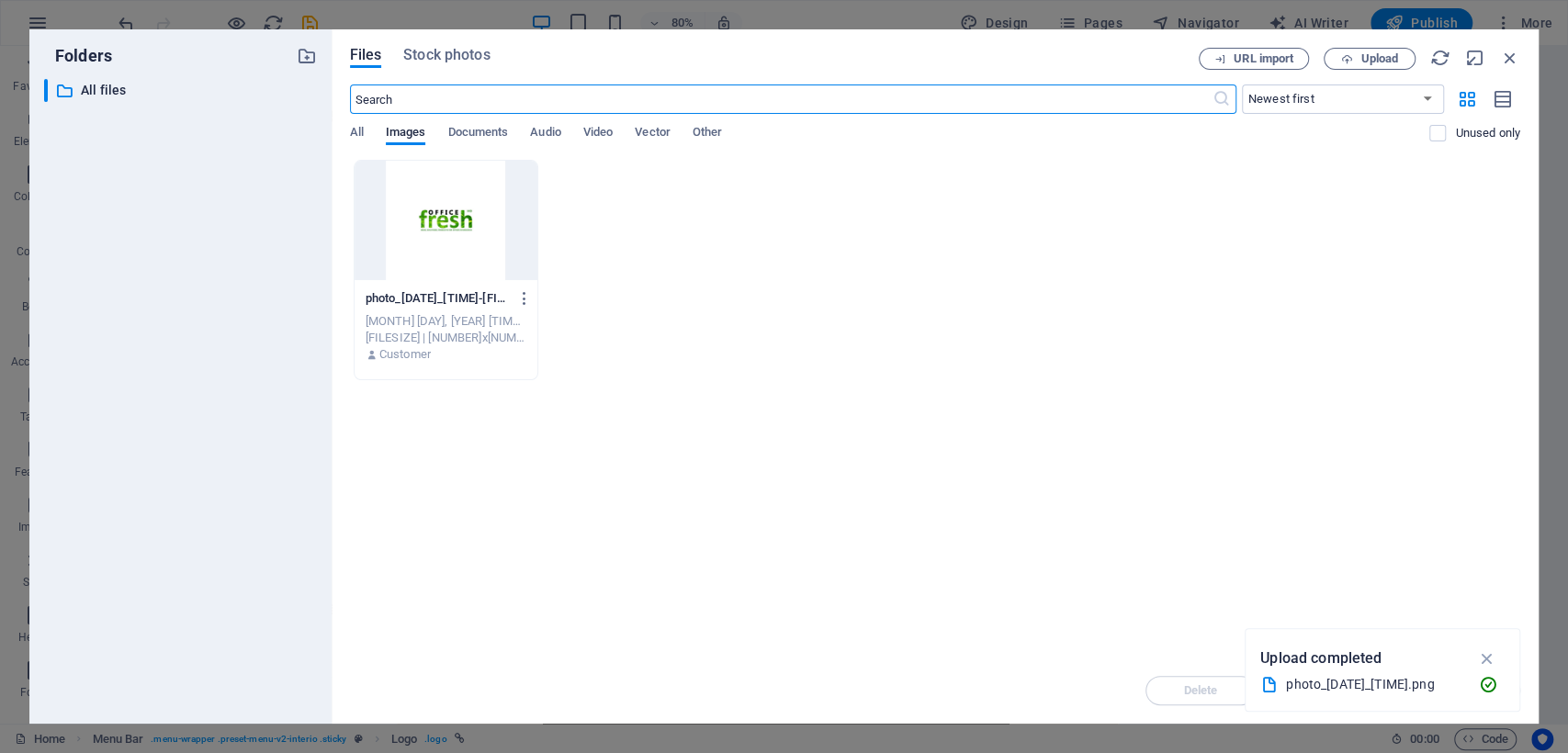 click at bounding box center [446, 220] 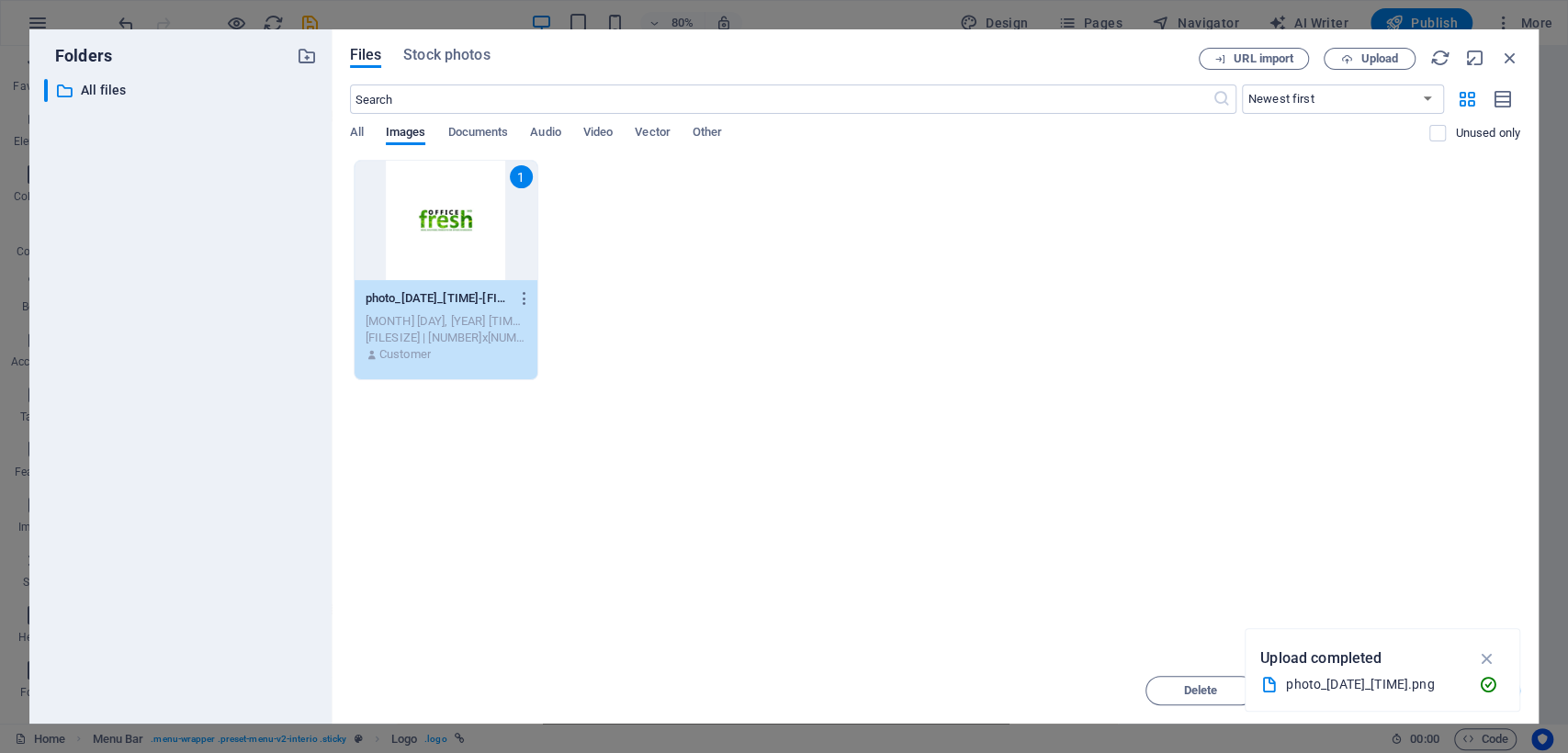 click on "1" at bounding box center (521, 176) 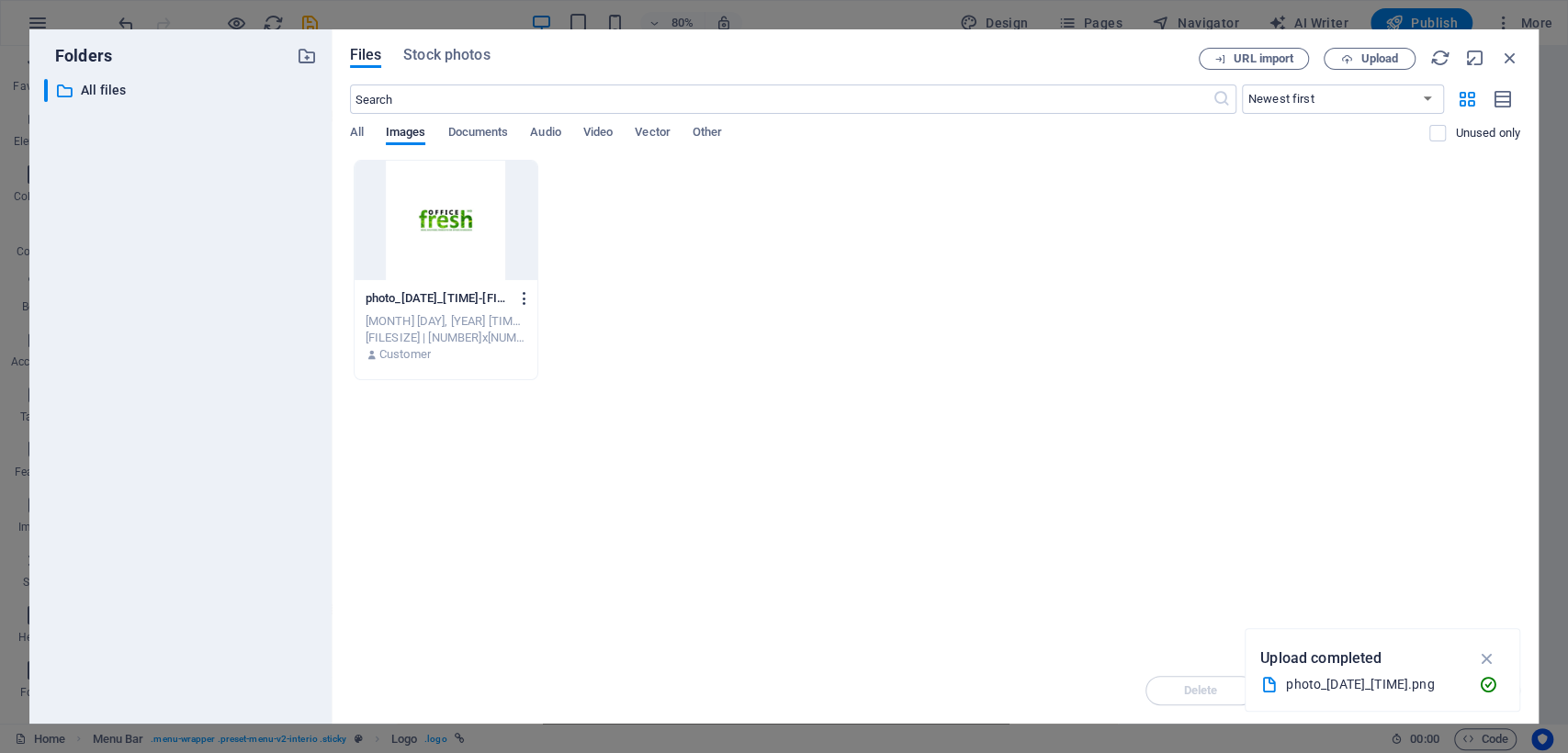 click at bounding box center (525, 298) 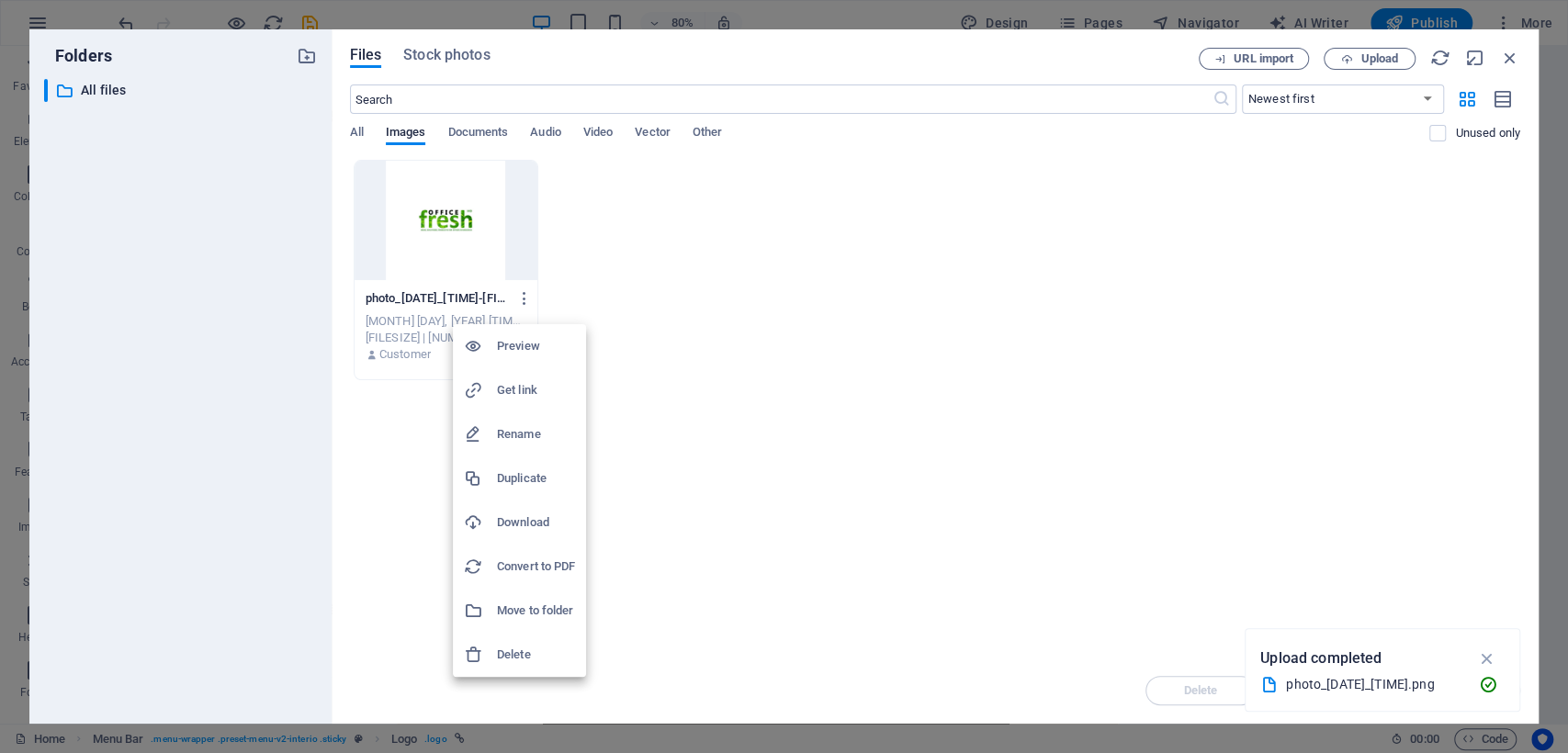 click on "Delete" at bounding box center [536, 655] 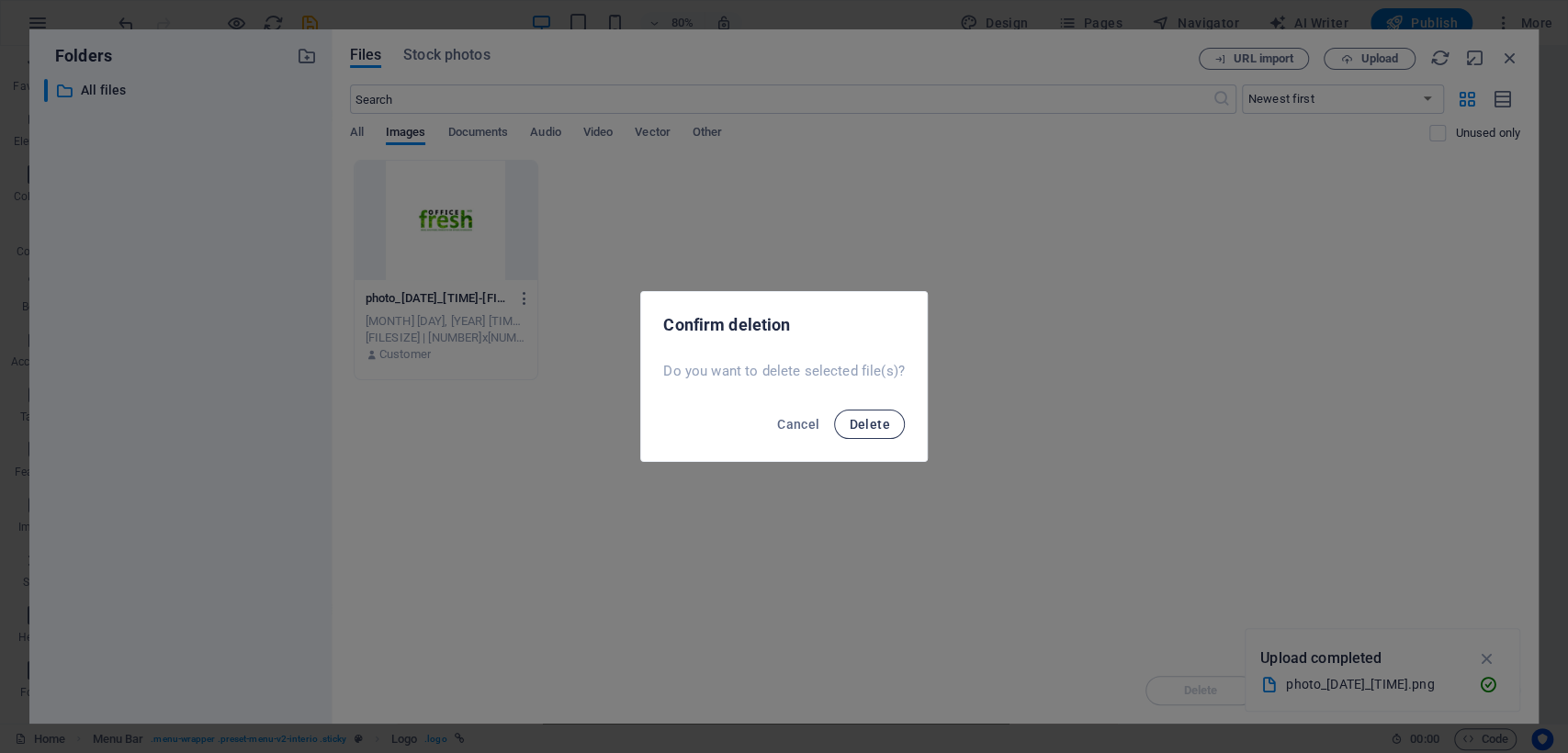 click on "Delete" at bounding box center (869, 424) 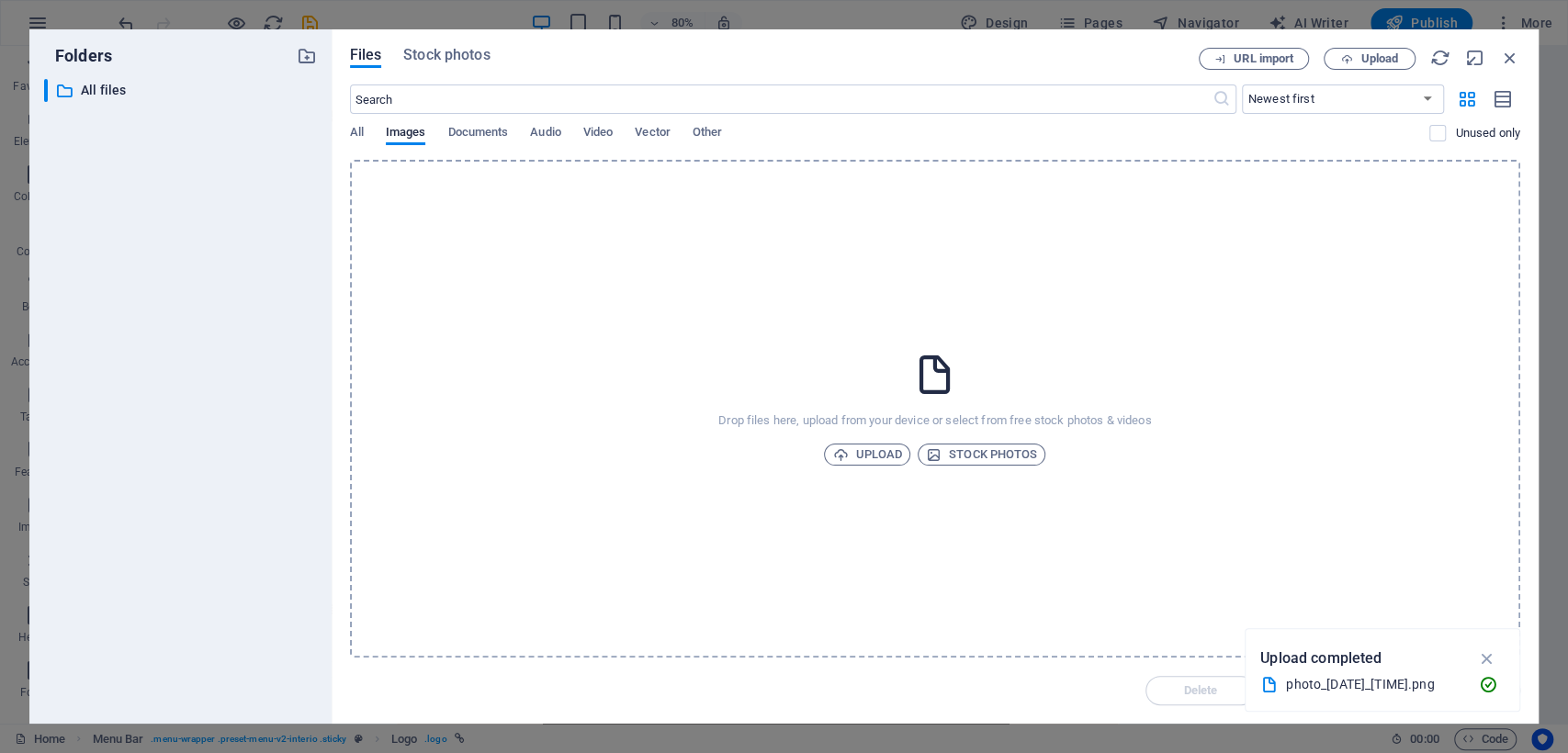 click on "Drop files here, upload from your device or select from free stock photos & videos Upload Stock photos" at bounding box center [935, 409] 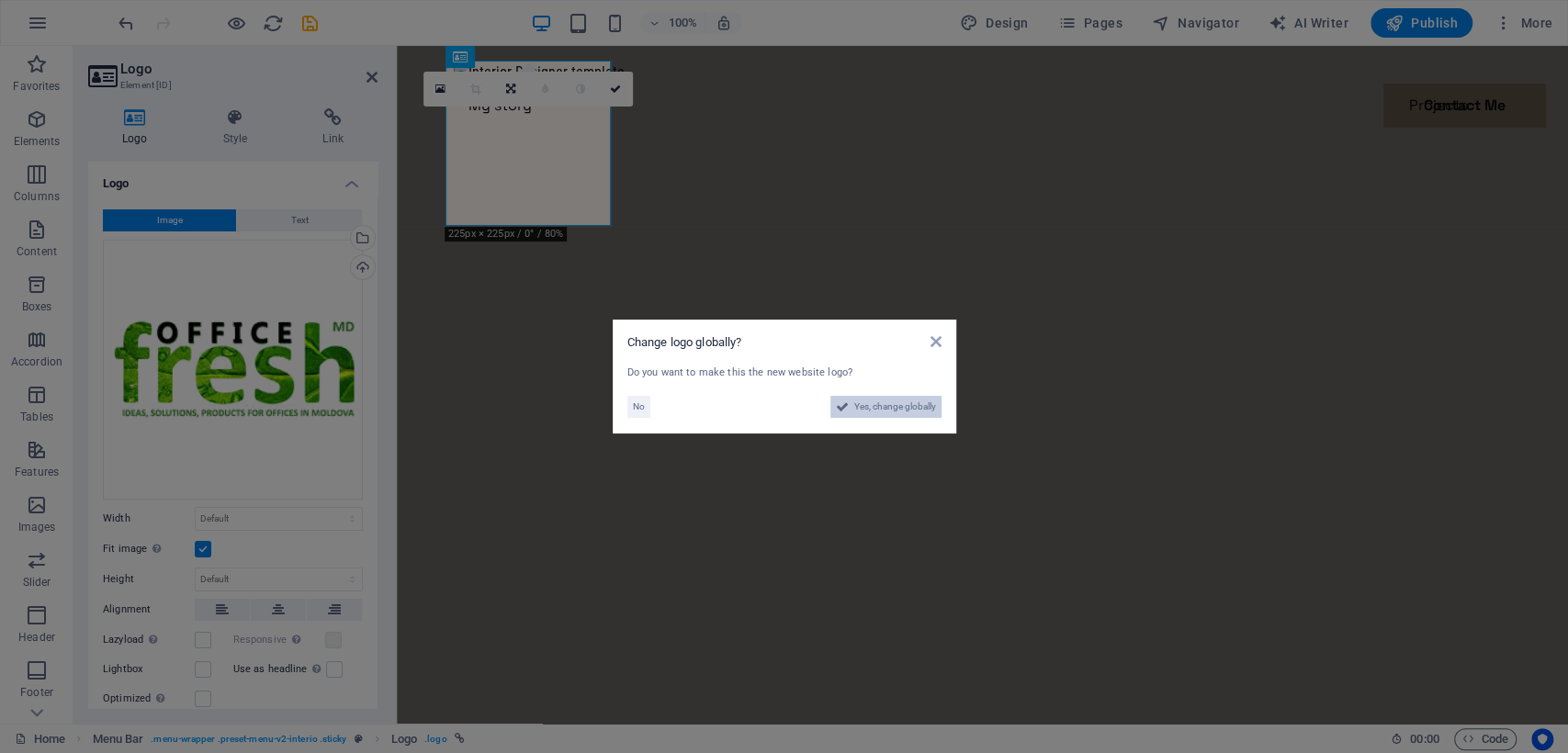 drag, startPoint x: 888, startPoint y: 411, endPoint x: 437, endPoint y: 426, distance: 451.24938 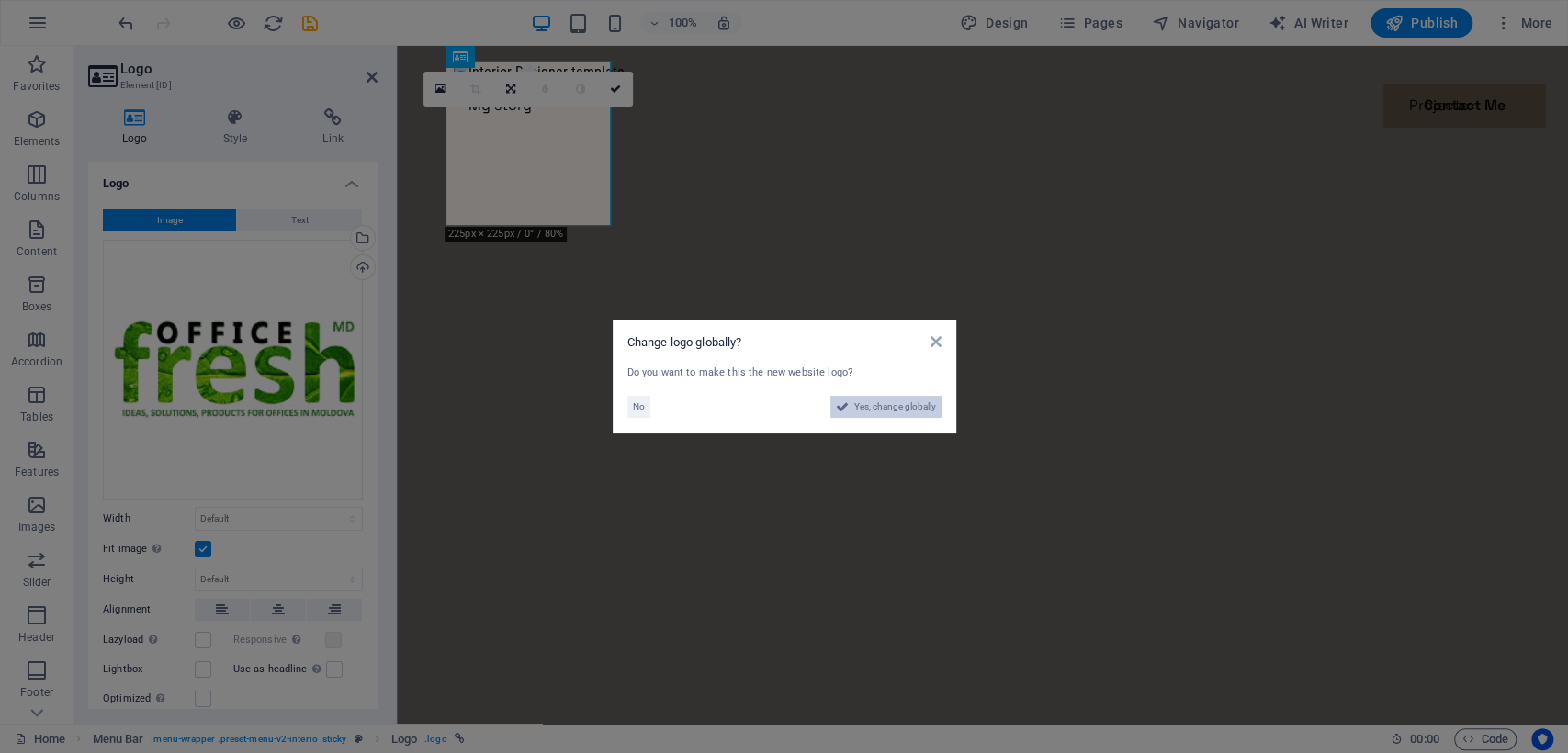 click on "Yes, change globally" at bounding box center (895, 407) 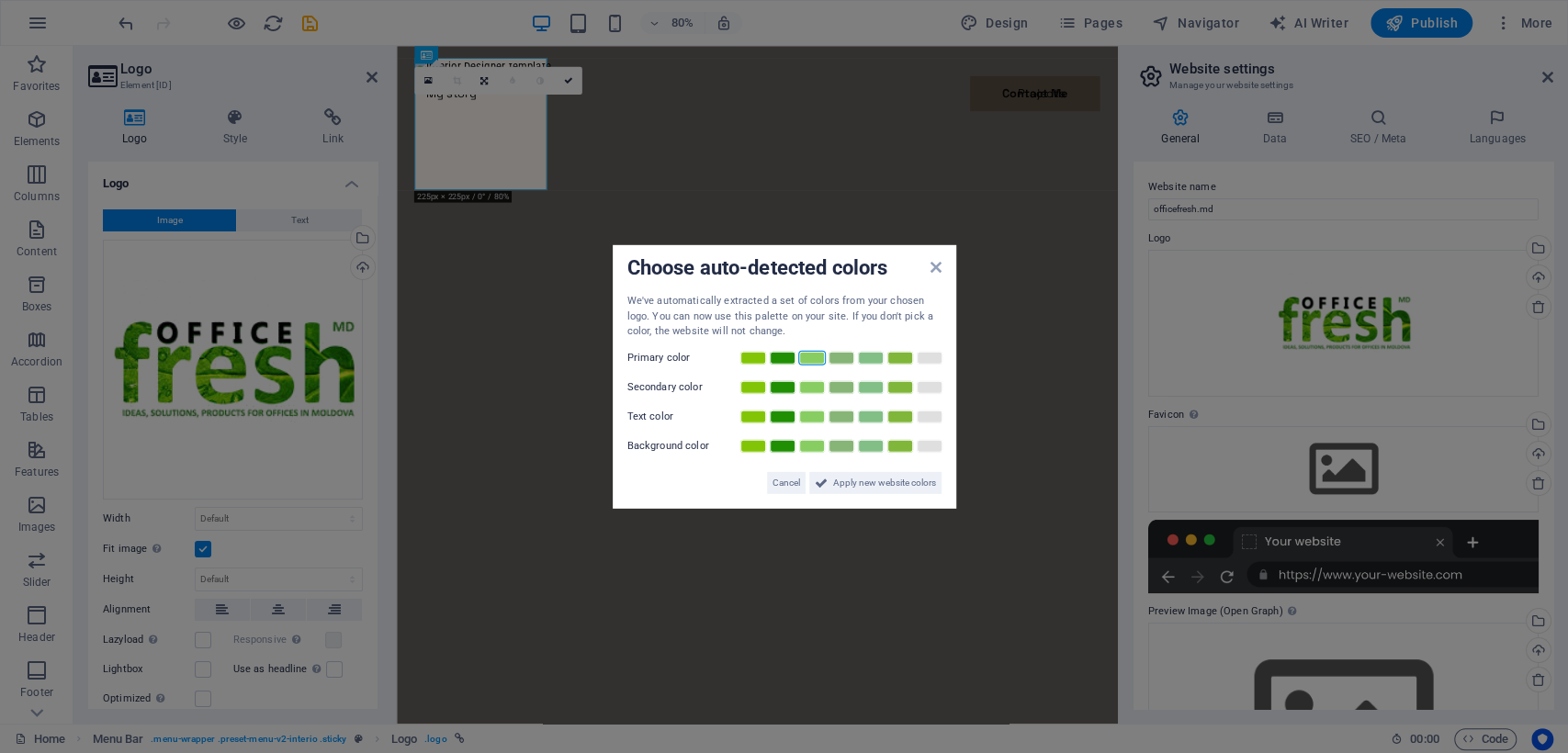 click at bounding box center (812, 357) 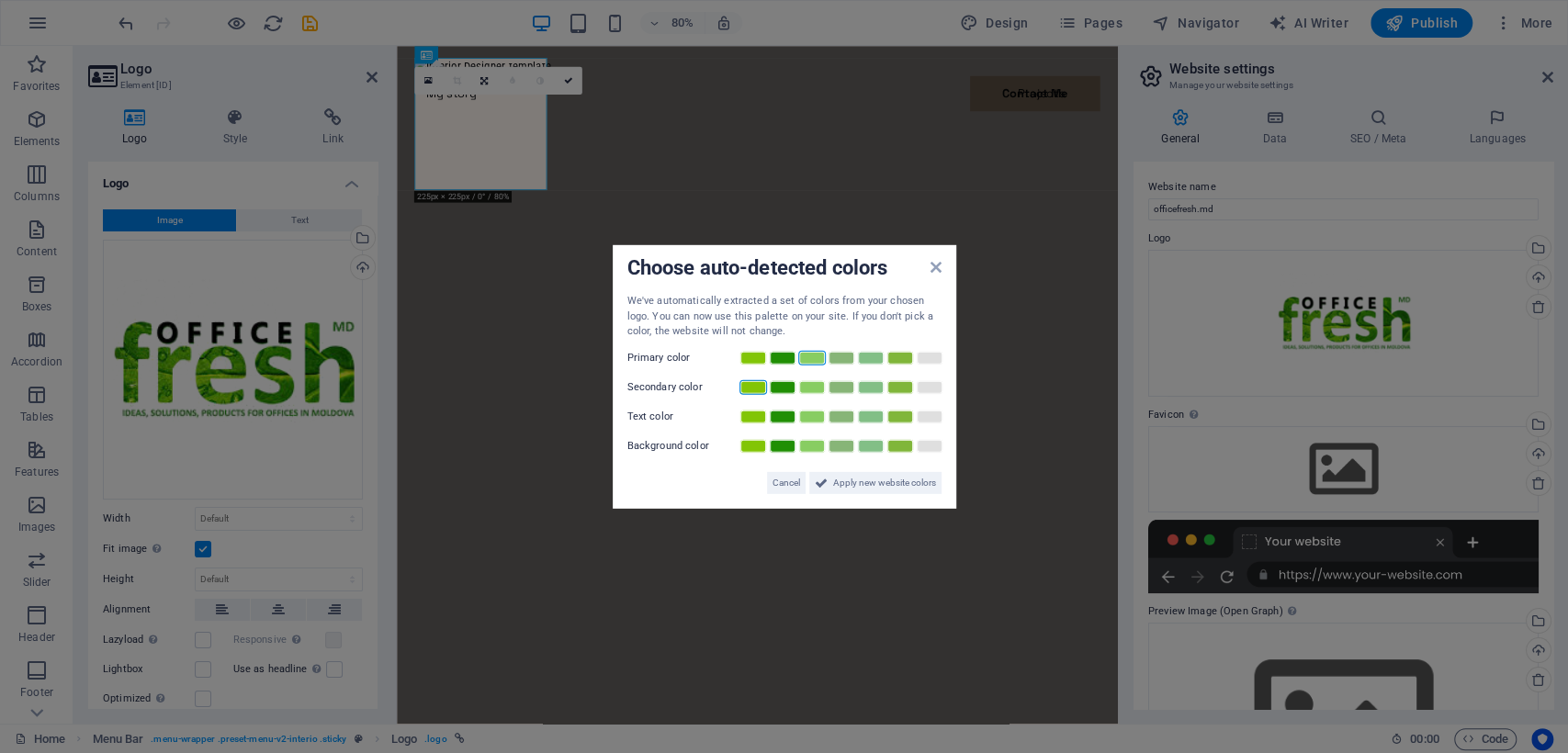click at bounding box center [753, 387] 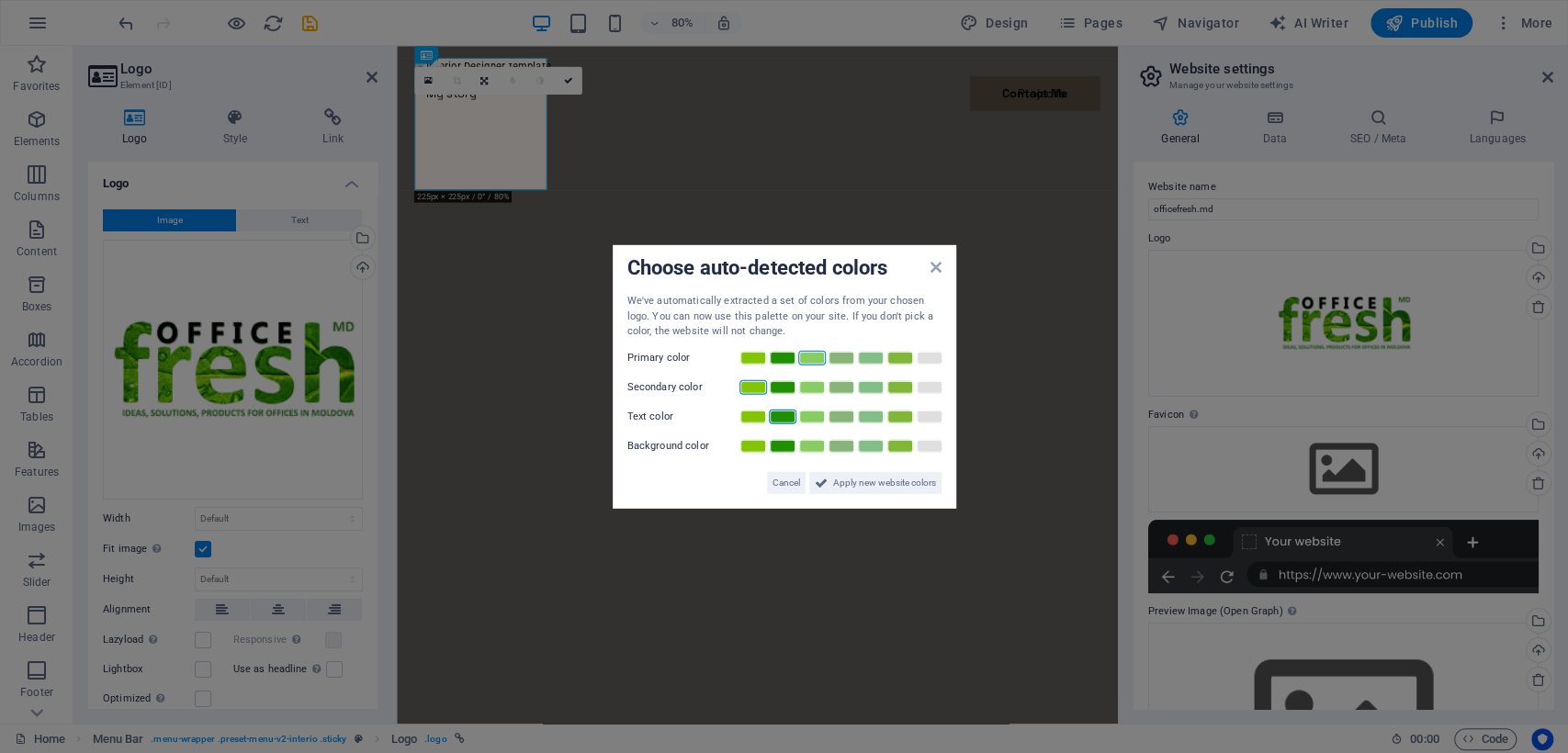 click at bounding box center [783, 416] 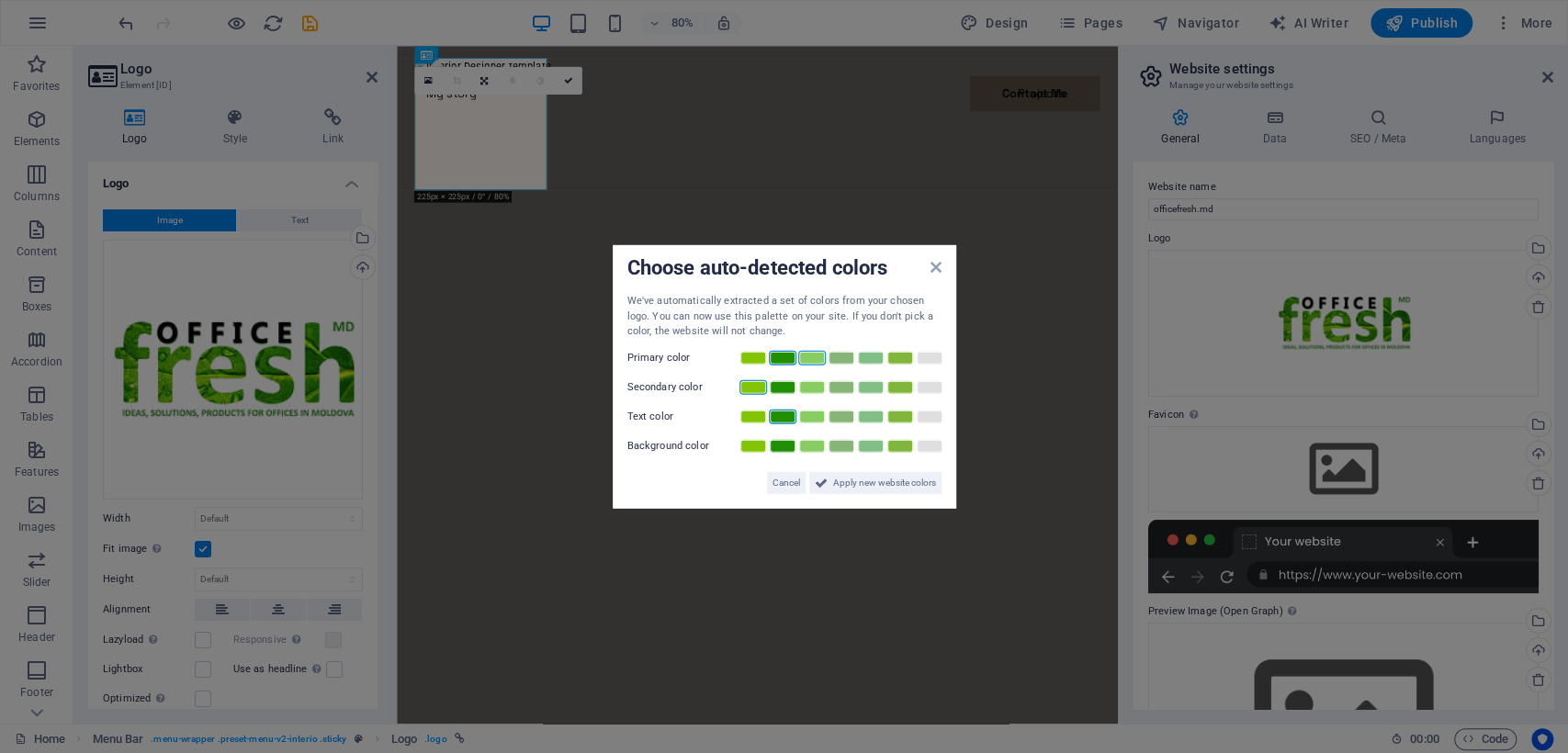 click at bounding box center [783, 357] 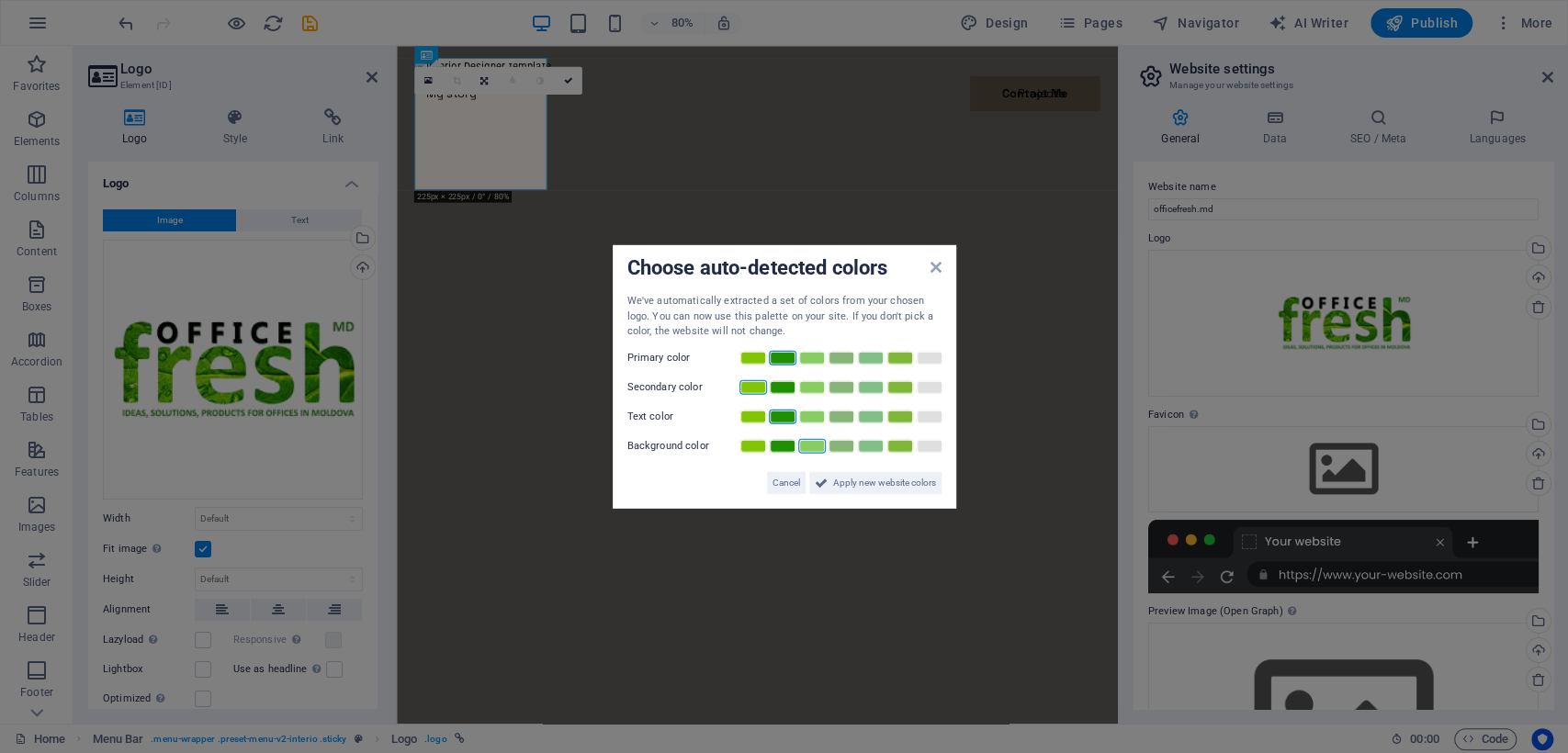 click at bounding box center [812, 445] 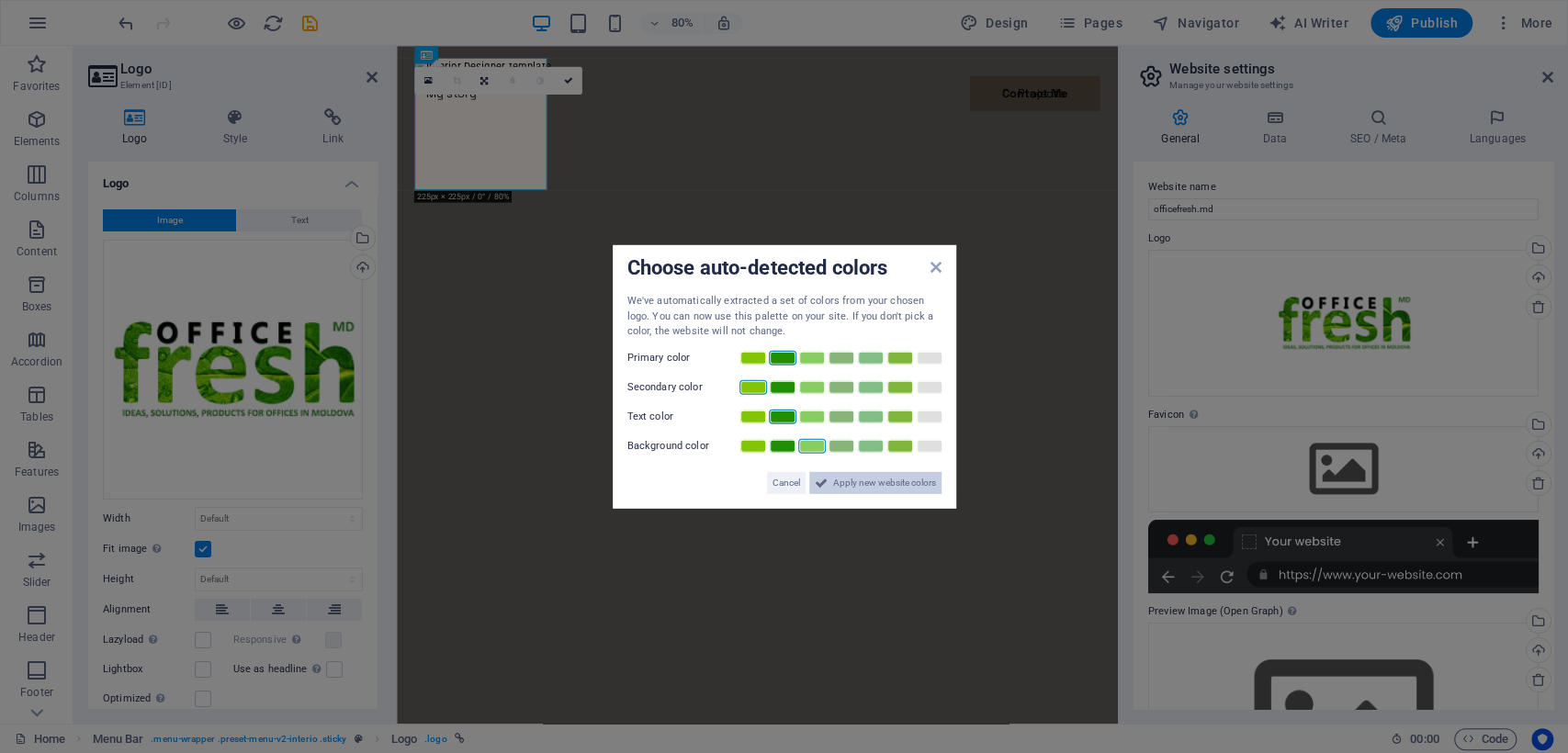 click on "Apply new website colors" at bounding box center (885, 482) 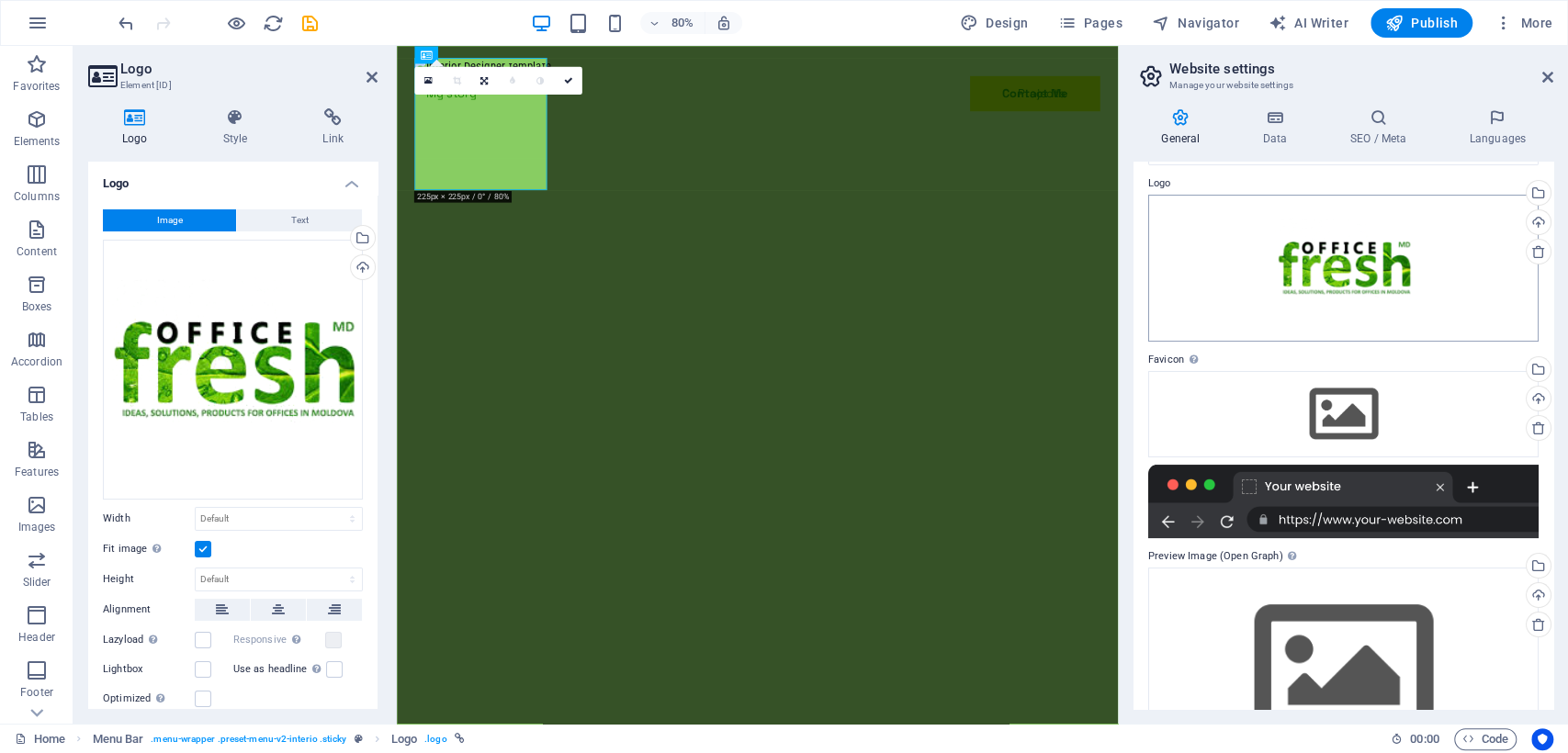 scroll, scrollTop: 0, scrollLeft: 0, axis: both 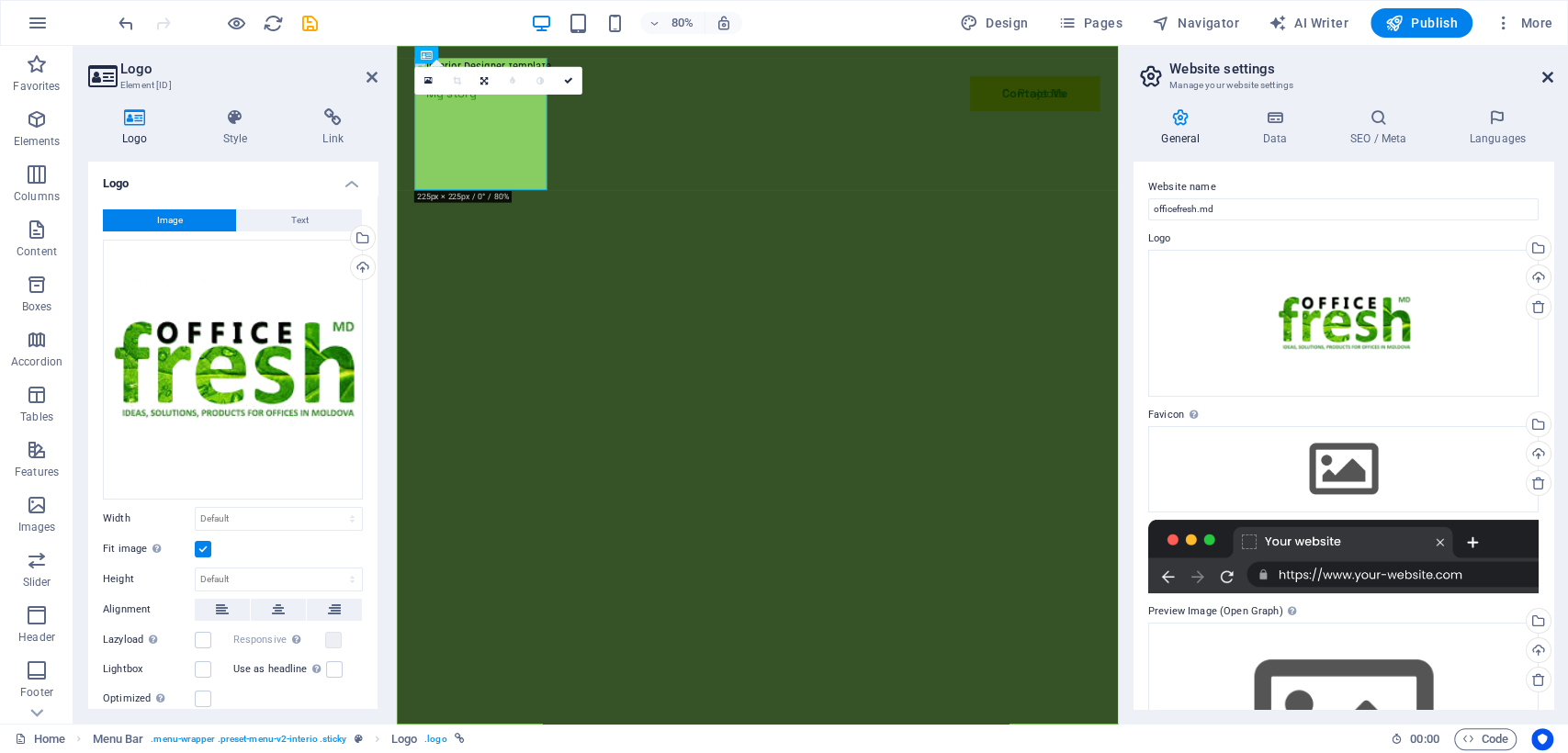 click at bounding box center [1548, 77] 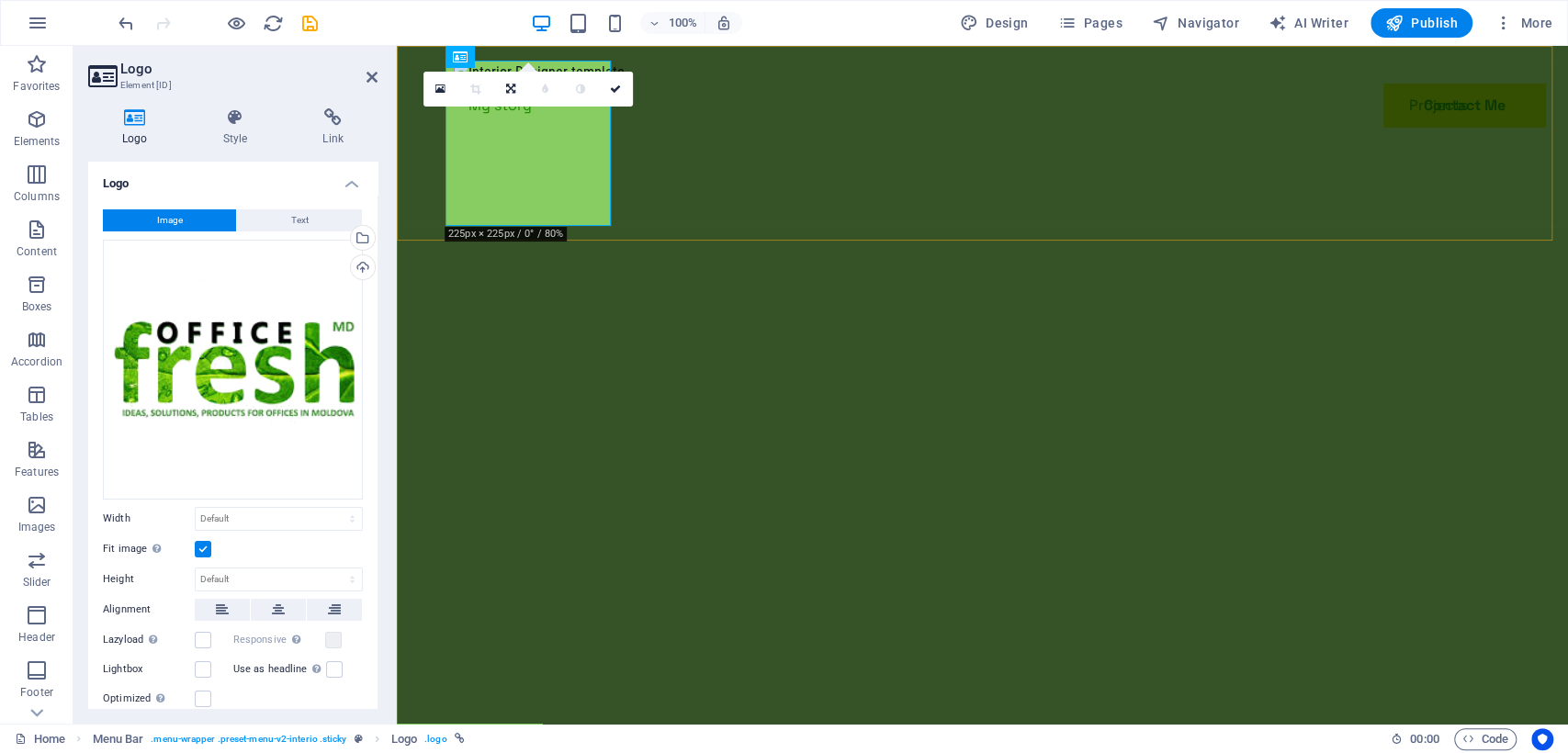 click on "My story Projects Contact Me Contact Me" at bounding box center [982, 116] 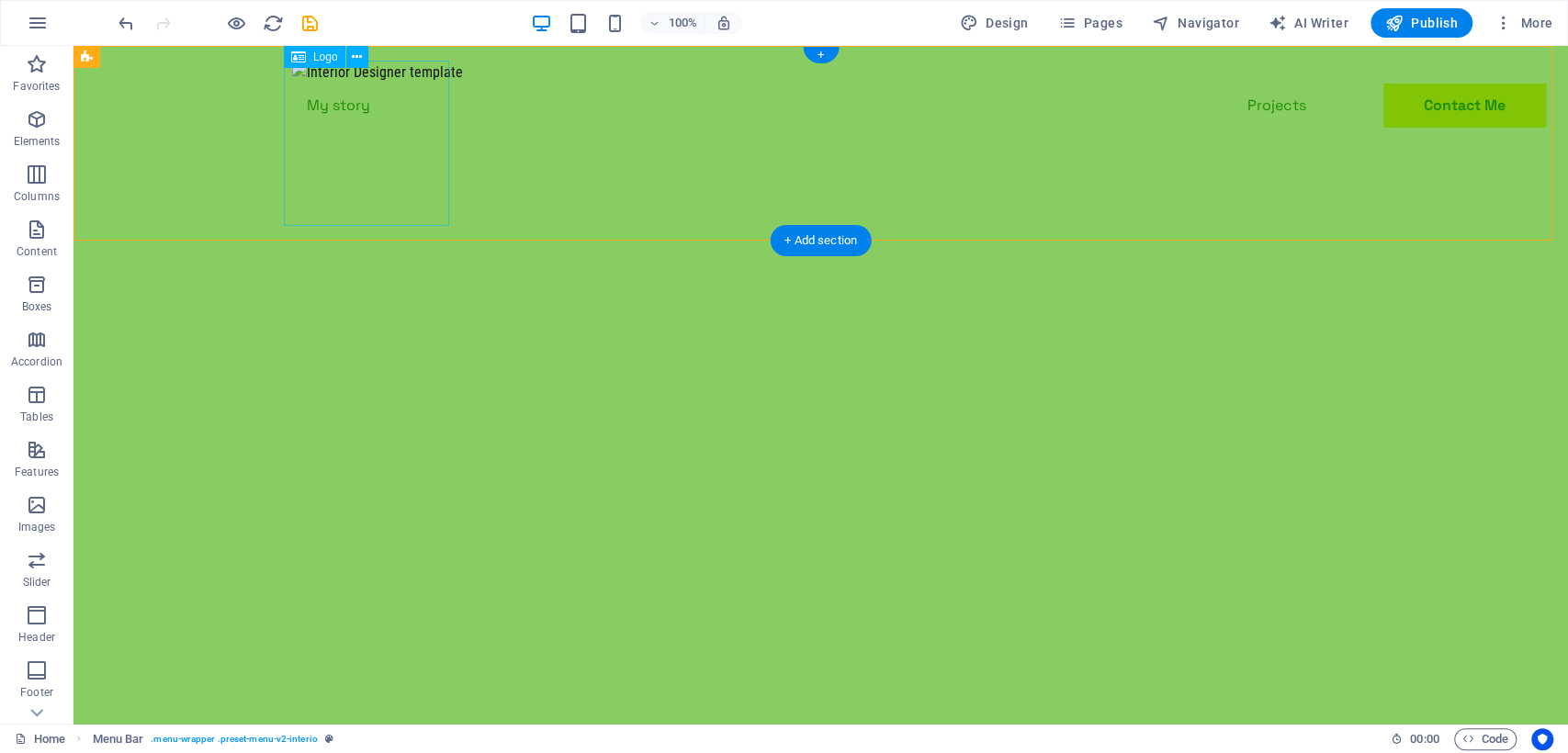 click at bounding box center (821, 72) 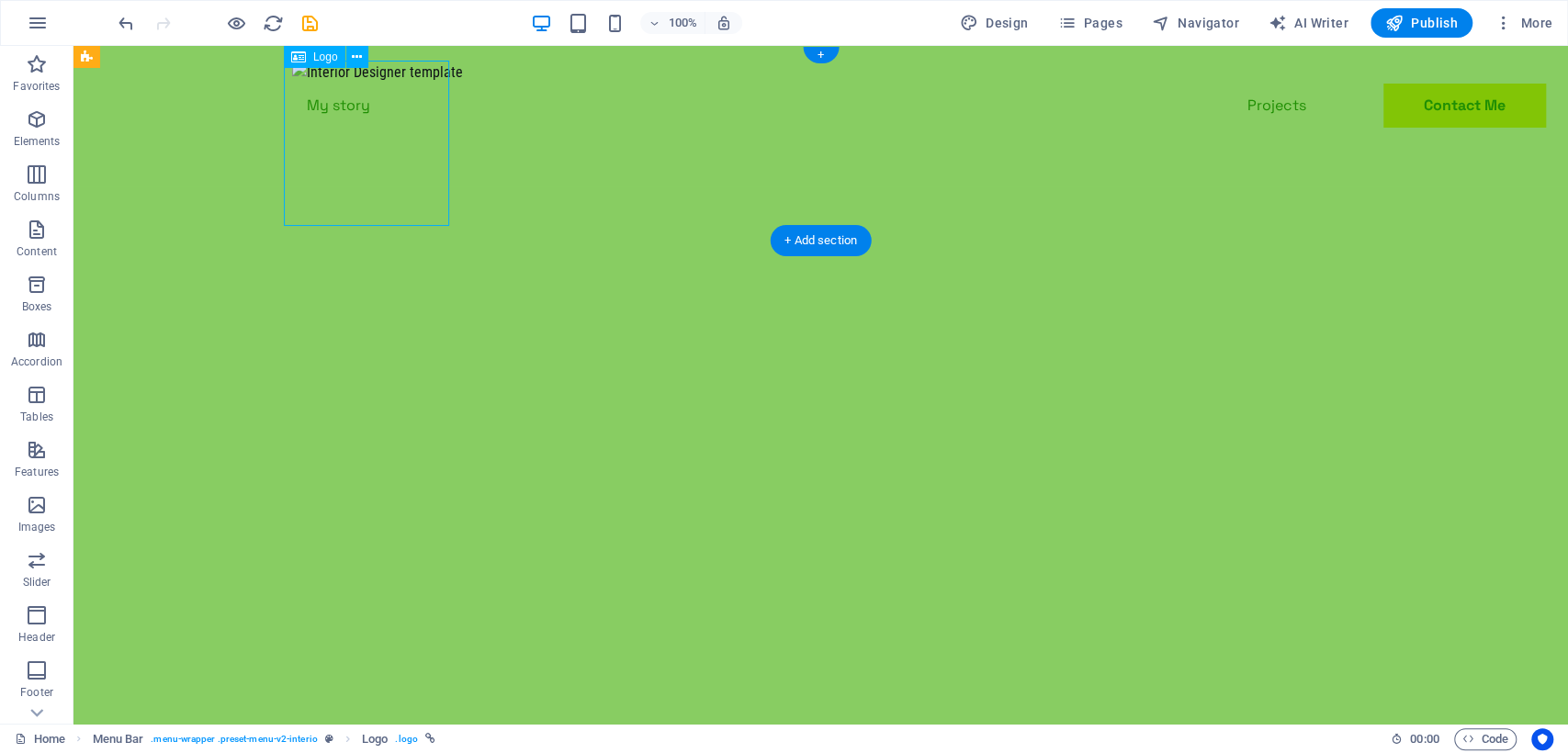 click at bounding box center [821, 72] 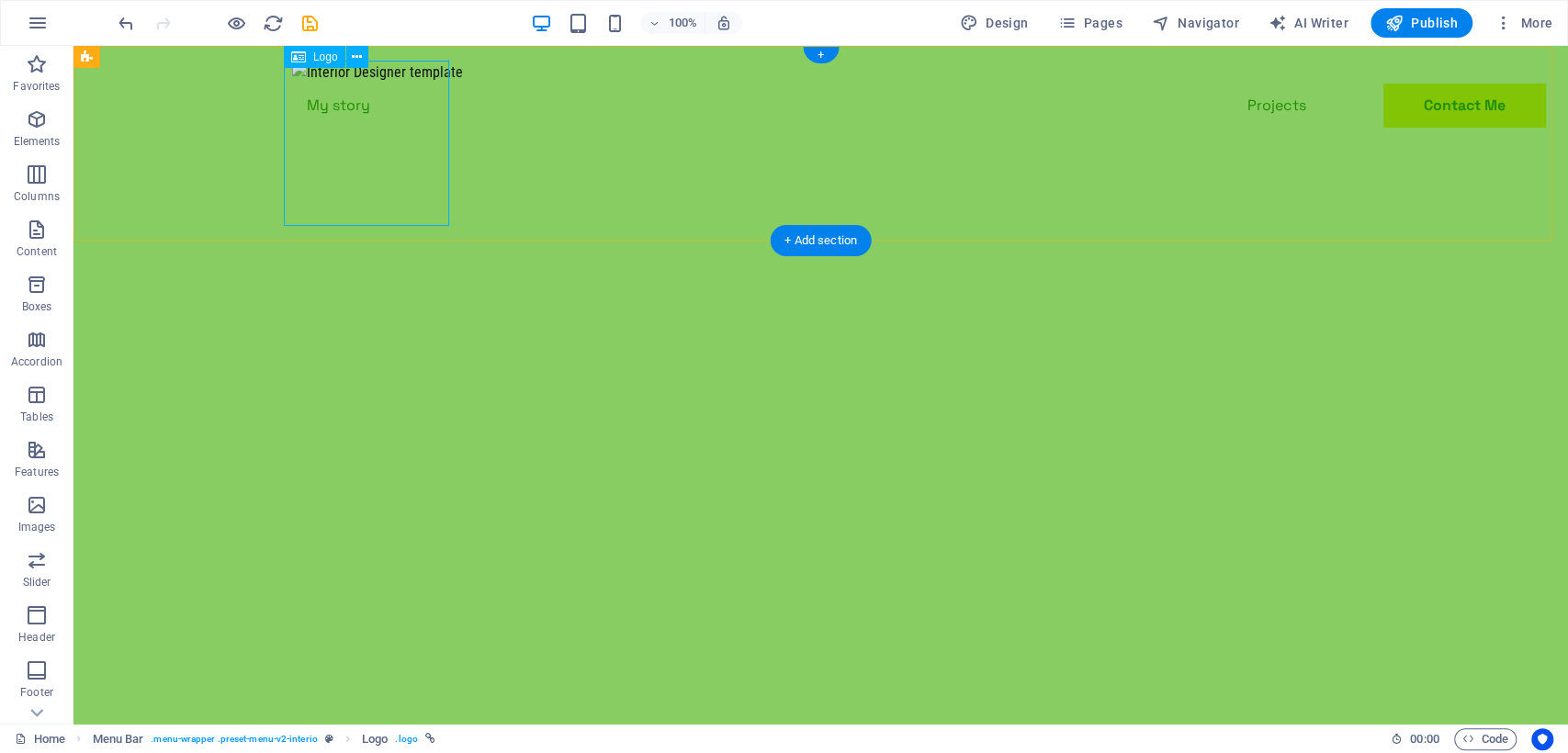 click at bounding box center (821, 72) 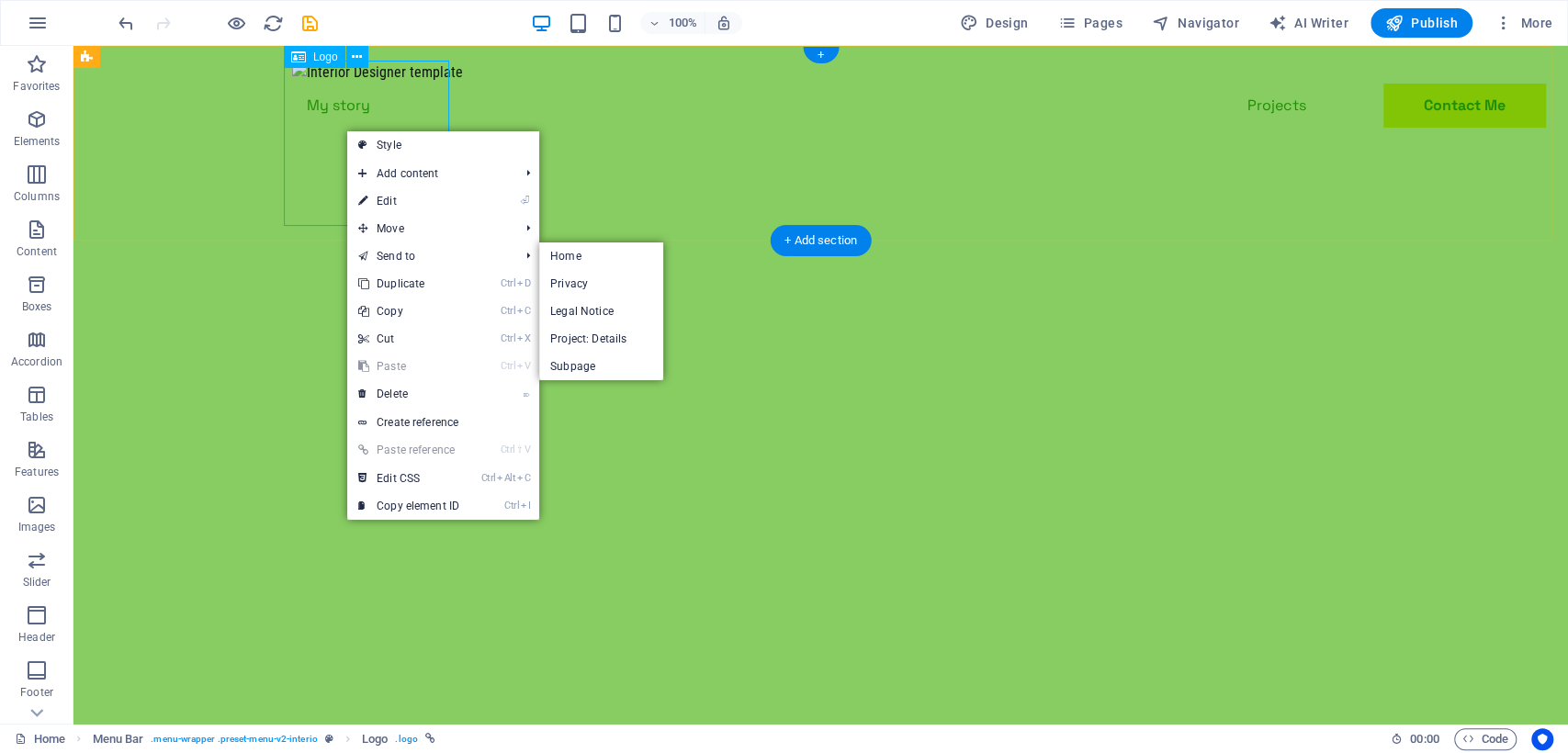 click at bounding box center [821, 72] 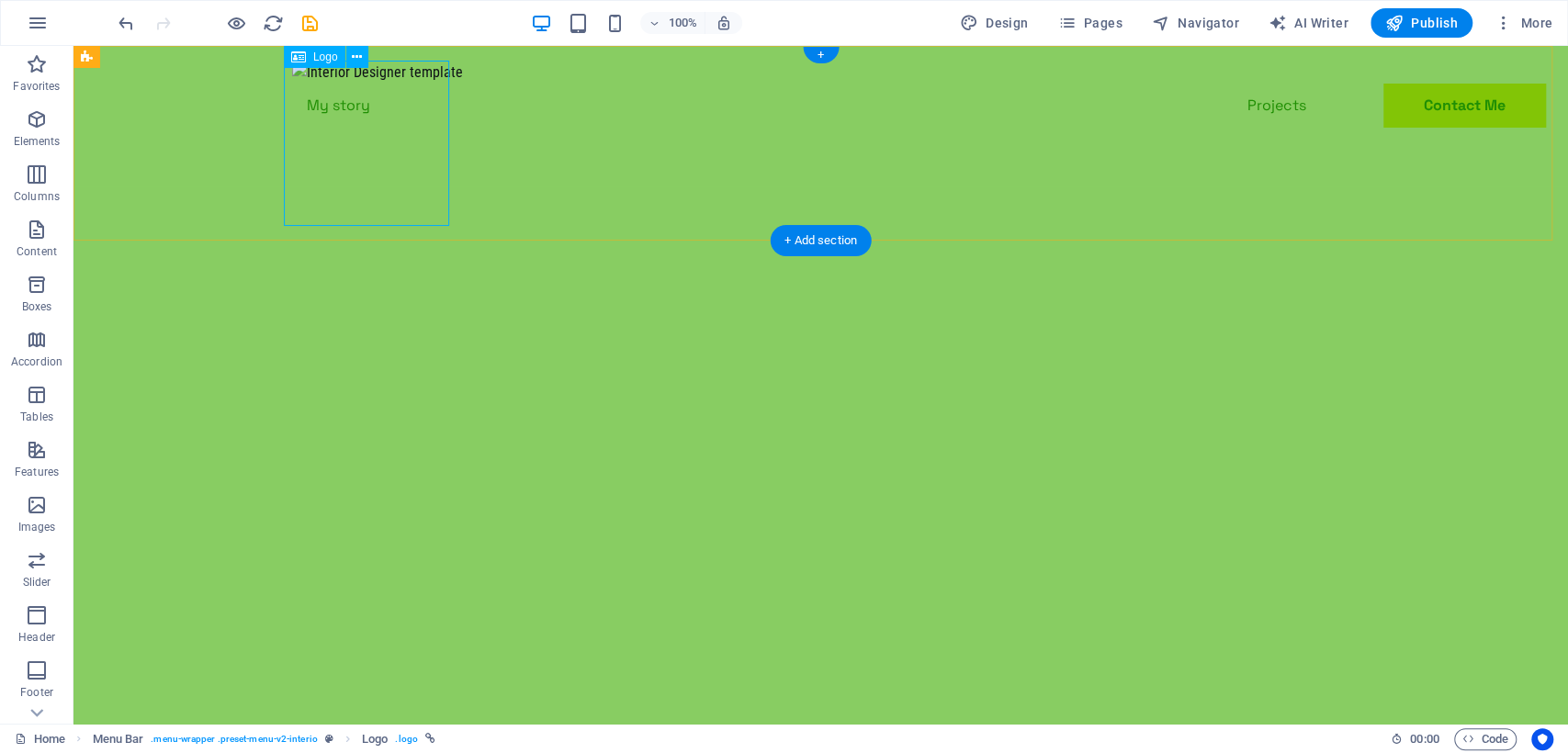 click at bounding box center [821, 72] 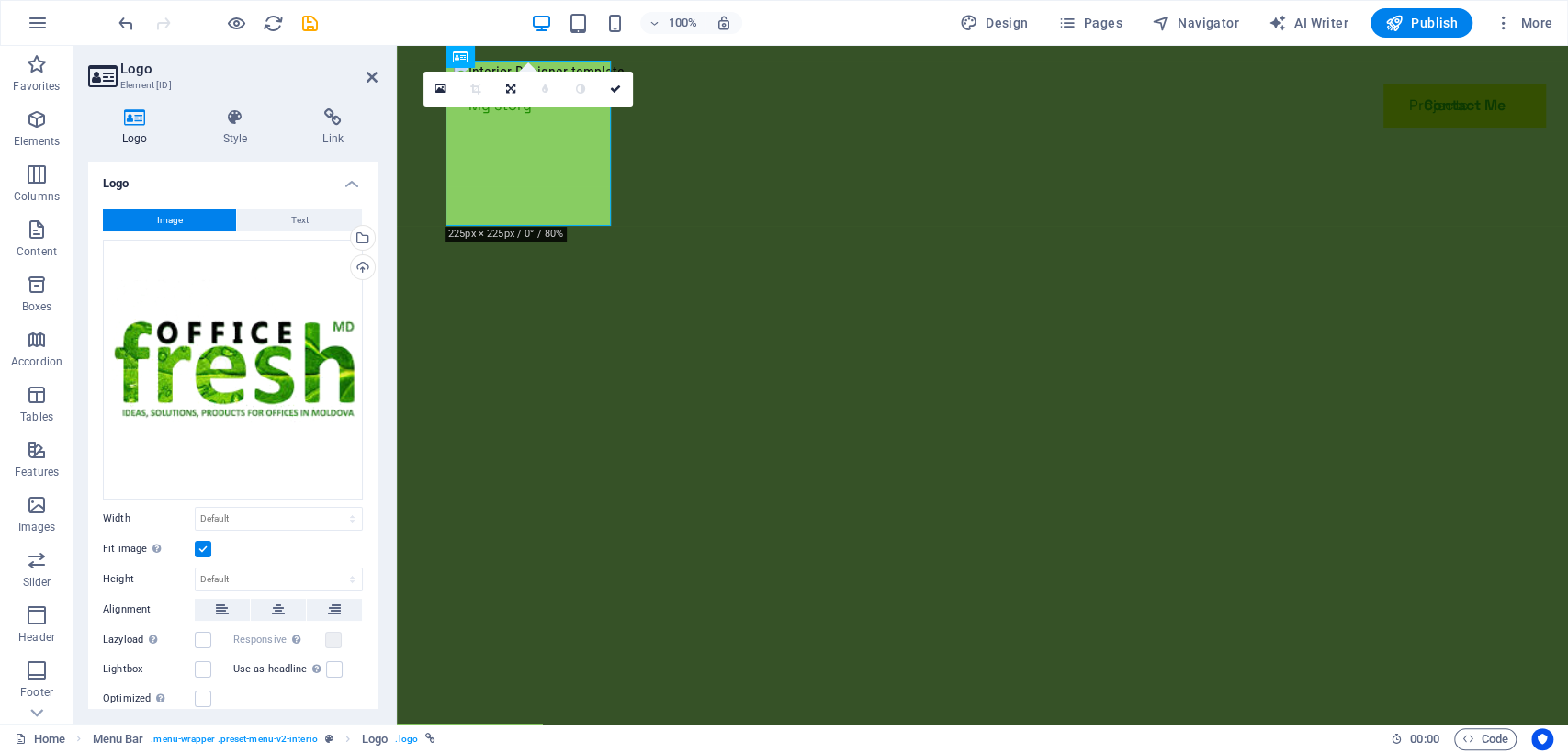 click at bounding box center (333, 118) 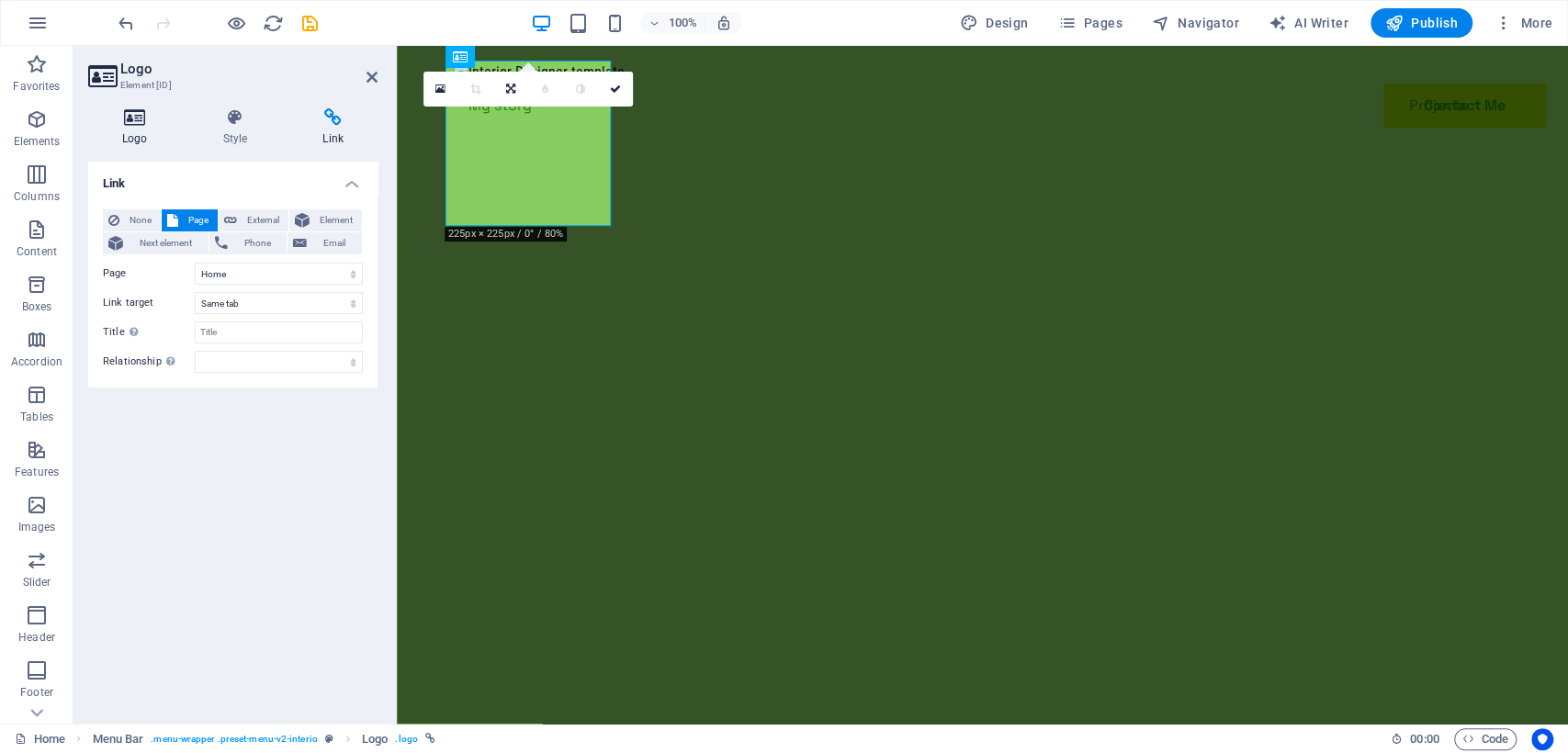 click at bounding box center [135, 118] 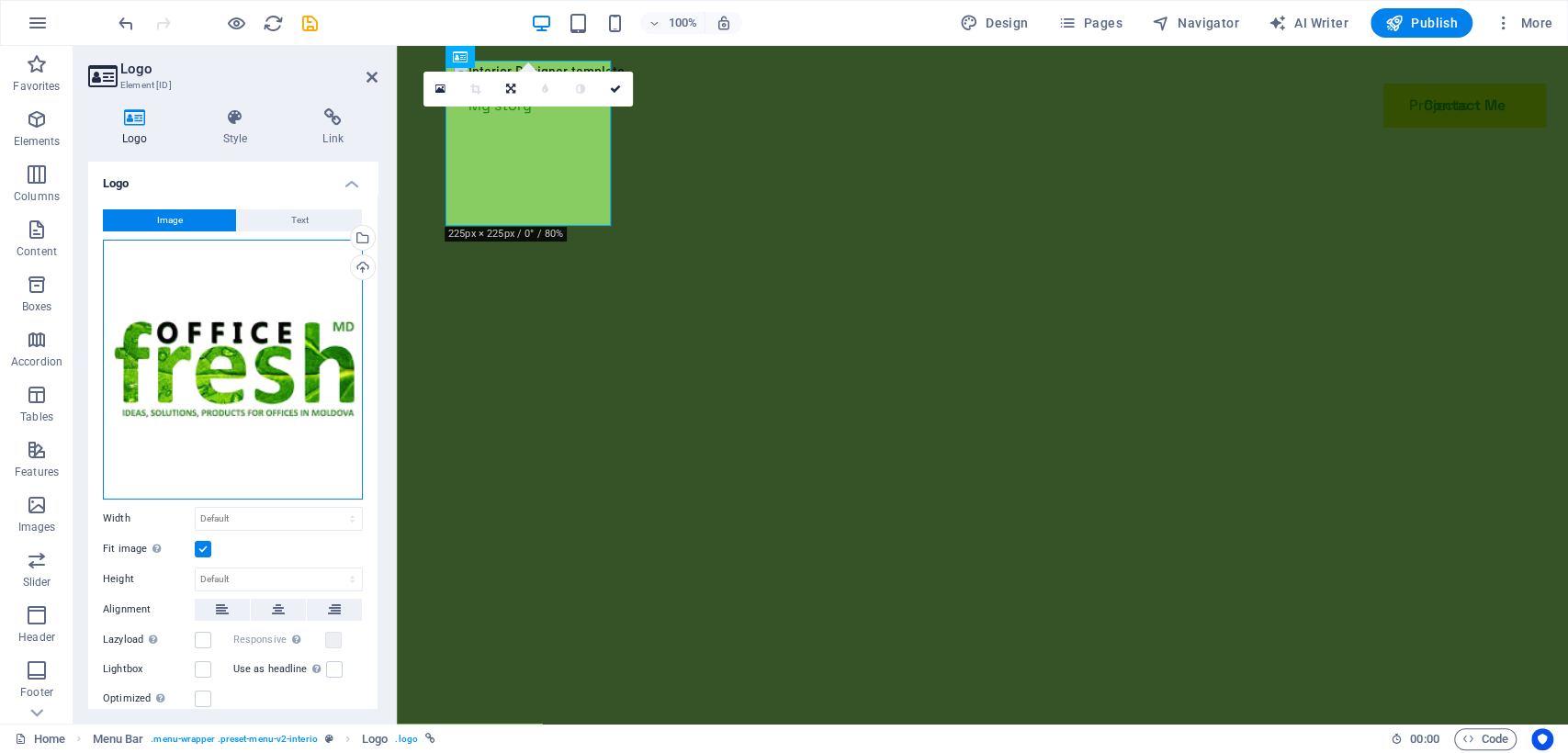 click on "Drag files here, click to choose files or select files from Files or our free stock photos & videos" at bounding box center [232, 369] 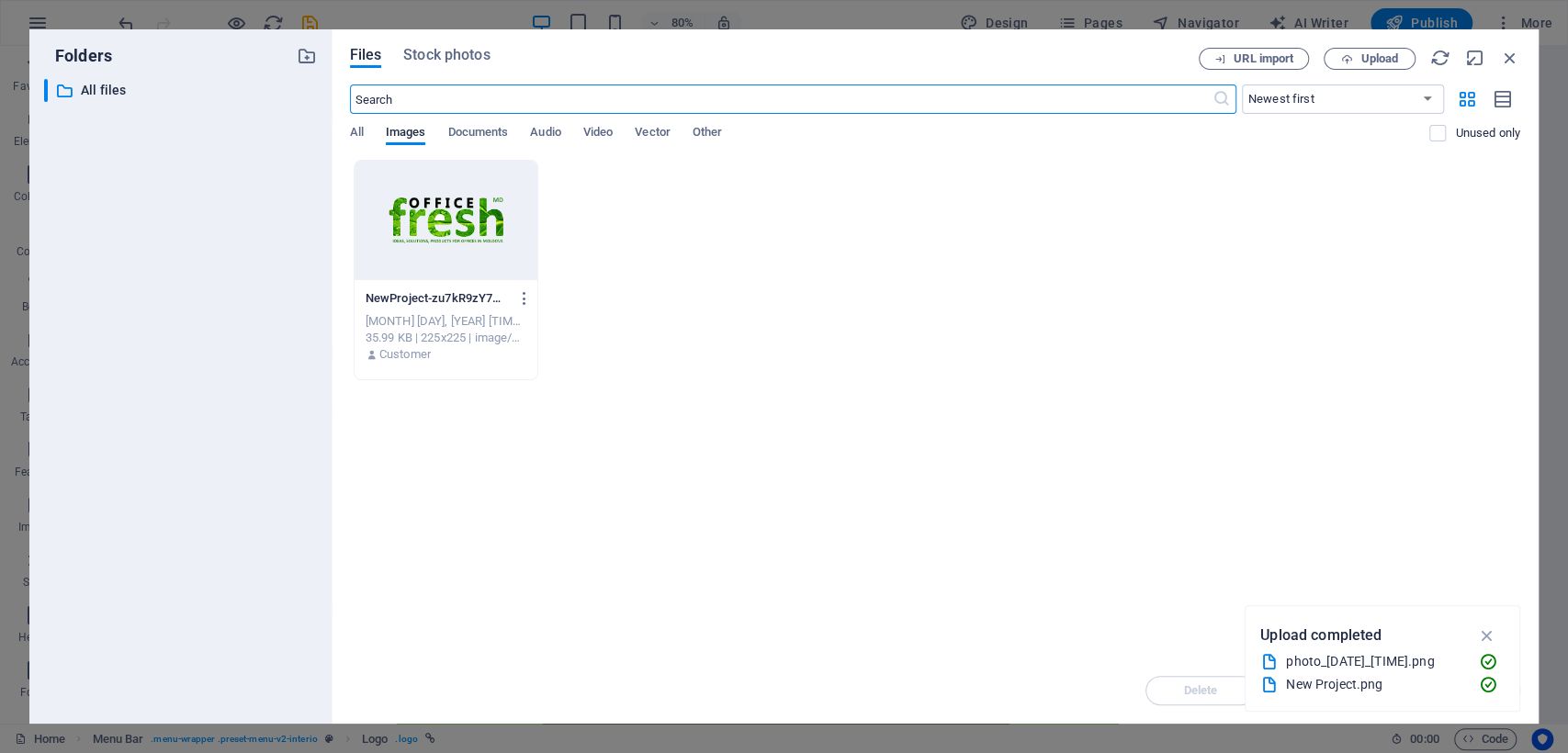 click at bounding box center [446, 220] 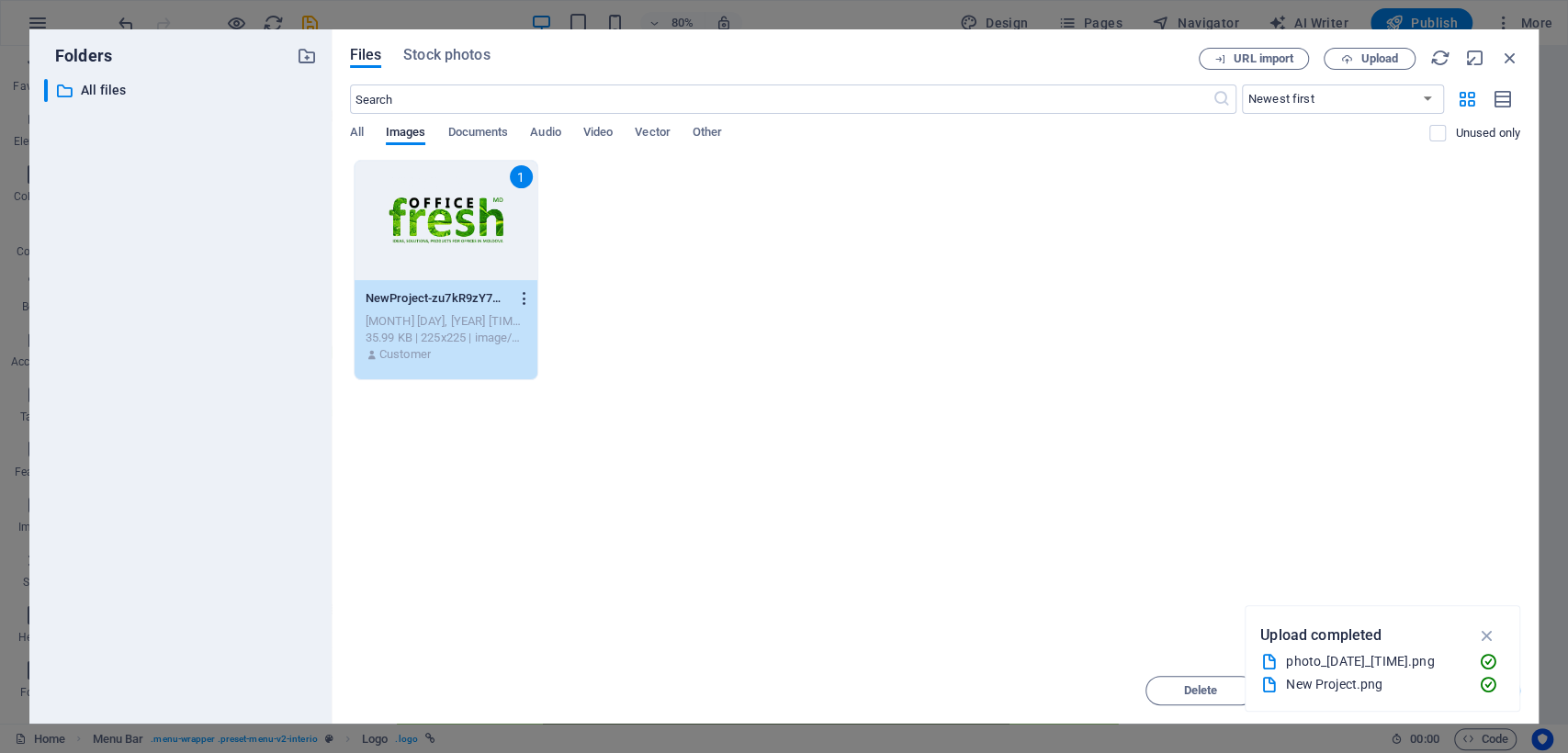 click at bounding box center (525, 298) 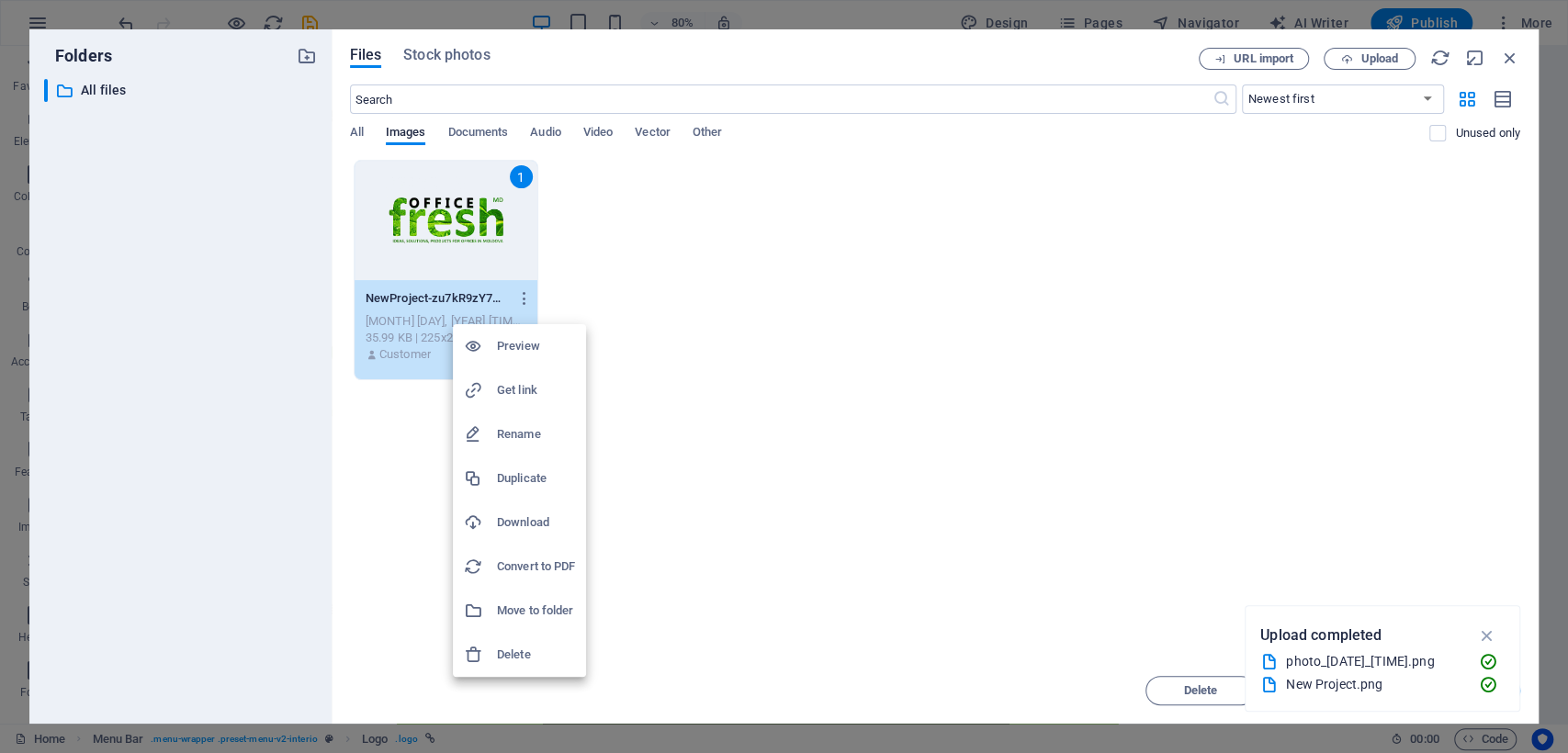 click on "Delete" at bounding box center (536, 655) 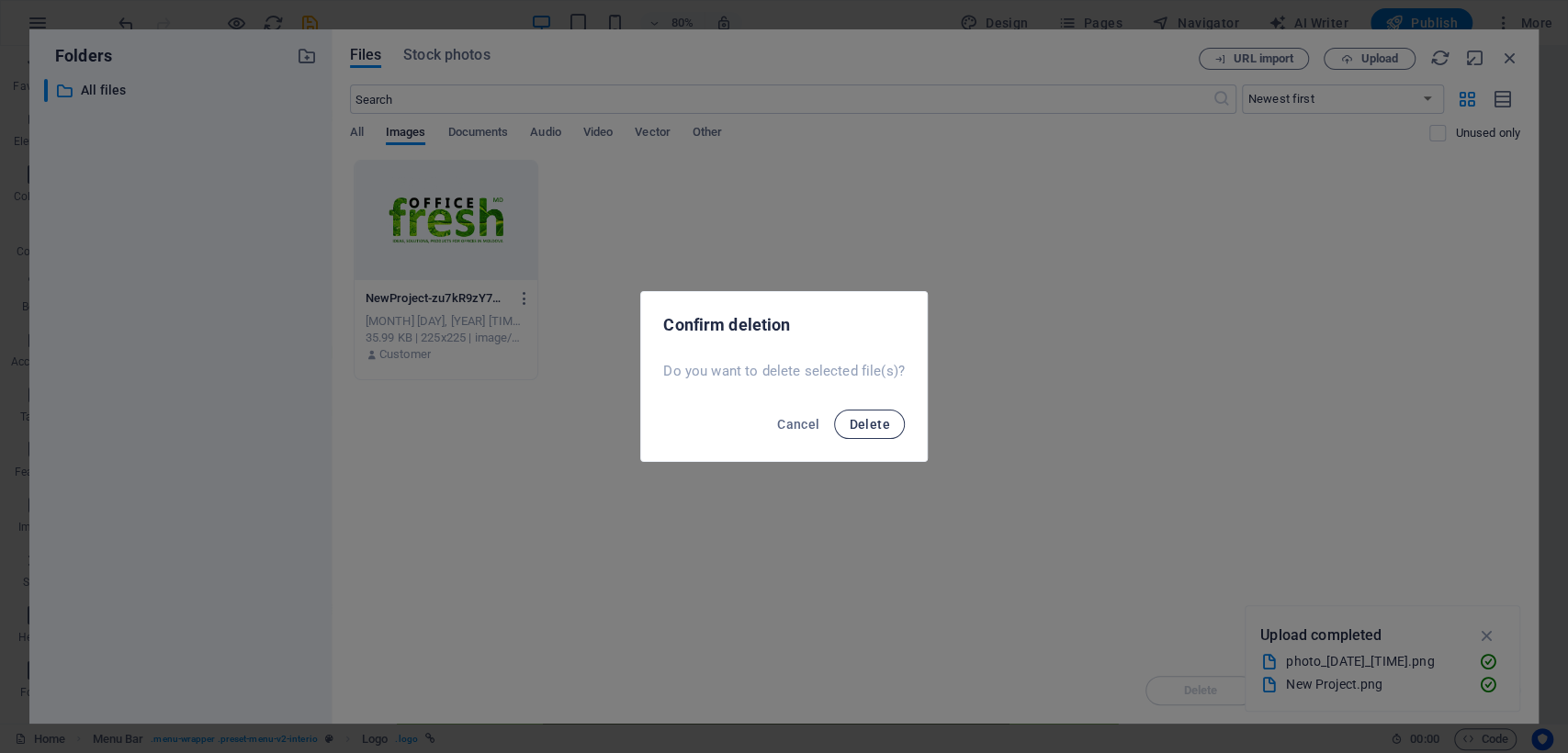 click on "Delete" at bounding box center [869, 424] 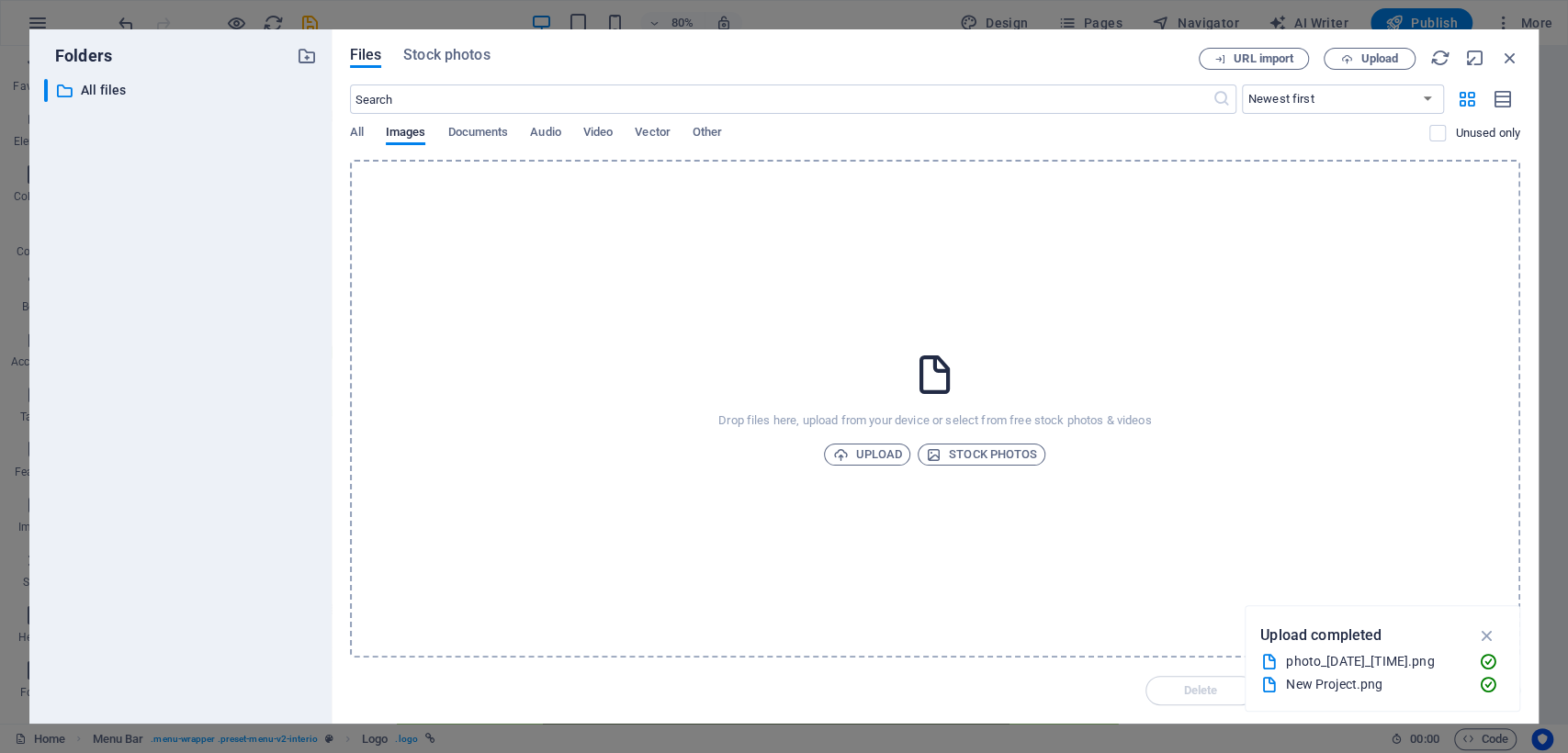 click on "Drop files here, upload from your device or select from free stock photos & videos Upload Stock photos" at bounding box center [935, 409] 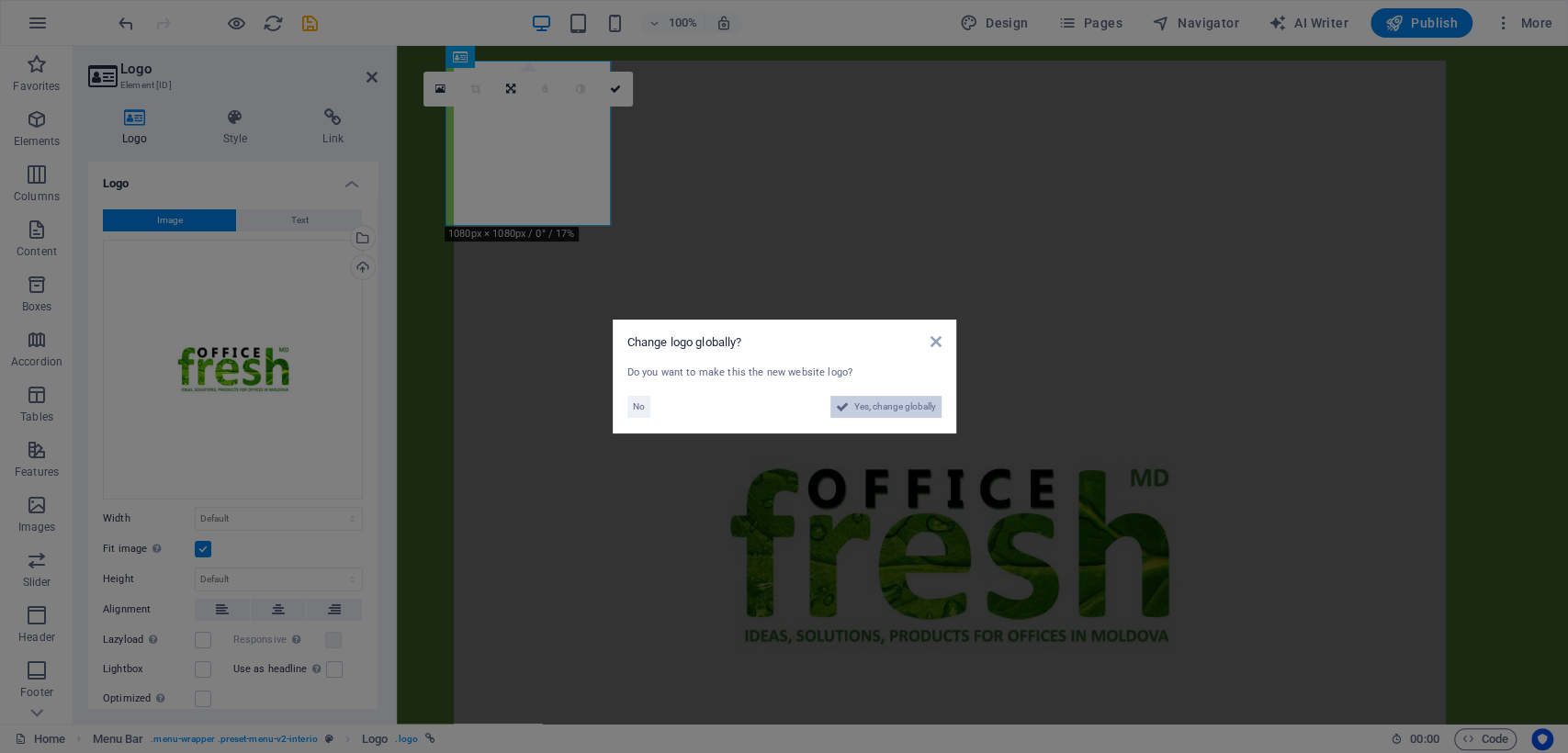 click on "Yes, change globally" at bounding box center [895, 407] 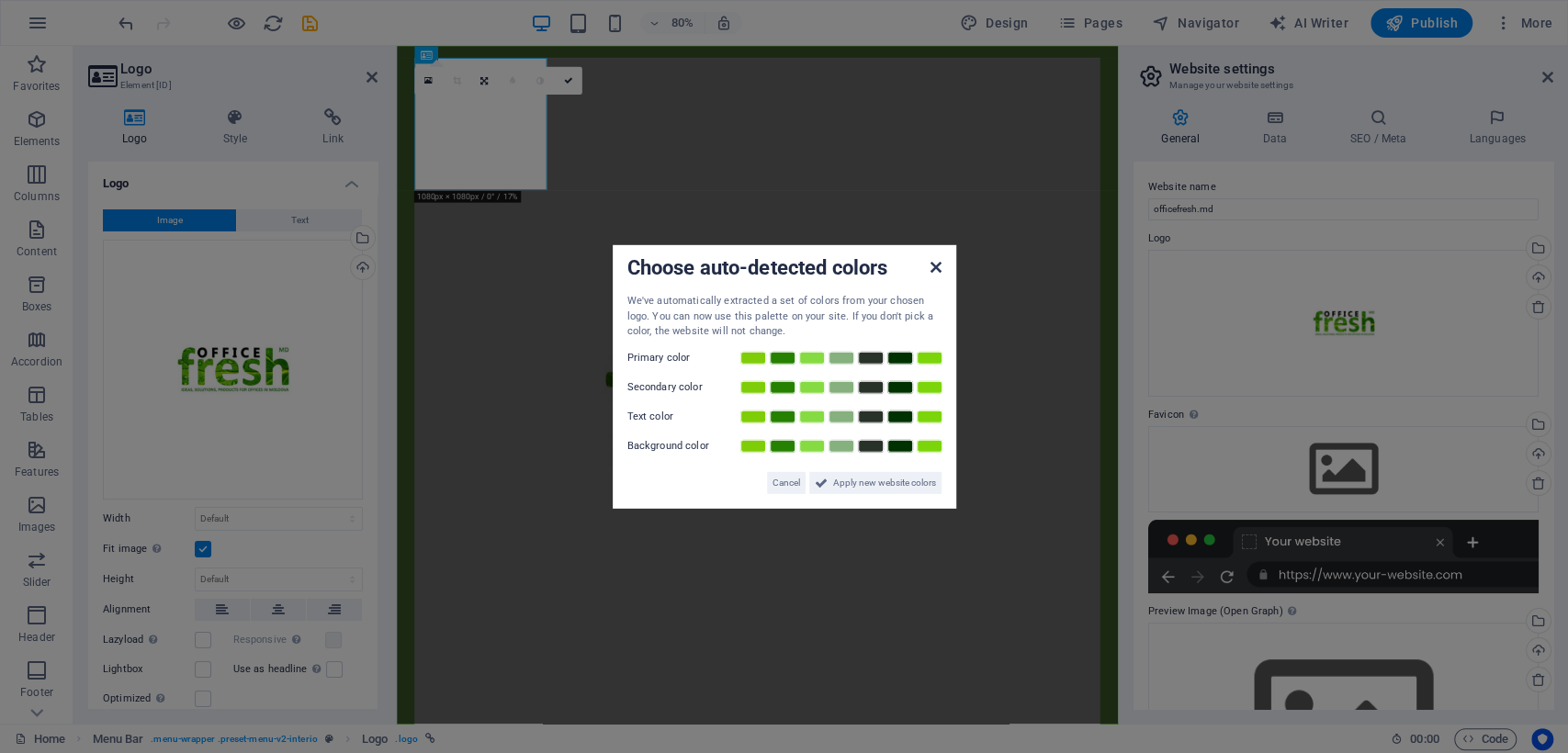 click at bounding box center [935, 267] 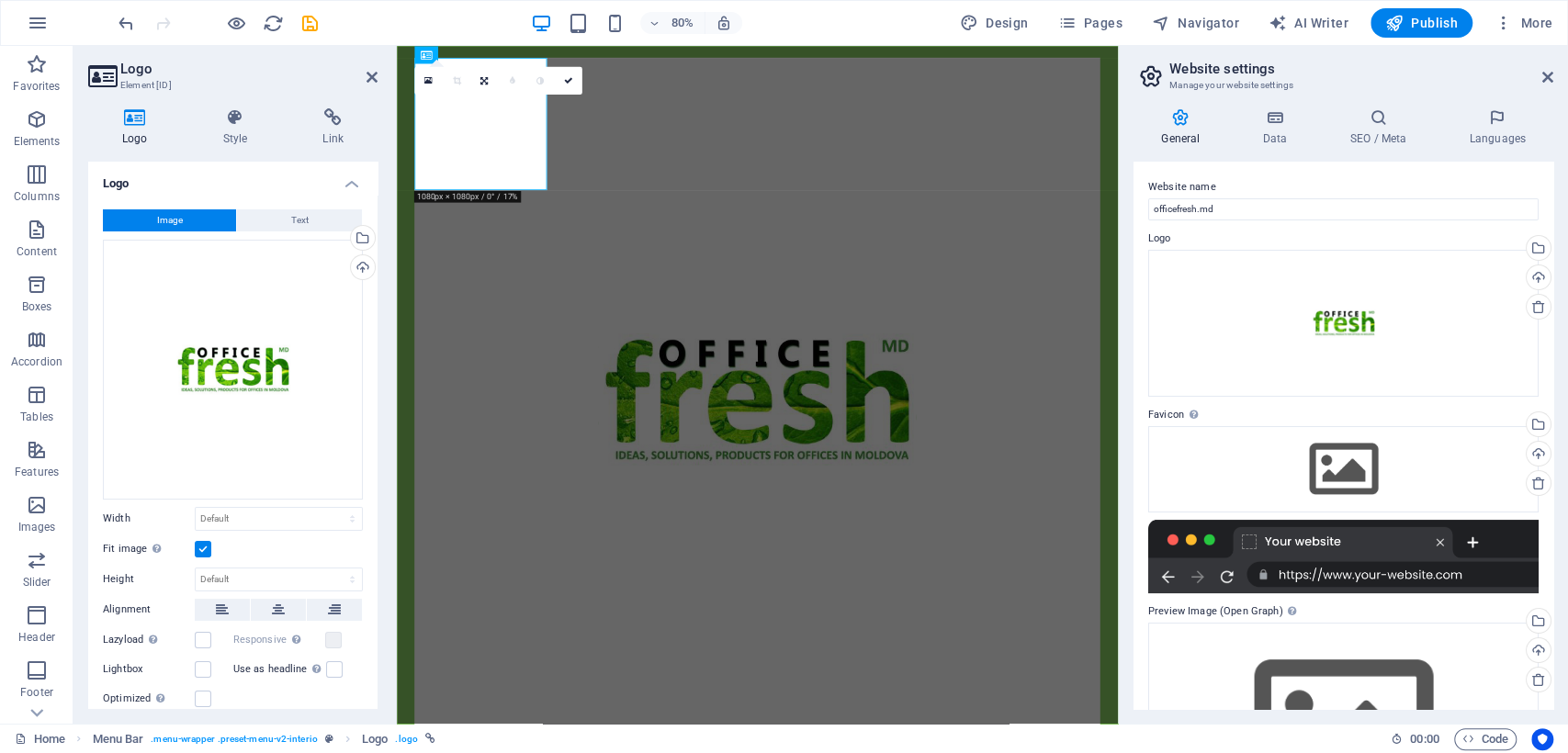 click on "Logo Element #ed-832198430" at bounding box center [232, 70] 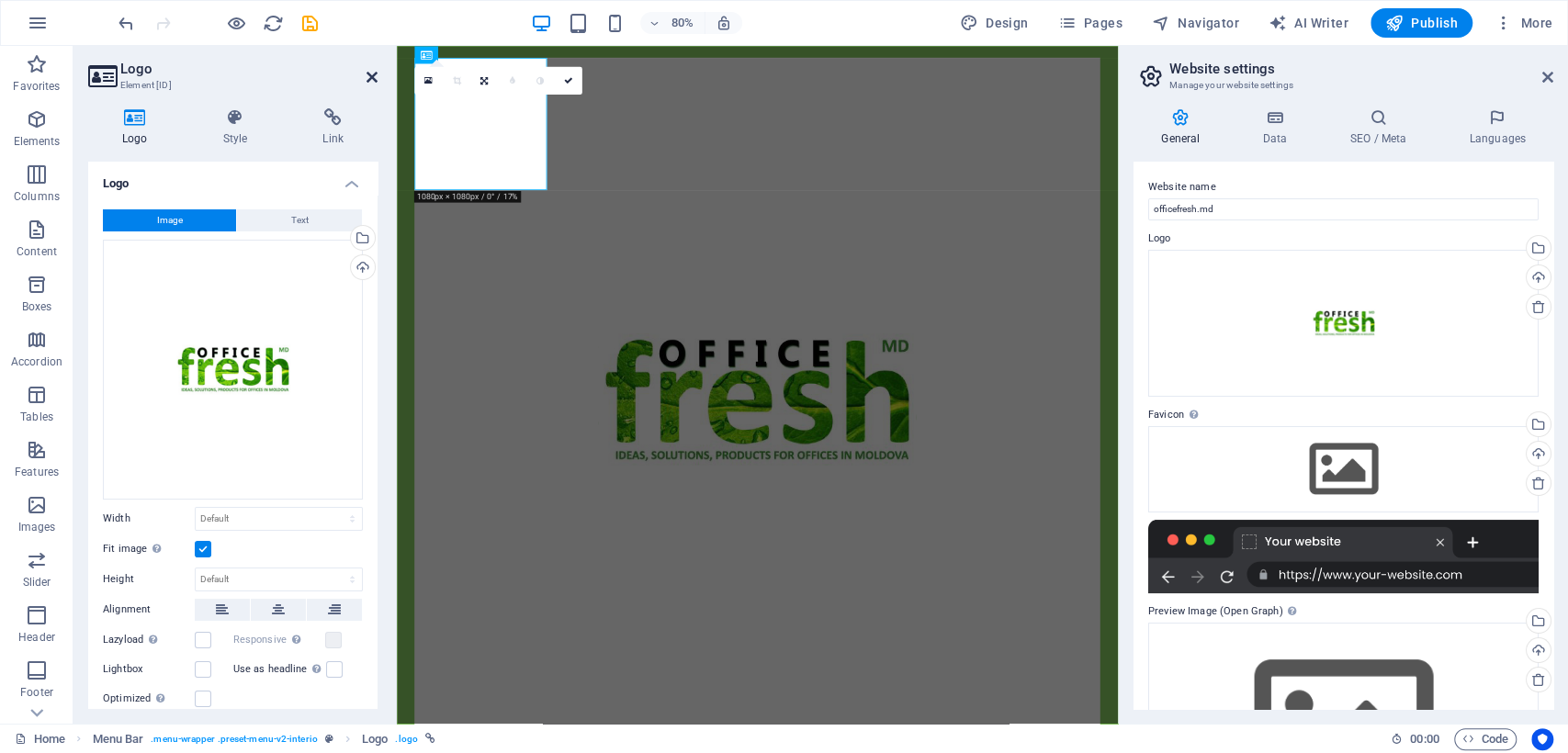 click at bounding box center (372, 77) 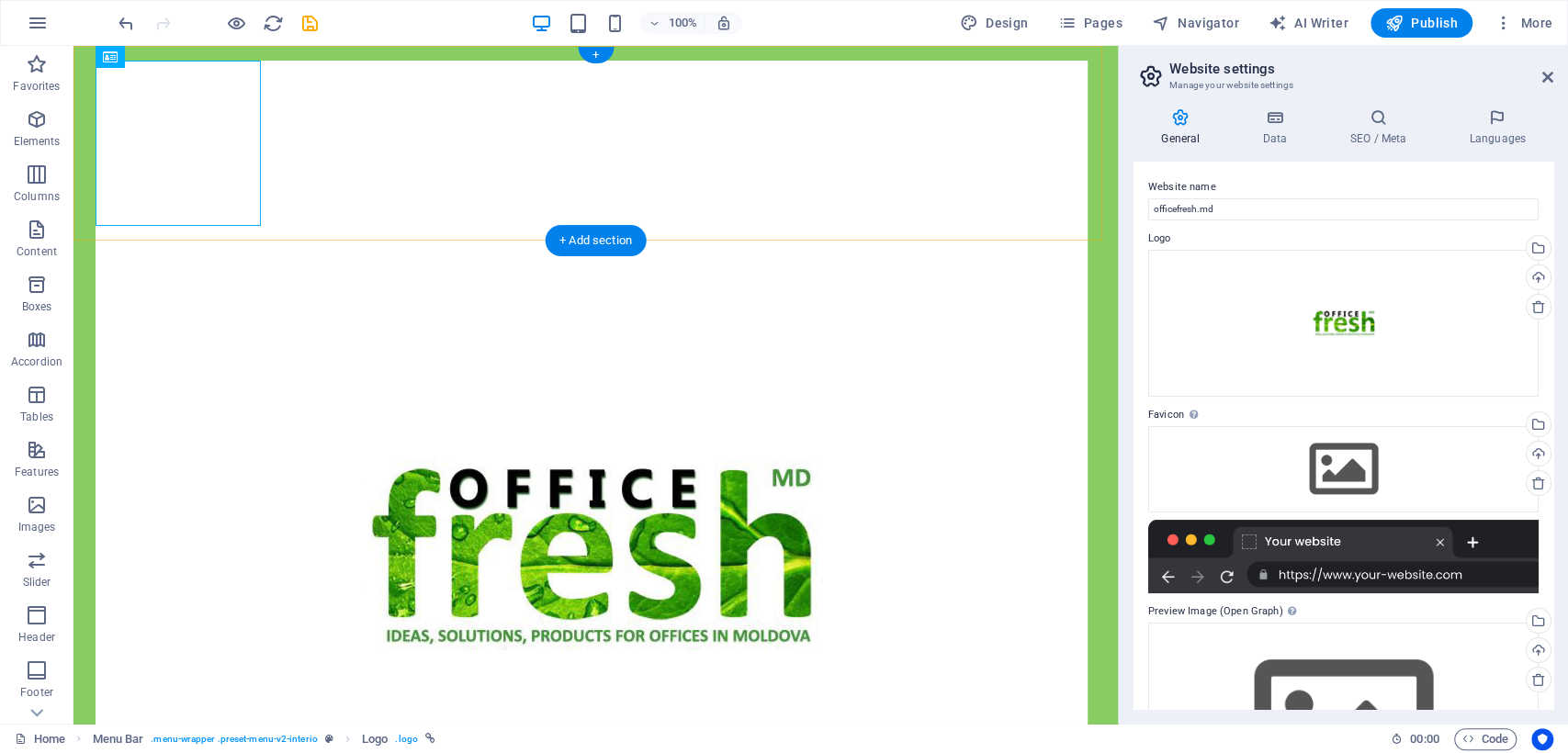 click on "My story Projects Contact Me Contact Me" at bounding box center (595, 601) 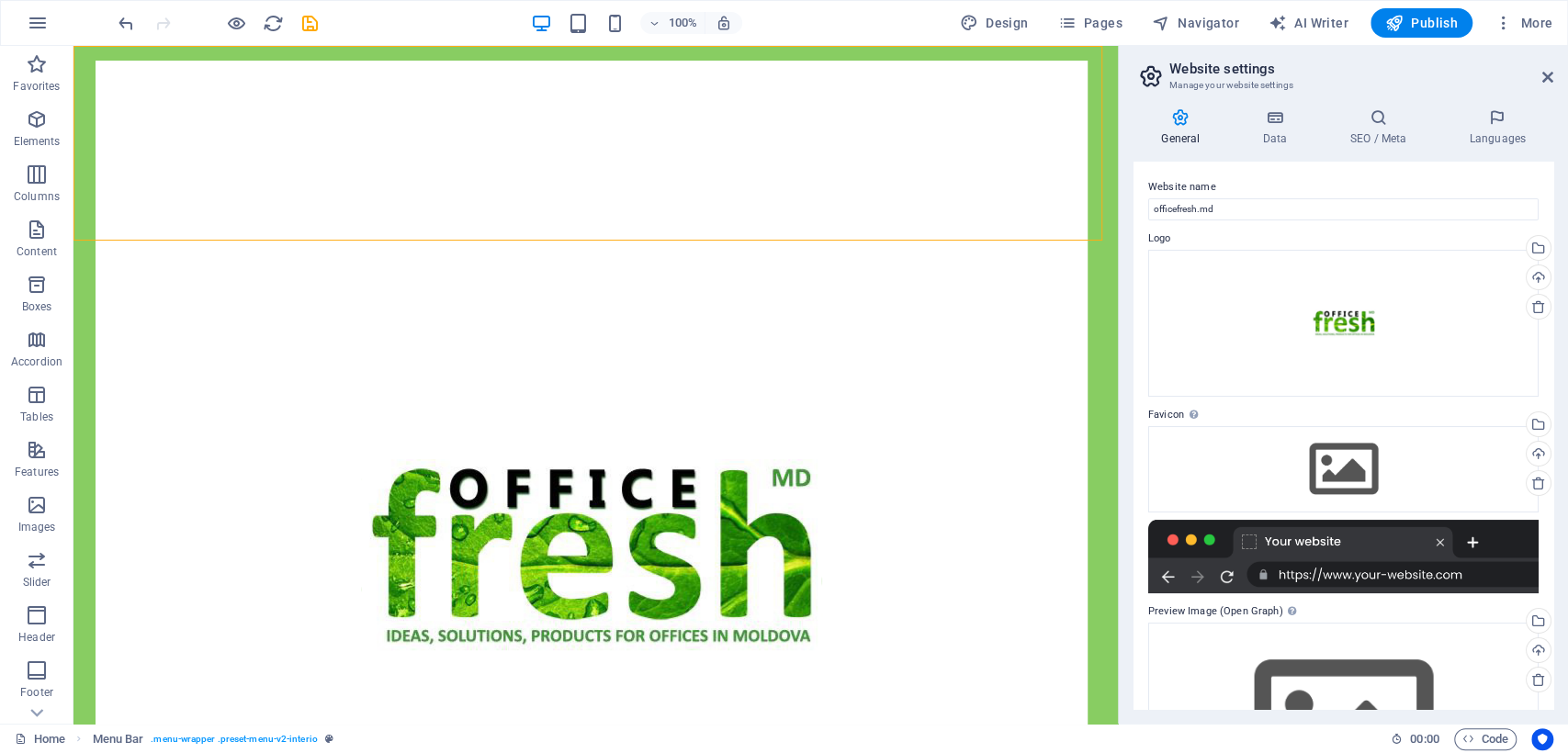 click on "Website settings Manage your website settings" at bounding box center (1345, 70) 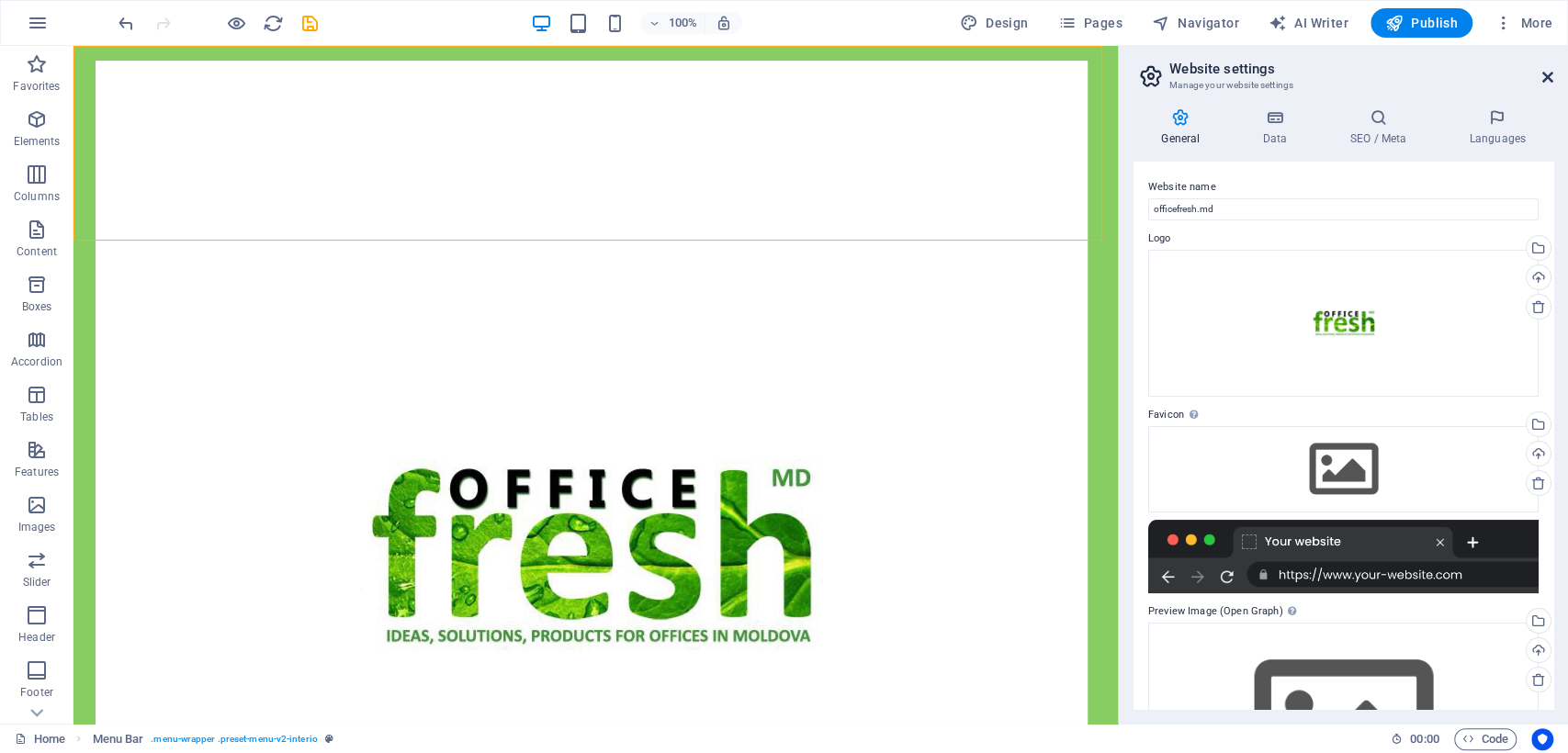 click at bounding box center (1548, 77) 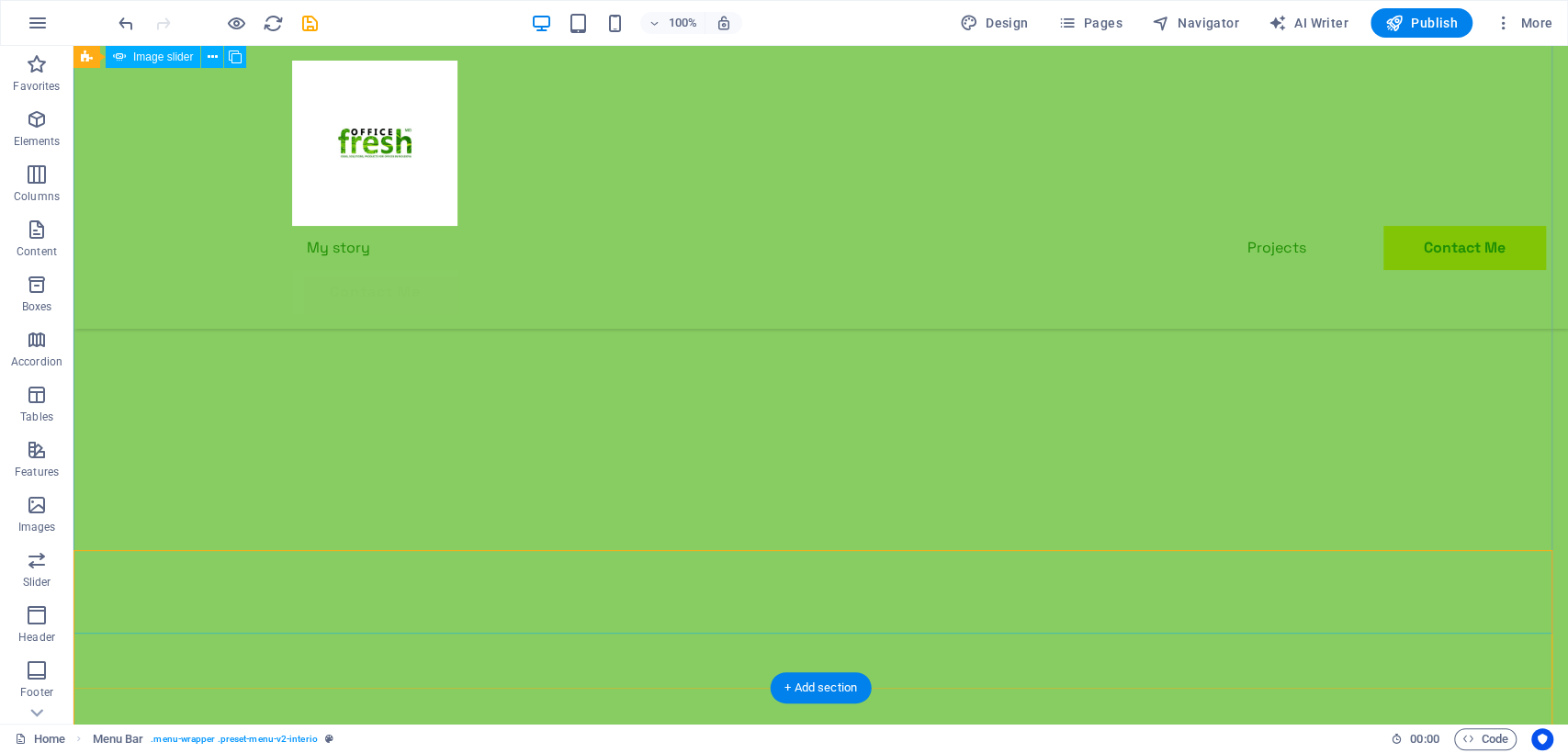 scroll, scrollTop: 0, scrollLeft: 0, axis: both 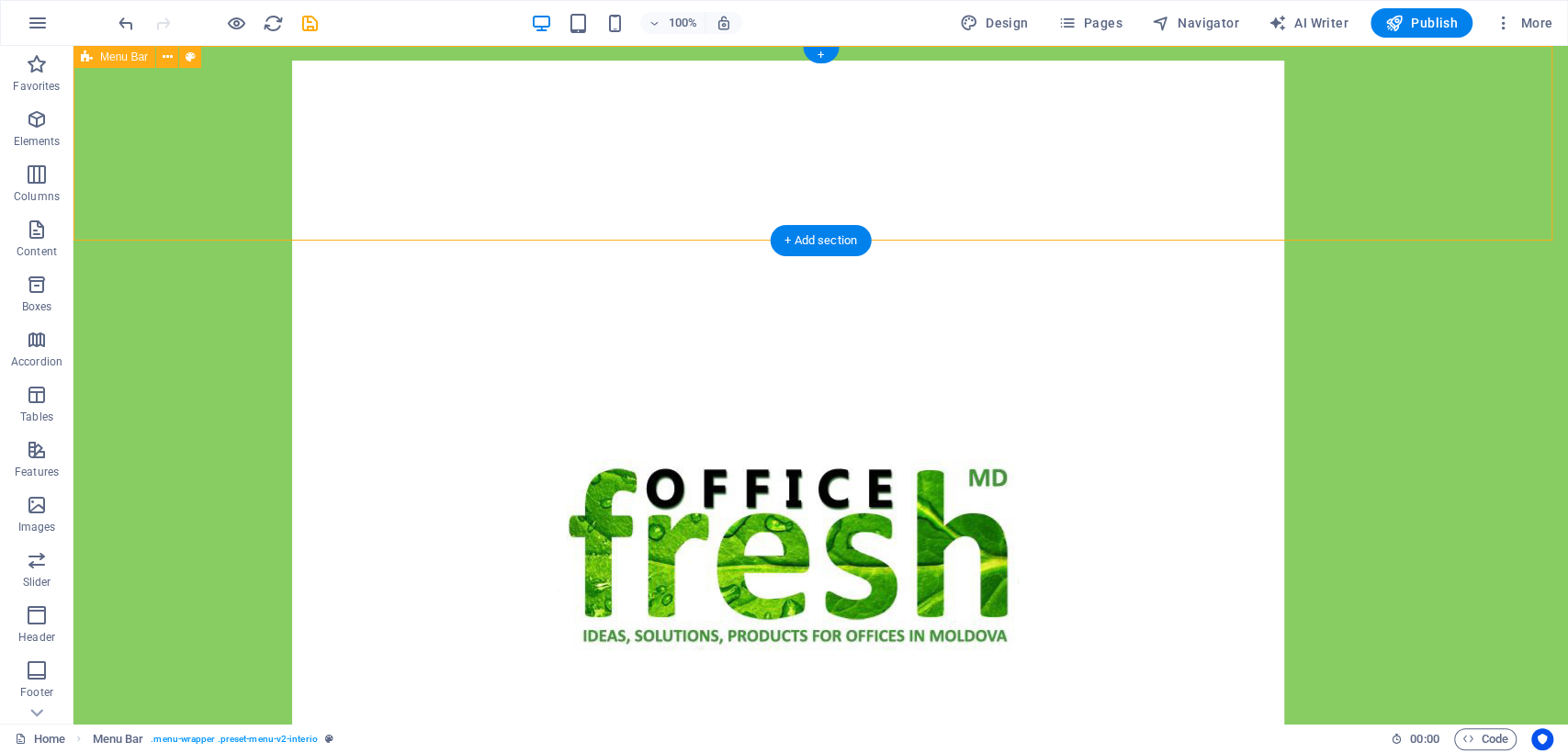 click on "My story Projects Contact Me Contact Me" at bounding box center (820, 601) 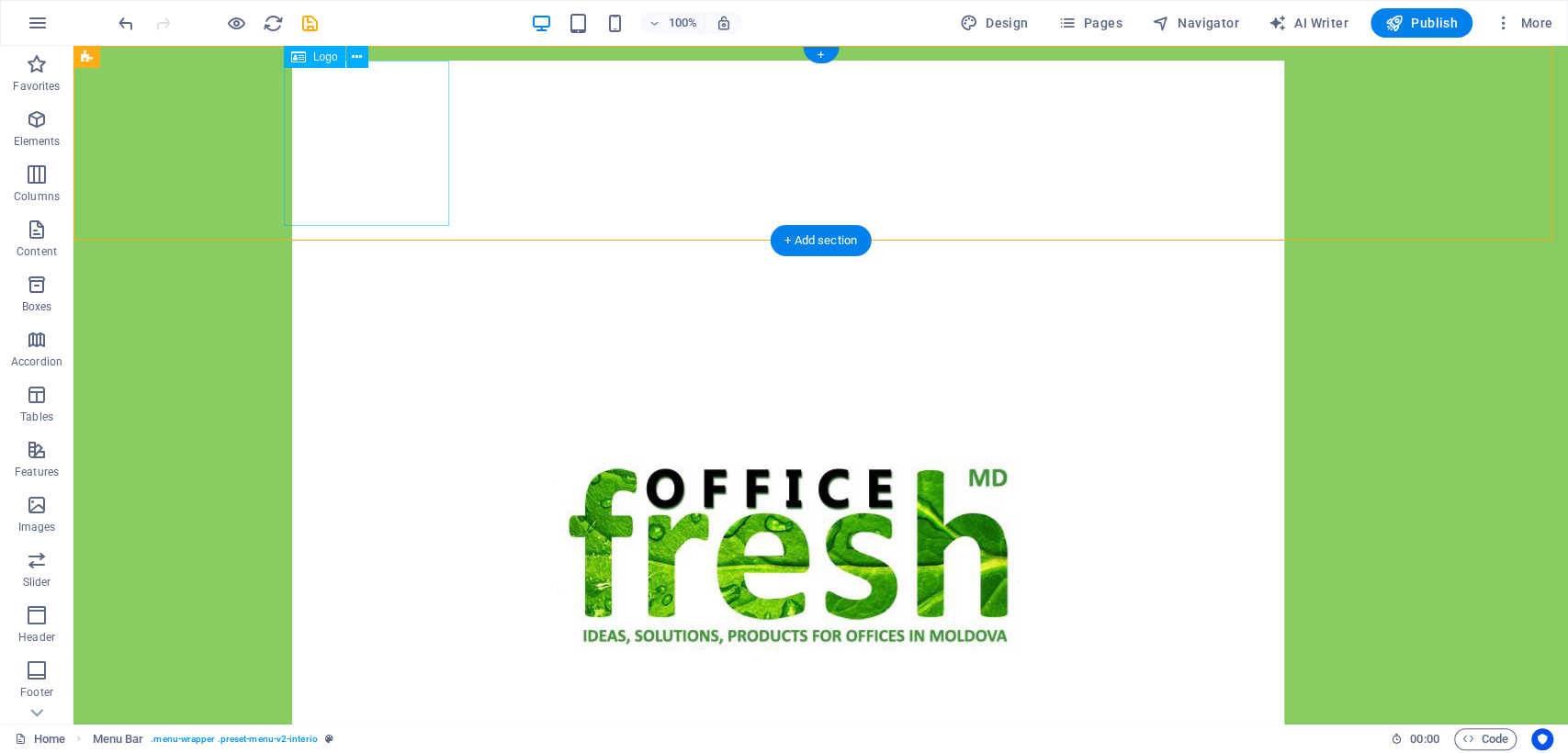 click at bounding box center (821, 556) 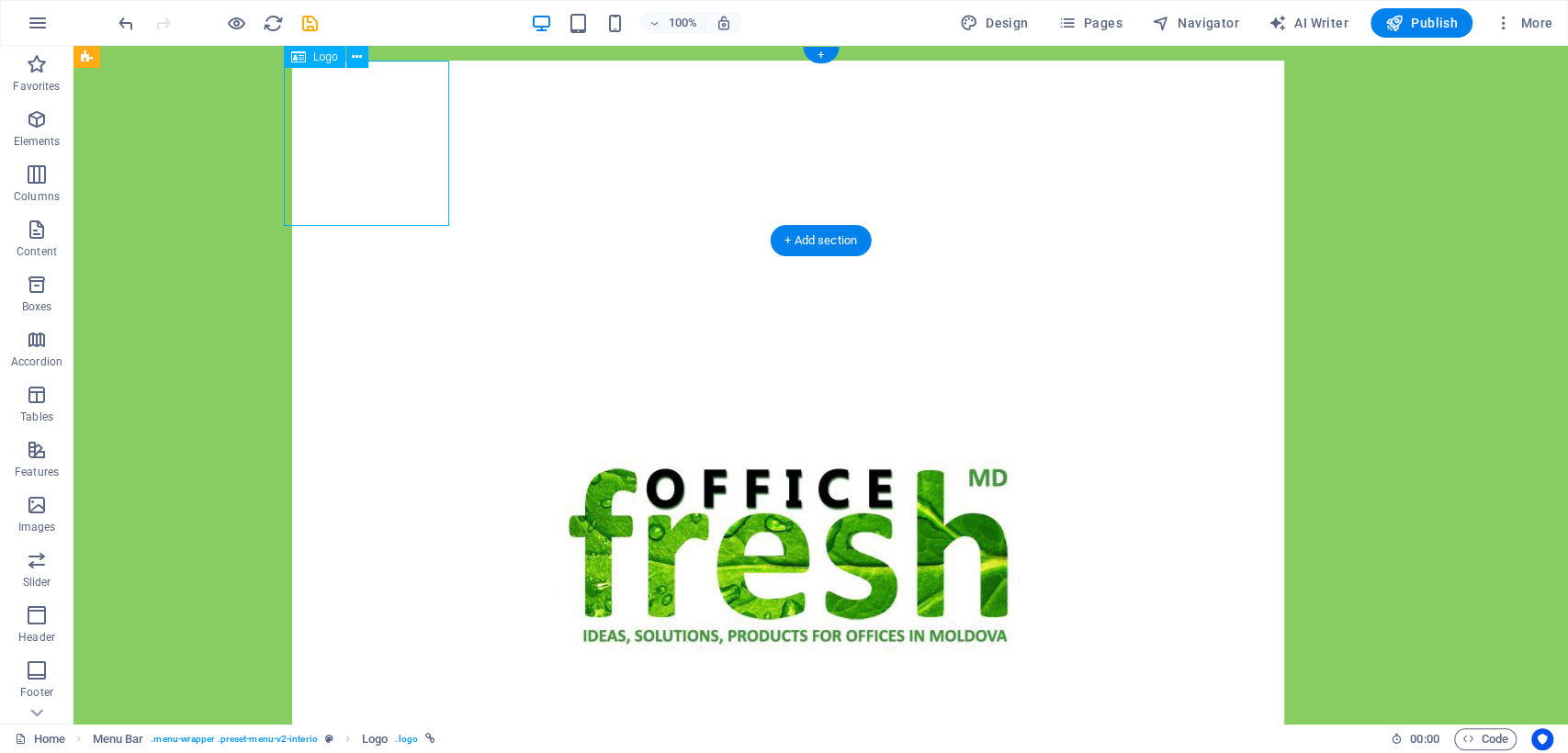click at bounding box center (821, 556) 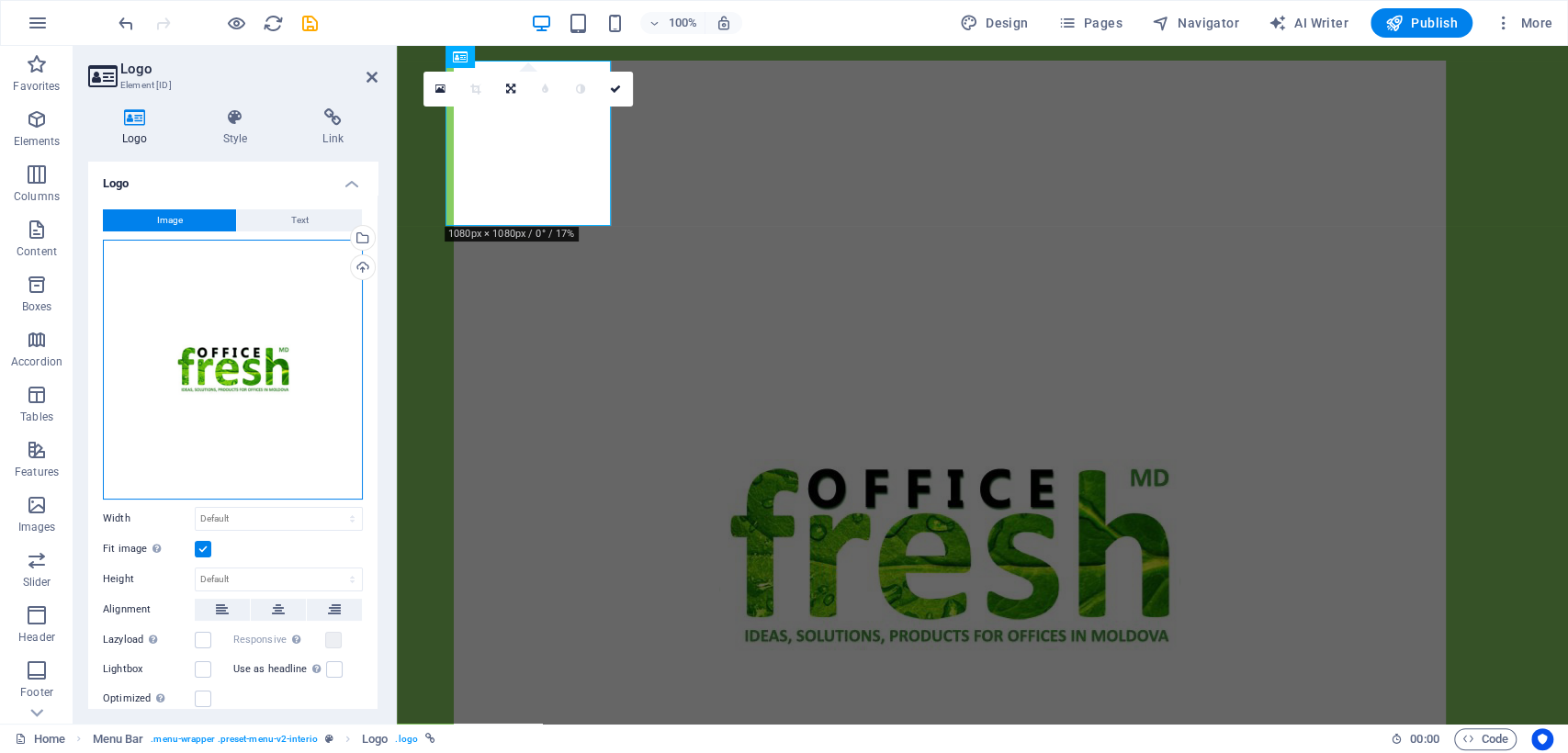 click on "Drag files here, click to choose files or select files from Files or our free stock photos & videos" at bounding box center (232, 369) 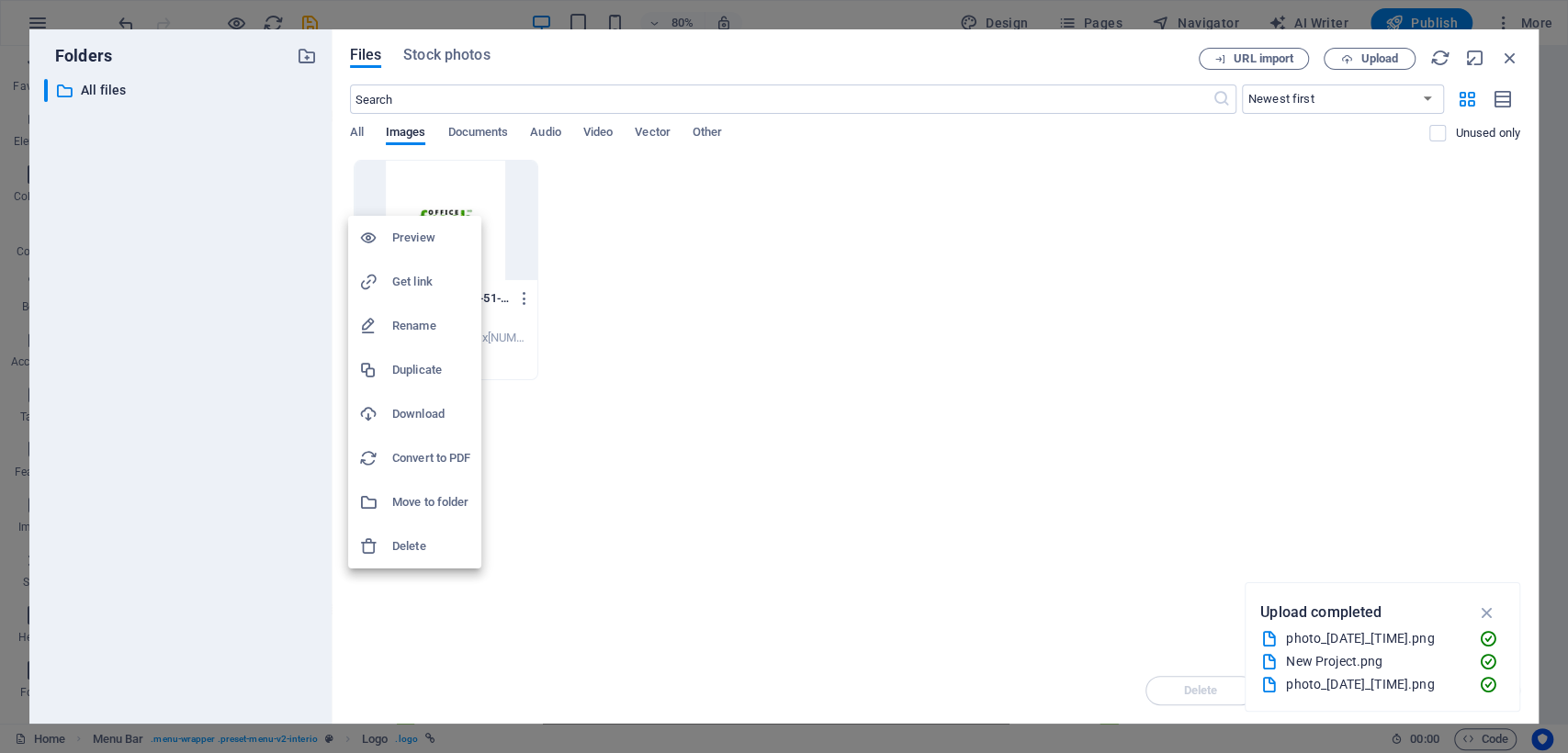 click at bounding box center [784, 376] 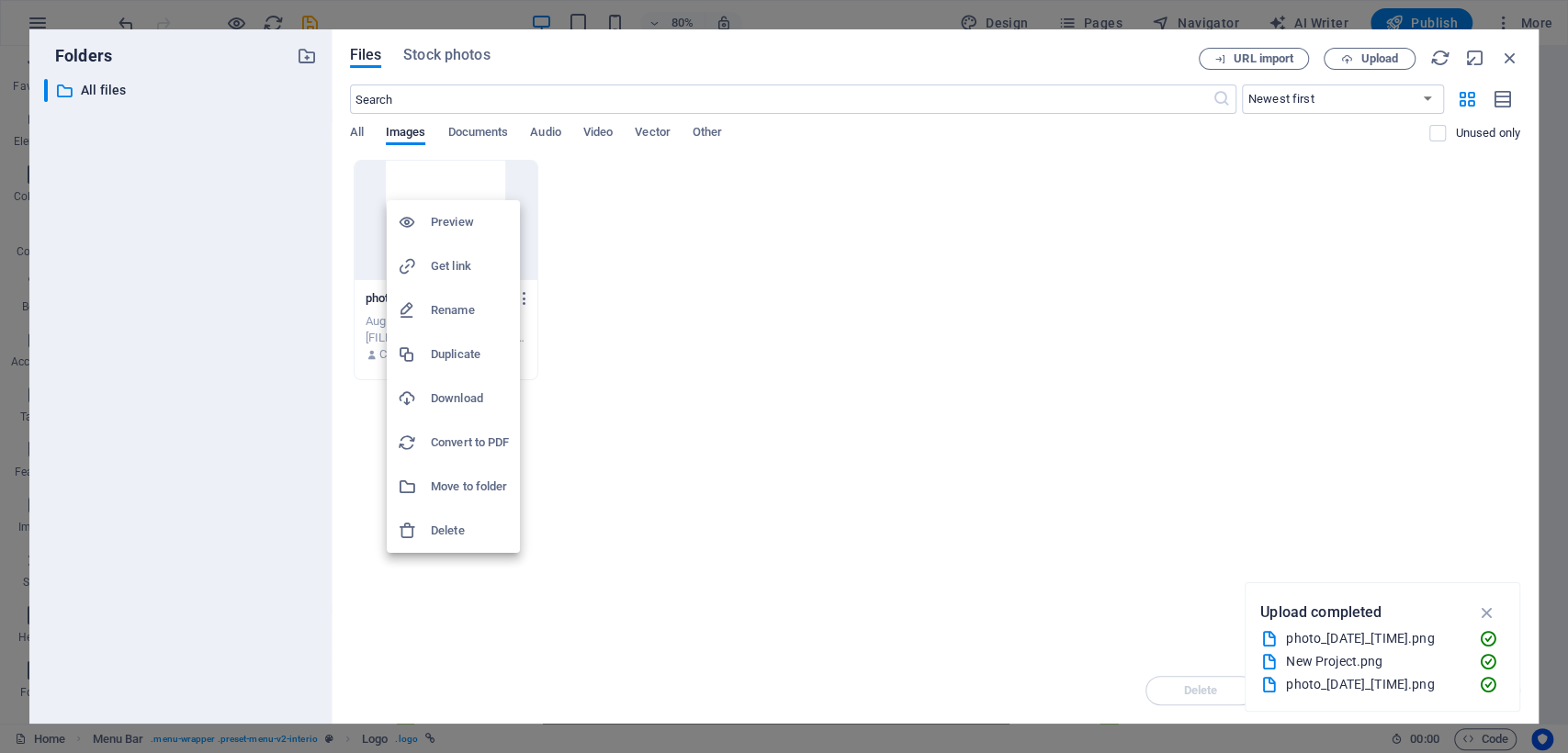 click on "Delete" at bounding box center [469, 531] 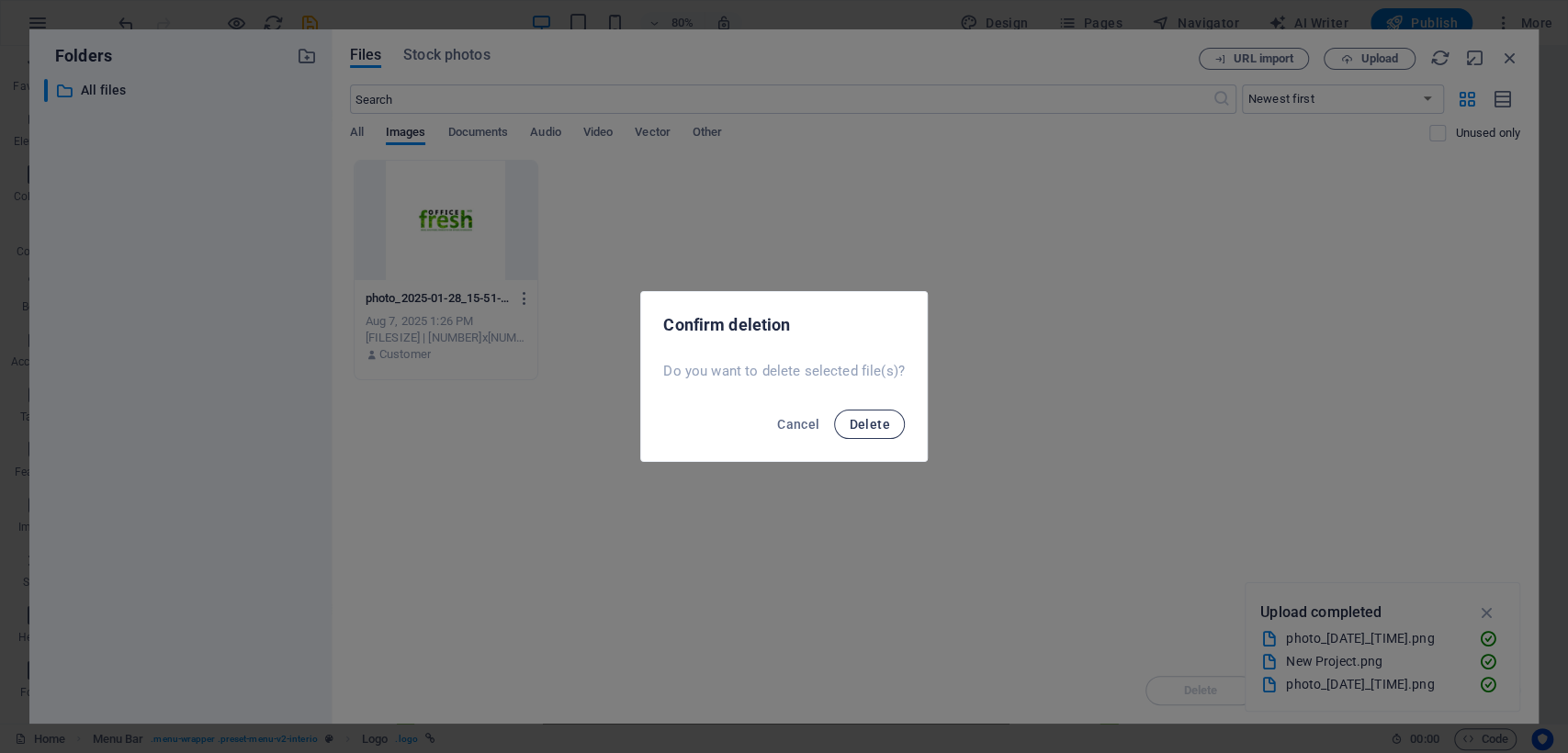 click on "Delete" at bounding box center [869, 424] 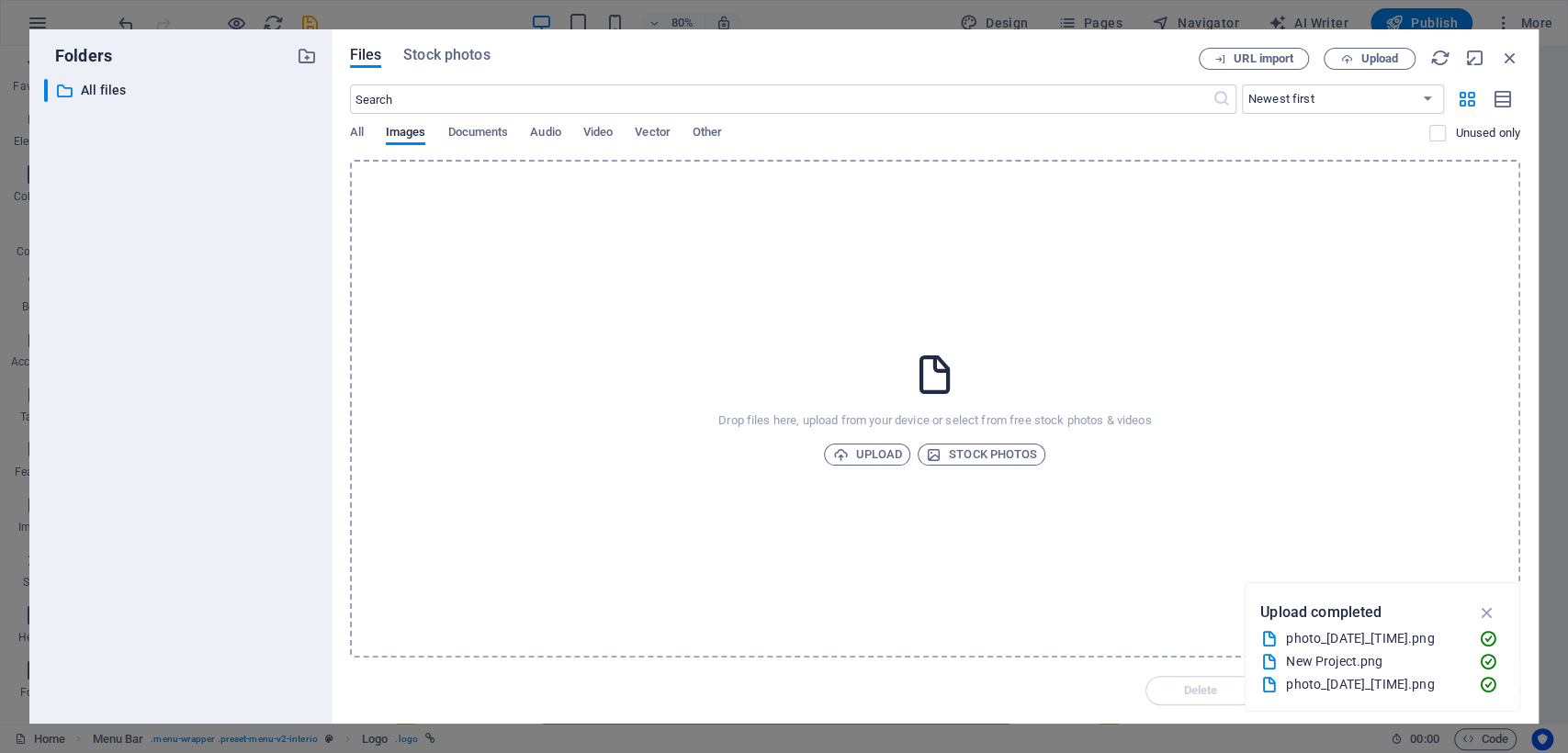 click on "Drop files here, upload from your device or select from free stock photos & videos Upload Stock photos" at bounding box center (935, 409) 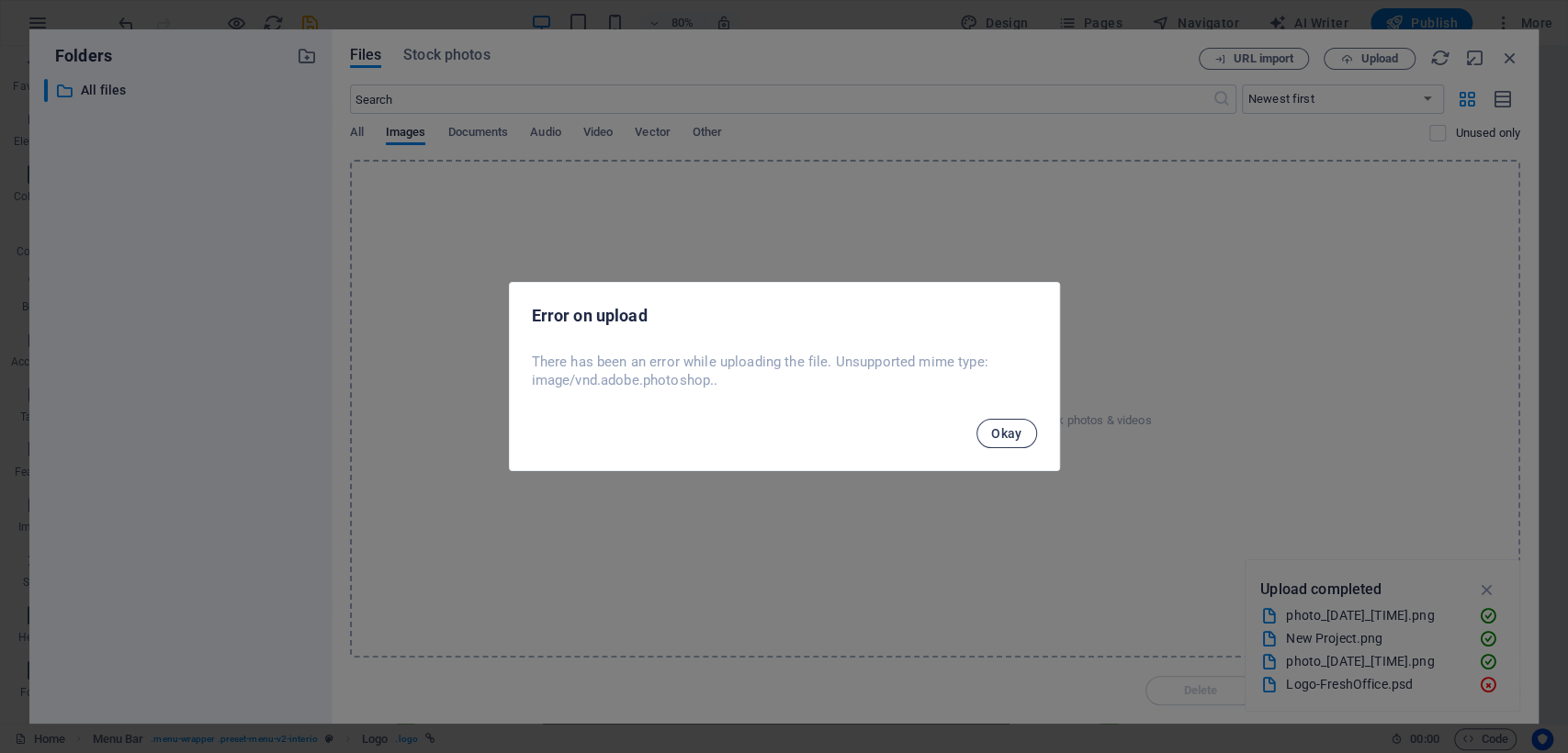 click on "Okay" at bounding box center (1007, 433) 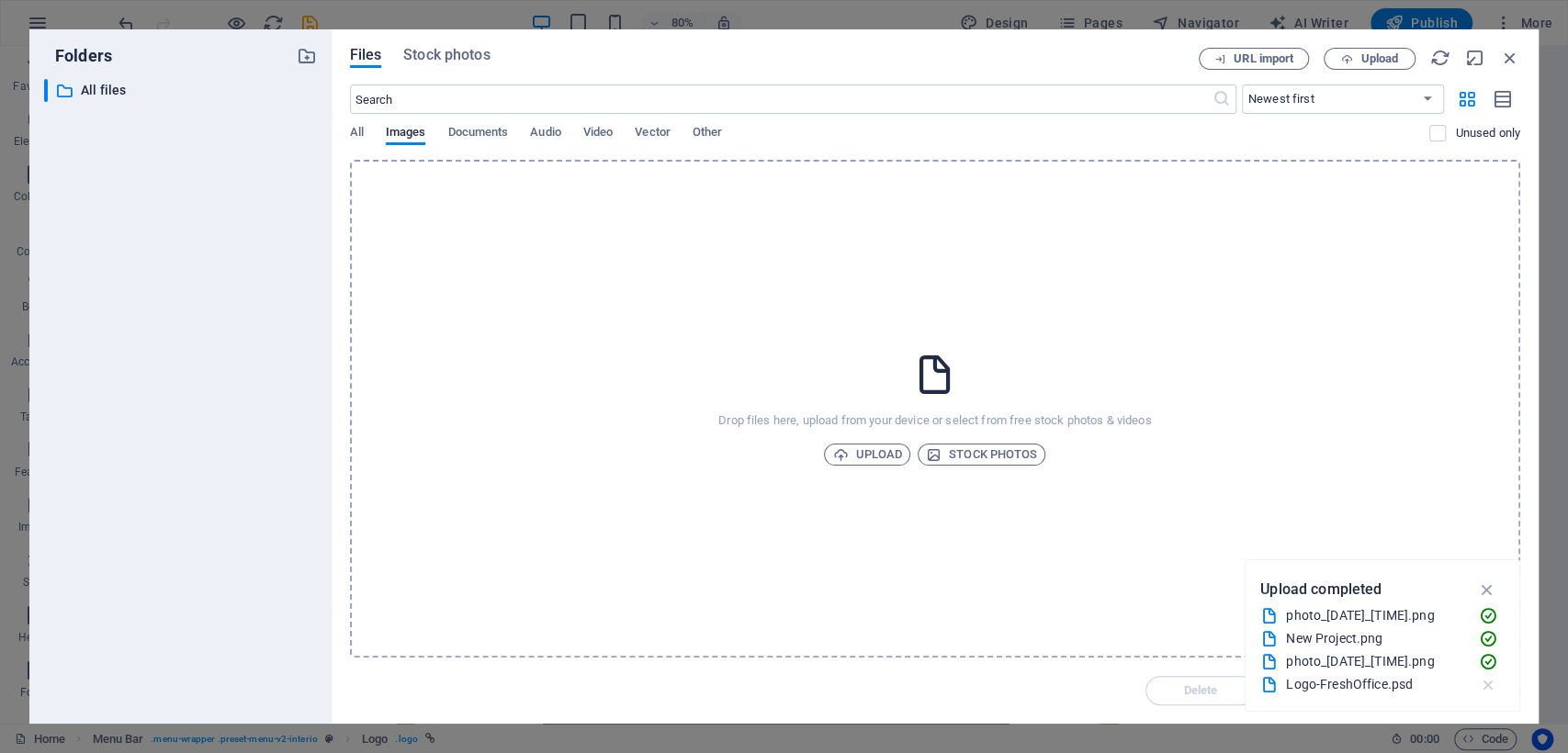 click at bounding box center [1487, 685] 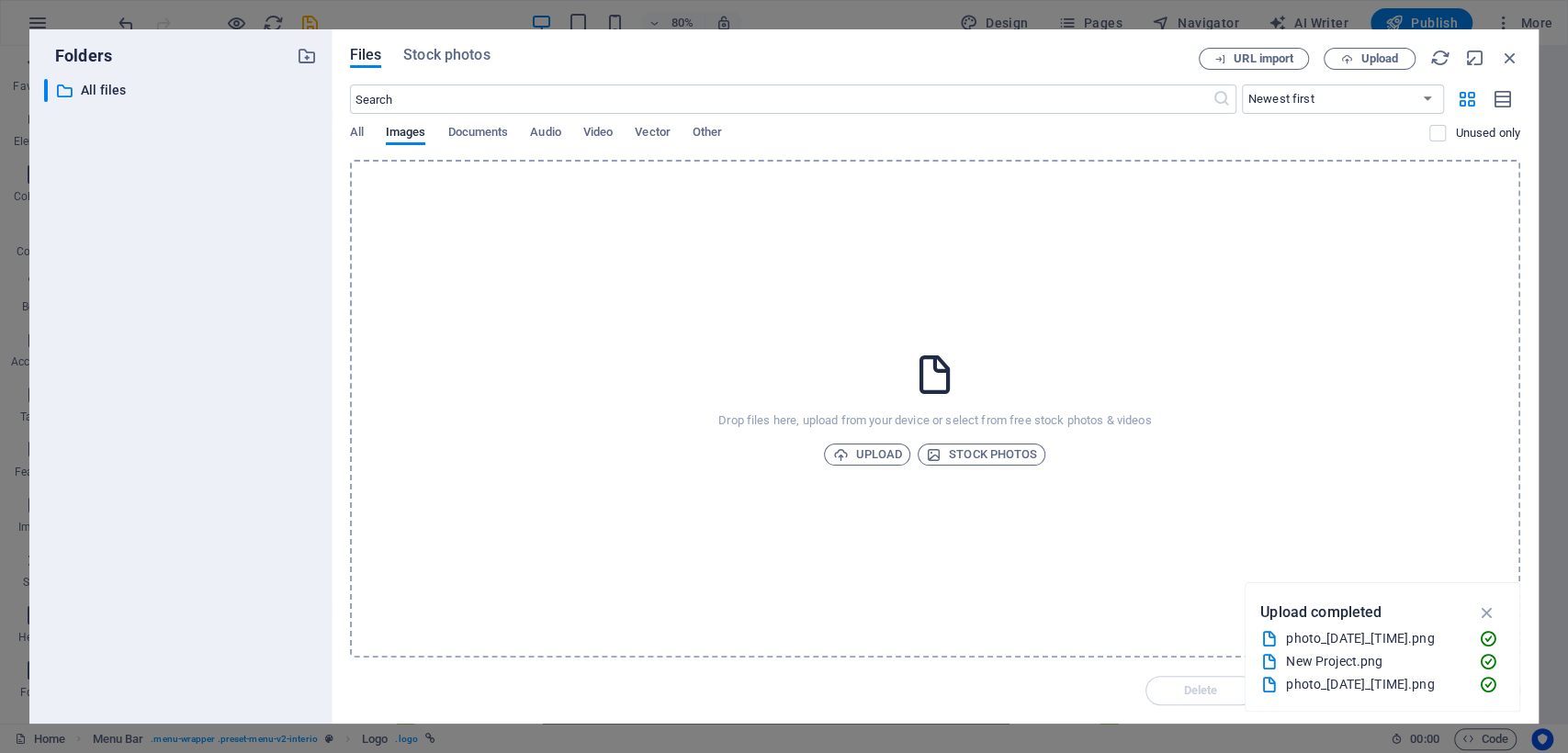 drag, startPoint x: 1491, startPoint y: 679, endPoint x: 1087, endPoint y: 599, distance: 411.84463 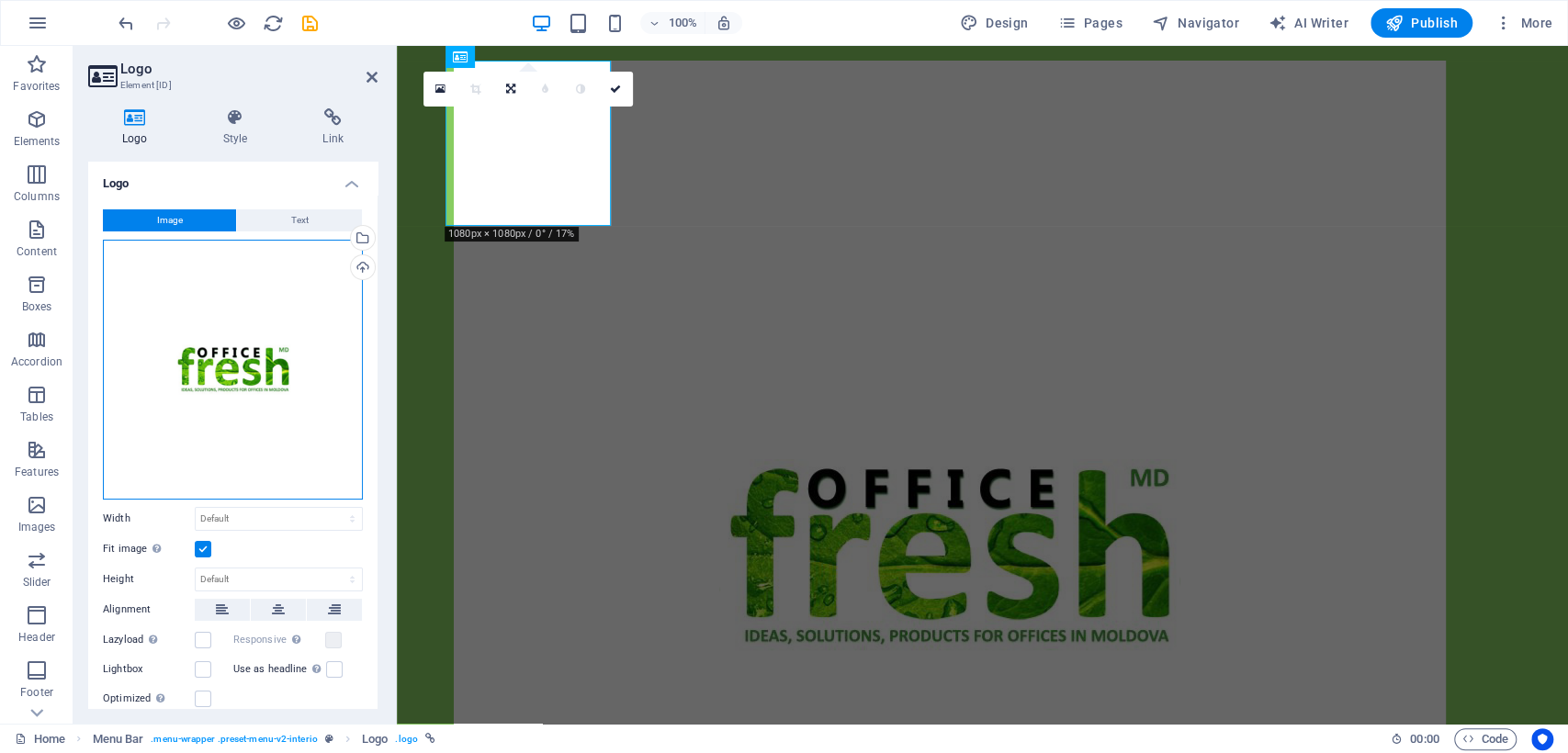 click on "Drag files here, click to choose files or select files from Files or our free stock photos & videos" at bounding box center (232, 369) 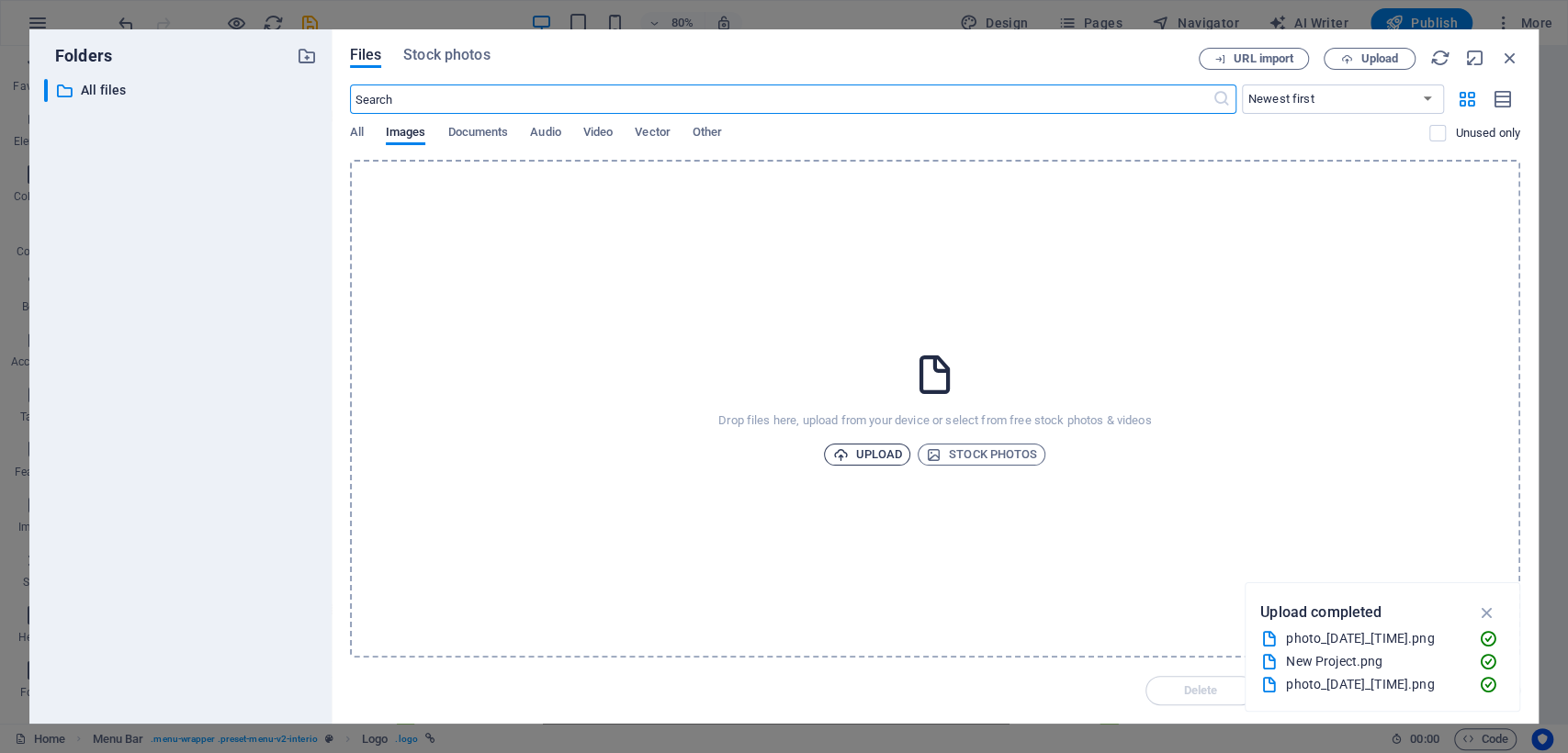 click on "Upload" at bounding box center (867, 455) 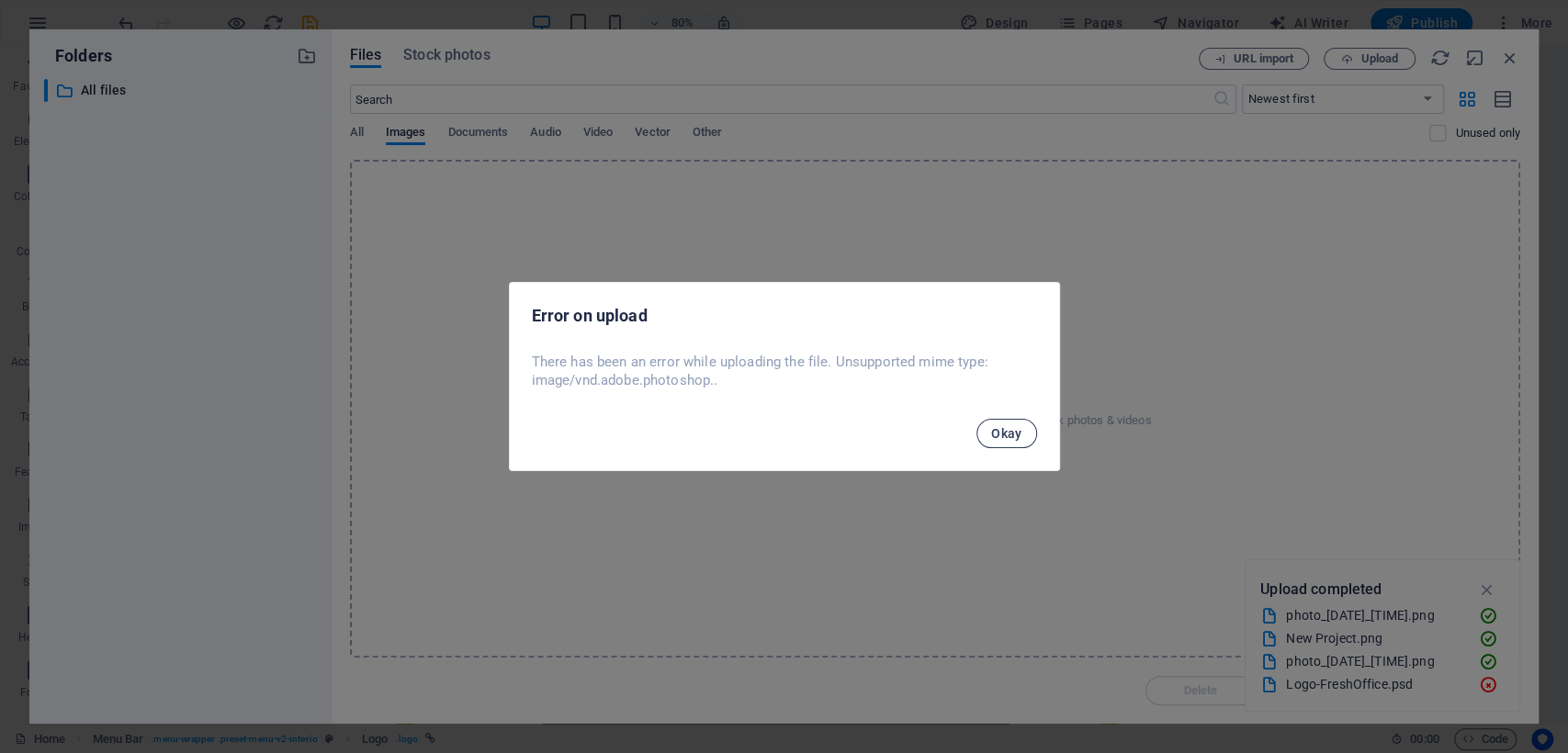click on "Okay" at bounding box center (1007, 433) 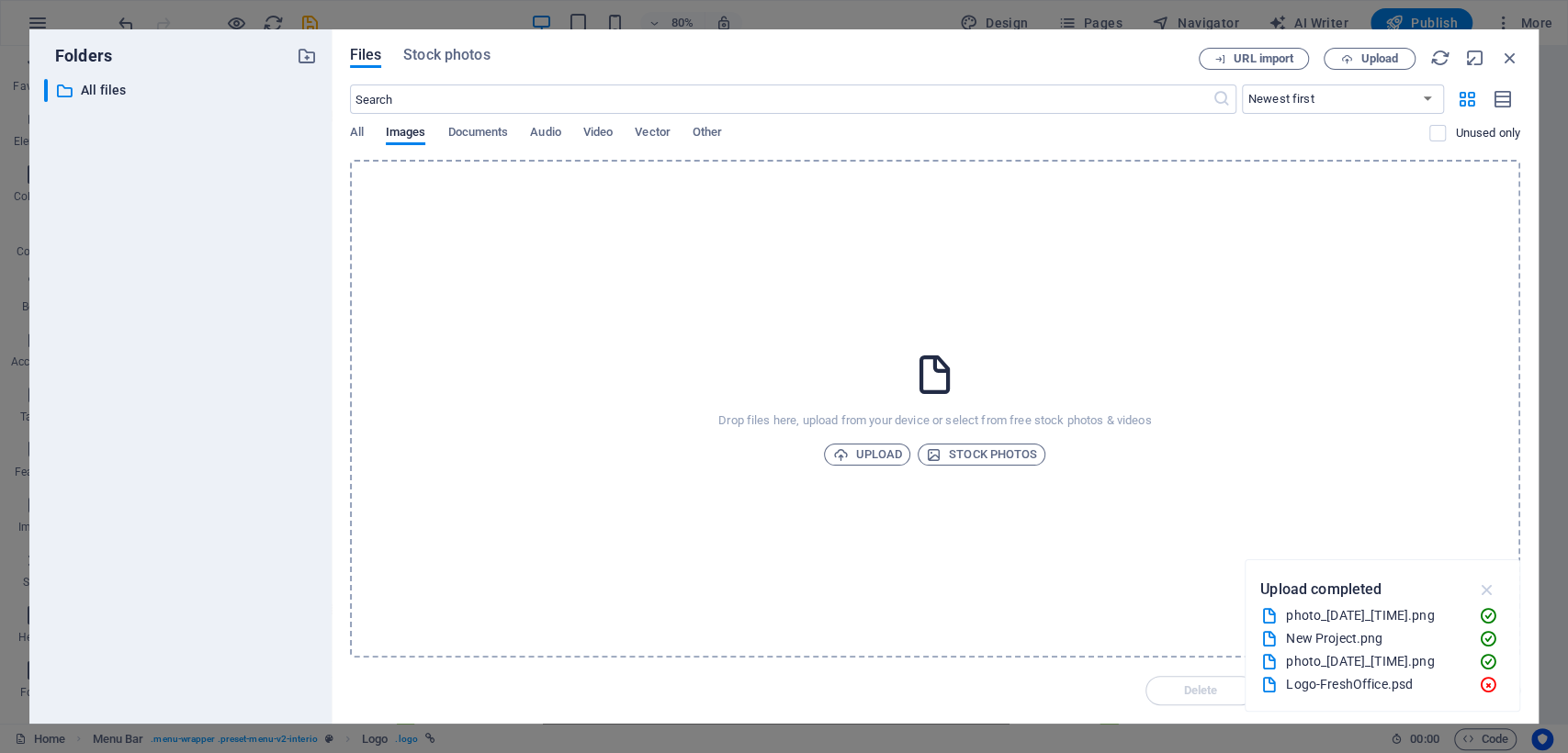 click at bounding box center [1486, 590] 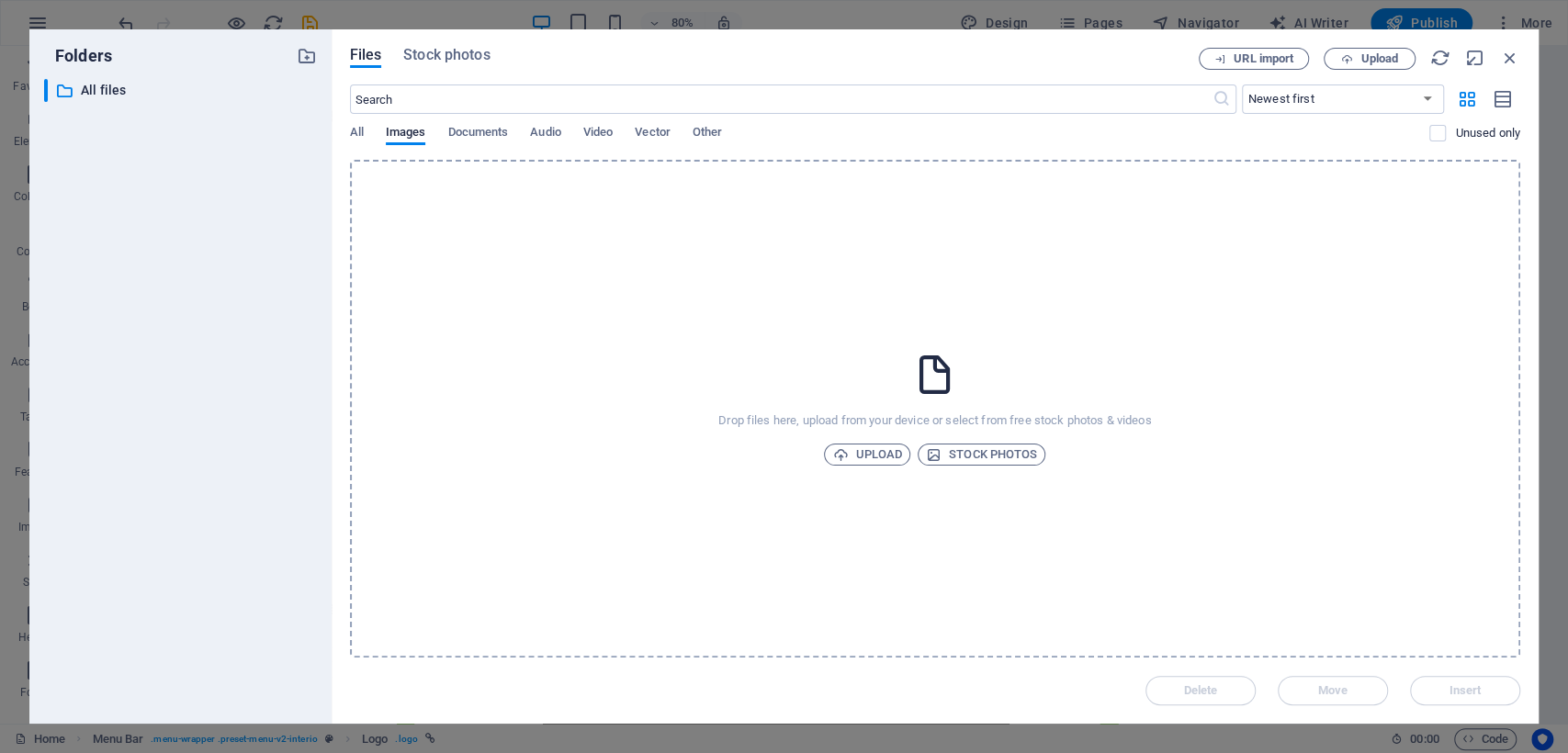 click on "Drop files here, upload from your device or select from free stock photos & videos Upload Stock photos" at bounding box center (935, 409) 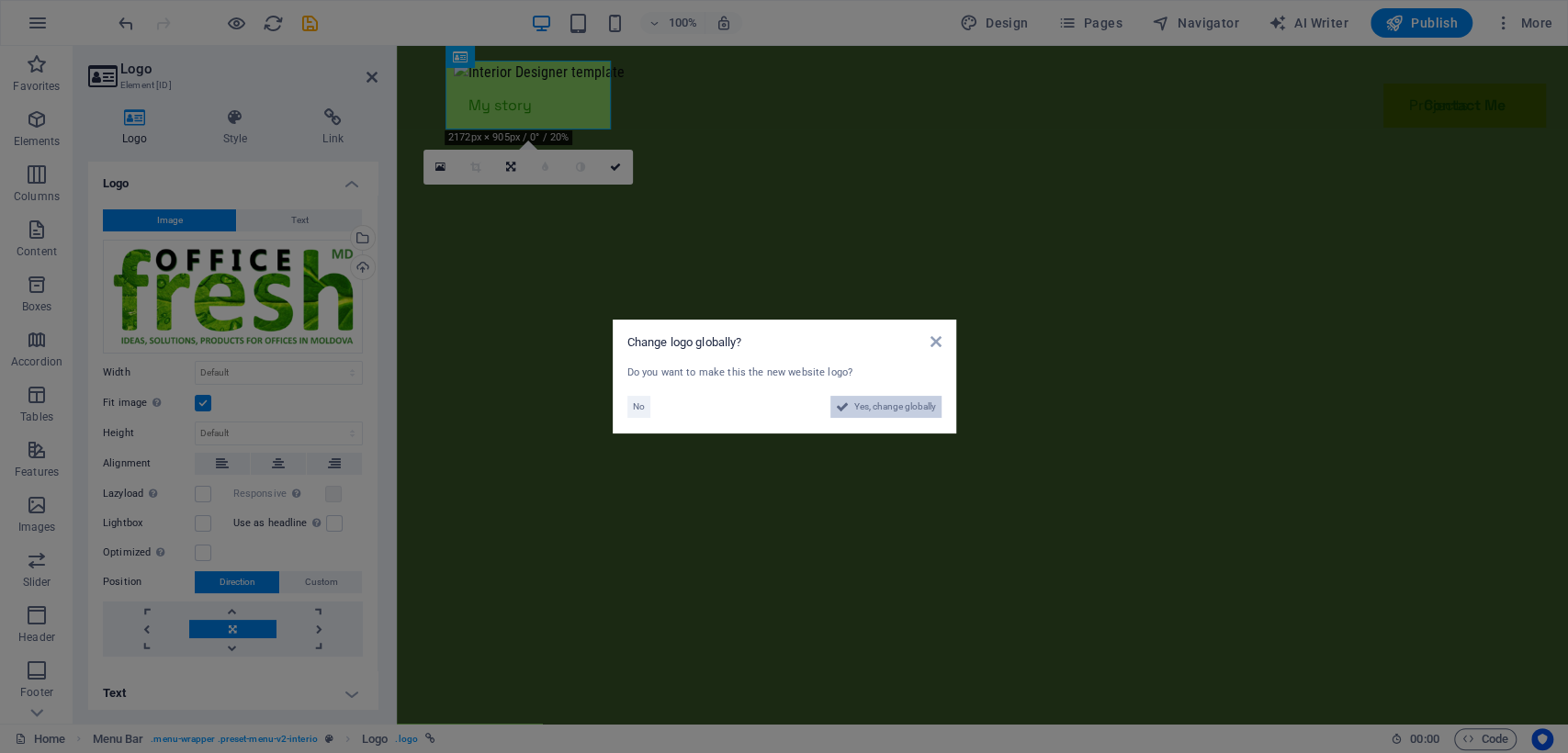 click on "Yes, change globally" at bounding box center (895, 407) 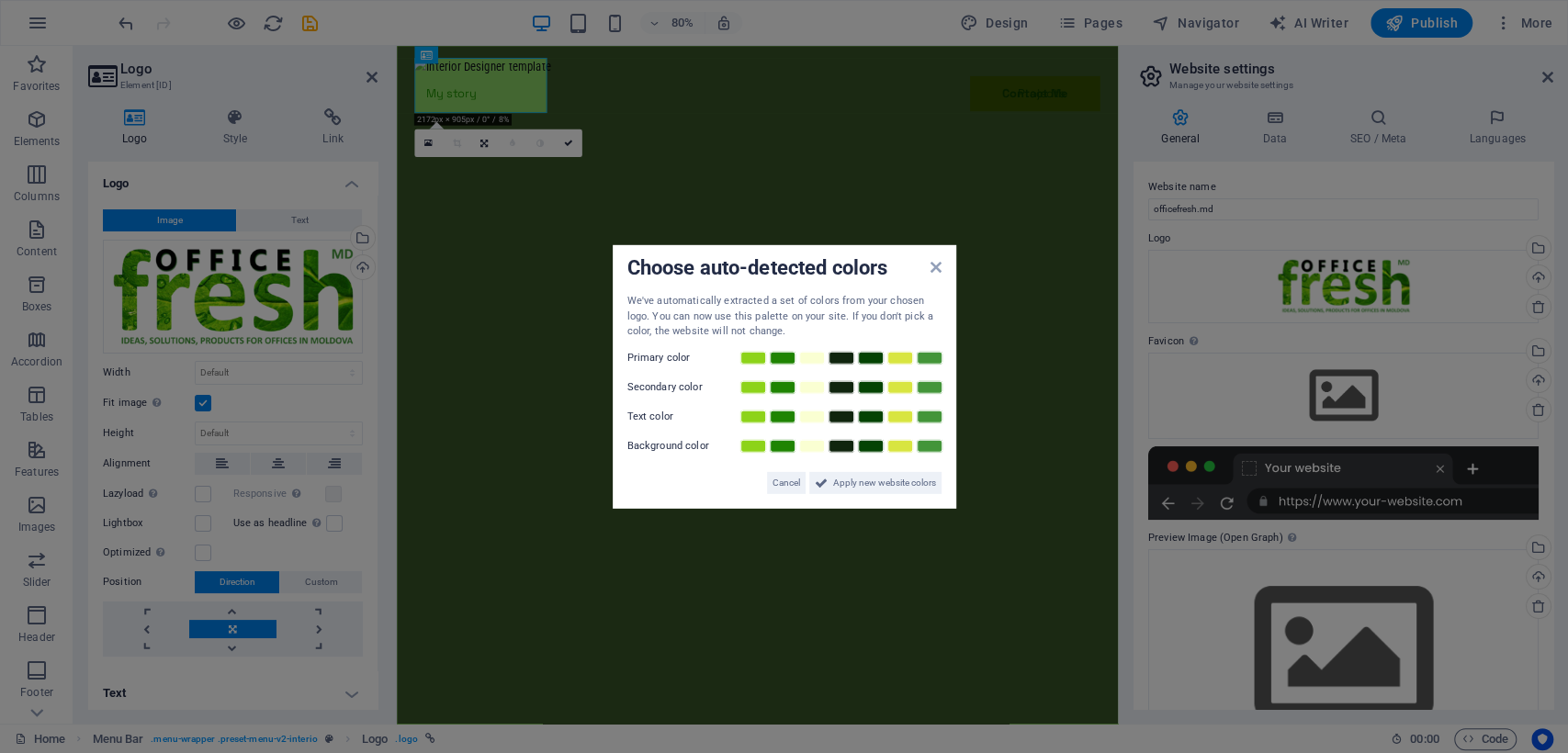 click at bounding box center [812, 357] 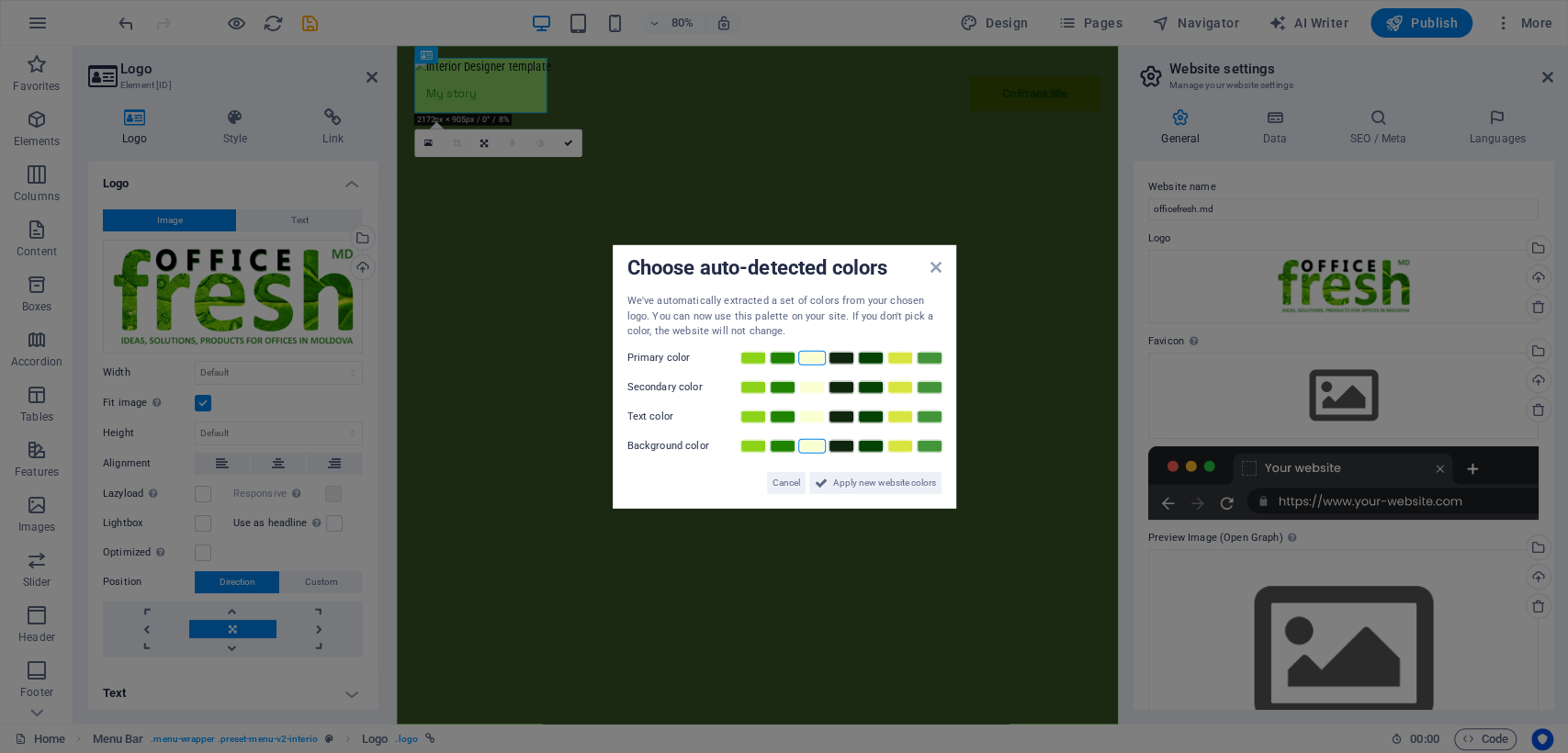 click at bounding box center [812, 445] 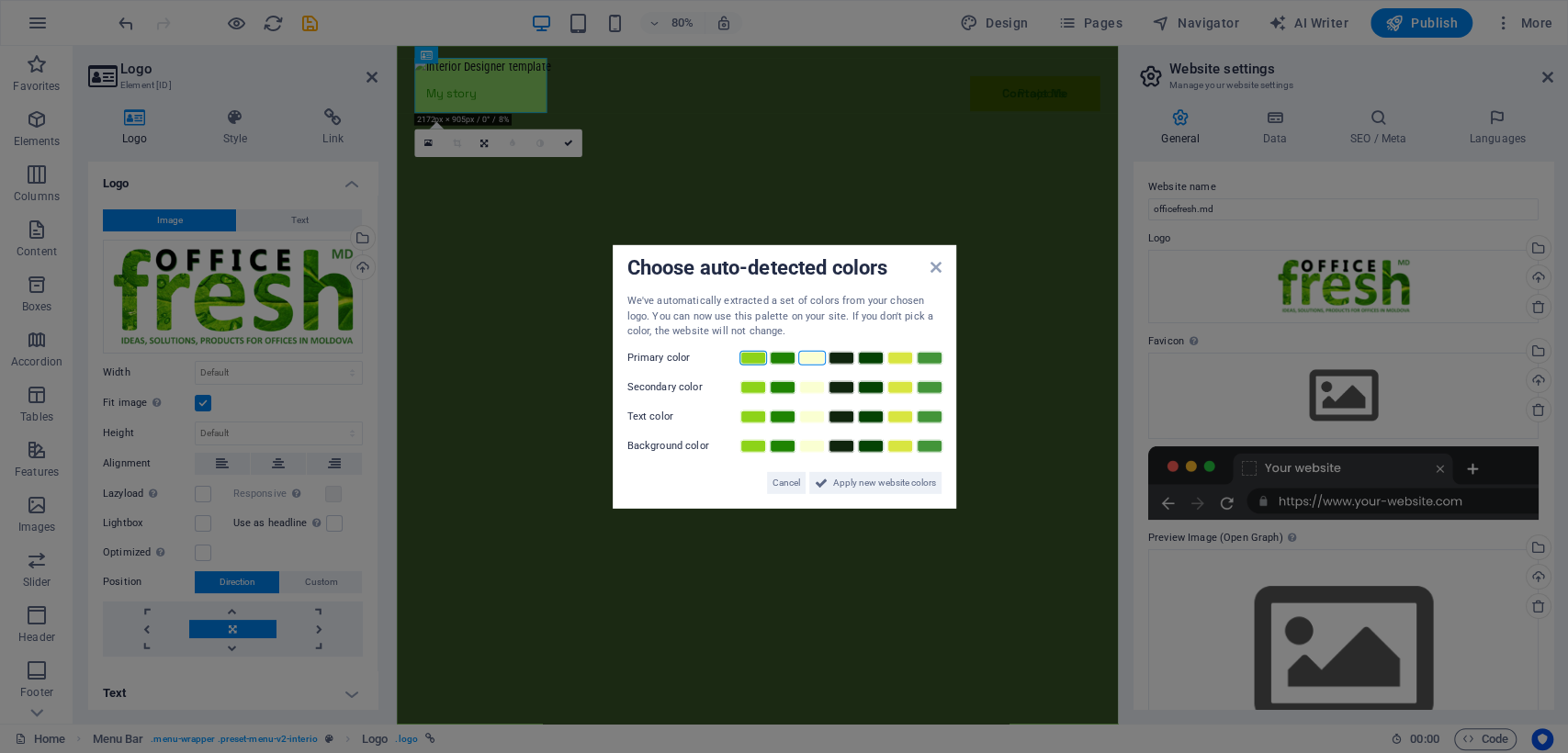 click at bounding box center [753, 357] 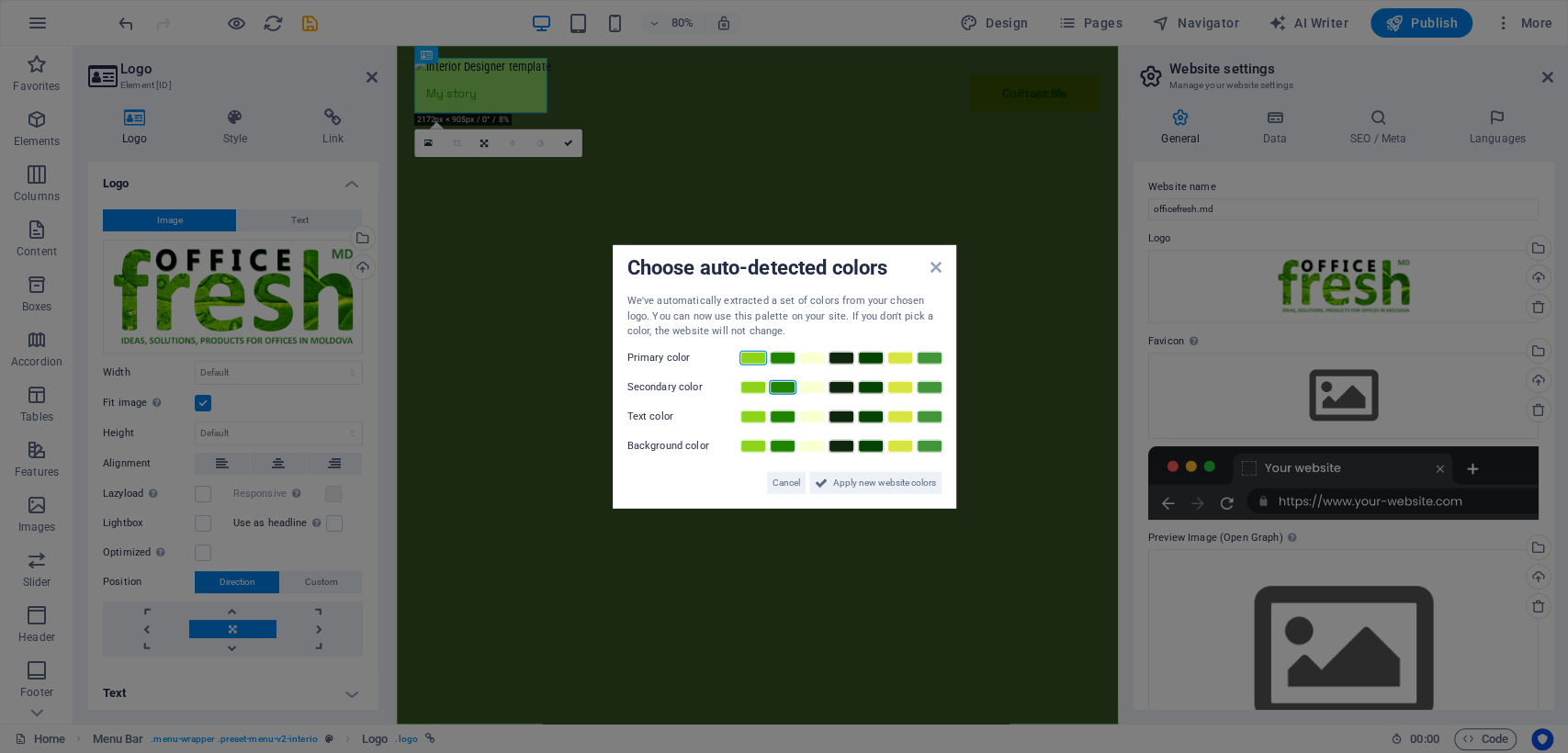 click at bounding box center (783, 387) 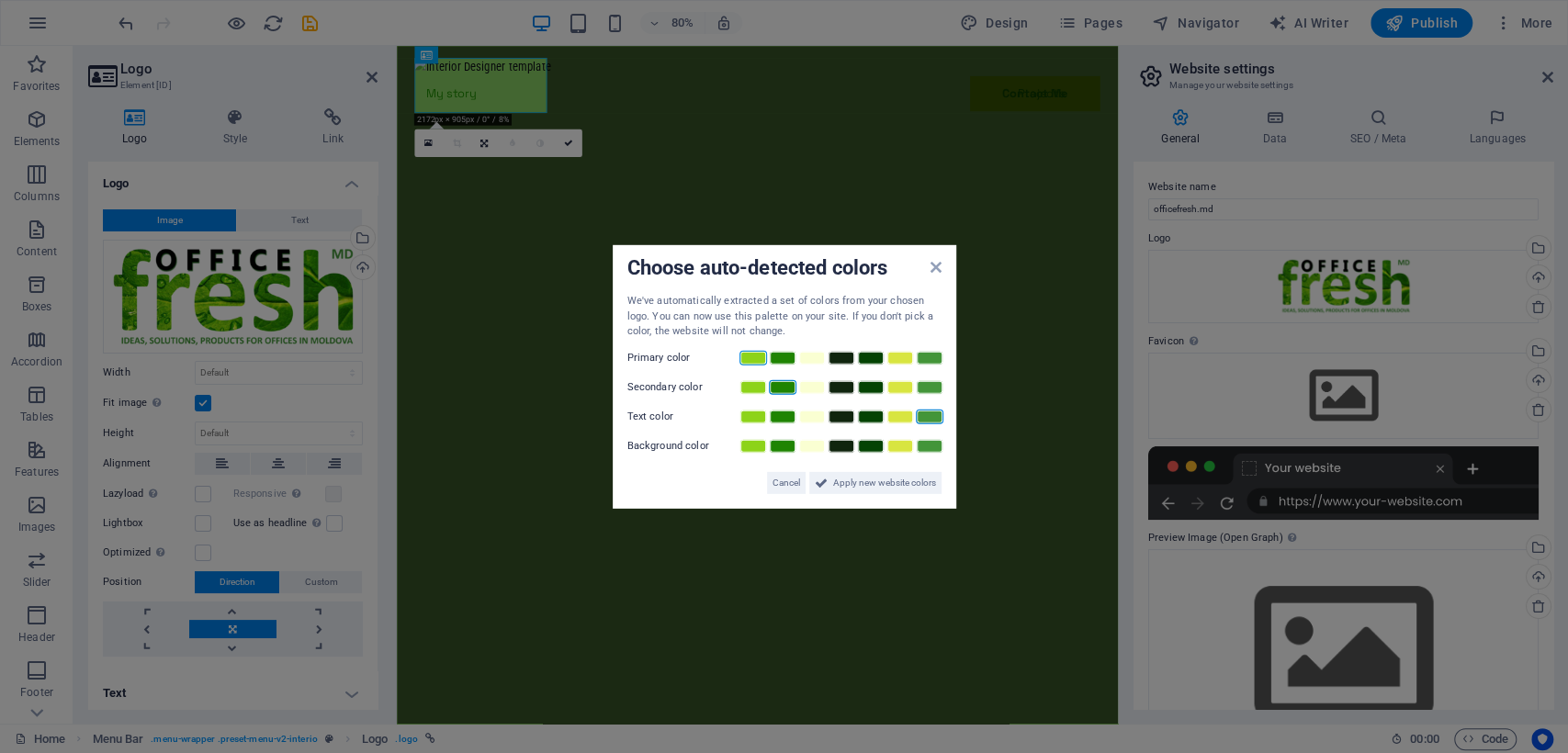 click at bounding box center (930, 416) 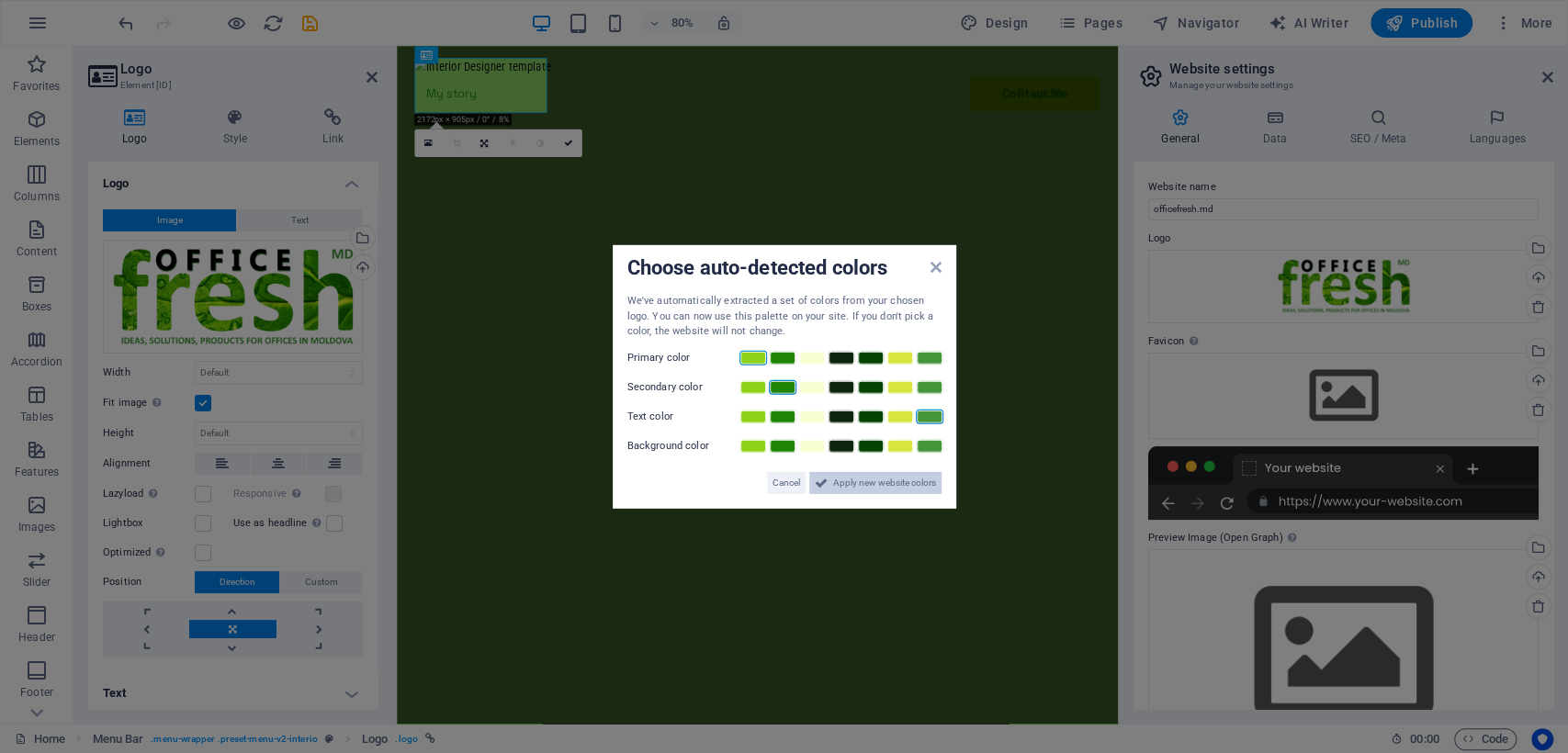 click on "Apply new website colors" at bounding box center [885, 482] 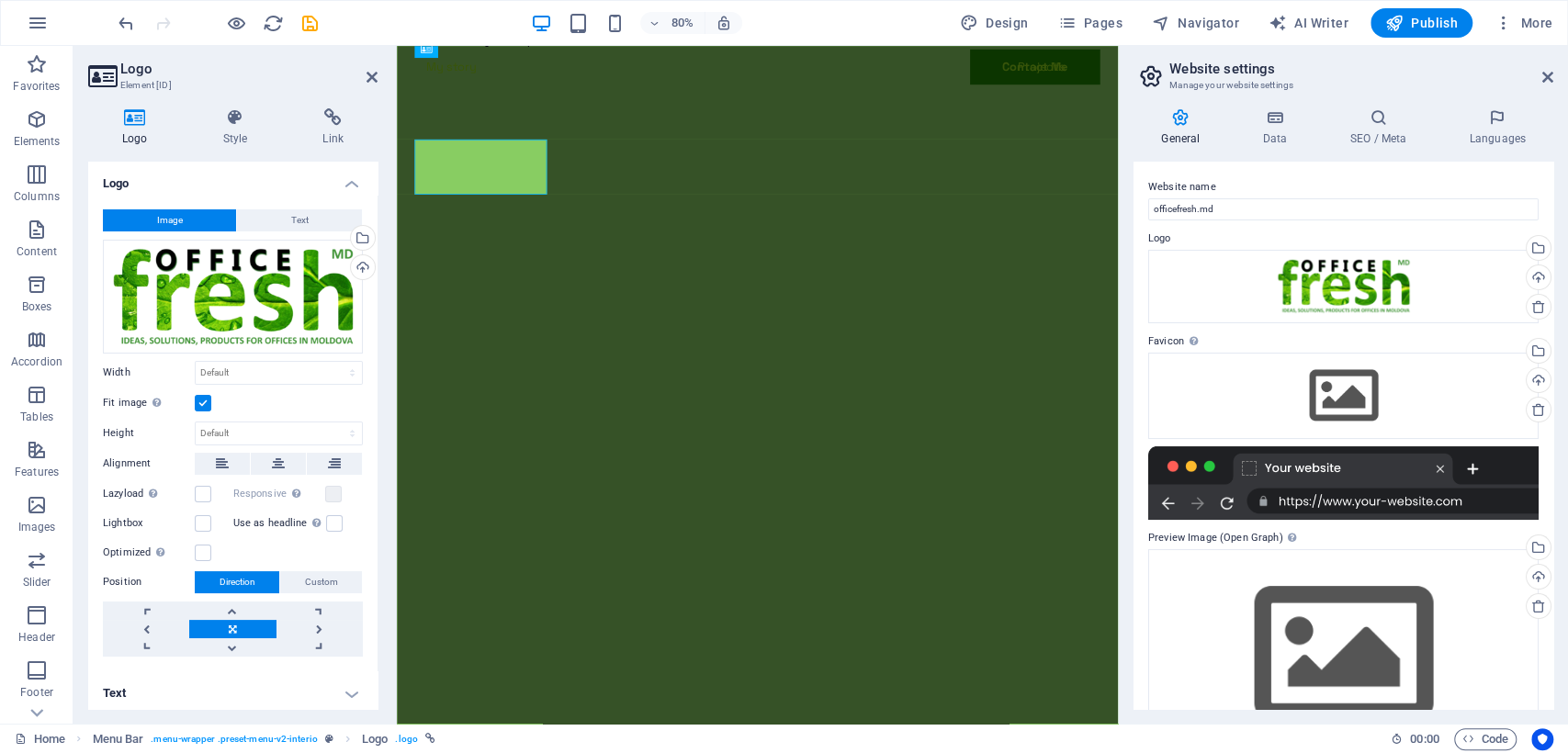 scroll, scrollTop: 0, scrollLeft: 0, axis: both 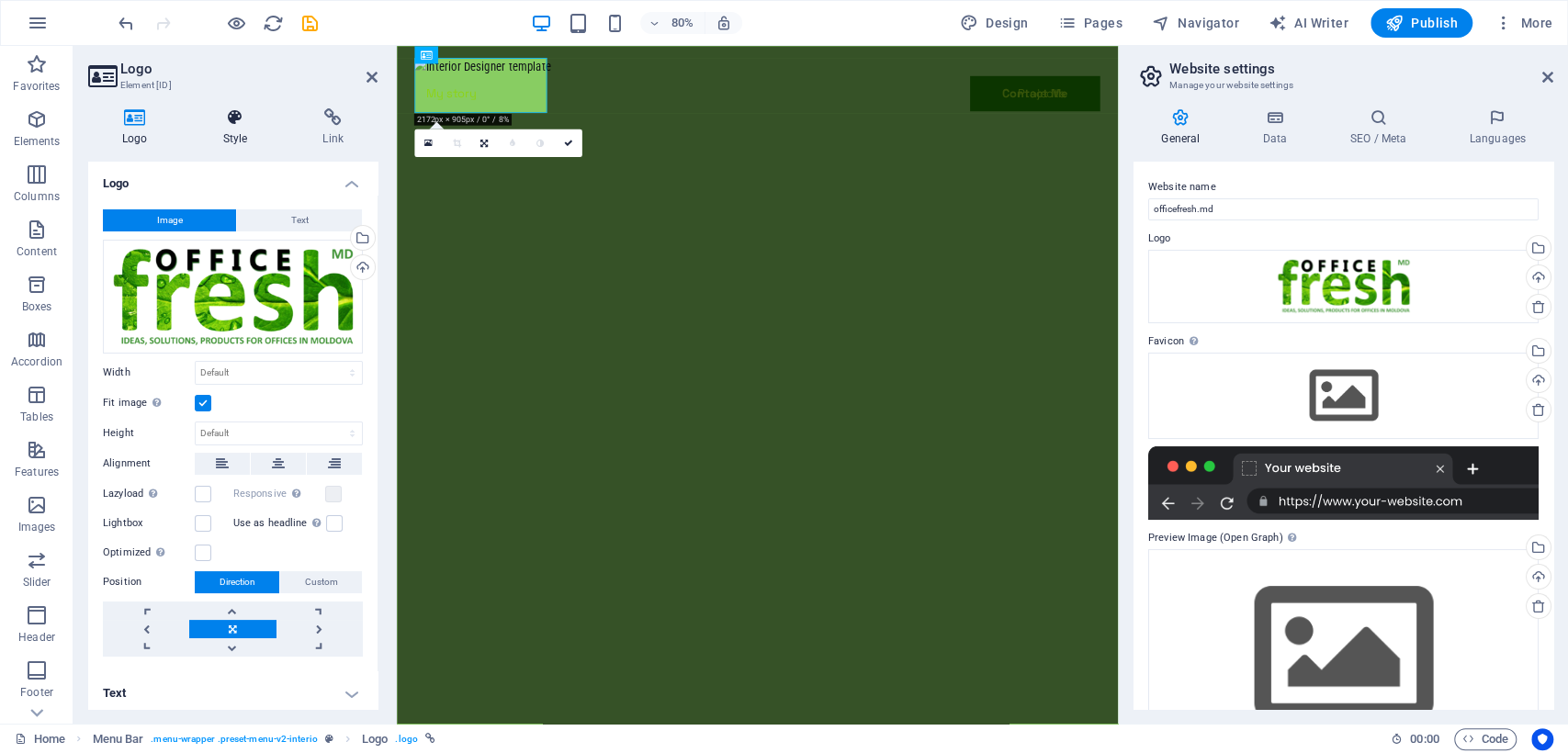 click on "Style" at bounding box center (239, 128) 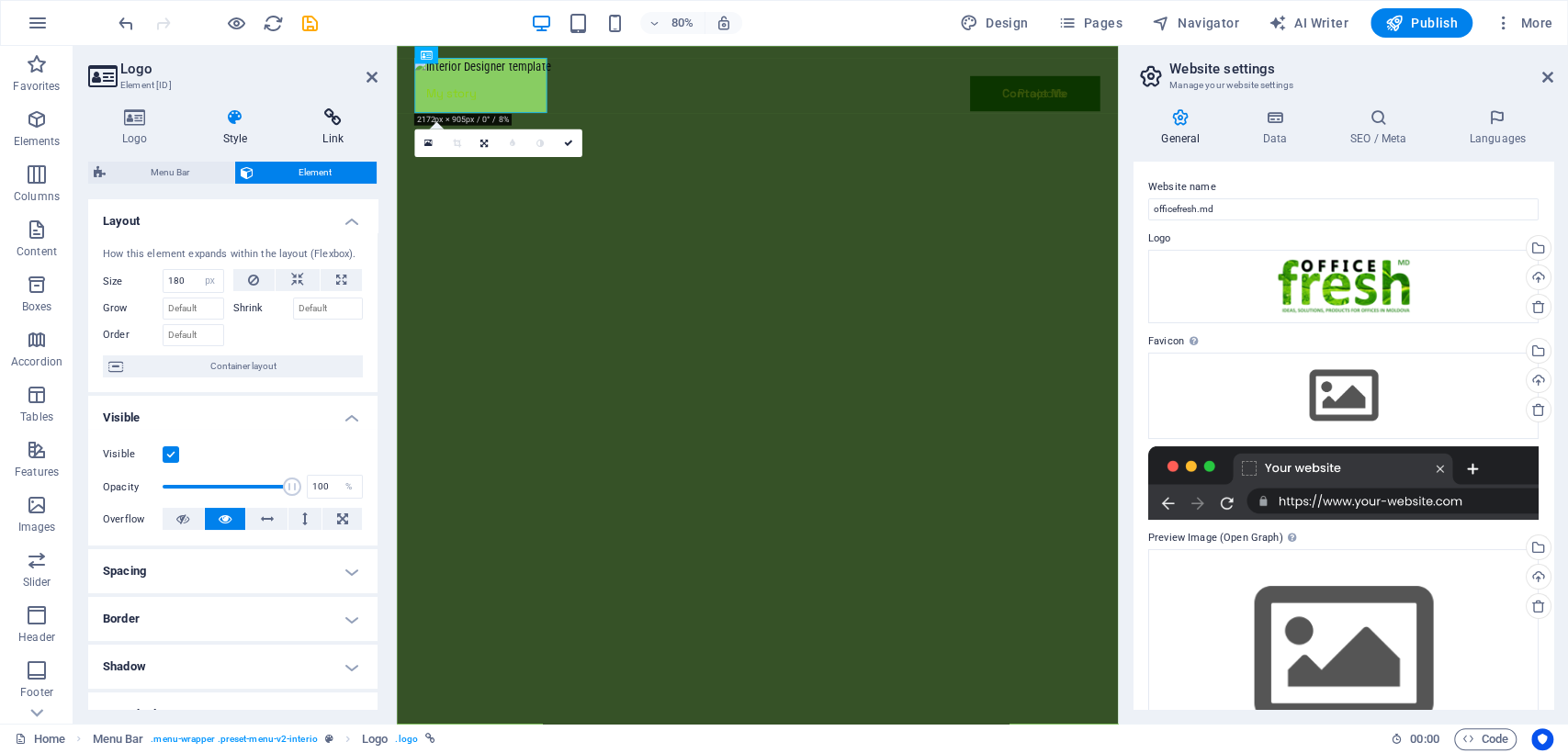 click on "Link" at bounding box center [333, 128] 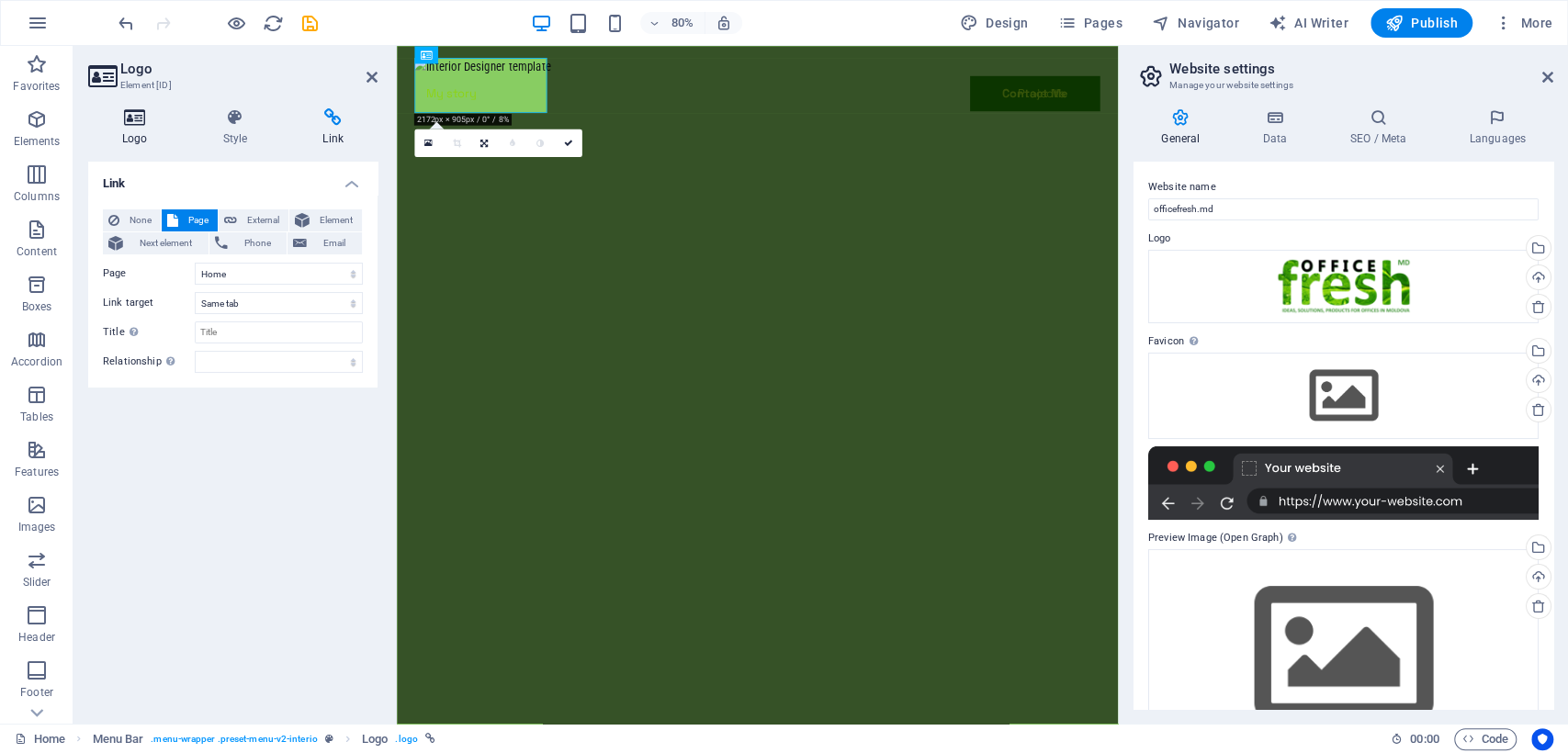 click on "Logo" at bounding box center [139, 128] 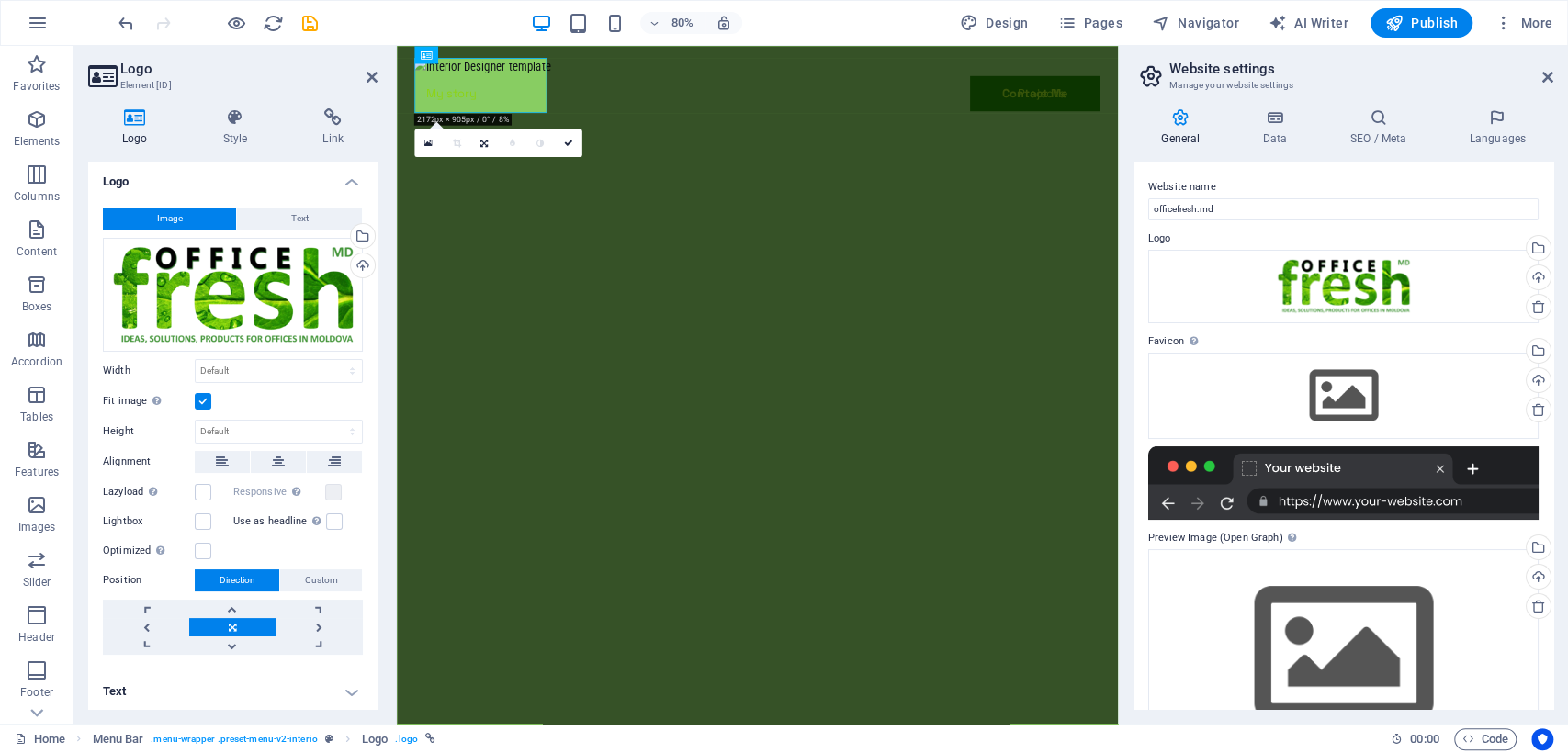scroll, scrollTop: 5, scrollLeft: 0, axis: vertical 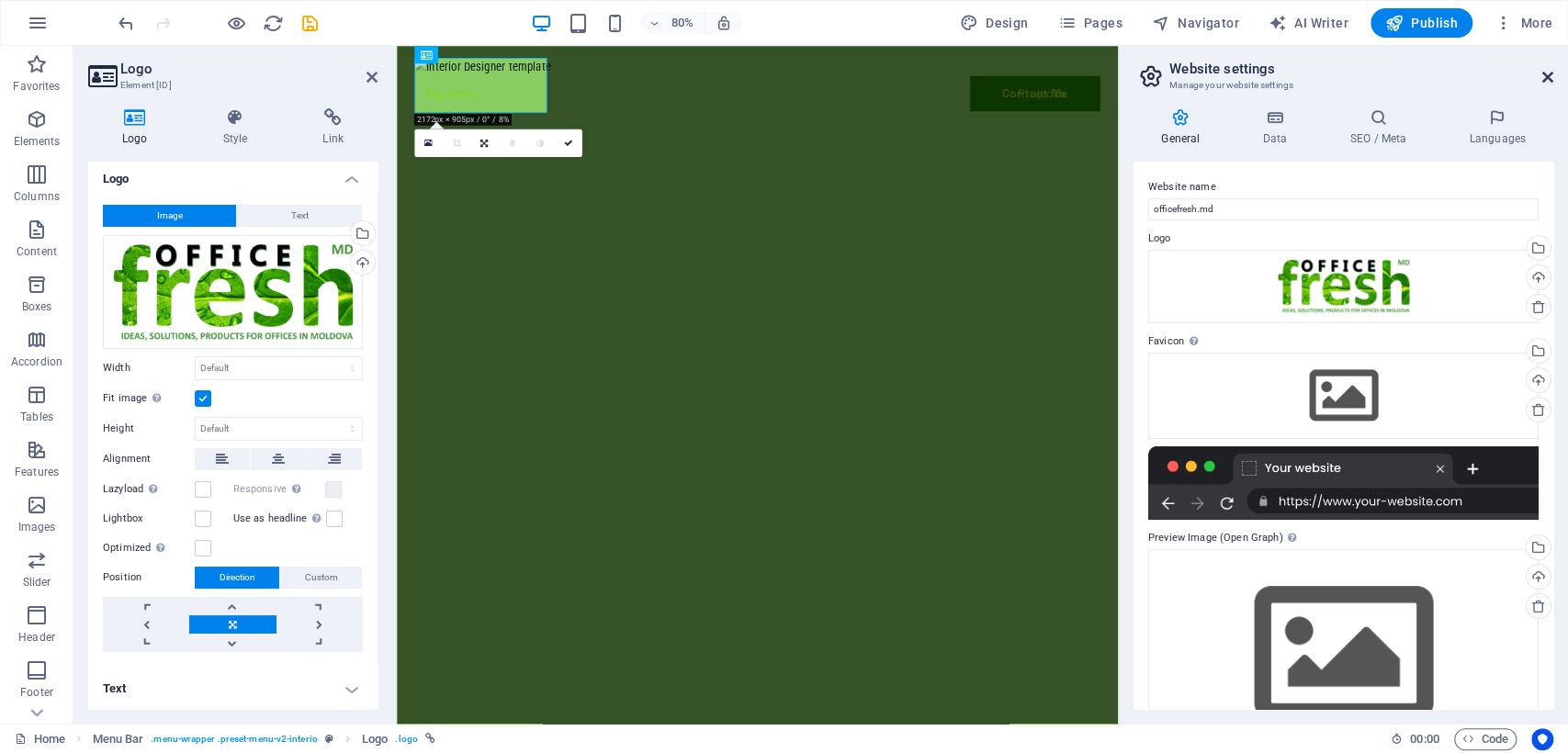 click at bounding box center (1548, 77) 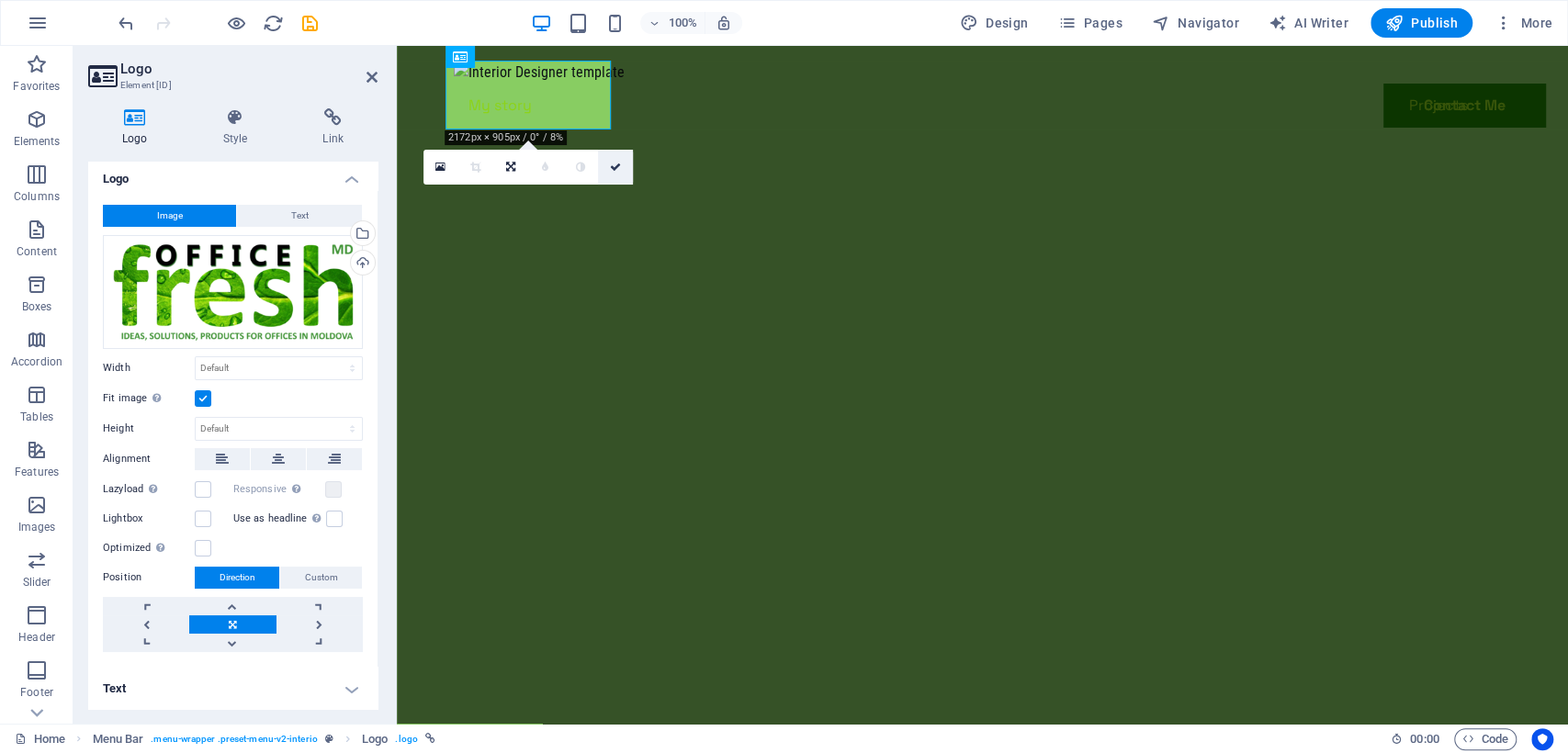 click at bounding box center (615, 167) 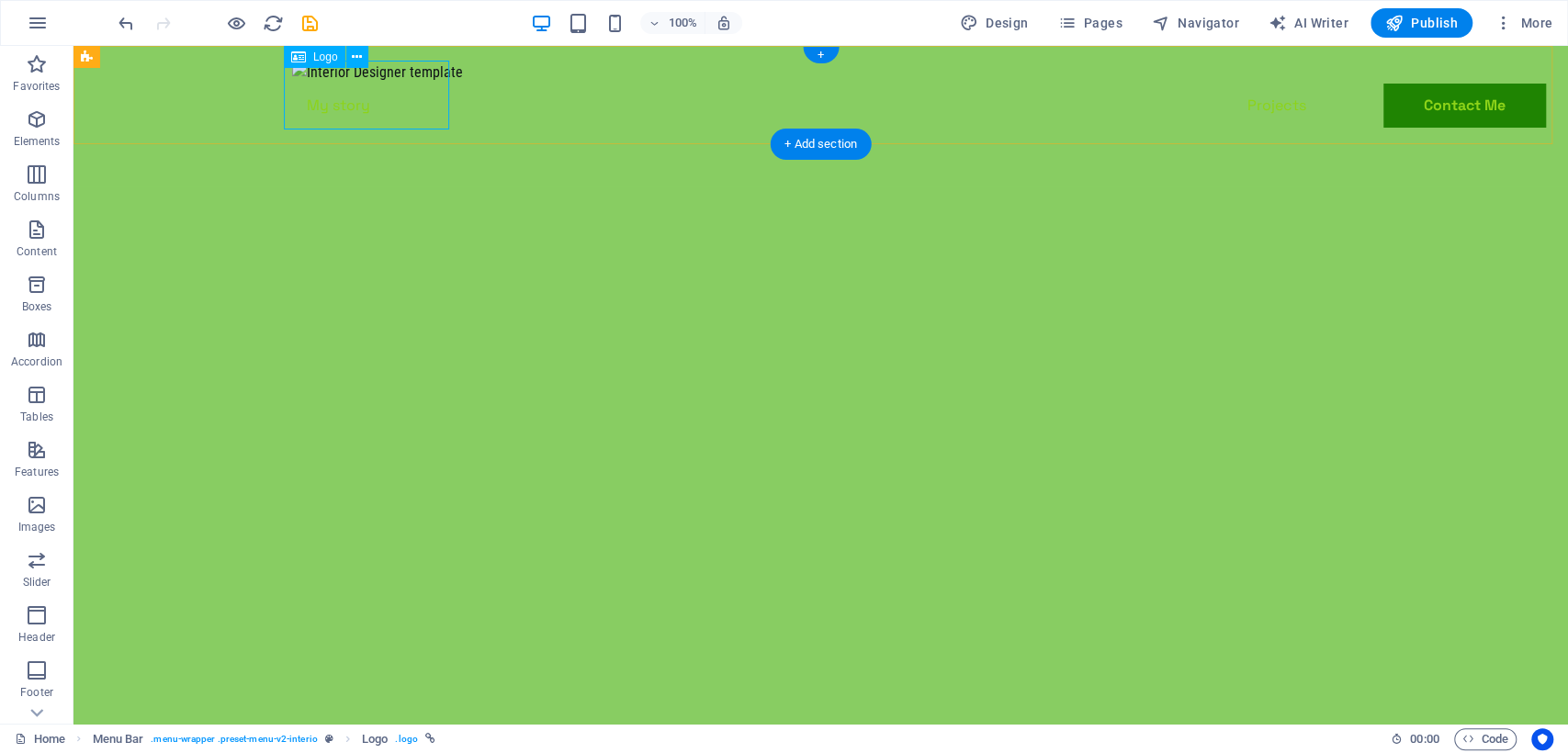 click at bounding box center [821, 72] 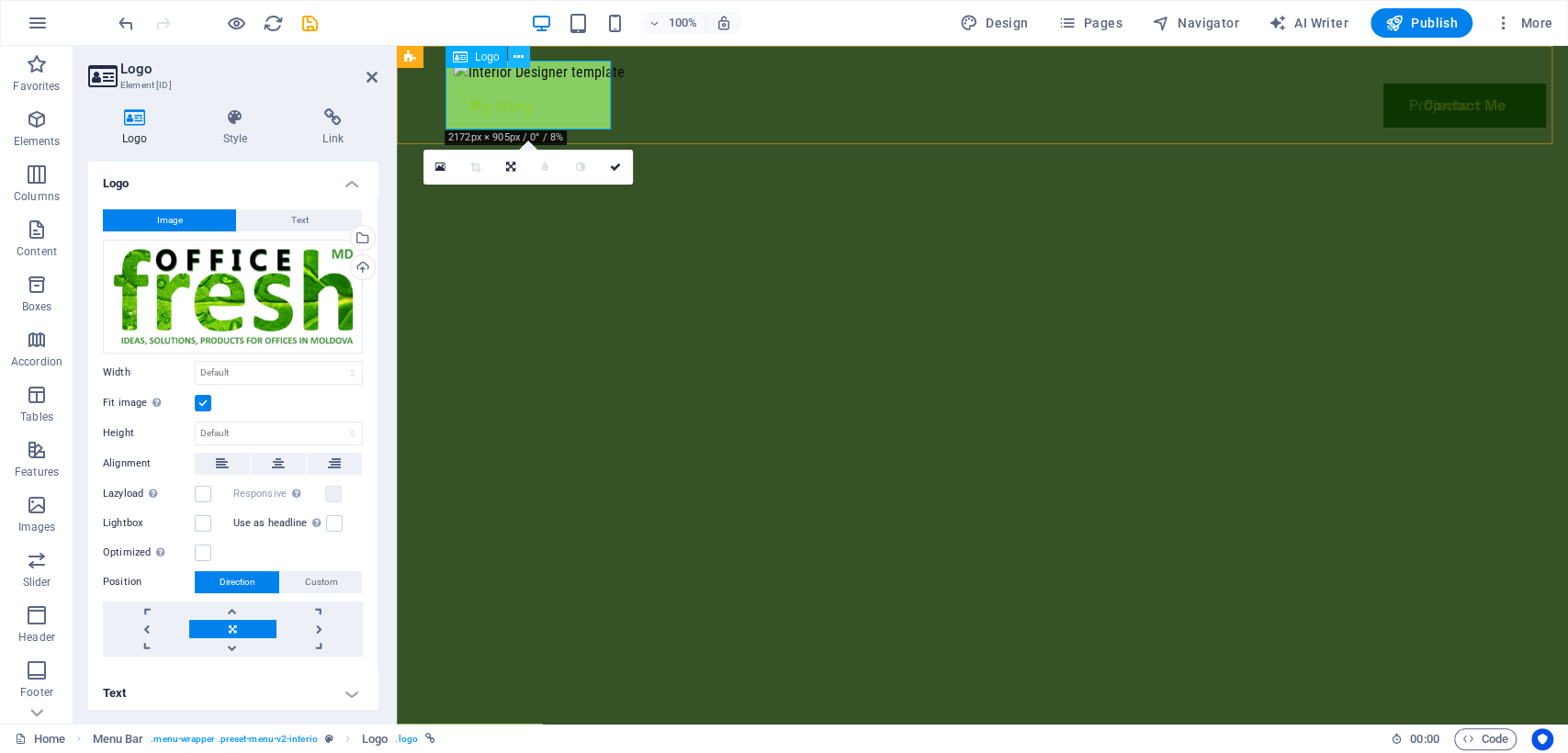 click at bounding box center [519, 57] 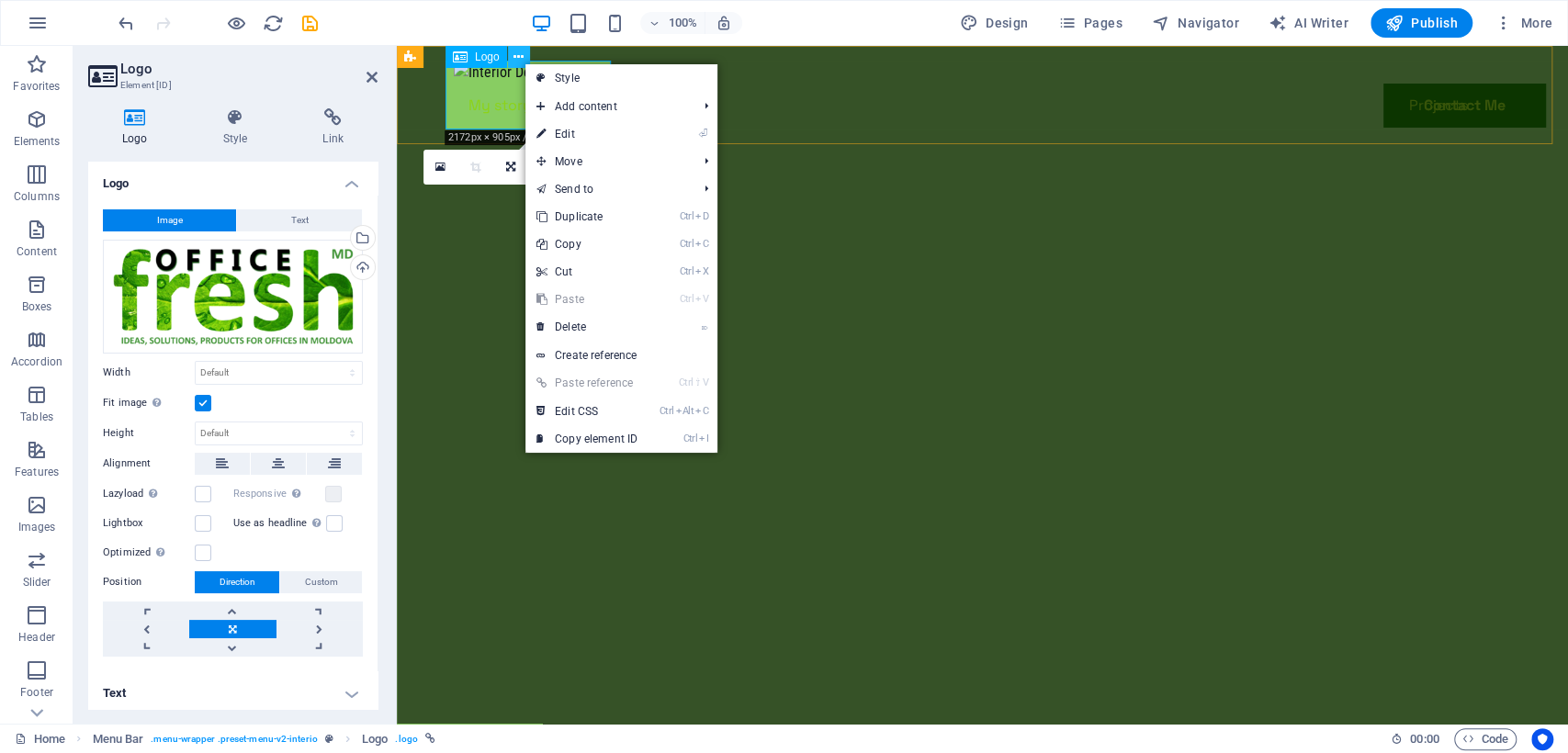 click at bounding box center [519, 57] 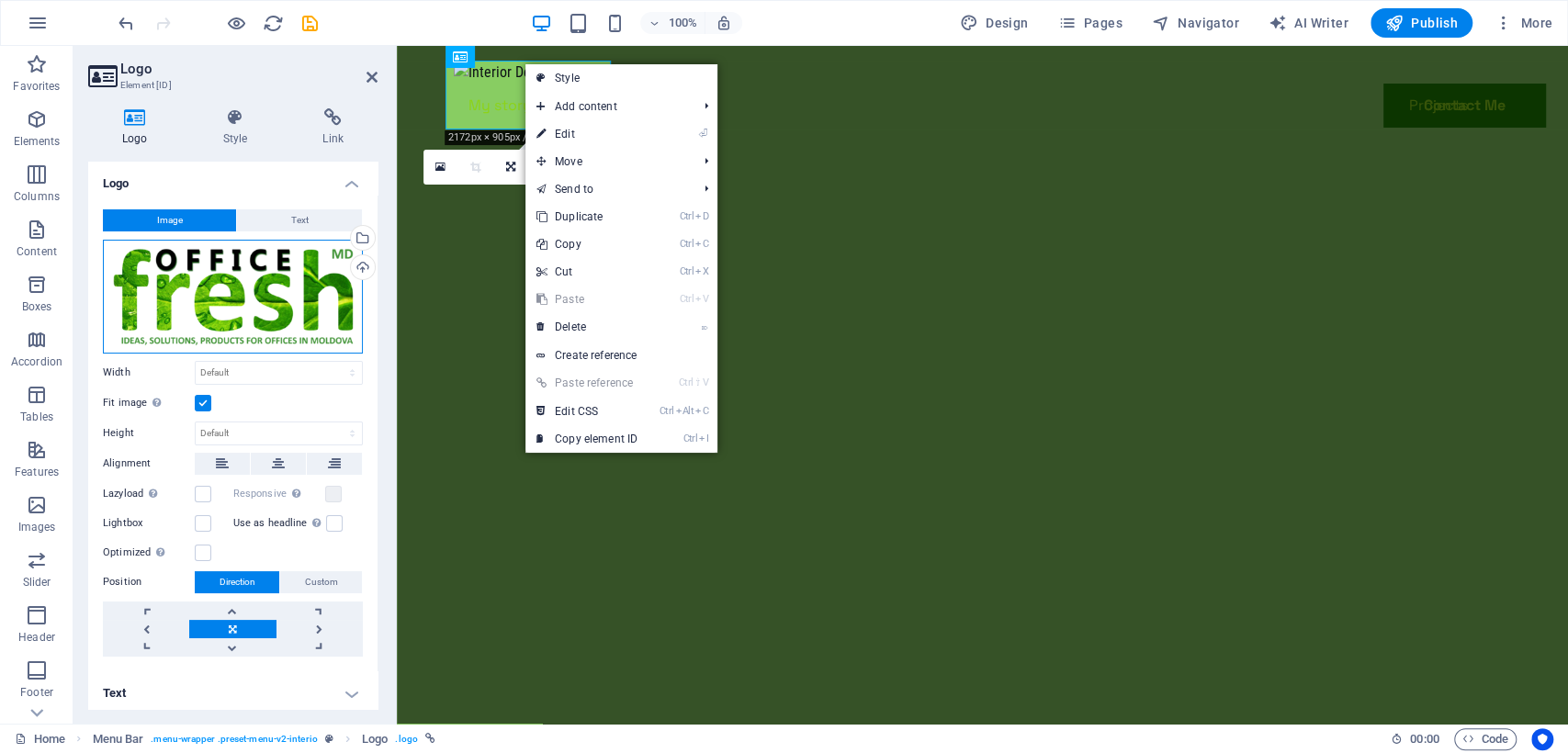 click on "Drag files here, click to choose files or select files from Files or our free stock photos & videos" at bounding box center (232, 297) 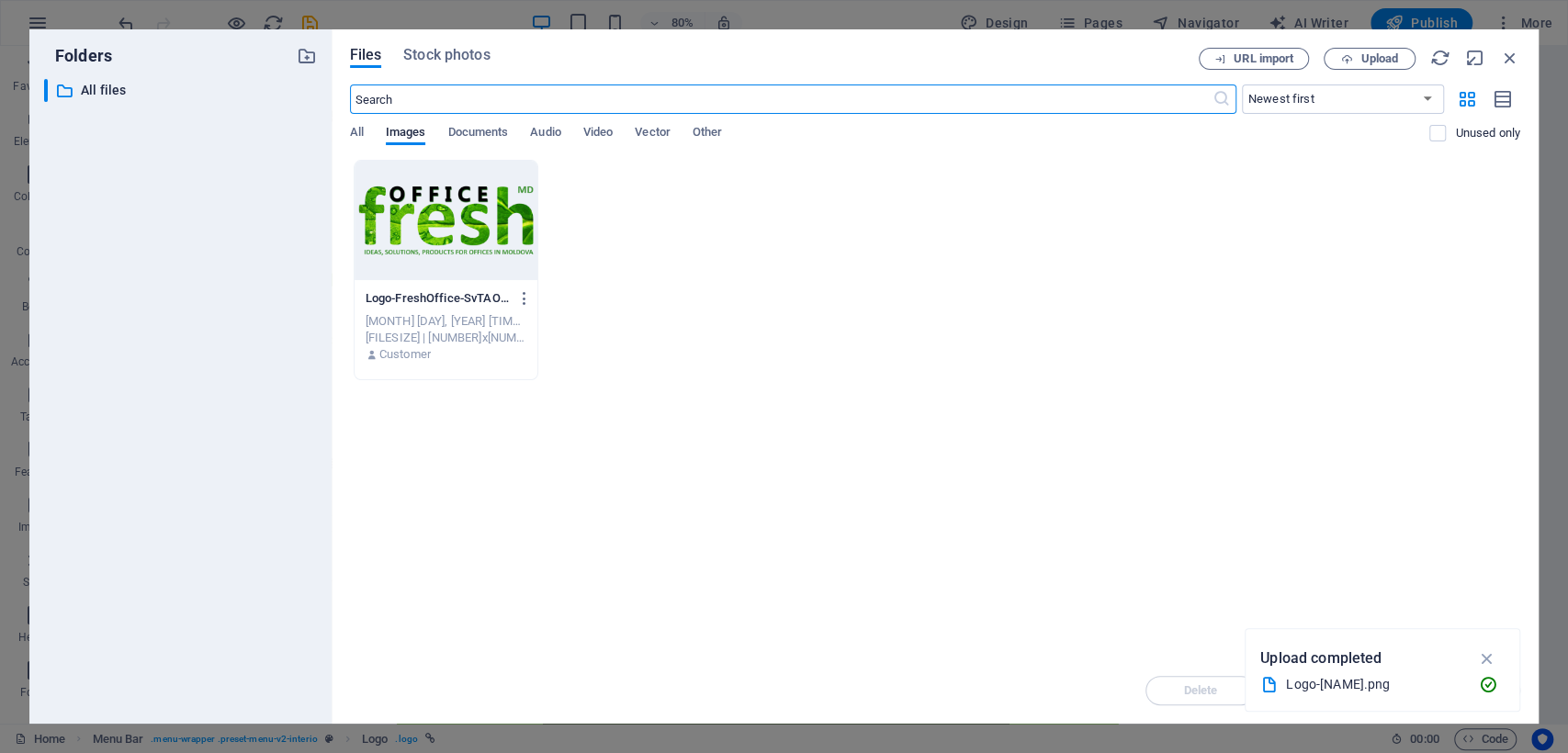 click at bounding box center (446, 220) 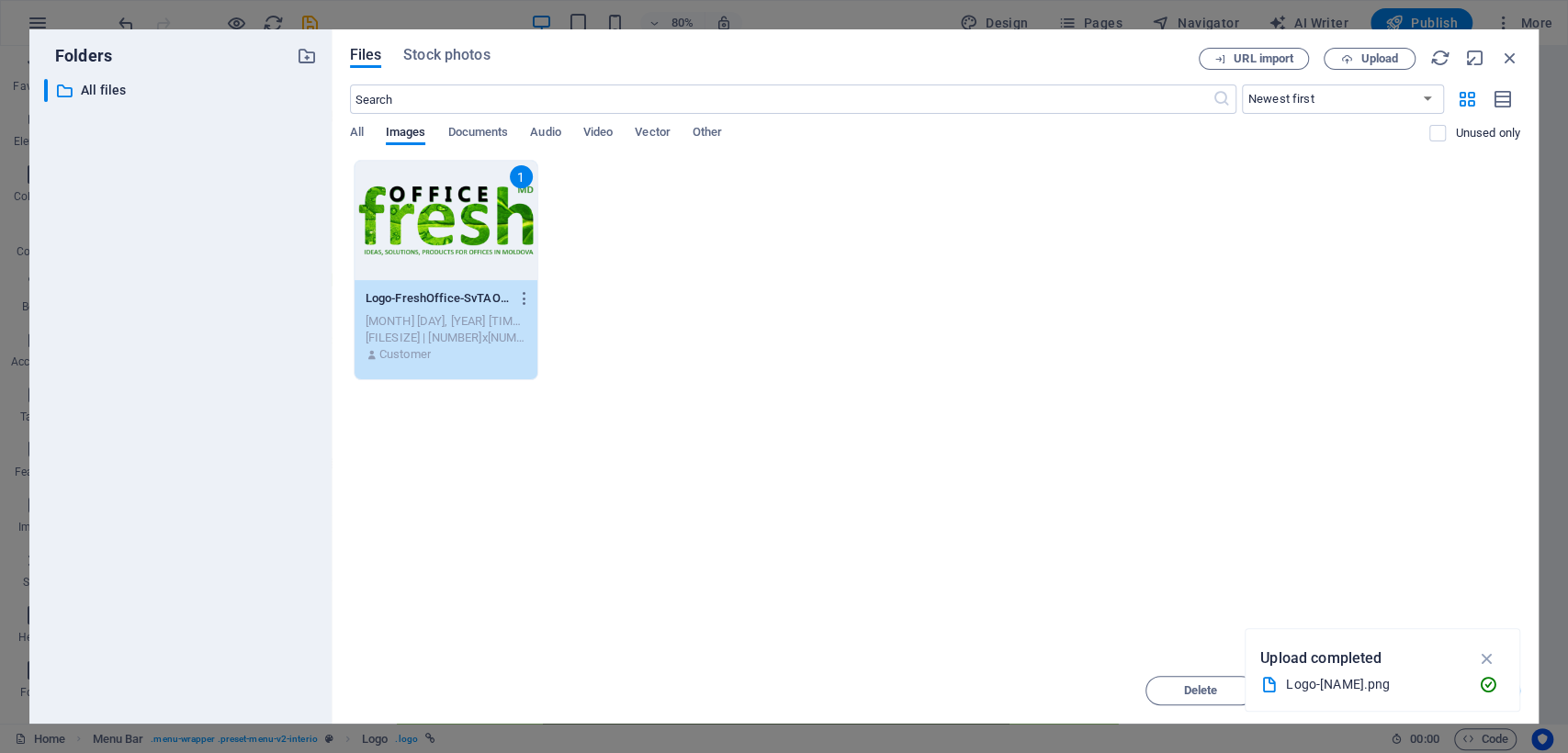 click on "1" at bounding box center [446, 220] 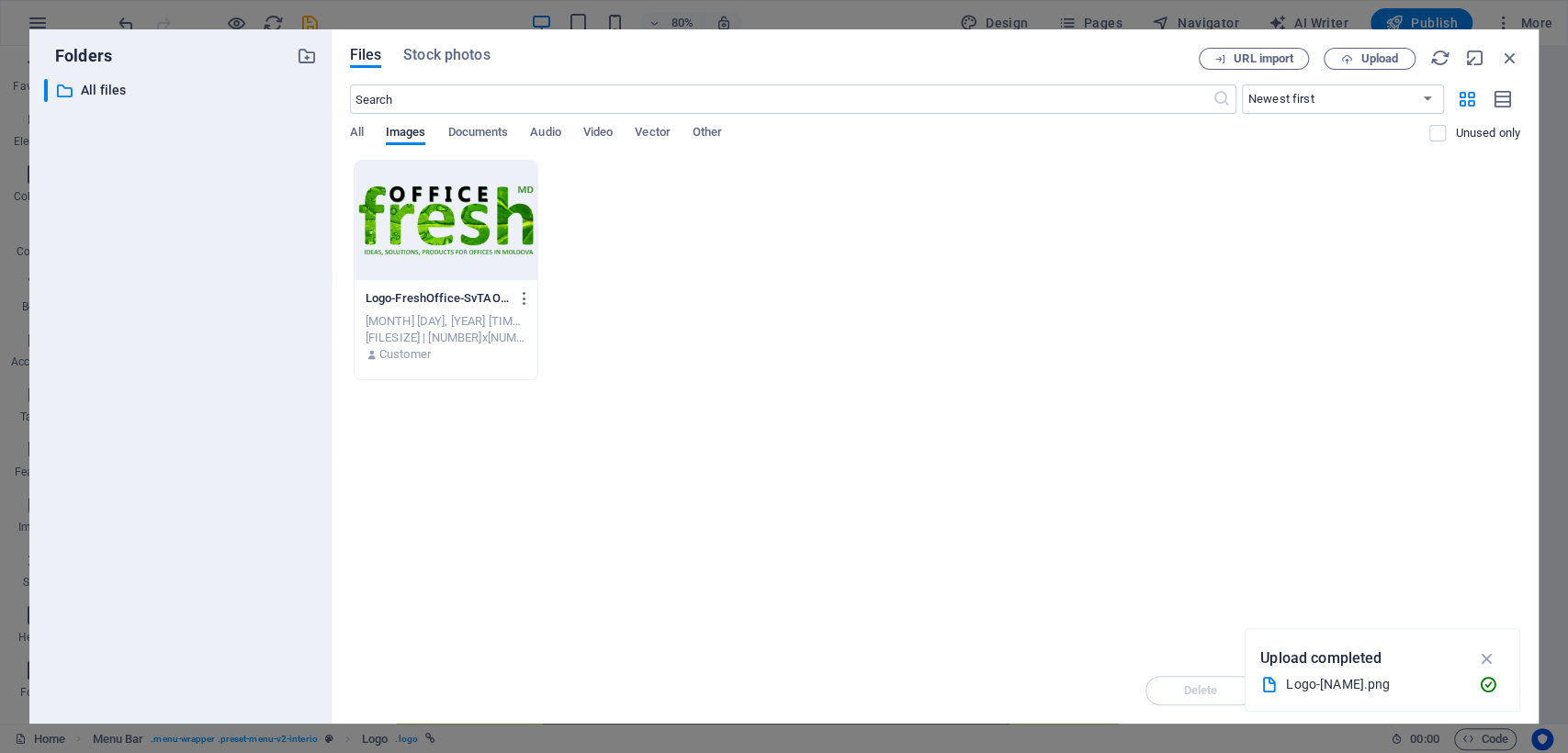 click at bounding box center [446, 220] 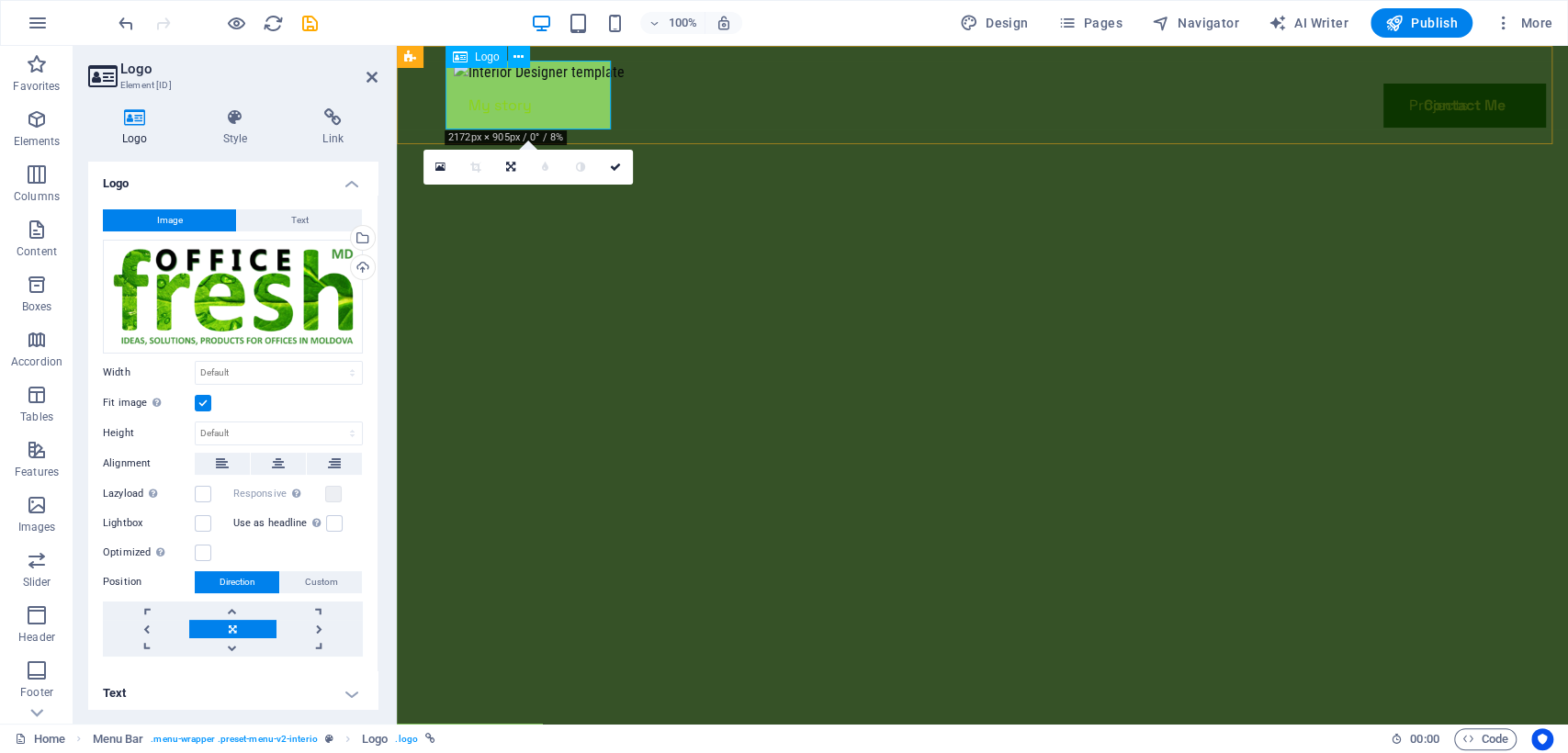 click on "Logo" at bounding box center (493, 57) 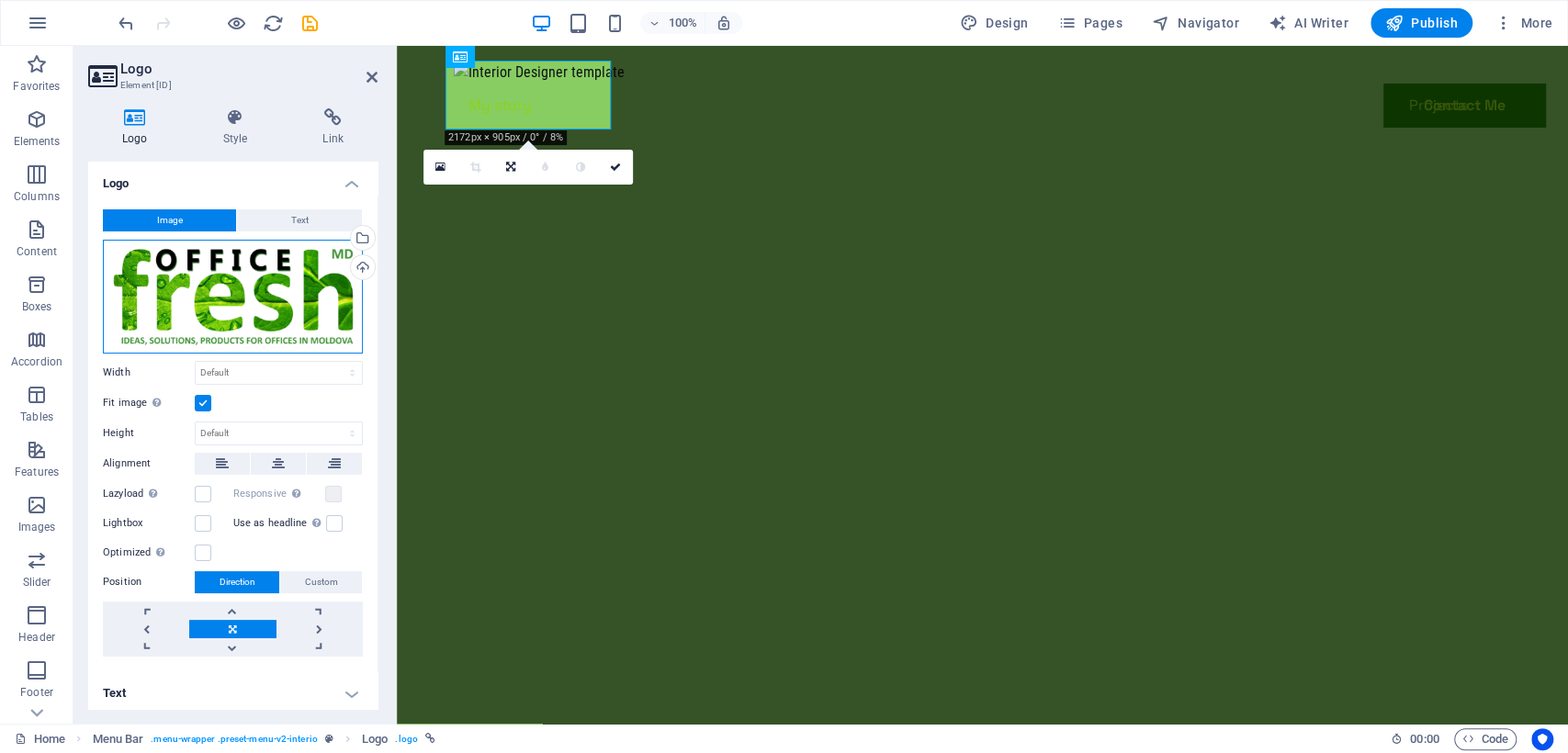 click on "Drag files here, click to choose files or select files from Files or our free stock photos & videos" at bounding box center [232, 297] 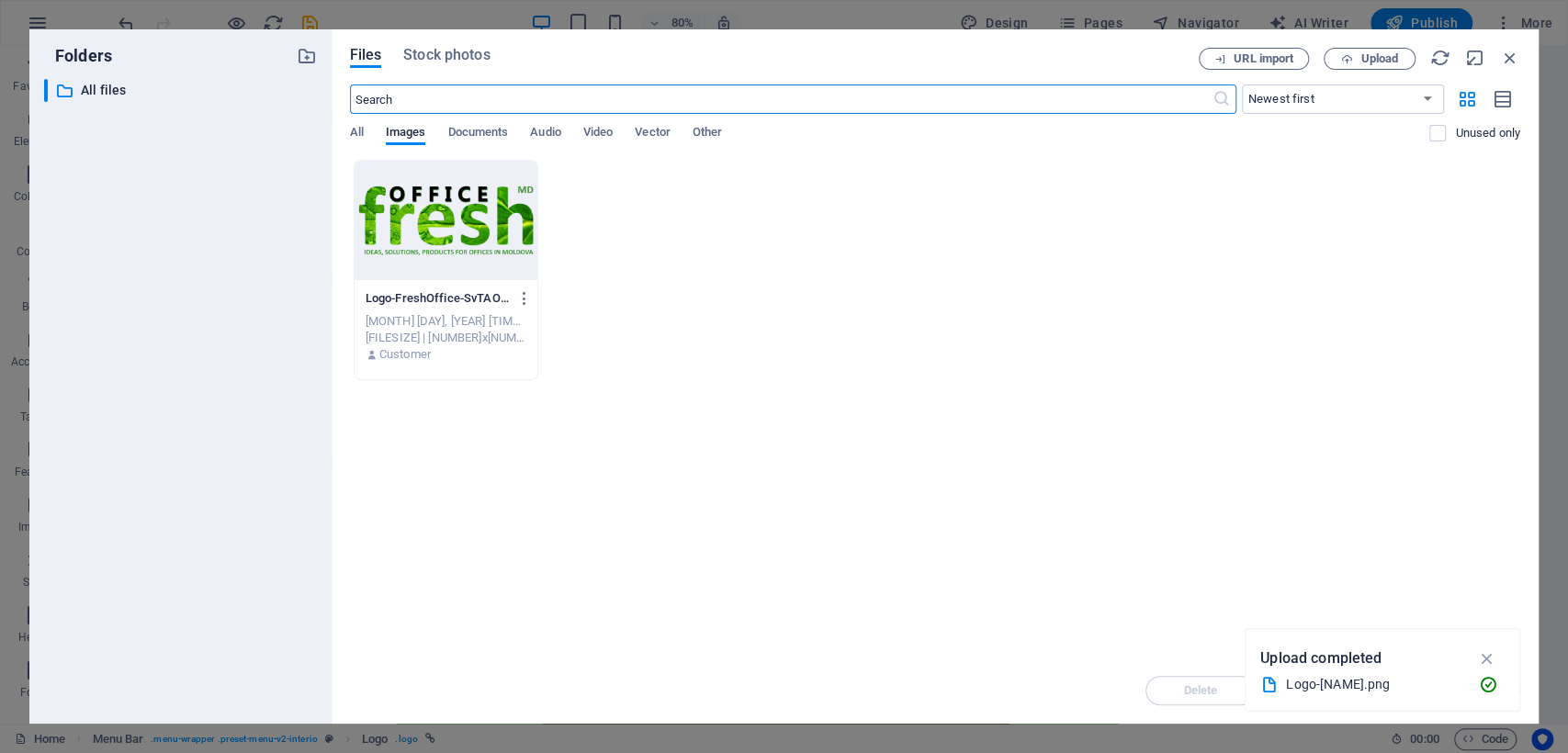 click at bounding box center [446, 220] 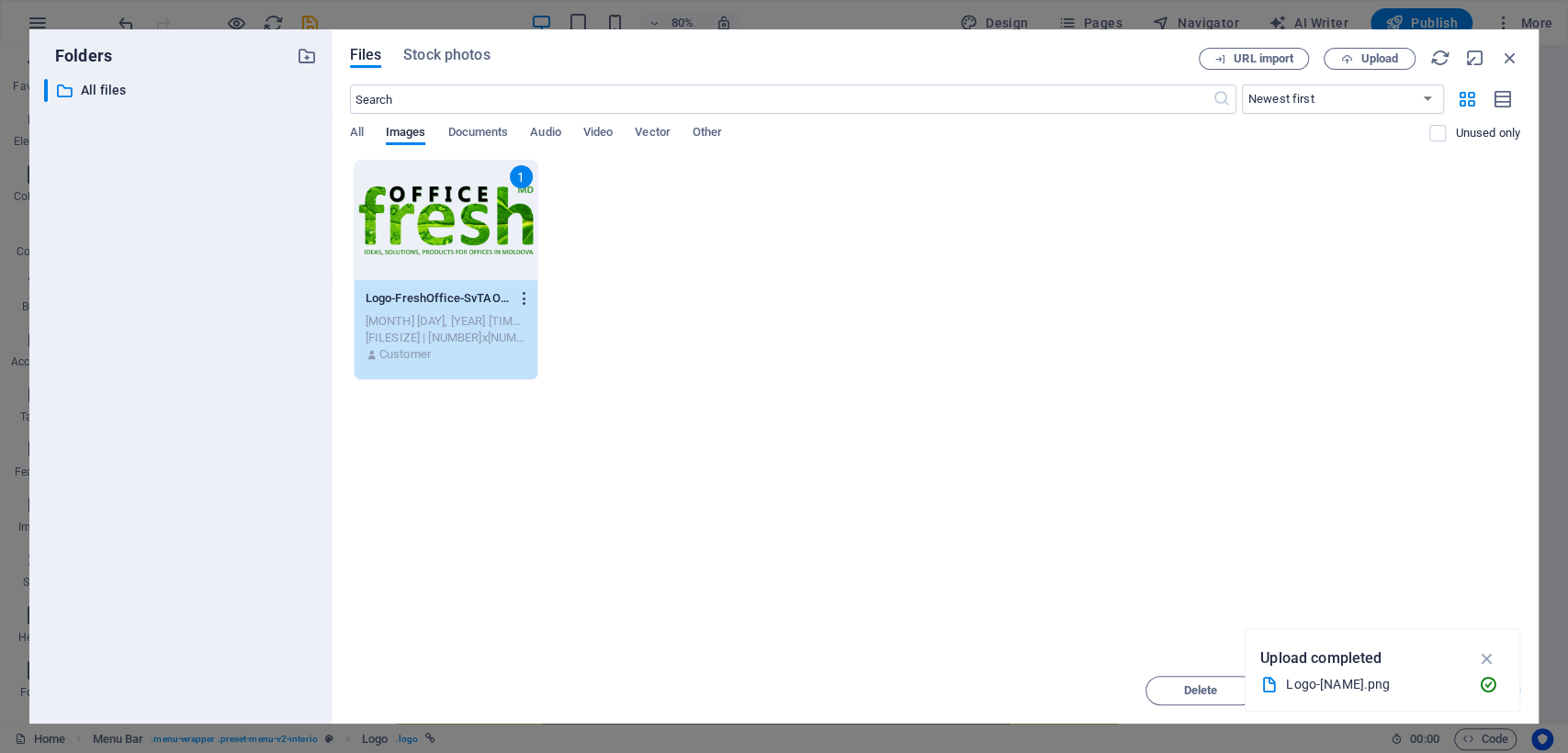 click at bounding box center [525, 298] 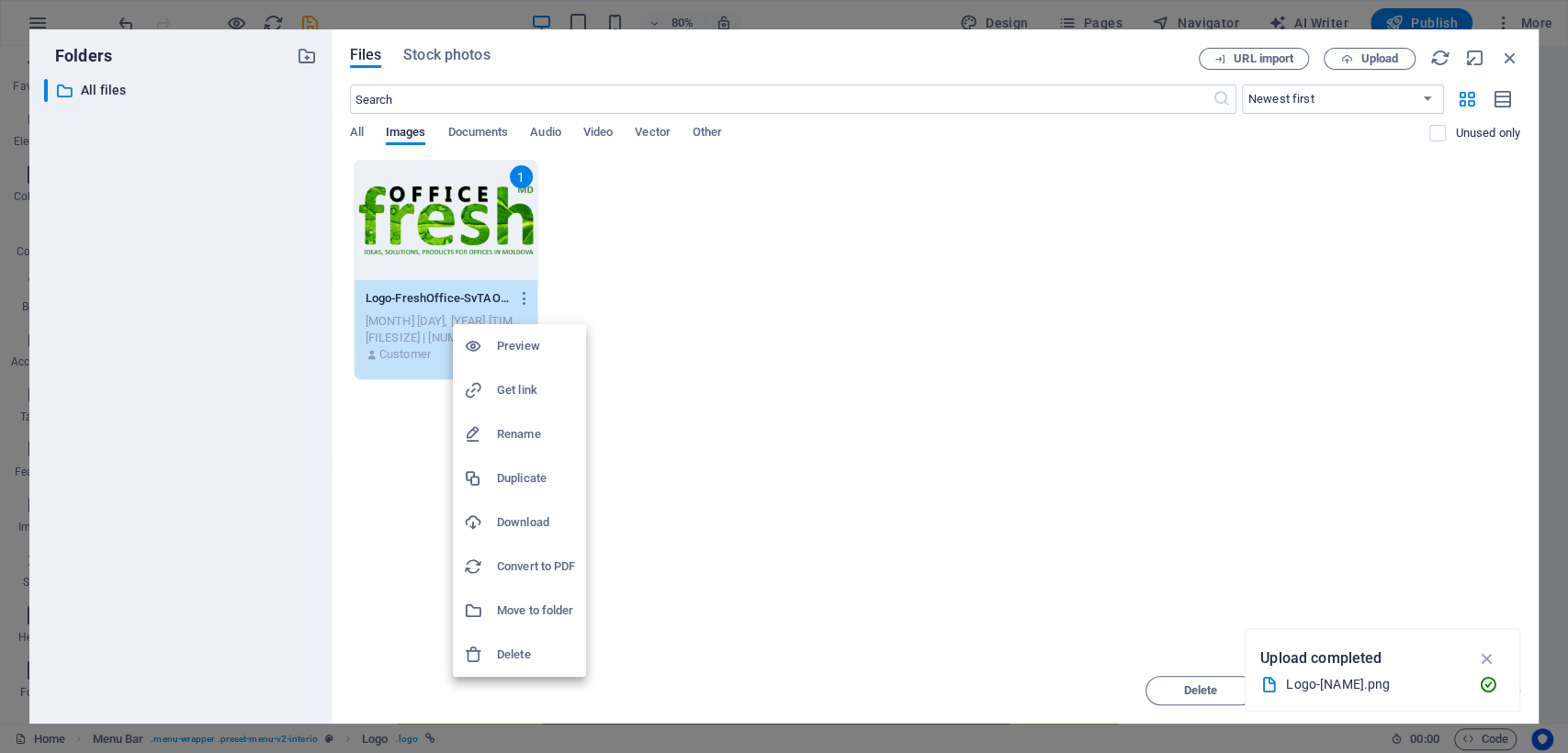 click on "Delete" at bounding box center [536, 655] 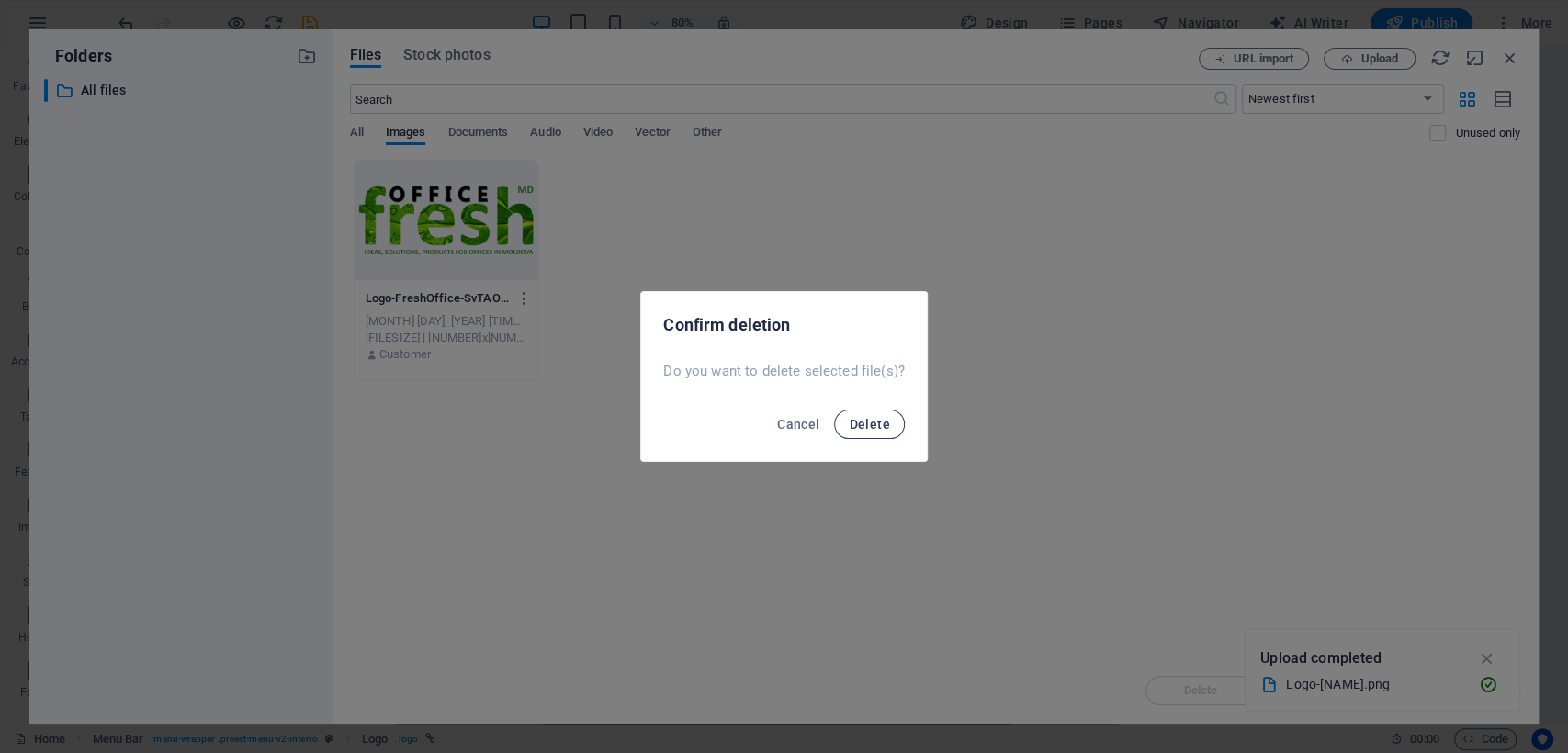 click on "Delete" at bounding box center (869, 424) 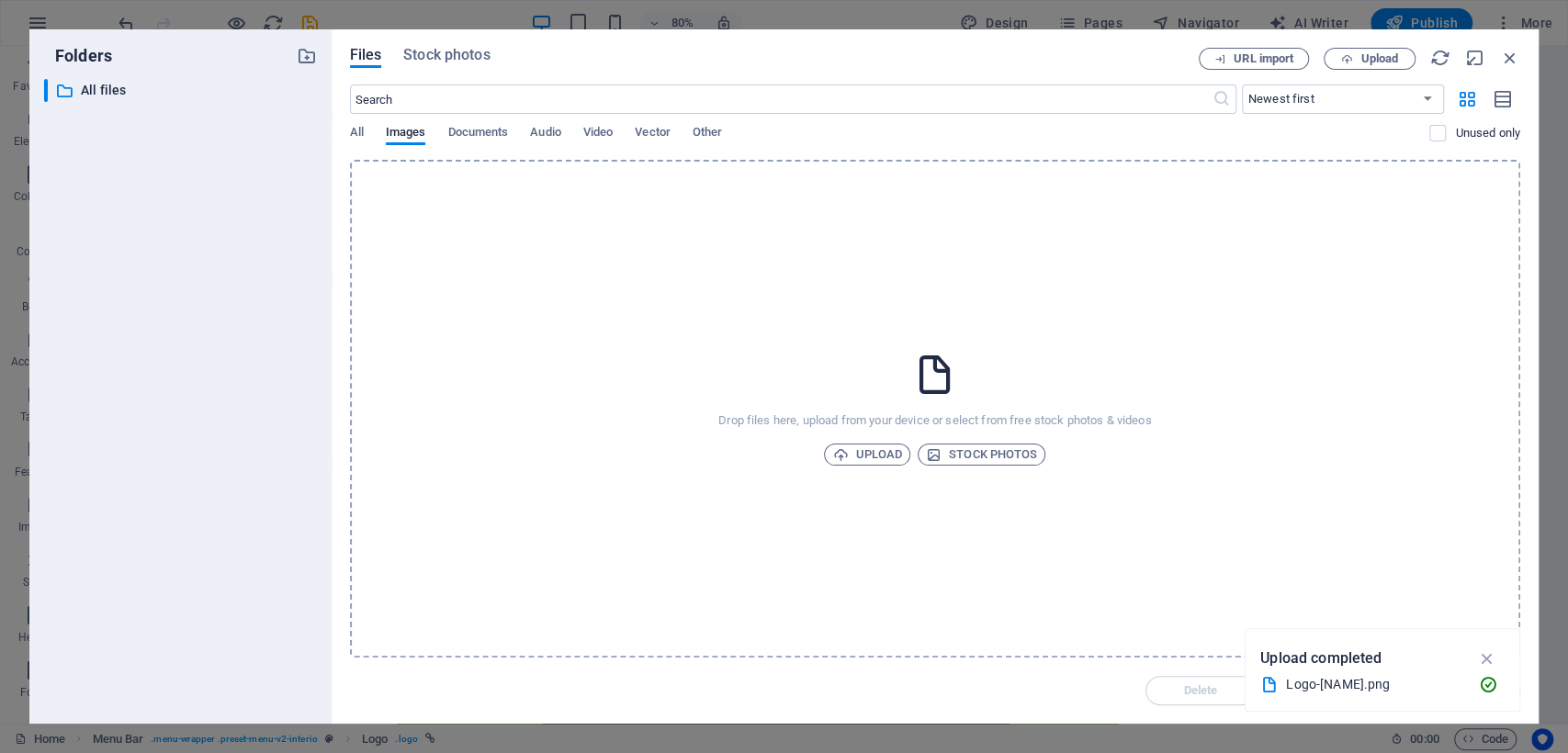 click on "Drop files here, upload from your device or select from free stock photos & videos Upload Stock photos" at bounding box center [935, 409] 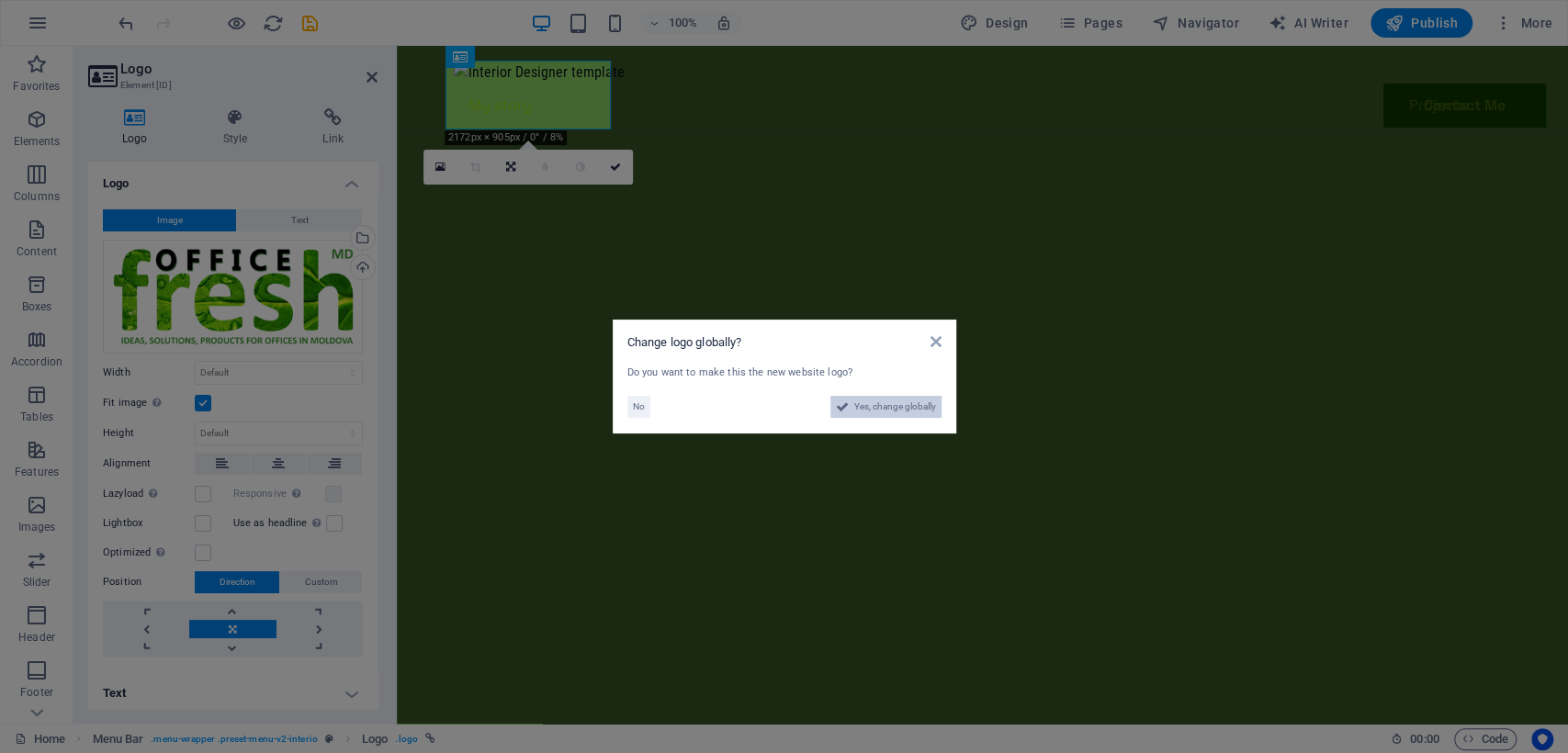 click on "Yes, change globally" at bounding box center (886, 407) 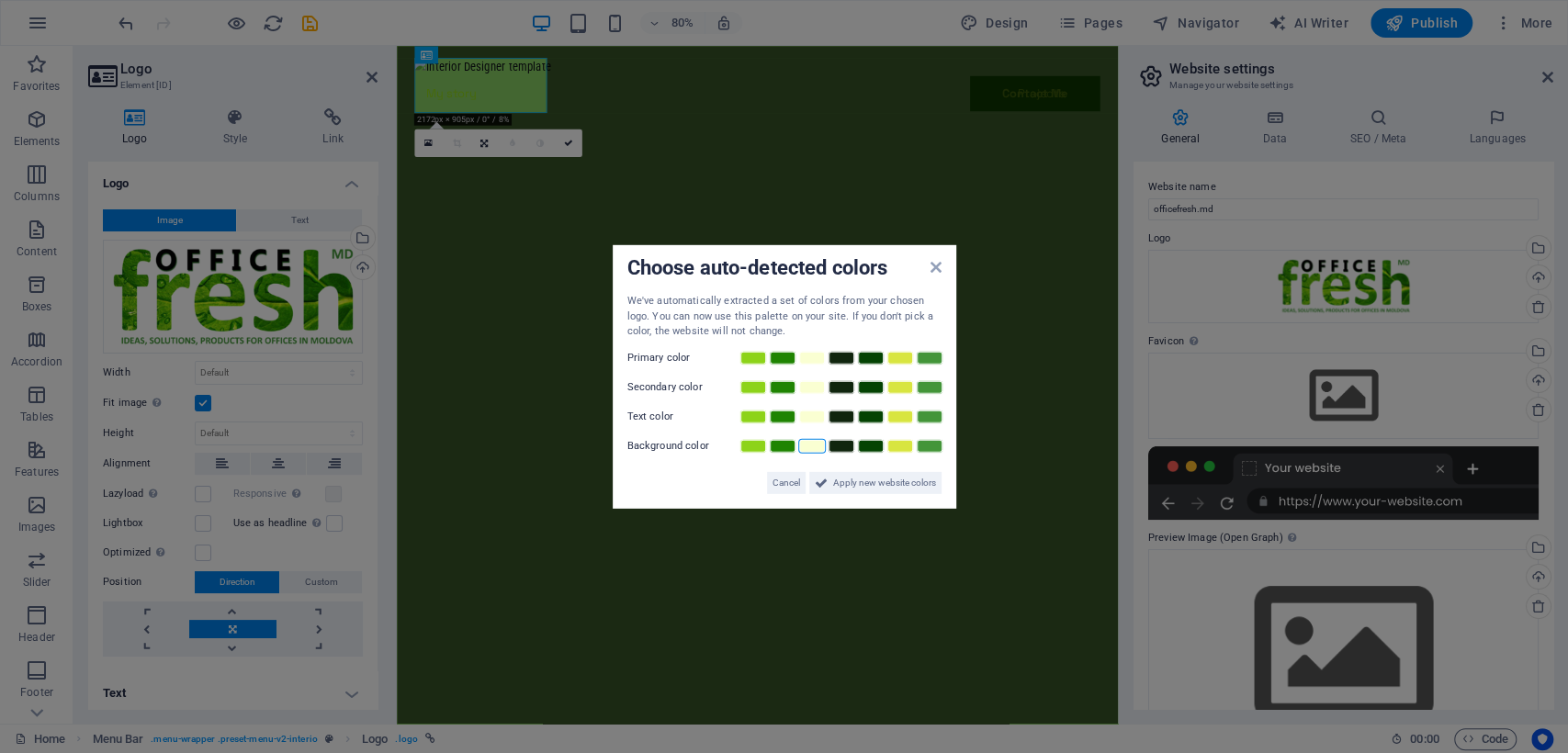 click at bounding box center (812, 445) 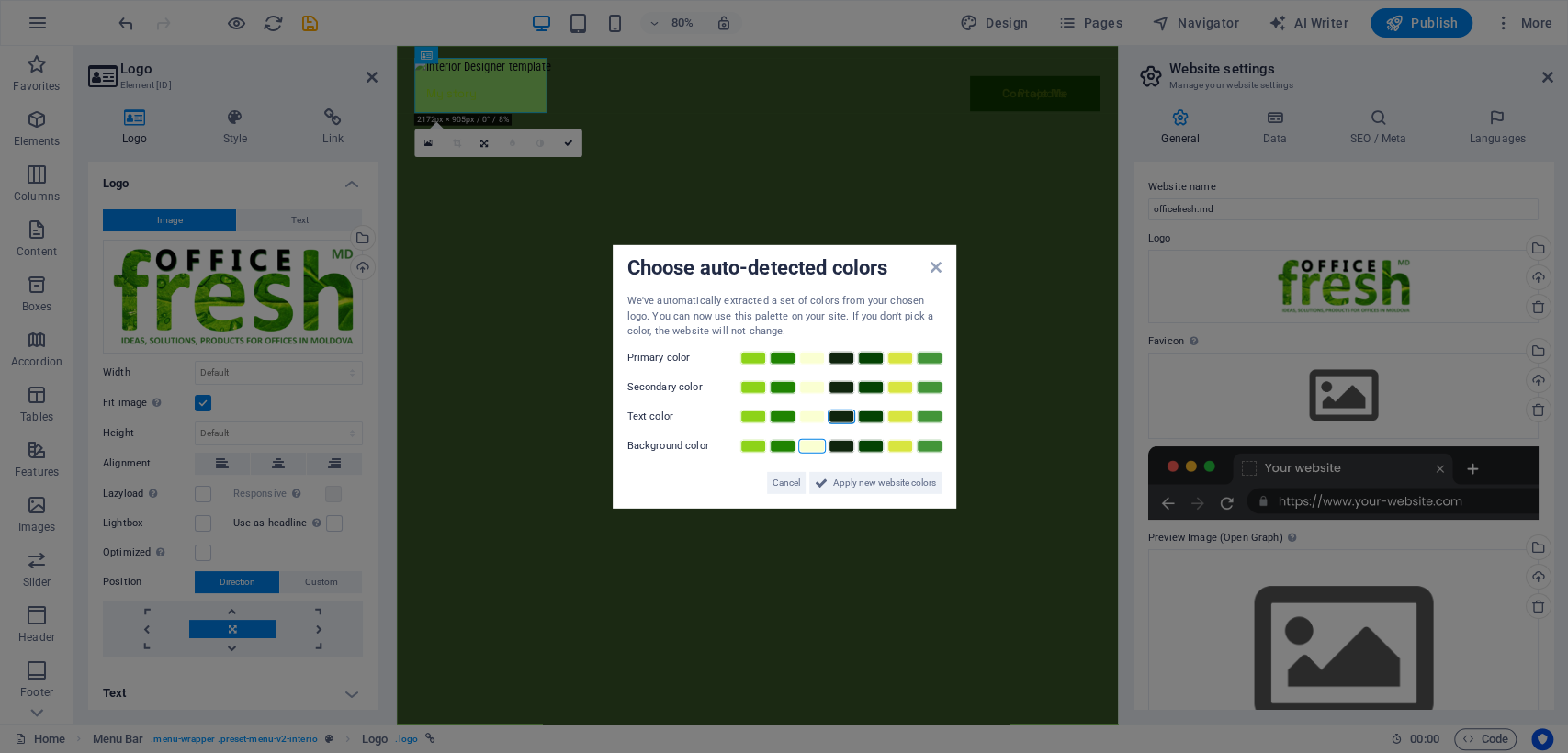 click at bounding box center [841, 416] 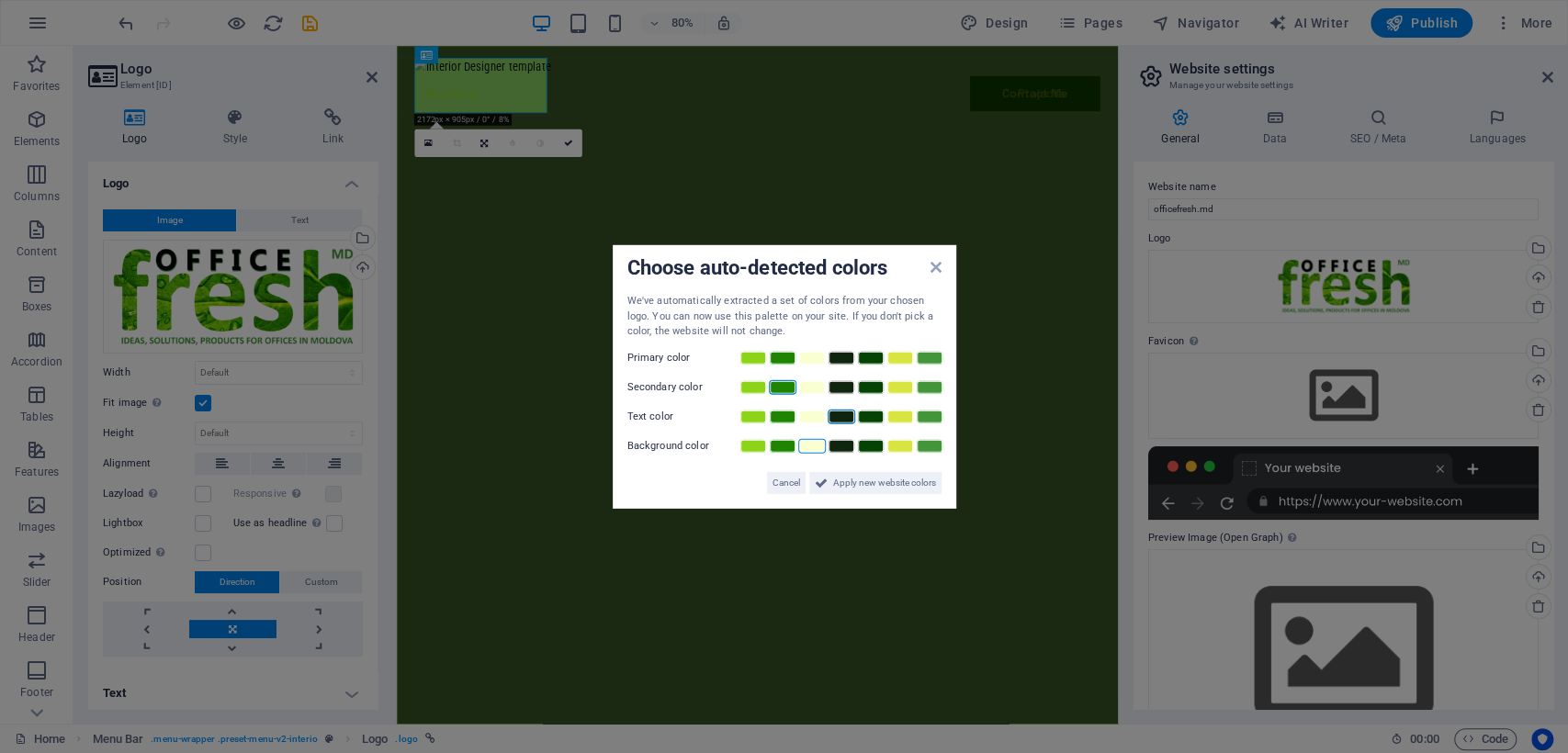 click at bounding box center [783, 387] 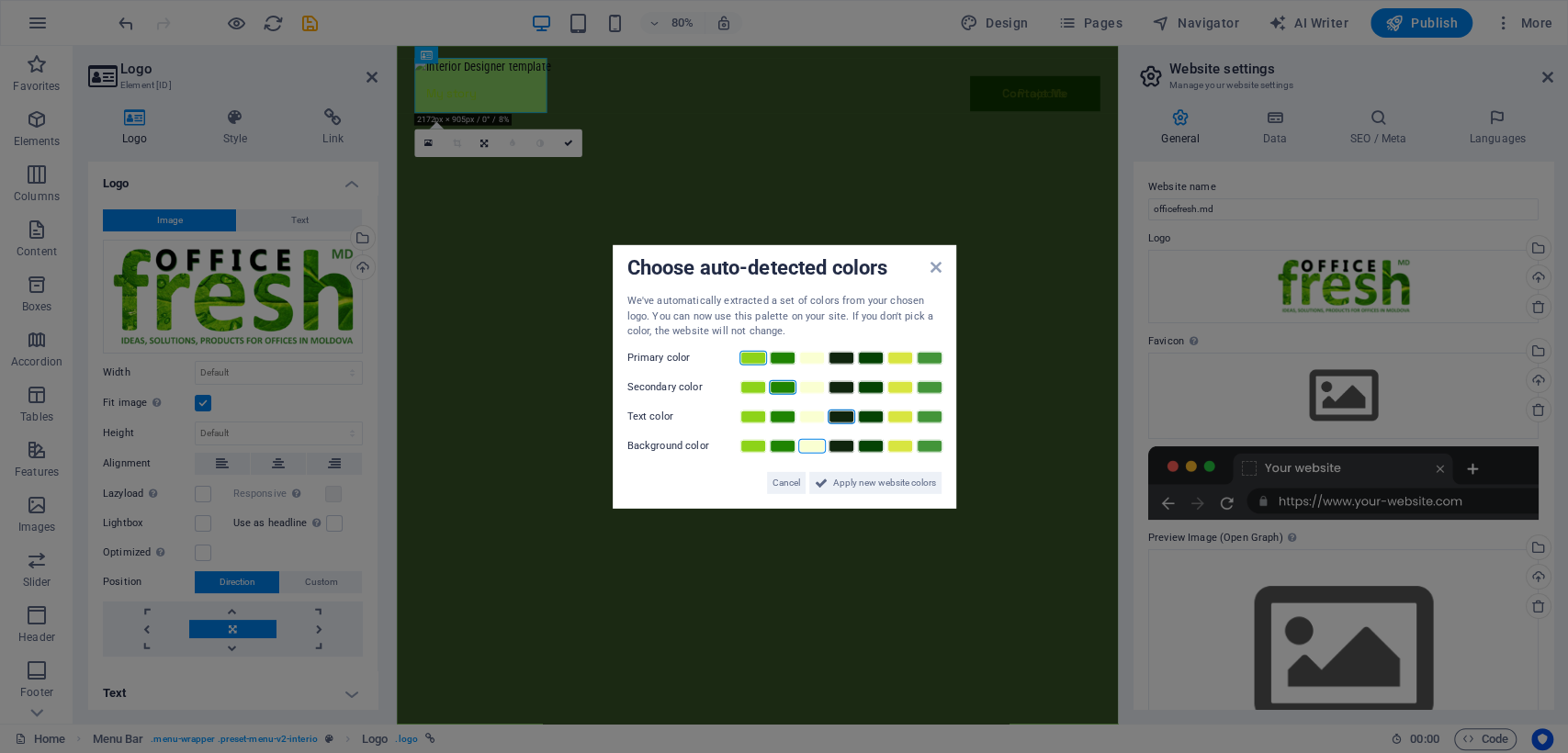 click at bounding box center [753, 357] 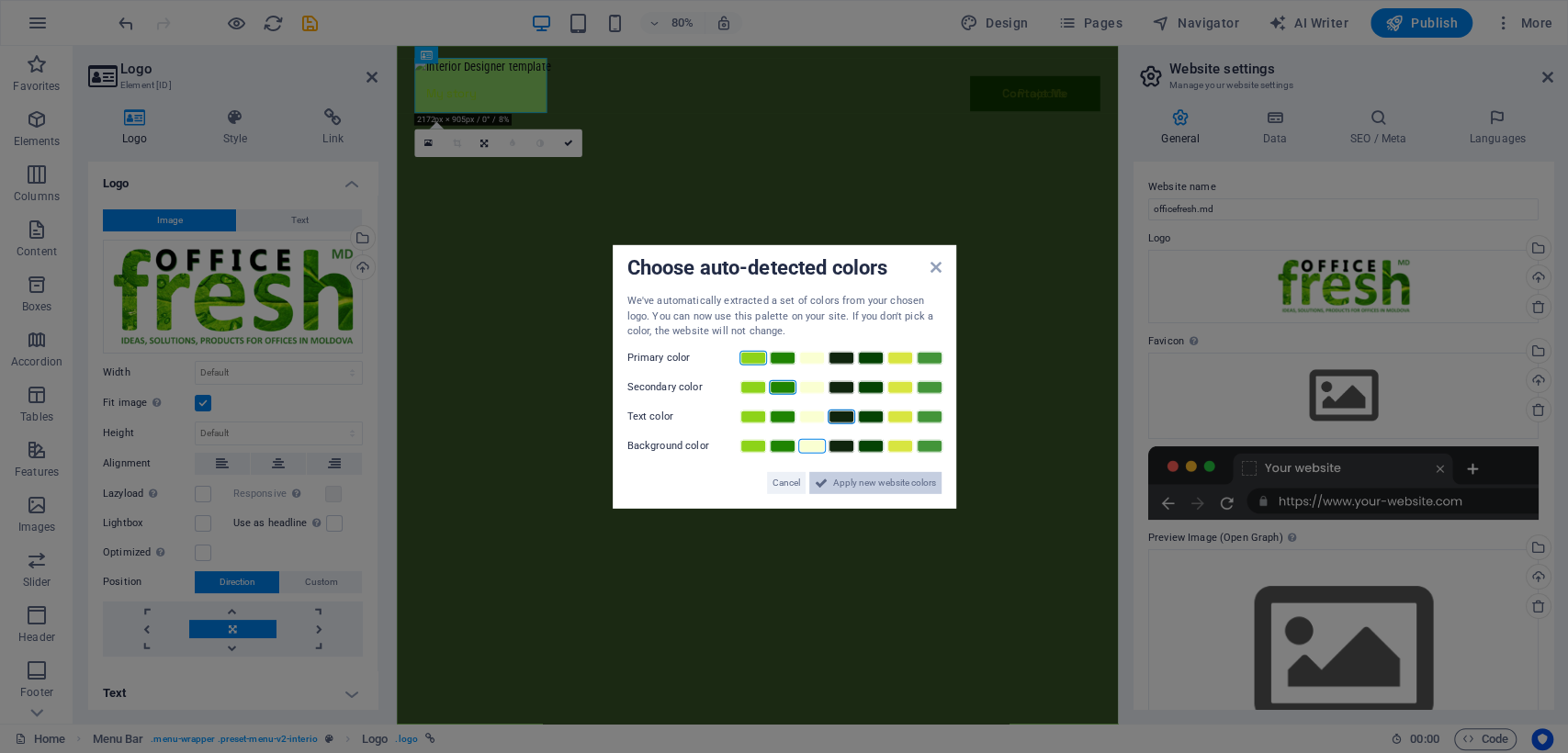 click on "Apply new website colors" at bounding box center [885, 482] 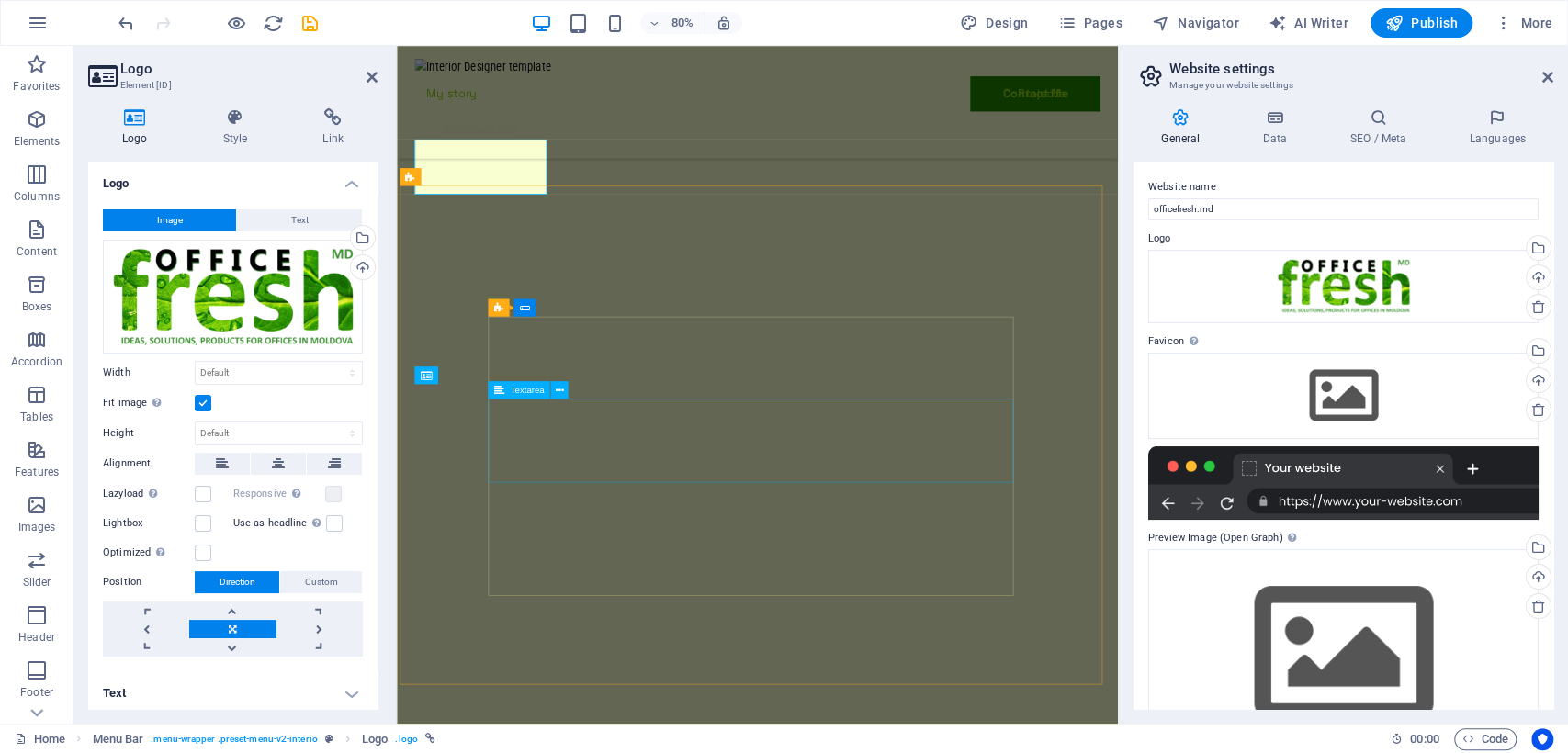 scroll, scrollTop: 0, scrollLeft: 0, axis: both 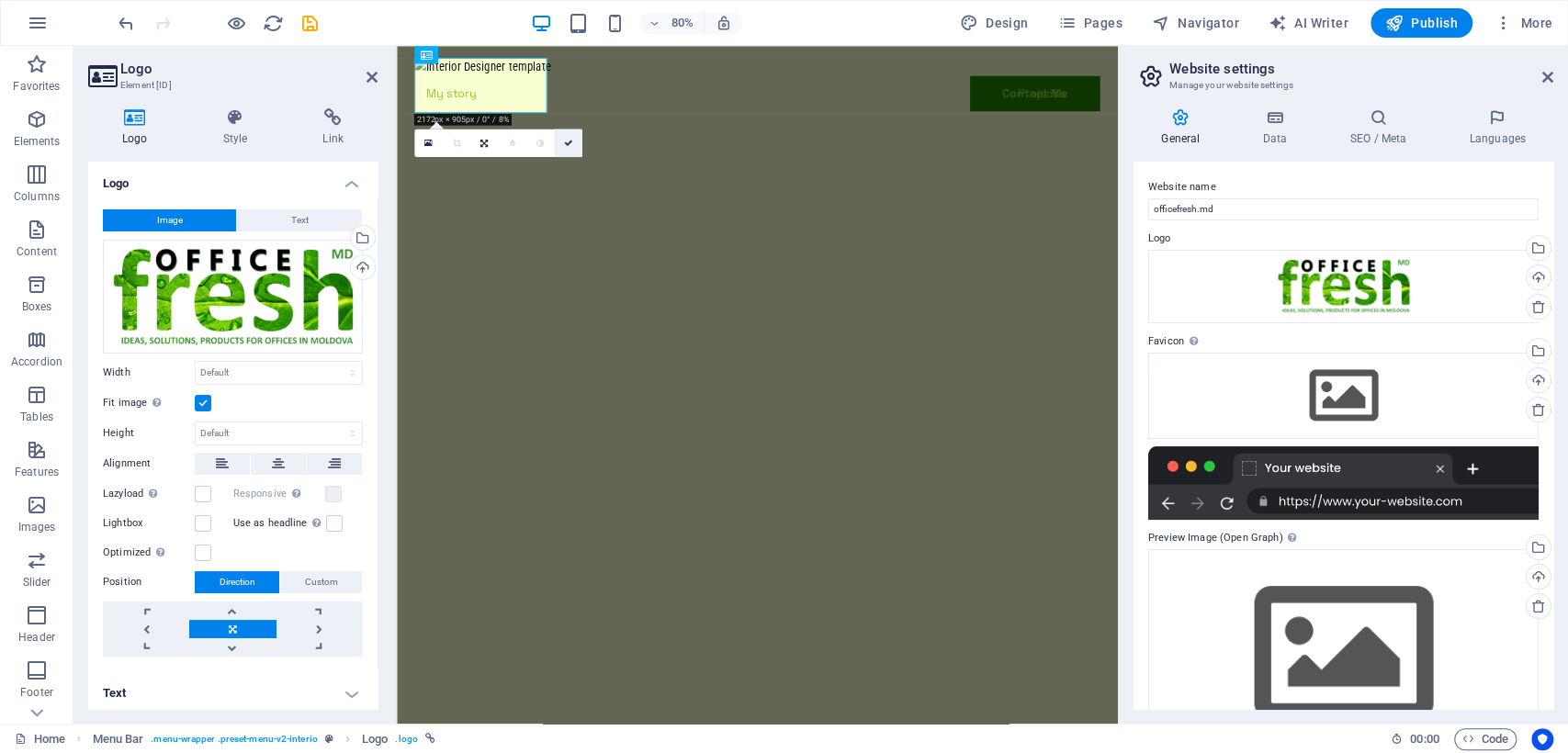 click at bounding box center [569, 143] 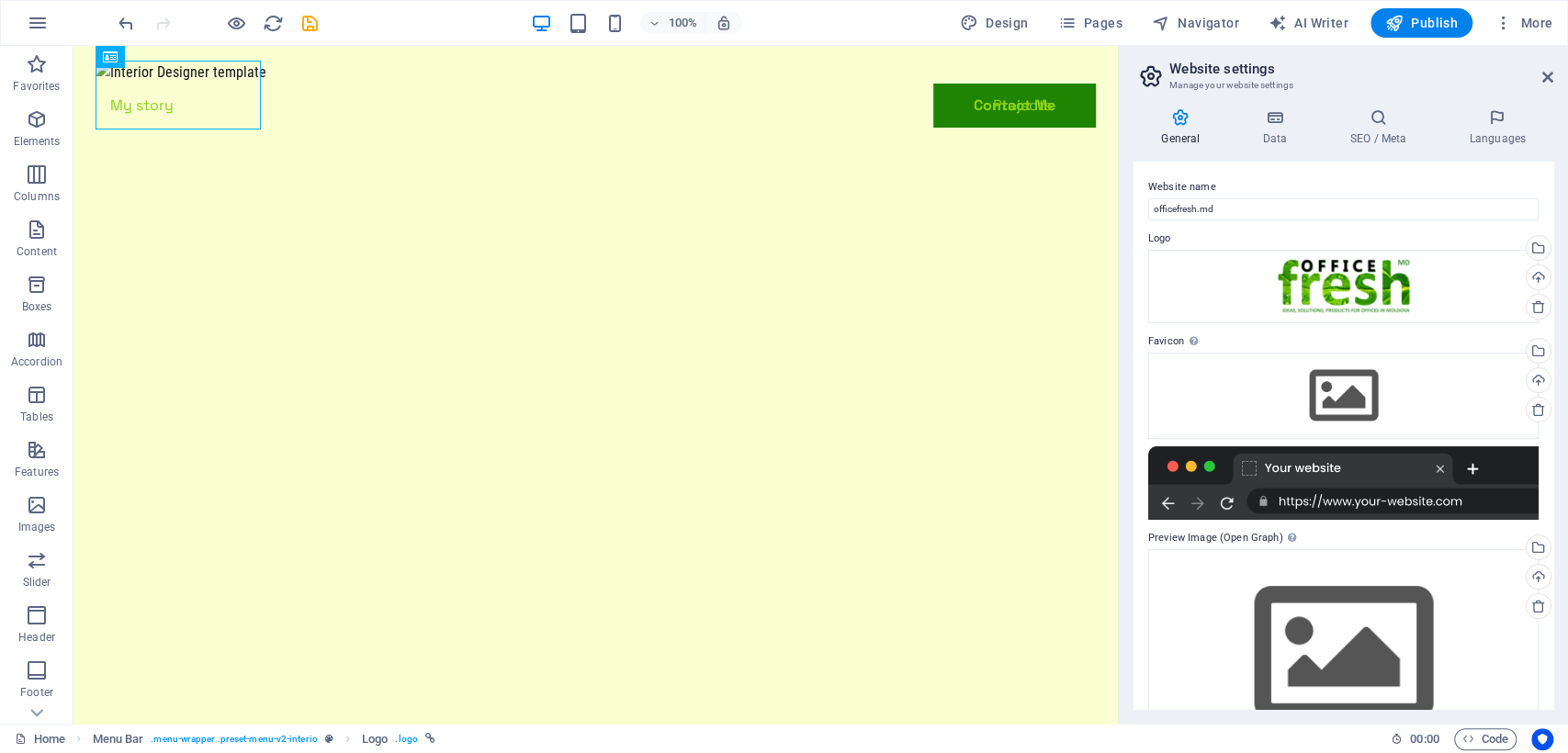 click on "Website settings Manage your website settings  General  Data  SEO / Meta  Languages Website name officefresh.md Logo Drag files here, click to choose files or select files from Files or our free stock photos & videos Select files from the file manager, stock photos, or upload file(s) Upload Favicon Set the favicon of your website here. A favicon is a small icon shown in the browser tab next to your website title. It helps visitors identify your website. Drag files here, click to choose files or select files from Files or our free stock photos & videos Select files from the file manager, stock photos, or upload file(s) Upload Preview Image (Open Graph) This image will be shown when the website is shared on social networks Drag files here, click to choose files or select files from Files or our free stock photos & videos Select files from the file manager, stock photos, or upload file(s) Upload Contact data for this website. This can be used everywhere on the website and will update automatically. Company 12345" at bounding box center (1343, 385) 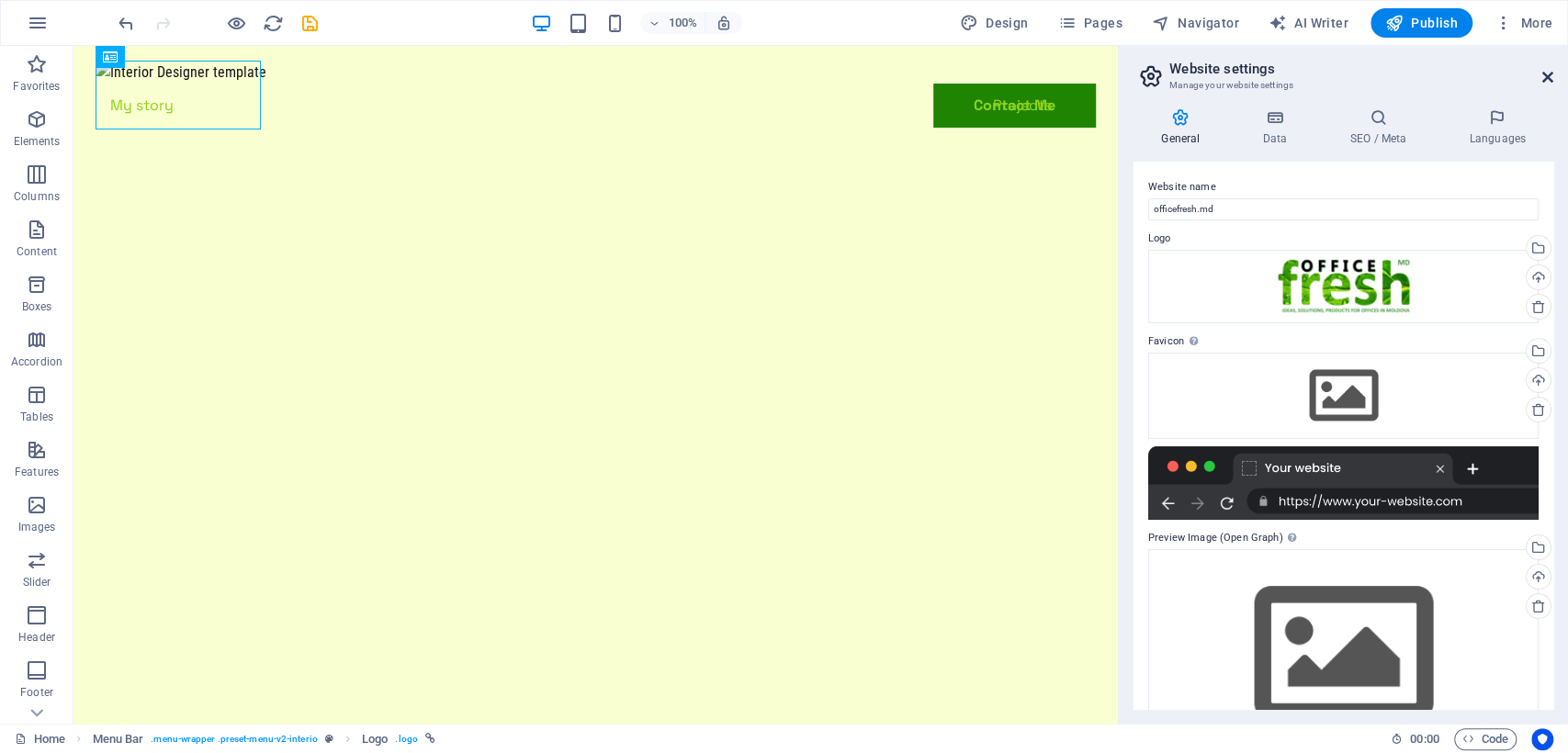 click at bounding box center [1548, 77] 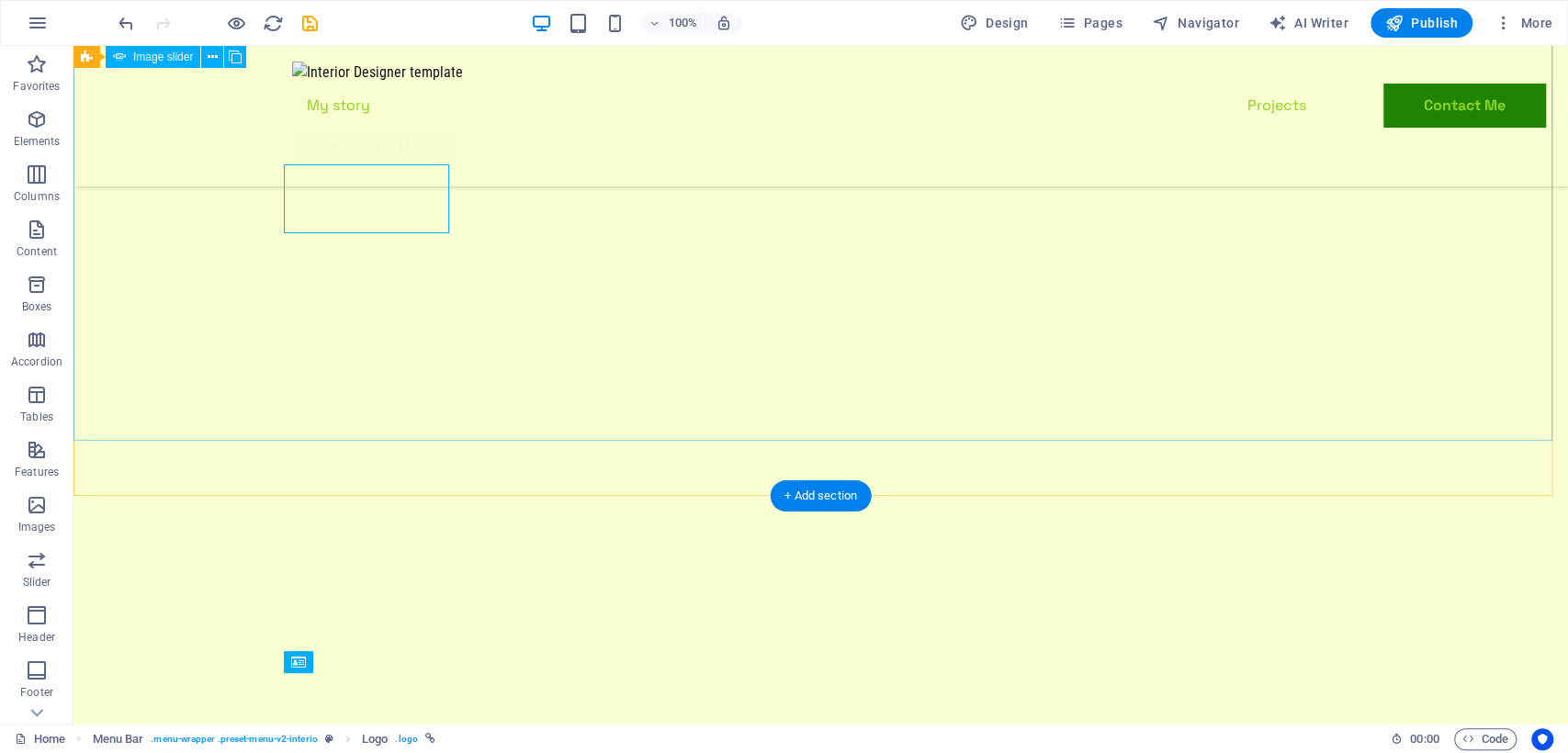 scroll, scrollTop: 0, scrollLeft: 0, axis: both 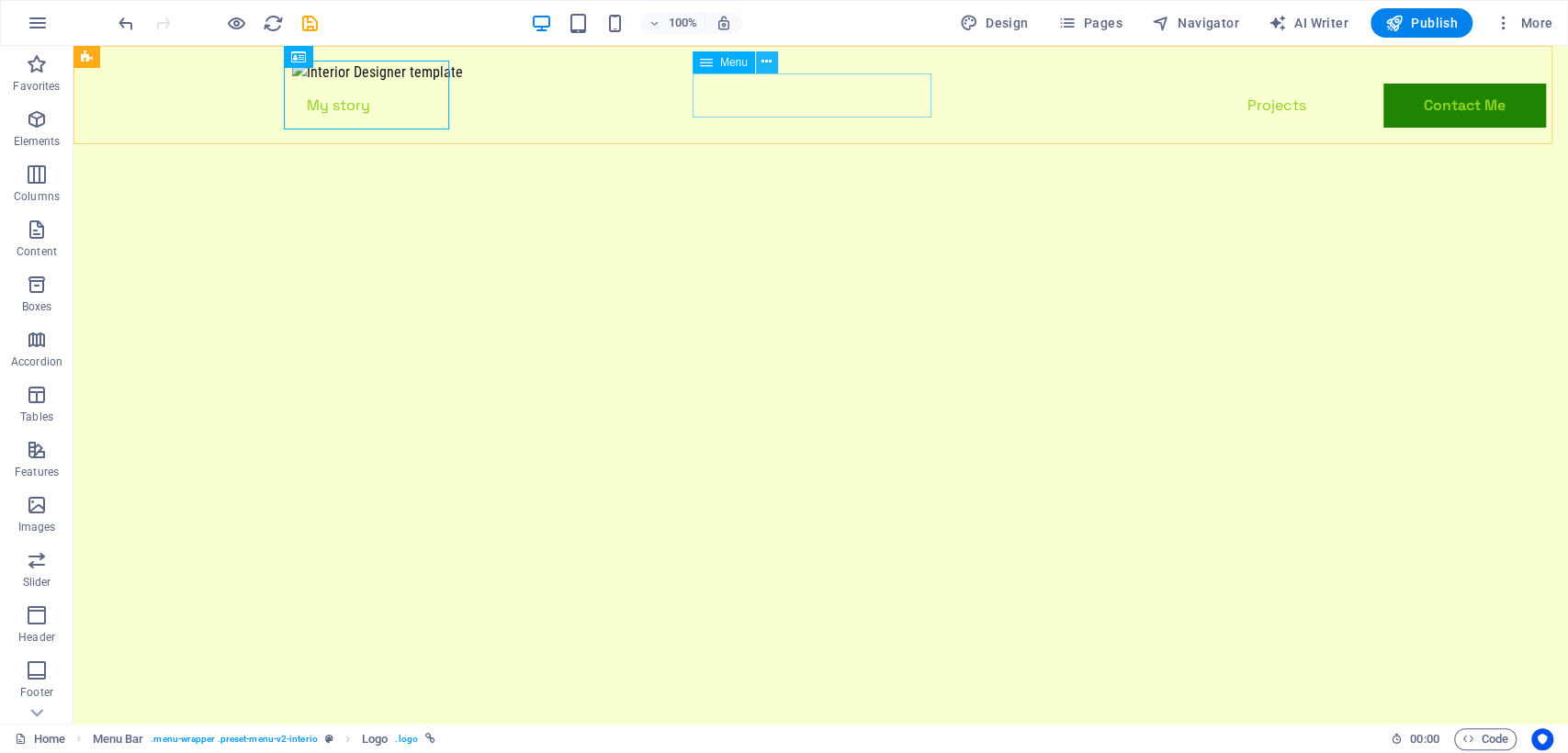 click at bounding box center (766, 62) 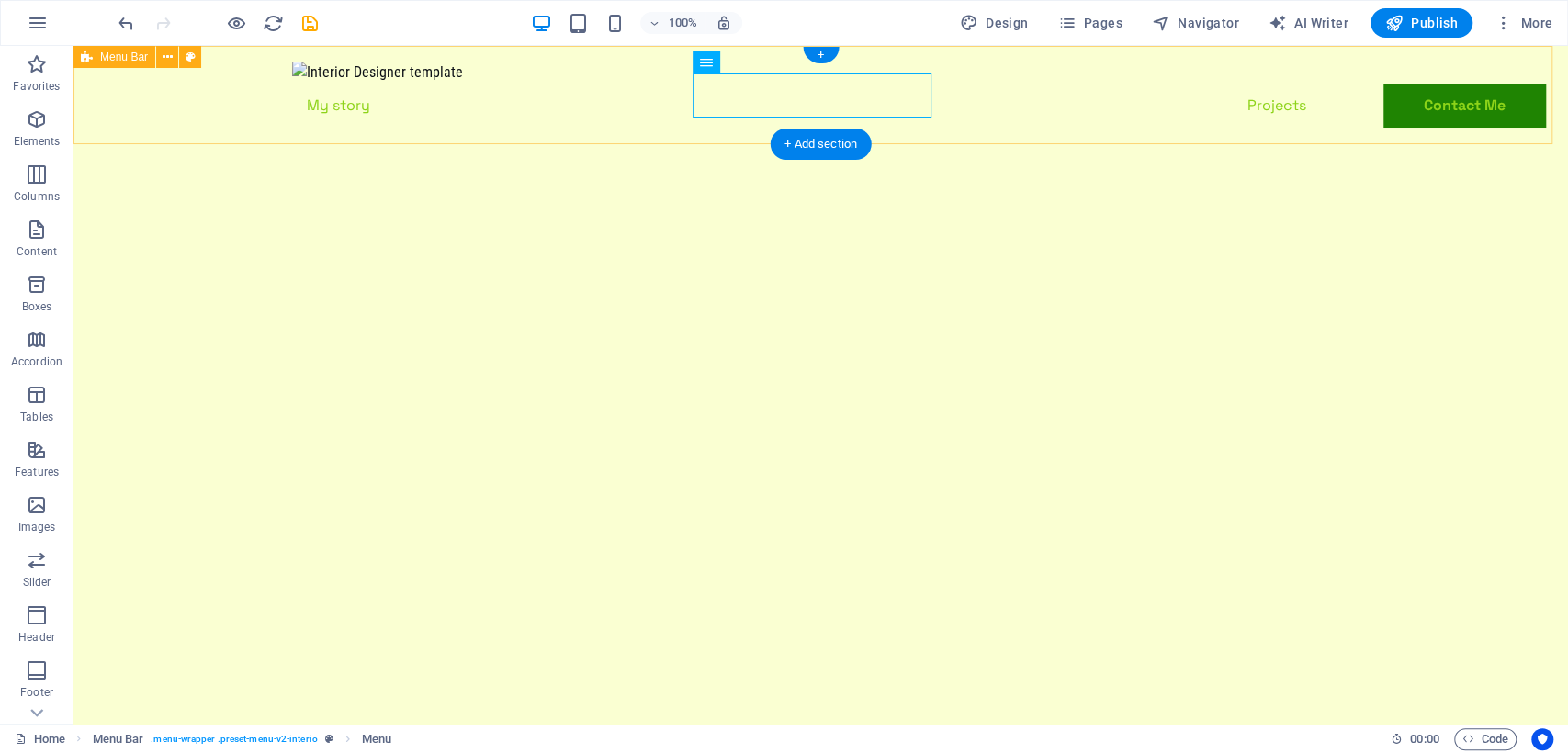 click at bounding box center [820, 2943] 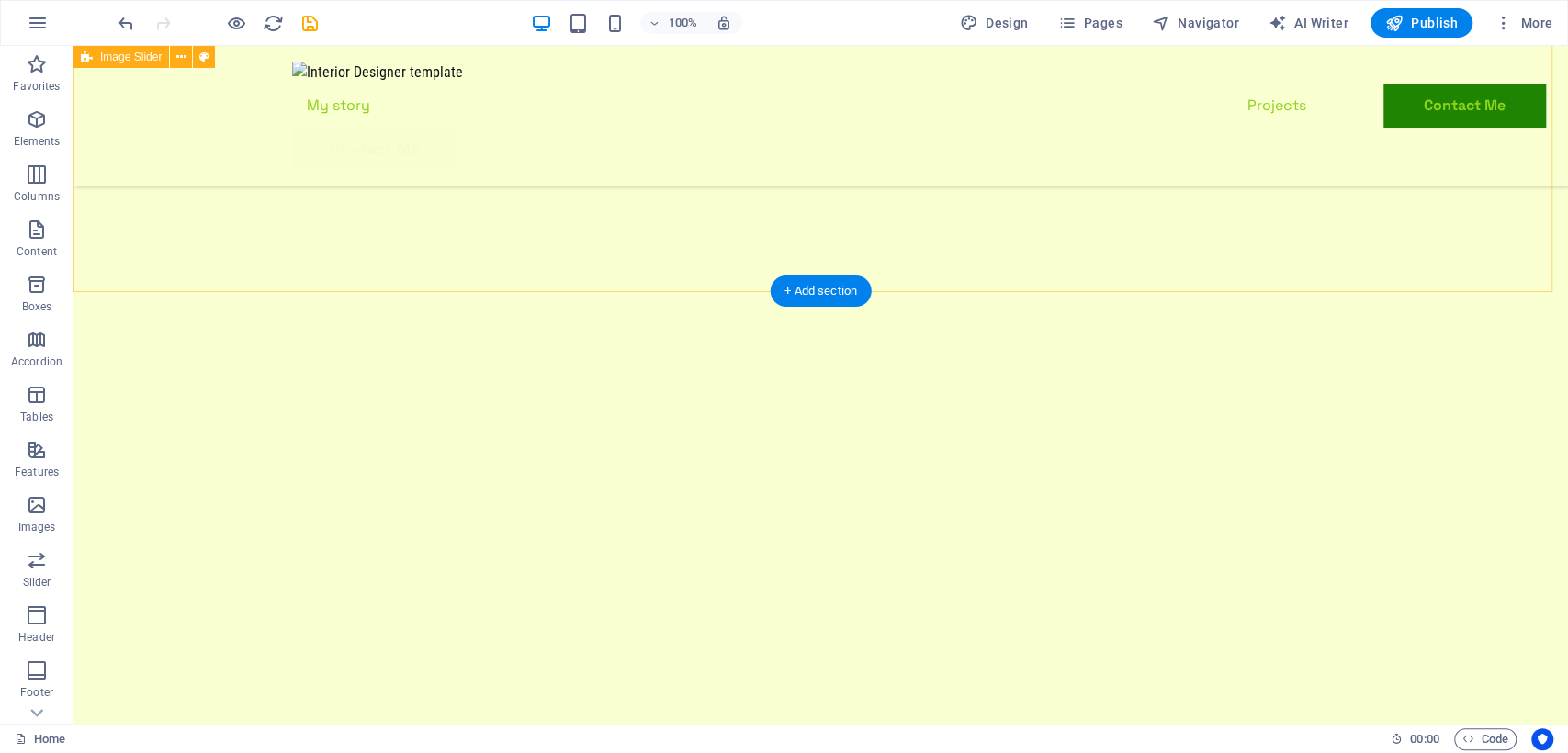 scroll, scrollTop: 815, scrollLeft: 0, axis: vertical 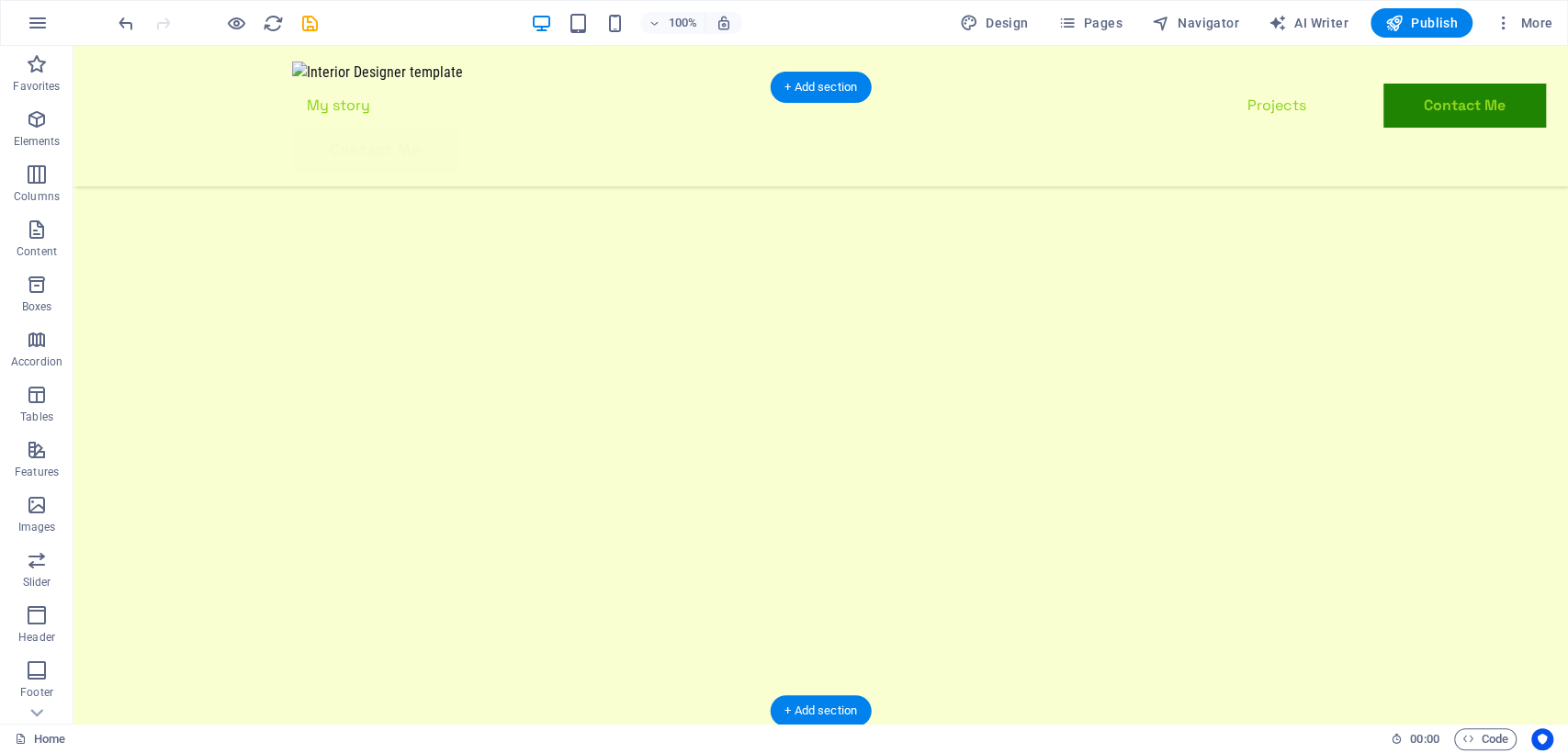 click at bounding box center (821, 5154) 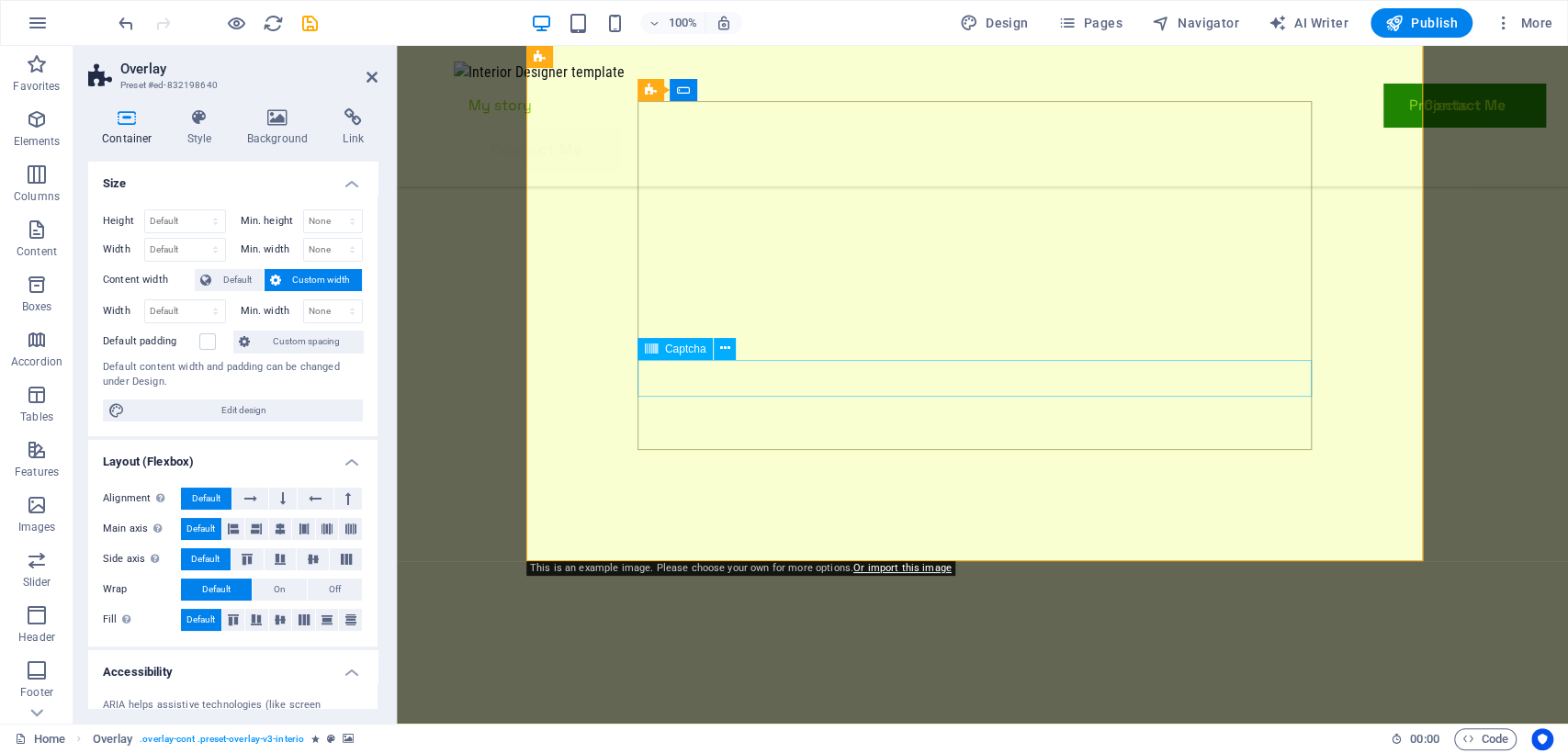 click on "Unreadable? Load new" at bounding box center [983, 4749] 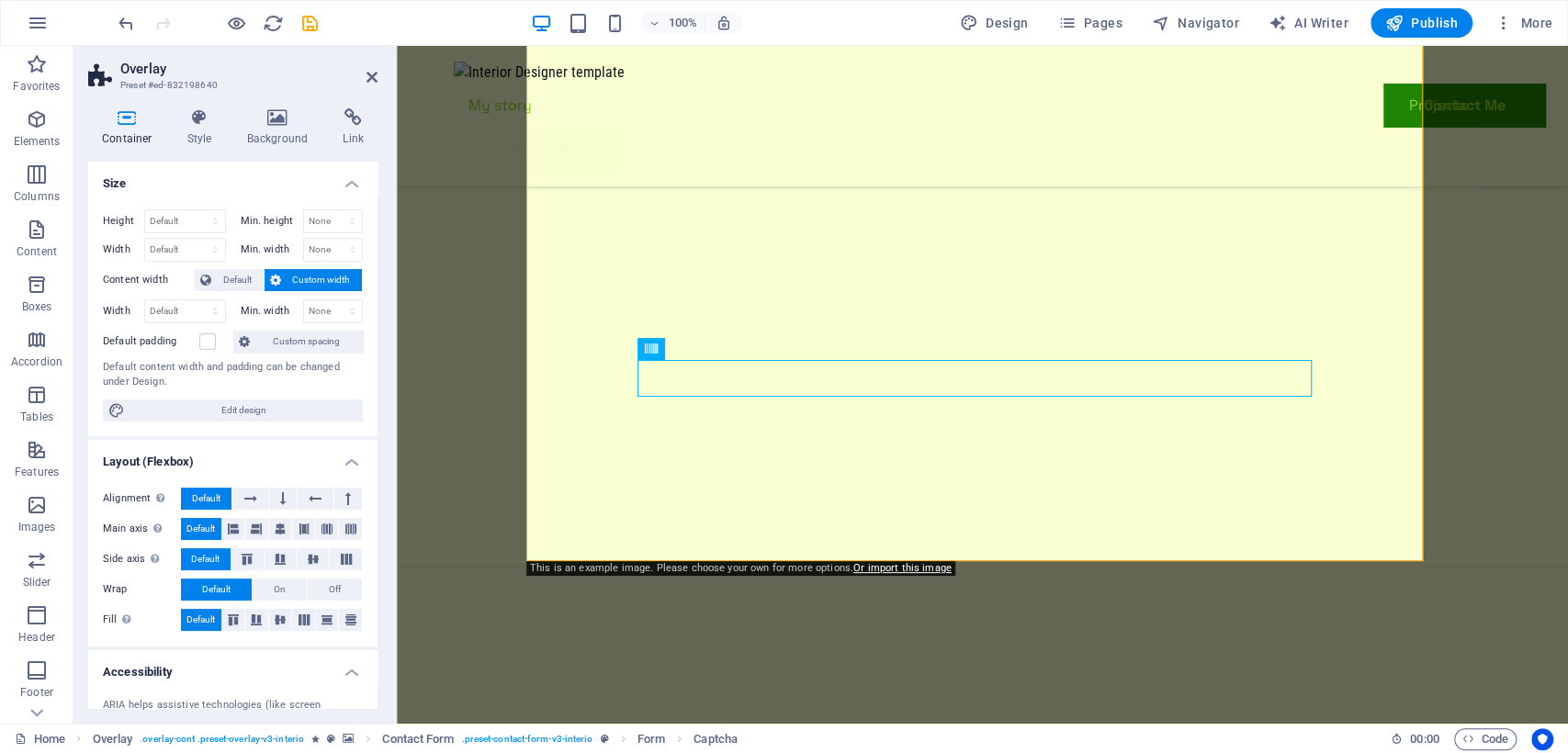 click at bounding box center [983, 3985] 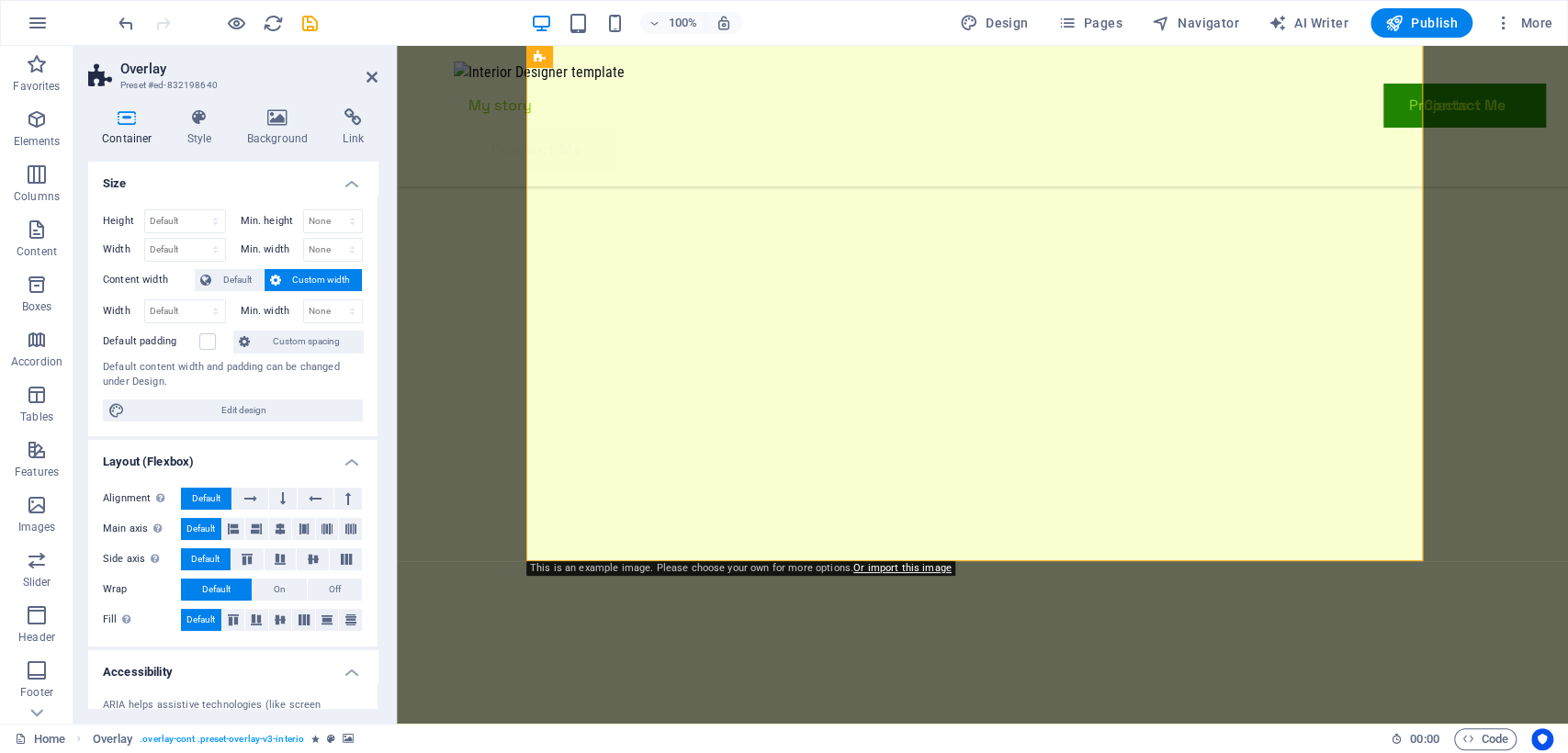 click at bounding box center [983, 3985] 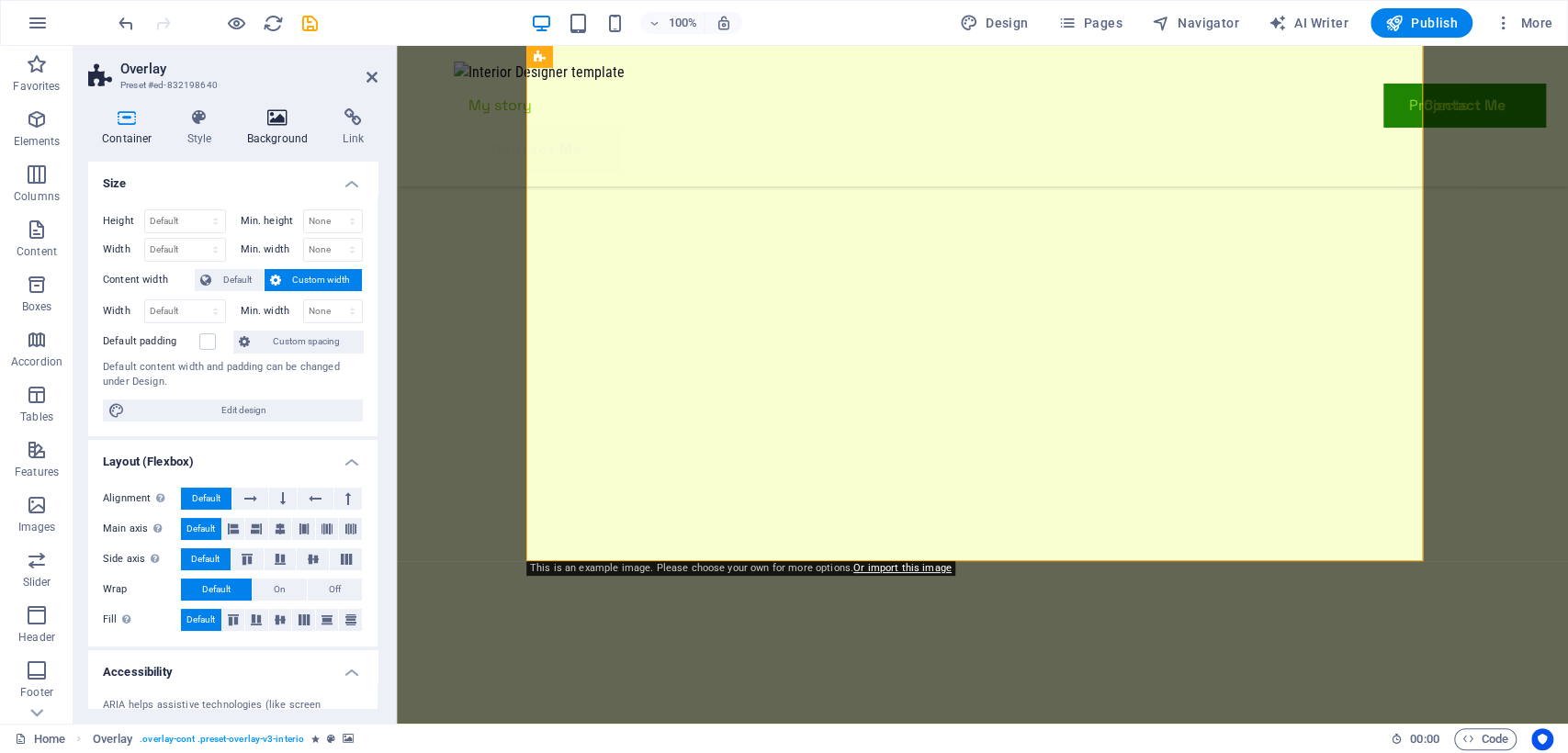 click on "Background" at bounding box center [281, 128] 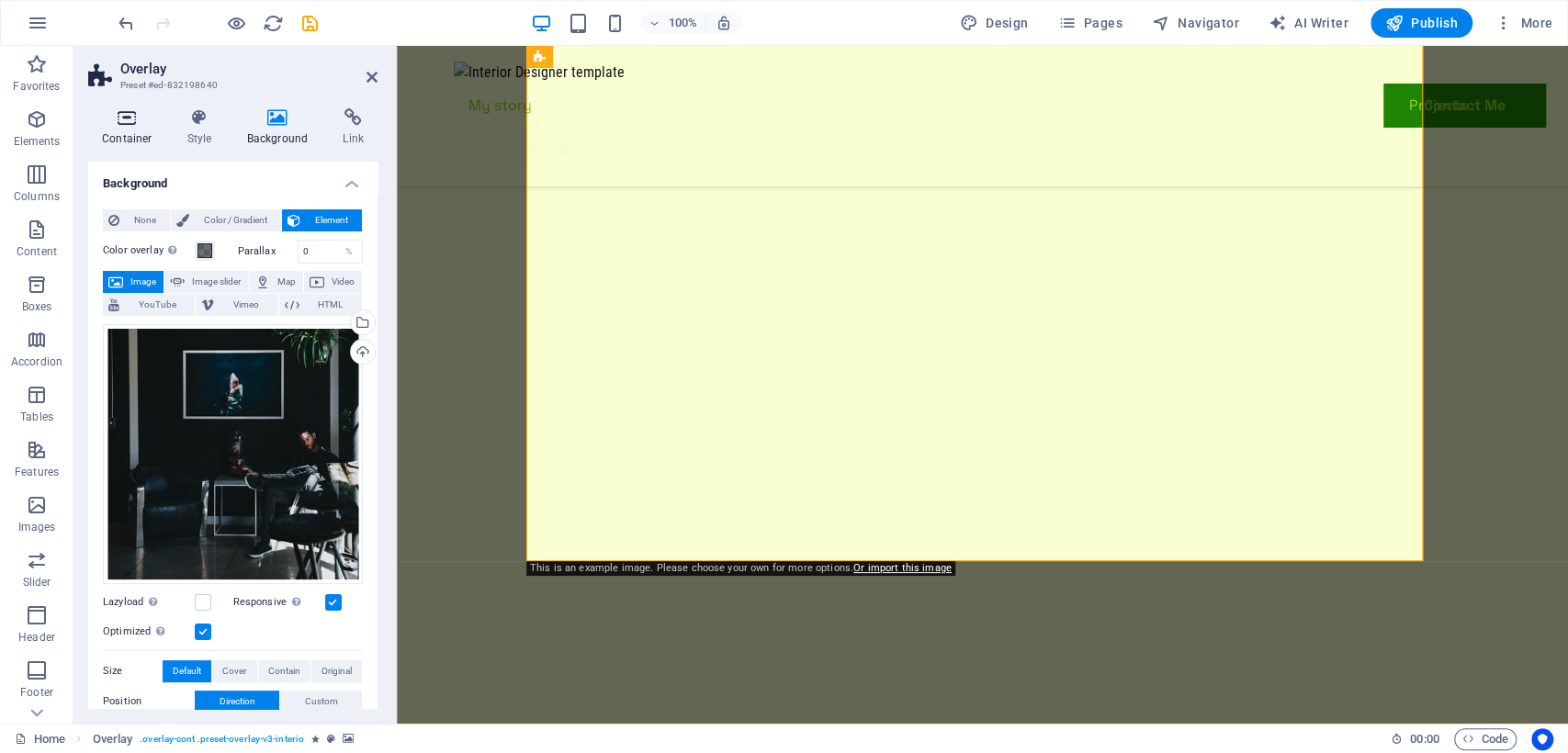 click at bounding box center [127, 118] 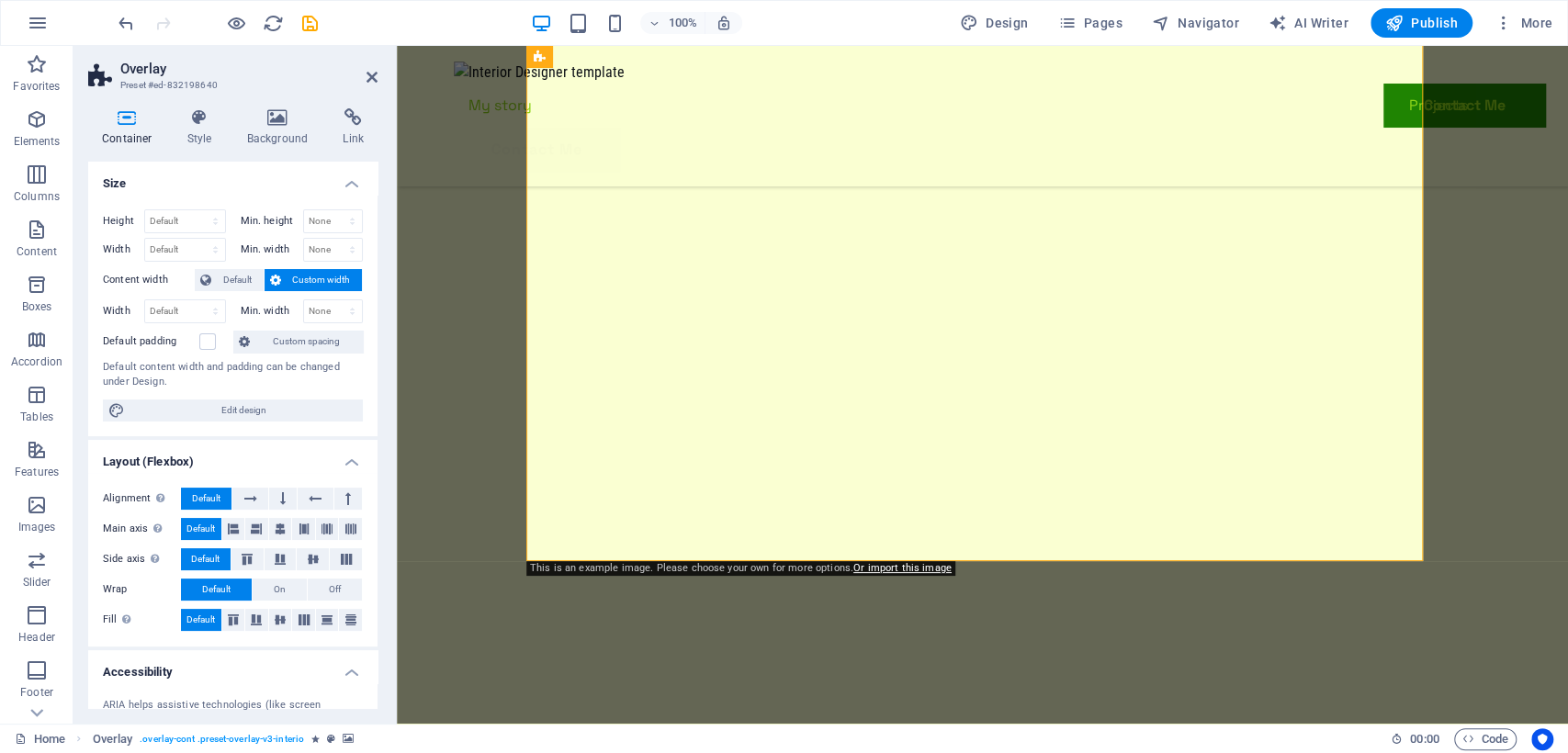 click on "My story Projects Contact Me Contact Me Let’s create together   I have read and understand the privacy policy. Unreadable? Load new Submit Get to know my story of interior design Lorem ipsum dolor sit amet consectetur. Bibendum adipiscing morbi orci nibh eget posuere arcu volutpat nulla. Tortor cras suscipit augue sodales risus auctor. Fusce nunc vitae non dui ornare tellus nibh purus lectus. Pulvinar pellentesque nam vel nec eget ligula vel bibendum eget. Lorem ipsum dolor sit amet consectetur. Bibendum adipiscing morbi orci nibh eget posuere arcu volutpat nulla. Tortor cras suscipit augue sodales risus auctor. Making of the vision Lorem ipsum dolor sit amet consectetur. Bibendum adipiscing morbi orci nibh eget posuere arcu volutpat nulla. Tortor cras suscipit augue sodales risus auctor. Fusce nunc vitae non dui ornare tellus nibh purus lectus. Pulvinar pellentesque nam vel nec eget ligula vel bibendum eget. Time for creativity From vision to reality Past projects Modern Minimalist Loft Sea Side House" at bounding box center [982, 6244] 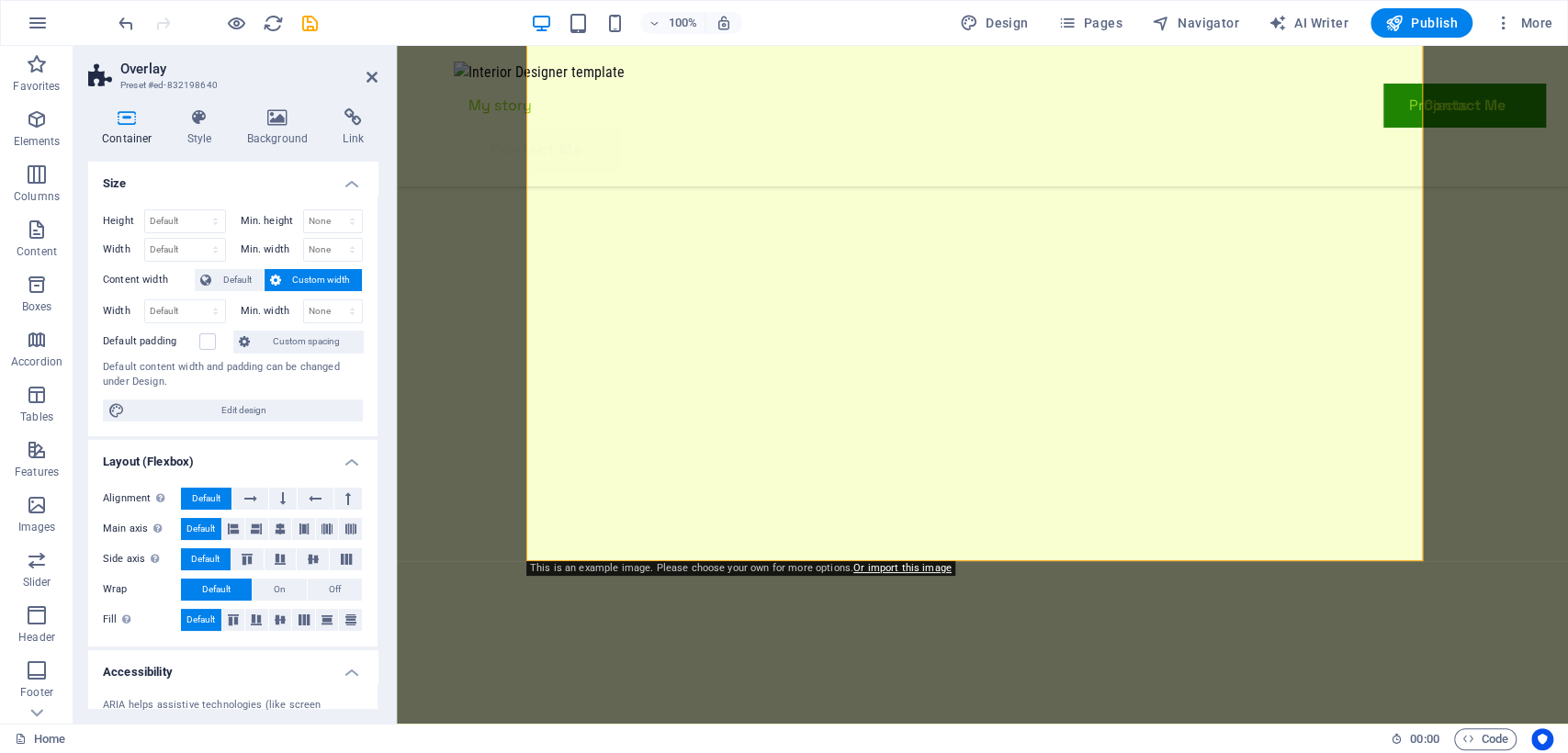 click on "Overlay Preset #ed-832198640
Container Style Background Link Size Height Default px rem % vh vw Min. height None px rem % vh vw Width Default px rem % em vh vw Min. width None px rem % vh vw Content width Default Custom width Width Default px rem % em vh vw Min. width None px rem % vh vw Default padding Custom spacing Default content width and padding can be changed under Design. Edit design Layout (Flexbox) Alignment Determines the flex direction. Default Main axis Determine how elements should behave along the main axis inside this container (justify content). Default Side axis Control the vertical direction of the element inside of the container (align items). Default Wrap Default On Off Fill Controls the distances and direction of elements on the y-axis across several lines (align content). Default Accessibility ARIA helps assistive technologies (like screen readers) to understand the role, state, and behavior of web elements Role The ARIA role defines the purpose of an element.  None Fan" at bounding box center [235, 385] 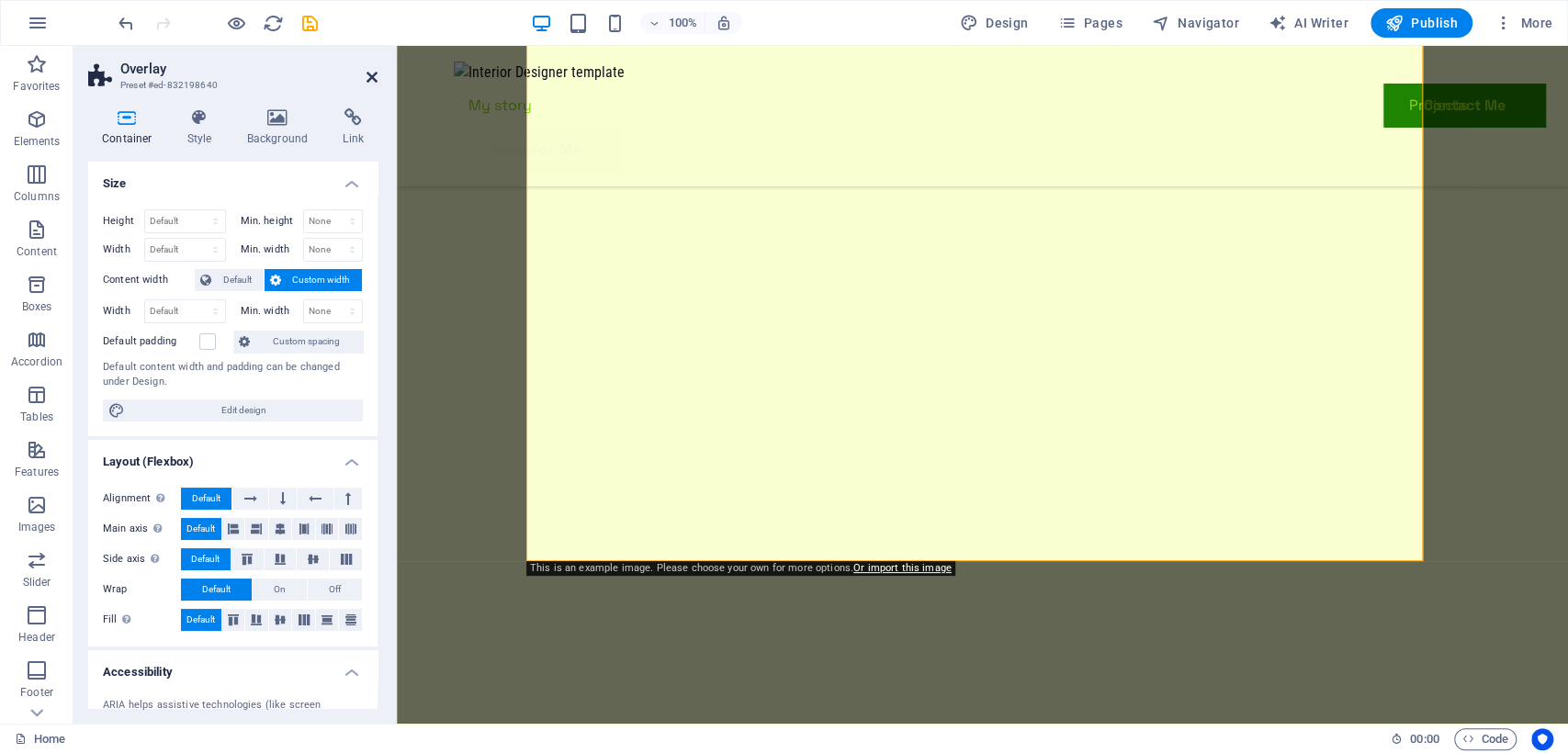 click at bounding box center (372, 77) 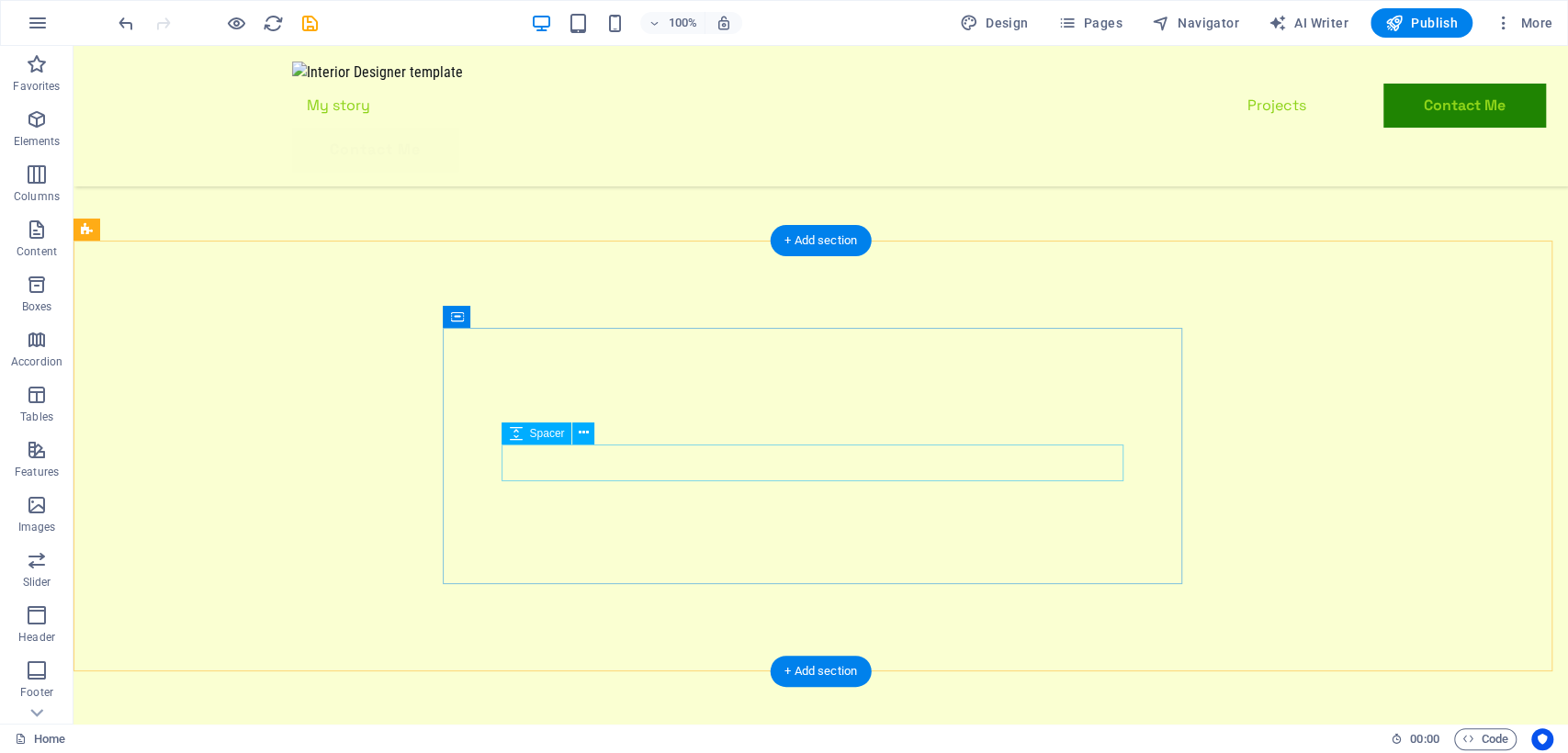 scroll, scrollTop: 5119, scrollLeft: 0, axis: vertical 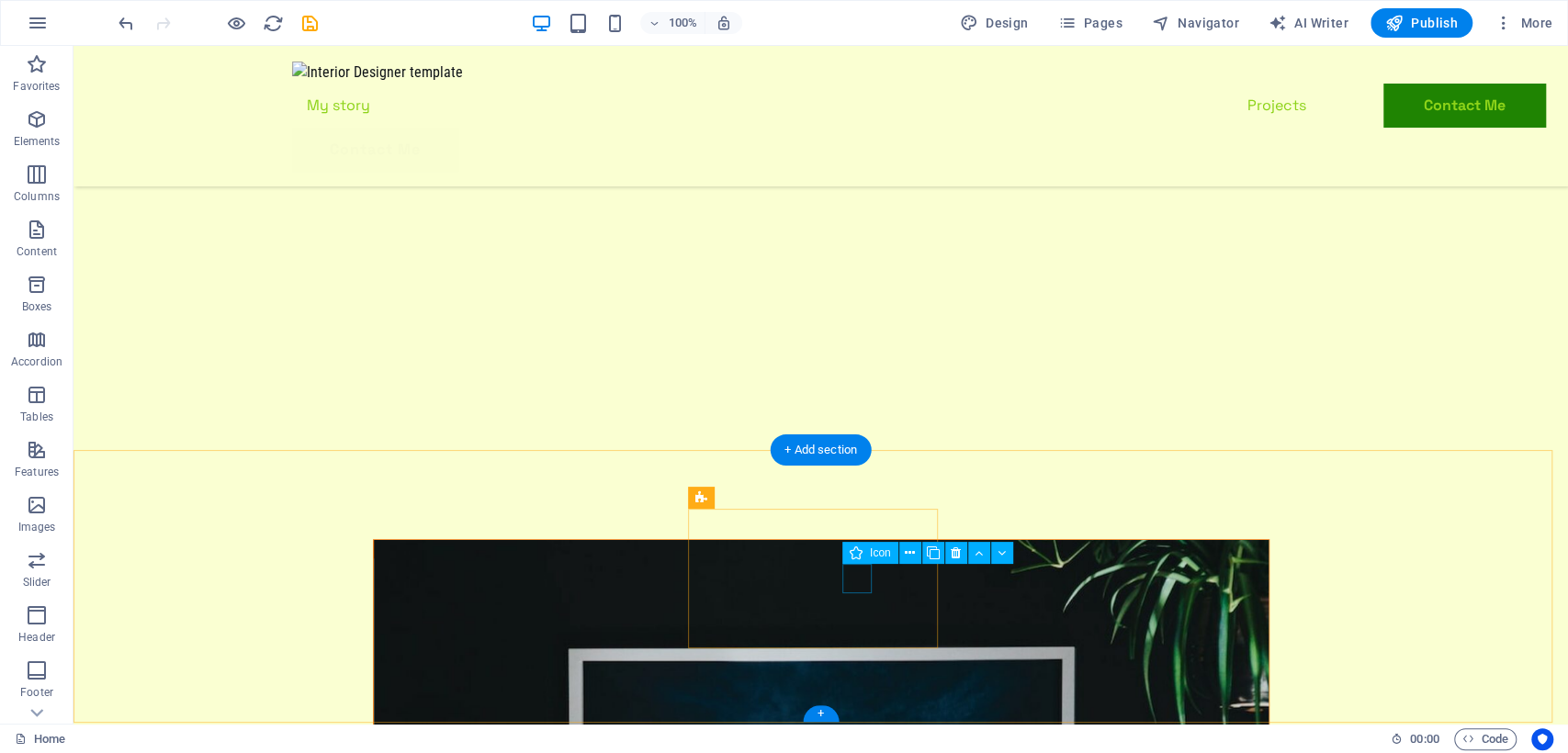 click at bounding box center (820, 9921) 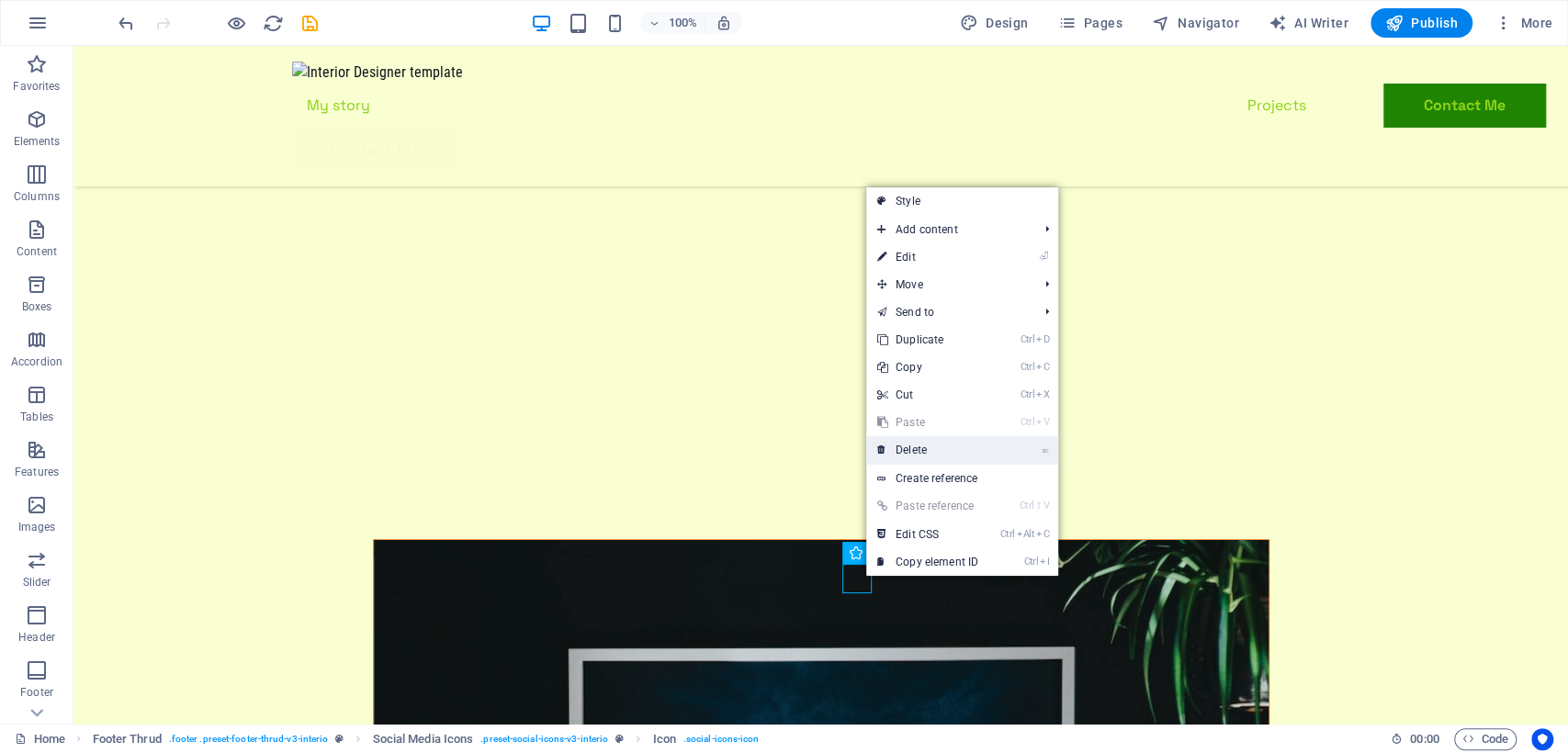click on "⌦  Delete" at bounding box center [928, 450] 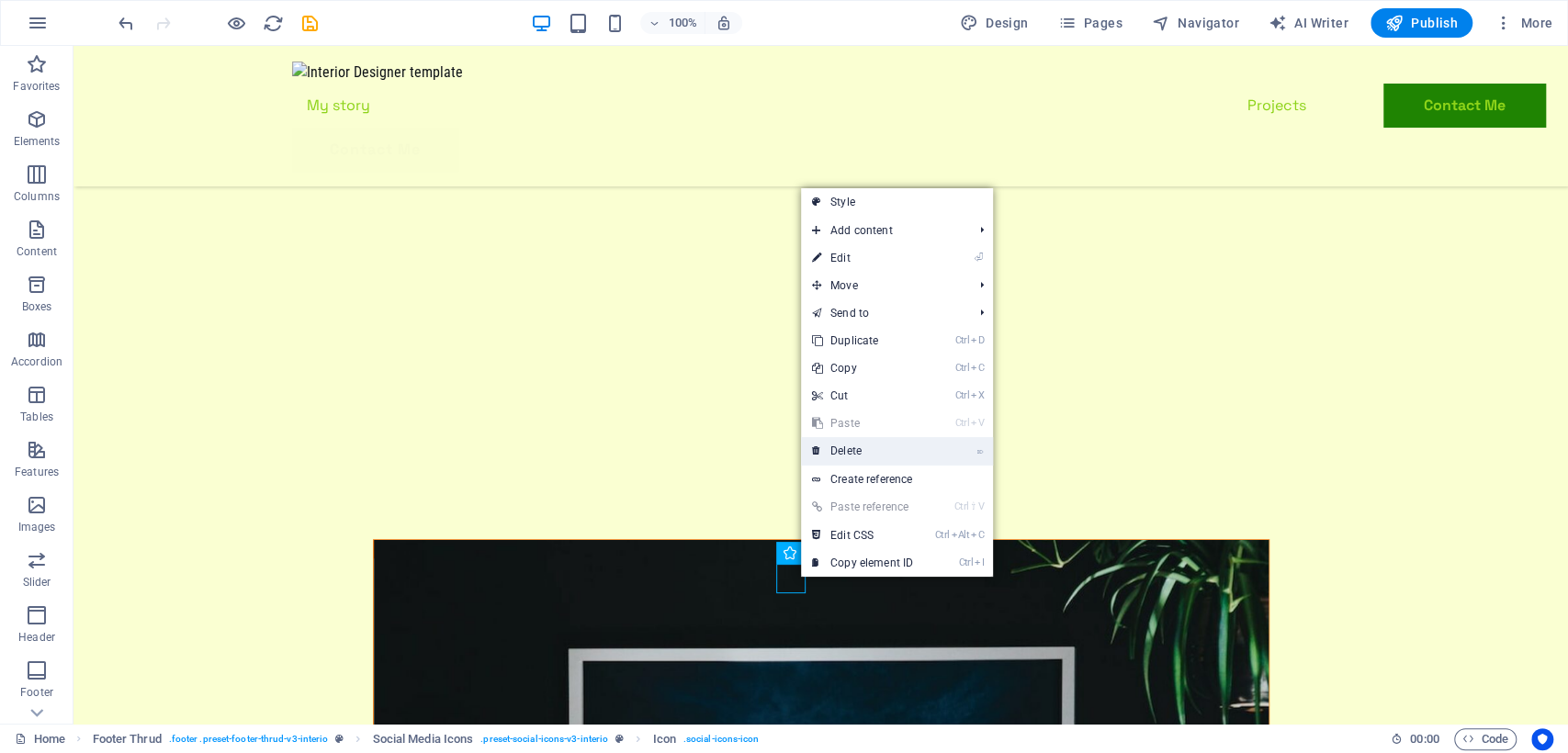 click on "⌦  Delete" at bounding box center [863, 451] 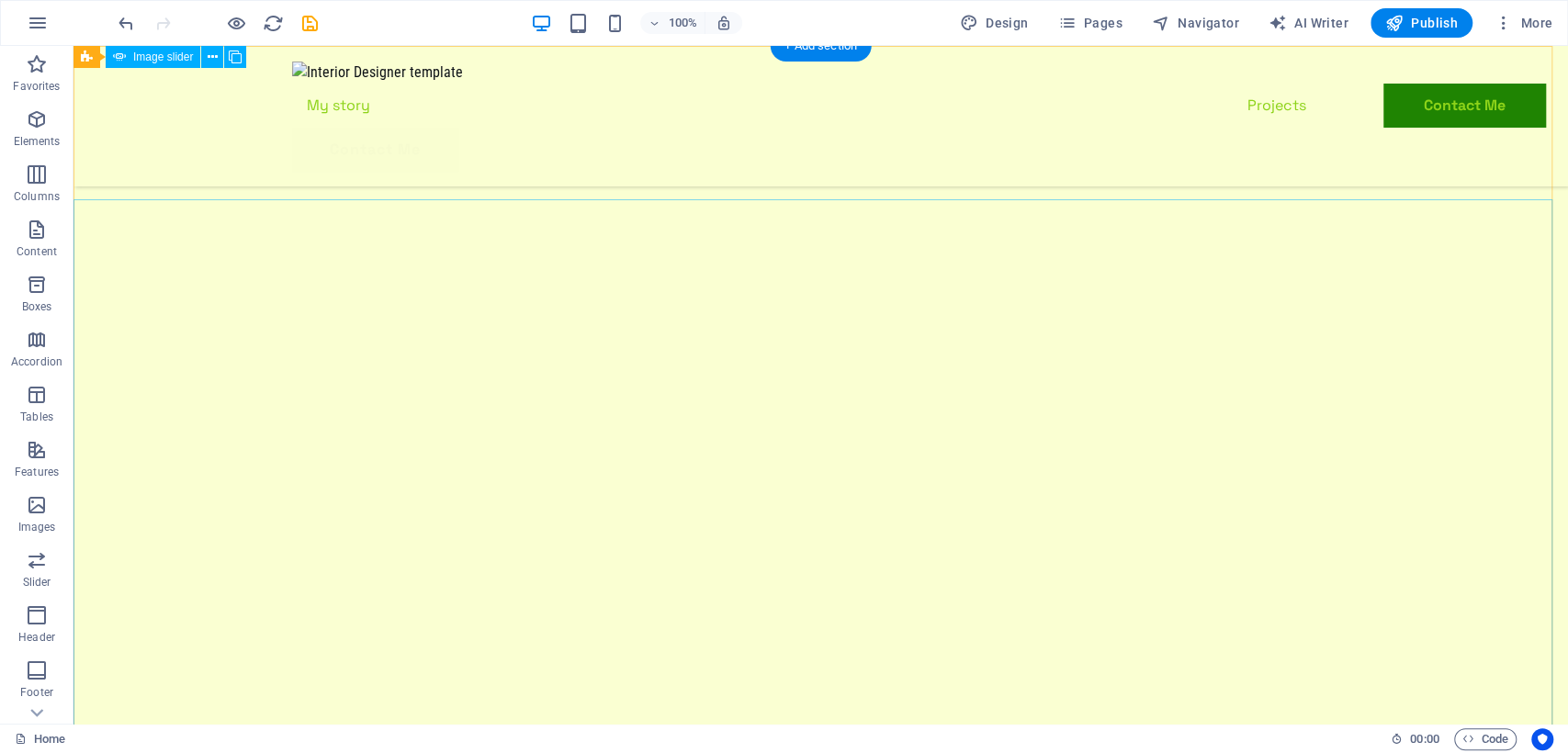 scroll, scrollTop: 0, scrollLeft: 0, axis: both 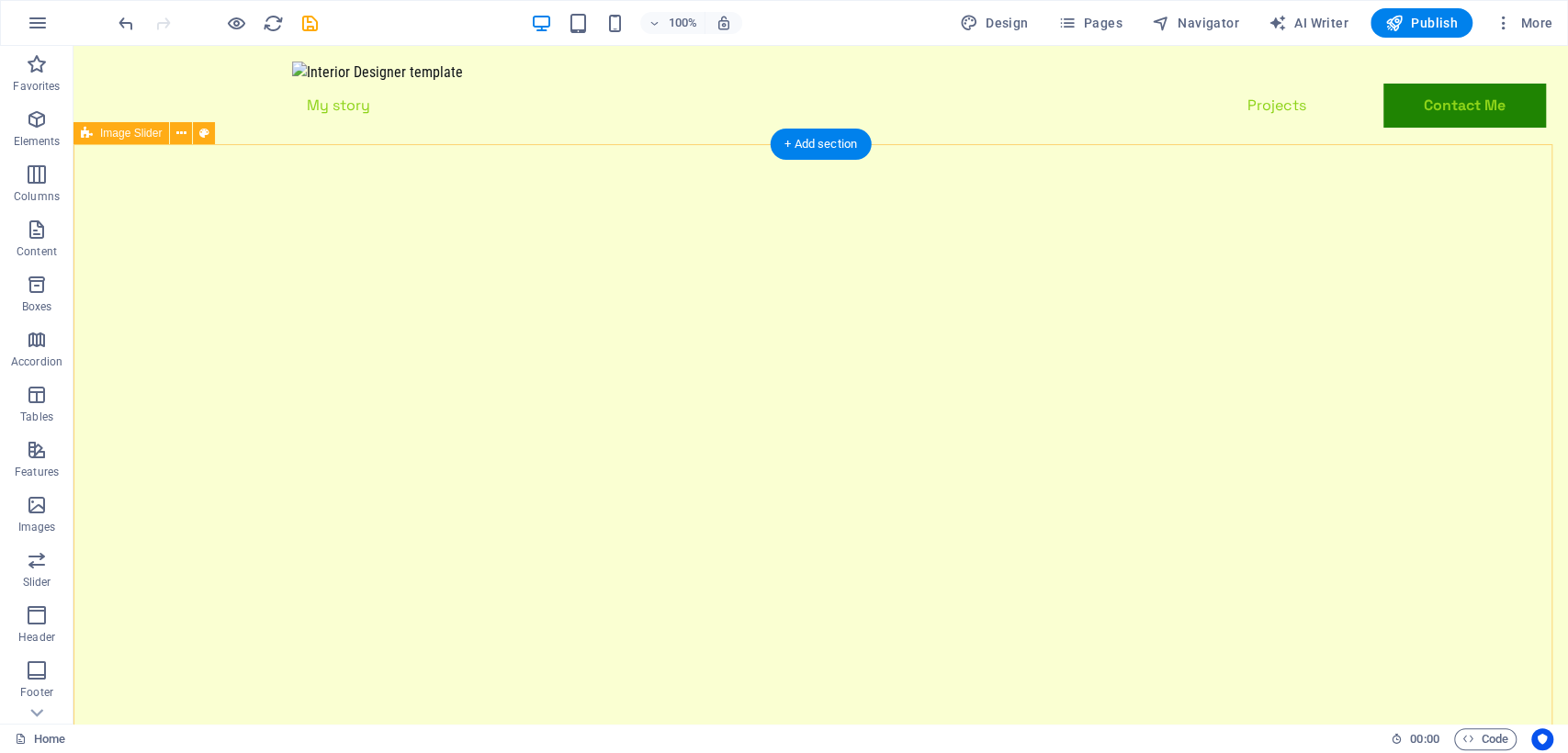 click at bounding box center (820, 2943) 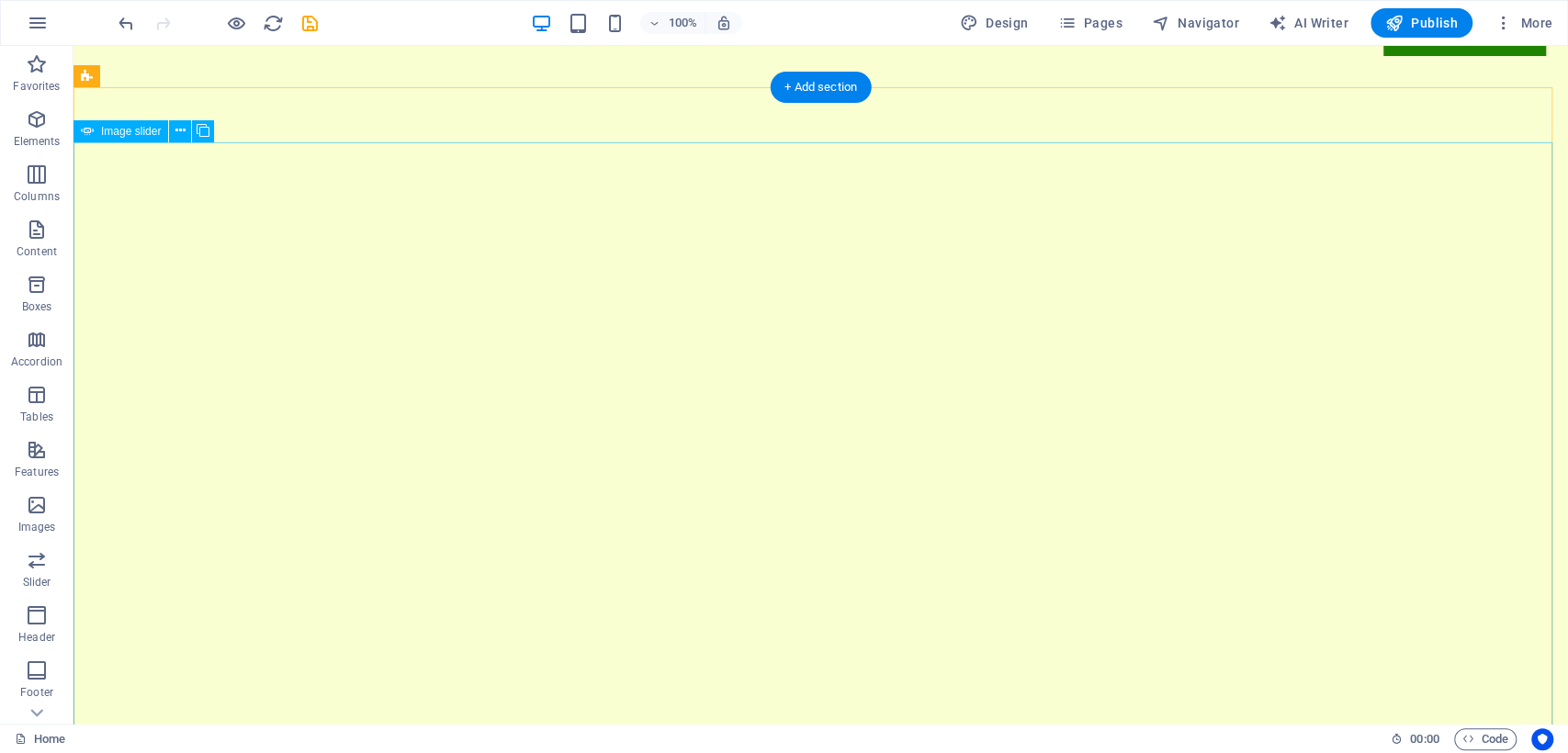 scroll, scrollTop: 102, scrollLeft: 0, axis: vertical 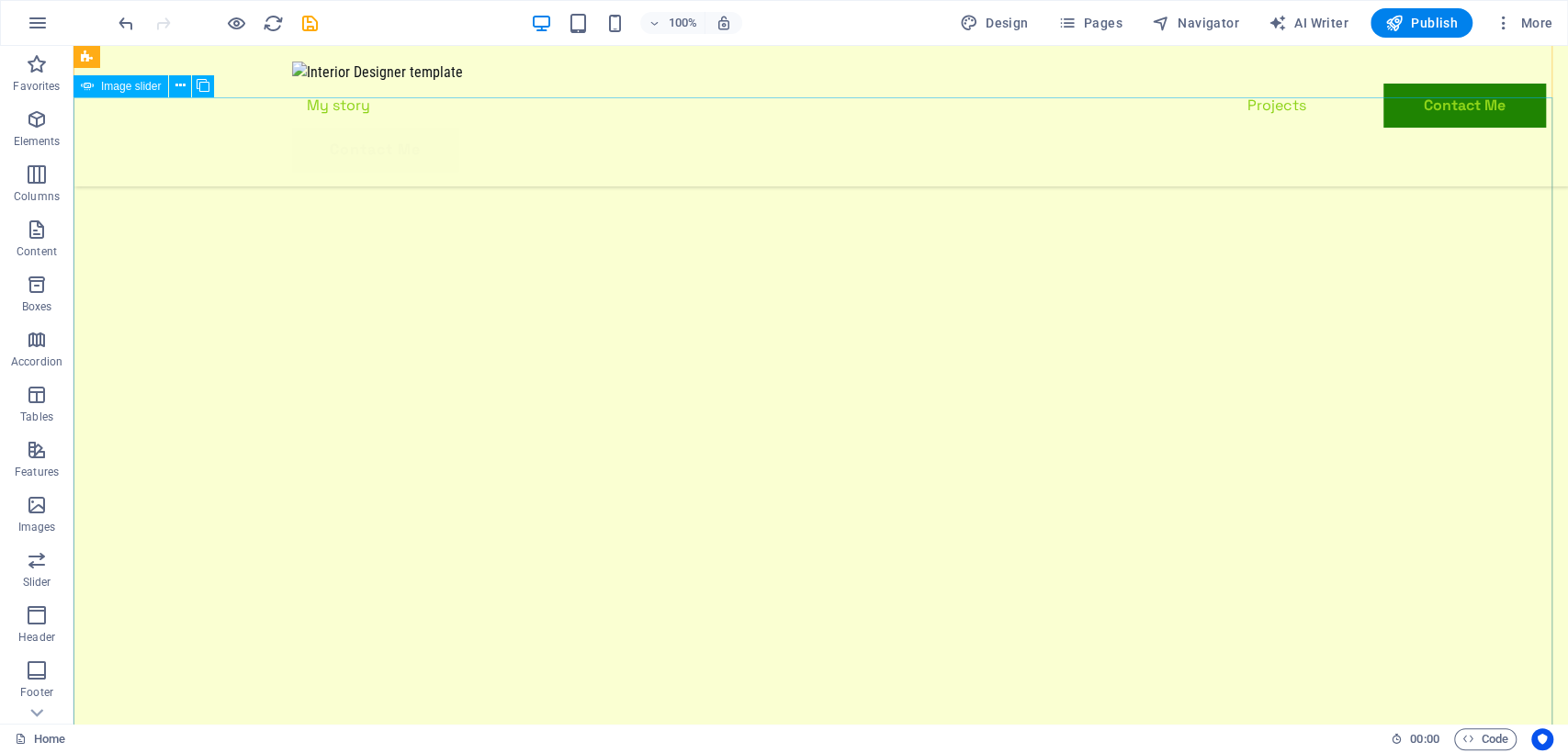 click at bounding box center [-3180, 2799] 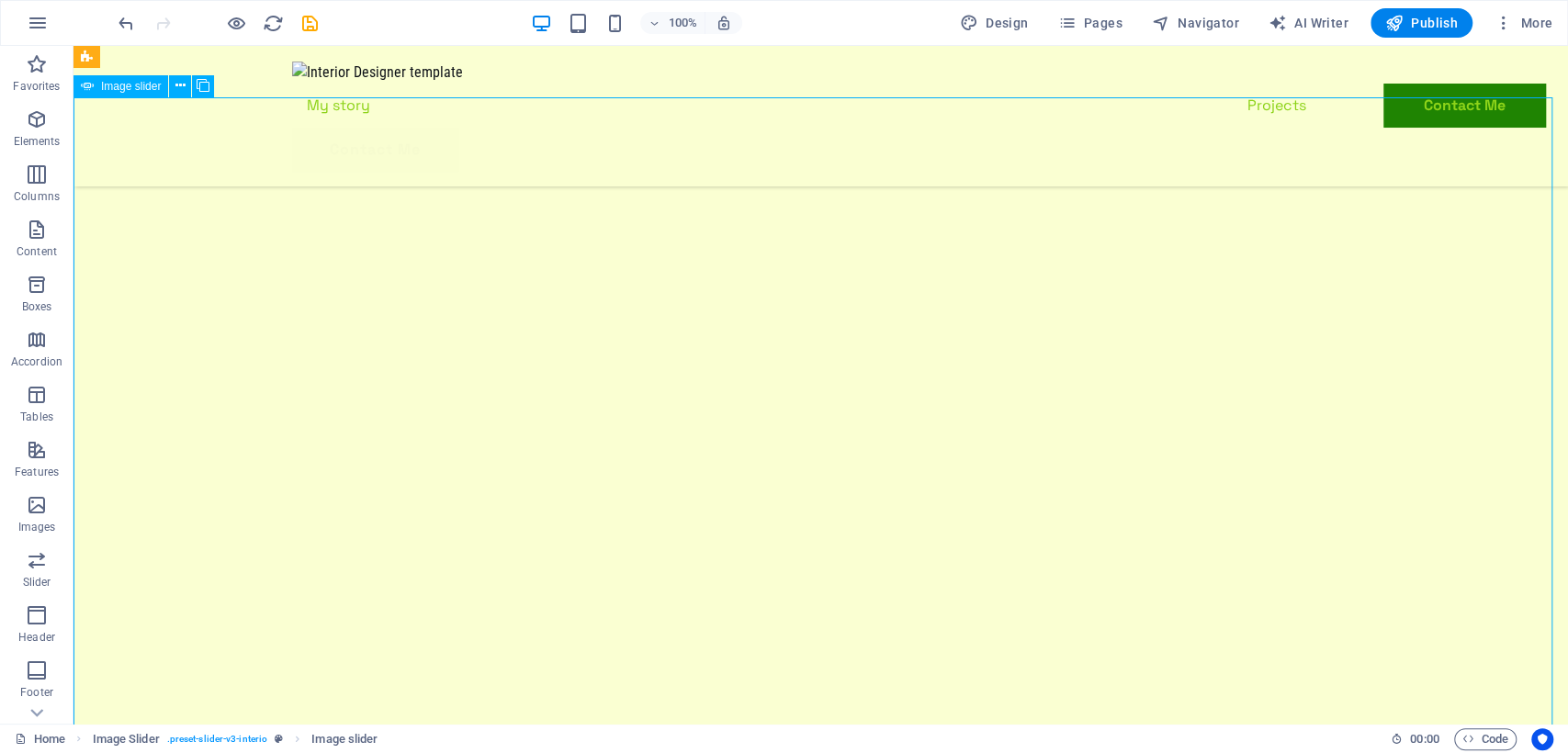 click at bounding box center [-3180, 2799] 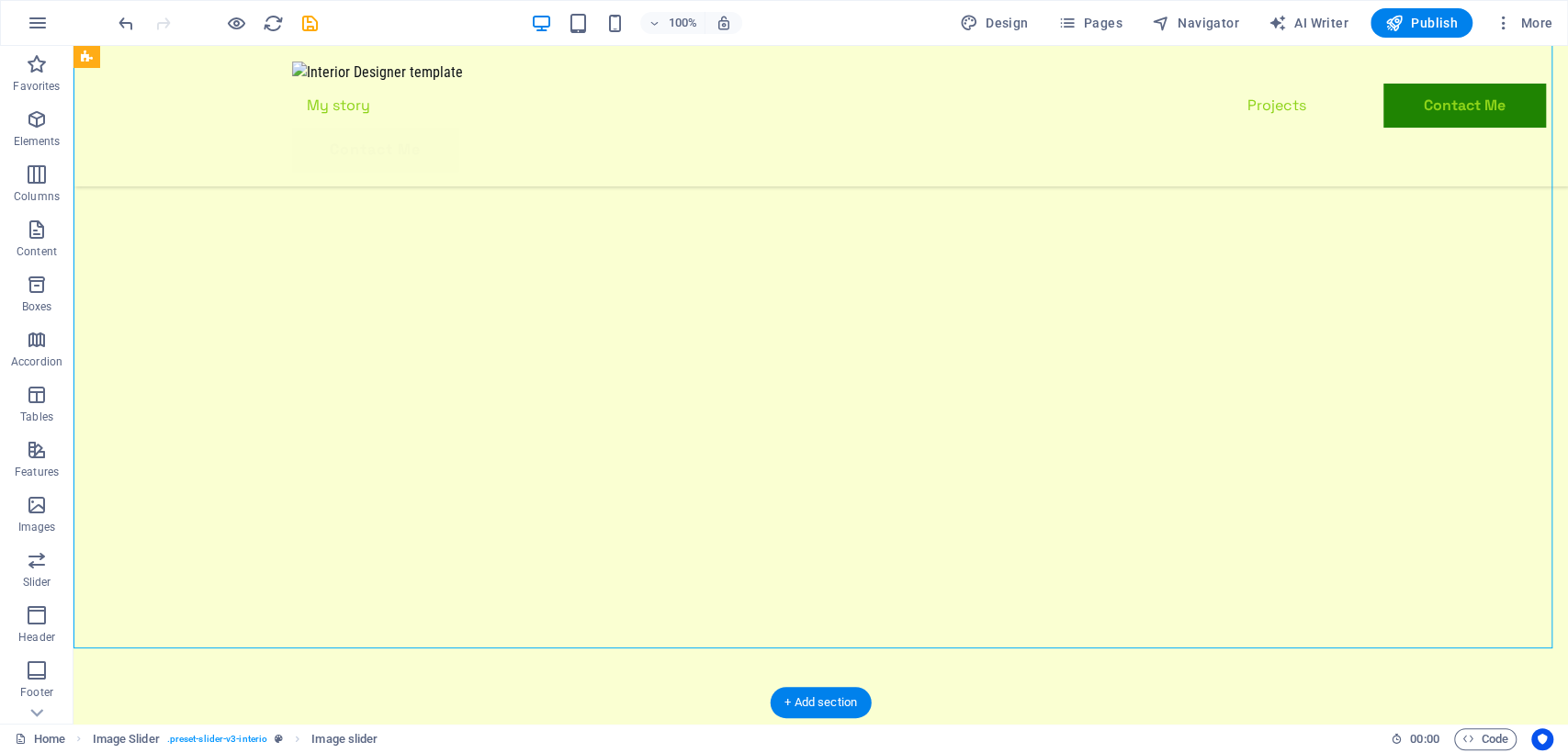 scroll, scrollTop: 0, scrollLeft: 0, axis: both 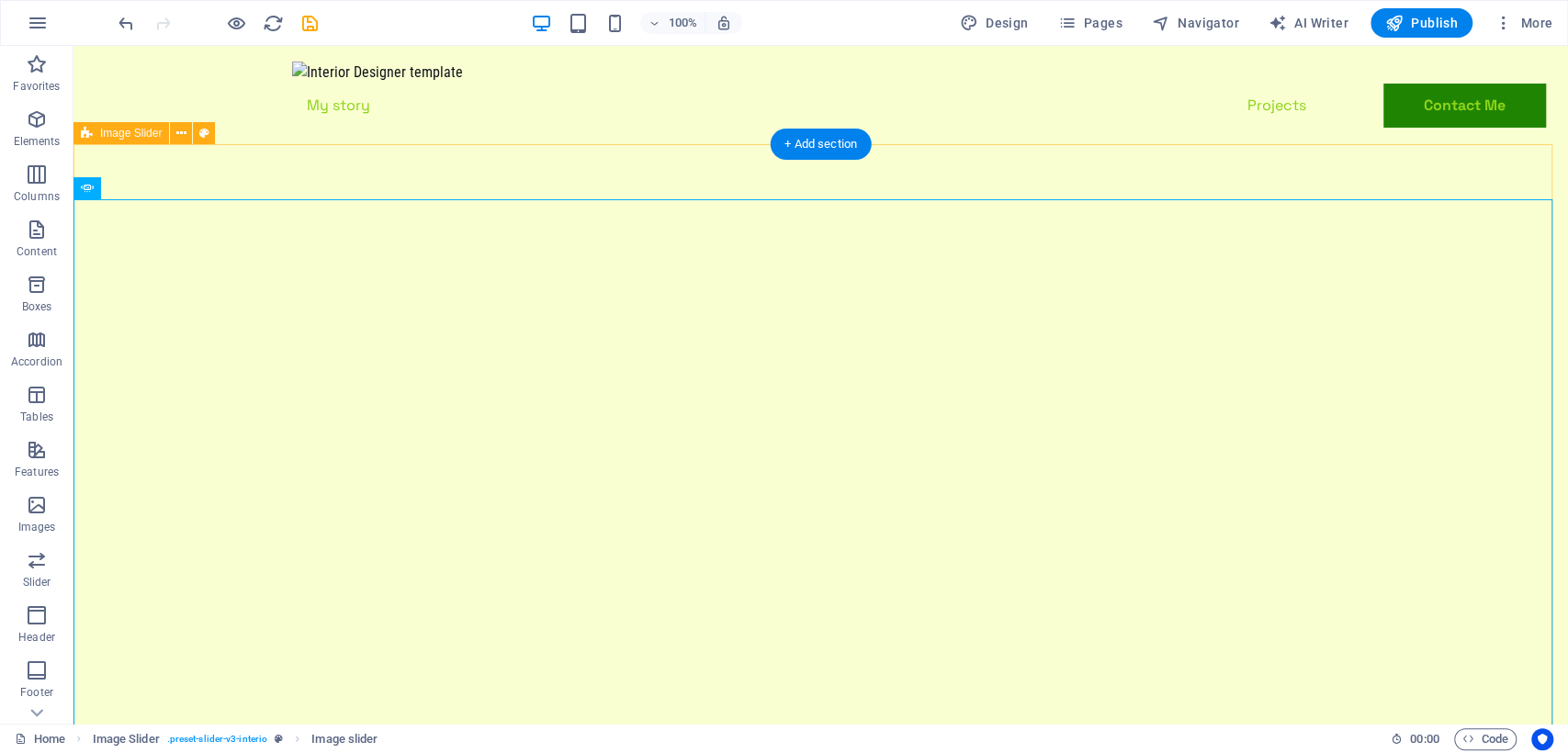 click at bounding box center (820, 2943) 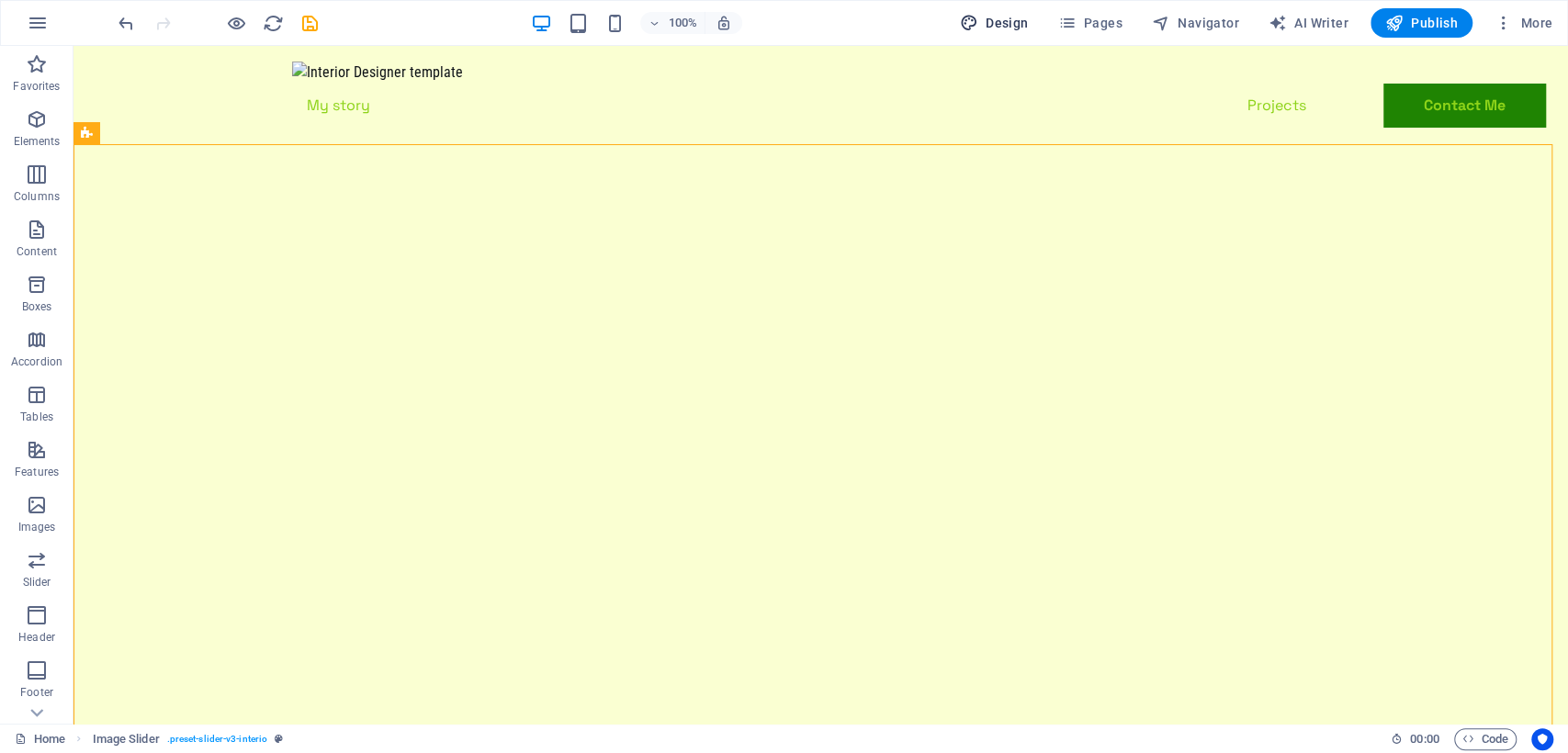 click on "Design" at bounding box center (994, 23) 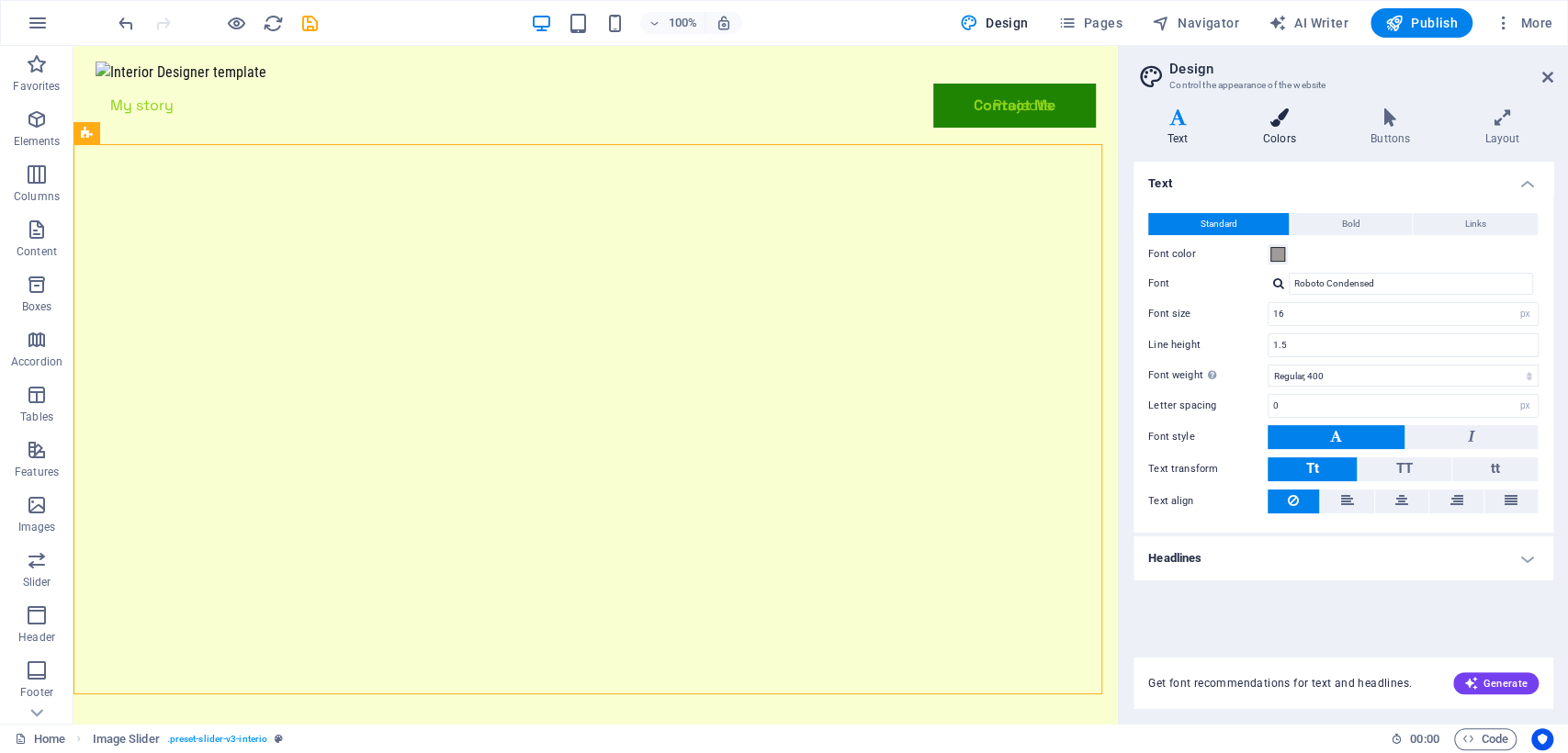 click at bounding box center [1279, 118] 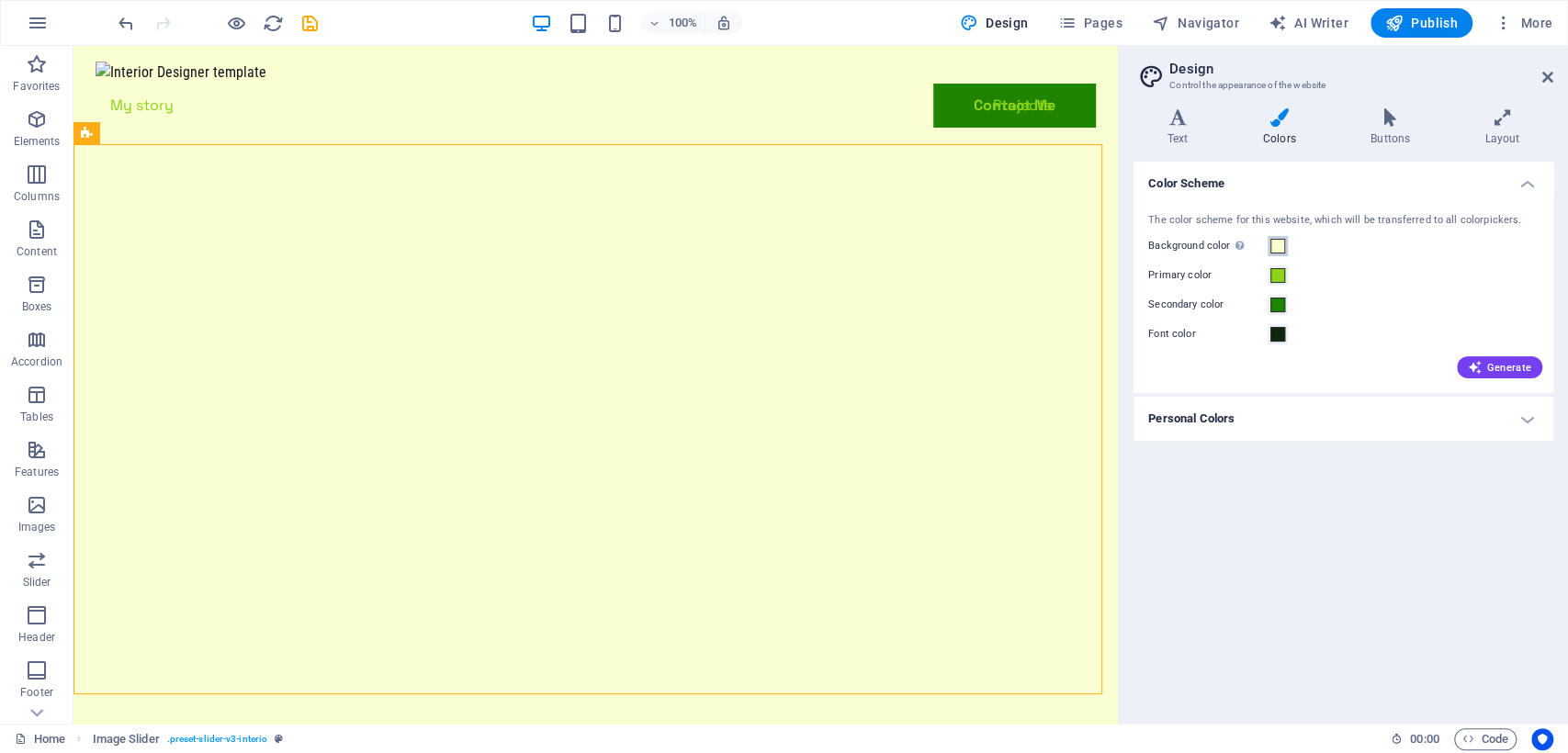 click at bounding box center (1278, 246) 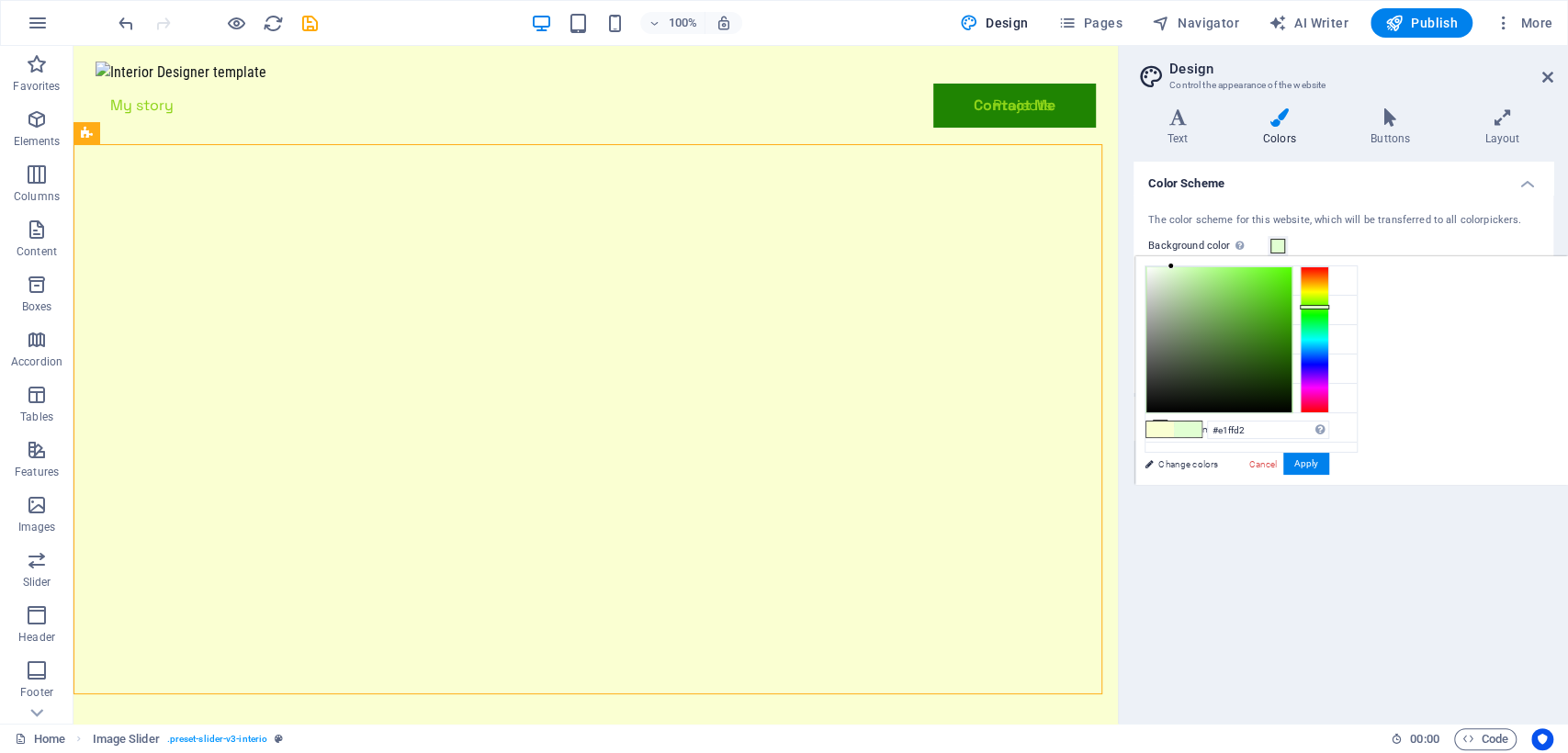 click at bounding box center [1314, 340] 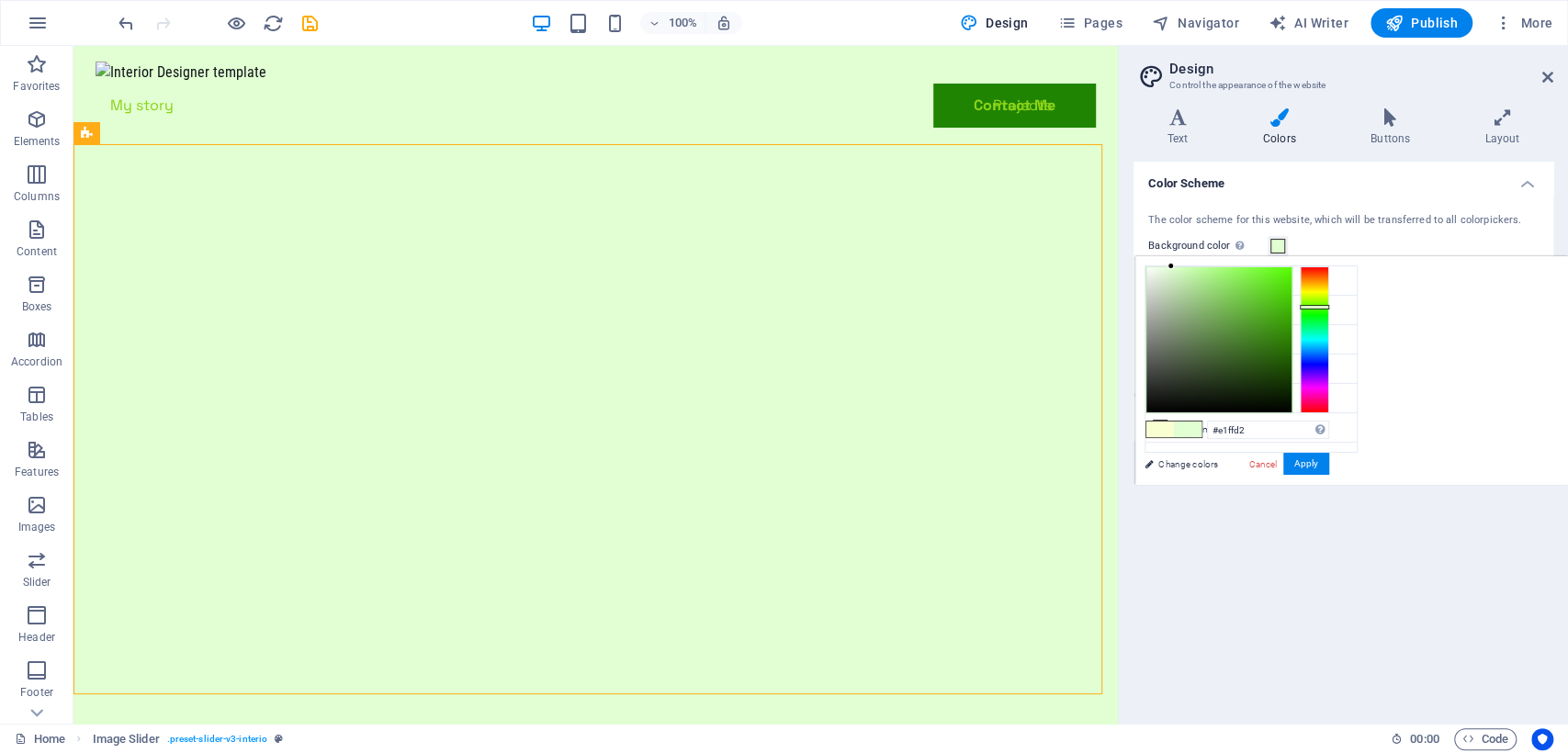drag, startPoint x: 1175, startPoint y: 262, endPoint x: 1222, endPoint y: 262, distance: 47 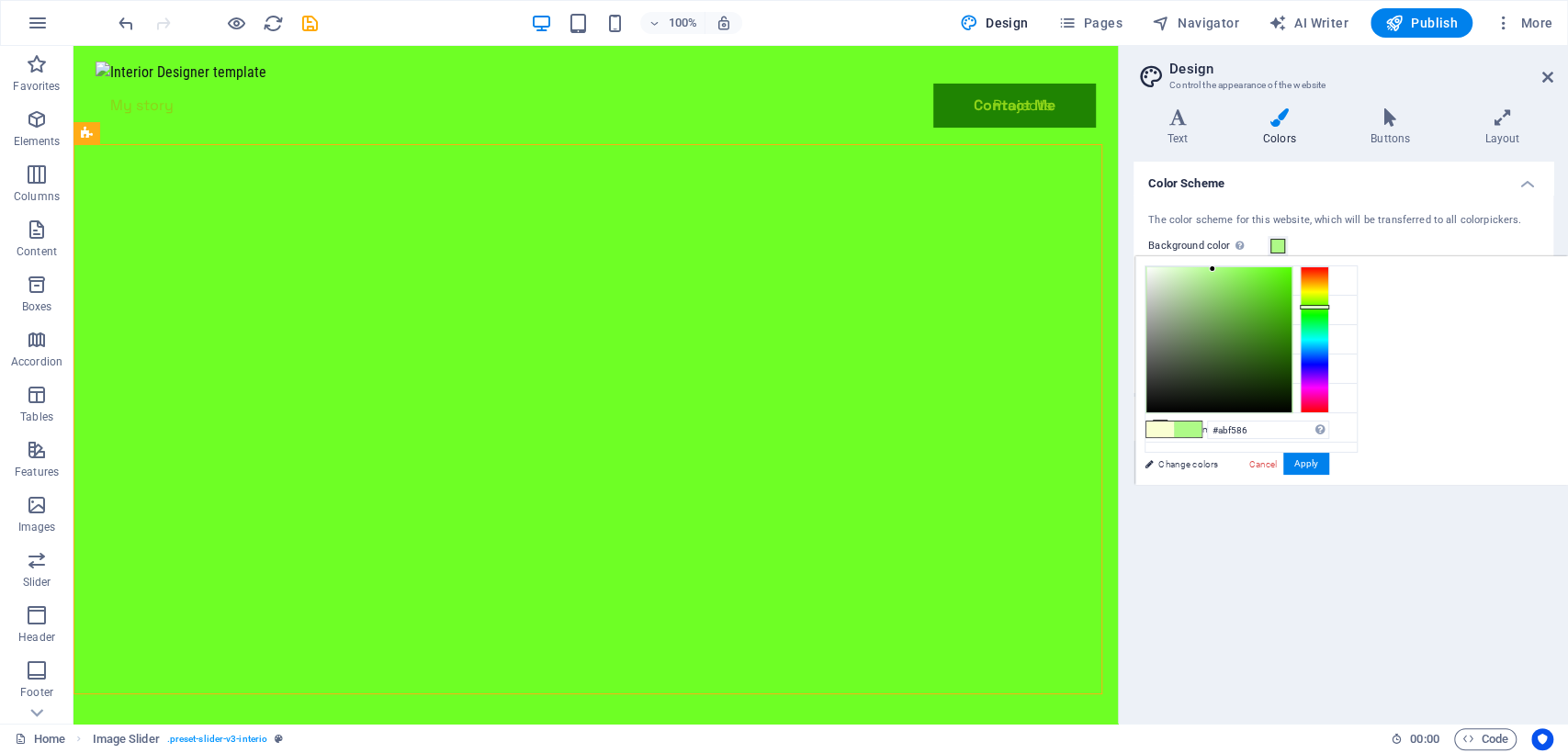 drag, startPoint x: 1235, startPoint y: 270, endPoint x: 1212, endPoint y: 272, distance: 23.086793 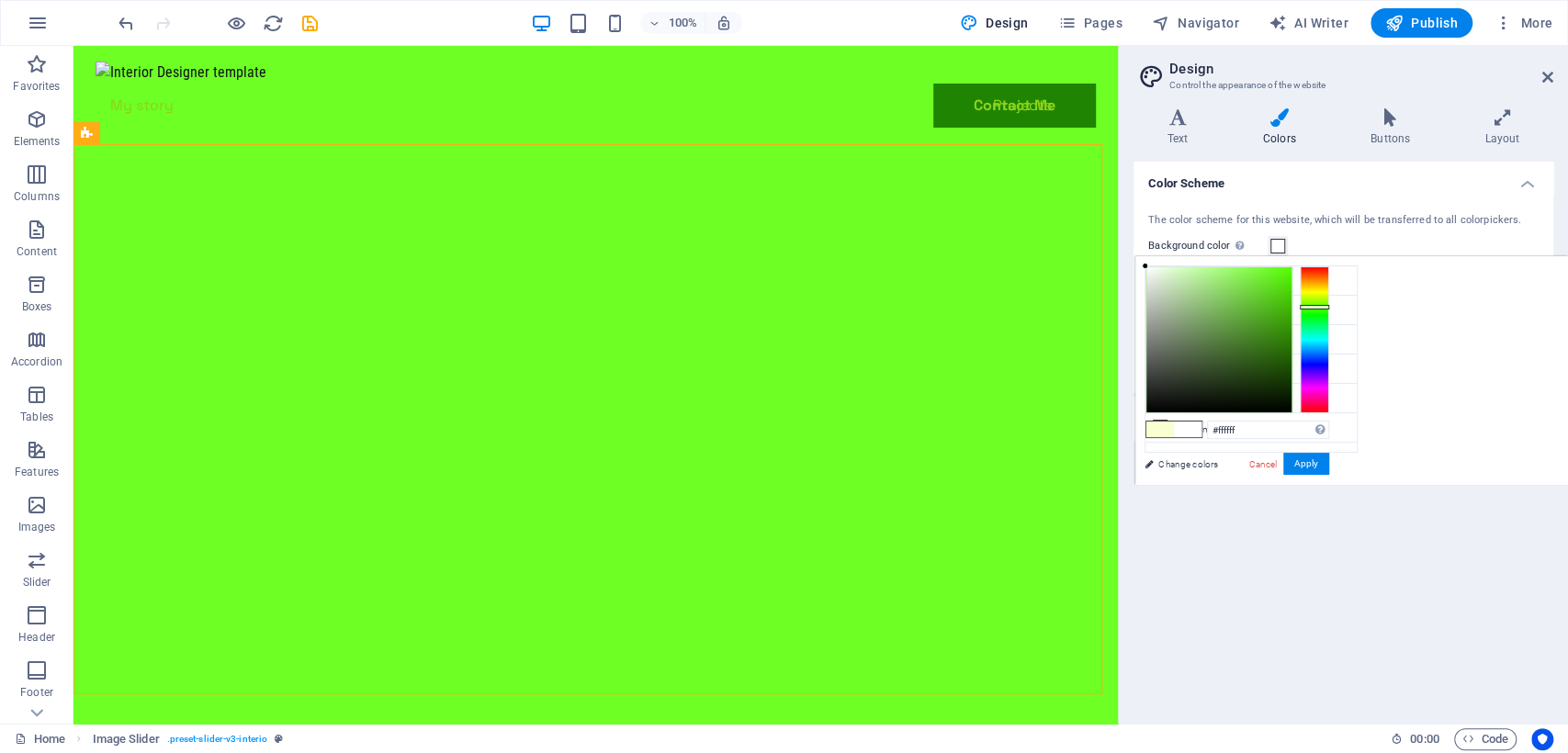 drag, startPoint x: 1212, startPoint y: 273, endPoint x: 1118, endPoint y: 263, distance: 94.53042 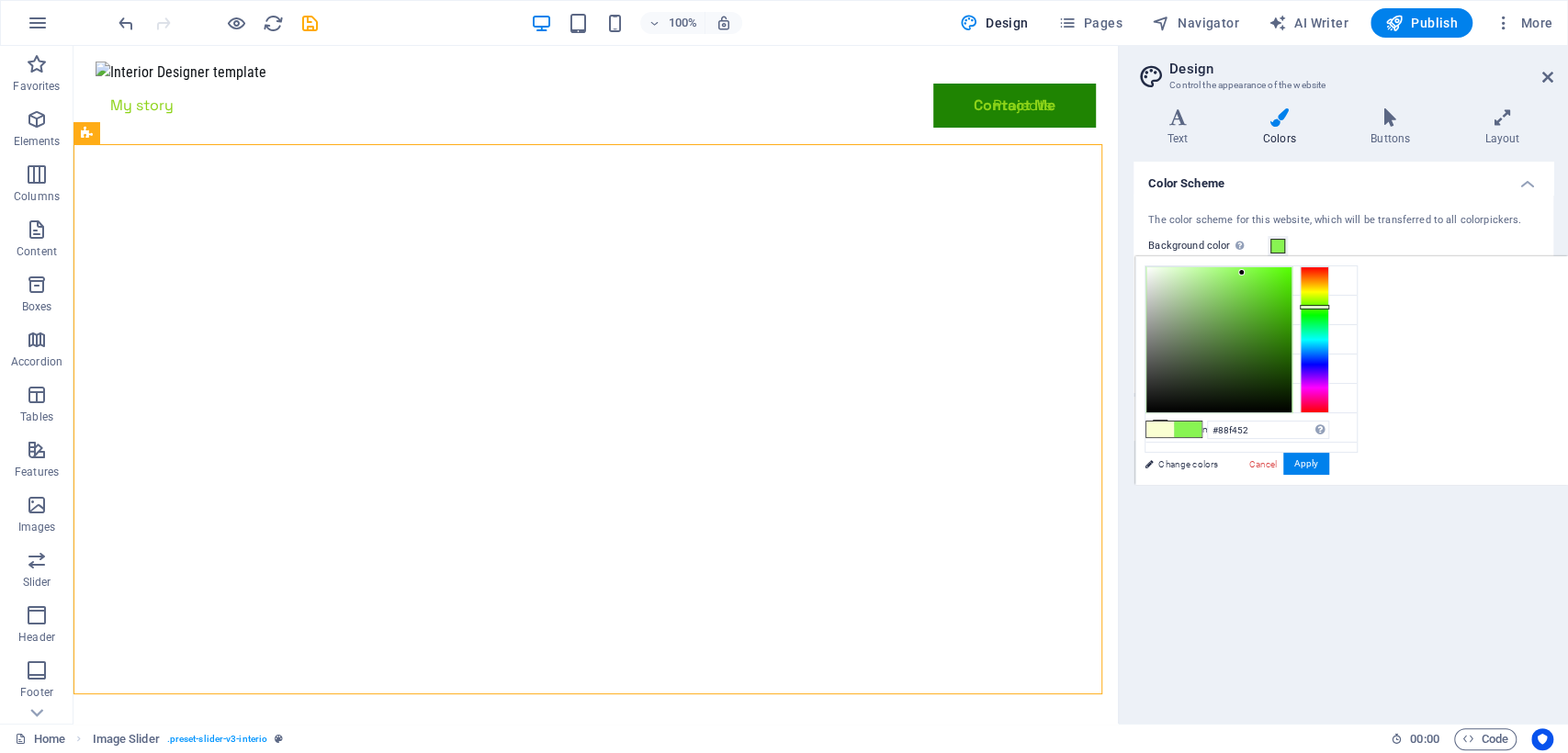 drag, startPoint x: 1144, startPoint y: 267, endPoint x: 1242, endPoint y: 273, distance: 98.1835 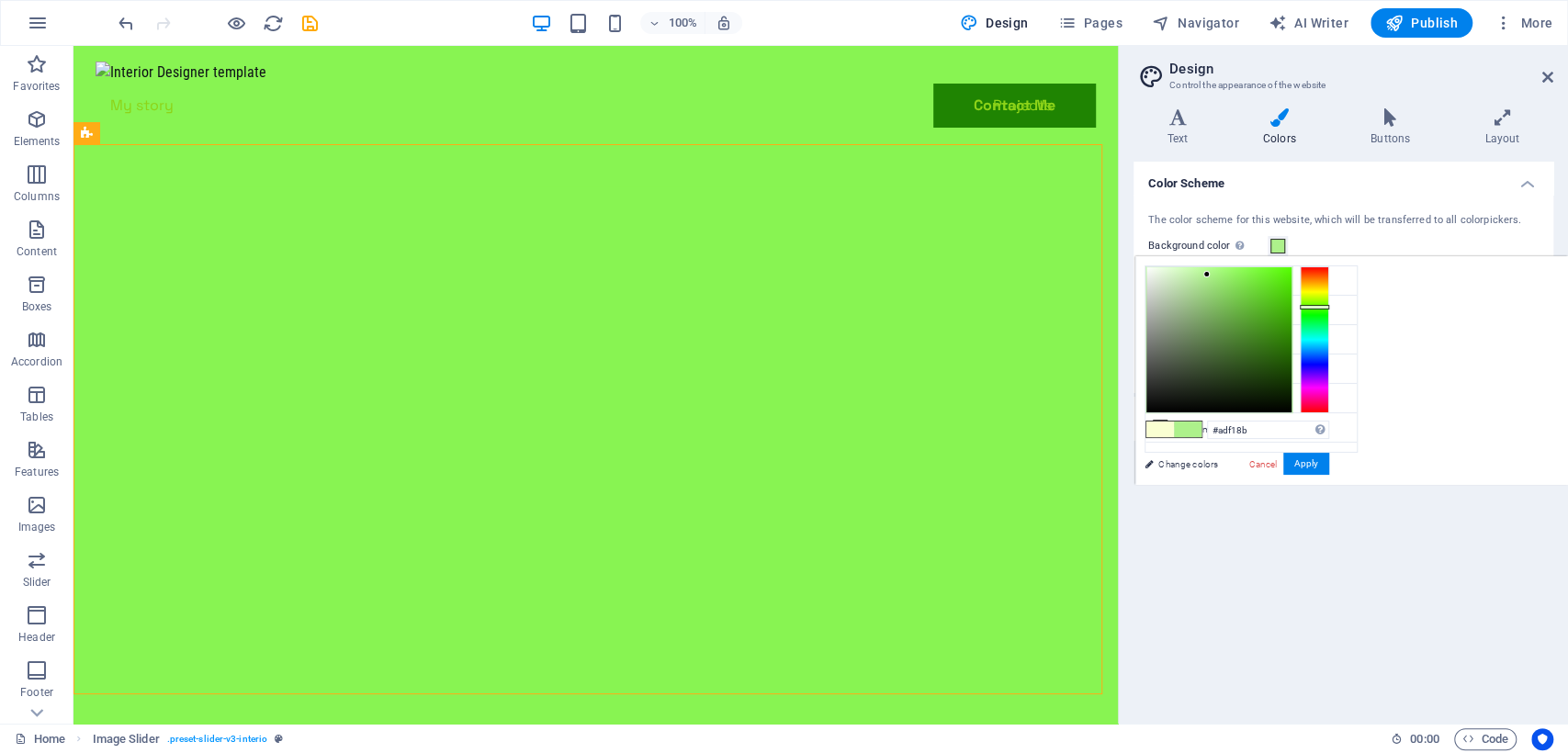 drag, startPoint x: 1242, startPoint y: 273, endPoint x: 1207, endPoint y: 275, distance: 35.057096 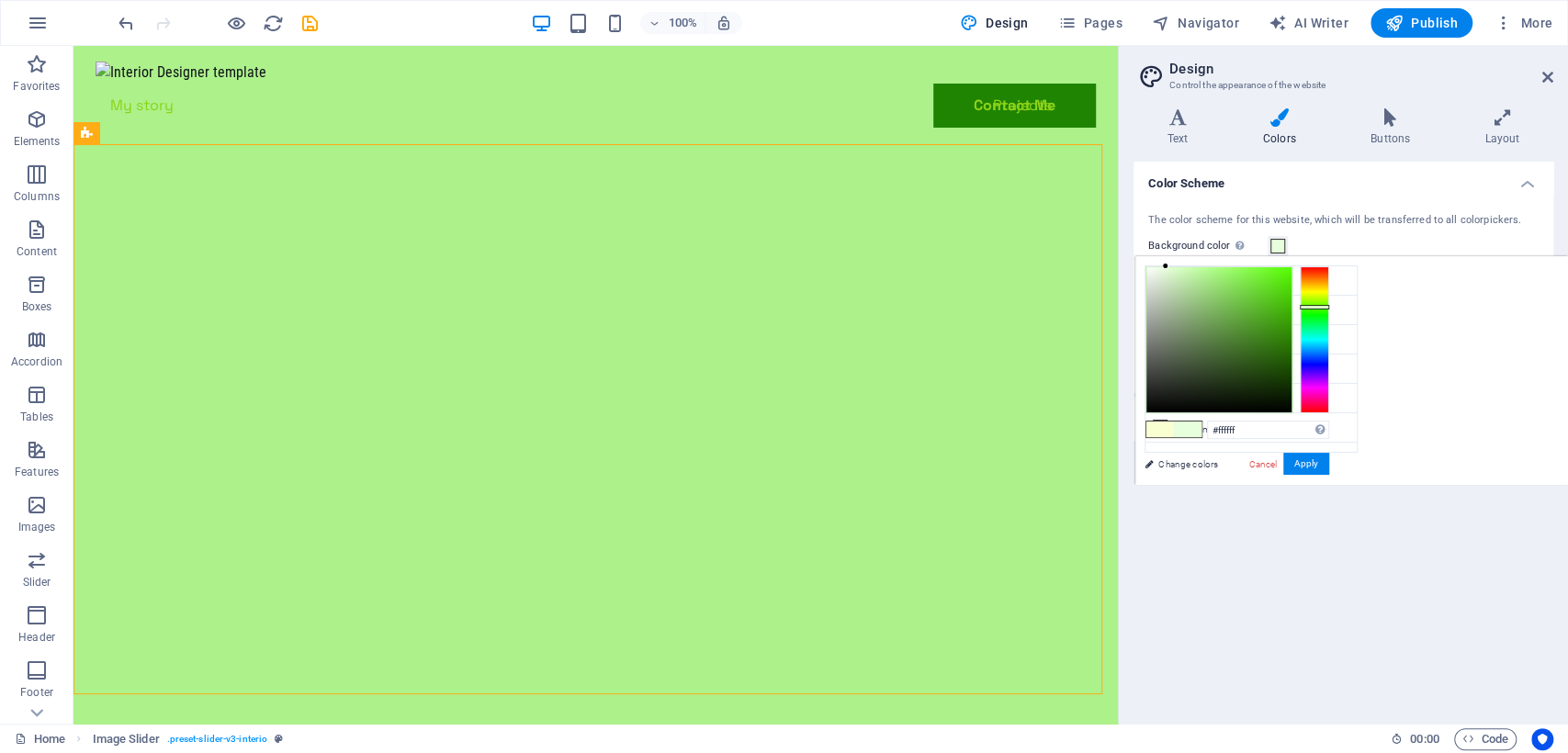 drag, startPoint x: 1205, startPoint y: 267, endPoint x: 1126, endPoint y: 238, distance: 84.15462 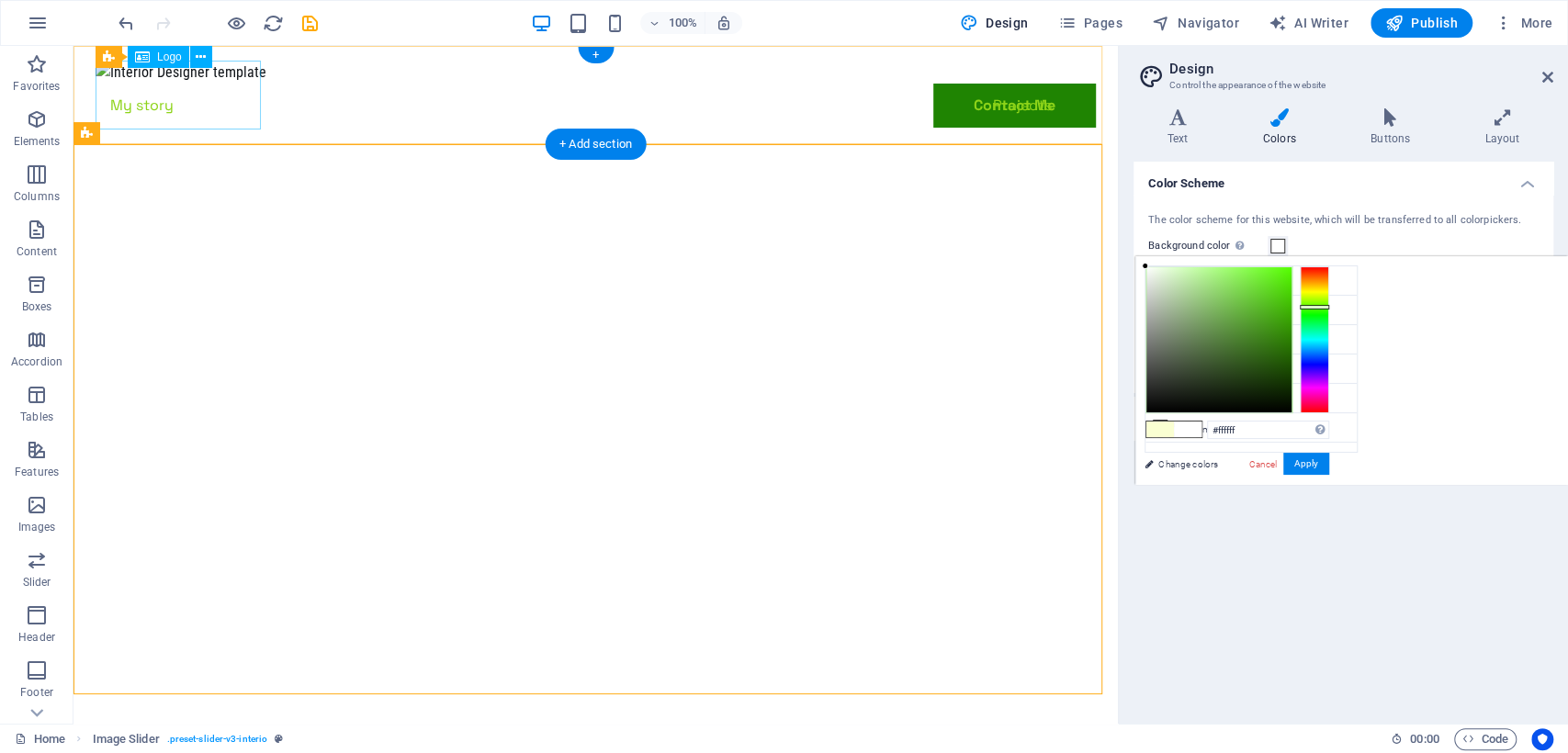click at bounding box center [595, 72] 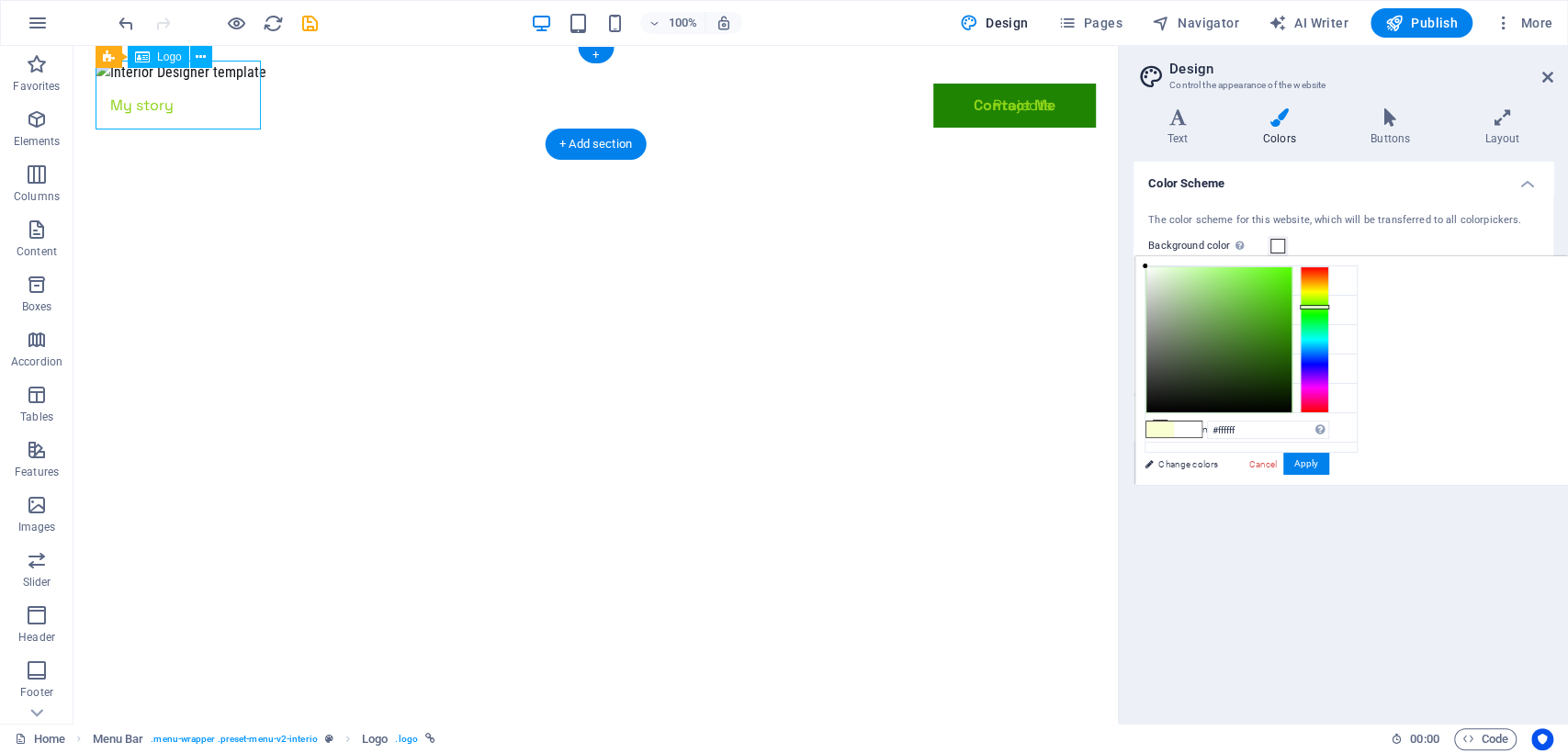 click at bounding box center (595, 72) 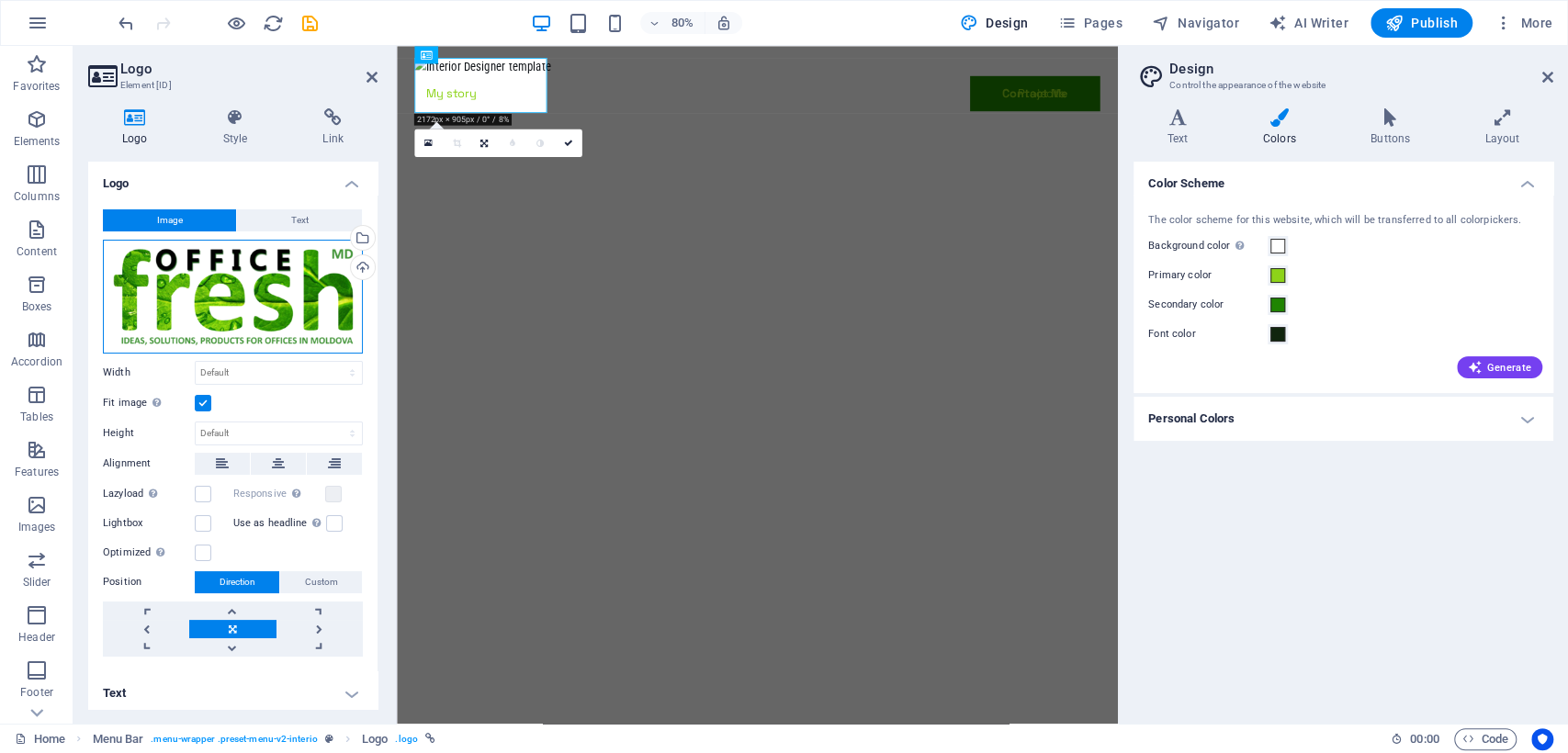 click on "Drag files here, click to choose files or select files from Files or our free stock photos & videos" at bounding box center [232, 297] 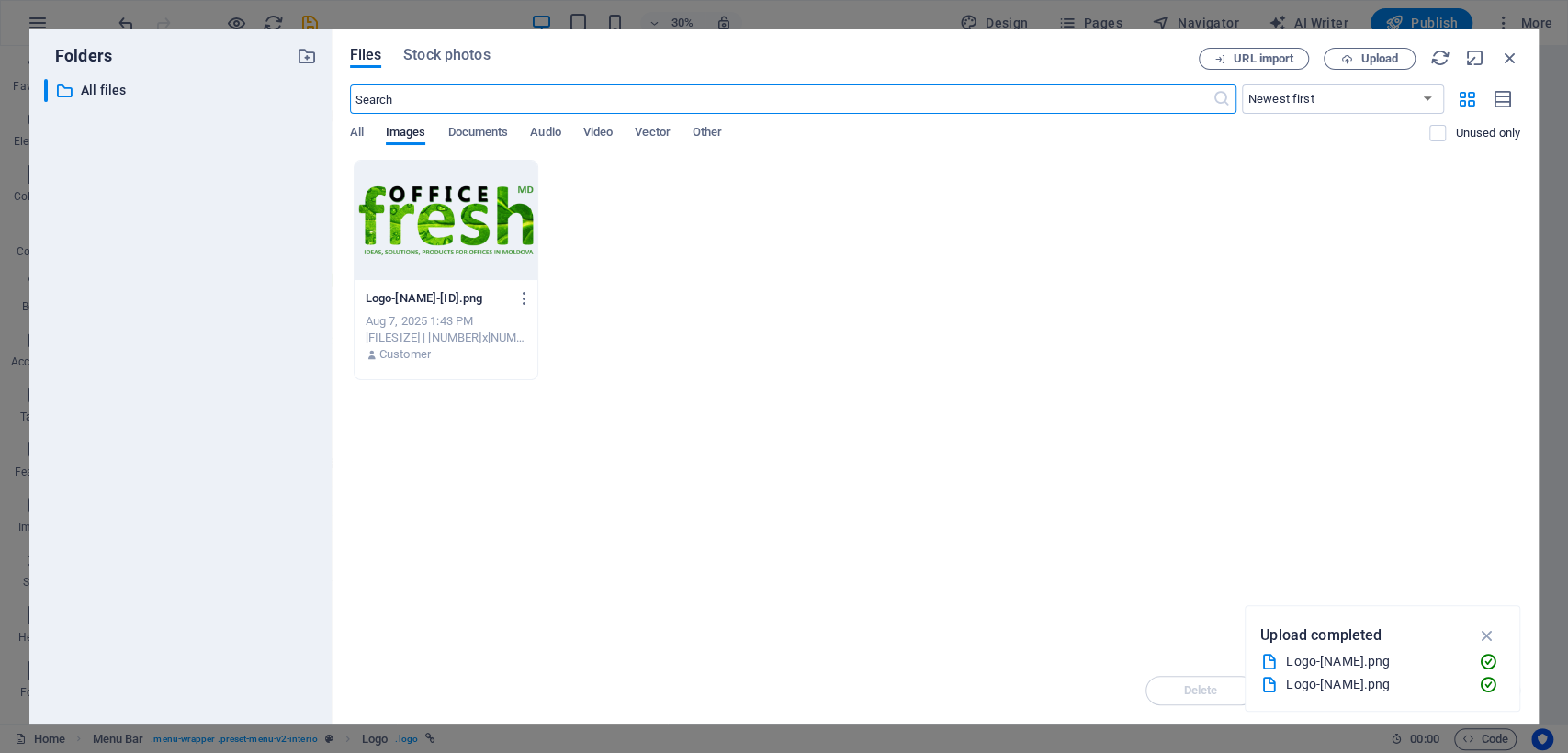 click at bounding box center (446, 220) 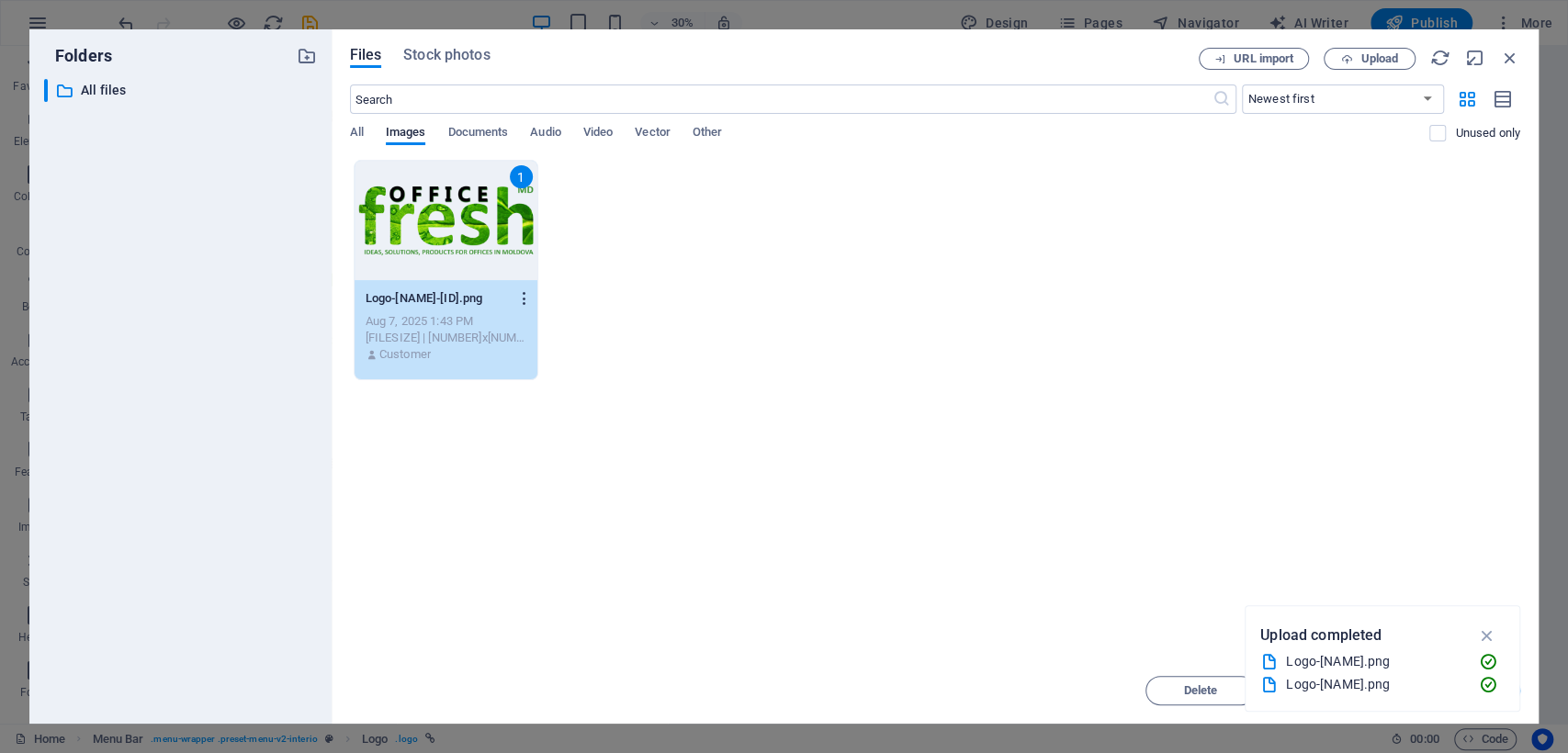 click at bounding box center (525, 298) 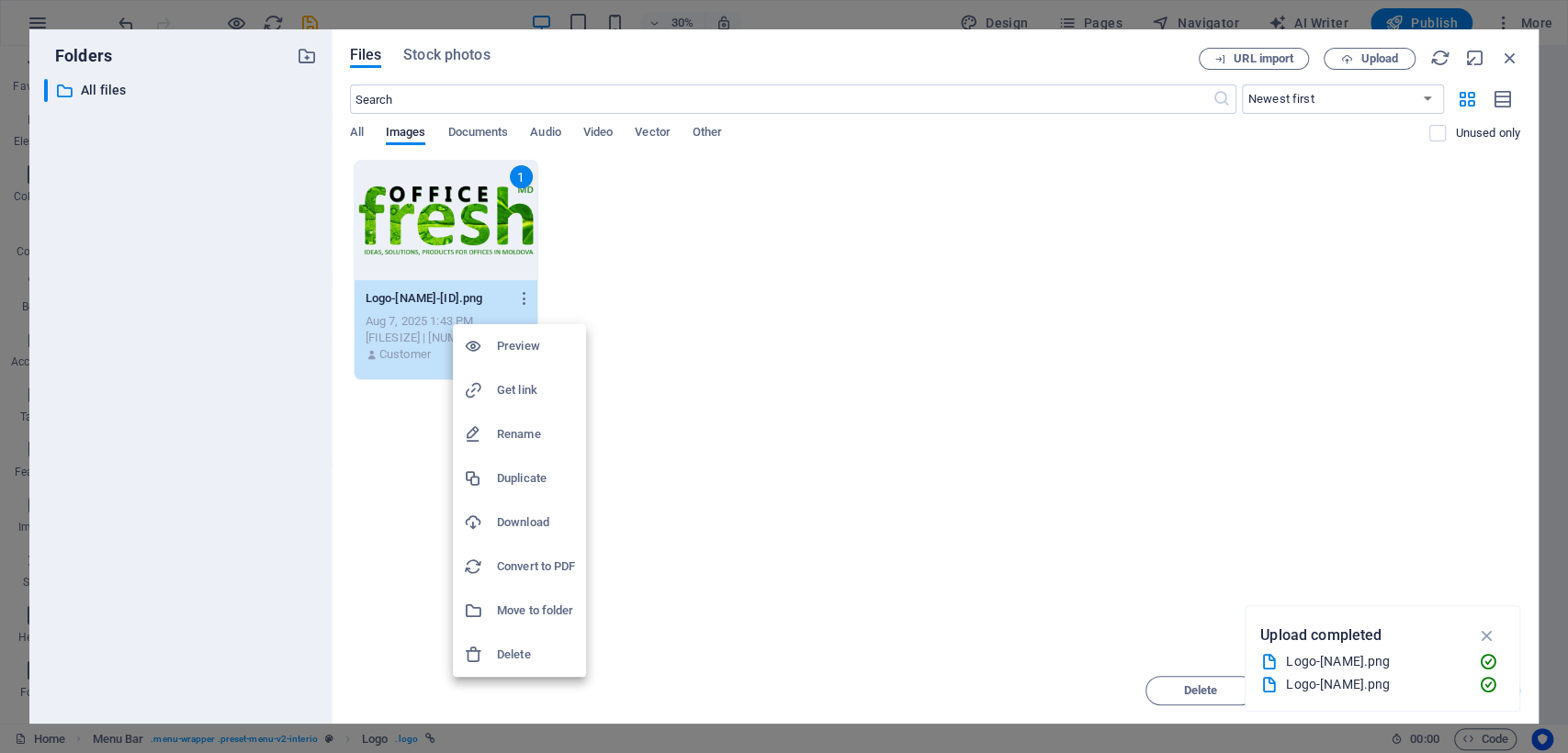 click on "Delete" at bounding box center (536, 655) 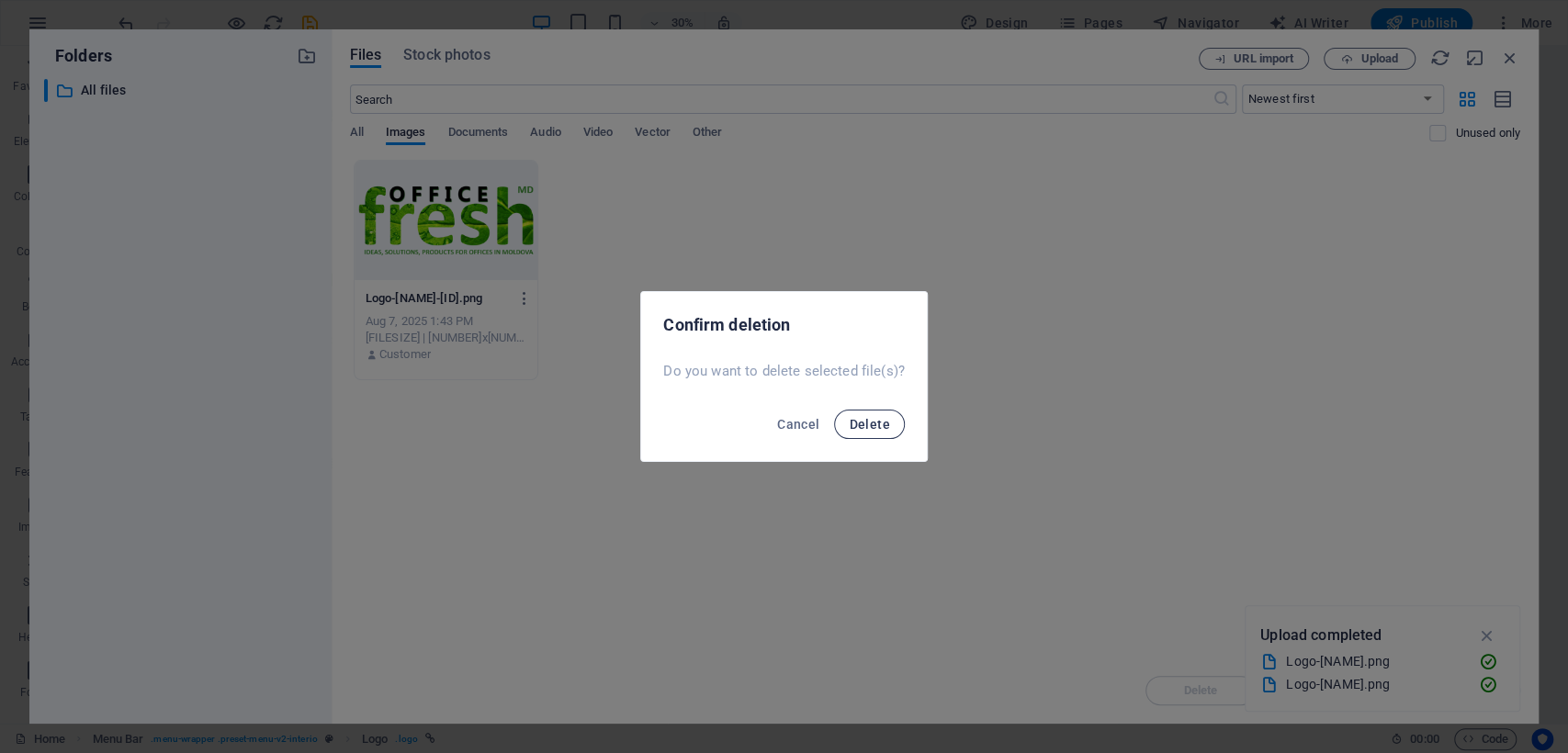 click on "Delete" at bounding box center (869, 424) 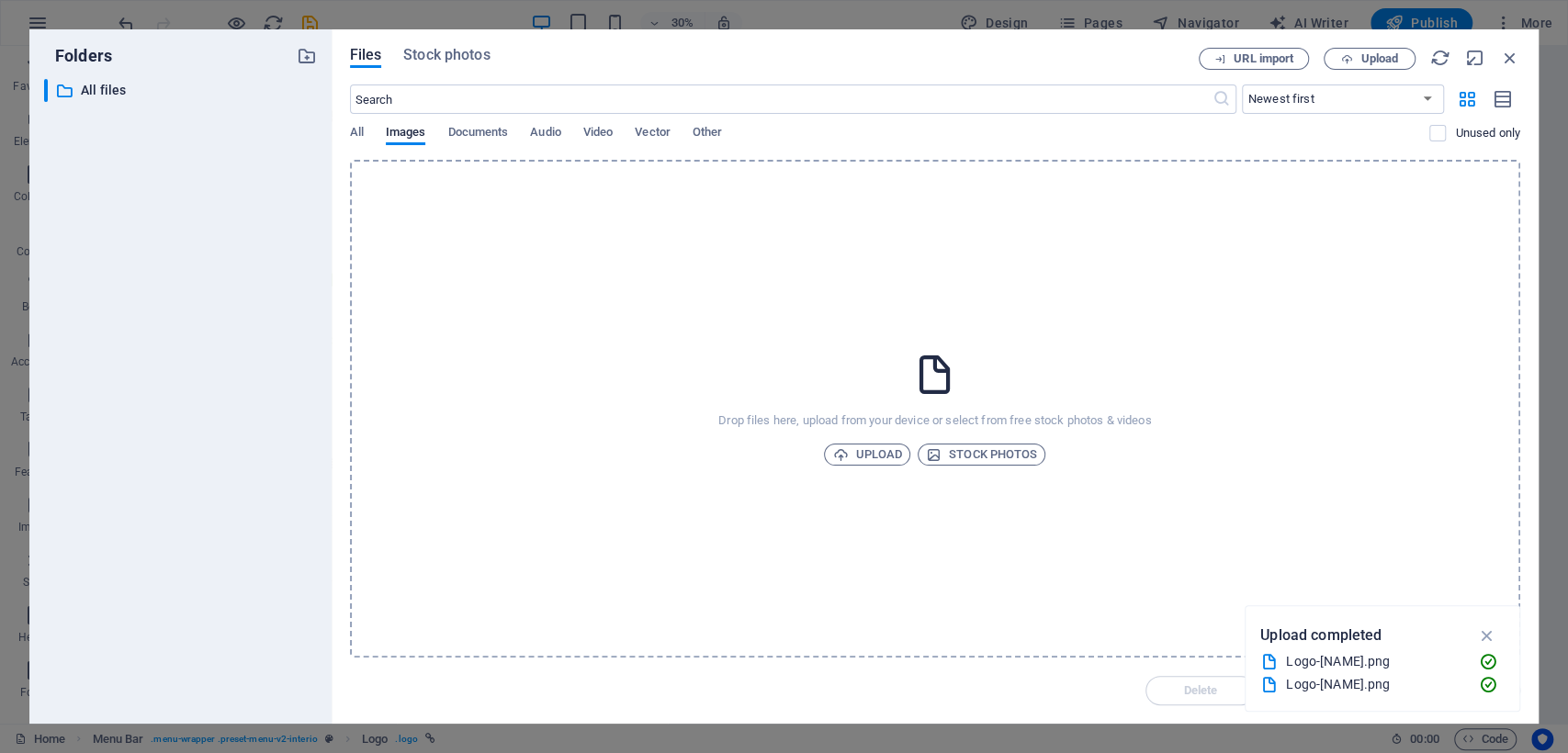 click on "Drop files here, upload from your device or select from free stock photos & videos Upload Stock photos" at bounding box center (935, 409) 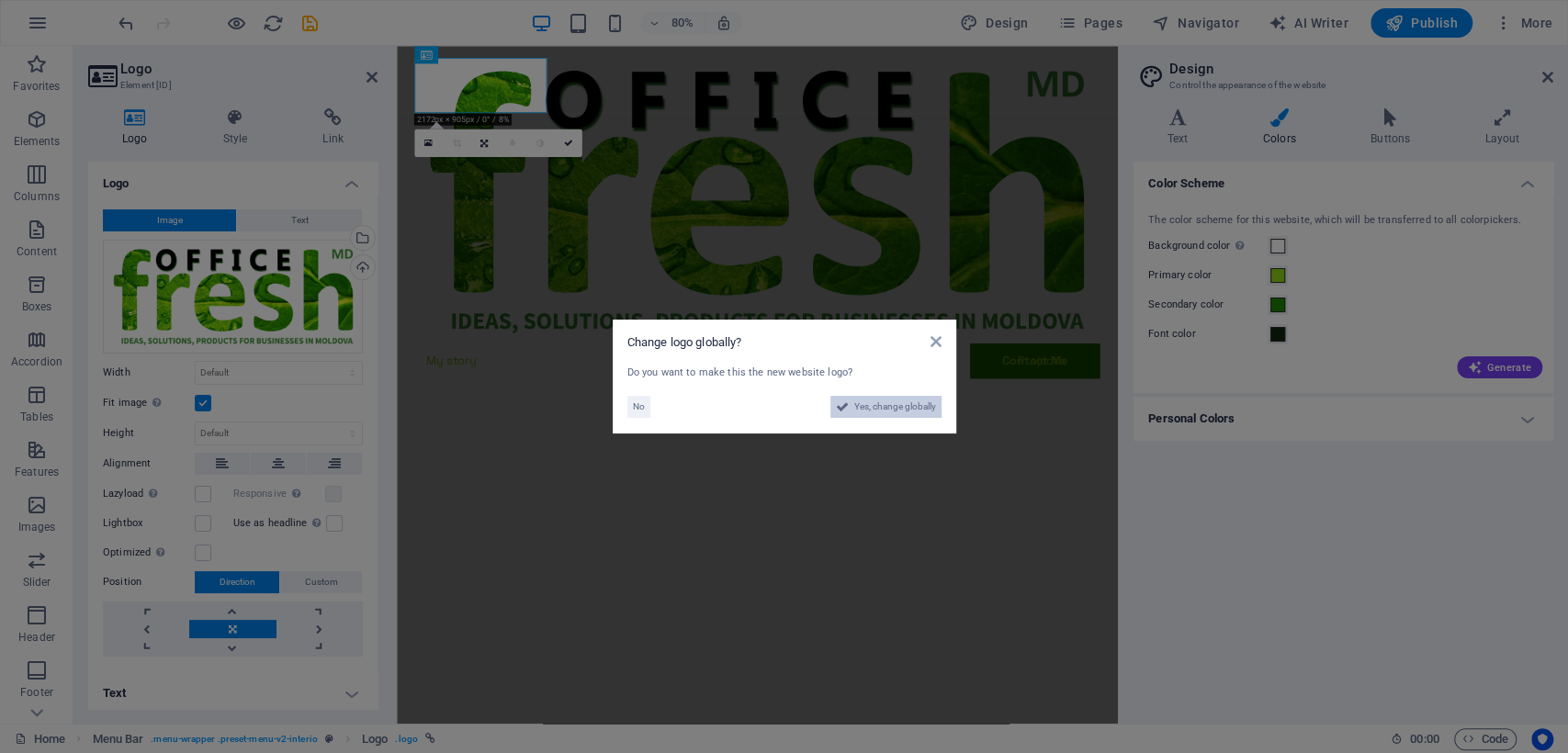 click on "Yes, change globally" at bounding box center (895, 407) 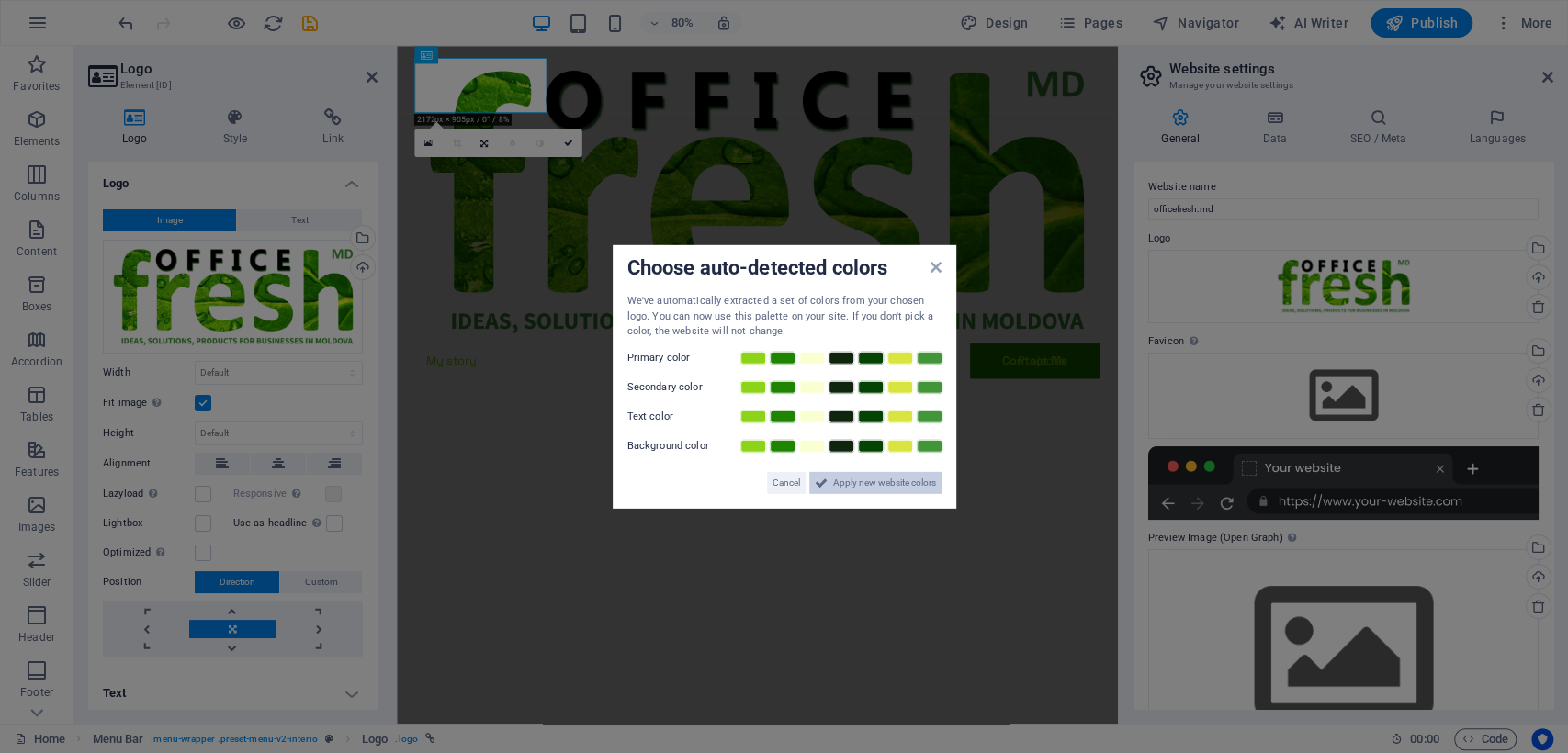 click on "Apply new website colors" at bounding box center (885, 482) 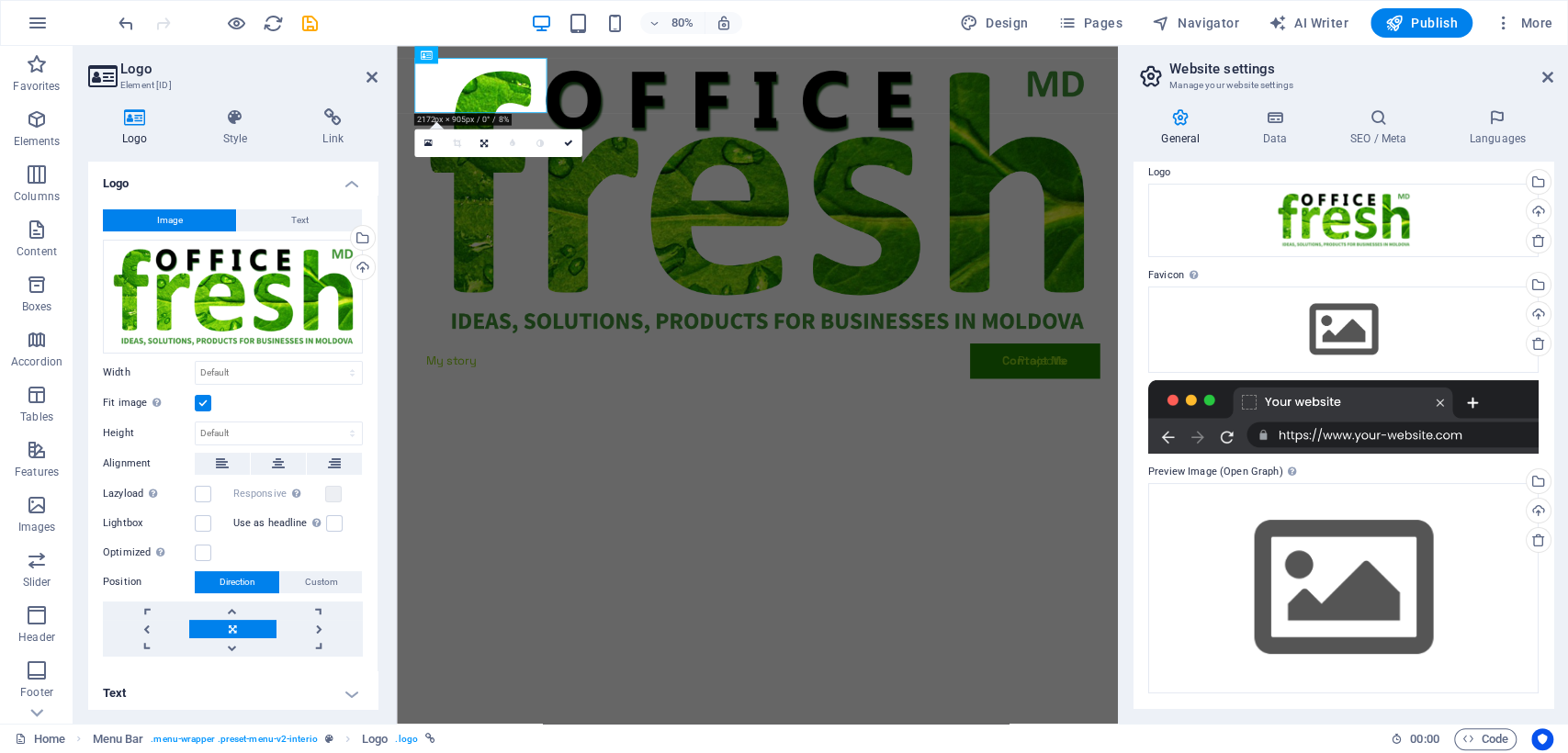 scroll, scrollTop: 0, scrollLeft: 0, axis: both 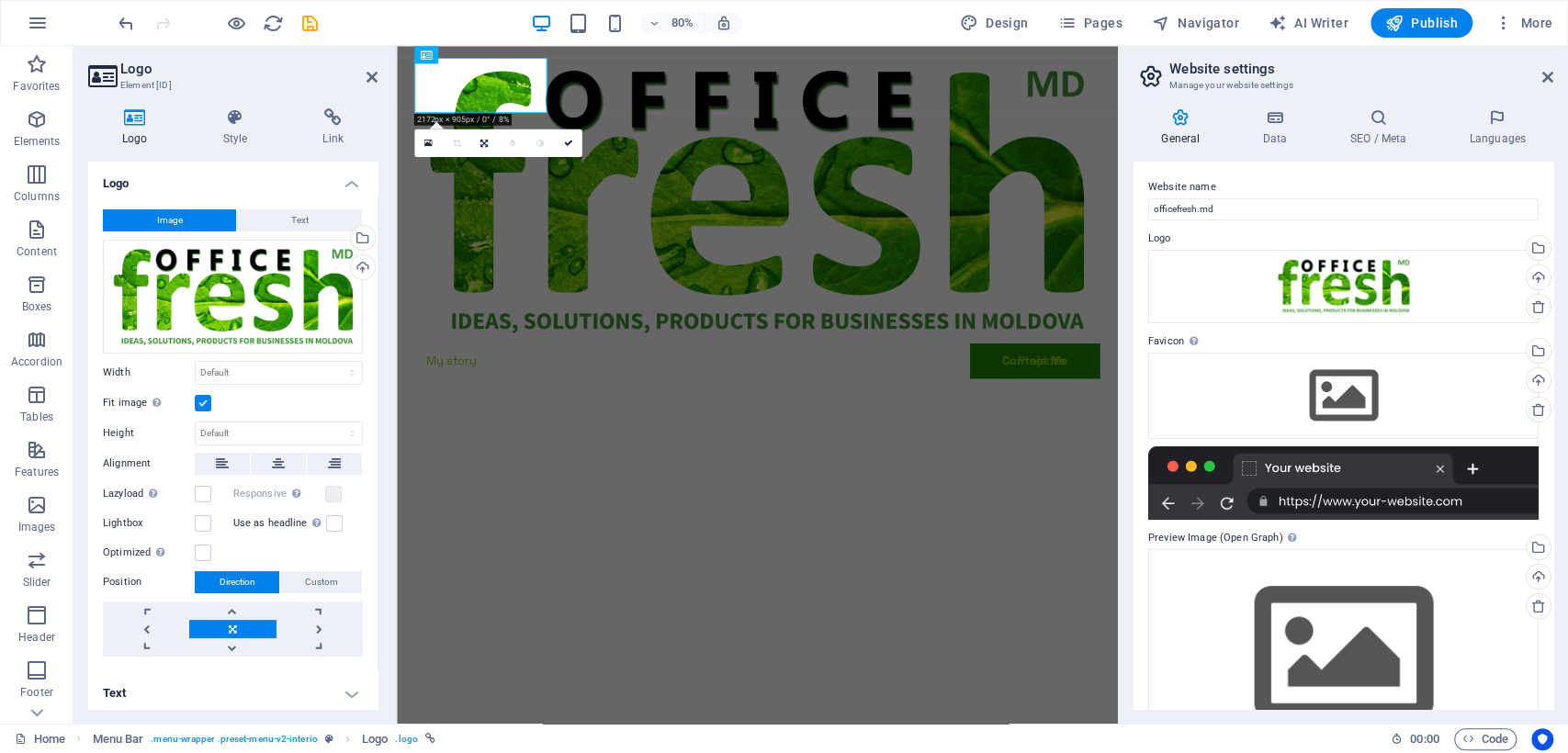 click at bounding box center [1343, 483] 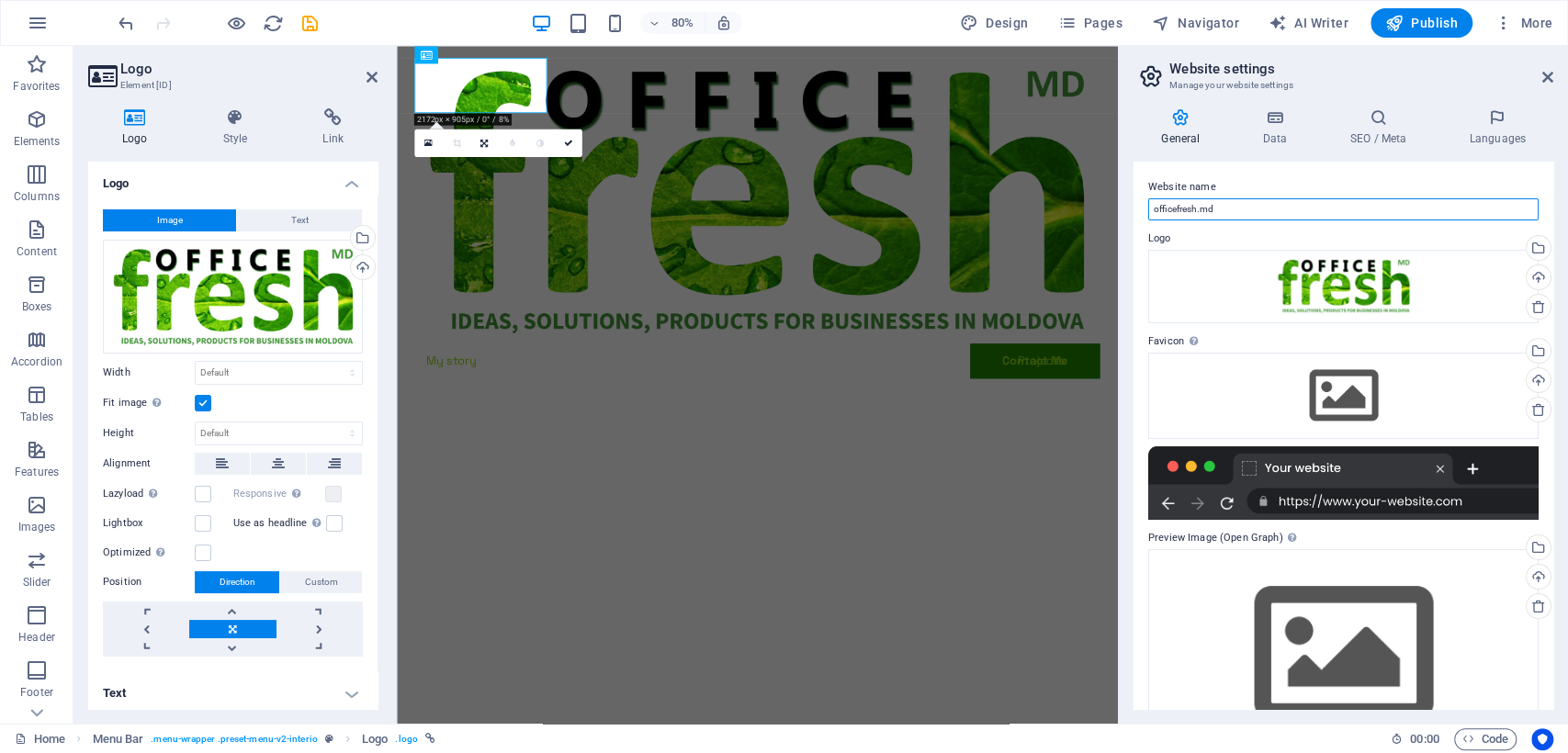 click on "[BRAND]" at bounding box center (1343, 209) 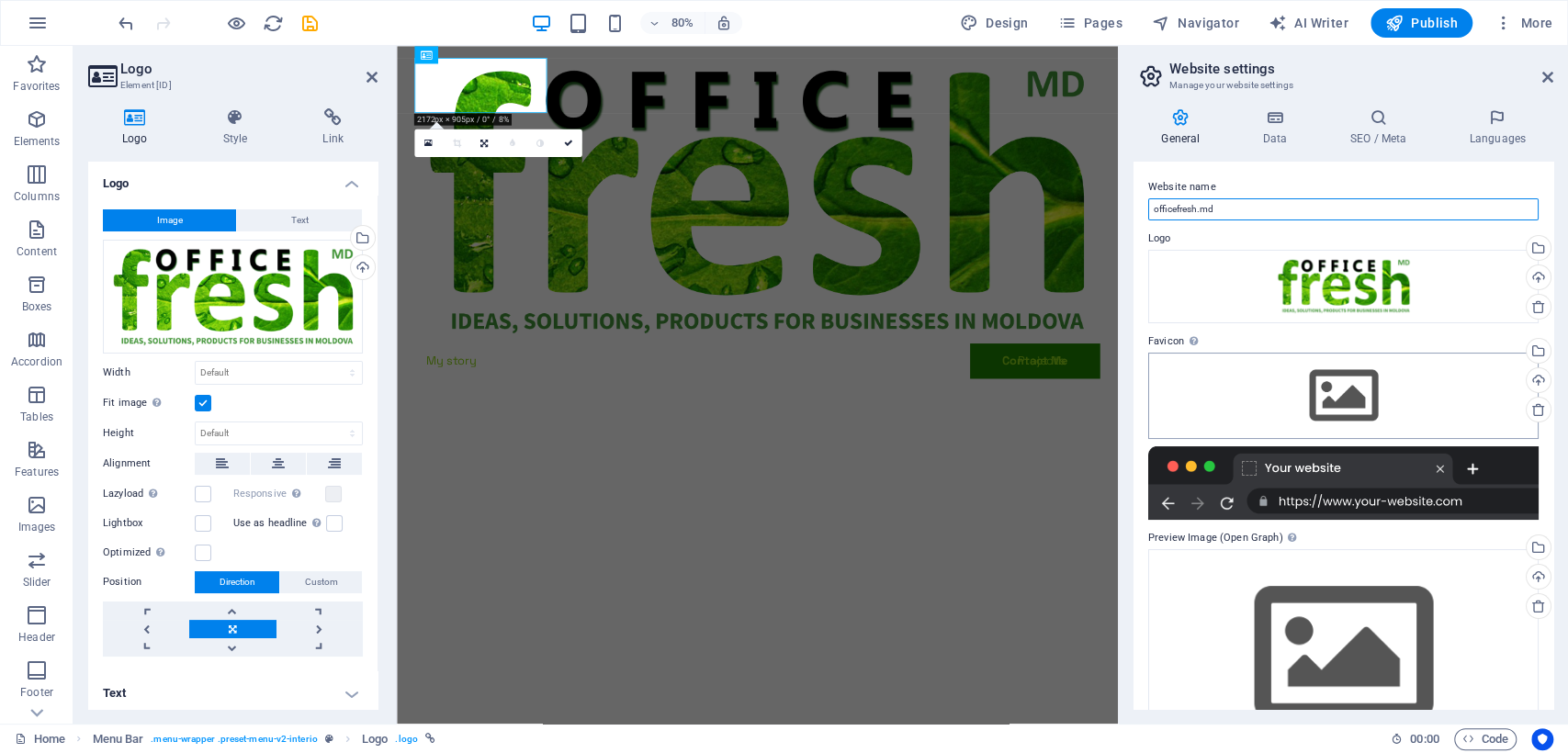 scroll, scrollTop: 66, scrollLeft: 0, axis: vertical 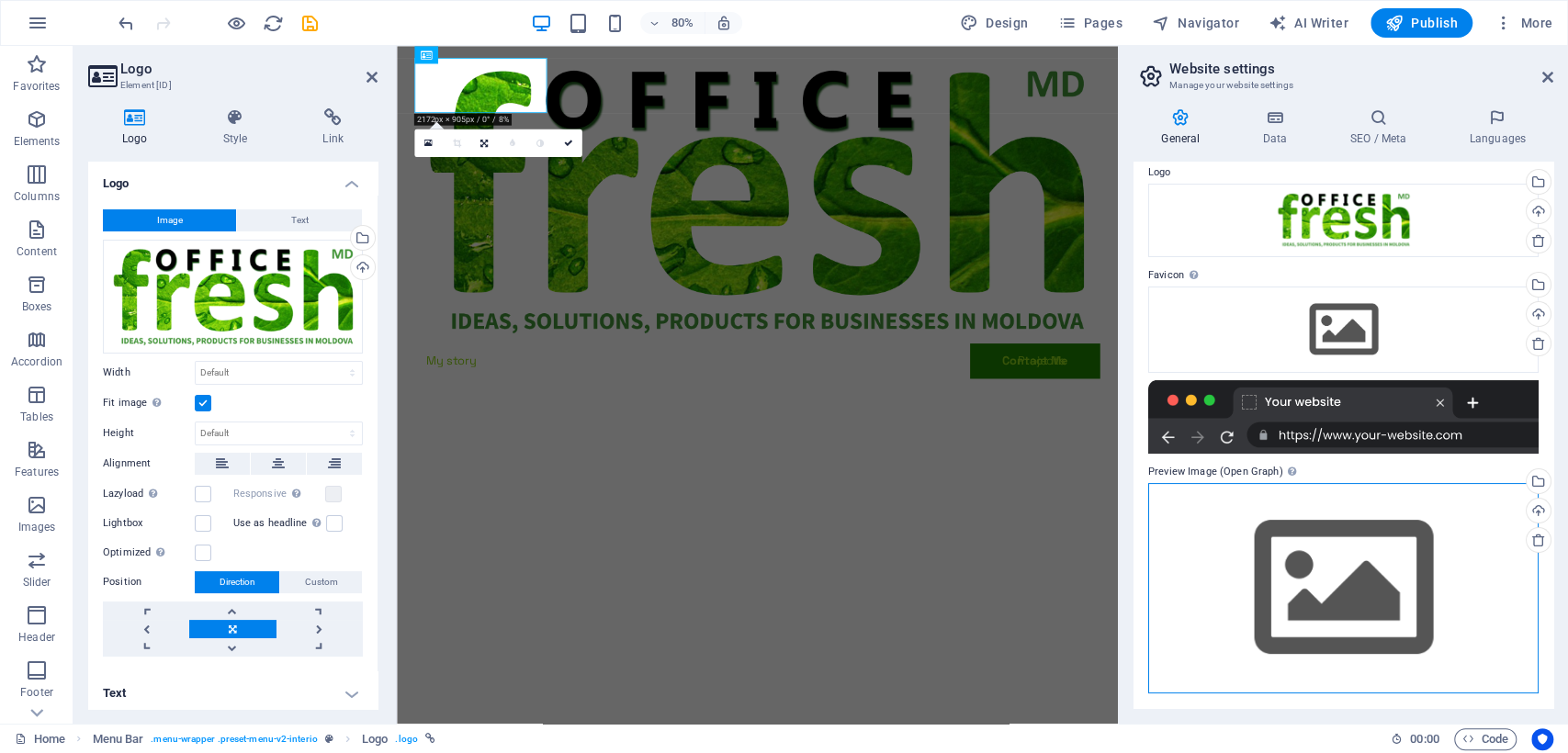 click on "Drag files here, click to choose files or select files from Files or our free stock photos & videos" at bounding box center [1343, 588] 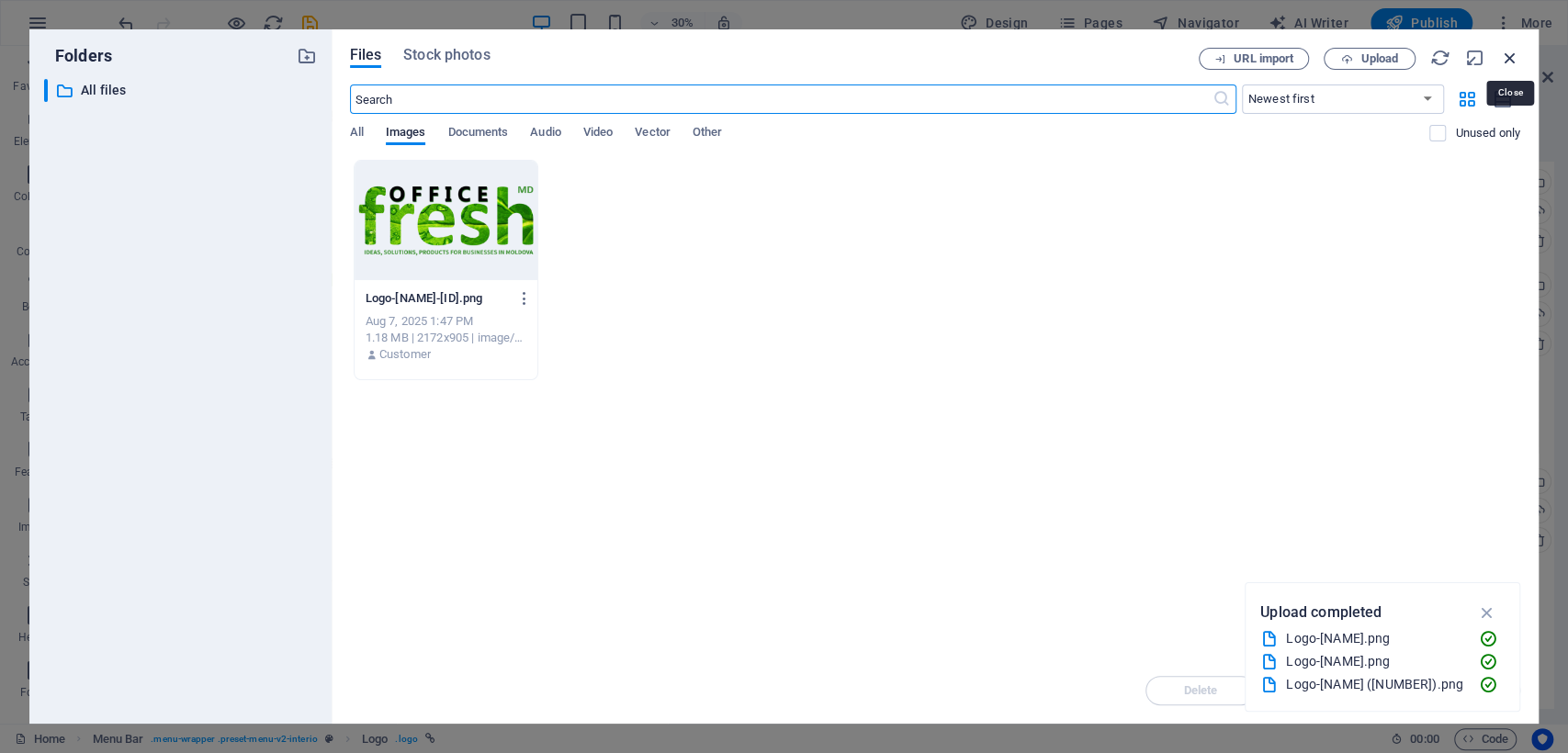 click at bounding box center (1510, 58) 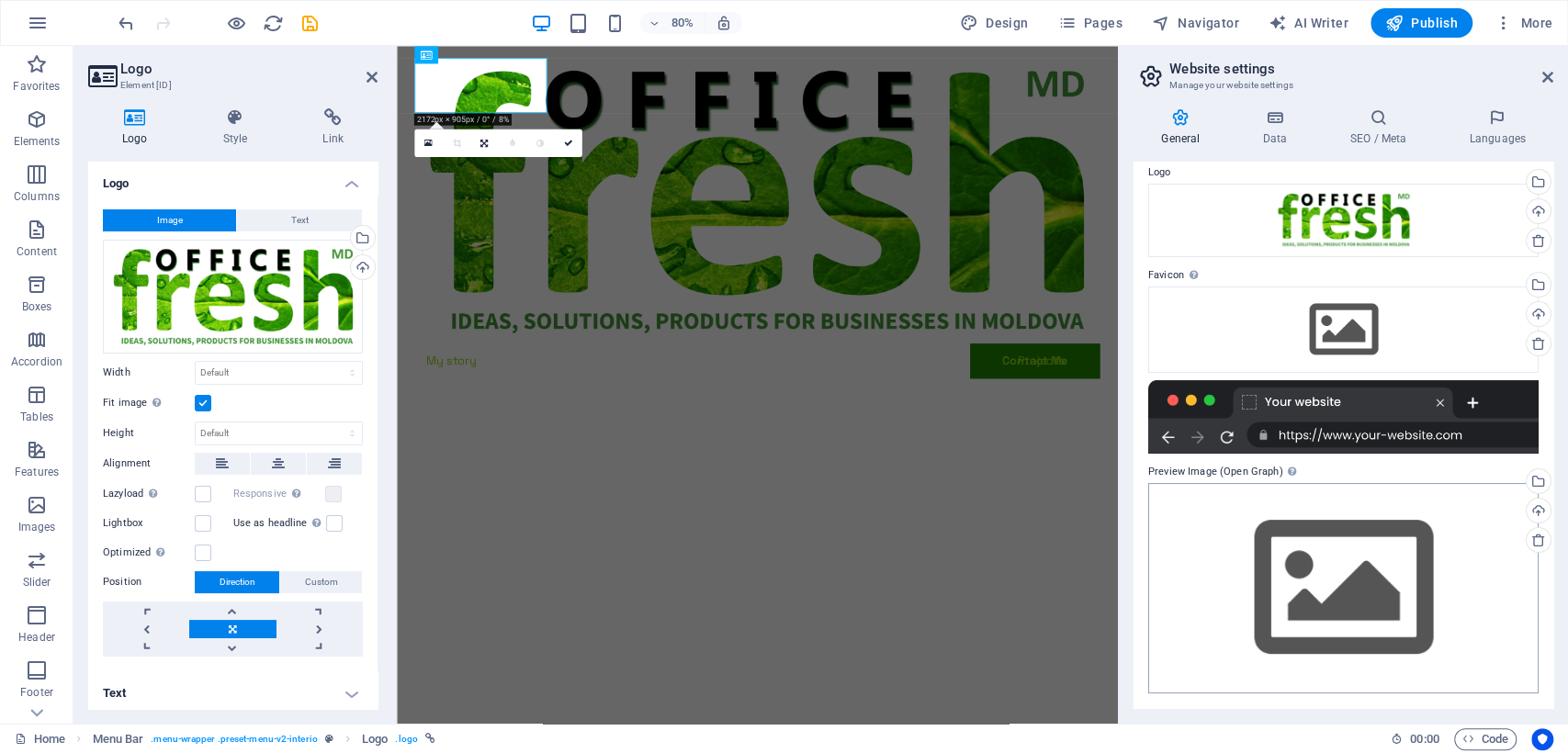 scroll, scrollTop: 0, scrollLeft: 0, axis: both 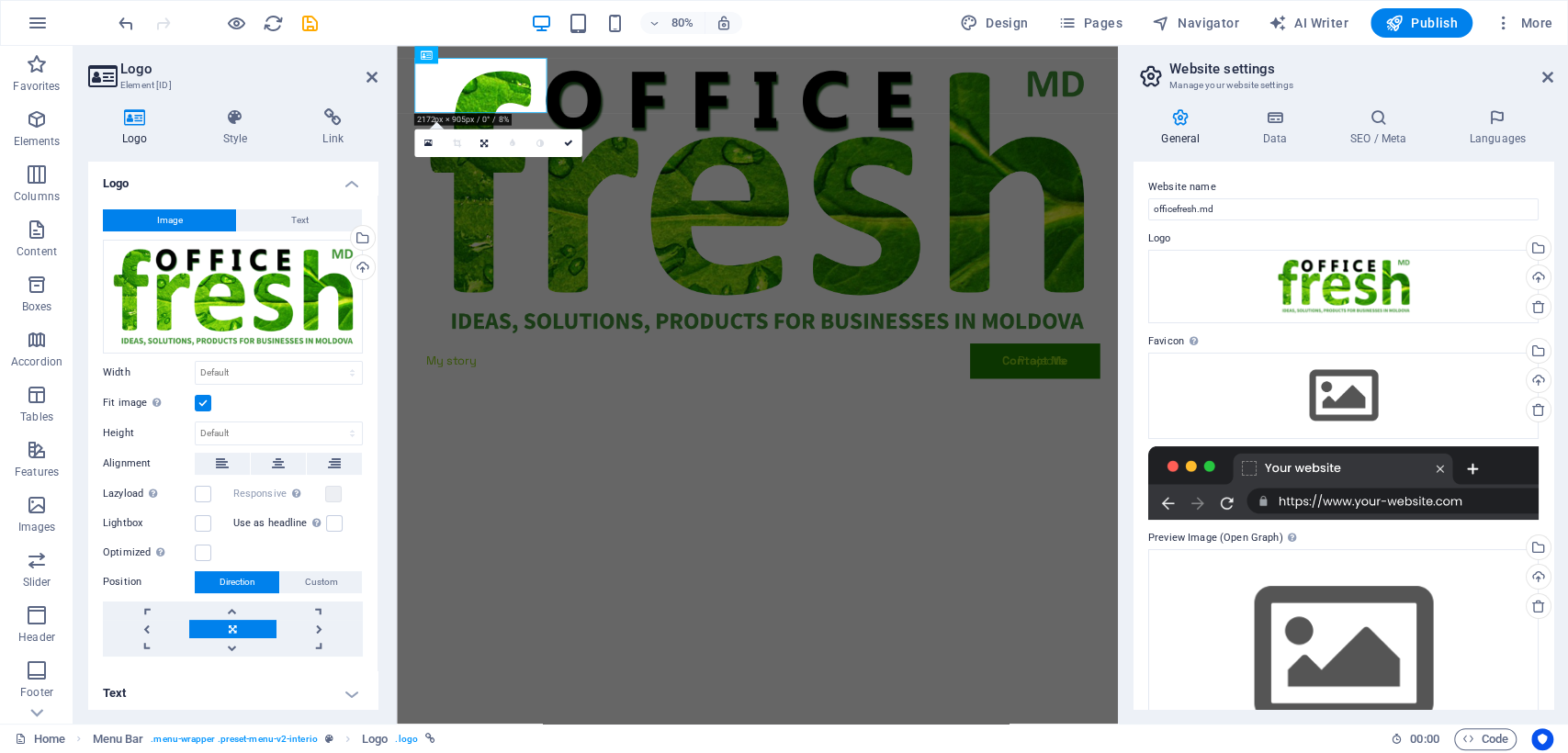 click on "Website settings Manage your website settings" at bounding box center [1345, 70] 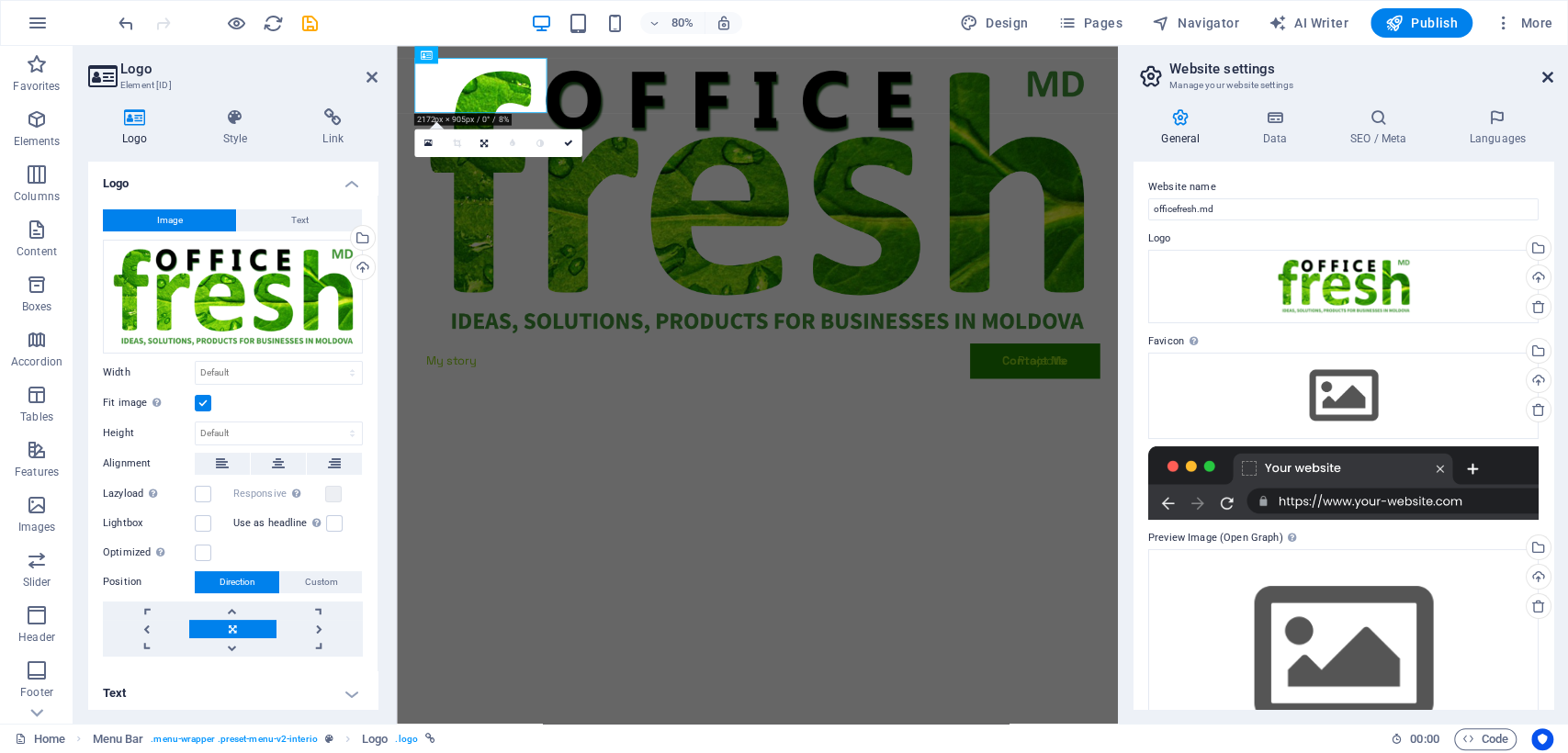 click at bounding box center [1548, 77] 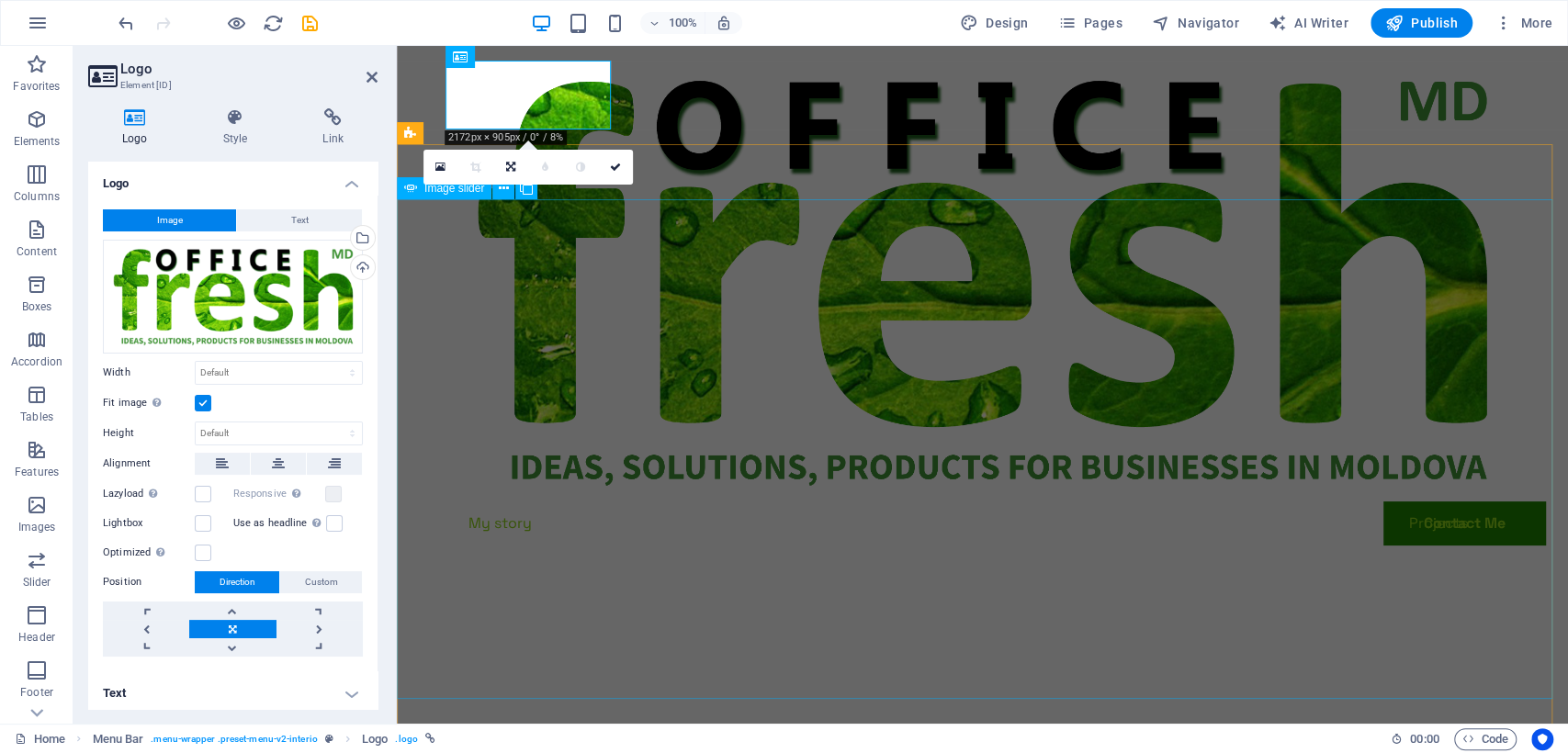 click at bounding box center [-1104, 2172] 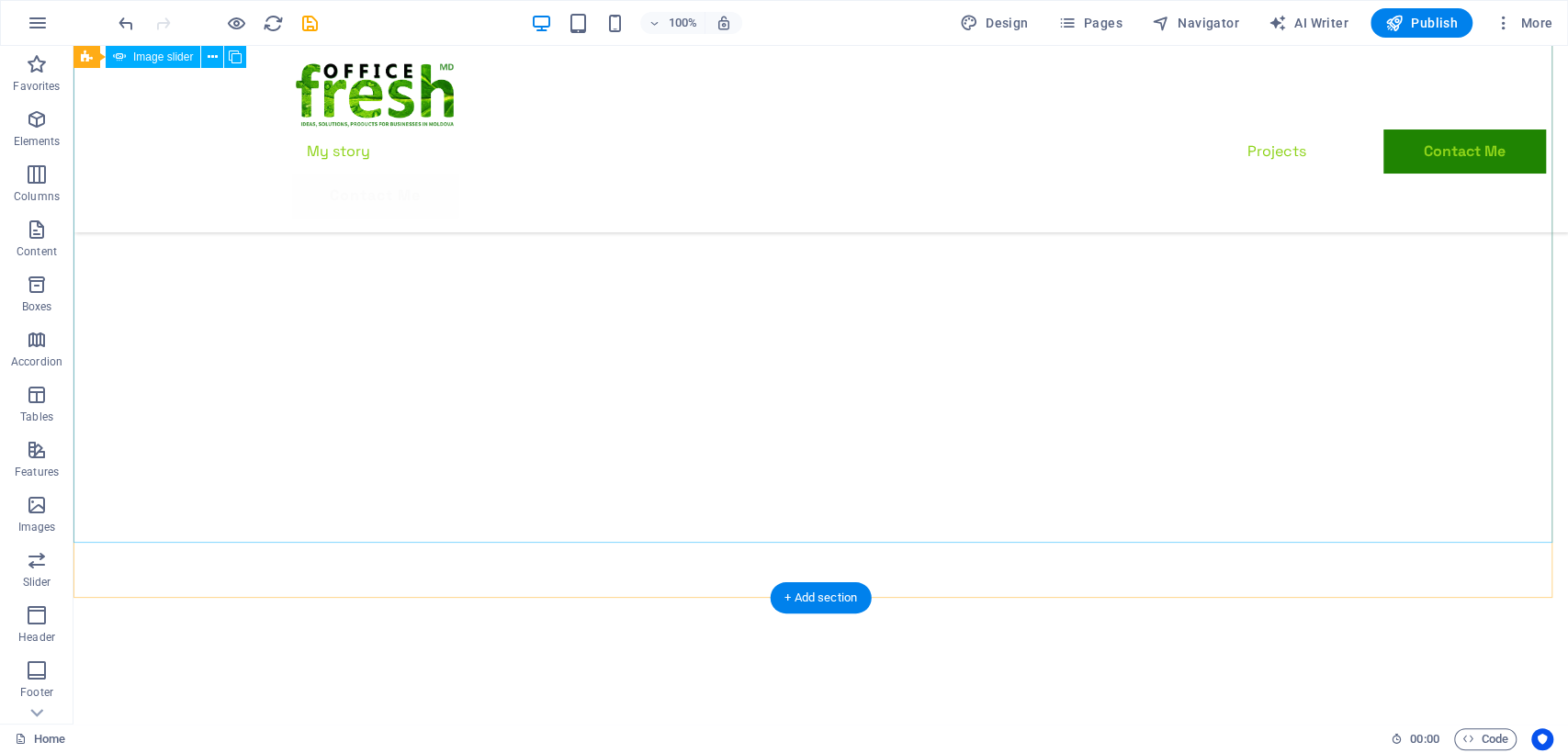 scroll, scrollTop: 0, scrollLeft: 0, axis: both 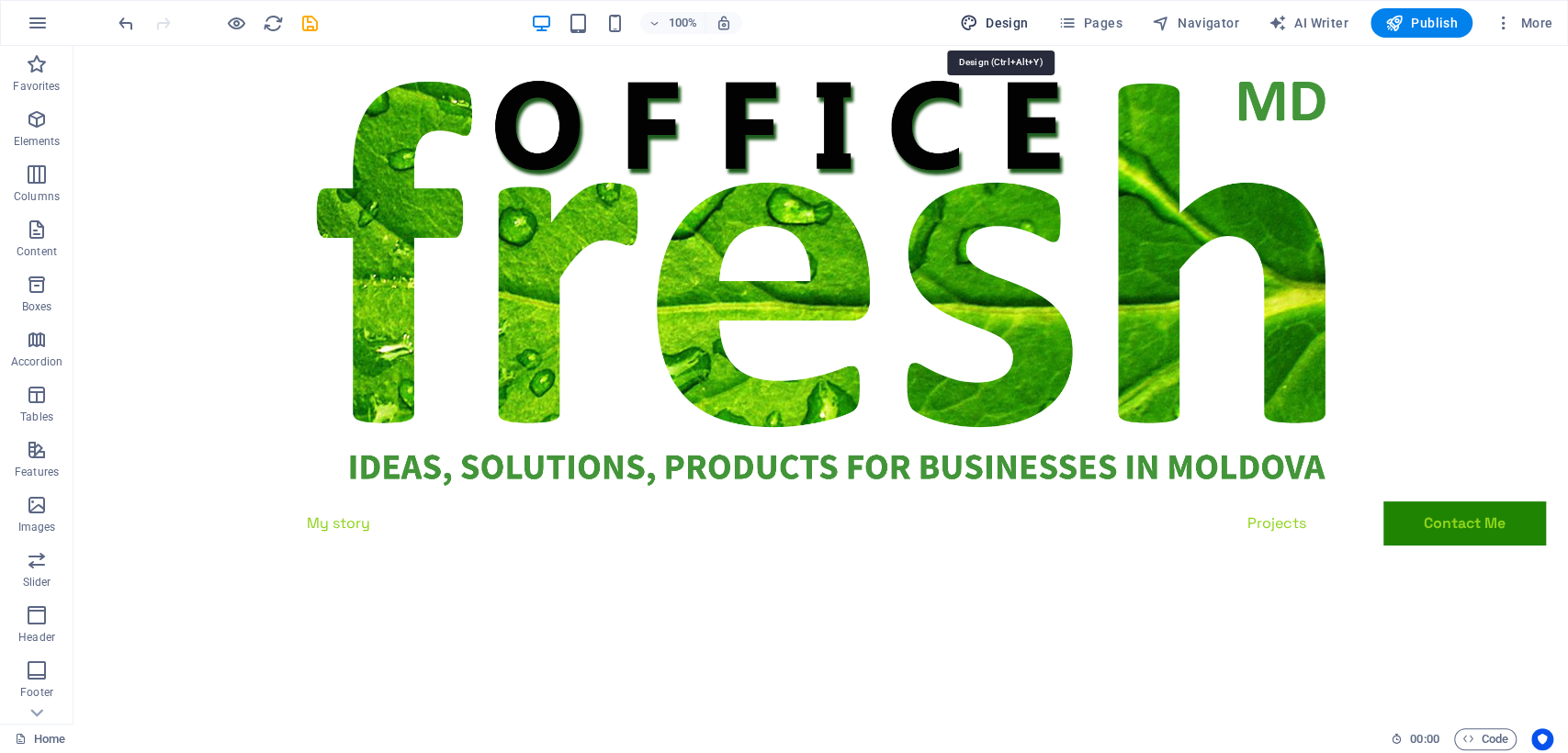 click on "Design" at bounding box center (994, 23) 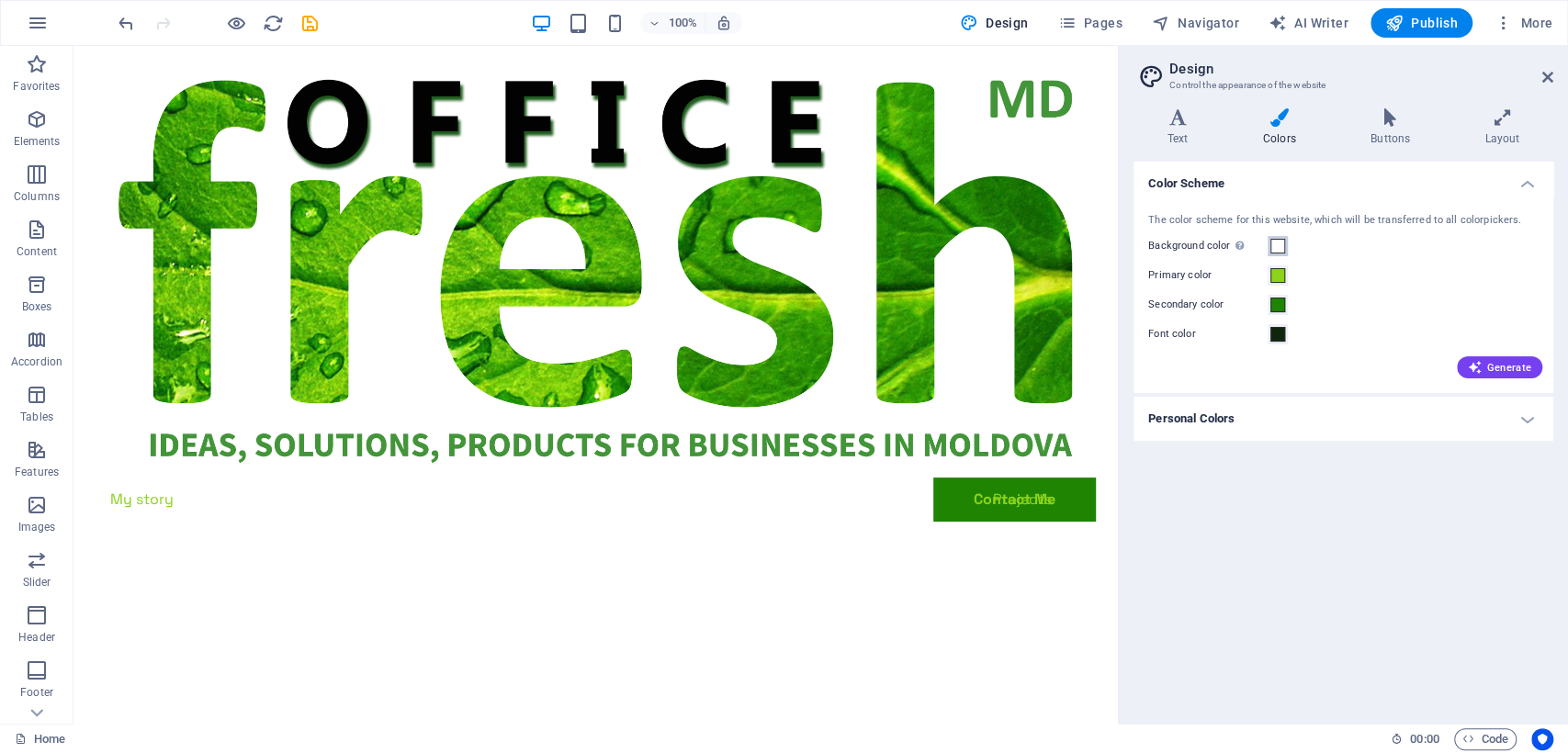 click at bounding box center (1278, 246) 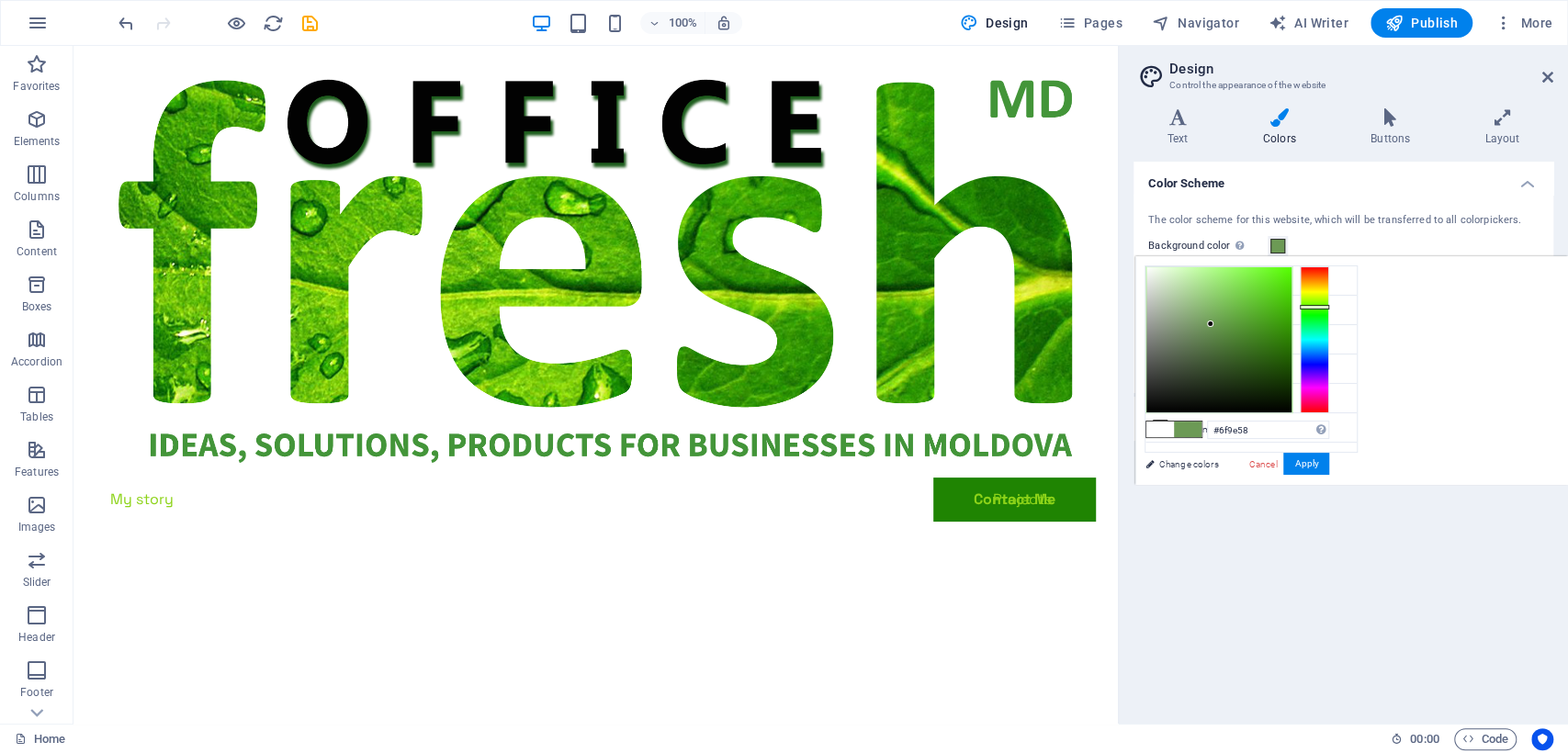 drag, startPoint x: 1221, startPoint y: 315, endPoint x: 1211, endPoint y: 321, distance: 11.661904 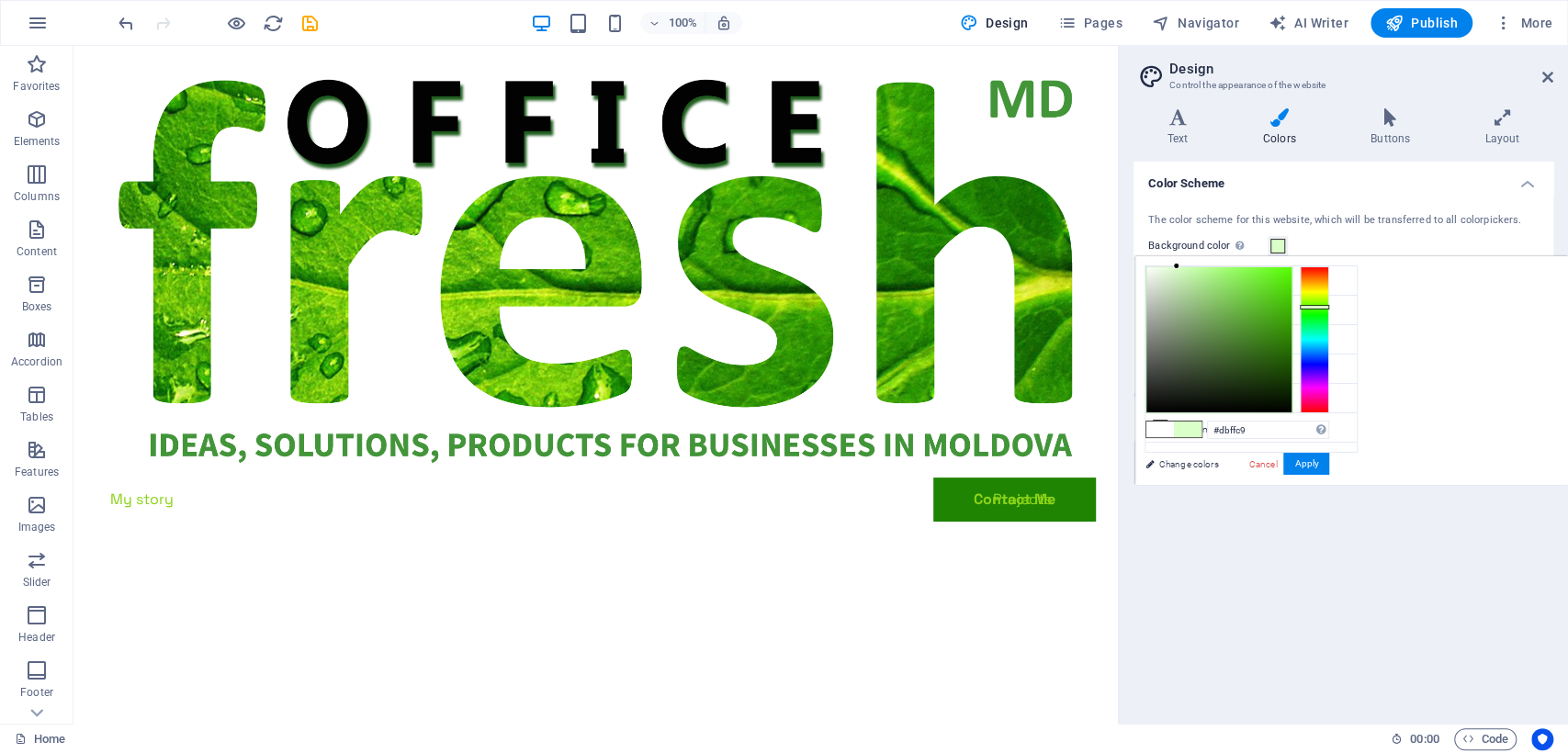 drag, startPoint x: 1211, startPoint y: 321, endPoint x: 1177, endPoint y: 266, distance: 64.660653 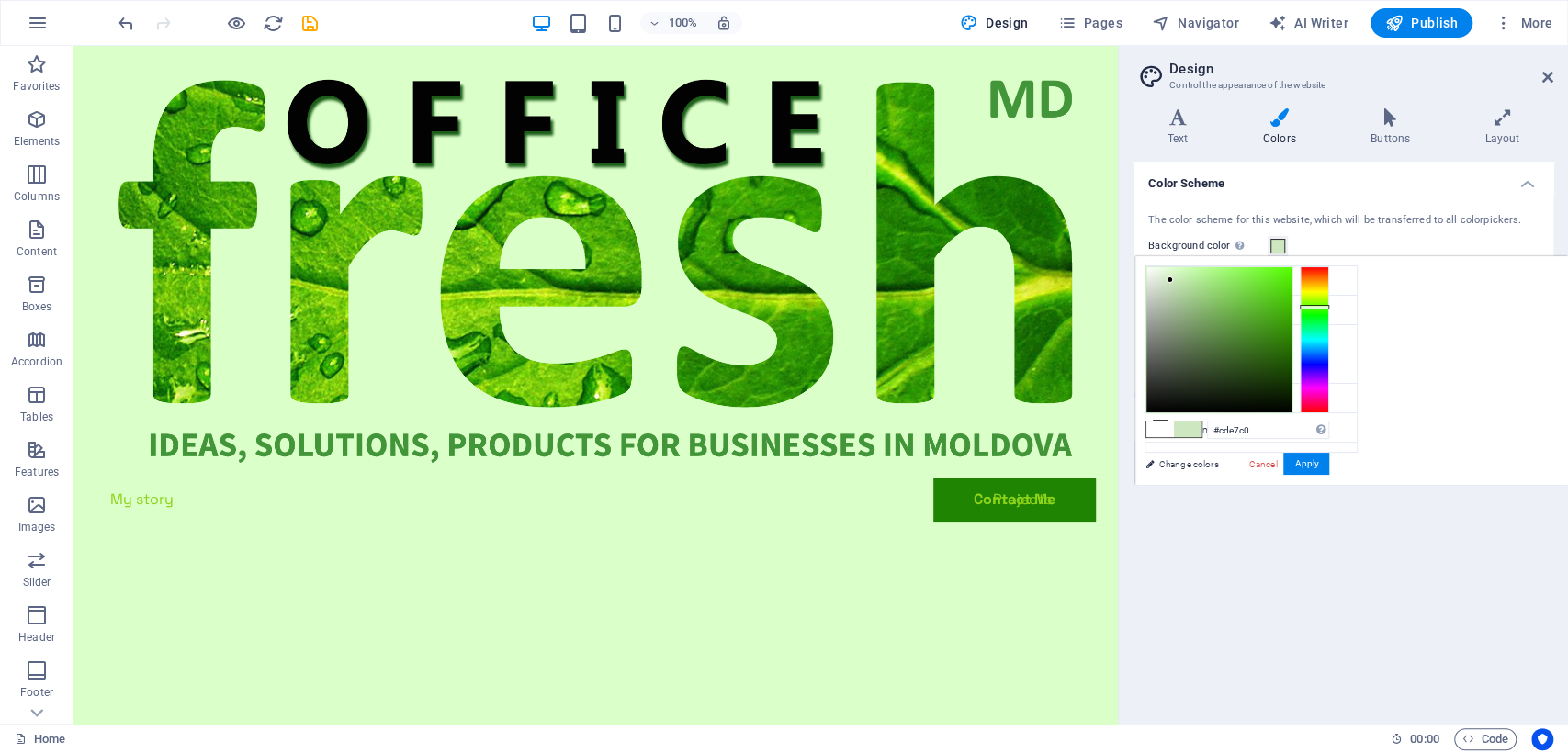click at bounding box center (1219, 340) 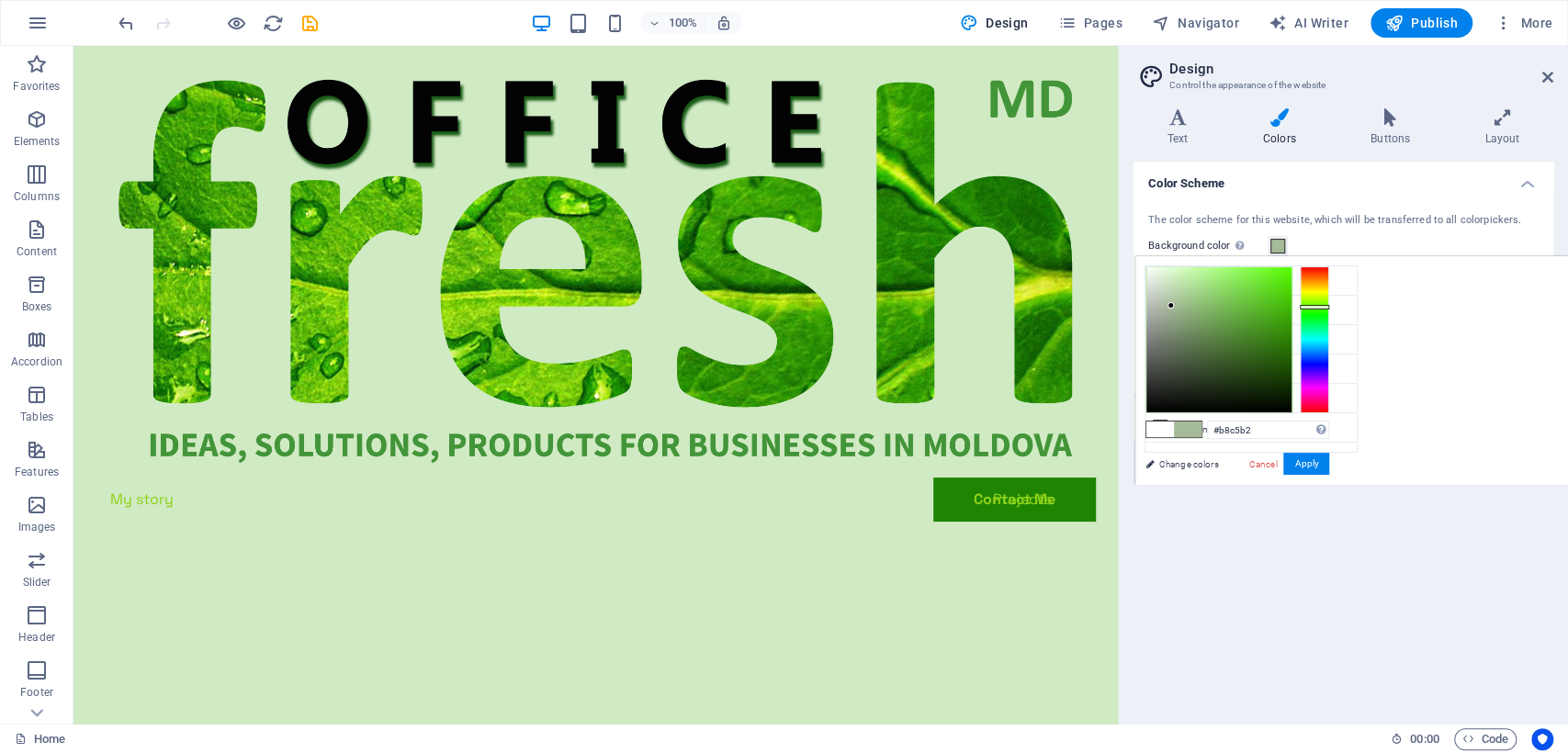 drag, startPoint x: 1170, startPoint y: 278, endPoint x: 1160, endPoint y: 299, distance: 23.259407 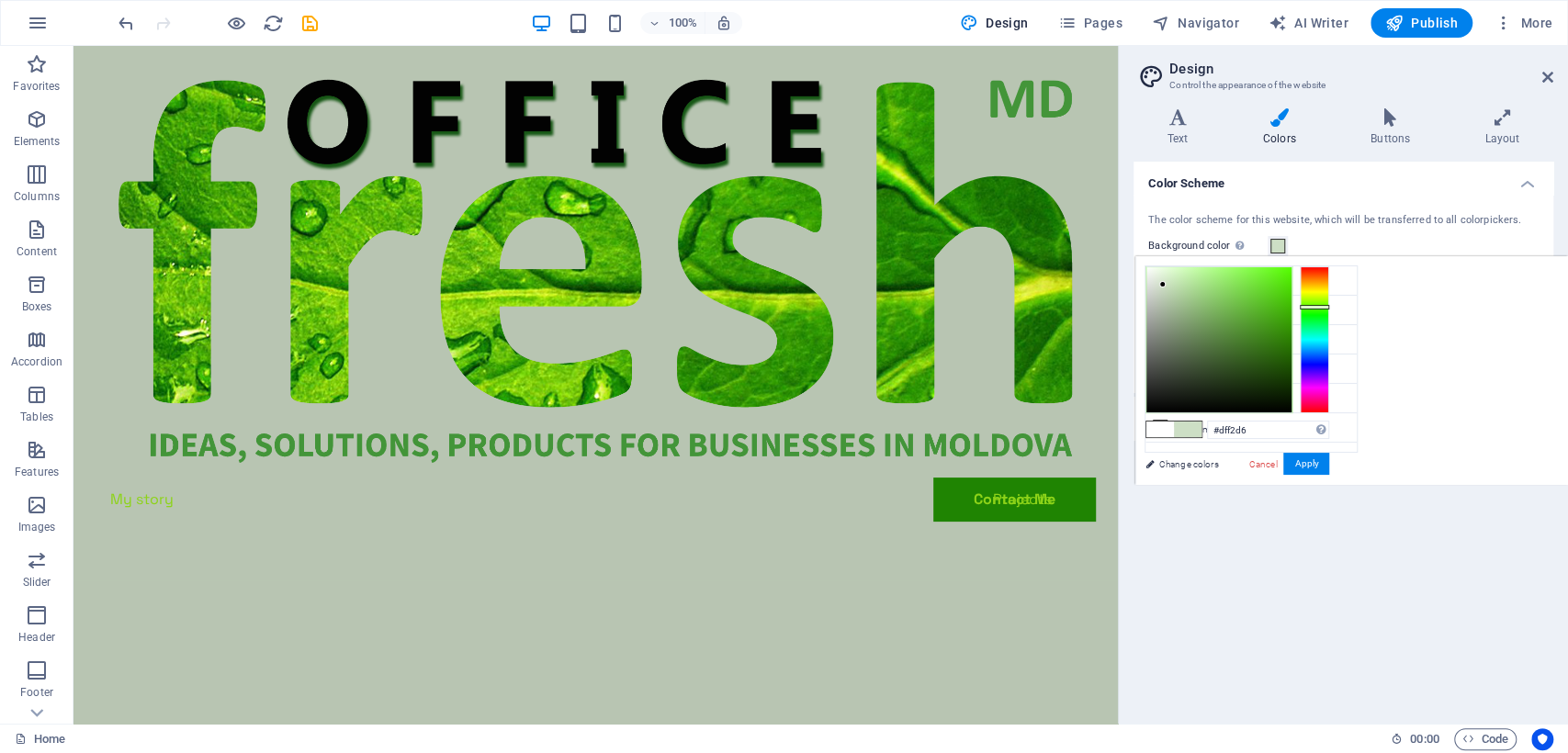 drag, startPoint x: 1160, startPoint y: 299, endPoint x: 1163, endPoint y: 274, distance: 25.179357 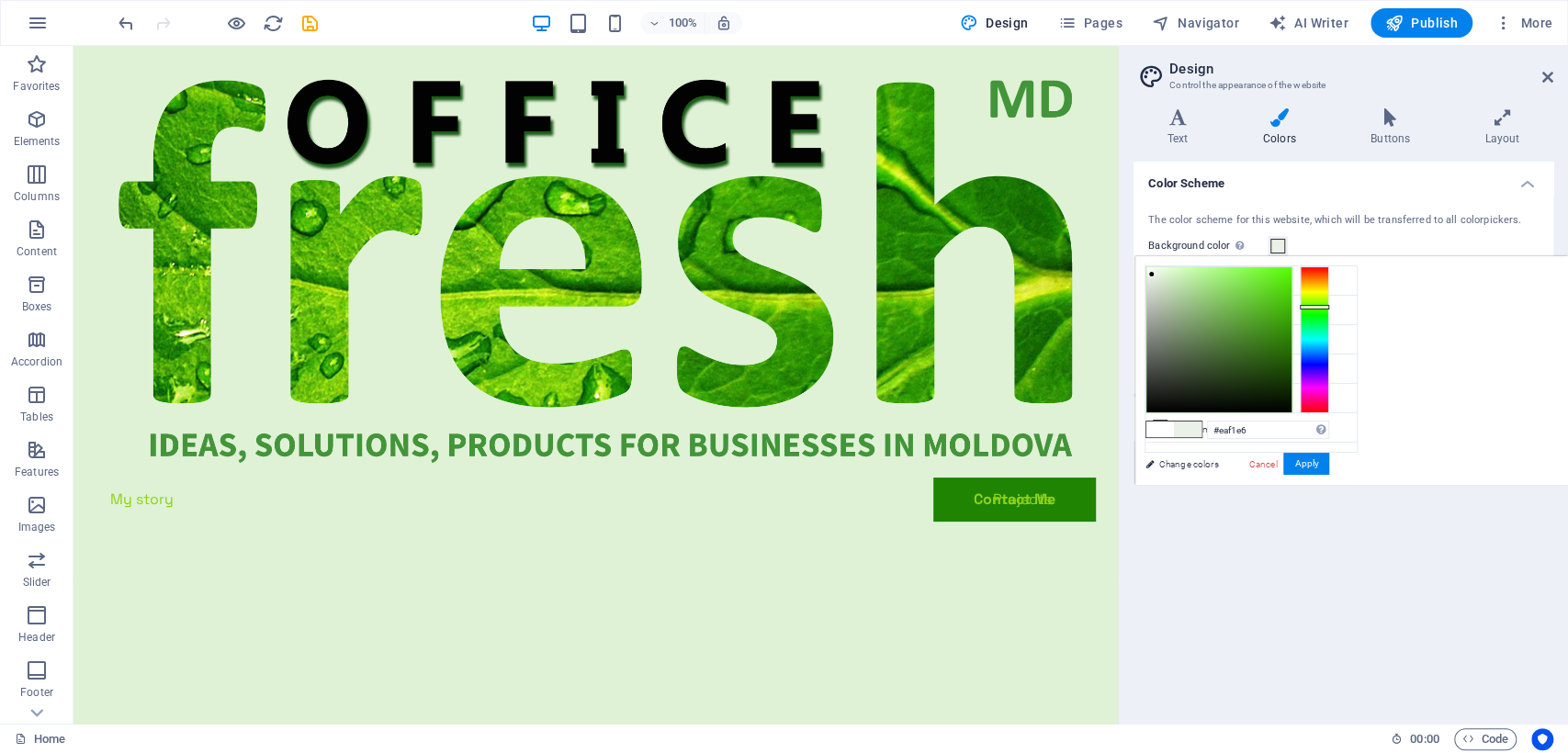 drag, startPoint x: 1162, startPoint y: 275, endPoint x: 1152, endPoint y: 275, distance: 10 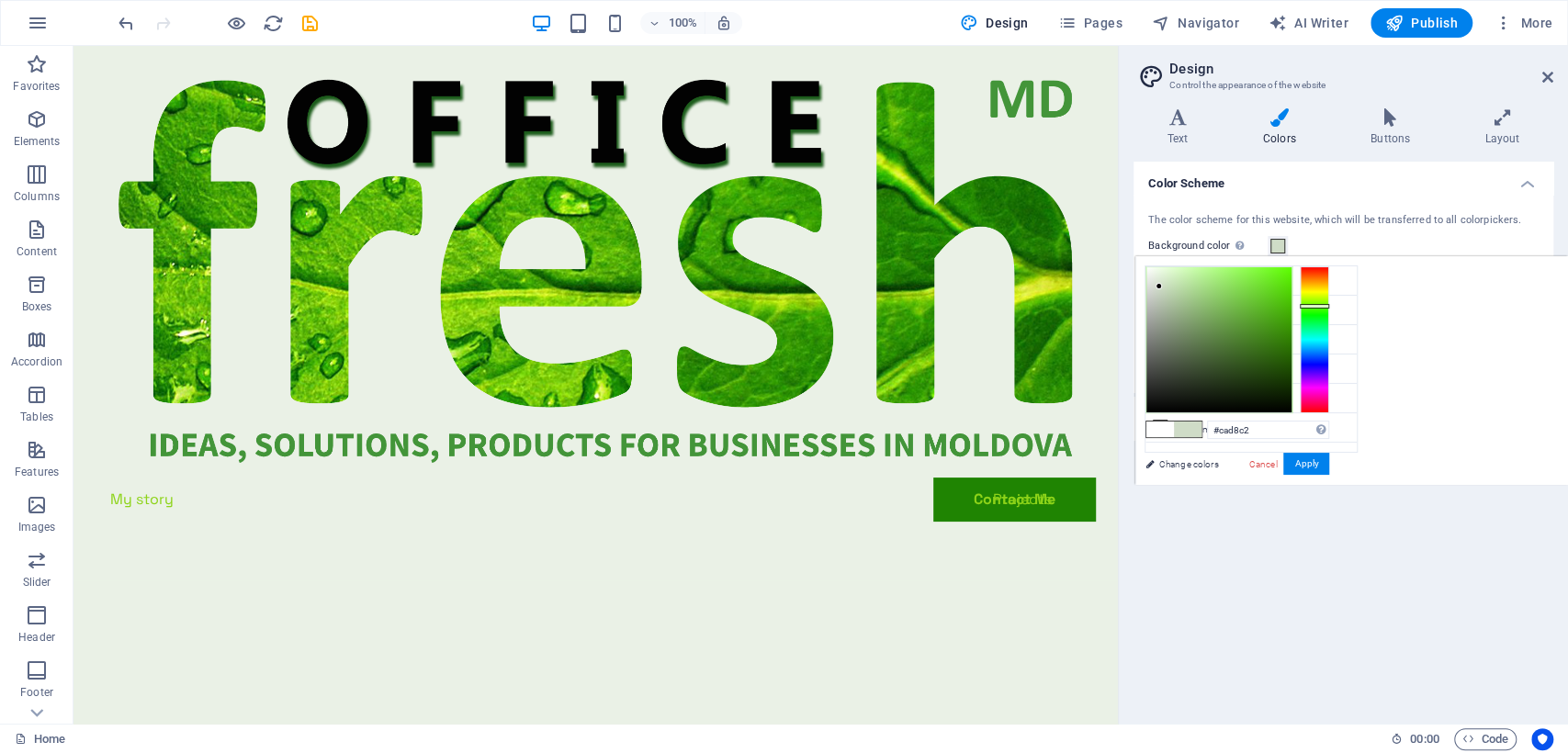 drag, startPoint x: 1152, startPoint y: 275, endPoint x: 1161, endPoint y: 288, distance: 15.811388 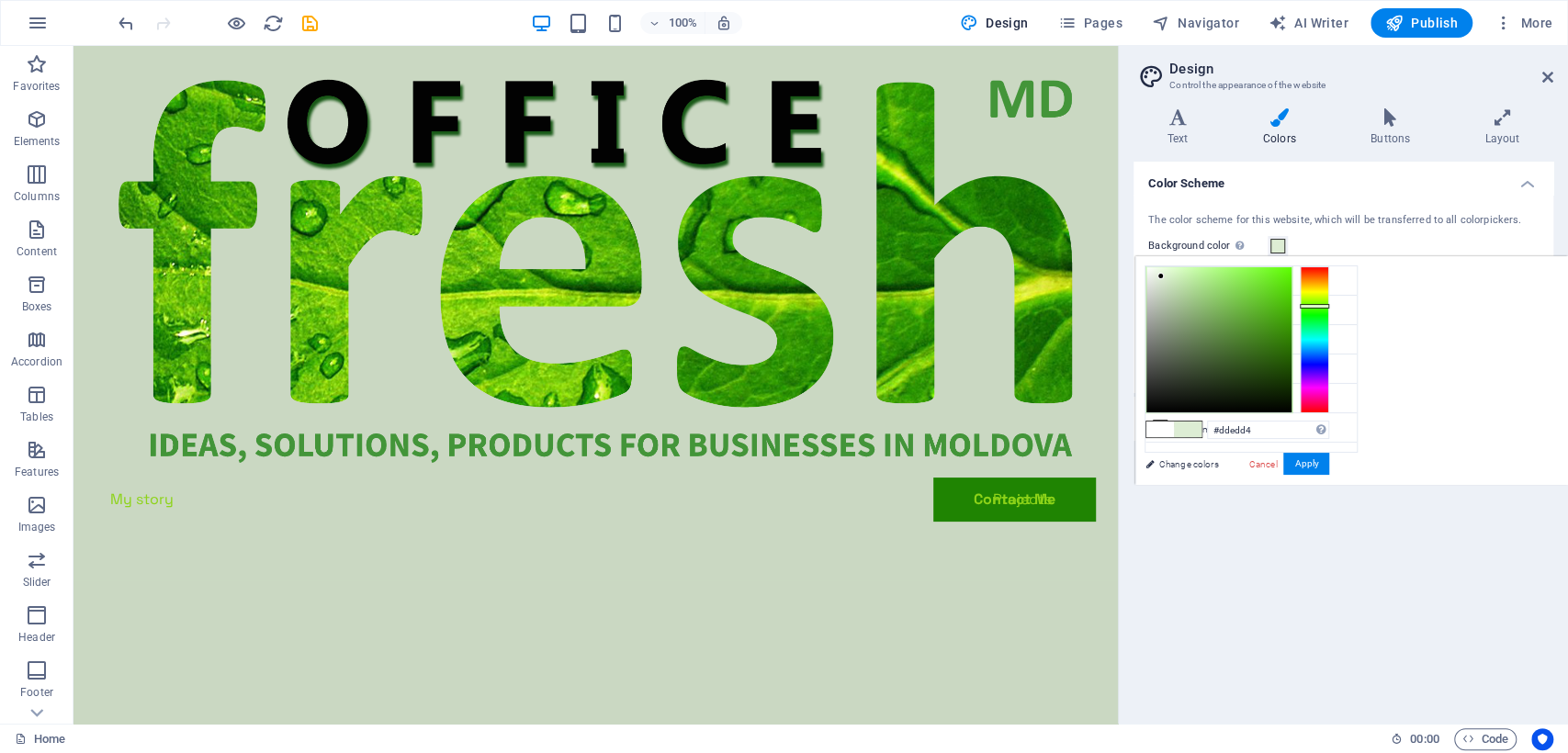 drag, startPoint x: 1161, startPoint y: 288, endPoint x: 1161, endPoint y: 276, distance: 12 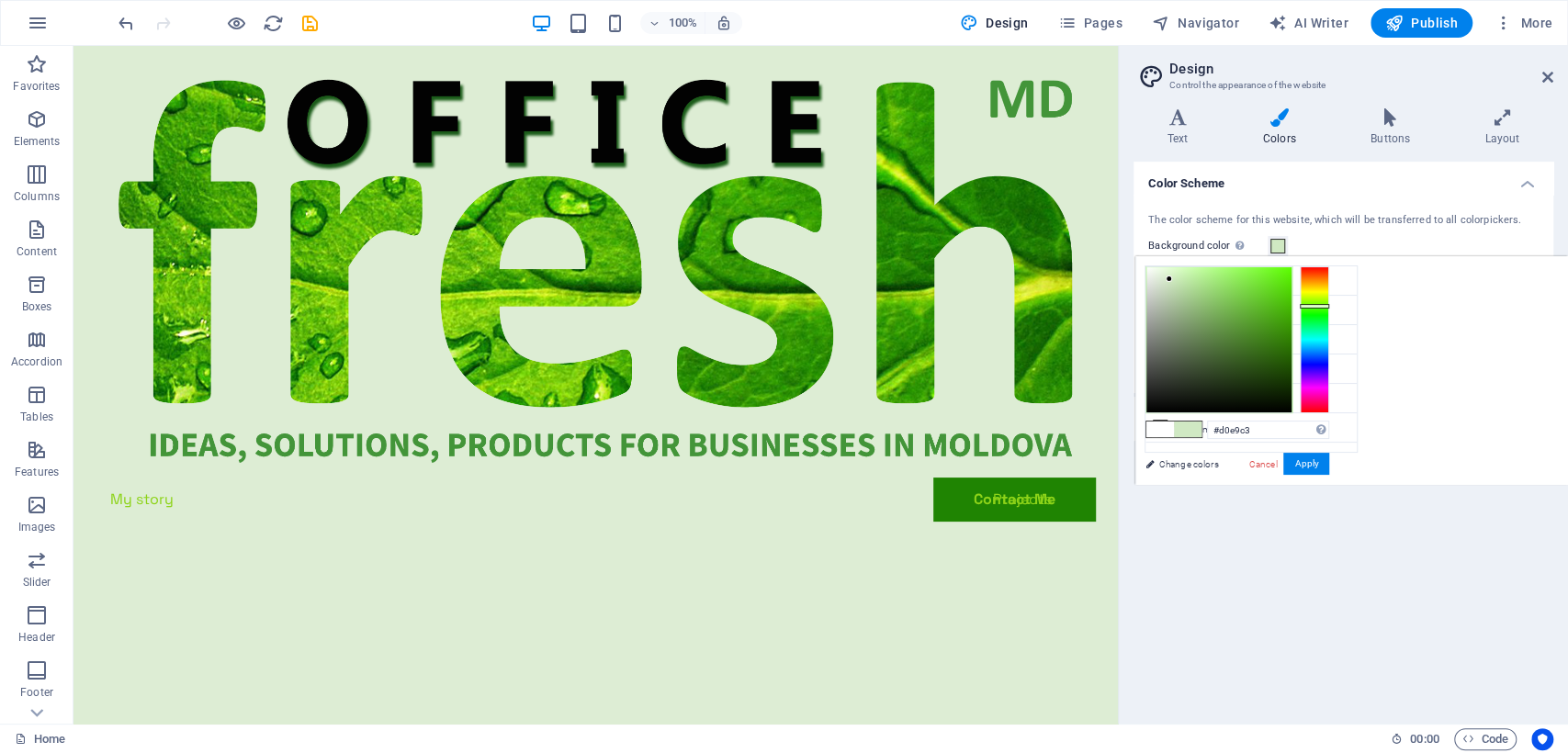 click at bounding box center [1168, 278] 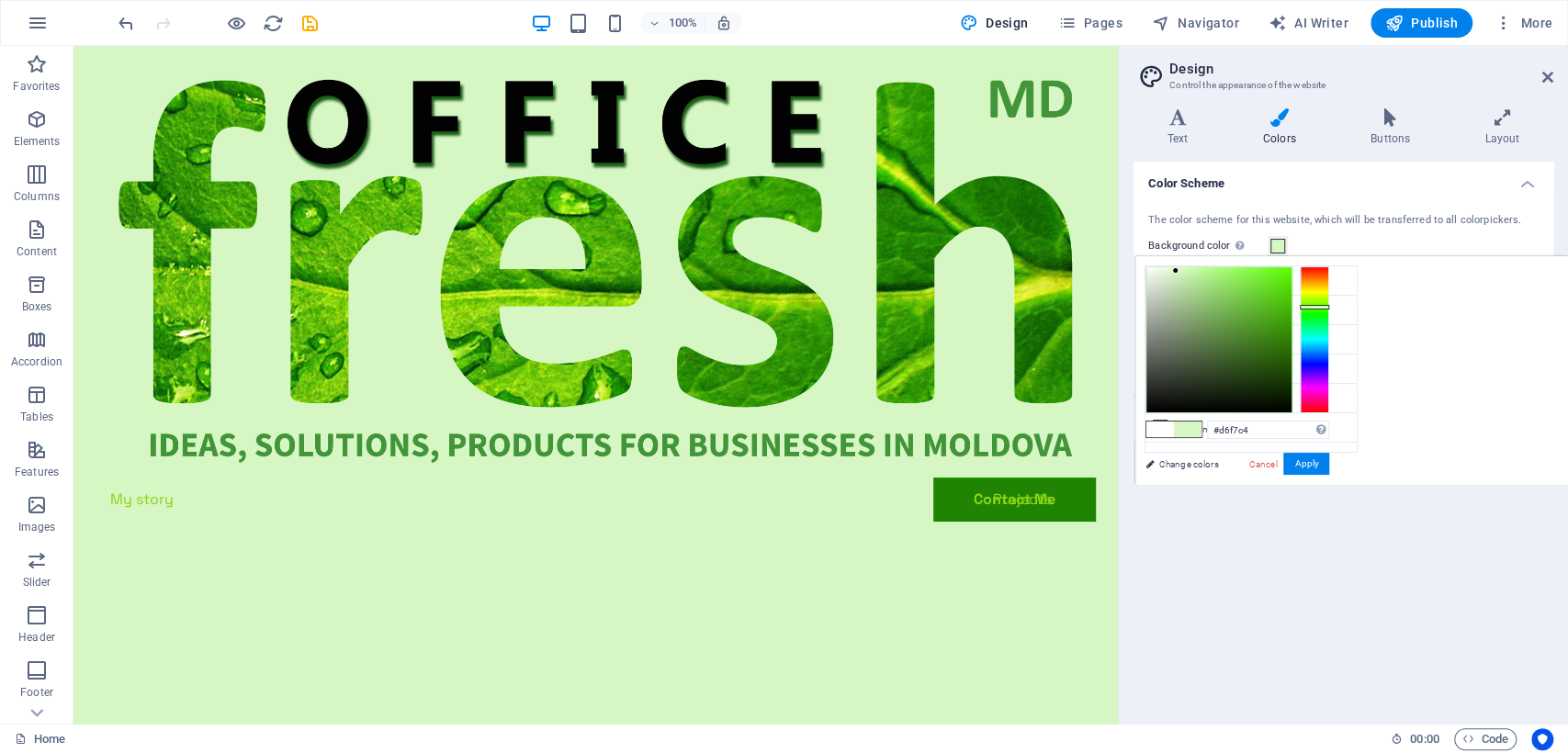 click at bounding box center (1219, 340) 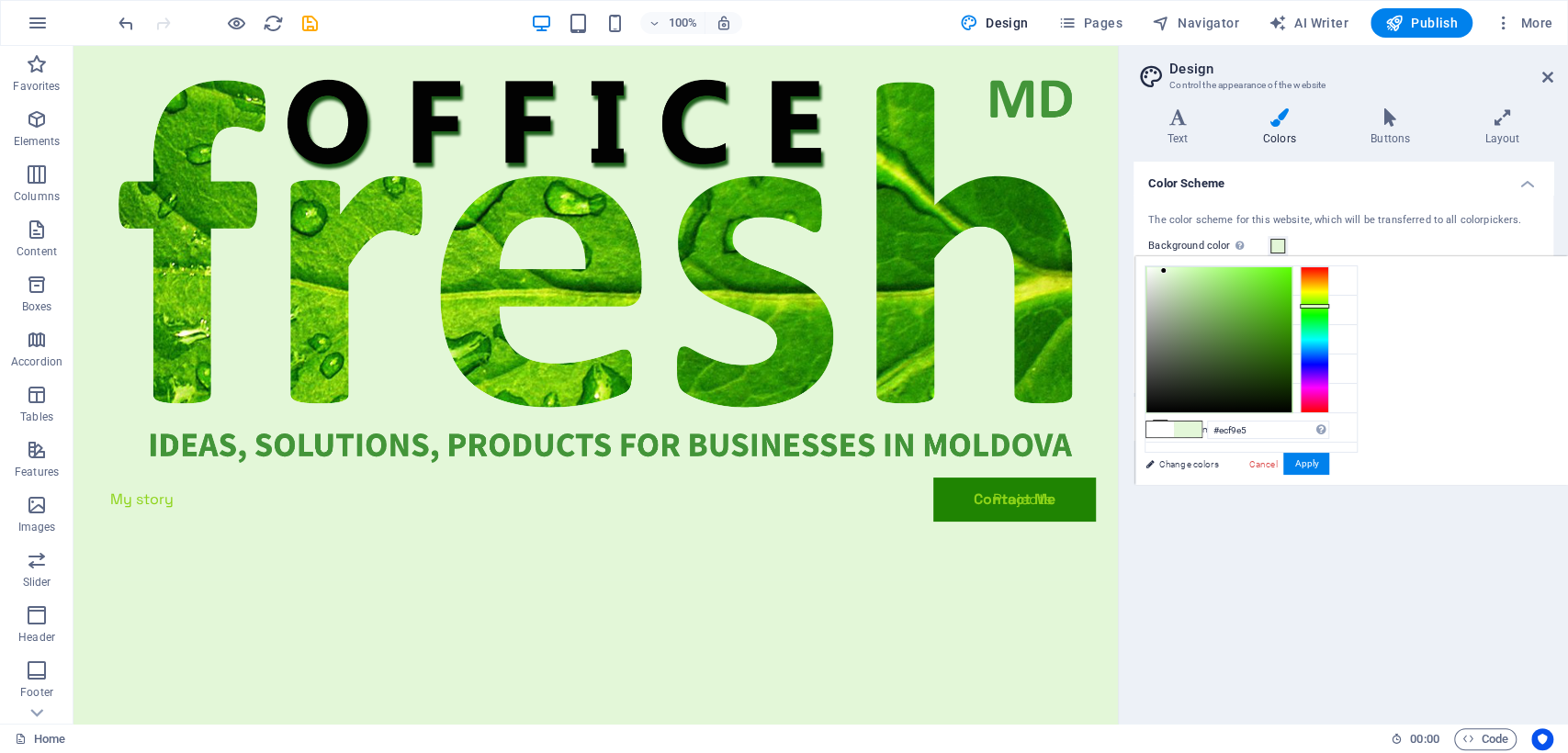 type on "#edf9e6" 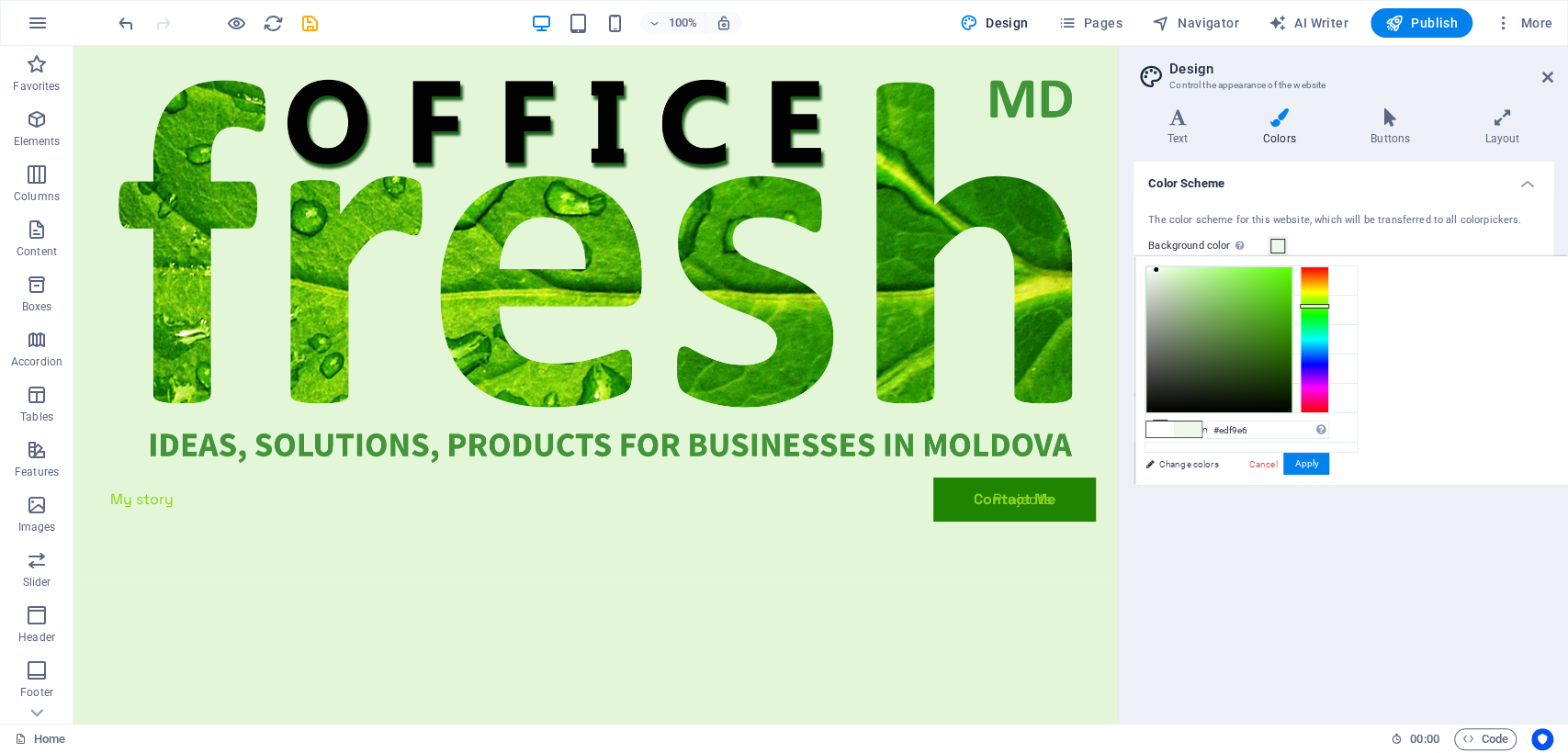 click at bounding box center [1156, 269] 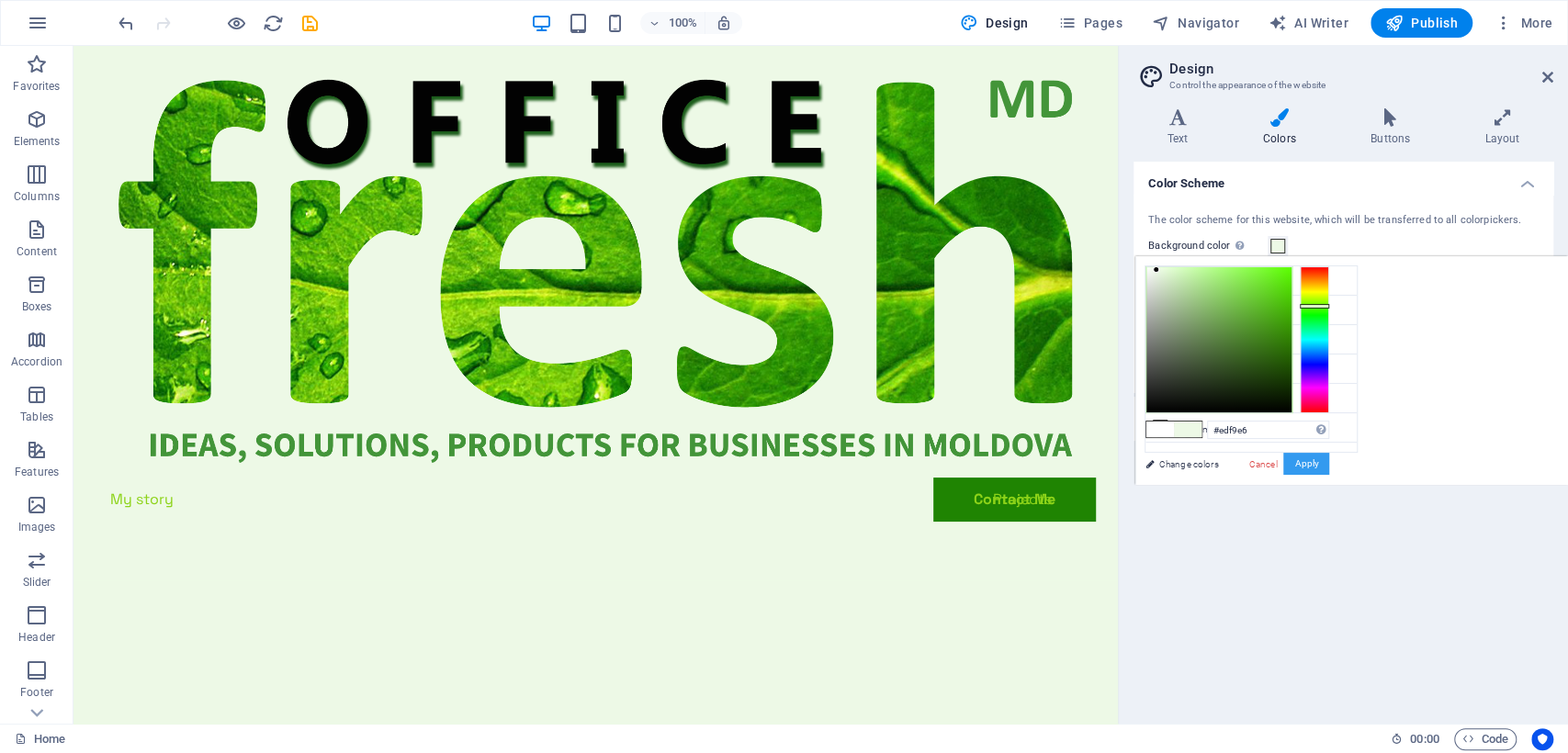 click on "Apply" at bounding box center [1306, 464] 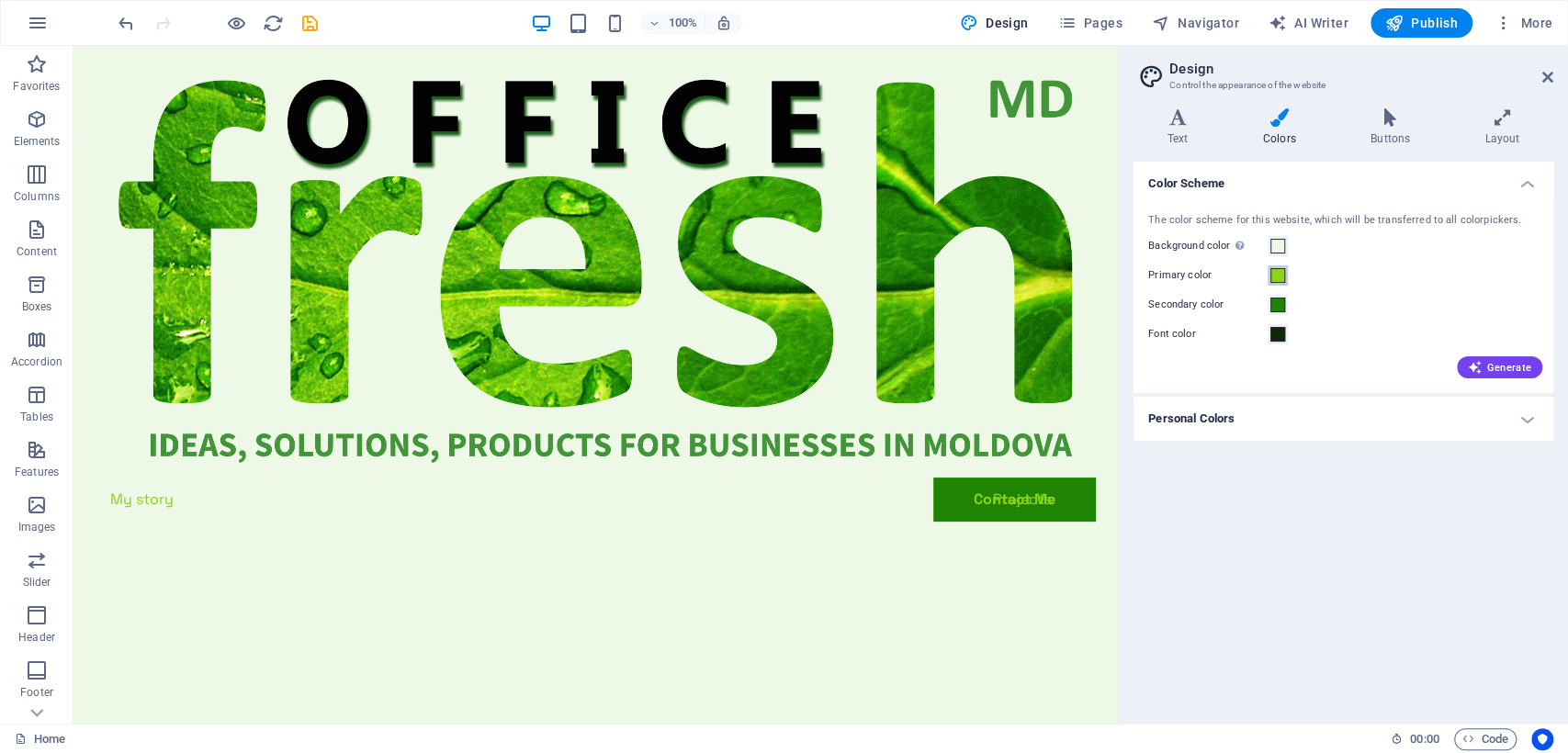 click at bounding box center (1278, 275) 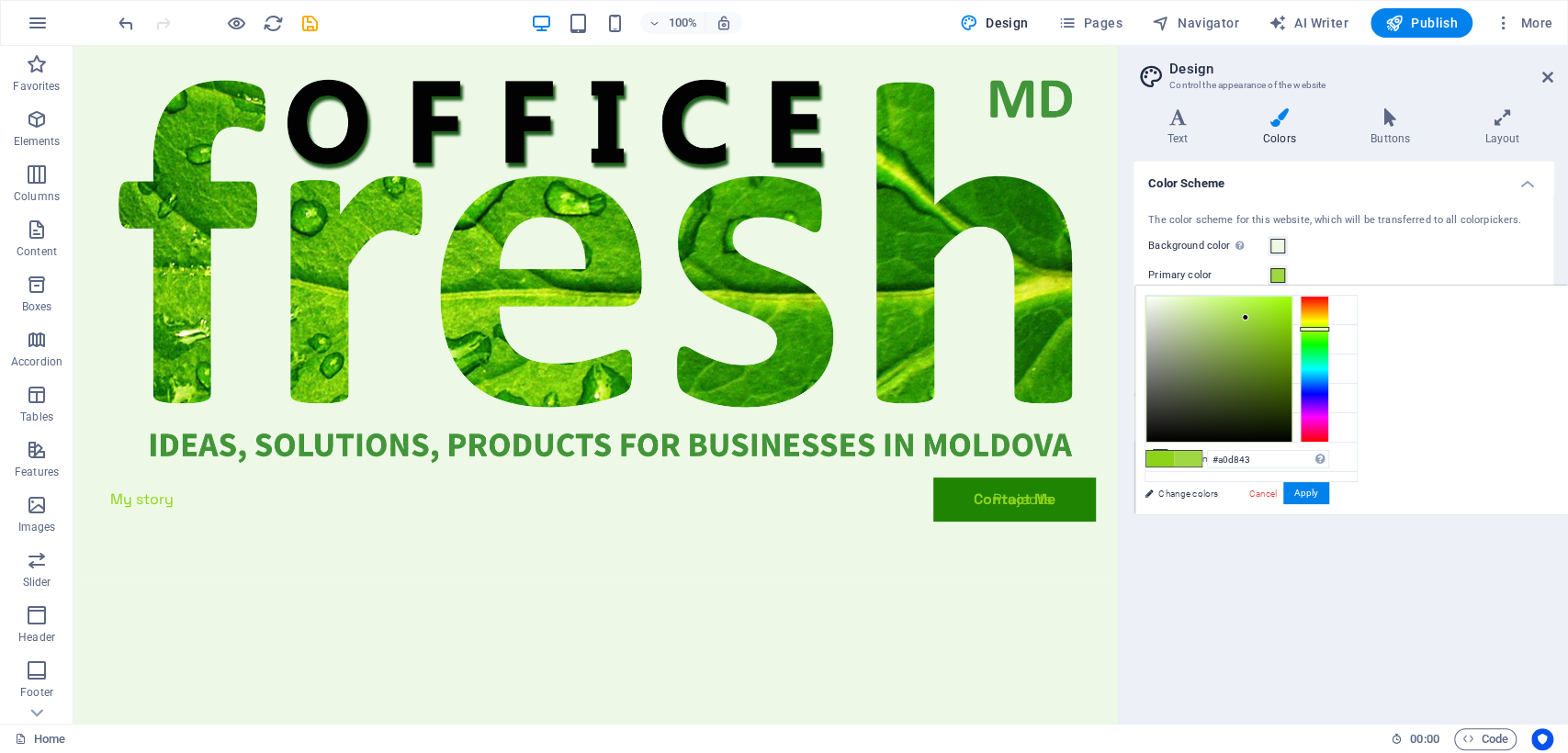 click at bounding box center (1219, 369) 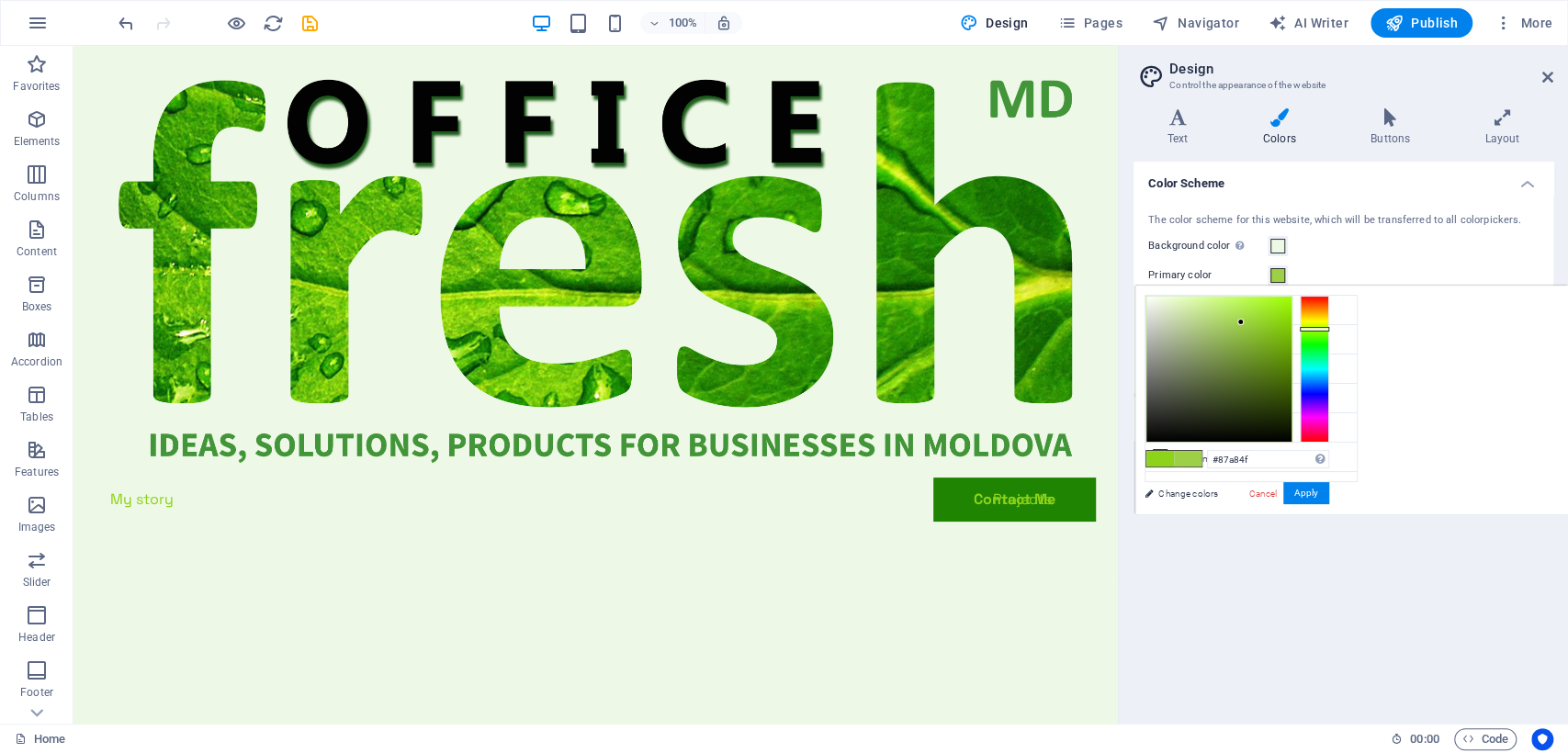 drag, startPoint x: 1241, startPoint y: 322, endPoint x: 1223, endPoint y: 346, distance: 30 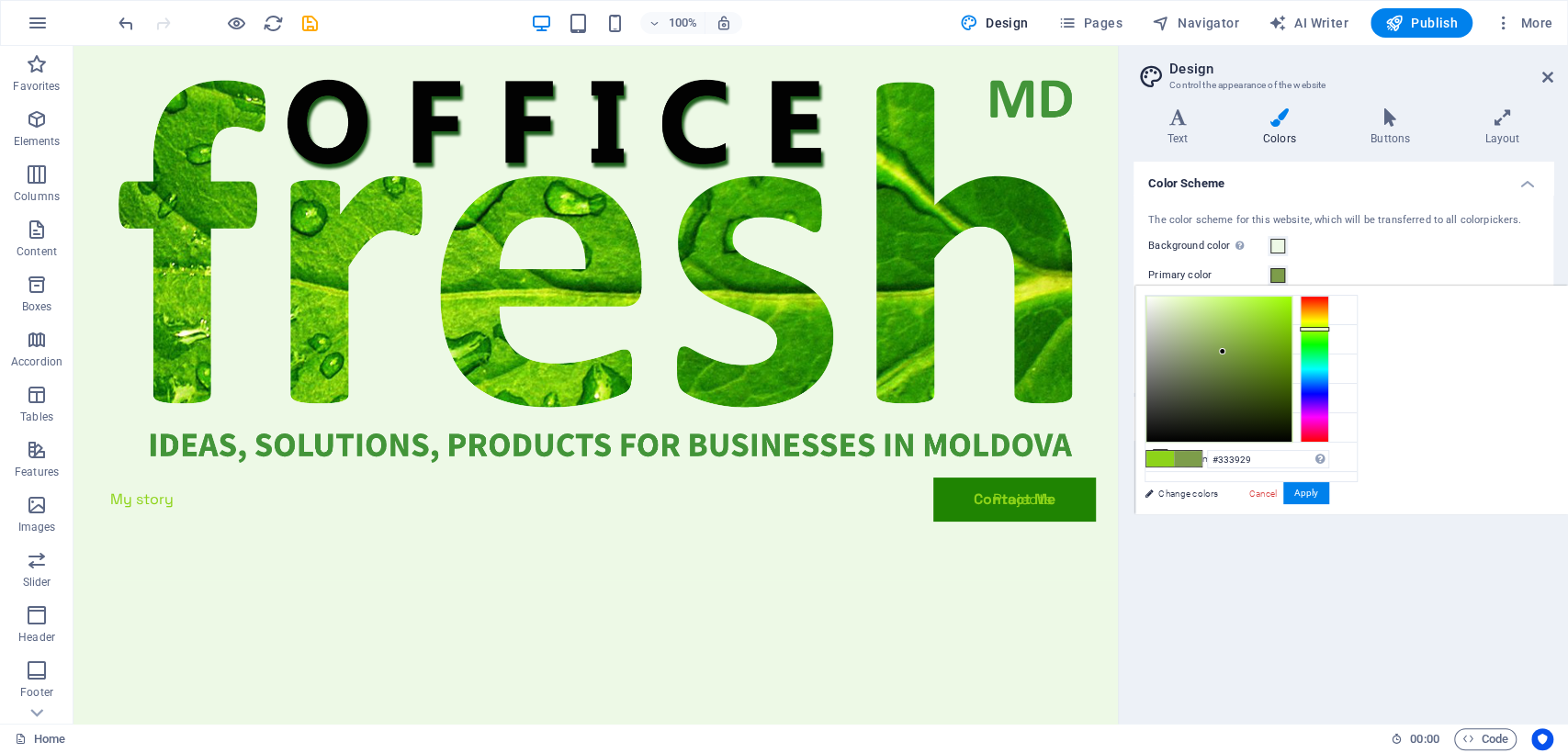 drag, startPoint x: 1223, startPoint y: 344, endPoint x: 1188, endPoint y: 409, distance: 73.82412 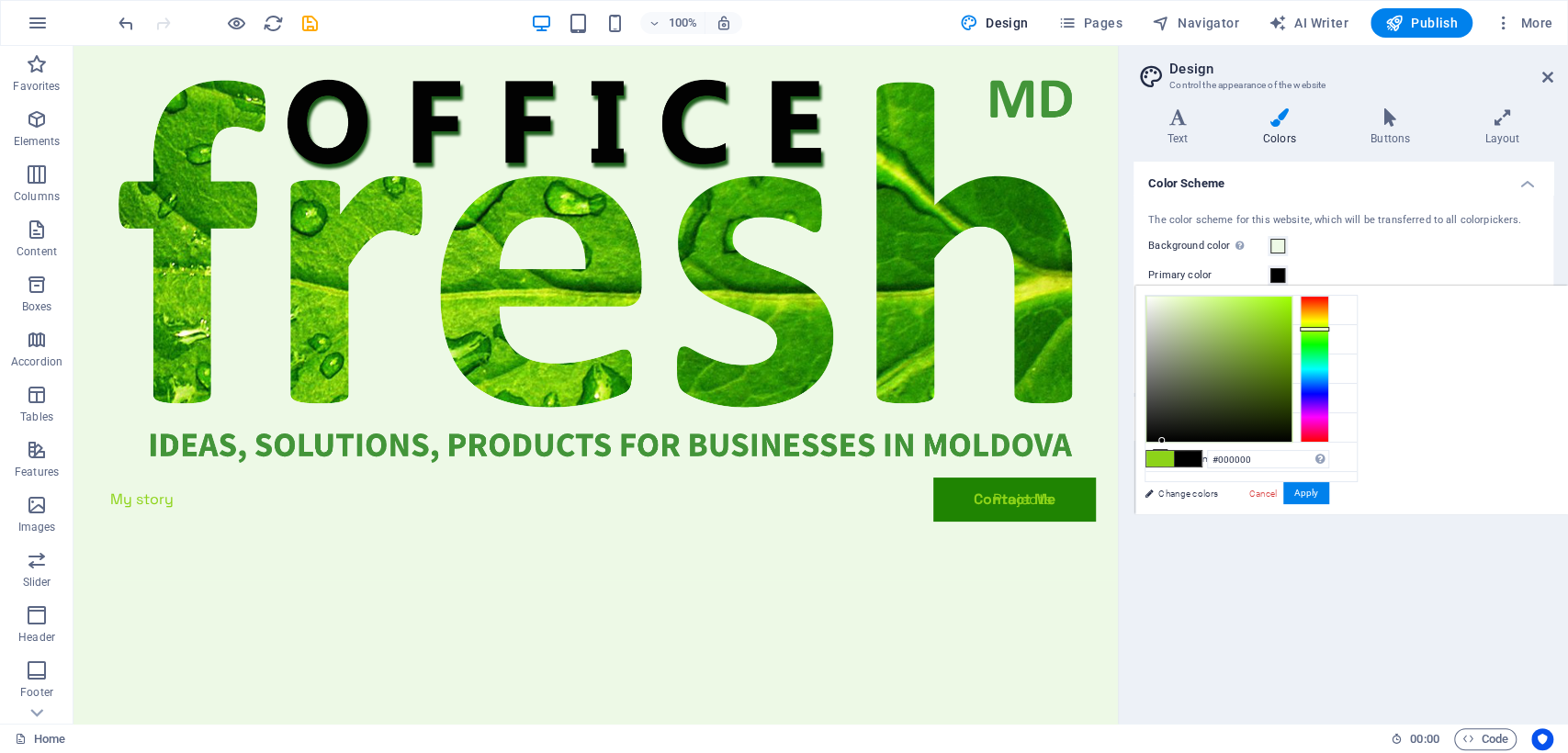 drag, startPoint x: 1188, startPoint y: 409, endPoint x: 1134, endPoint y: 469, distance: 80.72174 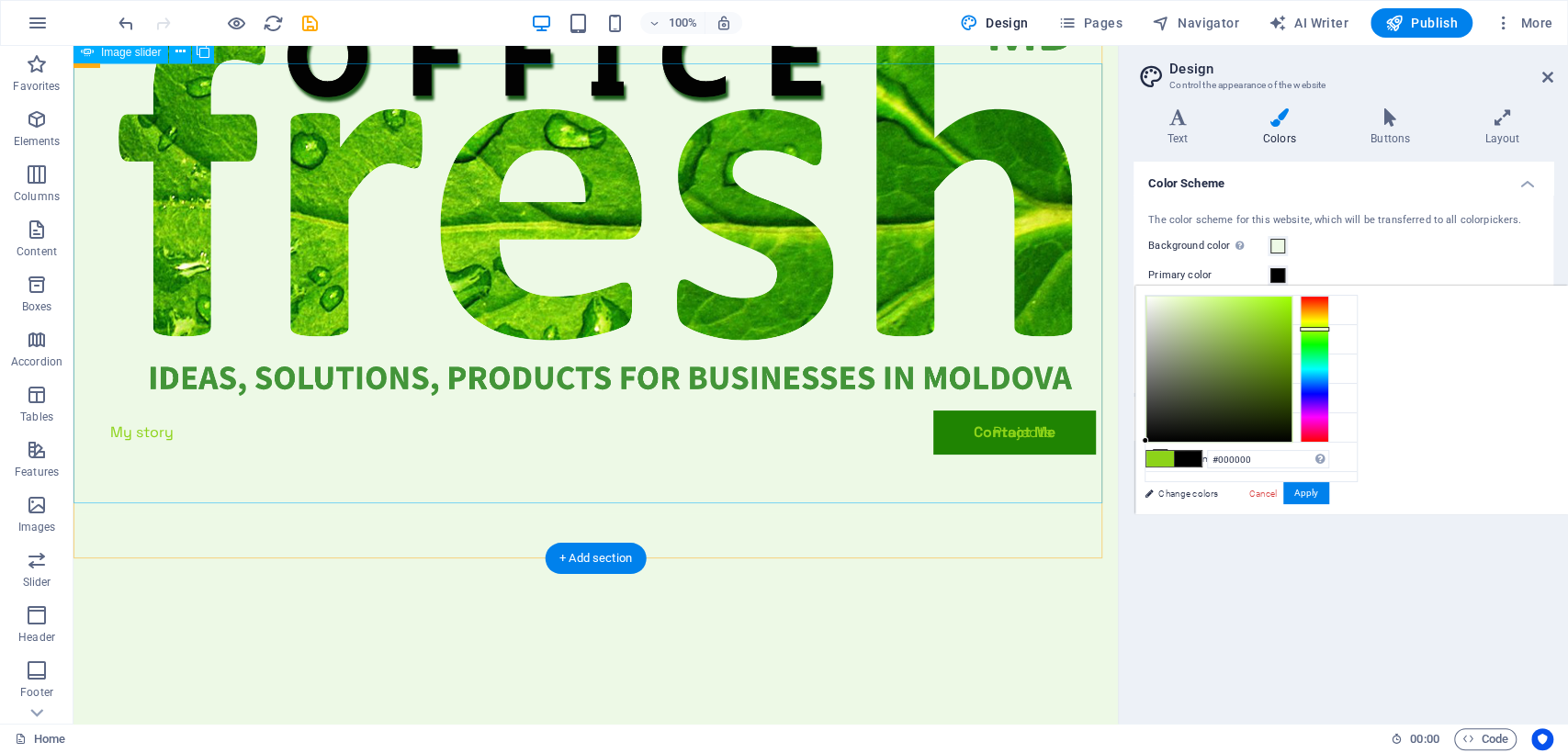 scroll, scrollTop: 0, scrollLeft: 0, axis: both 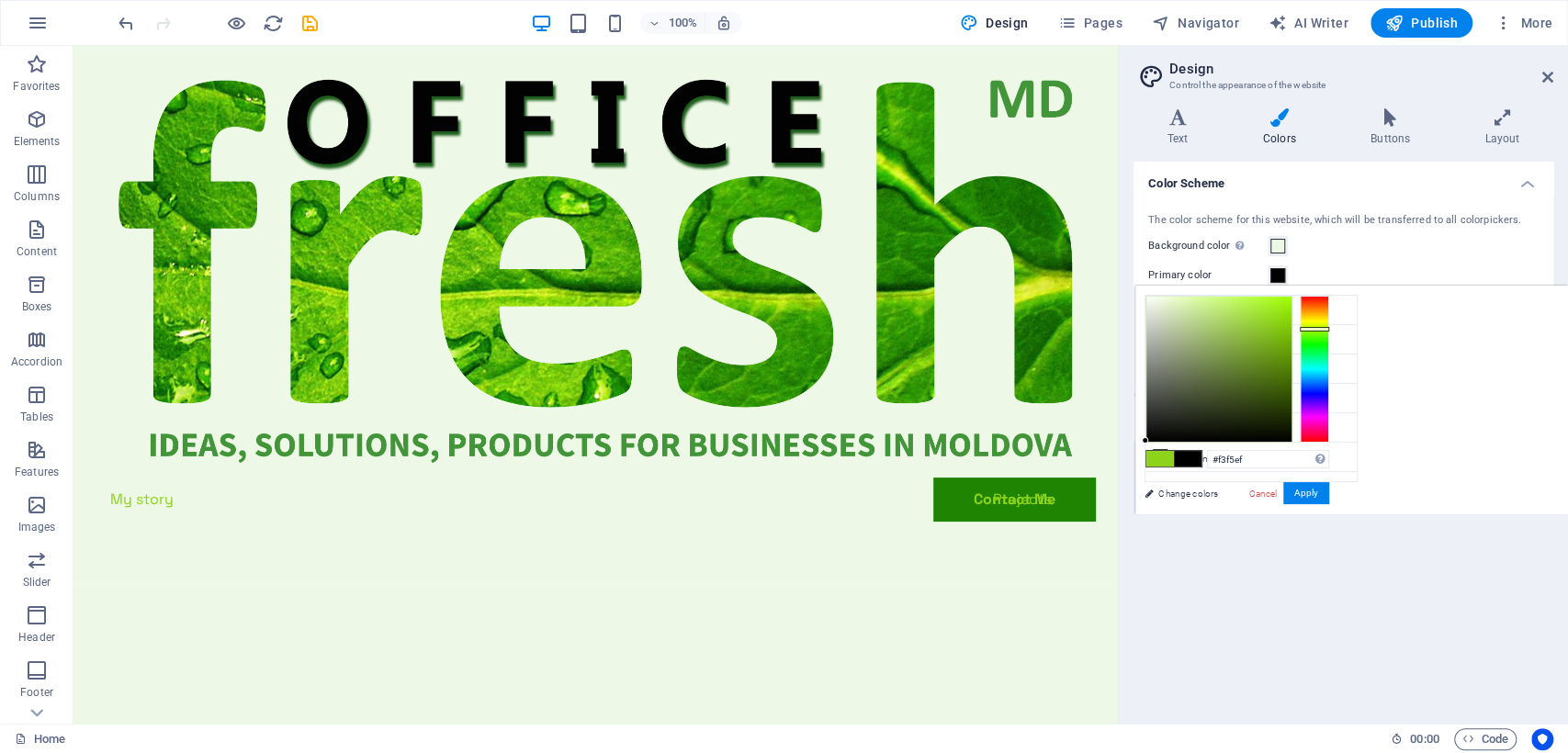 type on "#ffffff" 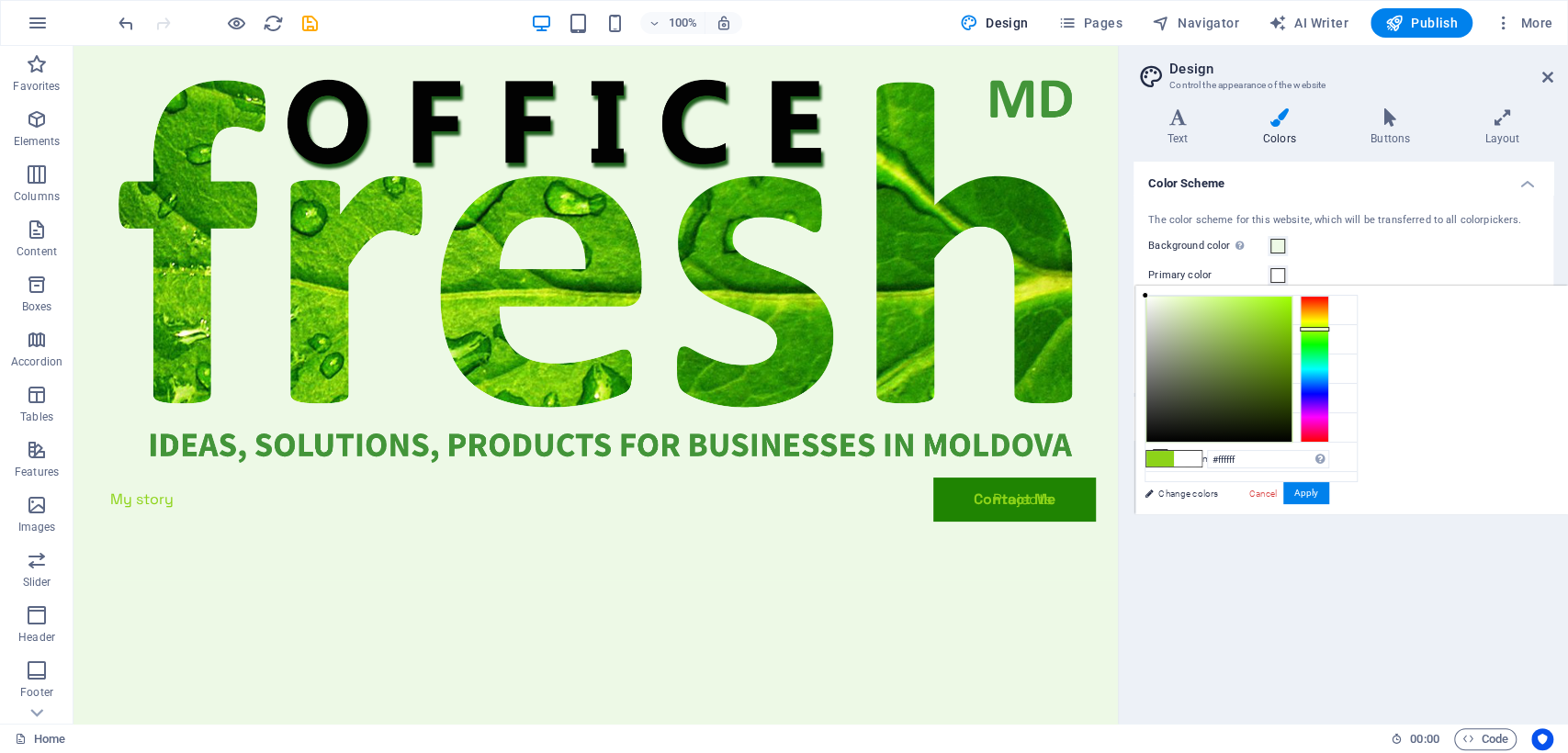 drag, startPoint x: 1179, startPoint y: 380, endPoint x: 1115, endPoint y: 232, distance: 161.24515 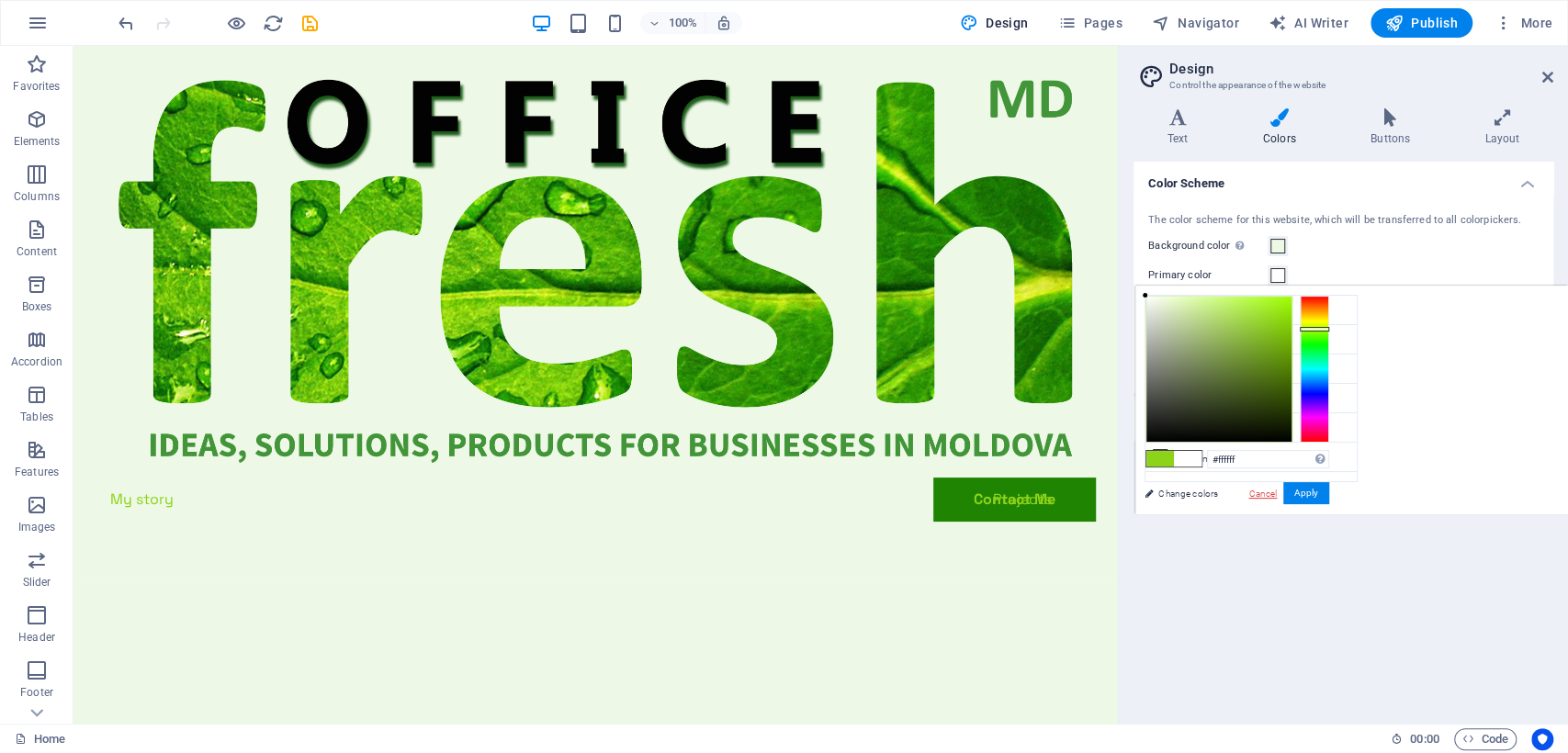 click on "Cancel" at bounding box center (1262, 493) 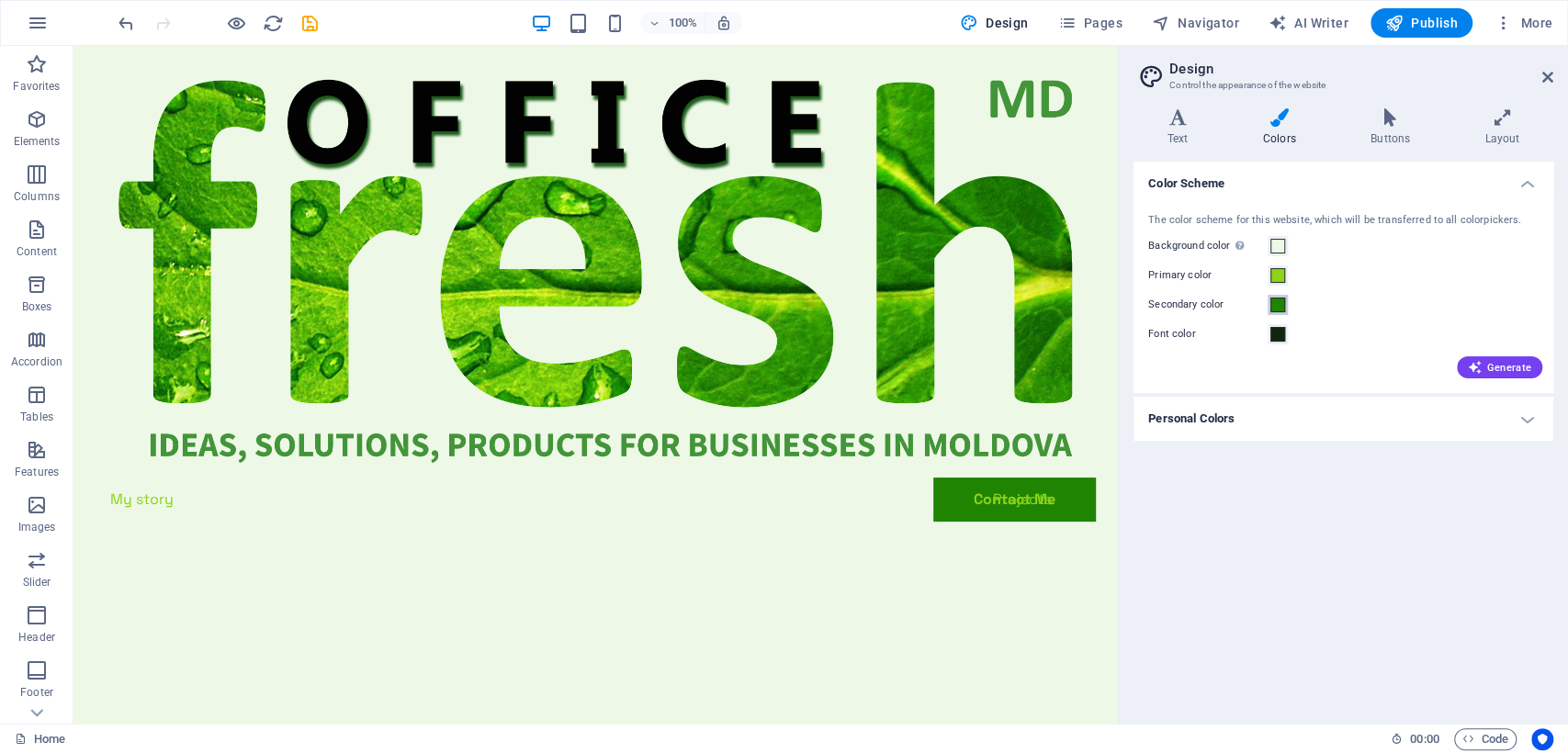 click at bounding box center [1278, 305] 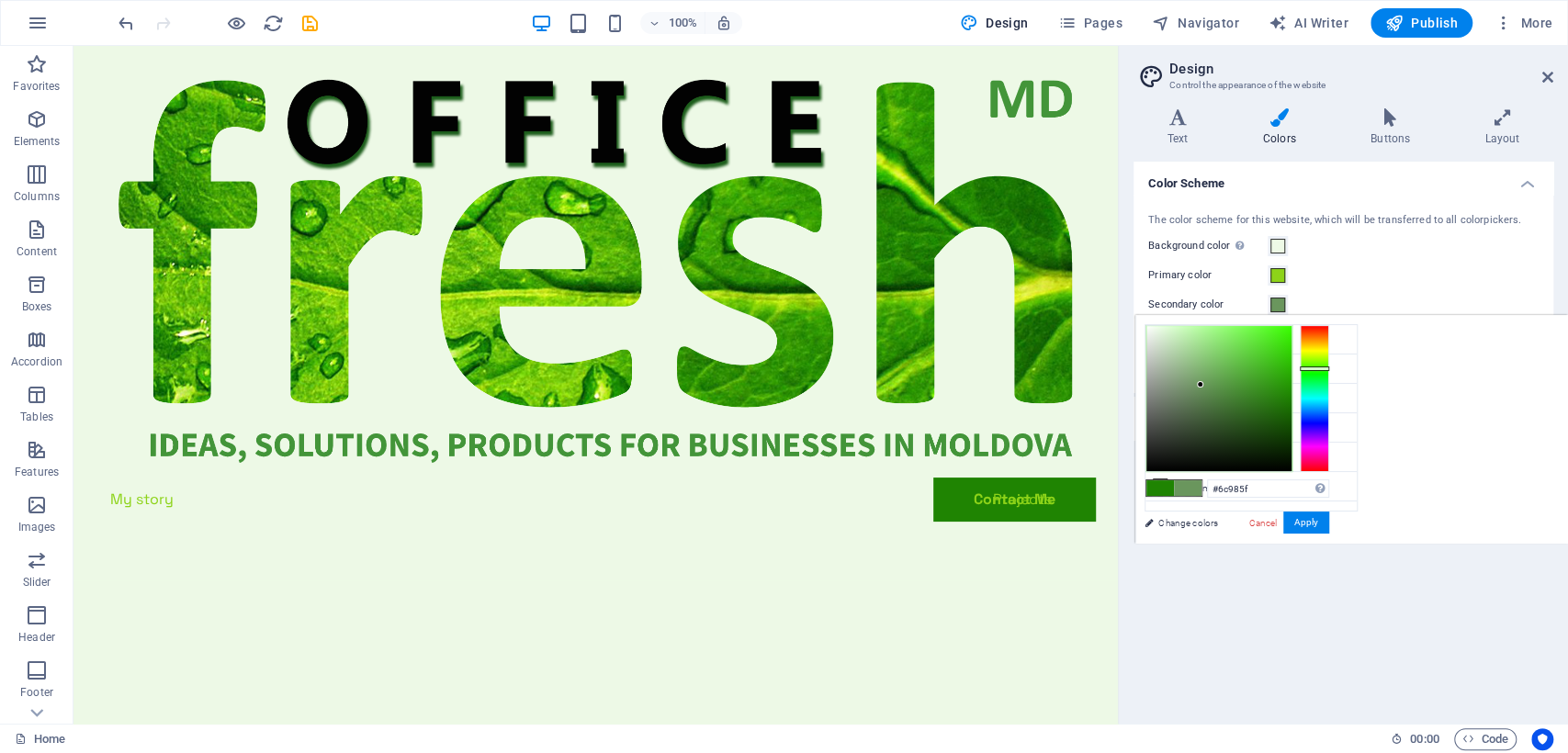 drag, startPoint x: 1224, startPoint y: 379, endPoint x: 1200, endPoint y: 382, distance: 24.186773 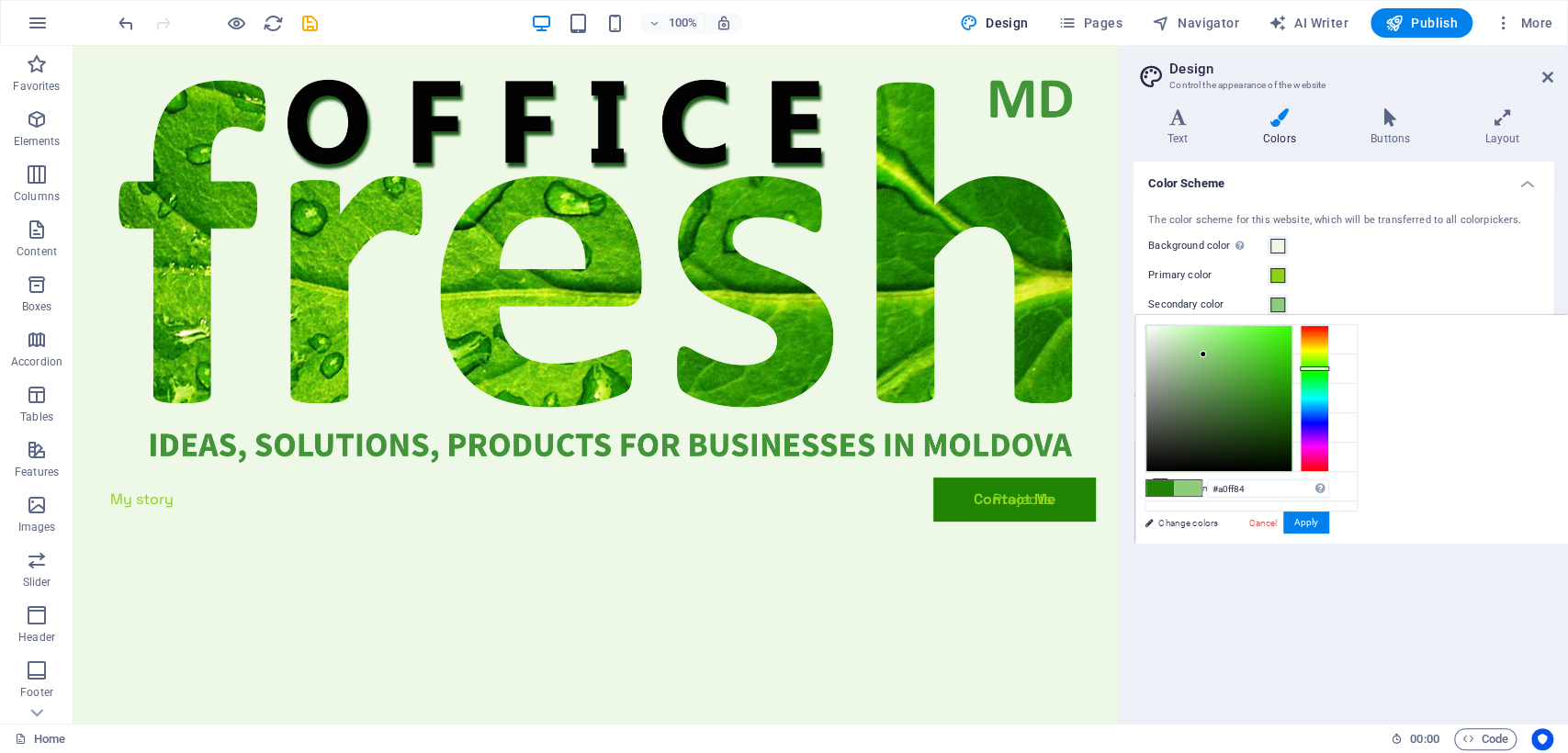 drag, startPoint x: 1203, startPoint y: 354, endPoint x: 1215, endPoint y: 318, distance: 37.947332 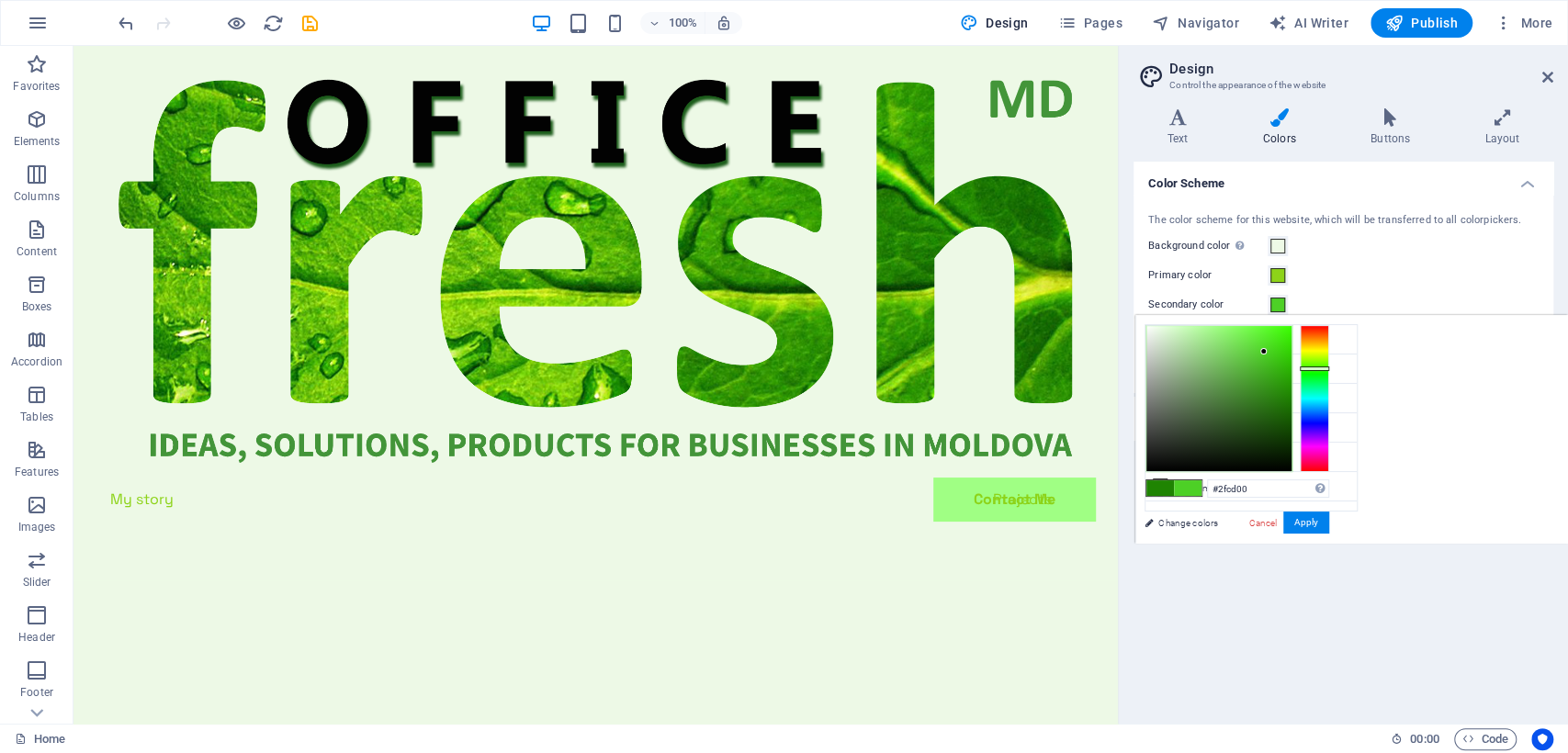 drag, startPoint x: 1224, startPoint y: 349, endPoint x: 1309, endPoint y: 354, distance: 85.14693 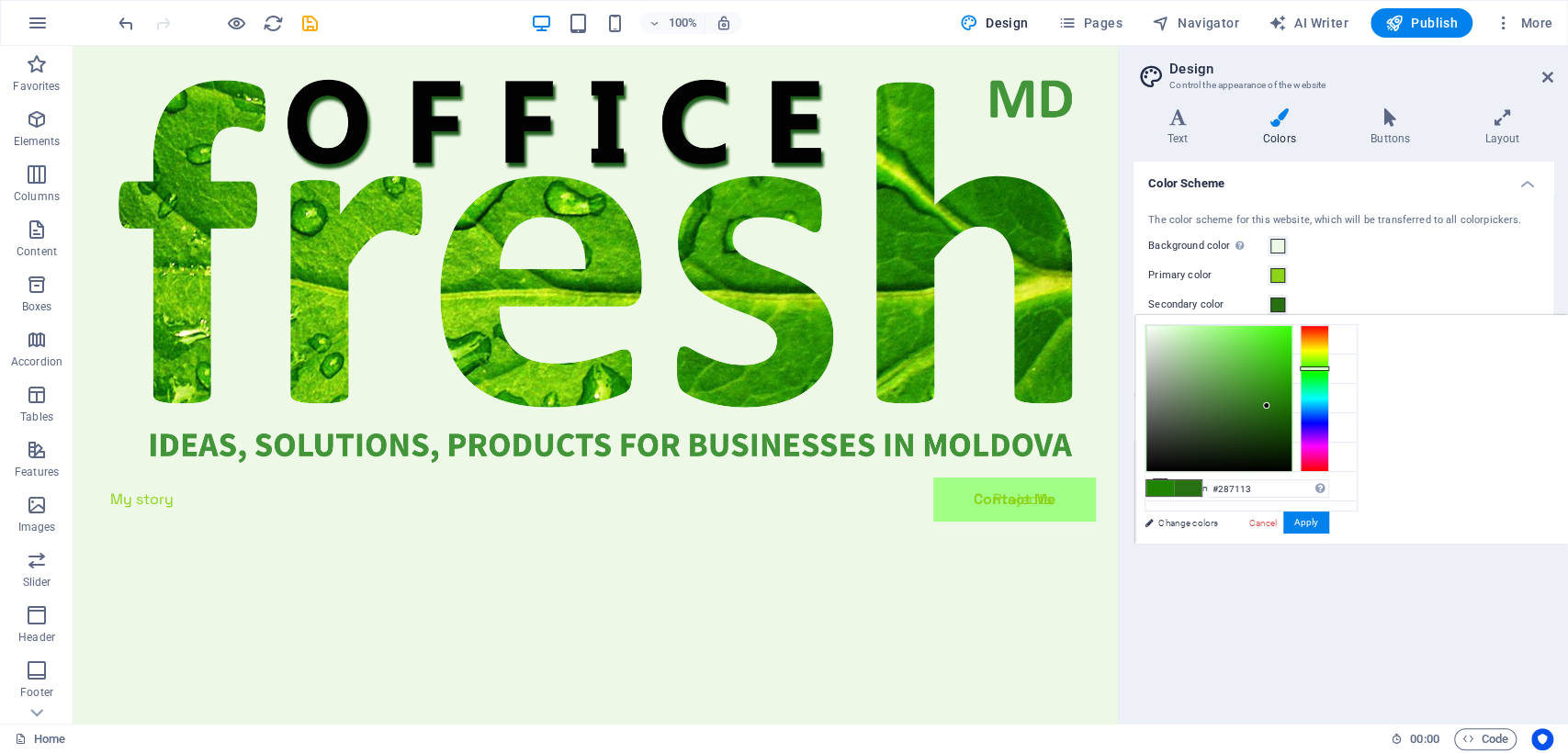 drag, startPoint x: 1262, startPoint y: 354, endPoint x: 1267, endPoint y: 406, distance: 52.23983 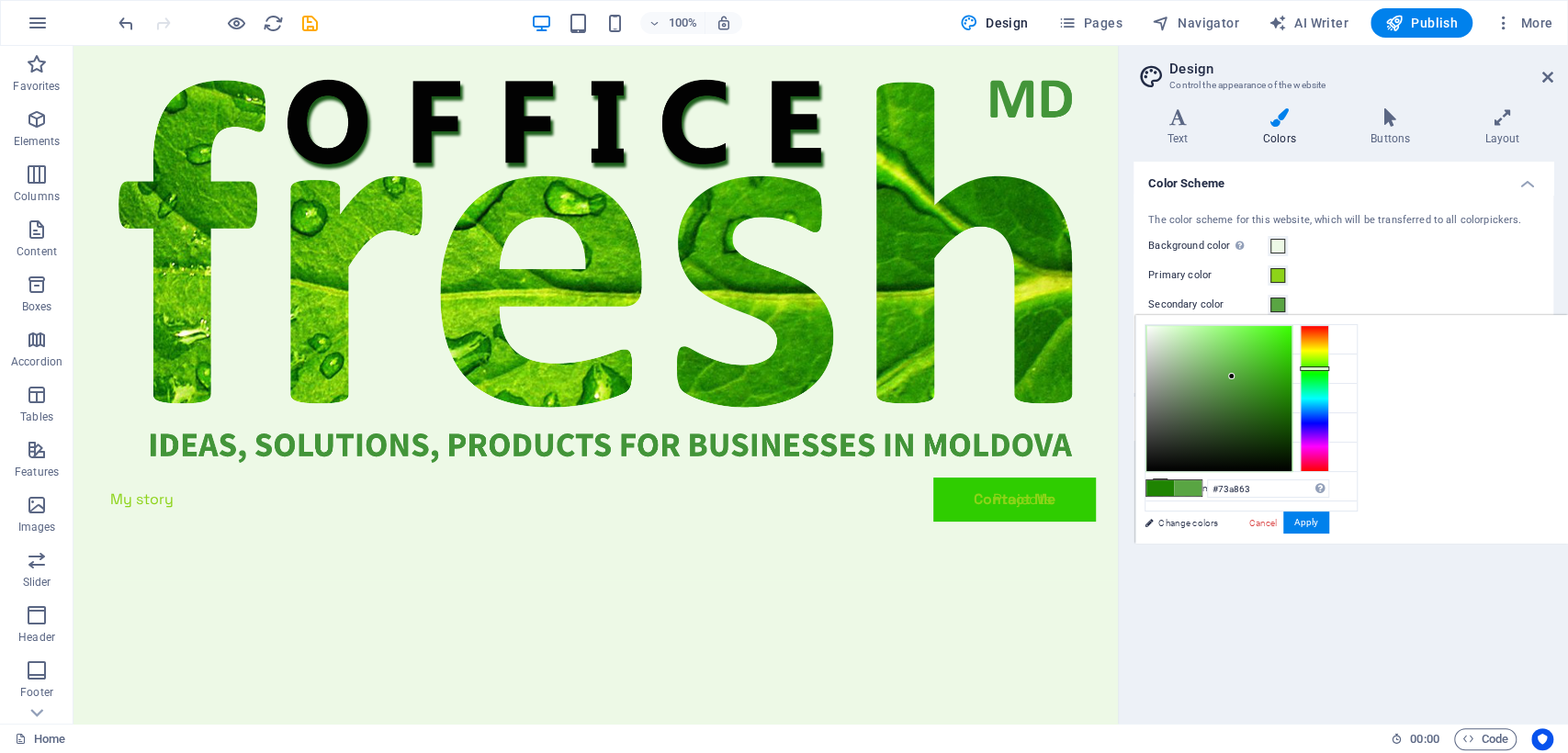 drag, startPoint x: 1232, startPoint y: 376, endPoint x: 1205, endPoint y: 376, distance: 27 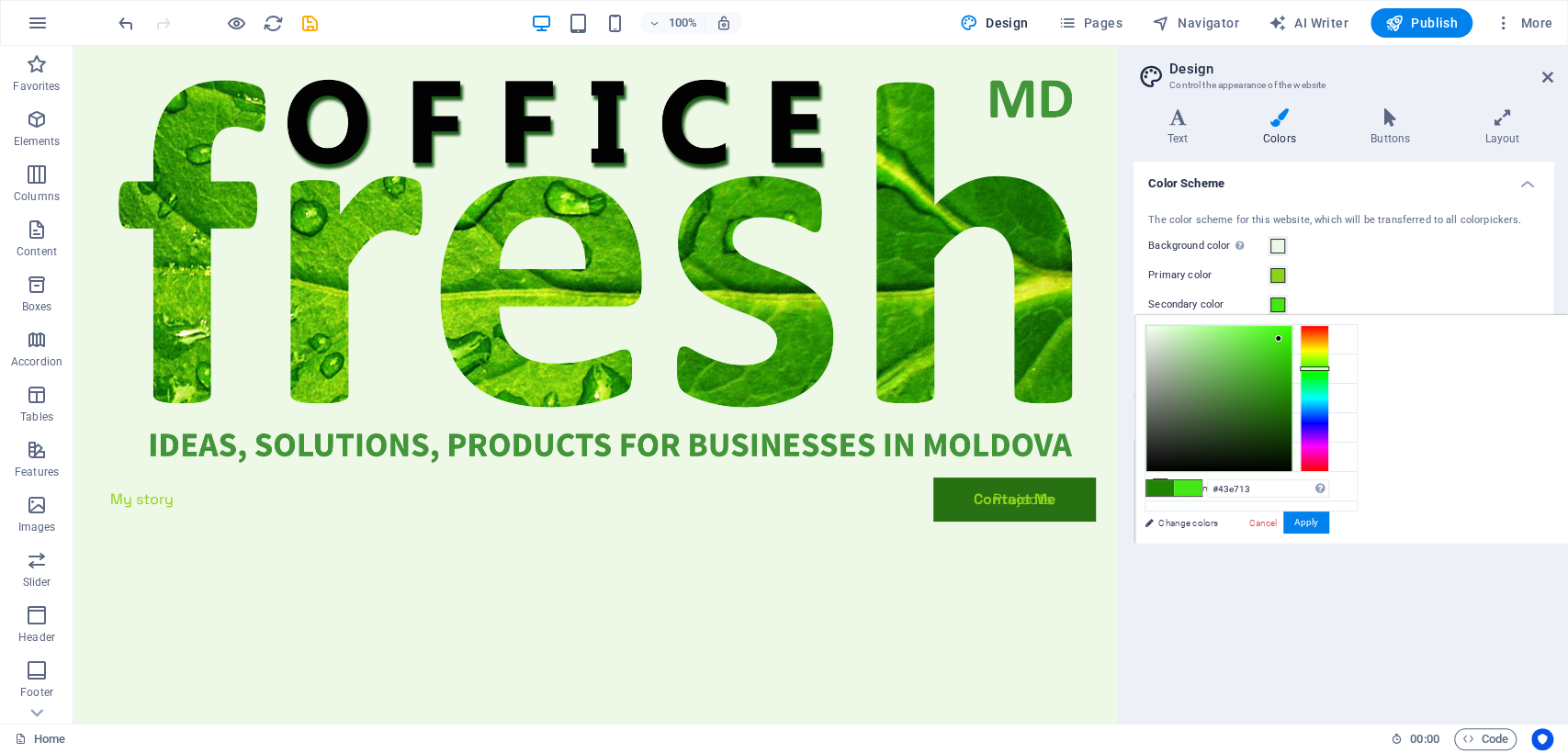 drag, startPoint x: 1205, startPoint y: 373, endPoint x: 1279, endPoint y: 339, distance: 81.43709 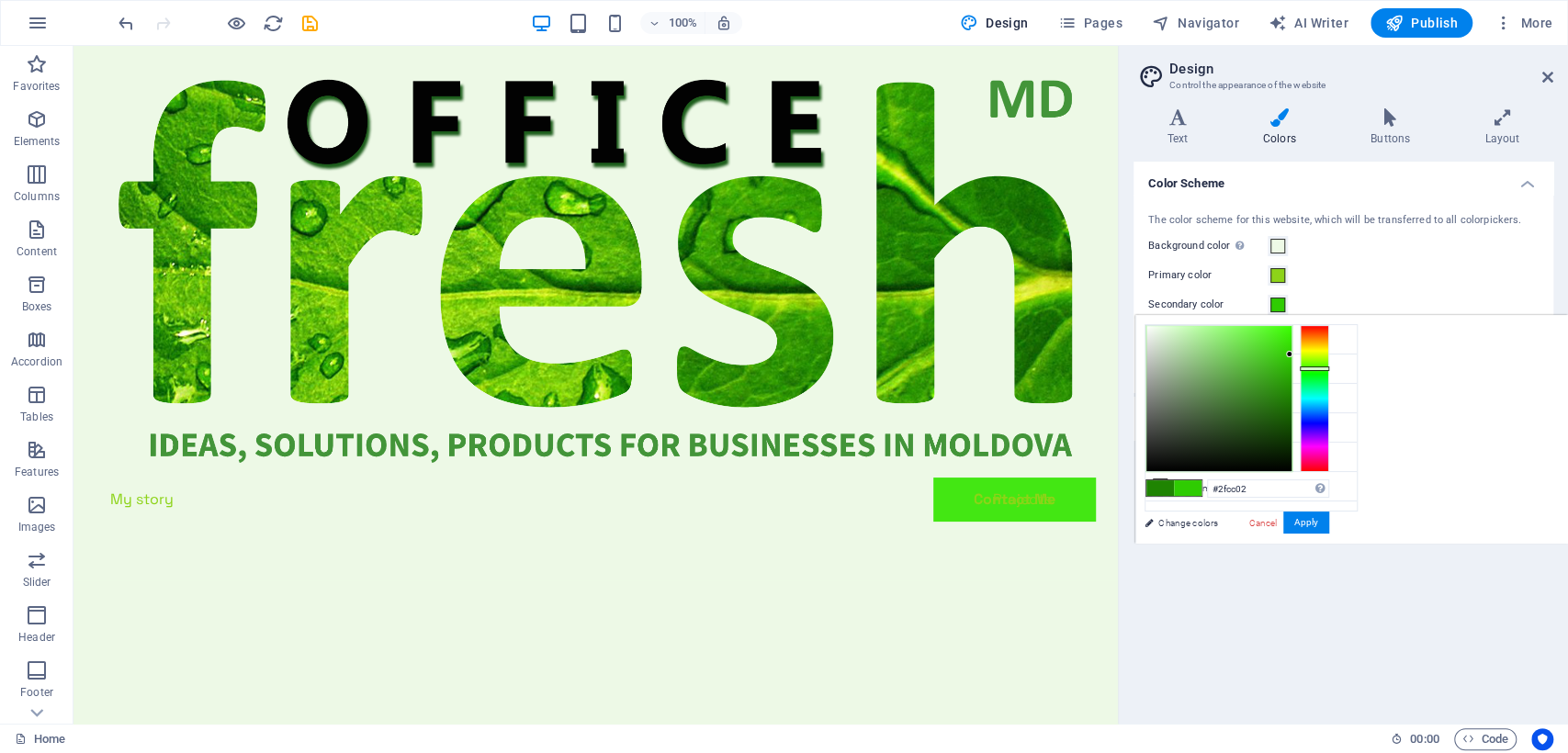 drag, startPoint x: 1263, startPoint y: 344, endPoint x: 1290, endPoint y: 354, distance: 28.79236 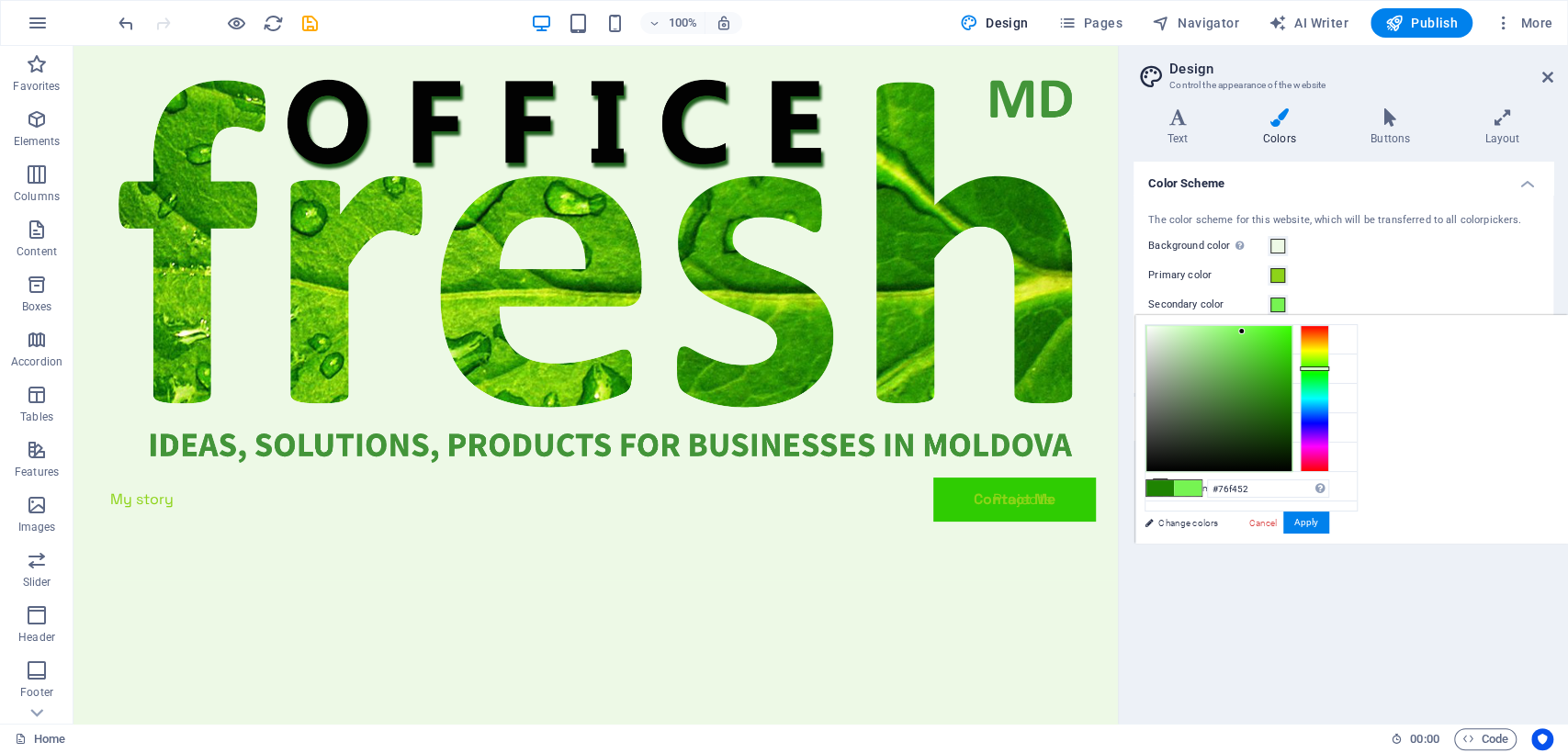 drag, startPoint x: 1253, startPoint y: 338, endPoint x: 1242, endPoint y: 332, distance: 12.529964 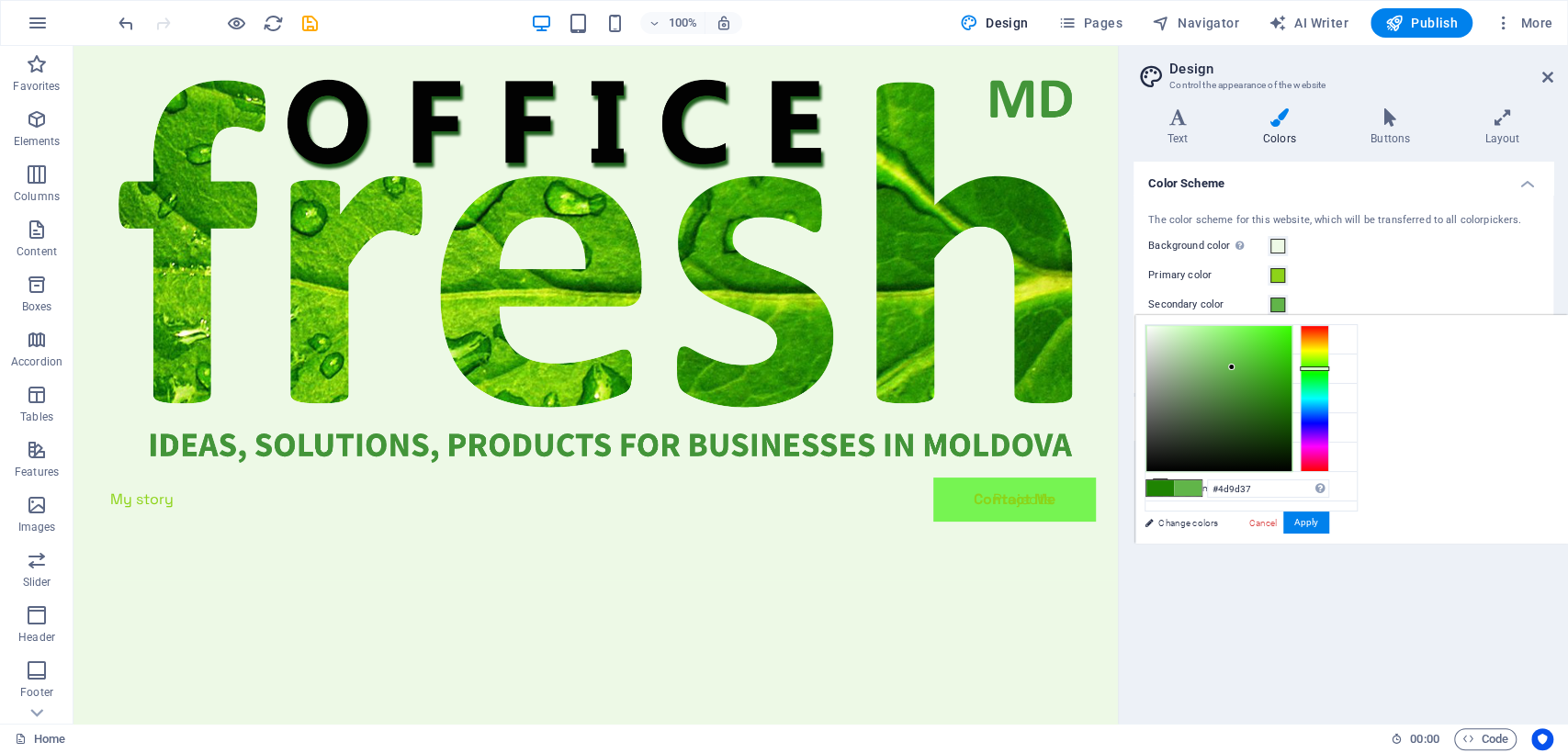 drag, startPoint x: 1227, startPoint y: 365, endPoint x: 1240, endPoint y: 383, distance: 22.2036 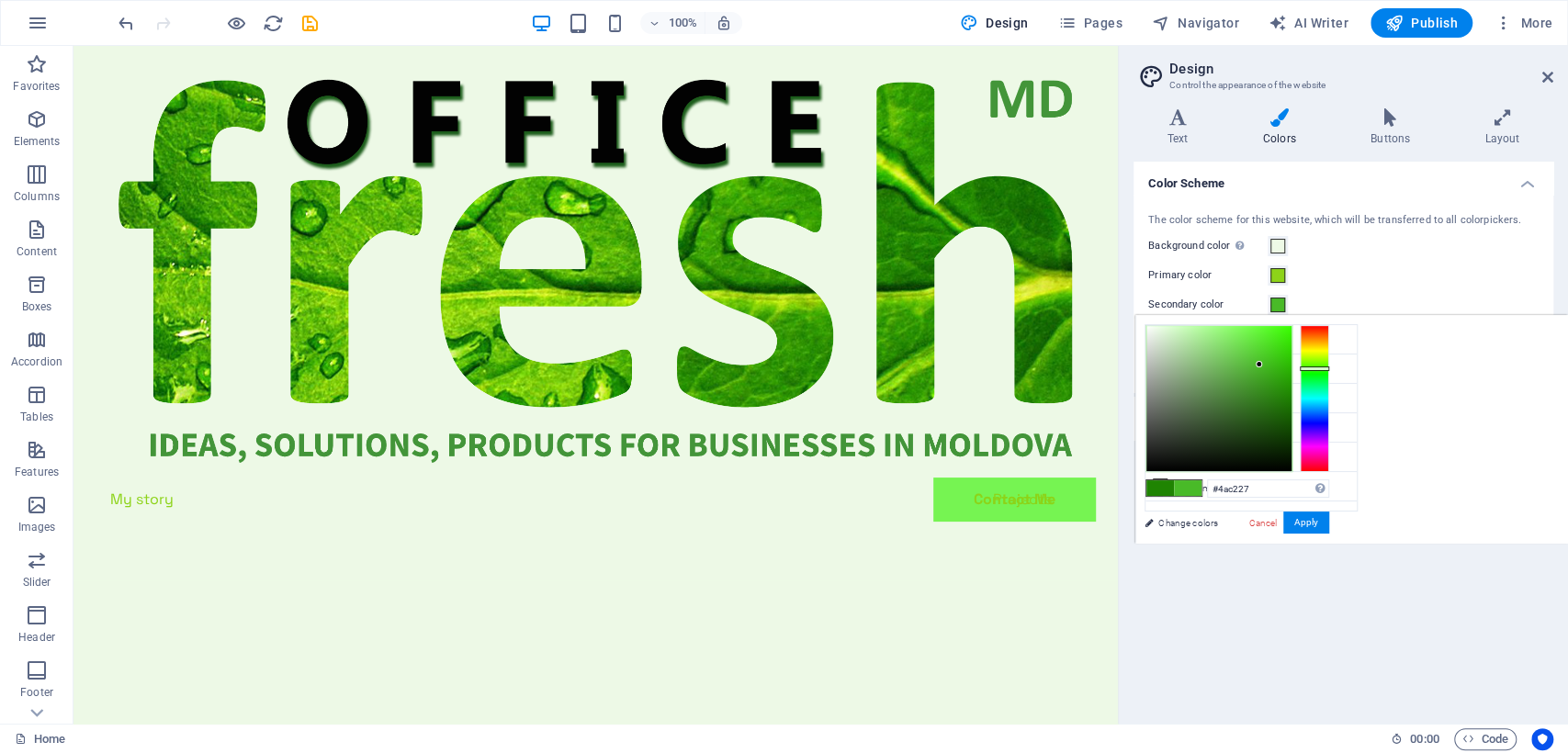 drag, startPoint x: 1240, startPoint y: 376, endPoint x: 1260, endPoint y: 362, distance: 24.413111 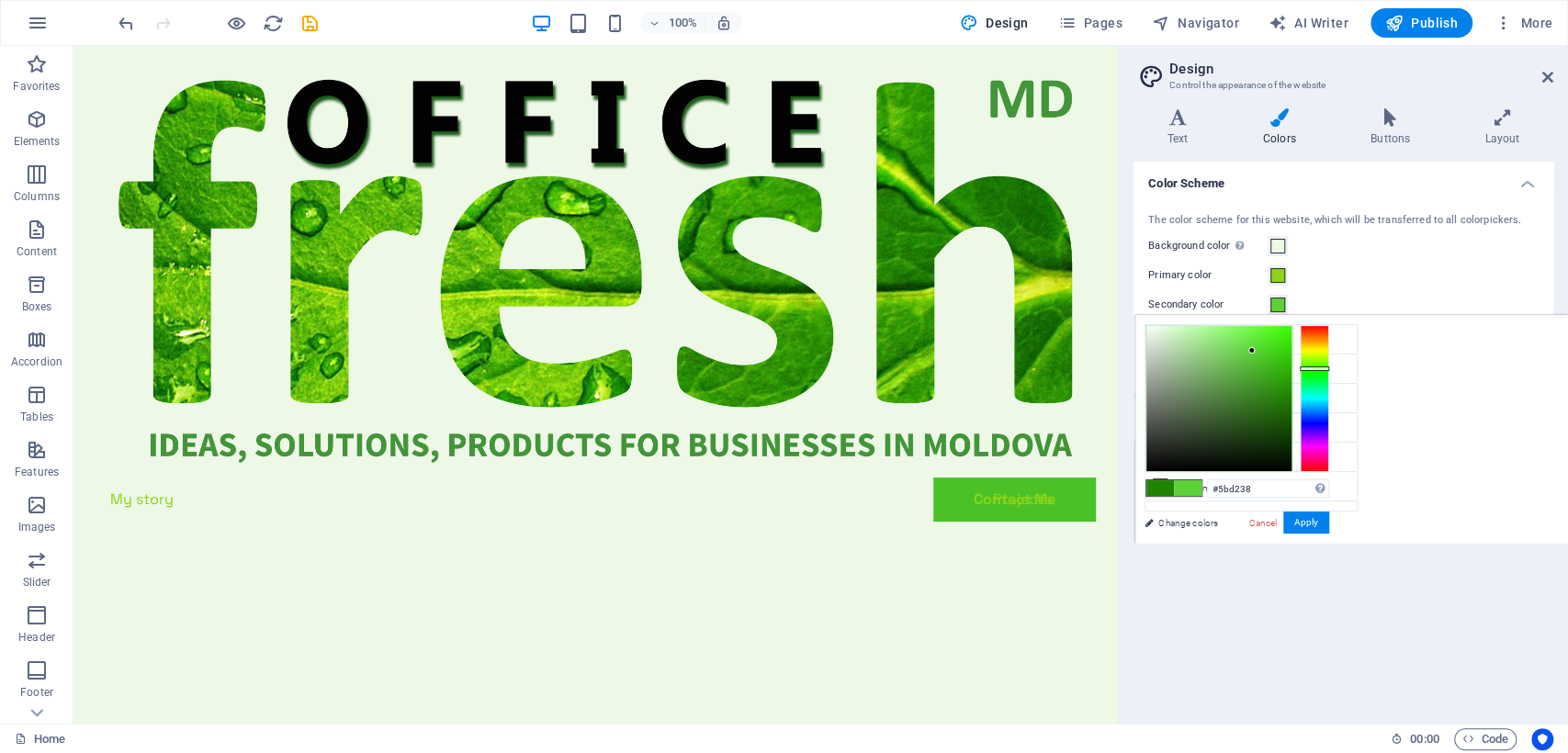 drag, startPoint x: 1260, startPoint y: 362, endPoint x: 1252, endPoint y: 351, distance: 14 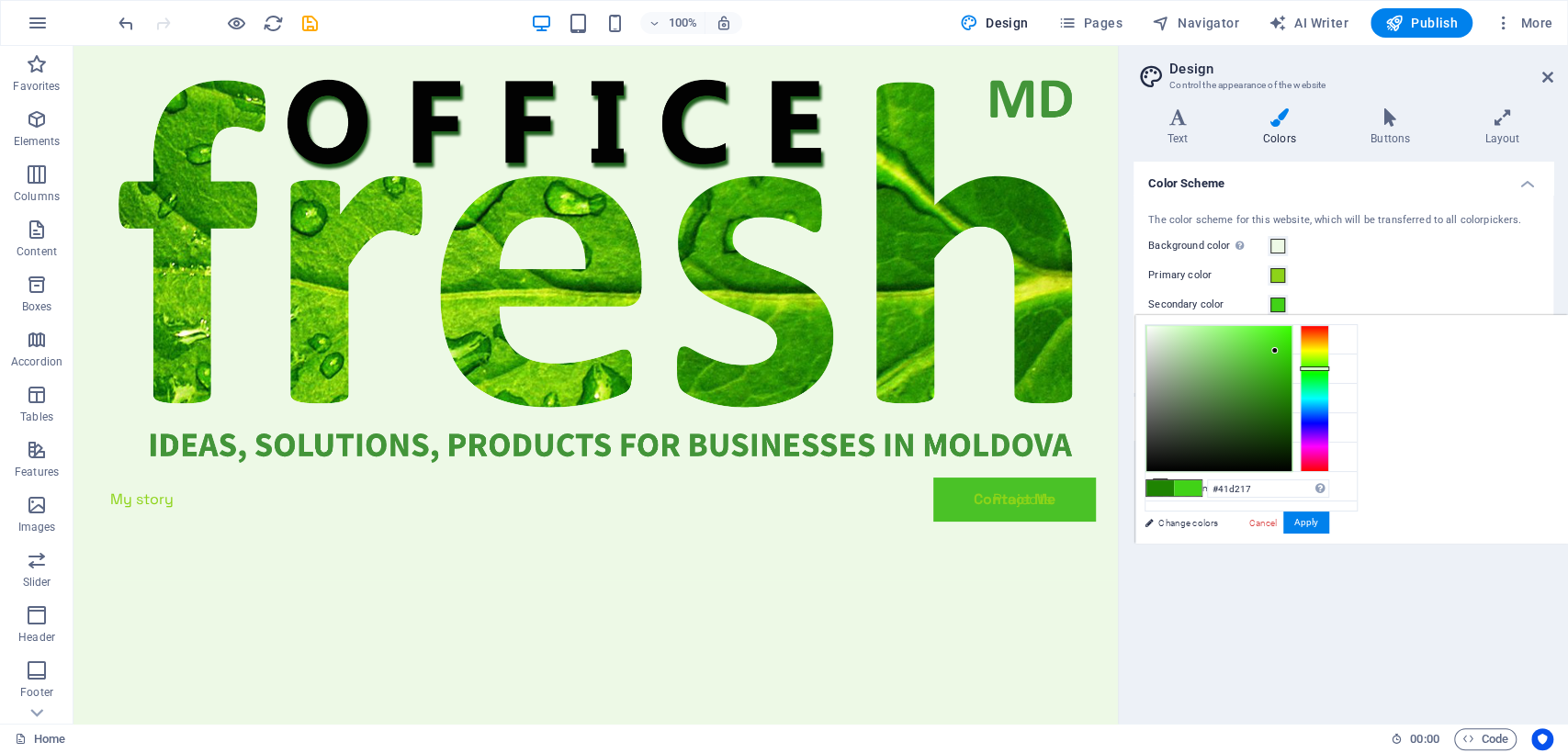 drag, startPoint x: 1252, startPoint y: 351, endPoint x: 1275, endPoint y: 351, distance: 23 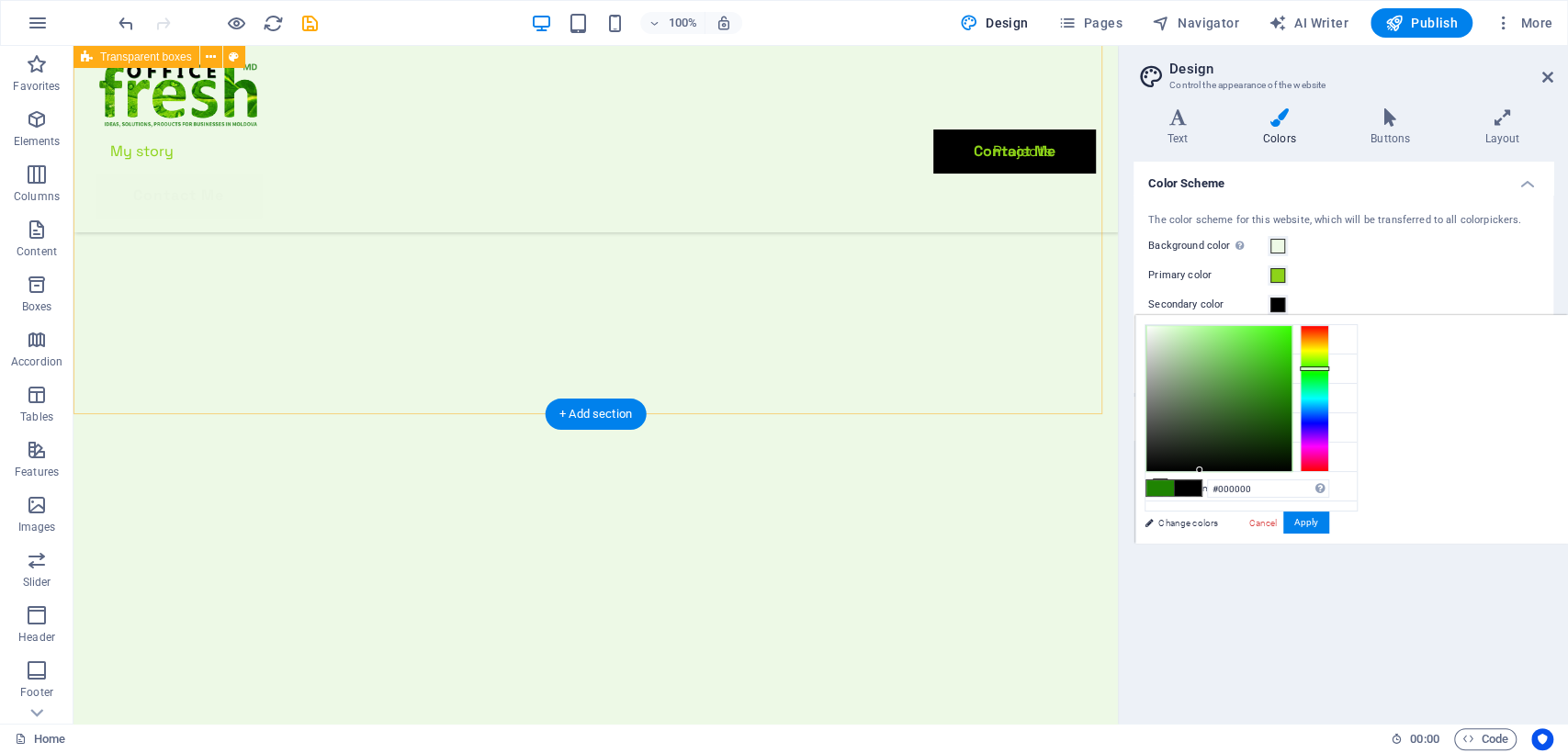 scroll, scrollTop: 2142, scrollLeft: 0, axis: vertical 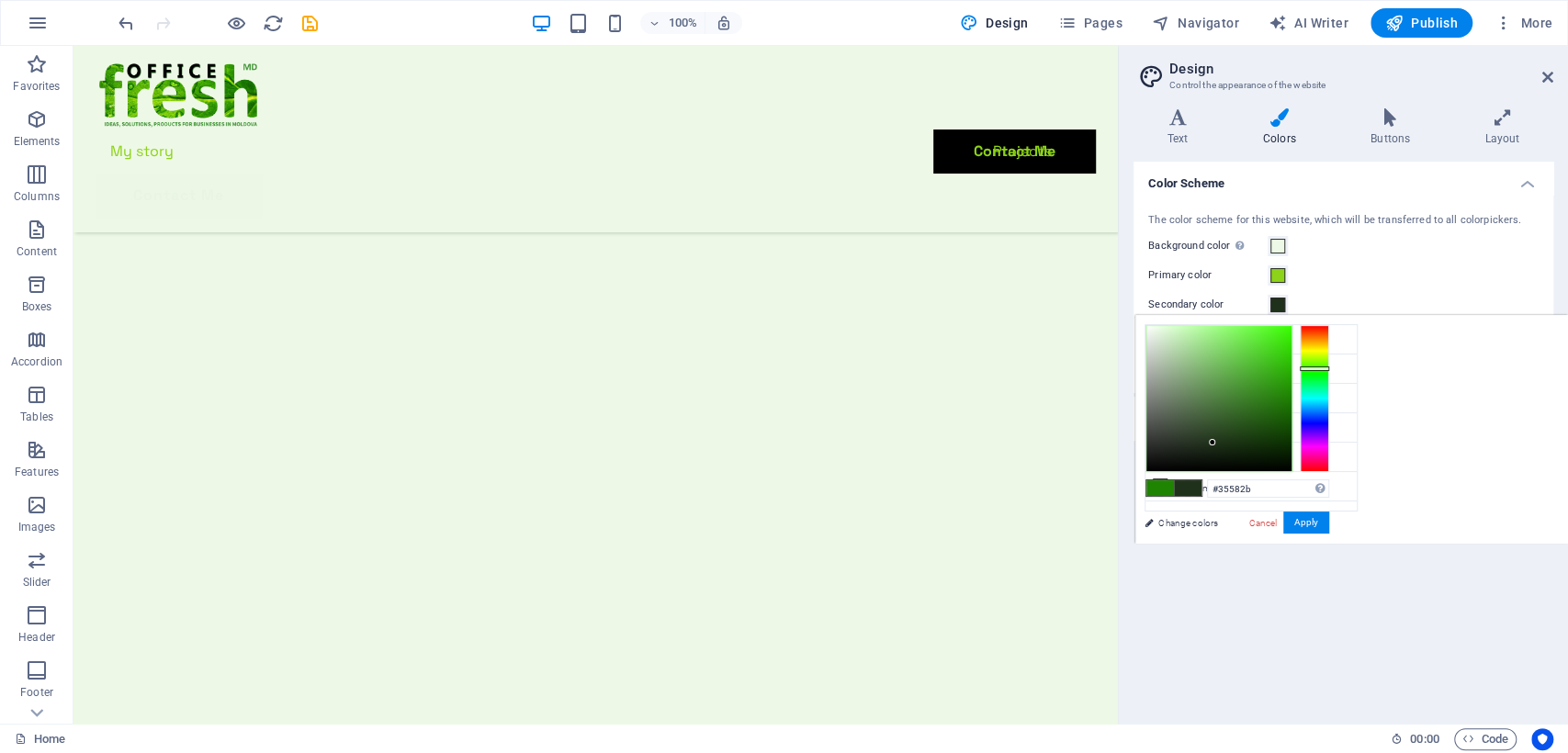 drag, startPoint x: 1206, startPoint y: 457, endPoint x: 1220, endPoint y: 421, distance: 38.62642 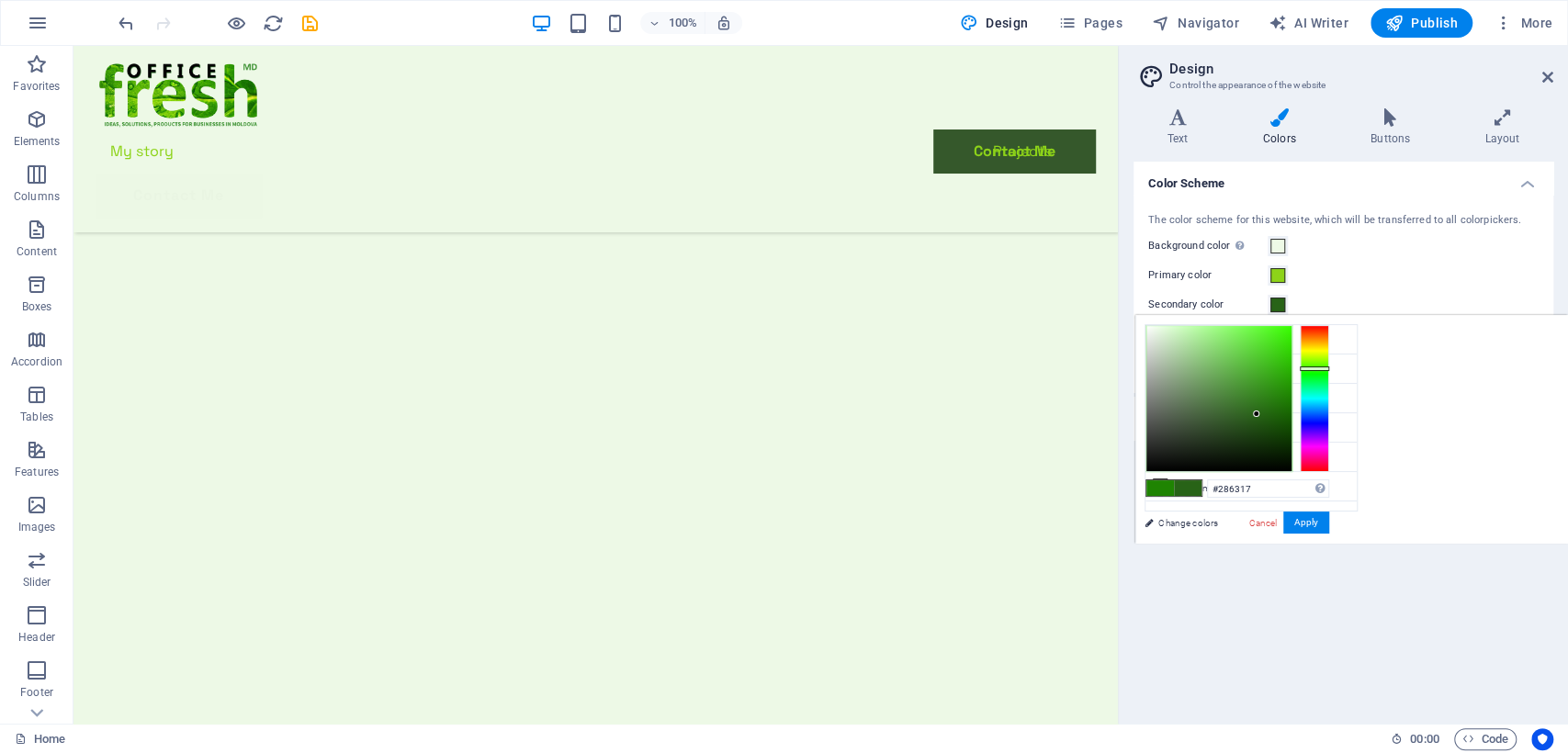 type on "#276317" 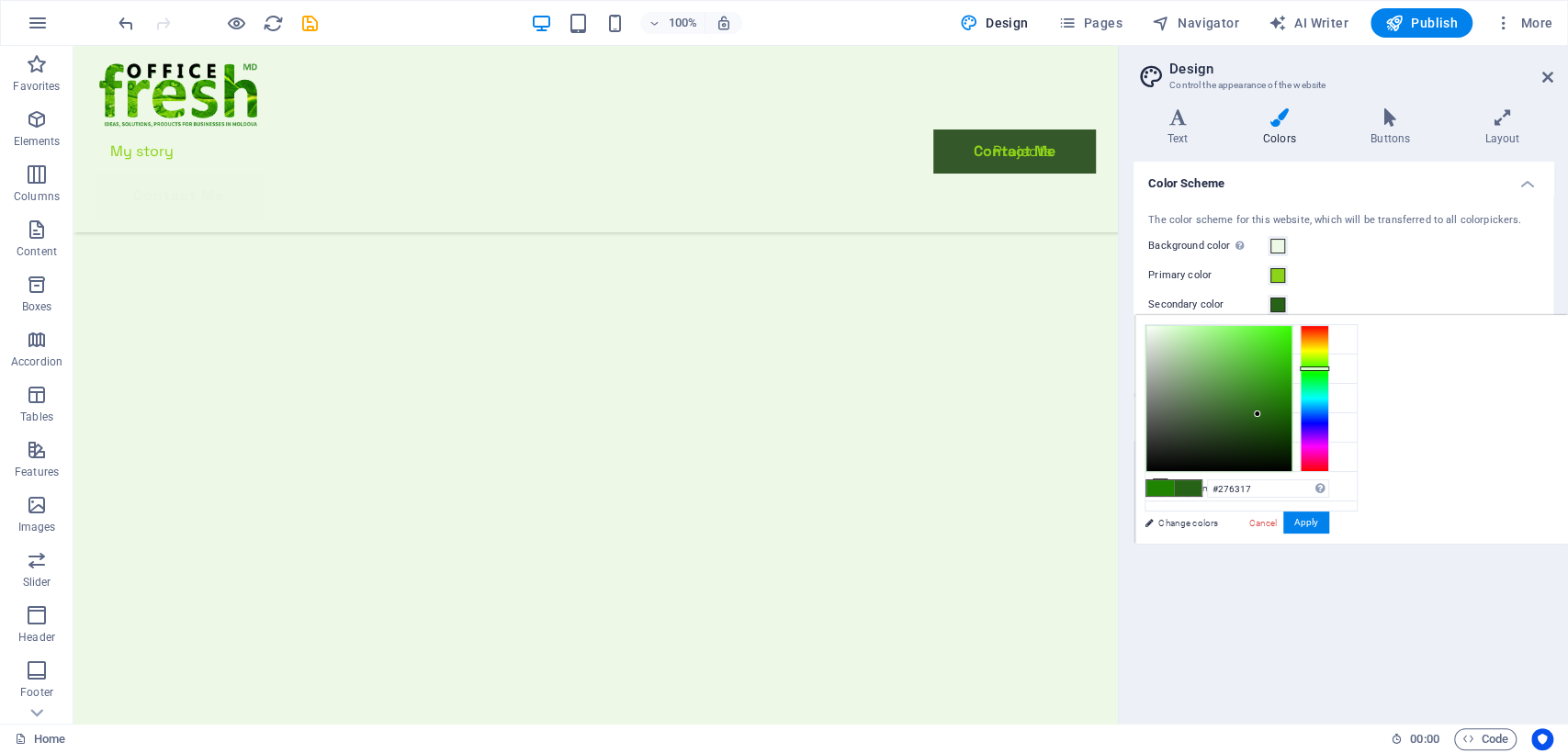 drag, startPoint x: 1224, startPoint y: 421, endPoint x: 1258, endPoint y: 414, distance: 34.71311 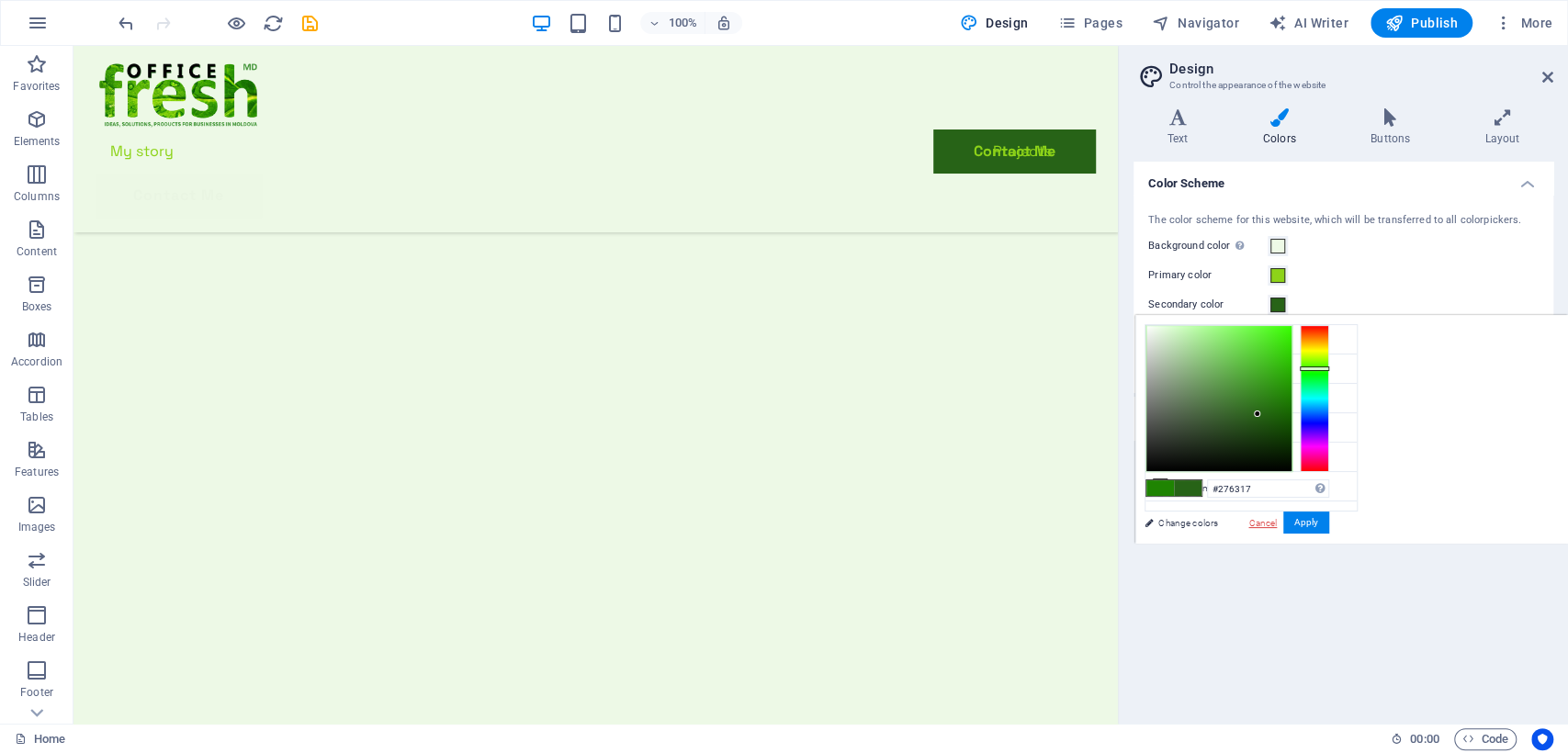 click on "Cancel" at bounding box center [1262, 523] 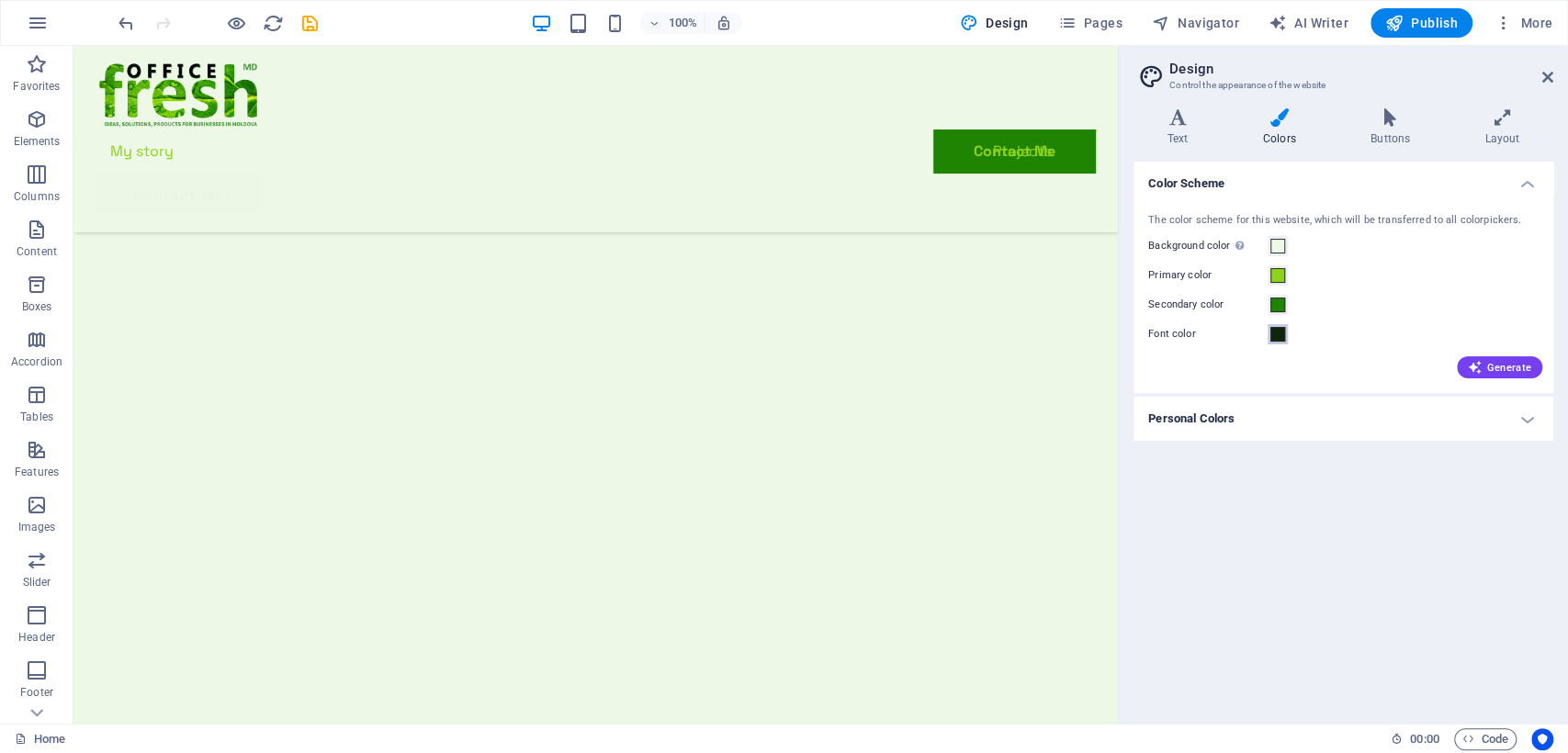click at bounding box center (1278, 334) 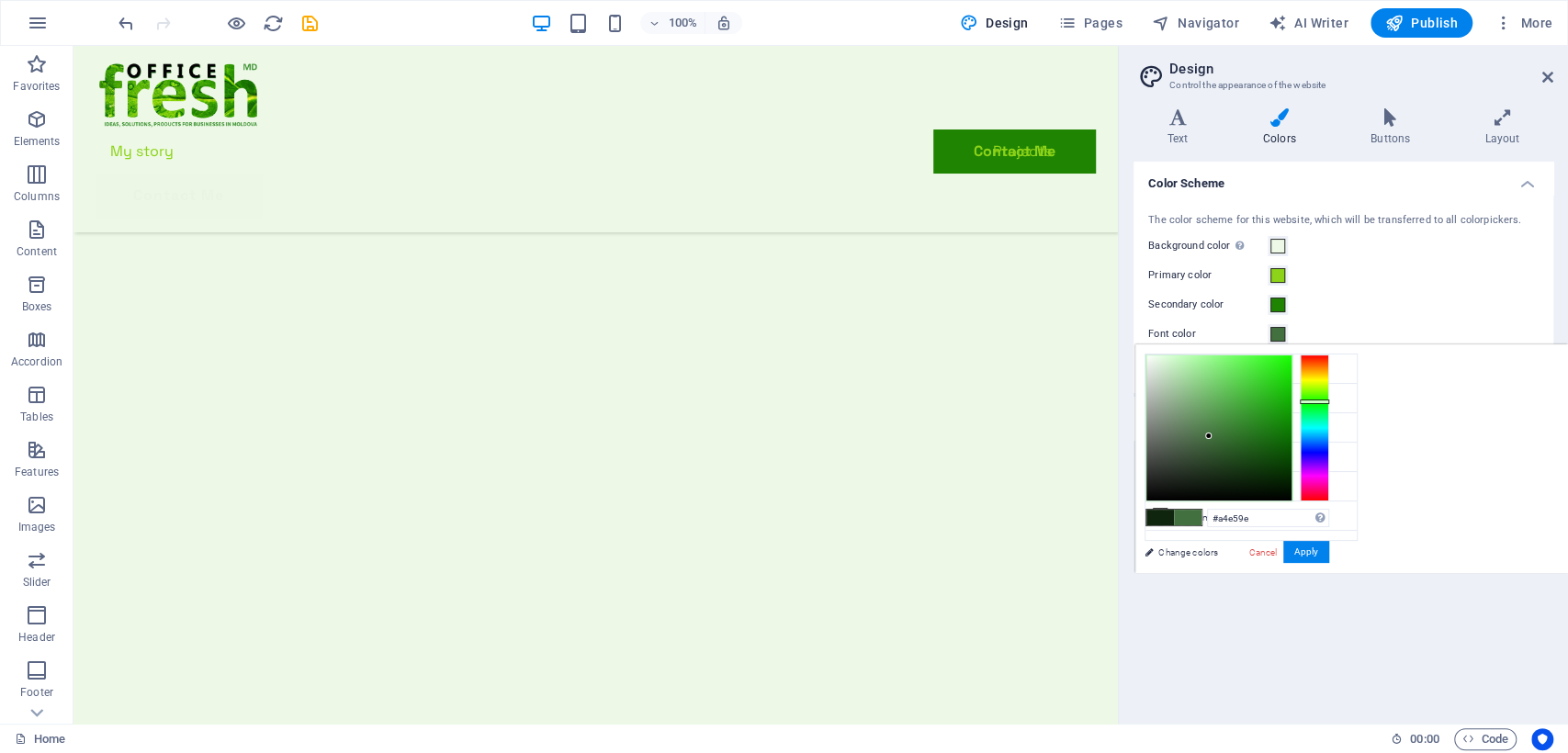 drag, startPoint x: 1208, startPoint y: 436, endPoint x: 1190, endPoint y: 369, distance: 69.37579 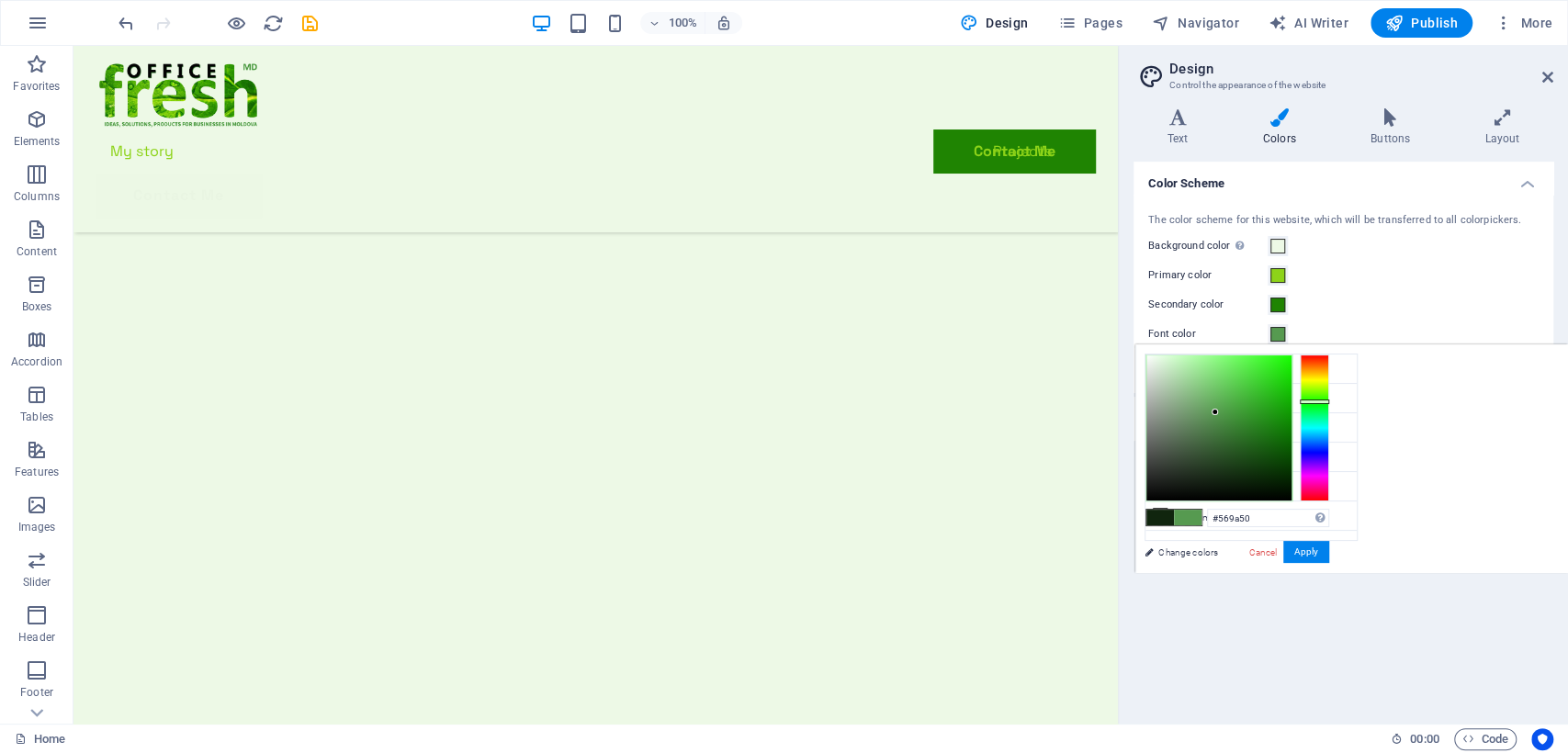 drag, startPoint x: 1216, startPoint y: 432, endPoint x: 1215, endPoint y: 412, distance: 20.024984 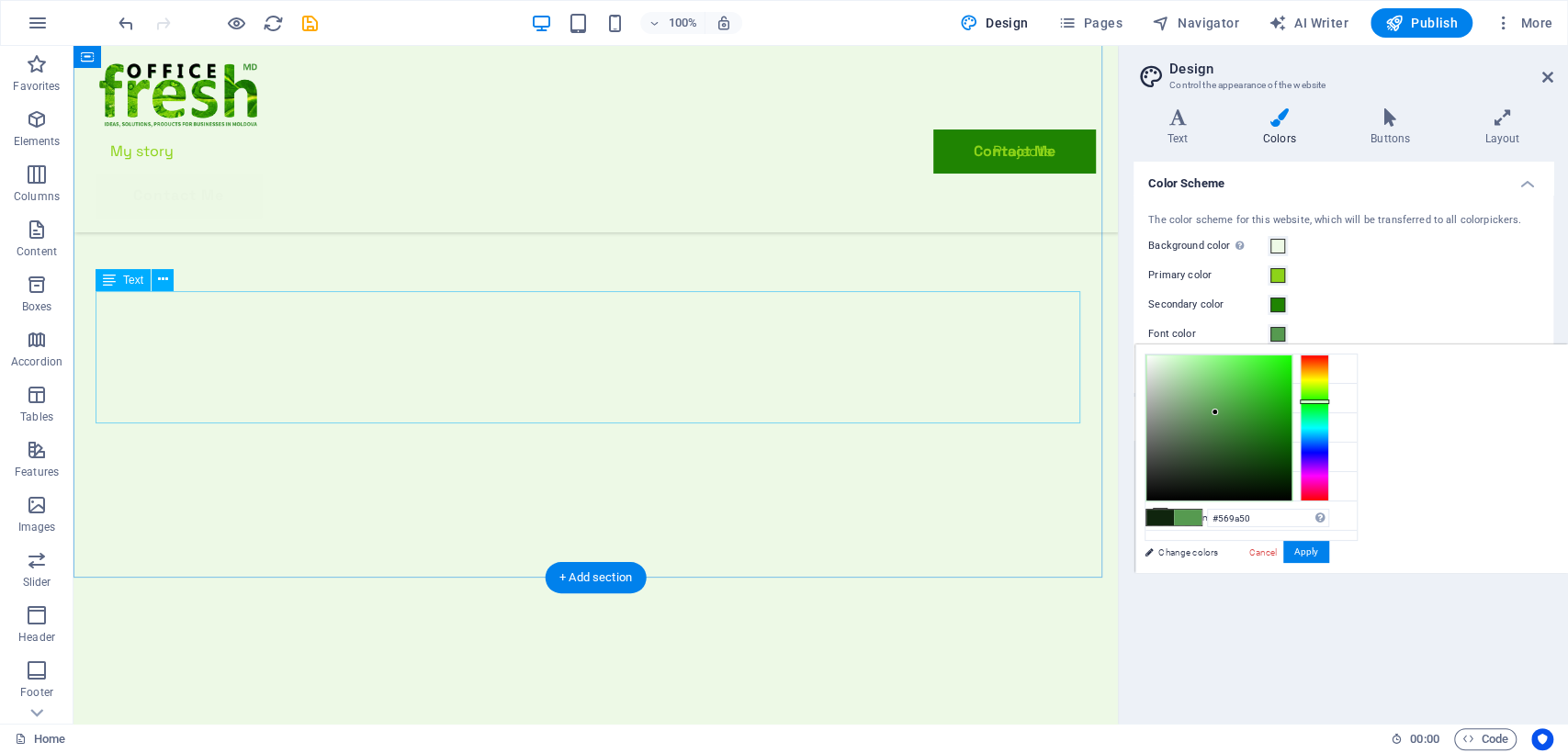scroll, scrollTop: 1837, scrollLeft: 0, axis: vertical 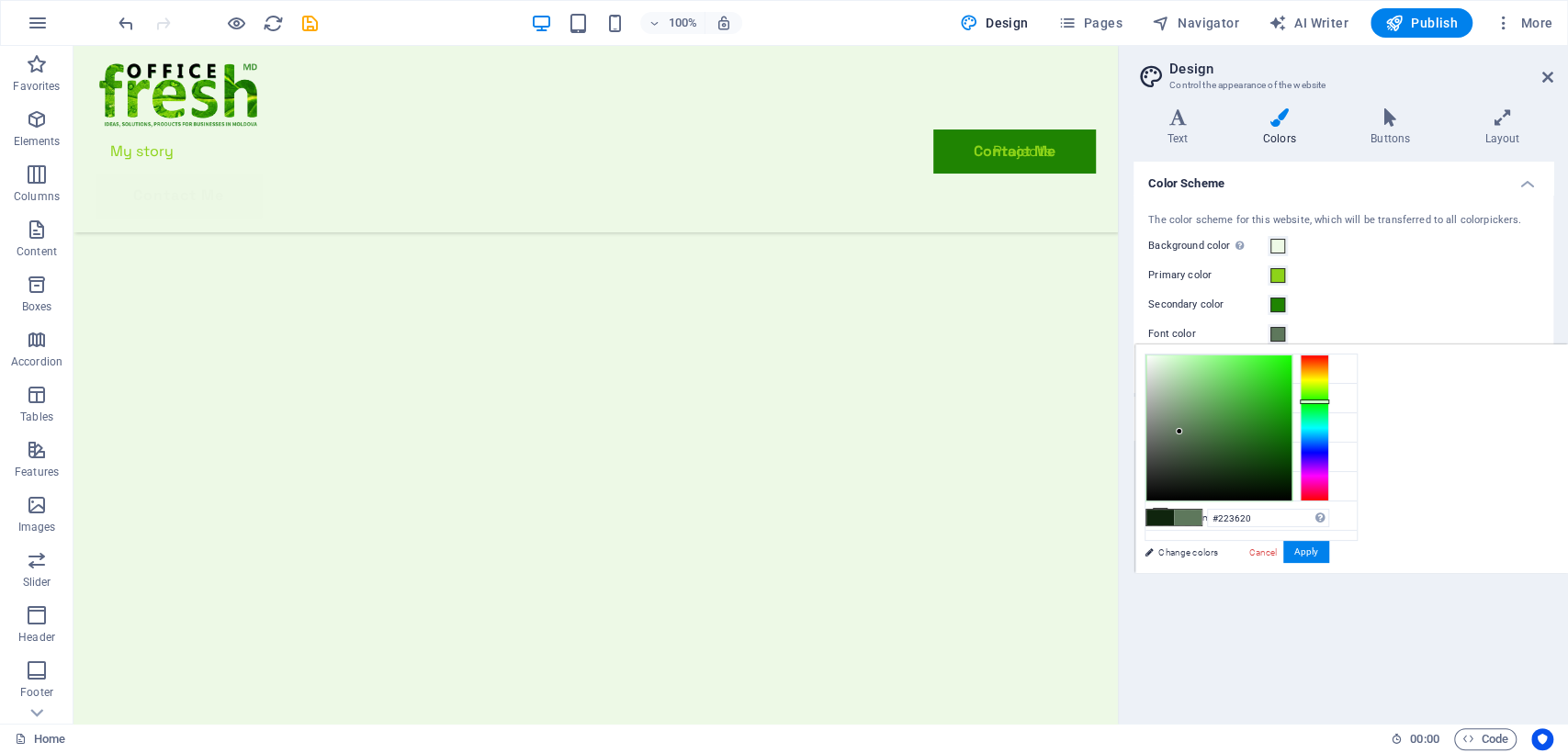 drag, startPoint x: 1179, startPoint y: 432, endPoint x: 1205, endPoint y: 469, distance: 45.221676 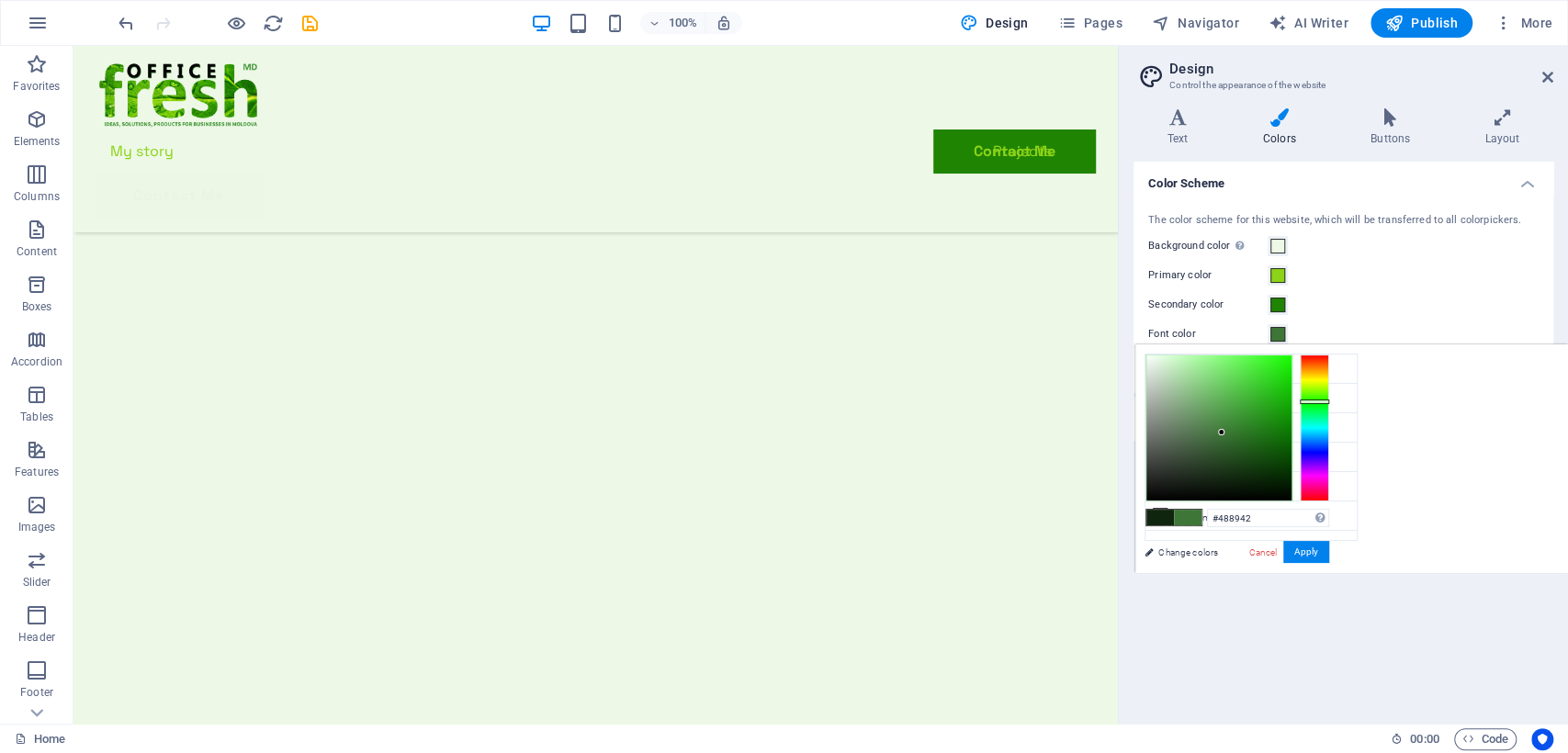 type on "#498b43" 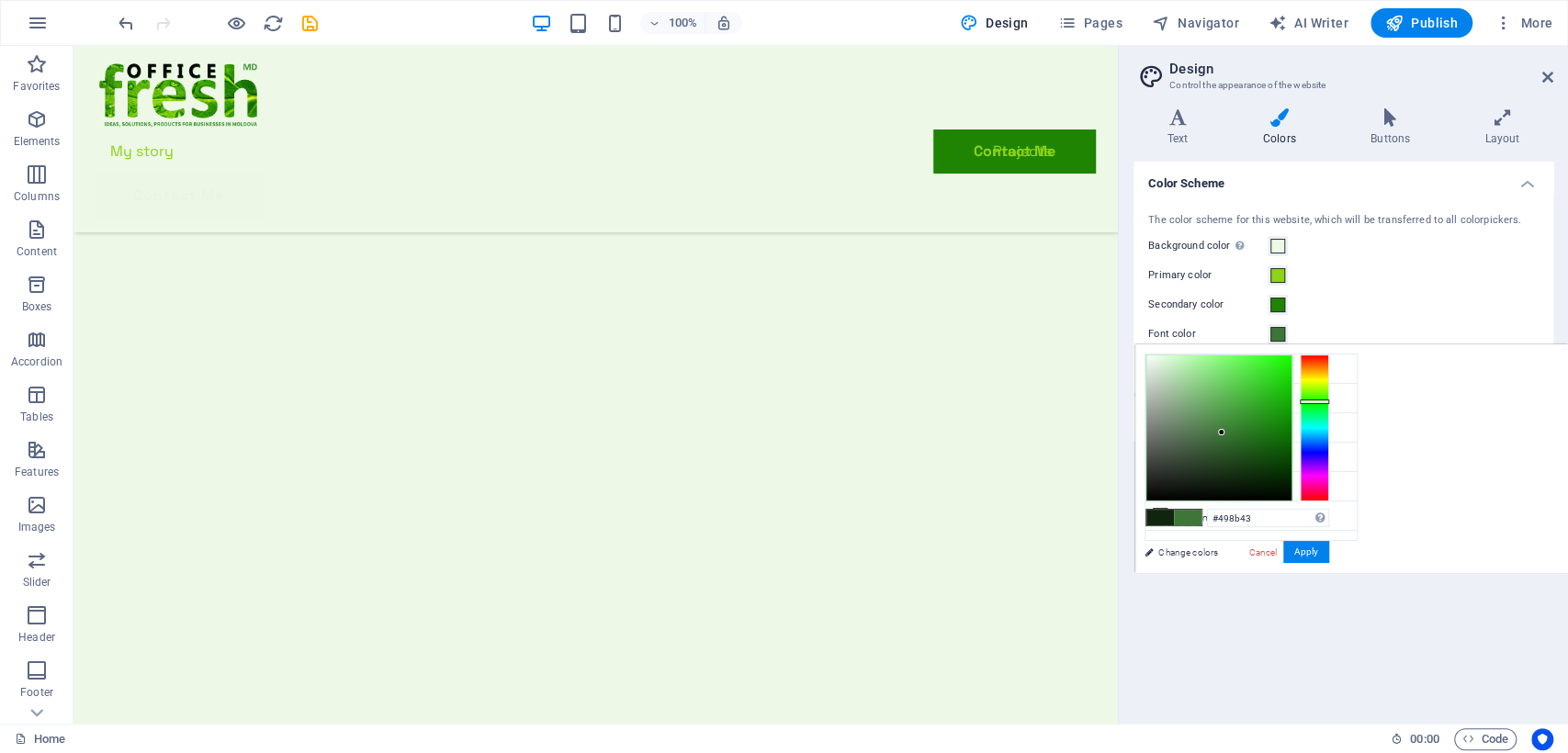 drag, startPoint x: 1230, startPoint y: 461, endPoint x: 1221, endPoint y: 421, distance: 41 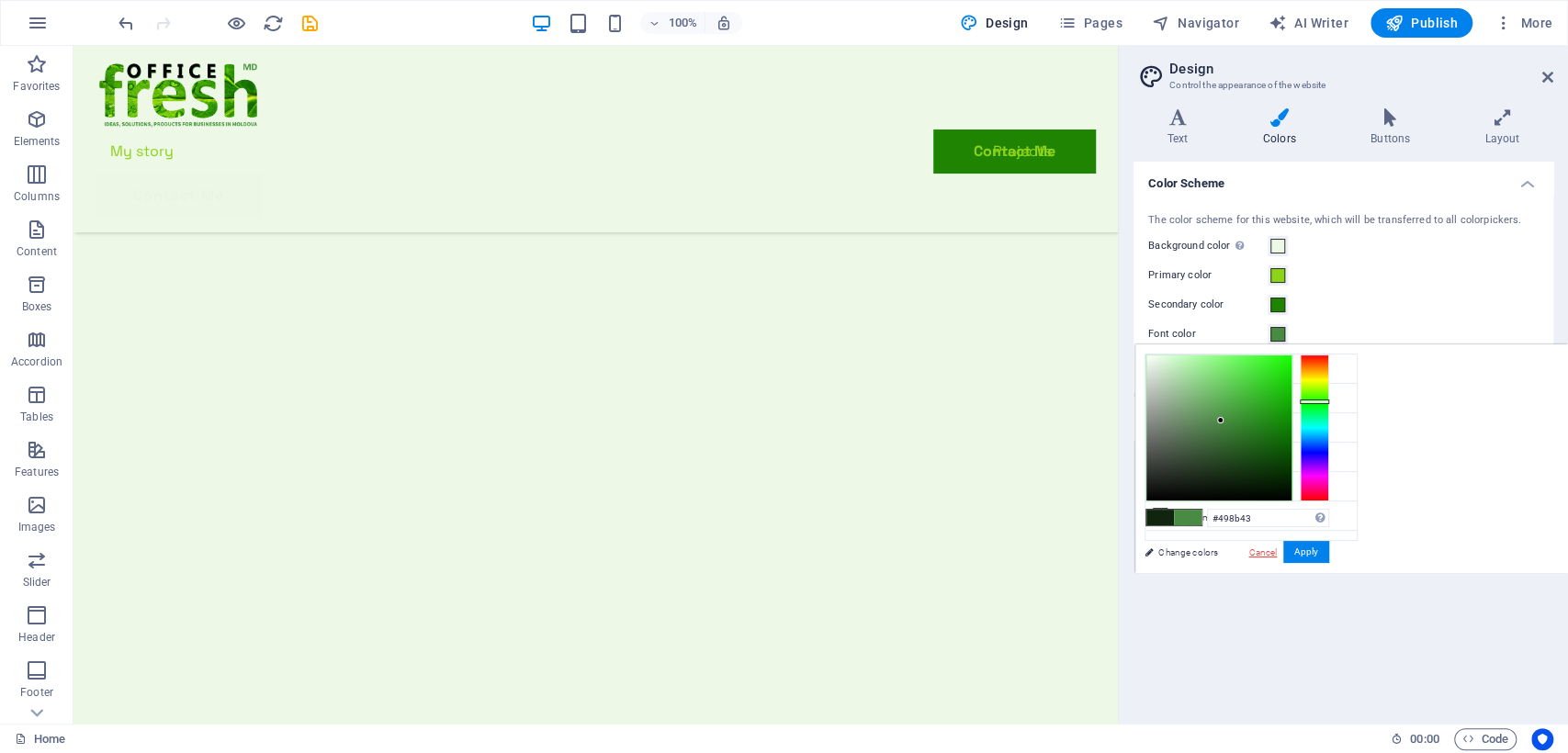 click on "Cancel" at bounding box center [1262, 552] 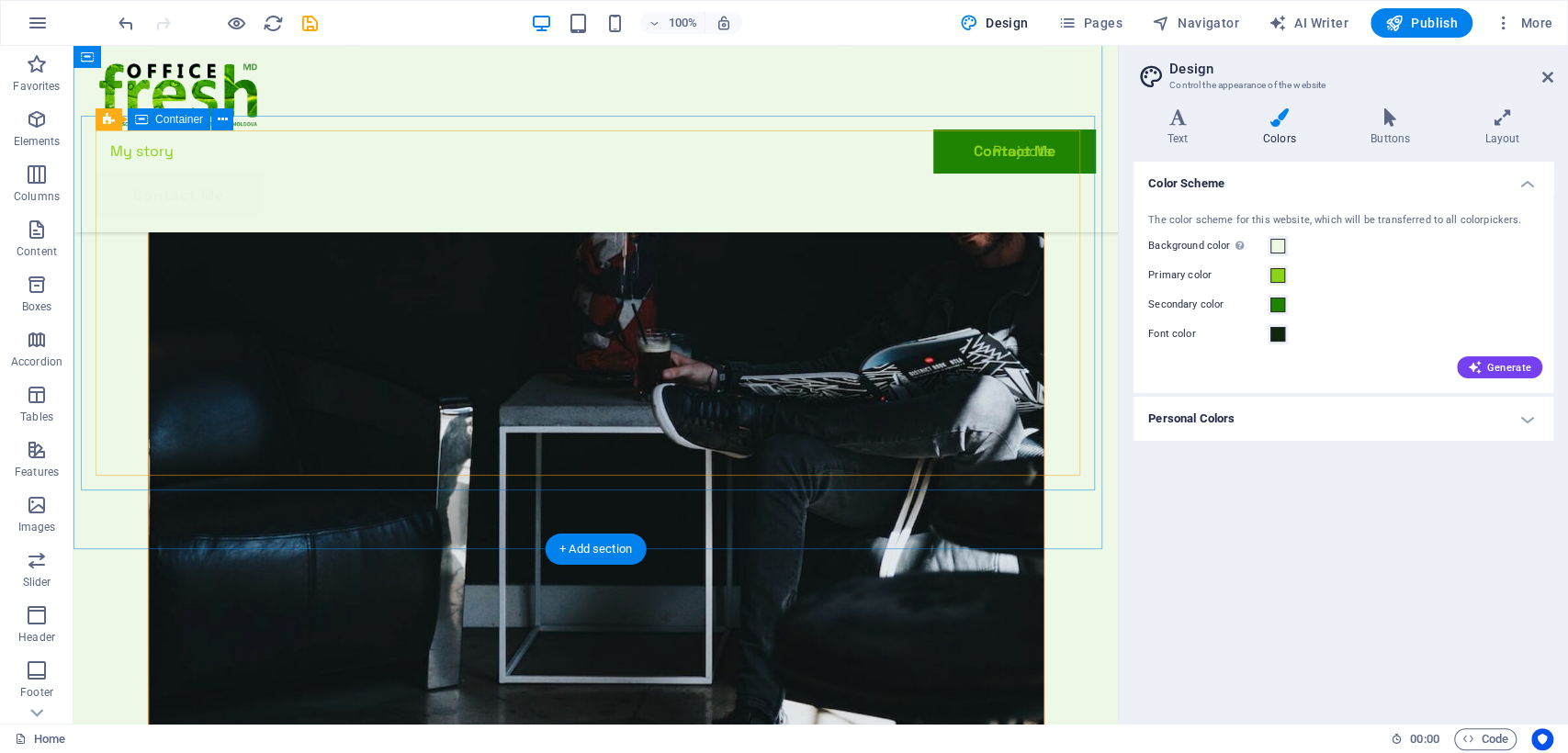 scroll, scrollTop: 4946, scrollLeft: 0, axis: vertical 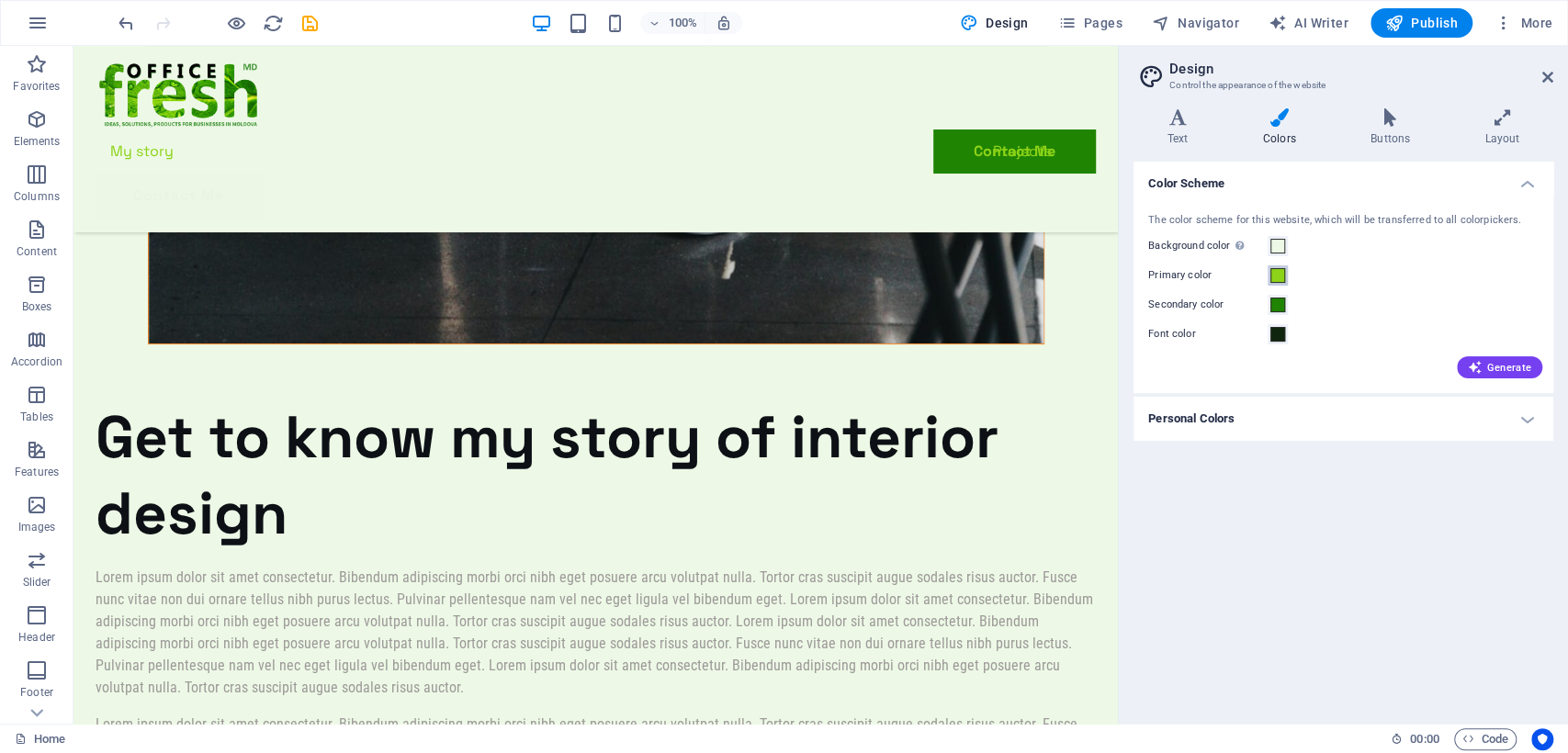 click at bounding box center [1278, 275] 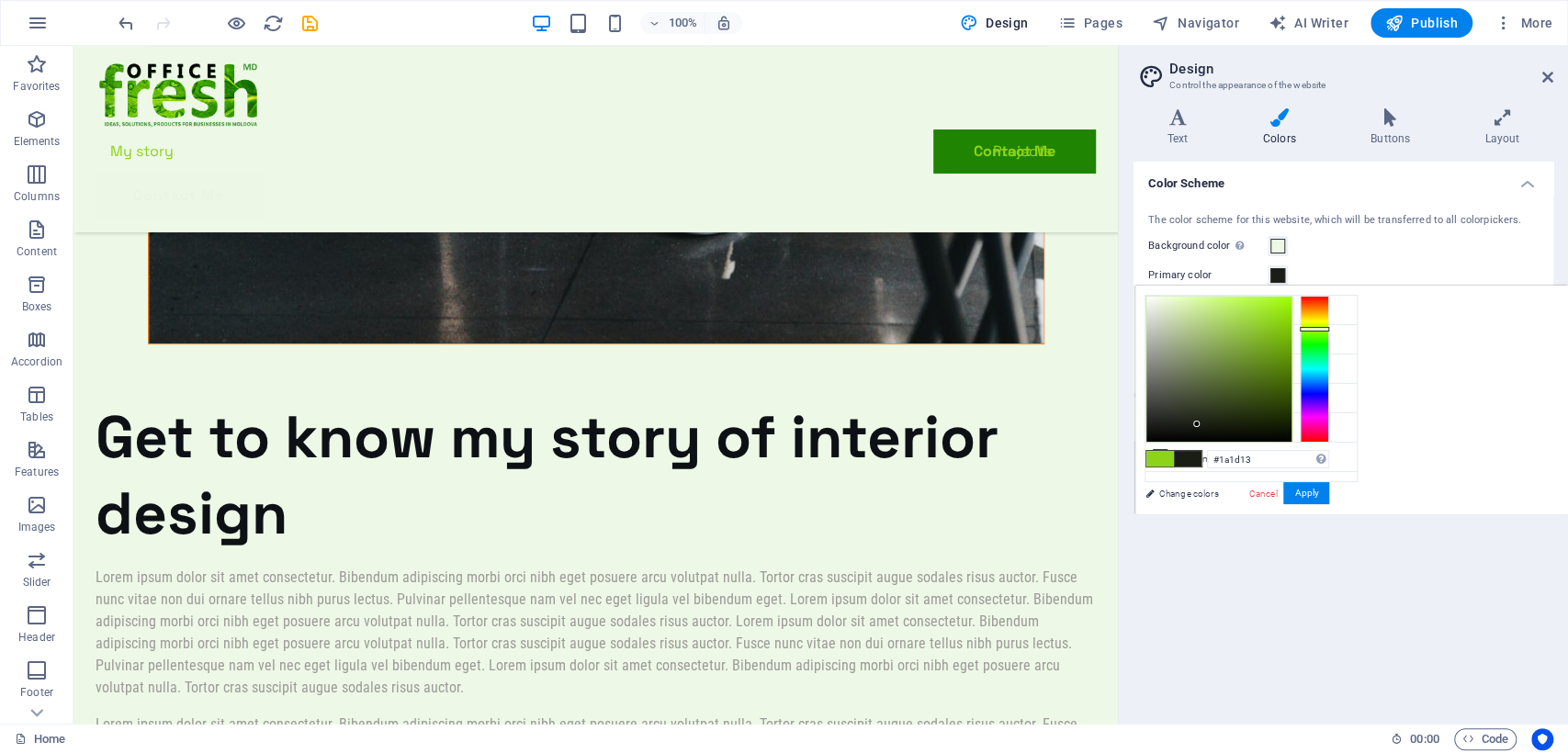 drag, startPoint x: 1194, startPoint y: 369, endPoint x: 1197, endPoint y: 424, distance: 55.081757 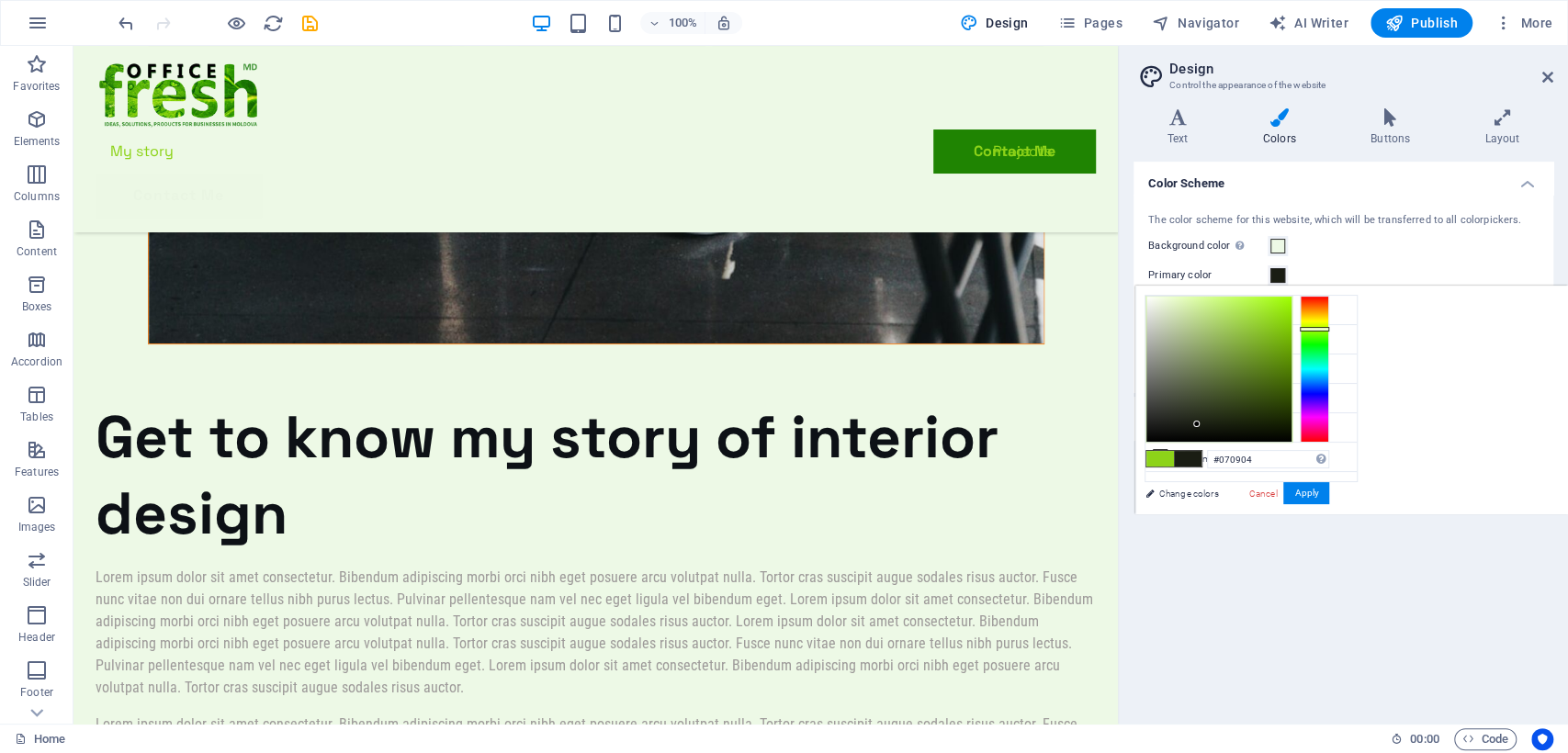 type on "#000000" 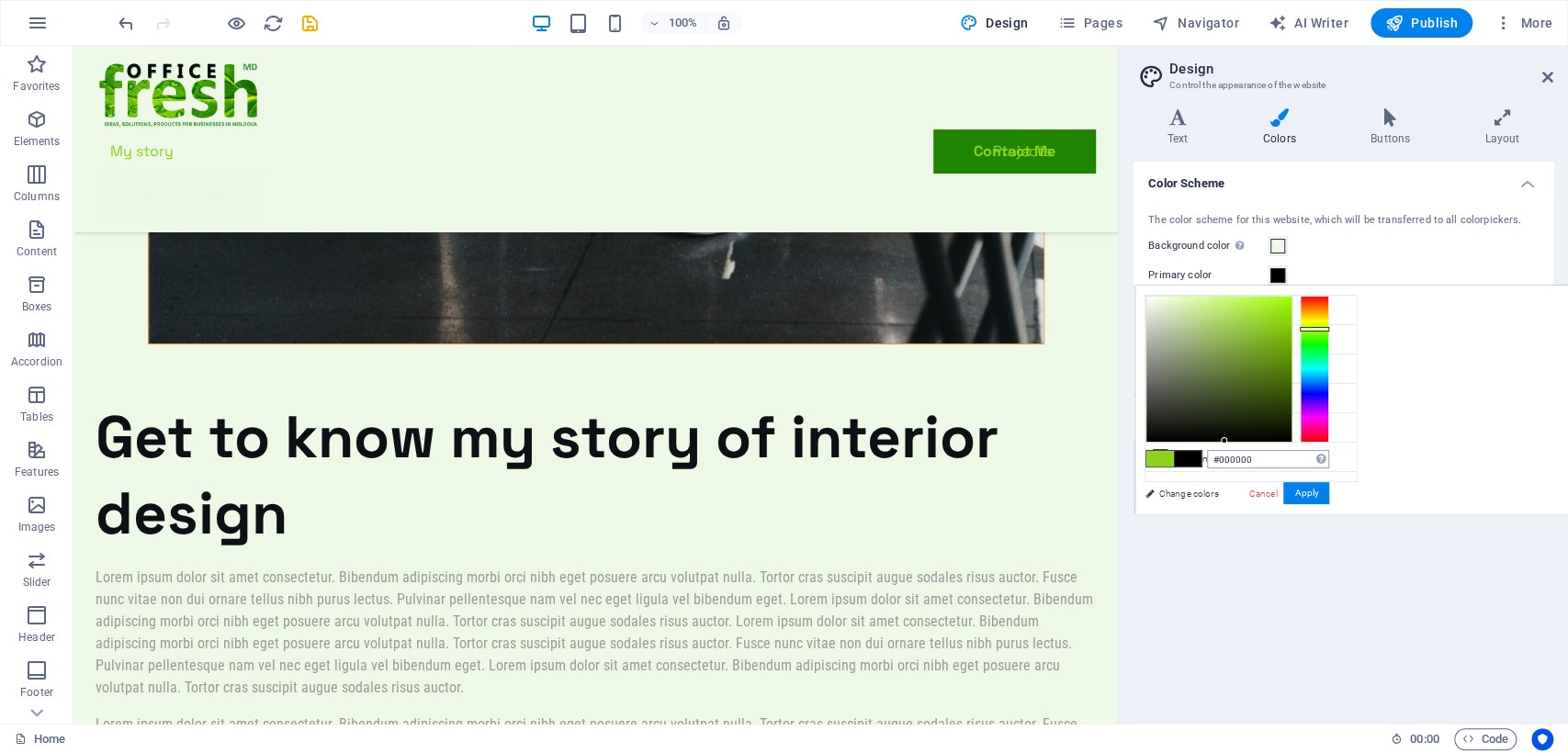 drag, startPoint x: 1224, startPoint y: 441, endPoint x: 1224, endPoint y: 459, distance: 18 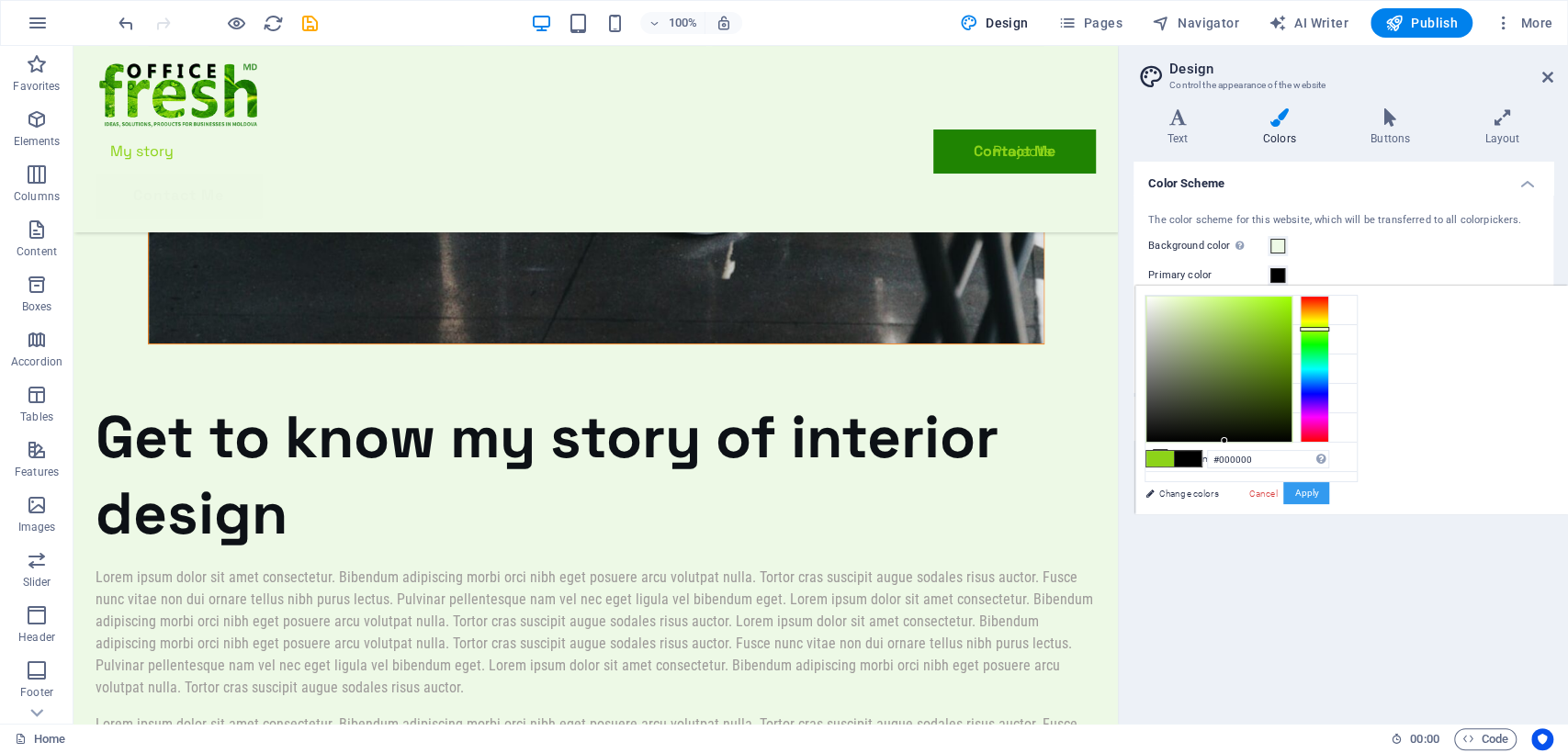 click on "Apply" at bounding box center (1306, 493) 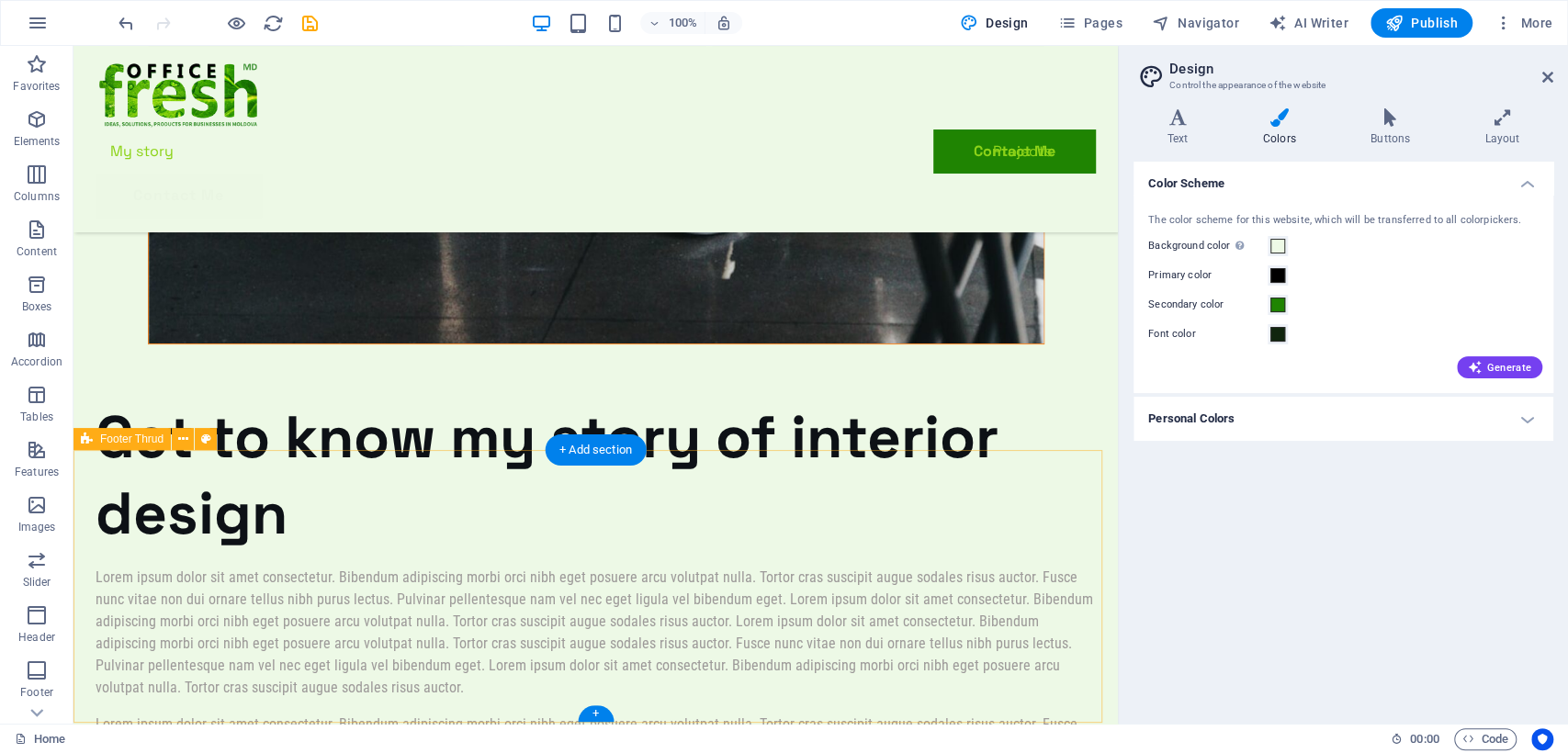 click on "My story Projects Contact Me
Privacy Legal Notice   [BRAND] . All rights reserved" at bounding box center [595, 8230] 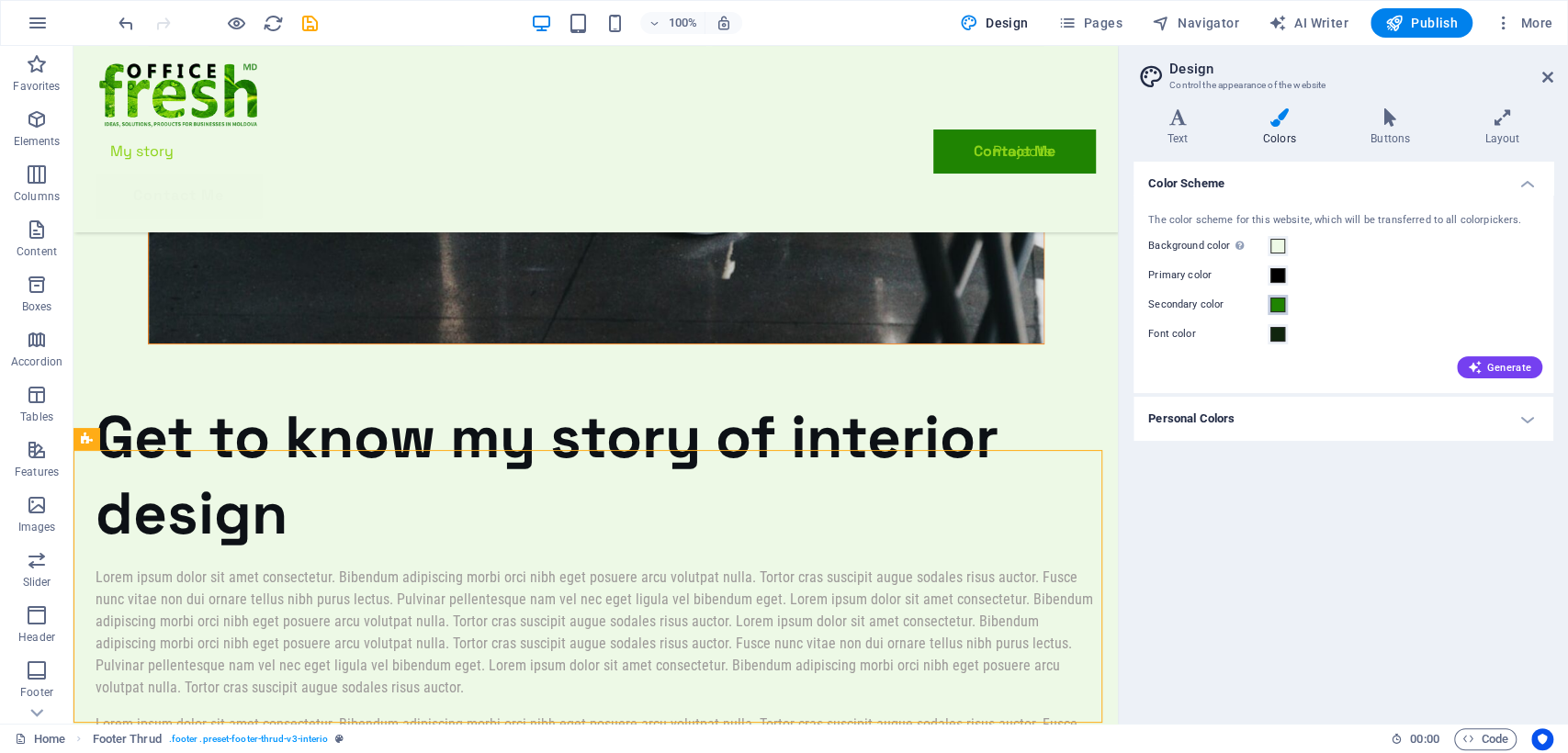 click at bounding box center [1278, 305] 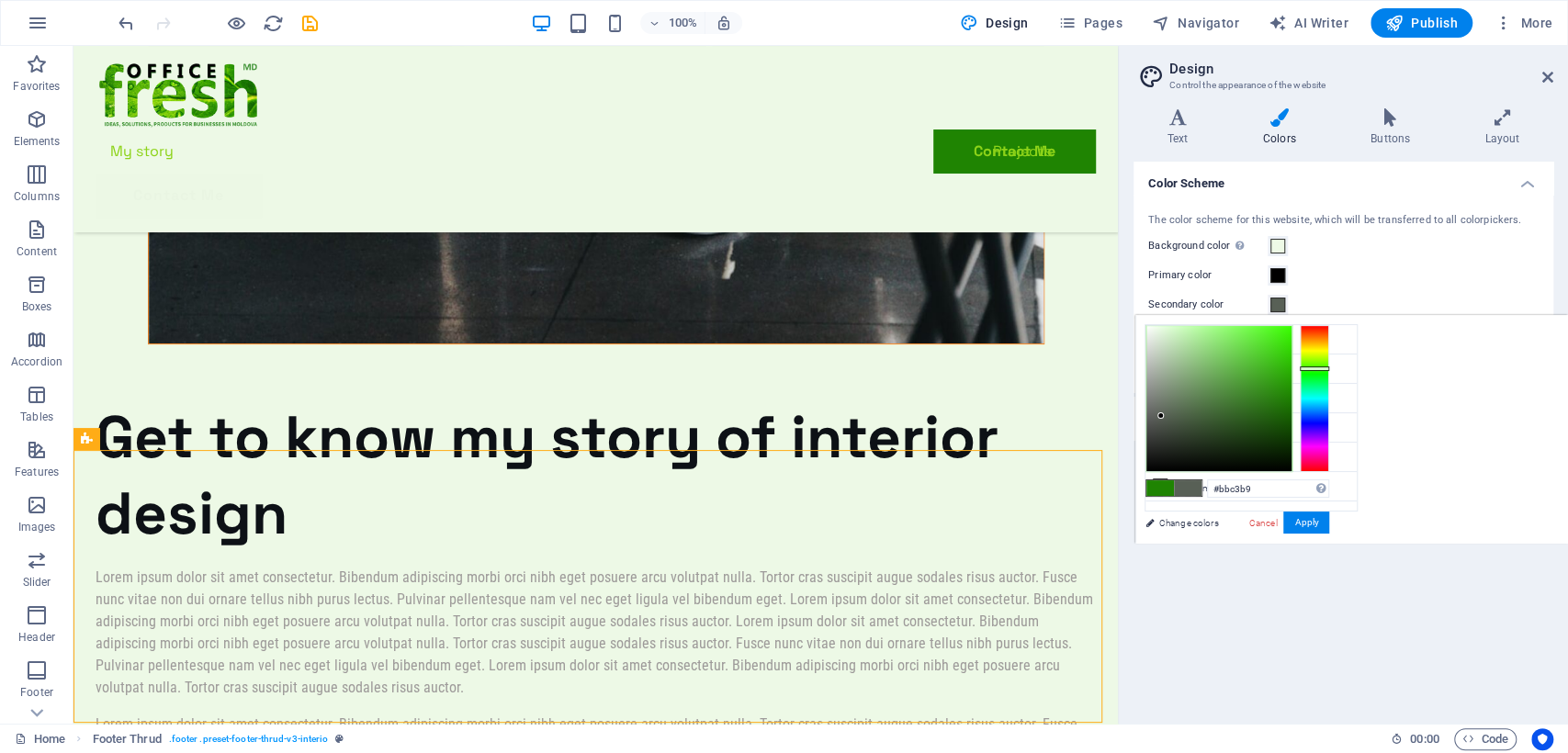 drag, startPoint x: 1162, startPoint y: 420, endPoint x: 1154, endPoint y: 359, distance: 61.52235 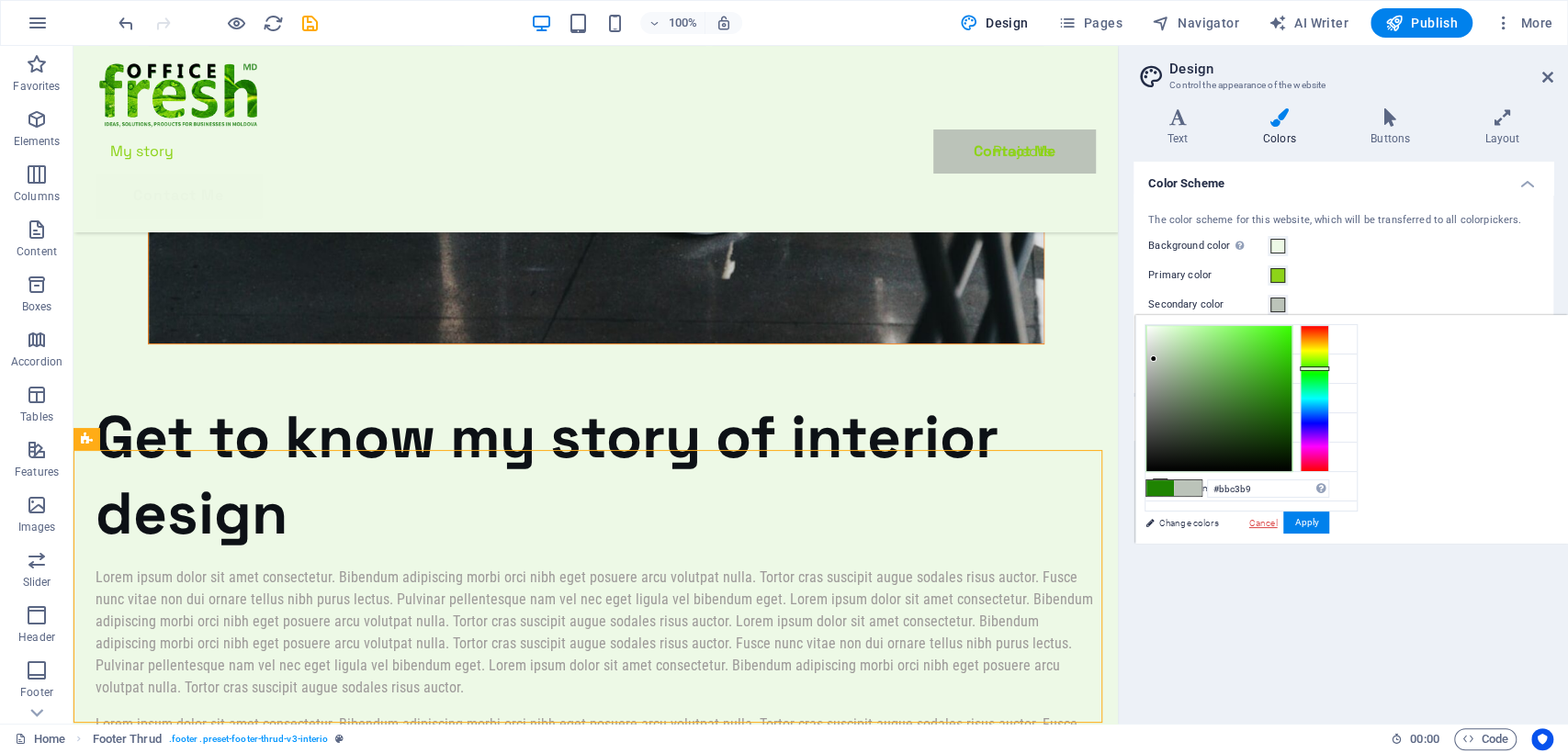click on "Cancel" at bounding box center (1263, 523) 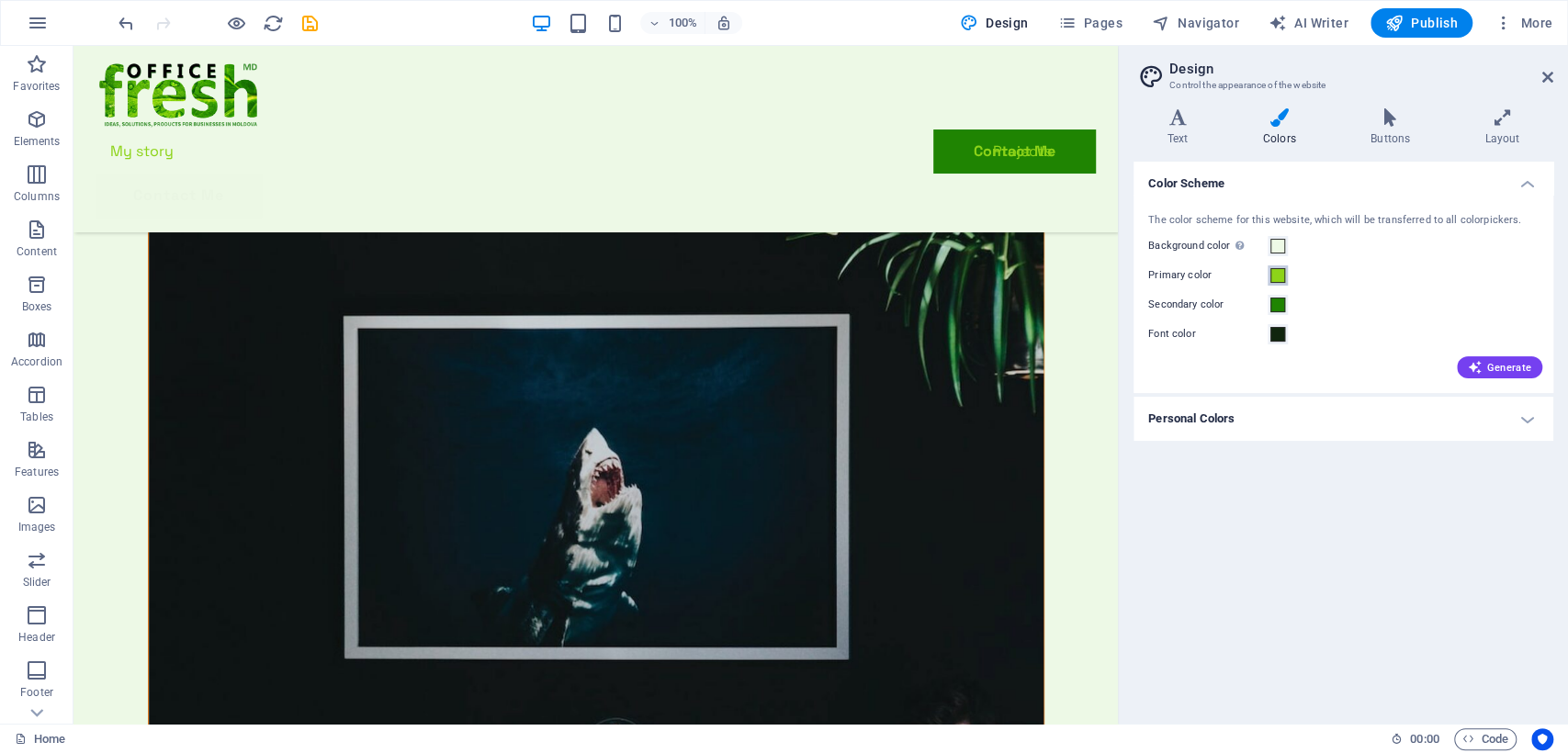 click at bounding box center (1278, 275) 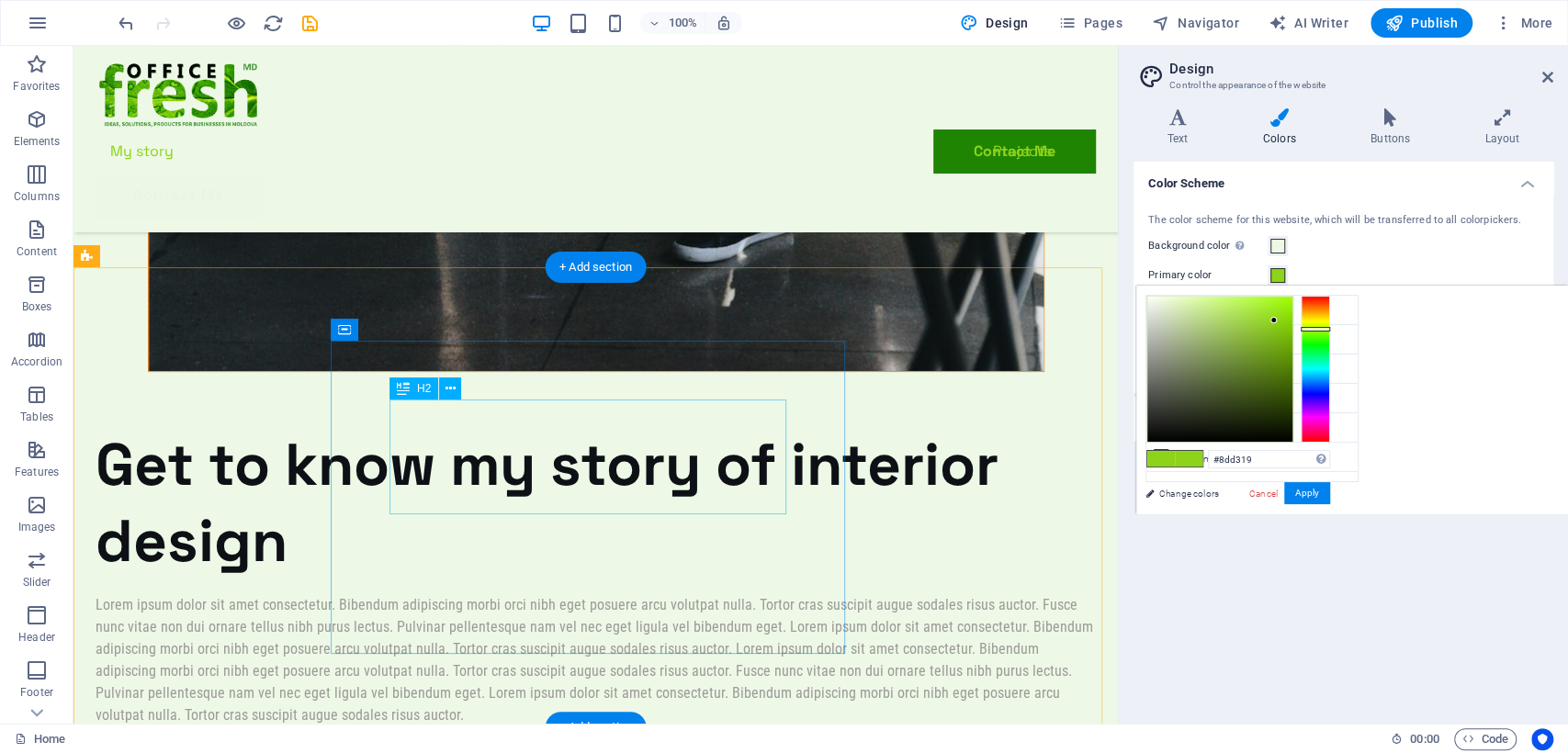 scroll, scrollTop: 4946, scrollLeft: 0, axis: vertical 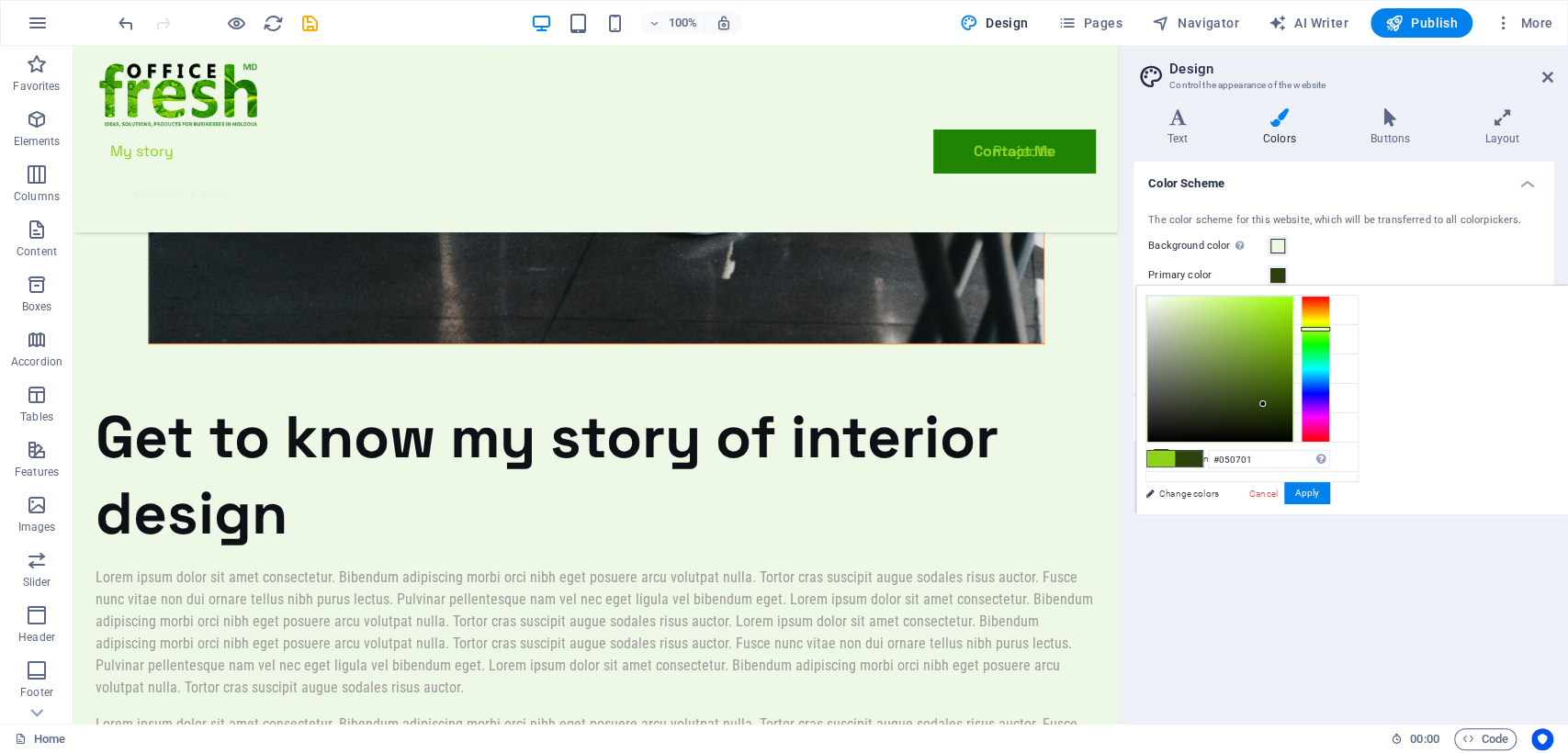 type on "#000000" 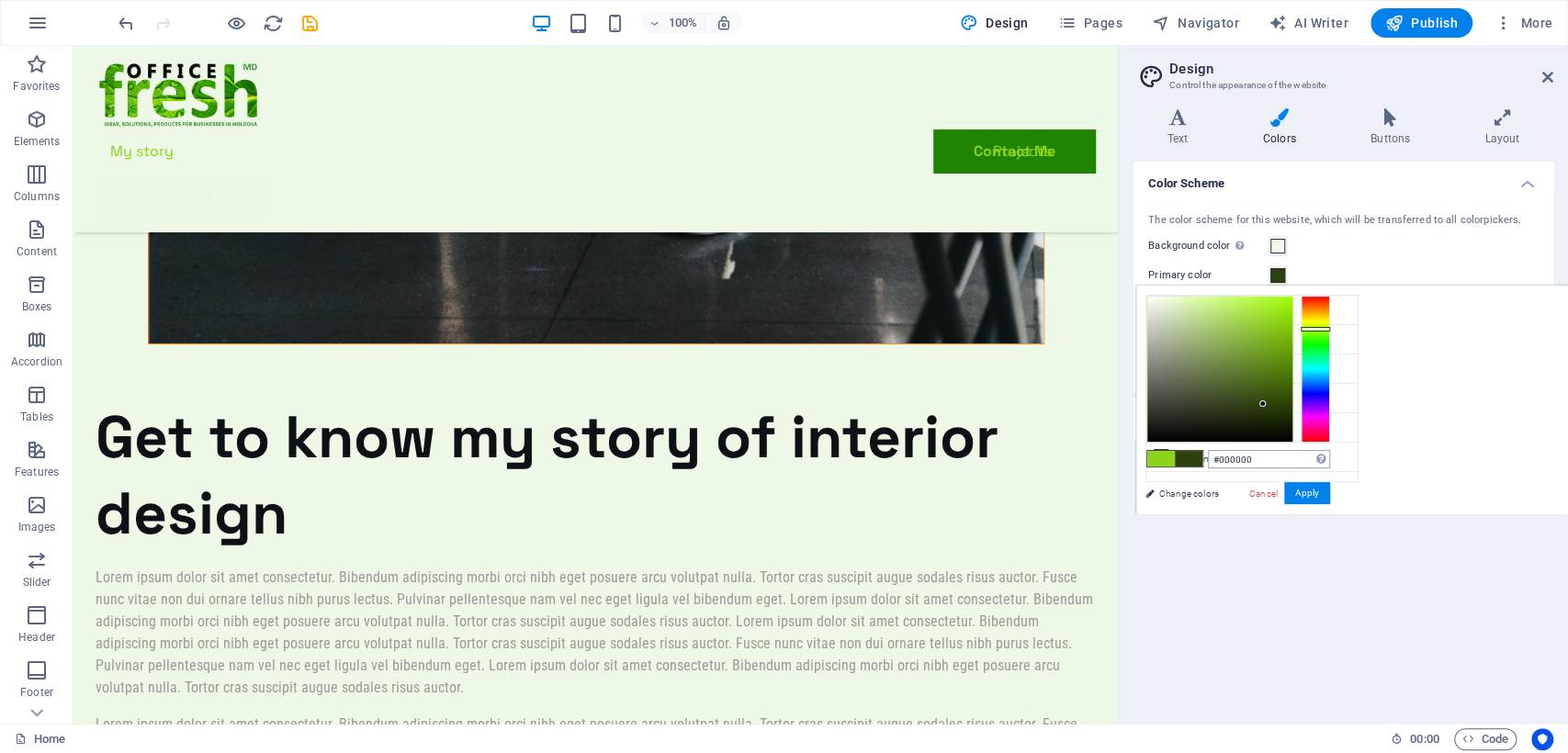 drag, startPoint x: 1263, startPoint y: 334, endPoint x: 1258, endPoint y: 450, distance: 116.10771 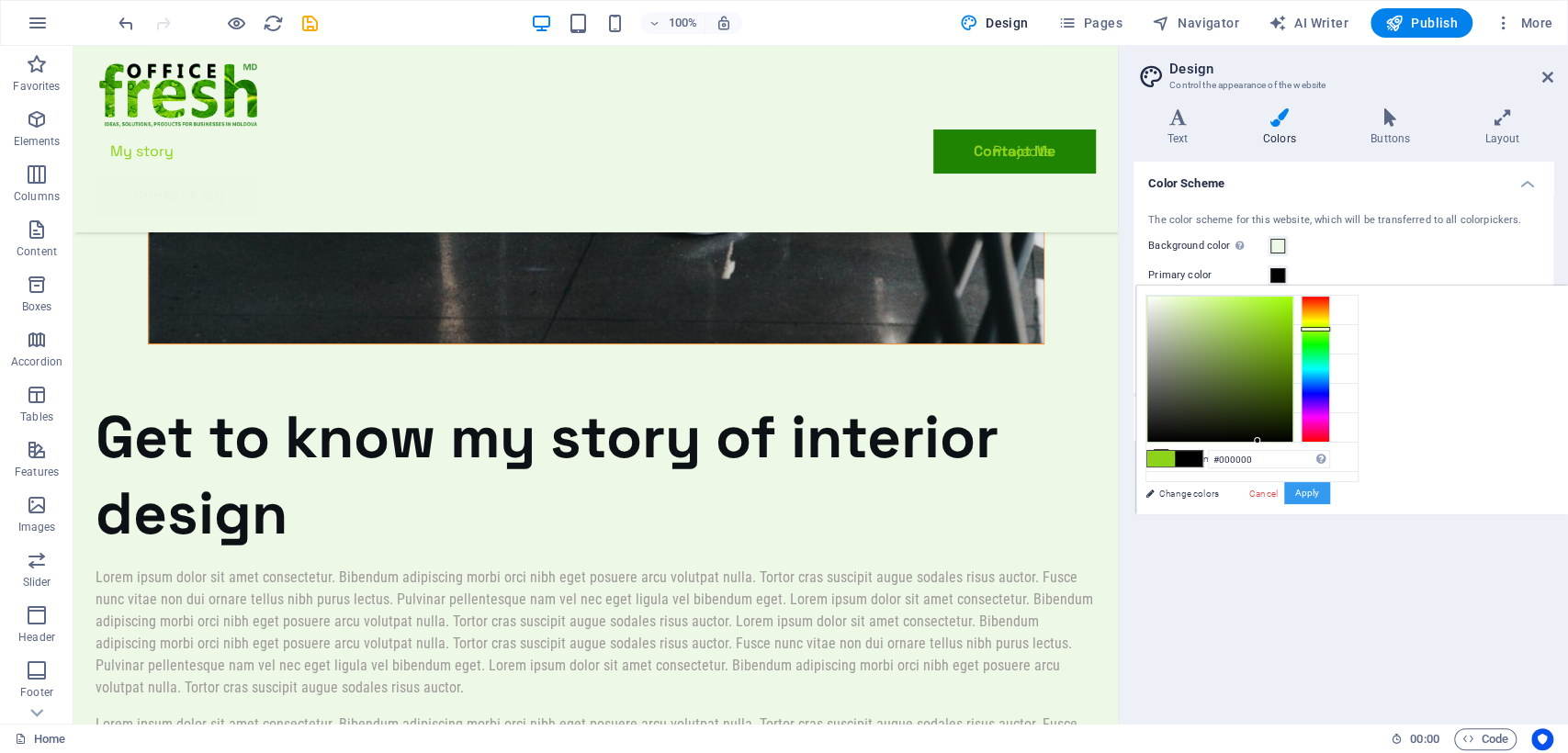 click on "Apply" at bounding box center (1307, 493) 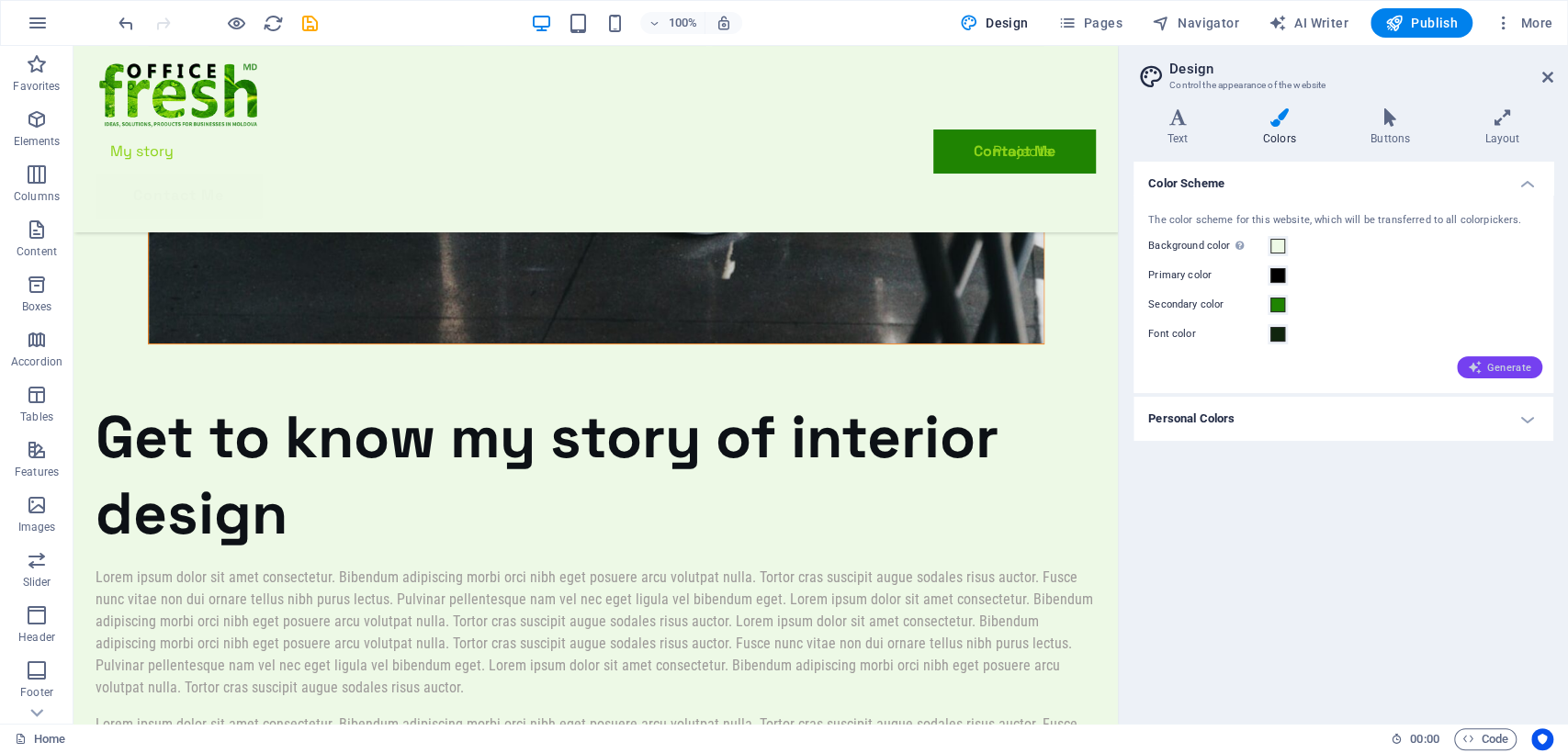 click on "Generate" at bounding box center (1499, 367) 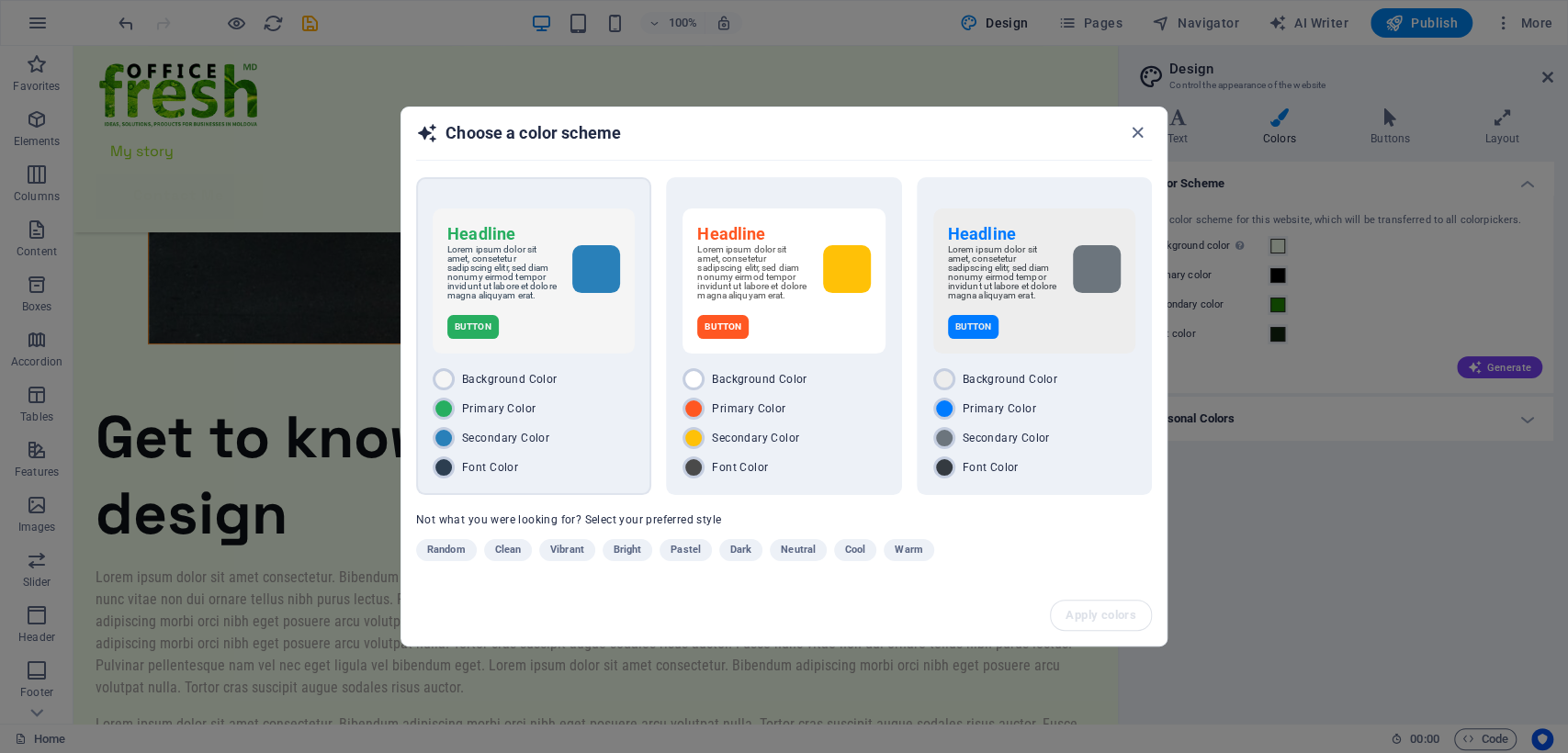 click on "Button" at bounding box center [473, 327] 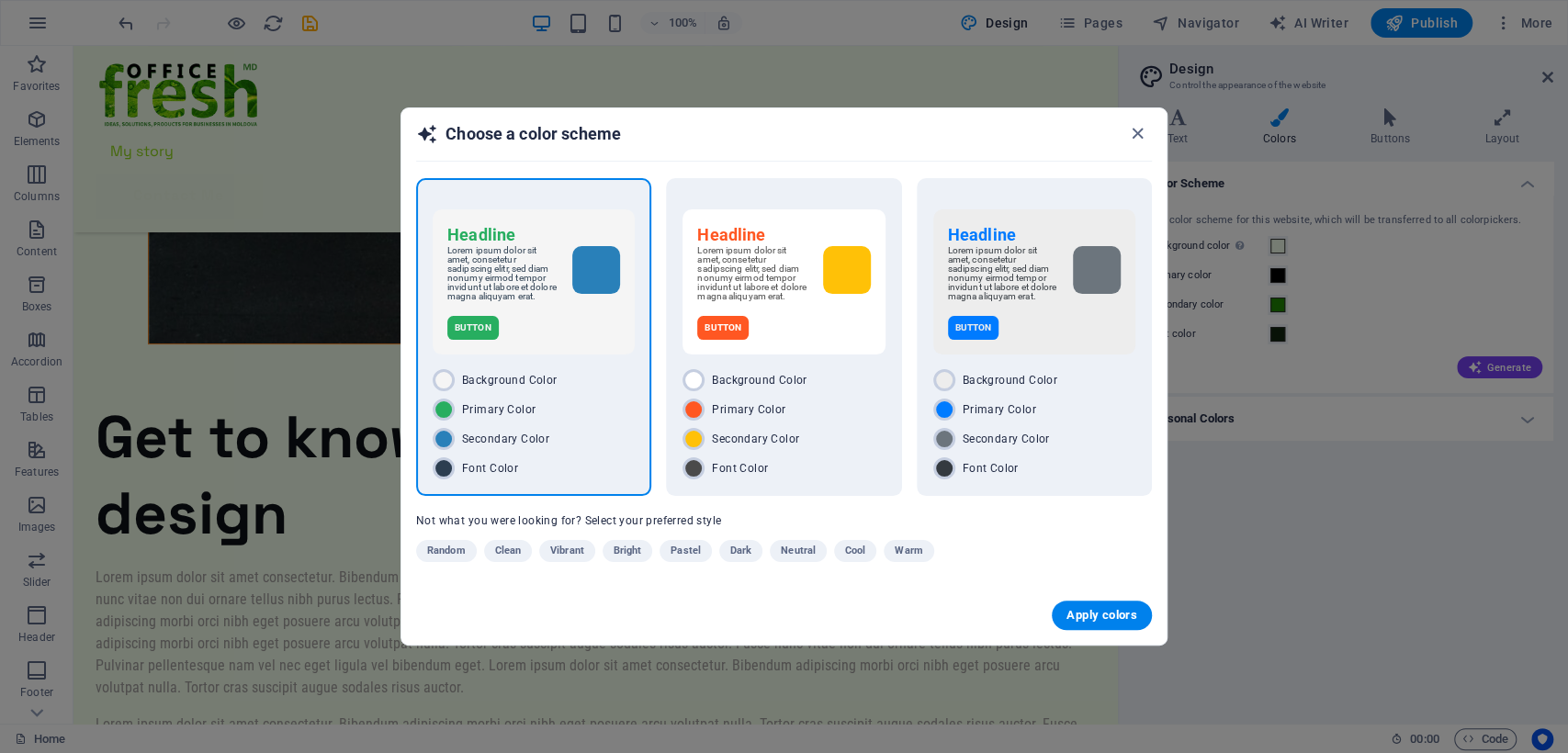 click on "Apply colors" at bounding box center [1101, 615] 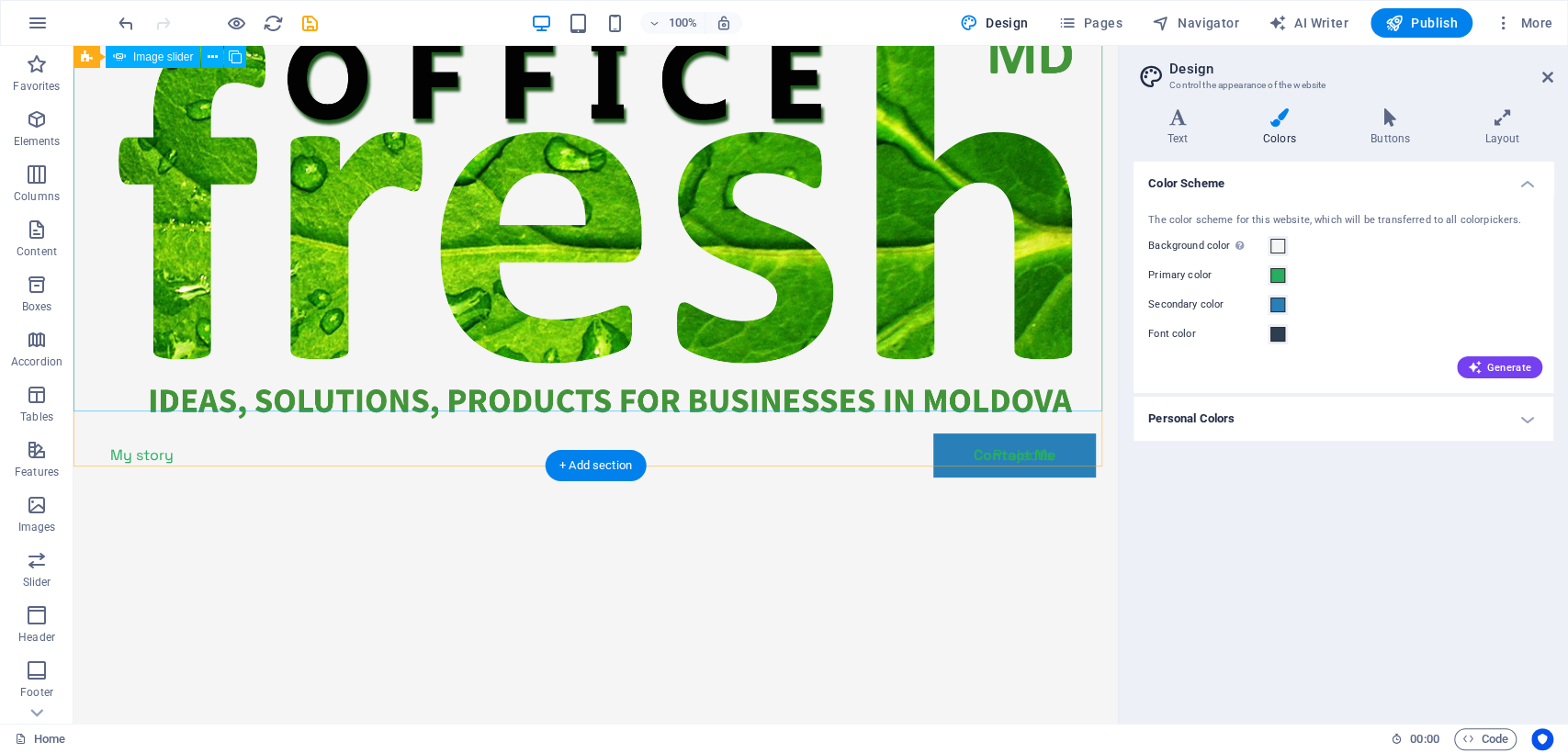 scroll, scrollTop: 0, scrollLeft: 0, axis: both 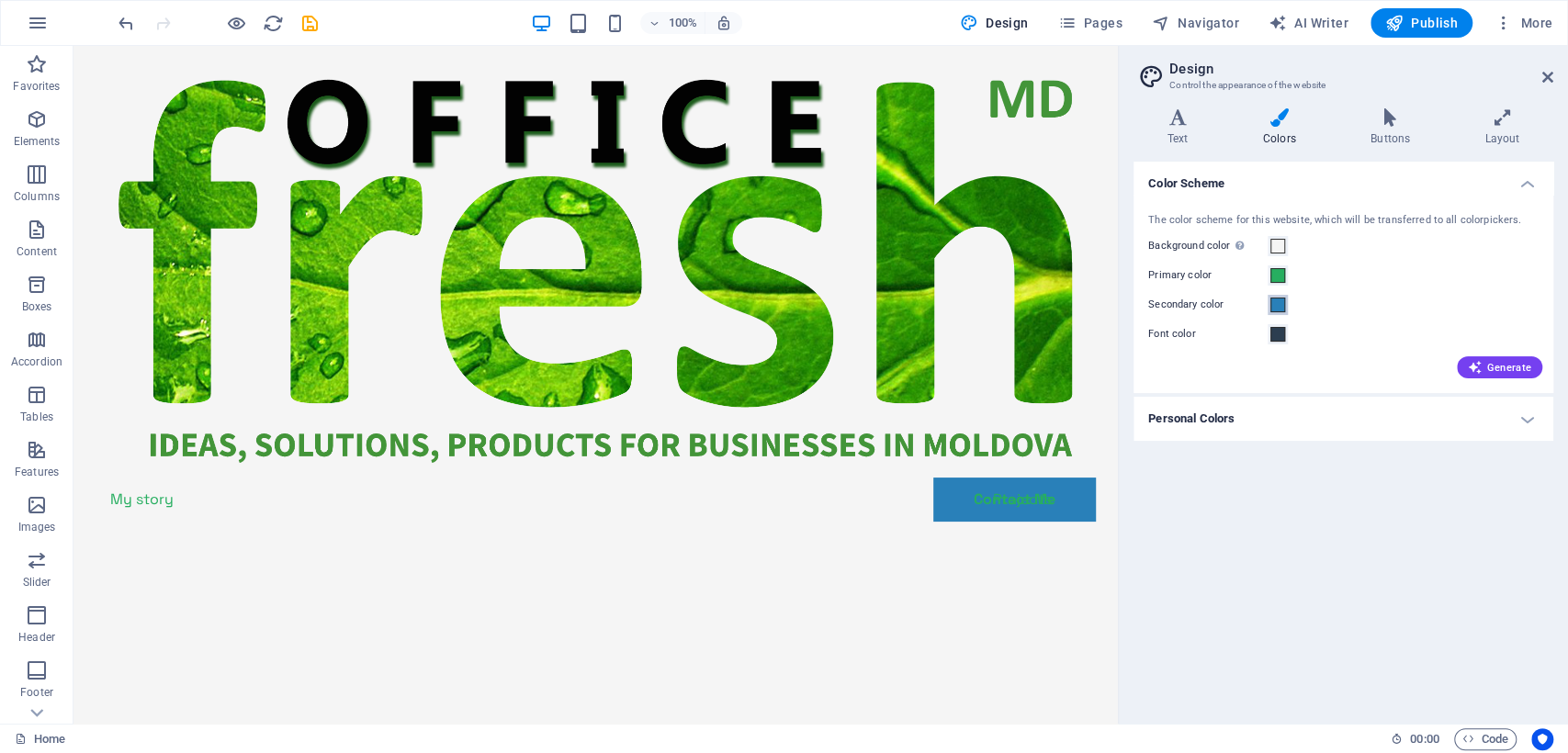 click at bounding box center [1278, 305] 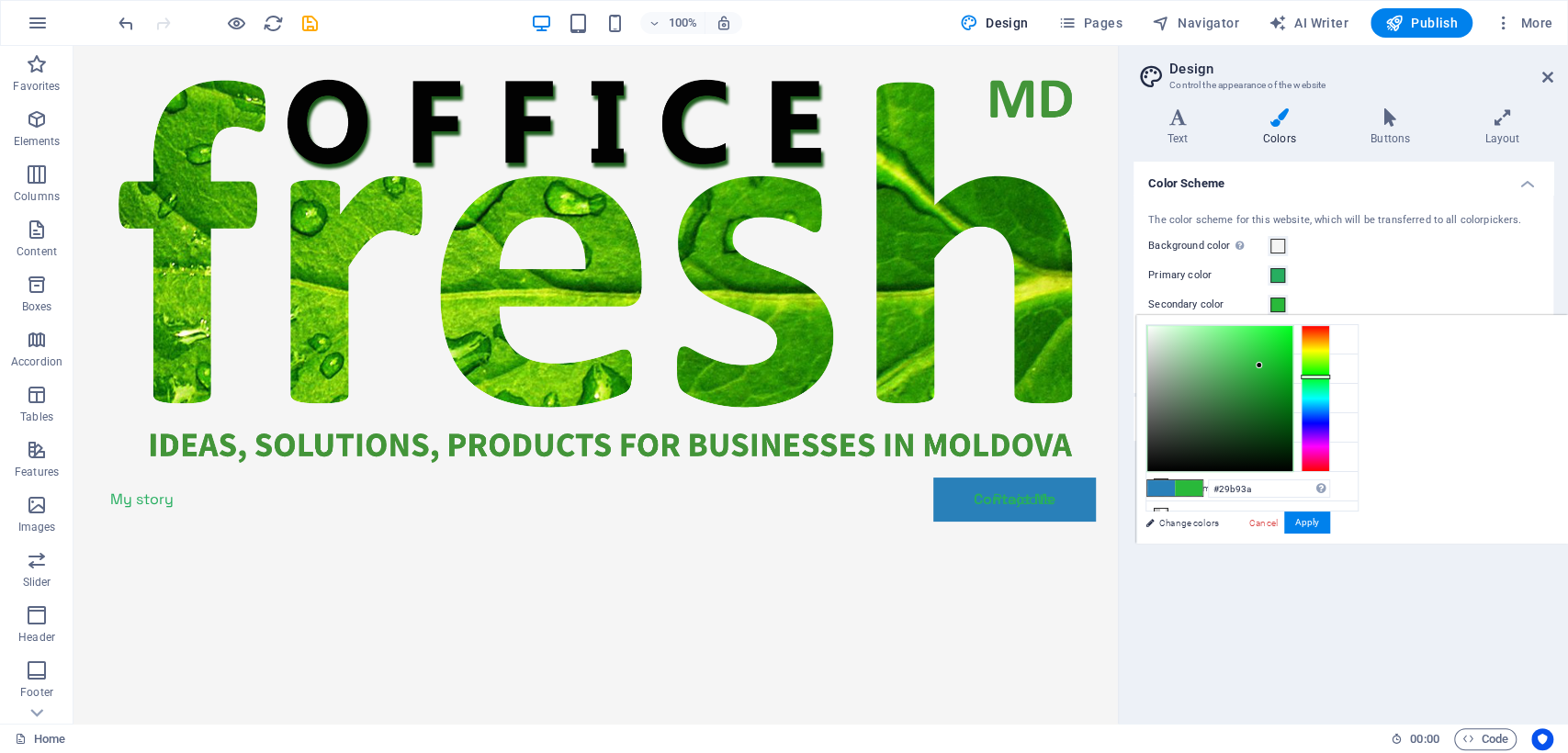 drag, startPoint x: 1318, startPoint y: 401, endPoint x: 1319, endPoint y: 376, distance: 25.019992 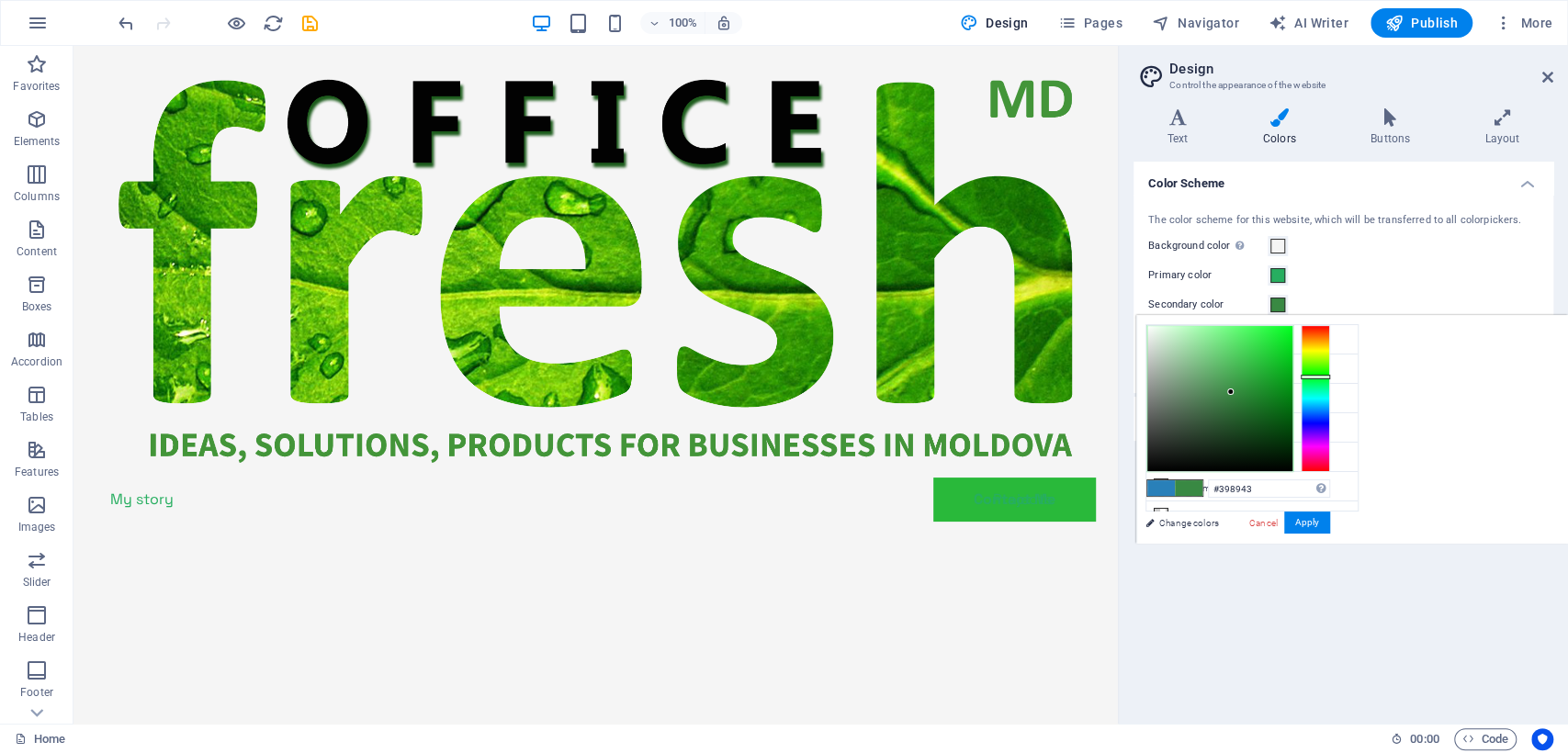 drag, startPoint x: 1227, startPoint y: 371, endPoint x: 1231, endPoint y: 392, distance: 21.377558 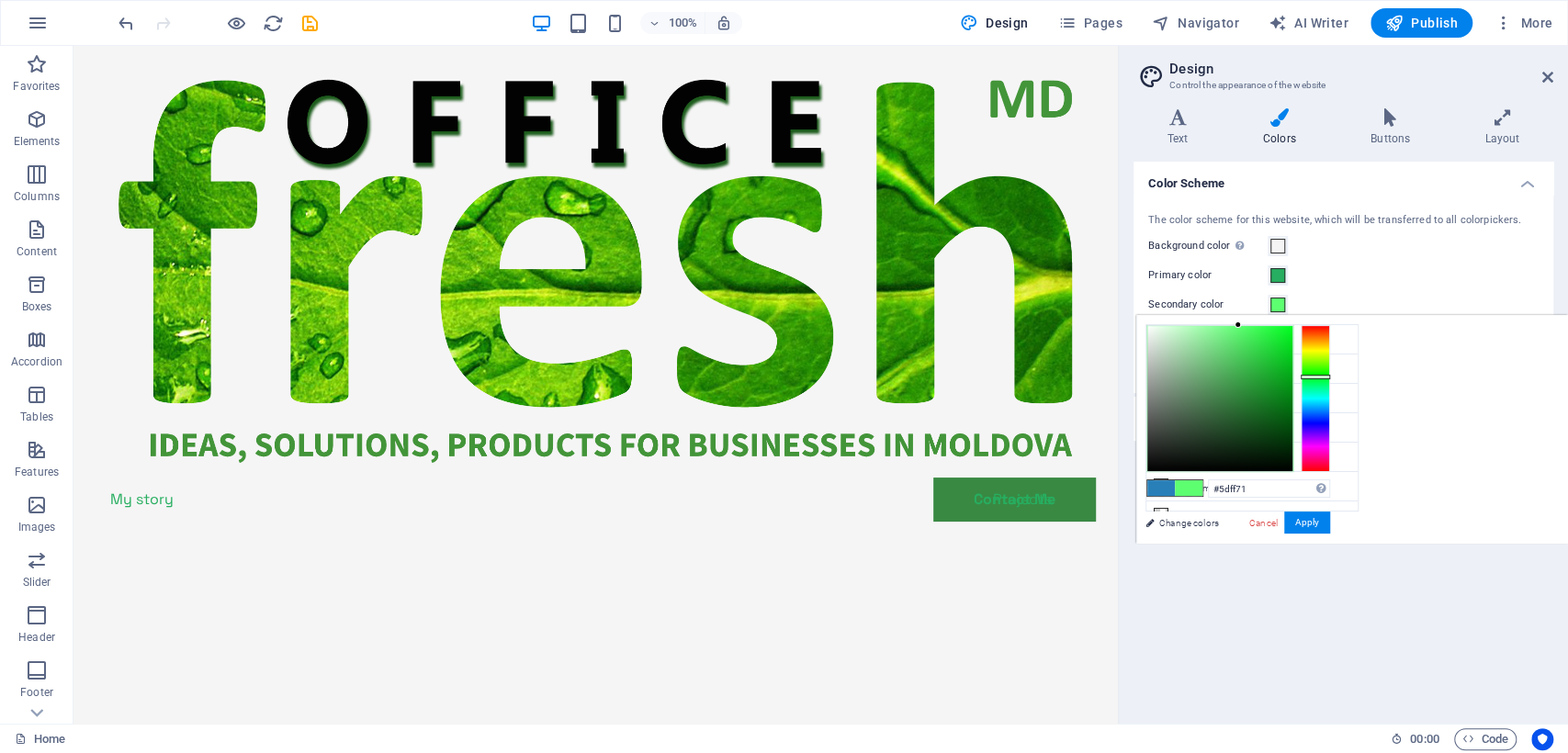 drag, startPoint x: 1231, startPoint y: 392, endPoint x: 1238, endPoint y: 314, distance: 78.31347 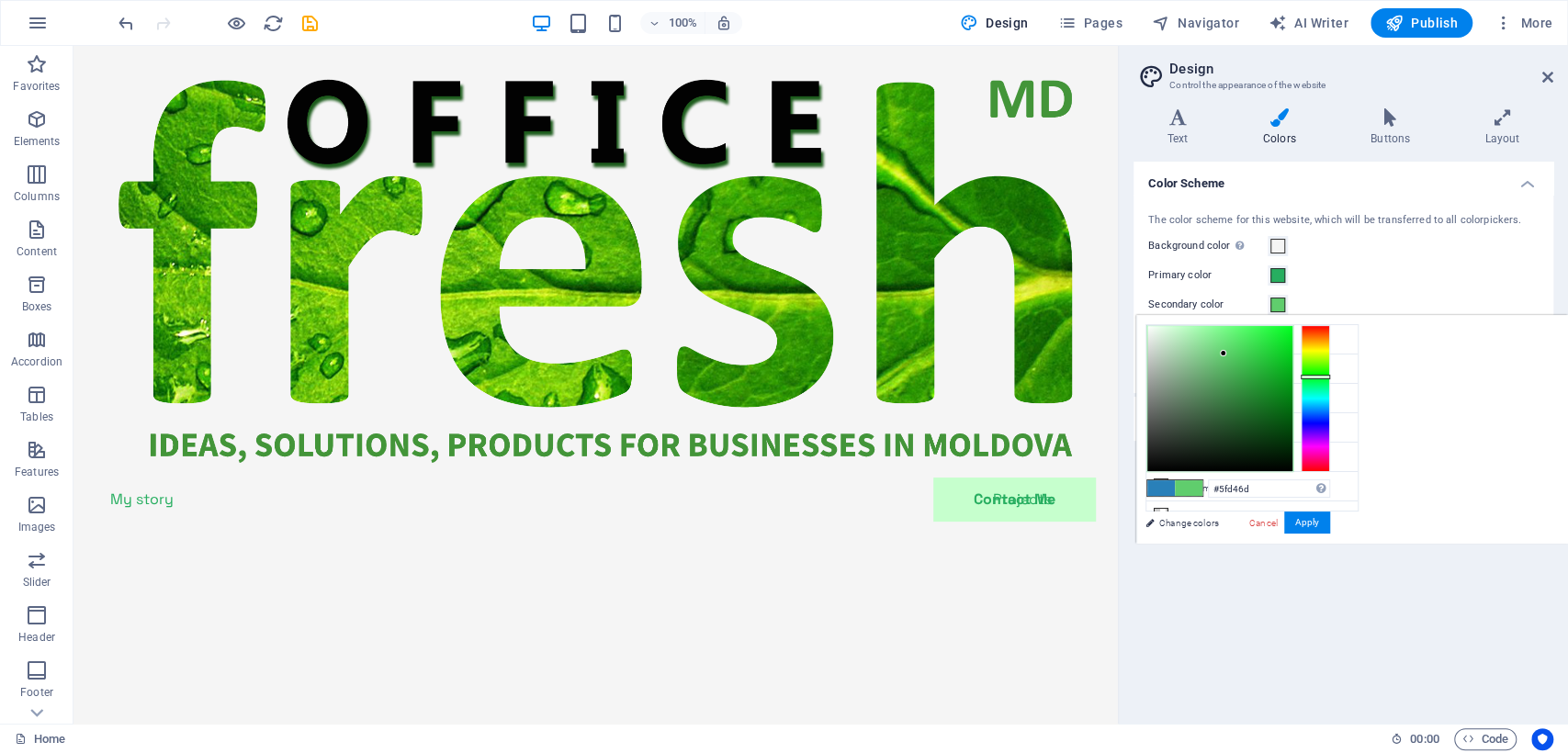 drag, startPoint x: 1151, startPoint y: 338, endPoint x: 1226, endPoint y: 350, distance: 75.95393 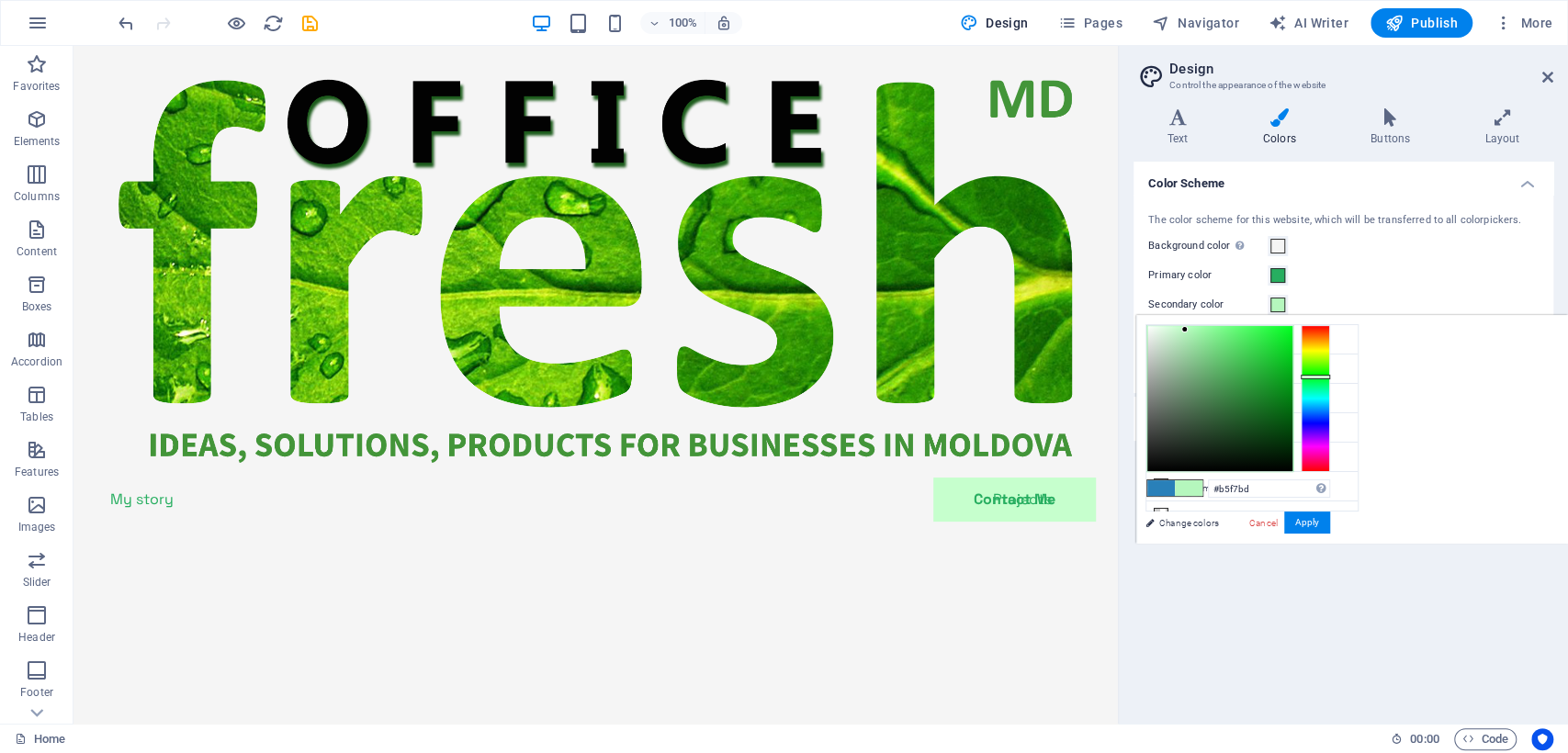 click at bounding box center [1220, 399] 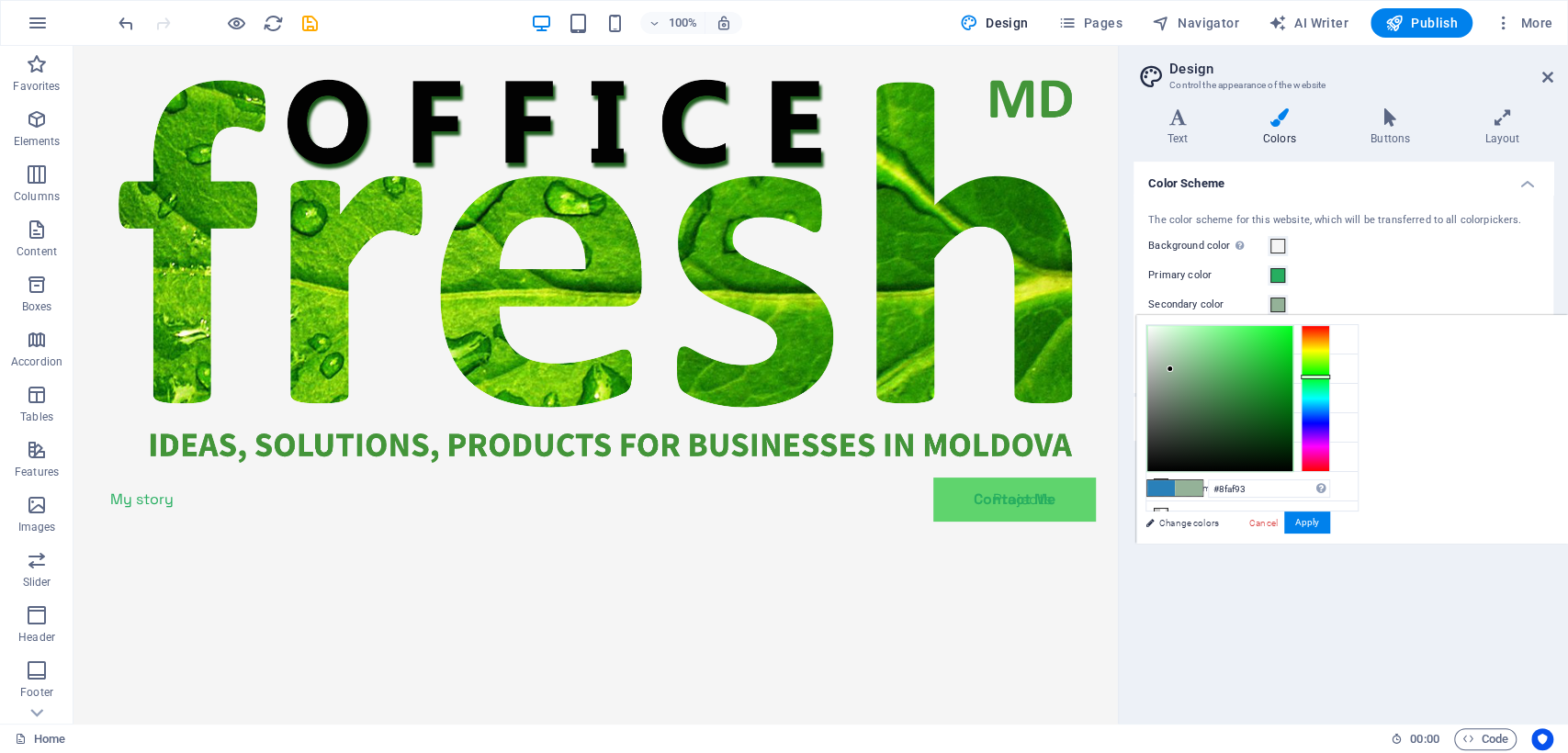 drag, startPoint x: 1191, startPoint y: 330, endPoint x: 1172, endPoint y: 371, distance: 45.188494 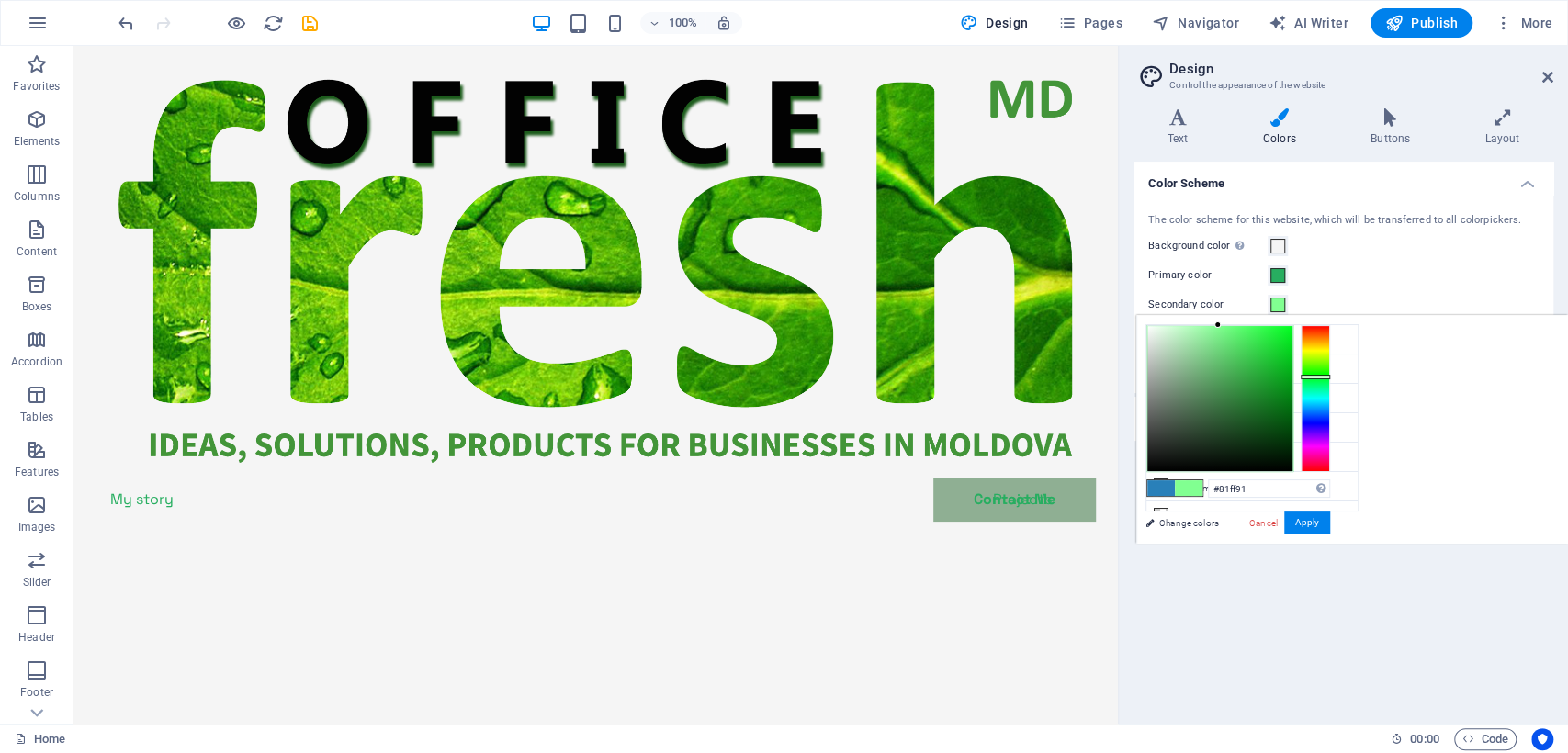 drag, startPoint x: 1178, startPoint y: 354, endPoint x: 1218, endPoint y: 325, distance: 49.406477 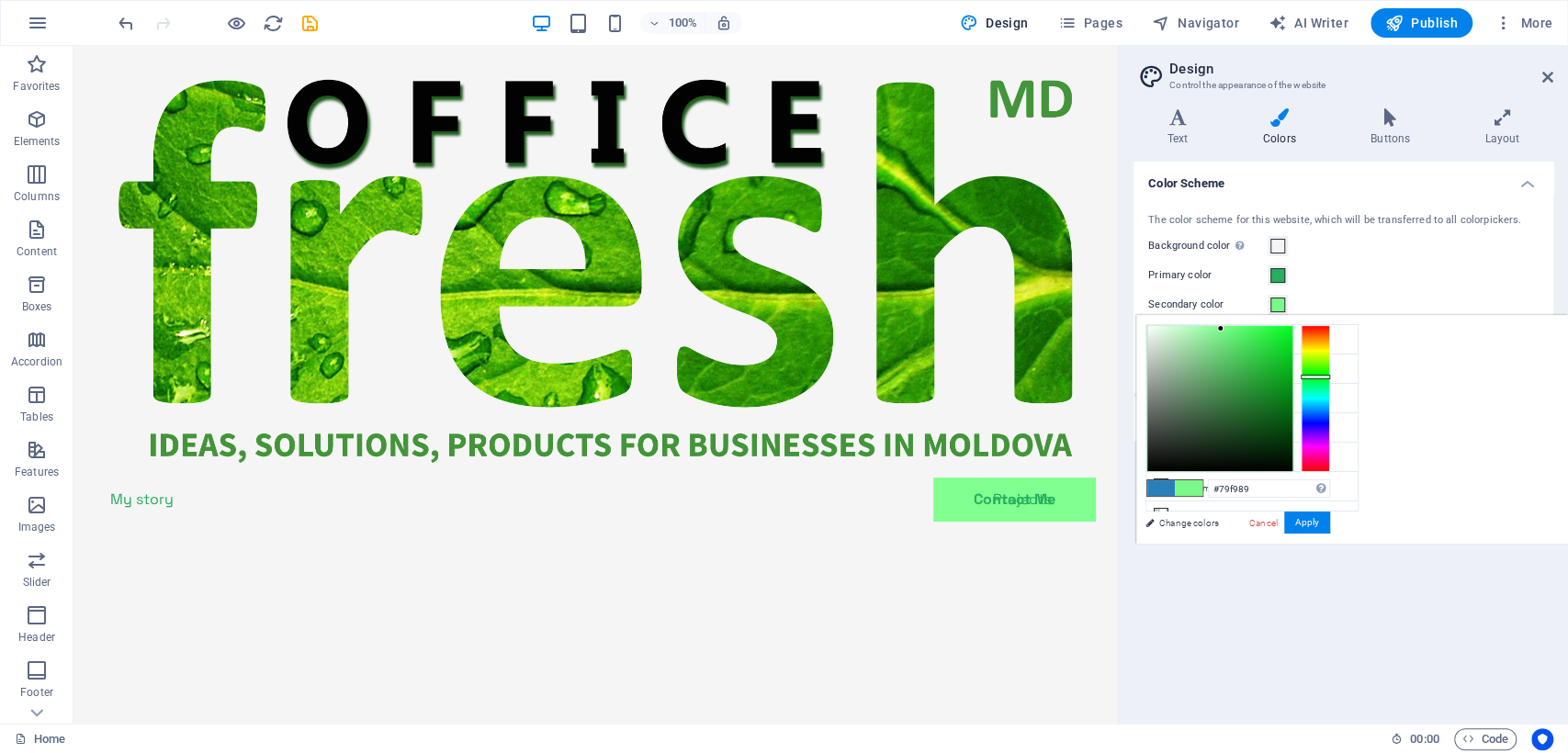 click at bounding box center [1220, 399] 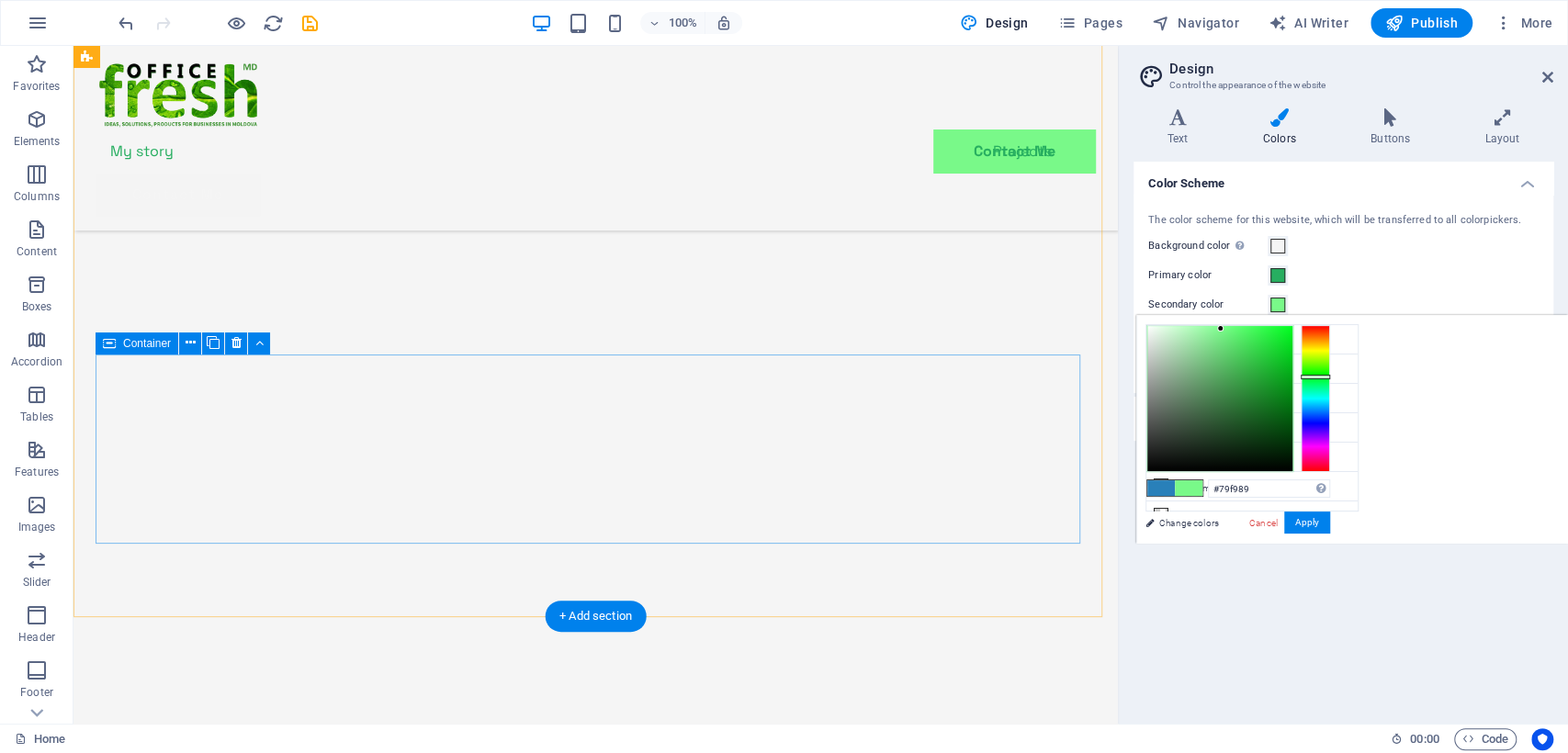 scroll, scrollTop: 1428, scrollLeft: 0, axis: vertical 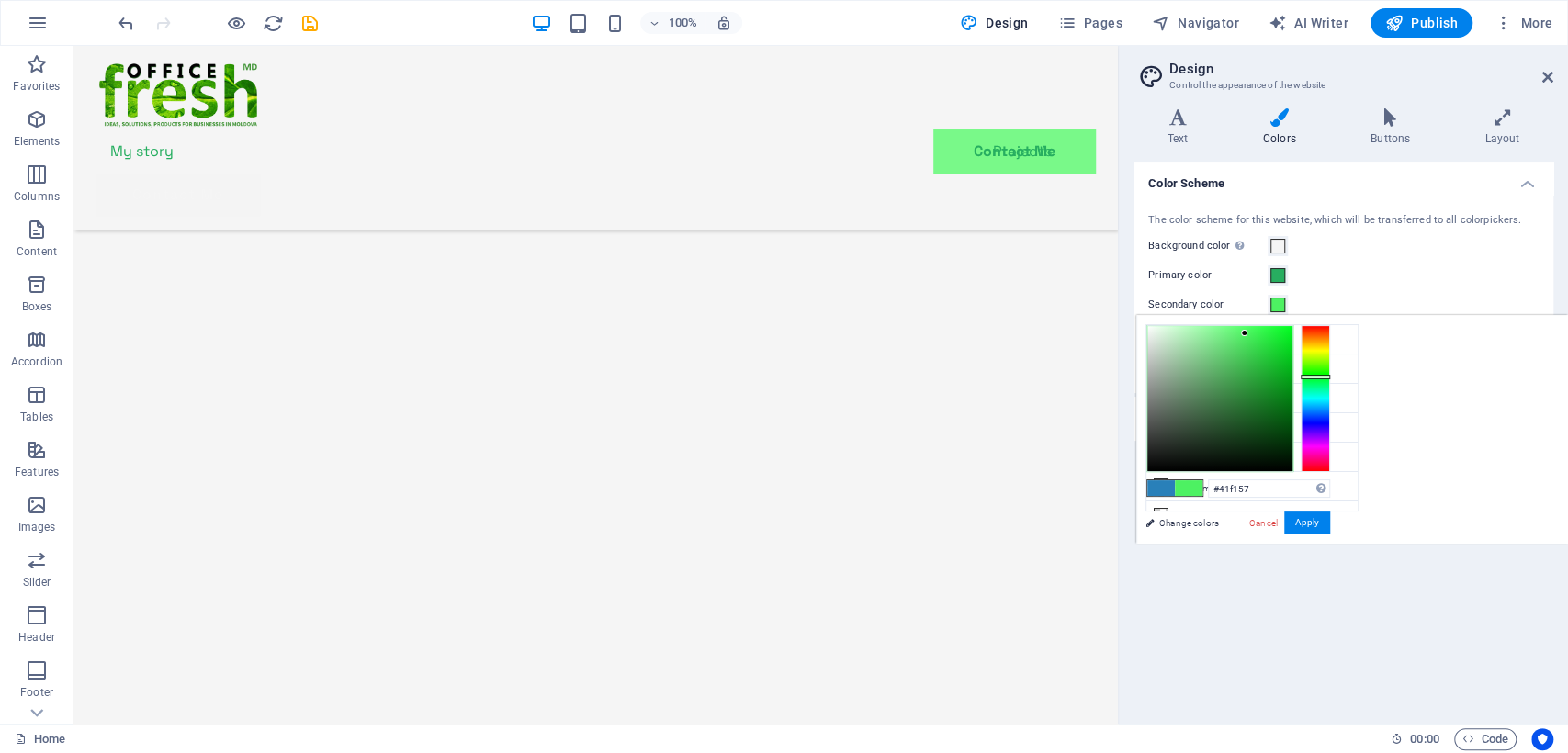 drag, startPoint x: 1218, startPoint y: 332, endPoint x: 1252, endPoint y: 333, distance: 34.0147 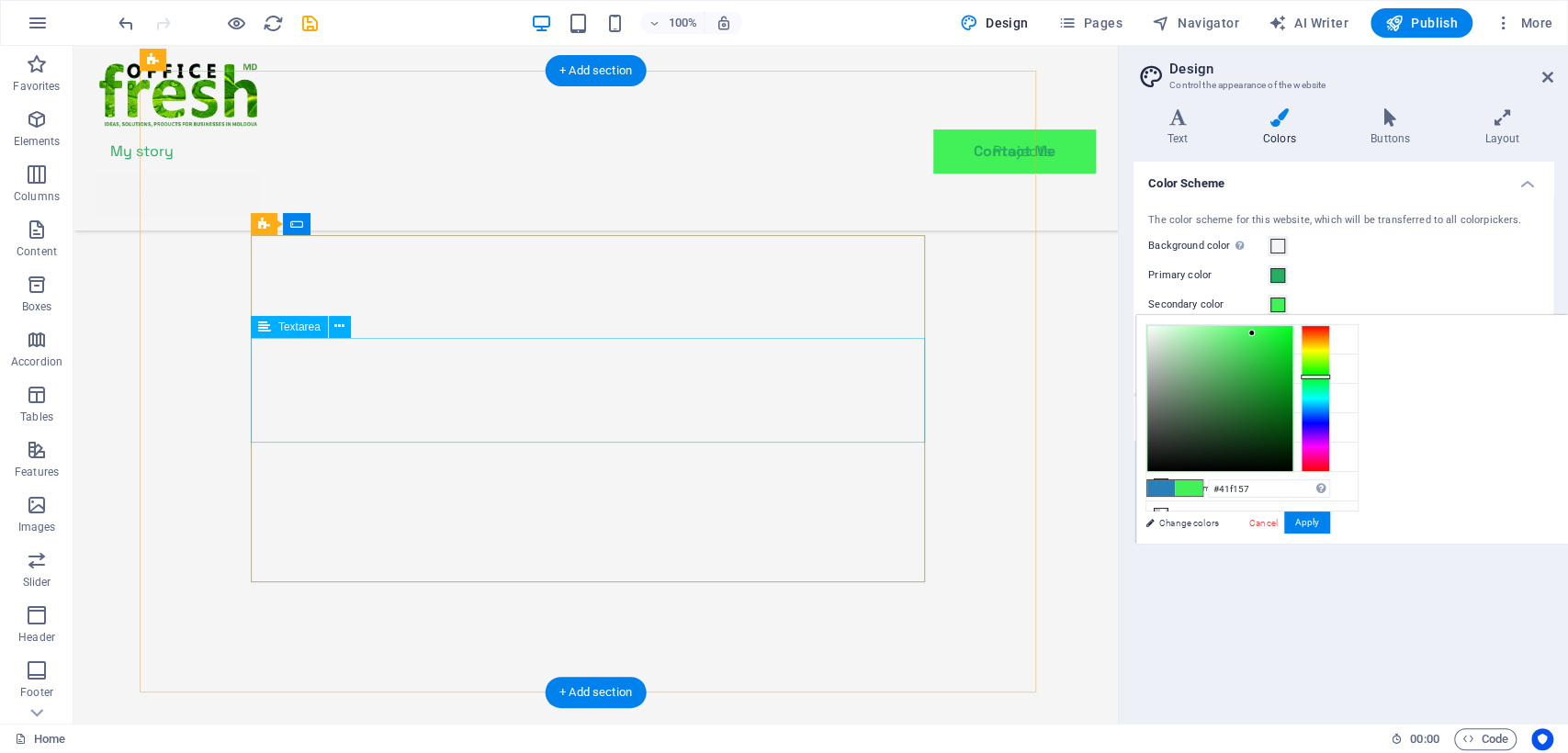 scroll, scrollTop: 0, scrollLeft: 0, axis: both 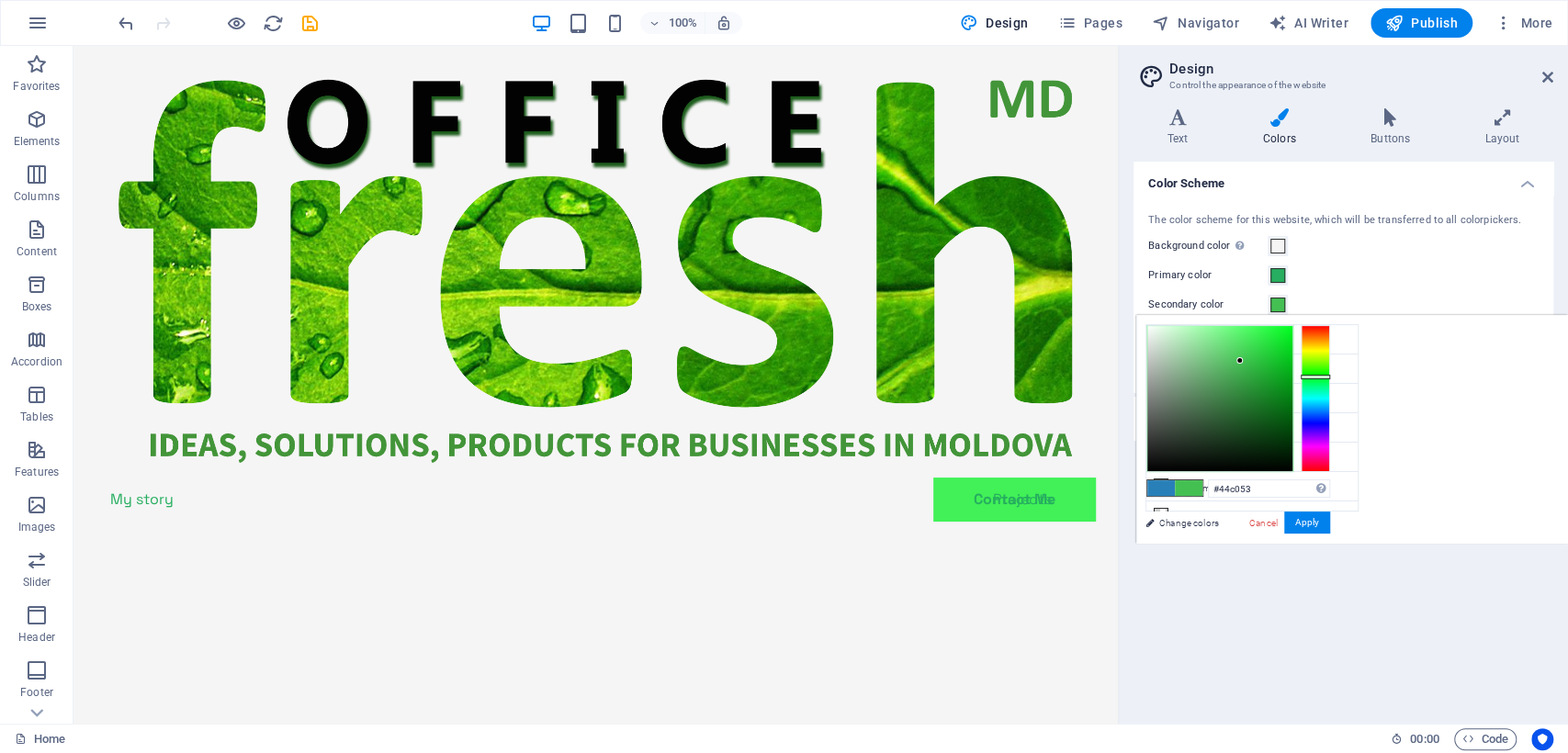 drag, startPoint x: 1241, startPoint y: 348, endPoint x: 1240, endPoint y: 361, distance: 13.038405 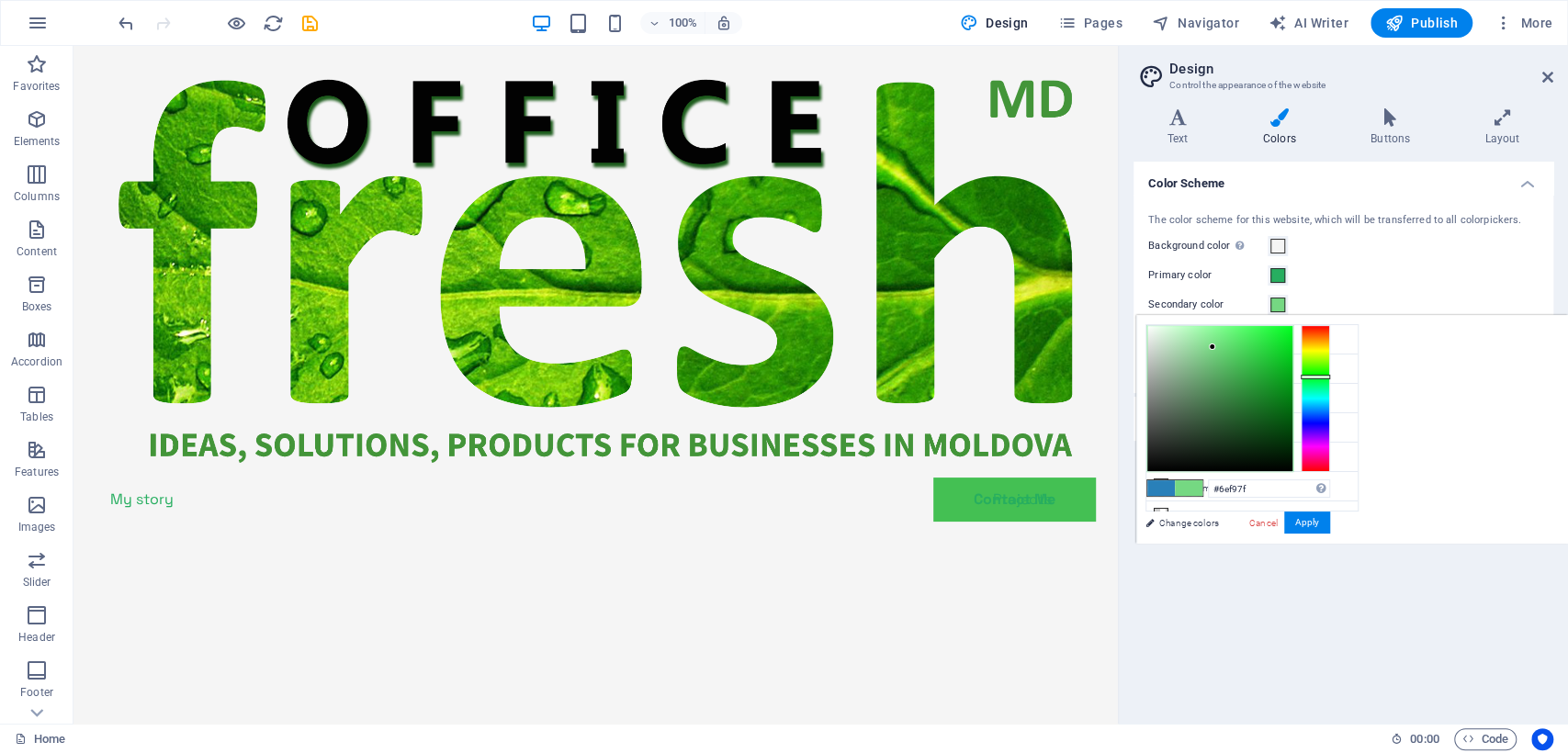 drag, startPoint x: 1240, startPoint y: 365, endPoint x: 1227, endPoint y: 329, distance: 38.2753 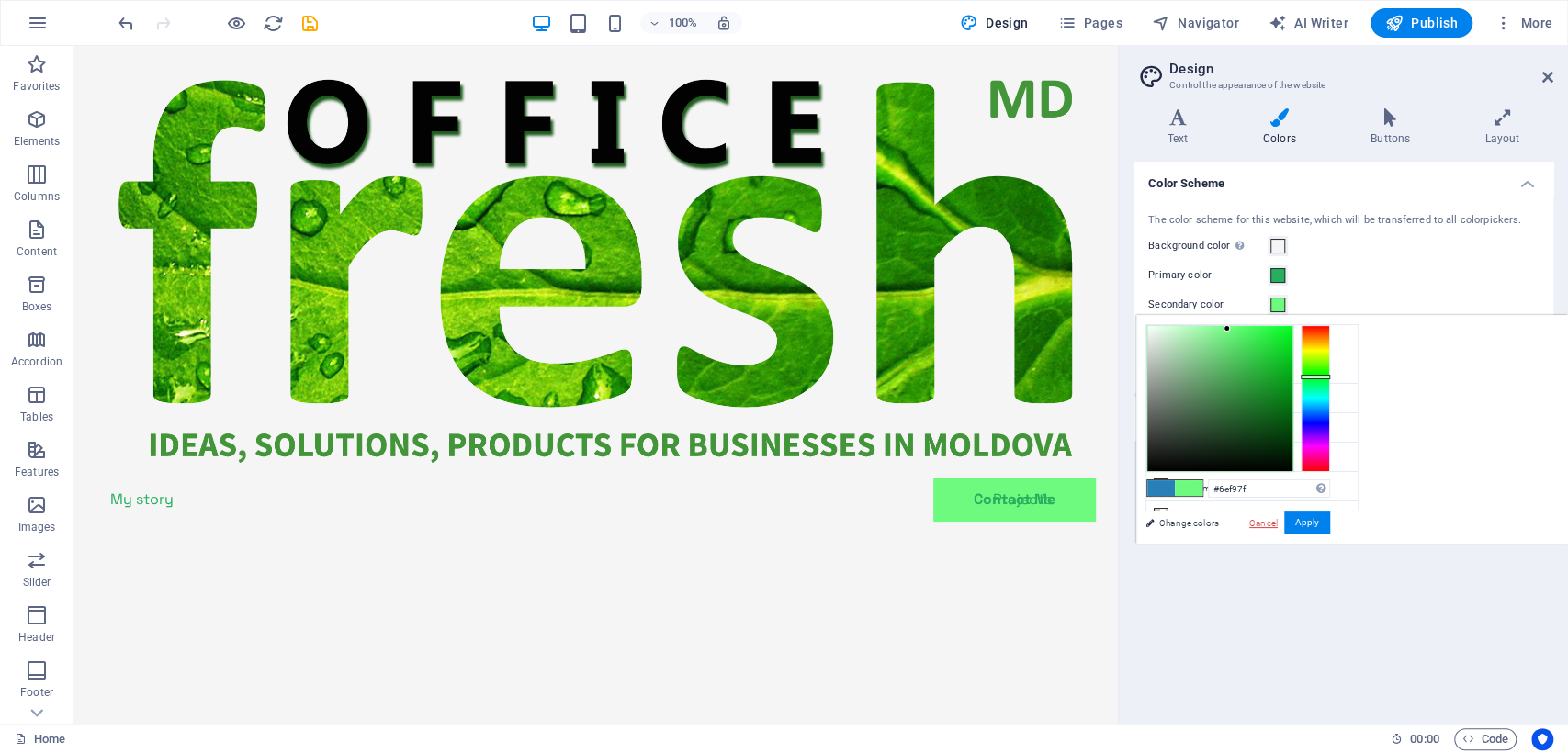 click on "Cancel" at bounding box center [1263, 523] 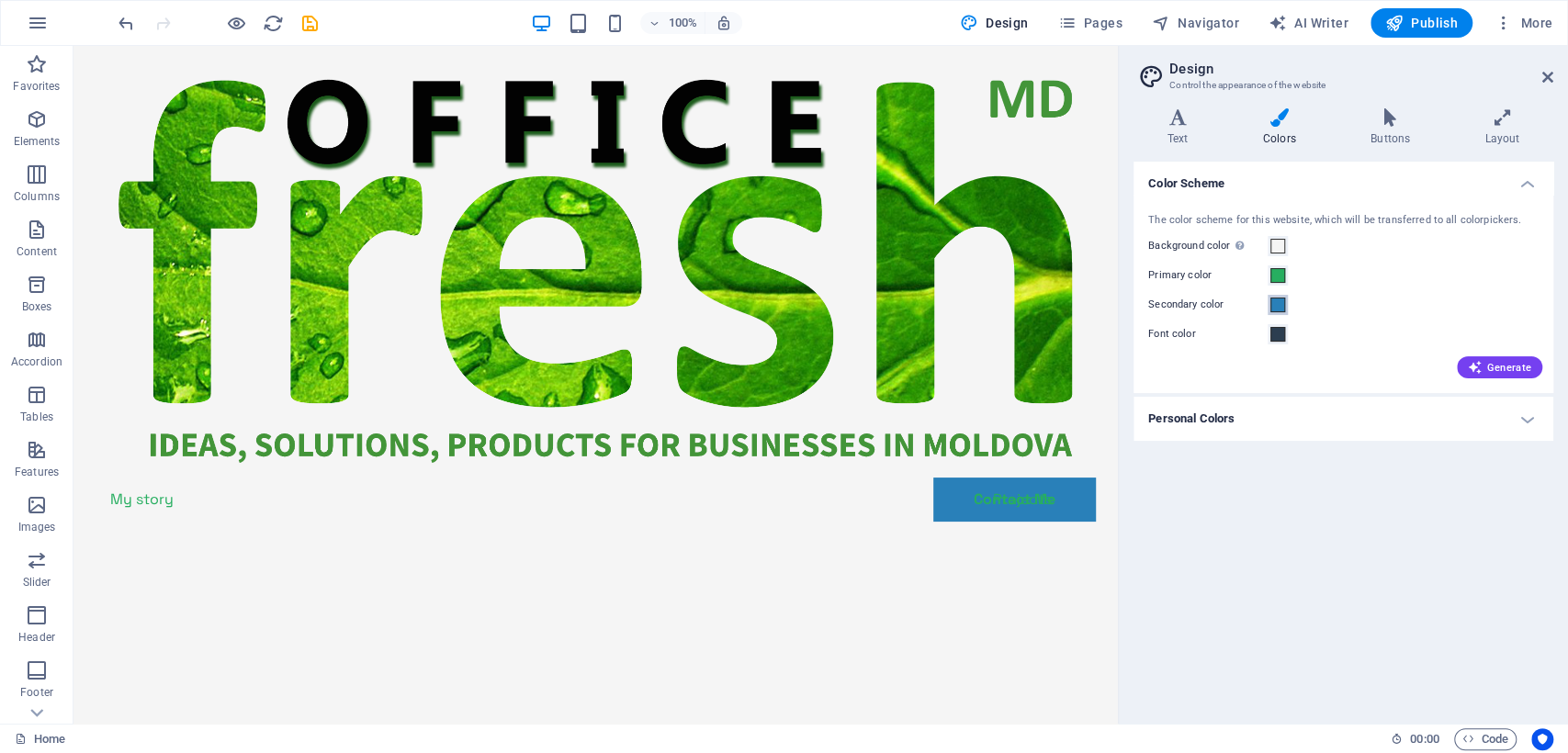 click at bounding box center (1278, 305) 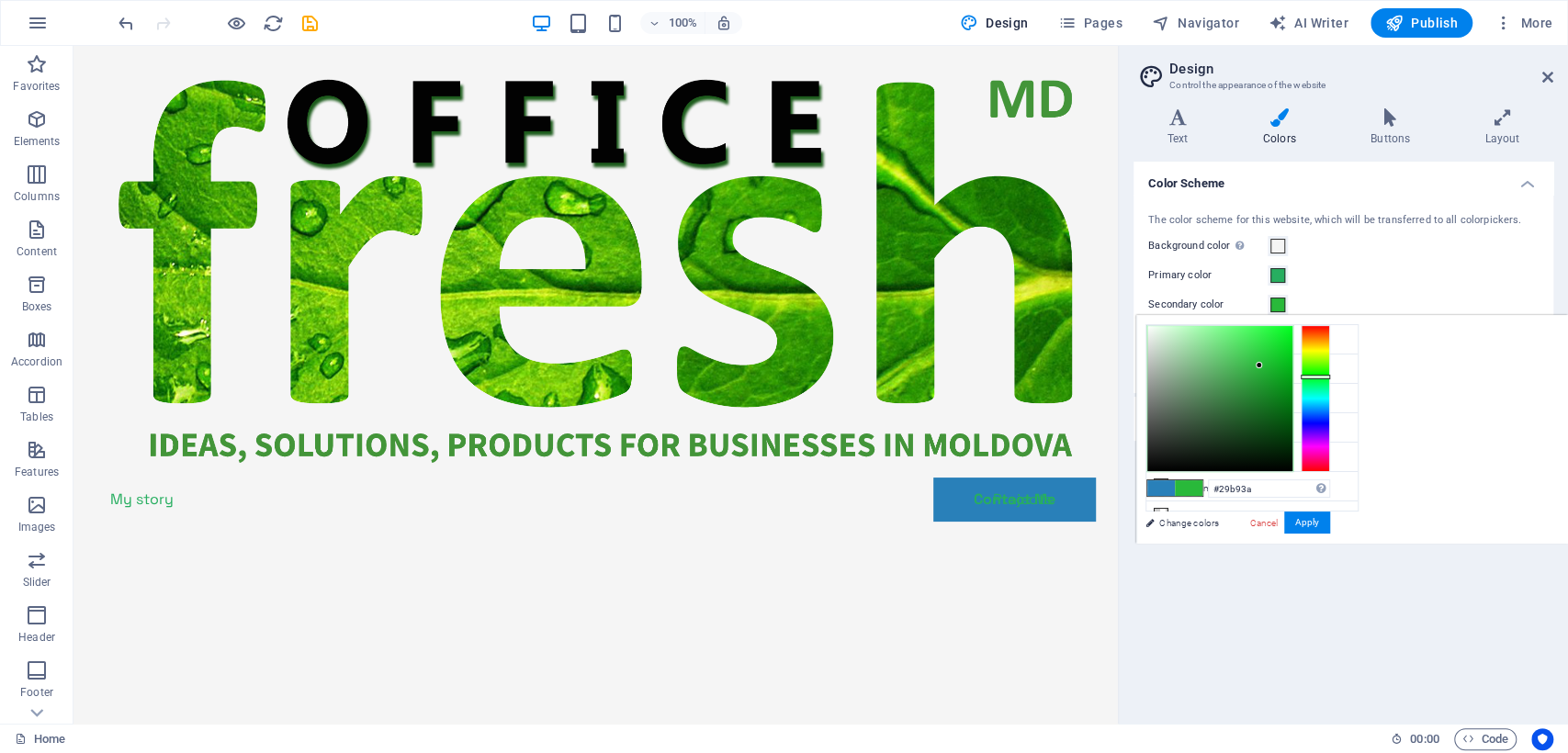 drag, startPoint x: 1319, startPoint y: 399, endPoint x: 1311, endPoint y: 376, distance: 24.351591 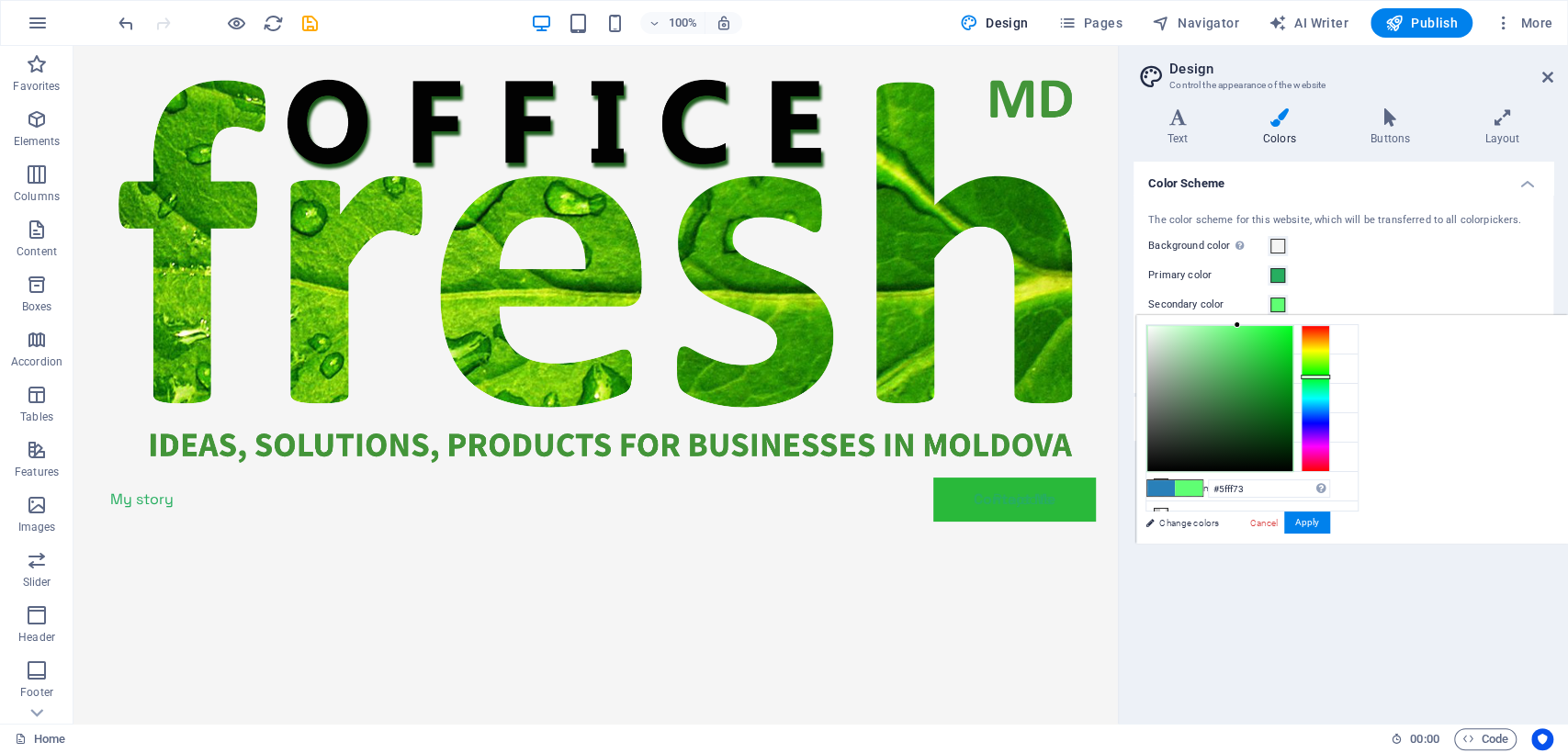 drag, startPoint x: 1252, startPoint y: 351, endPoint x: 1237, endPoint y: 310, distance: 43.65776 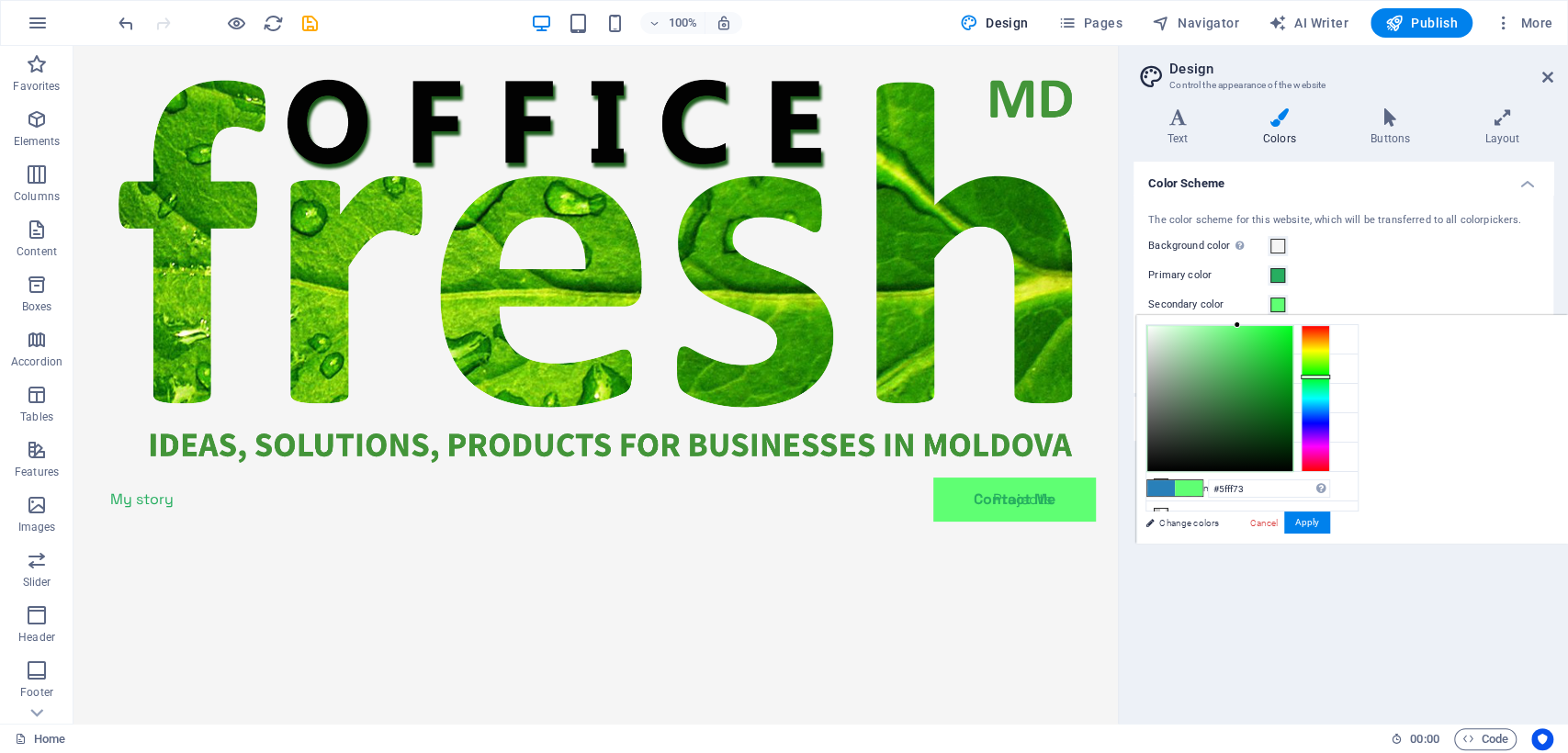 click on "#0852ed rgb(8, 82, 237) rgba(8, 82, 237, 90%) hsv(221,97,93) hsl(221, 93%, 48%) Cancel Apply" at bounding box center (1237, 563) 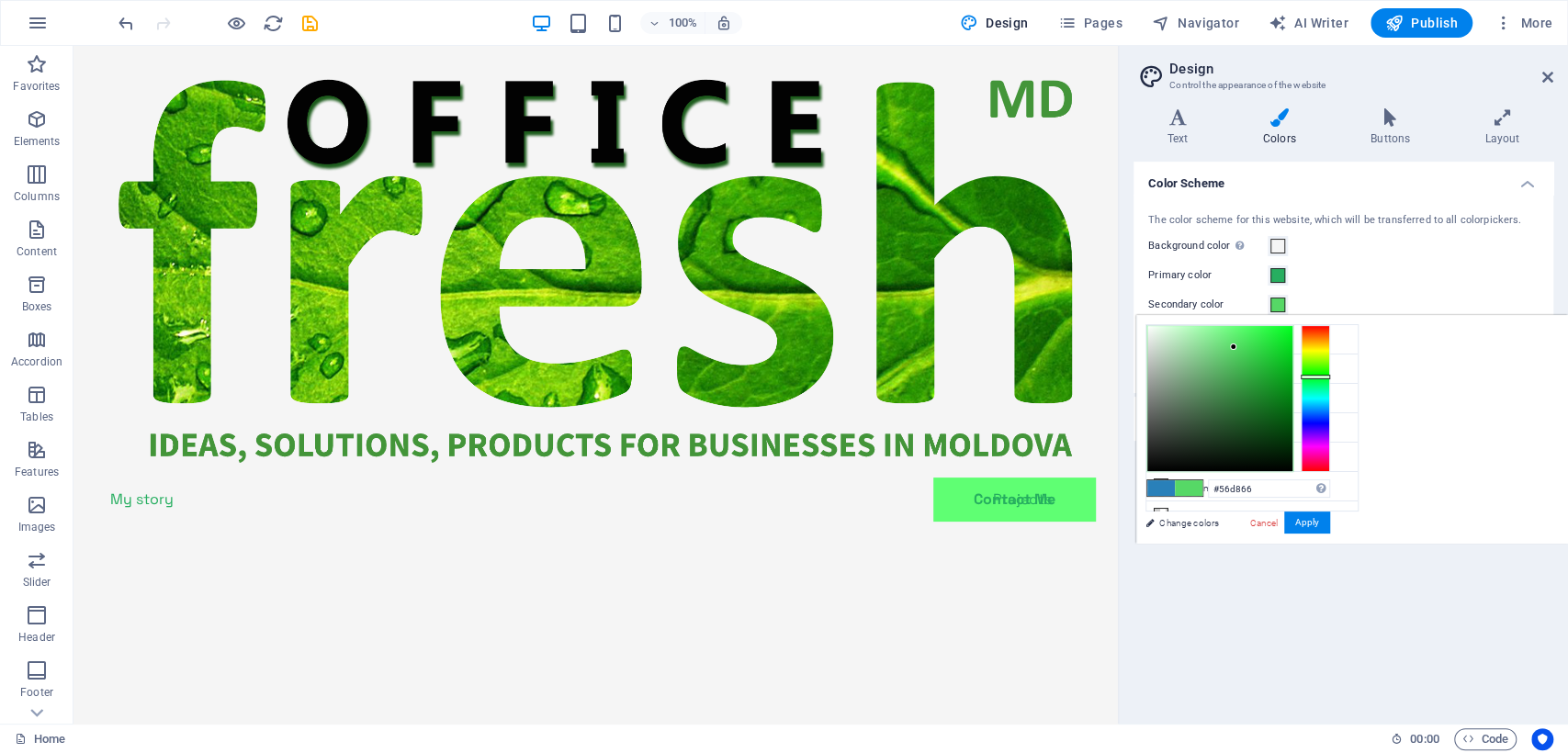 drag, startPoint x: 1234, startPoint y: 332, endPoint x: 1234, endPoint y: 347, distance: 15 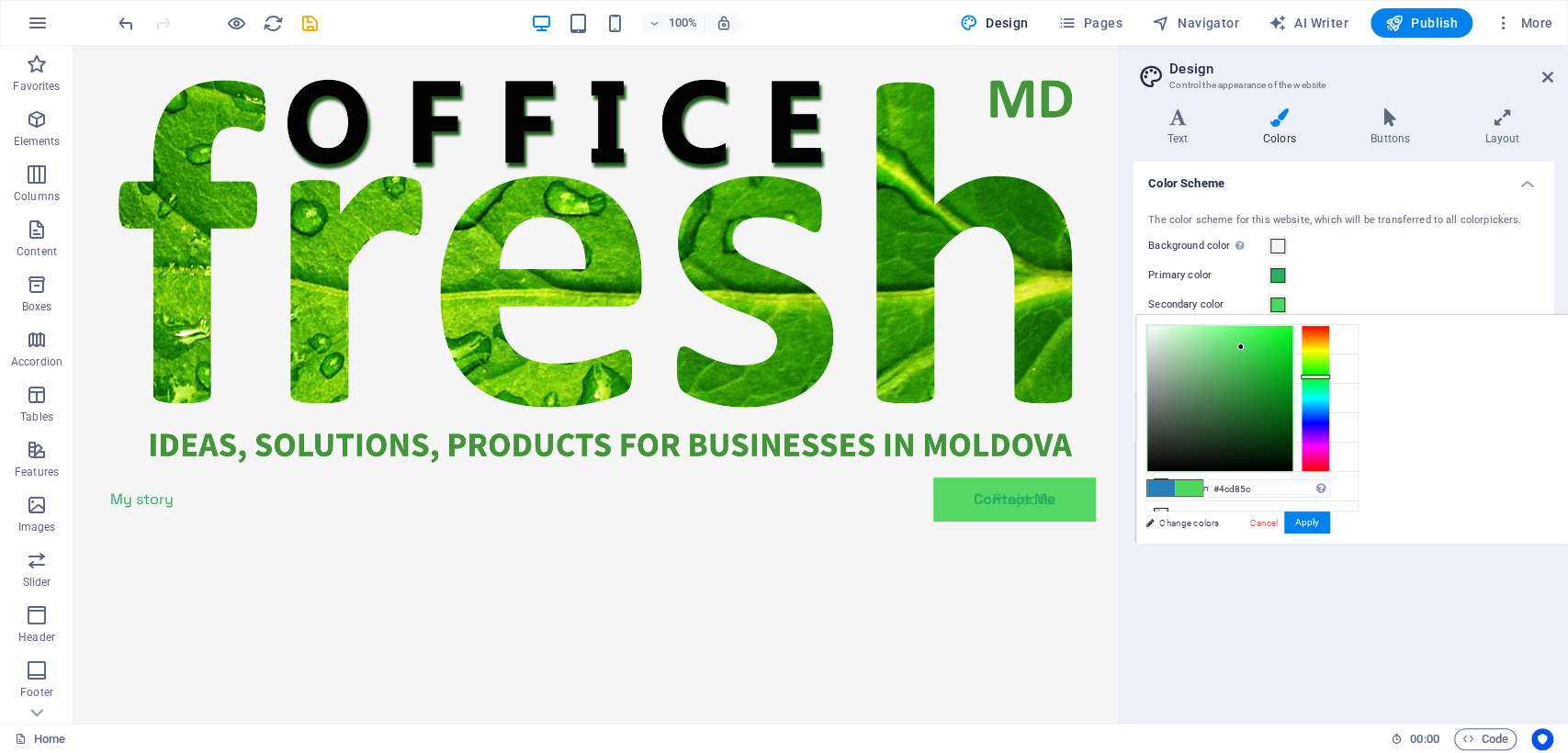 click at bounding box center (1240, 346) 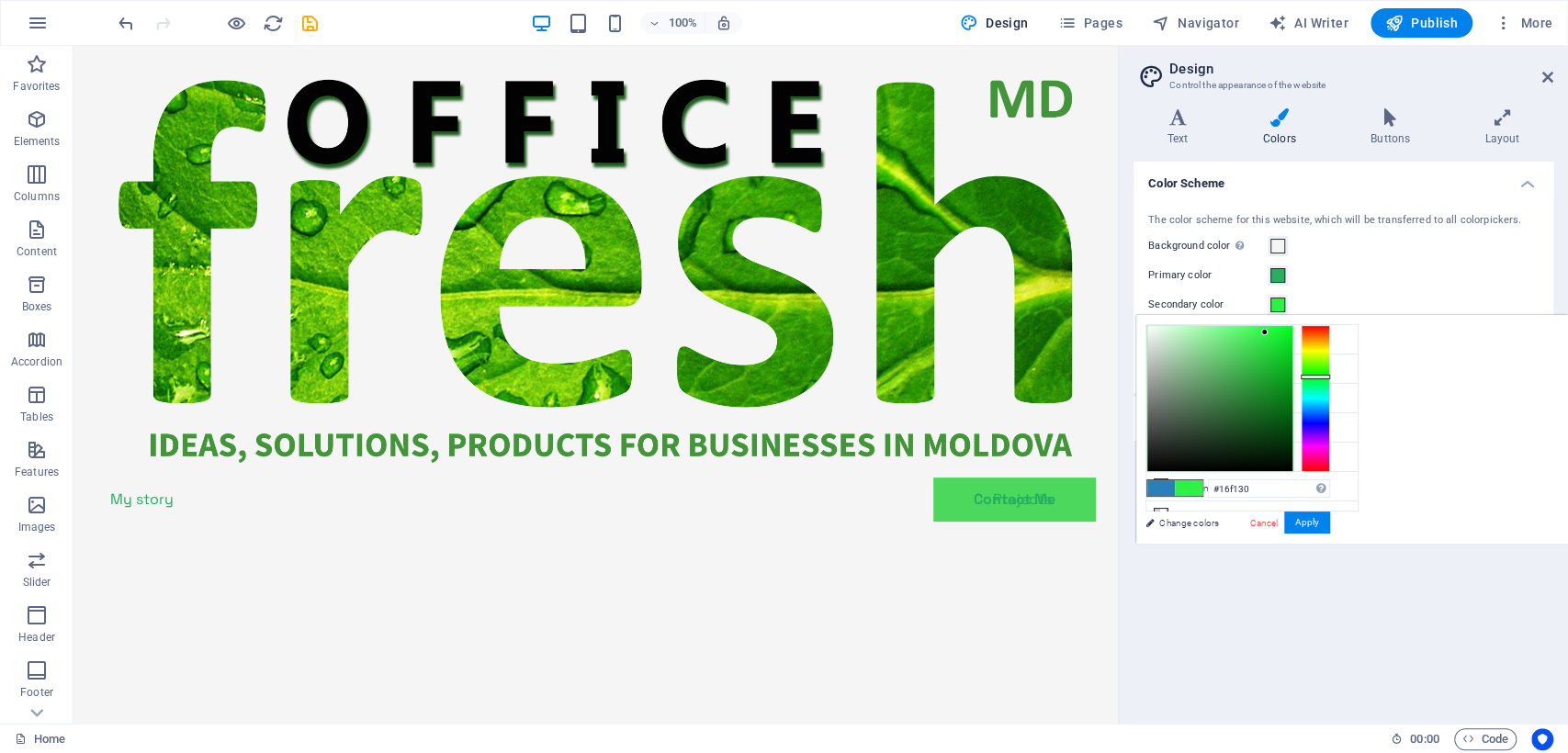 drag, startPoint x: 1241, startPoint y: 347, endPoint x: 1279, endPoint y: 333, distance: 40.49691 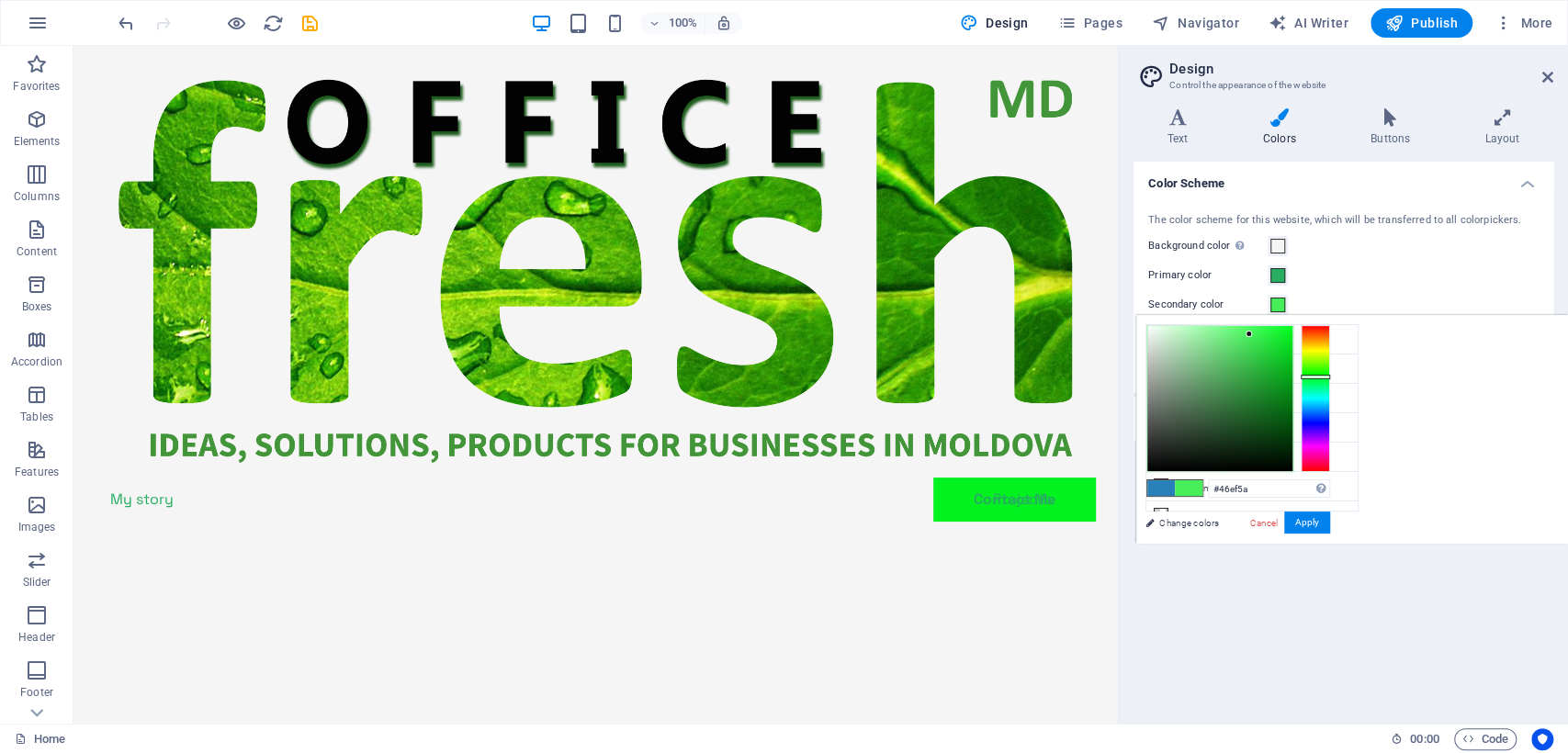 drag, startPoint x: 1279, startPoint y: 333, endPoint x: 1249, endPoint y: 334, distance: 30.01666 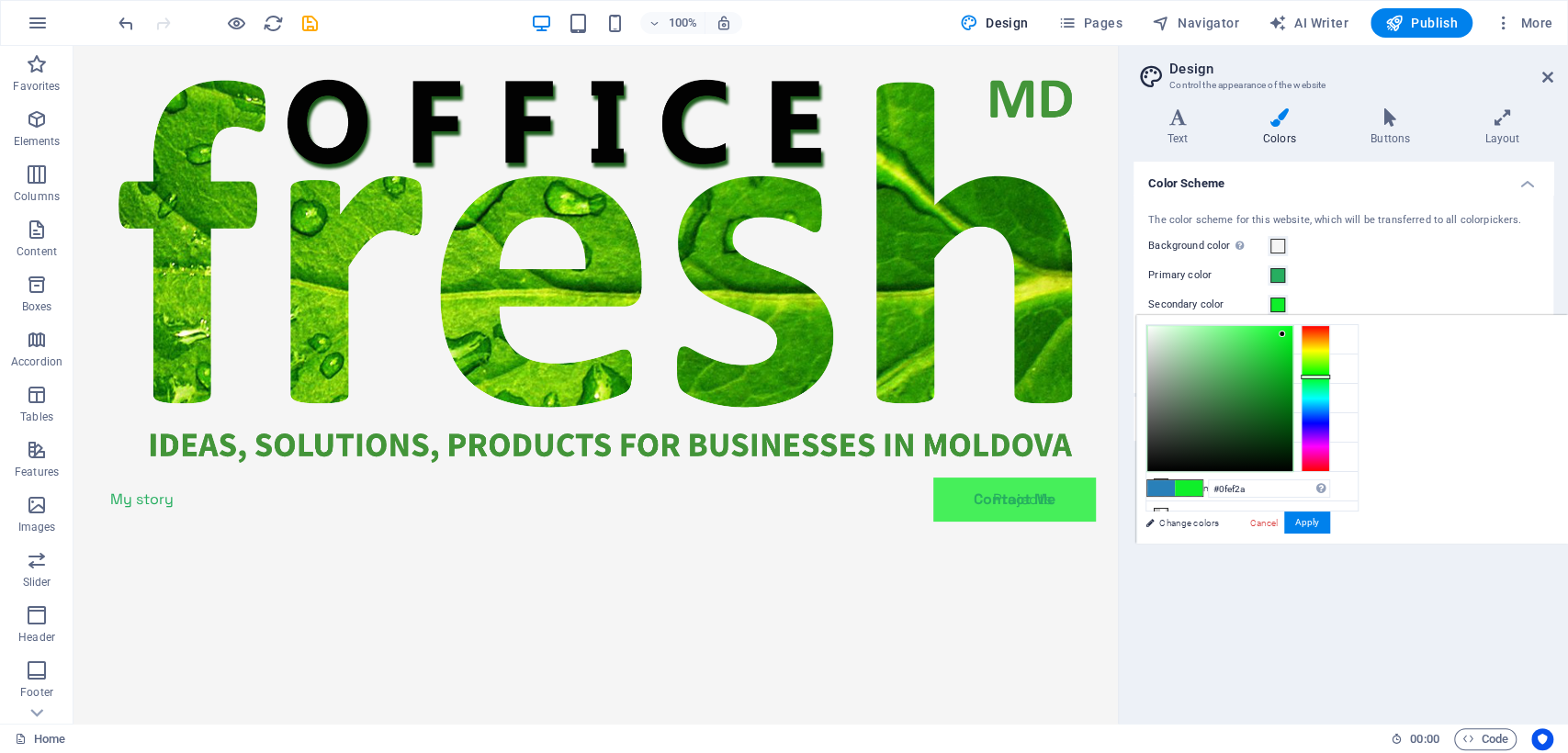drag, startPoint x: 1249, startPoint y: 334, endPoint x: 1282, endPoint y: 334, distance: 33 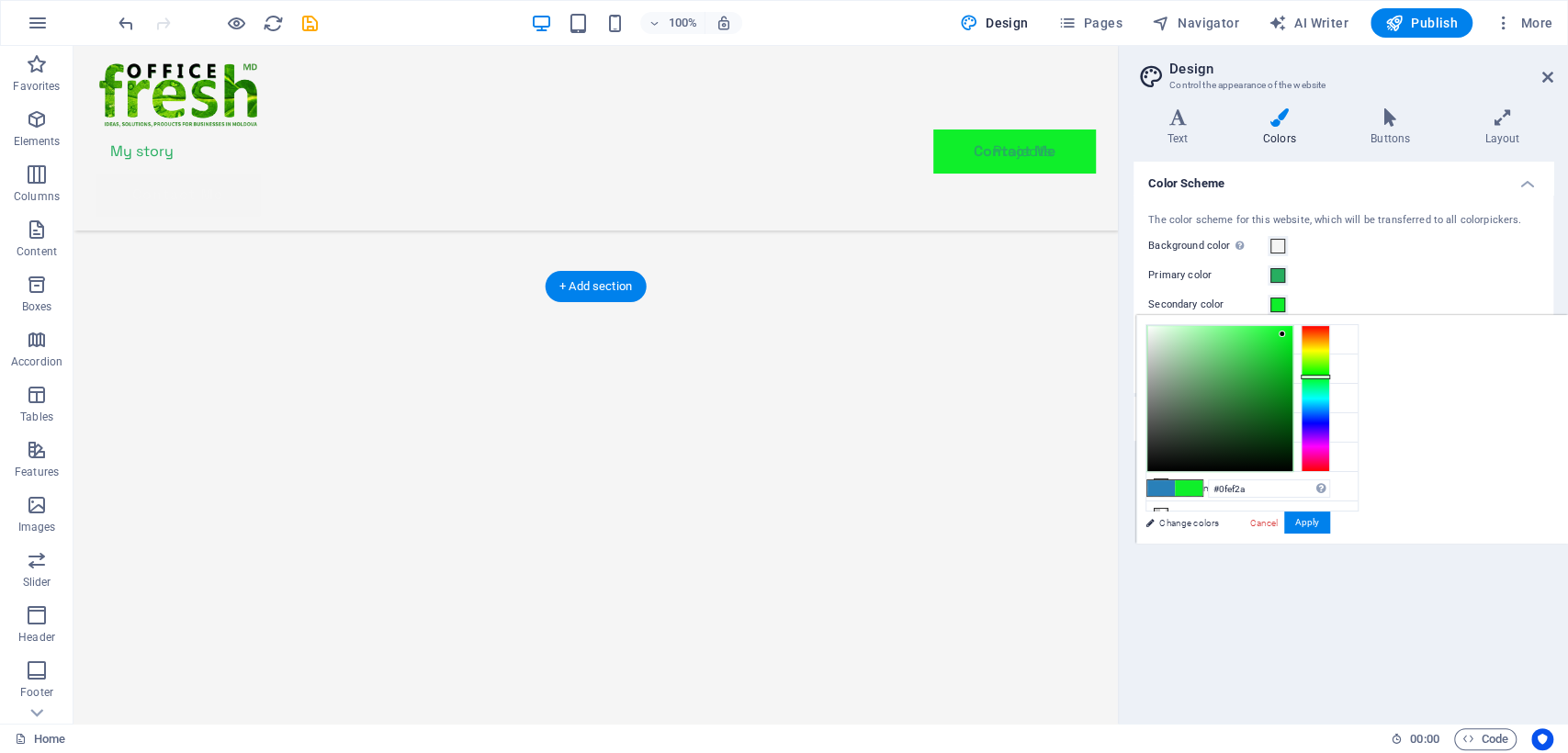scroll, scrollTop: 0, scrollLeft: 0, axis: both 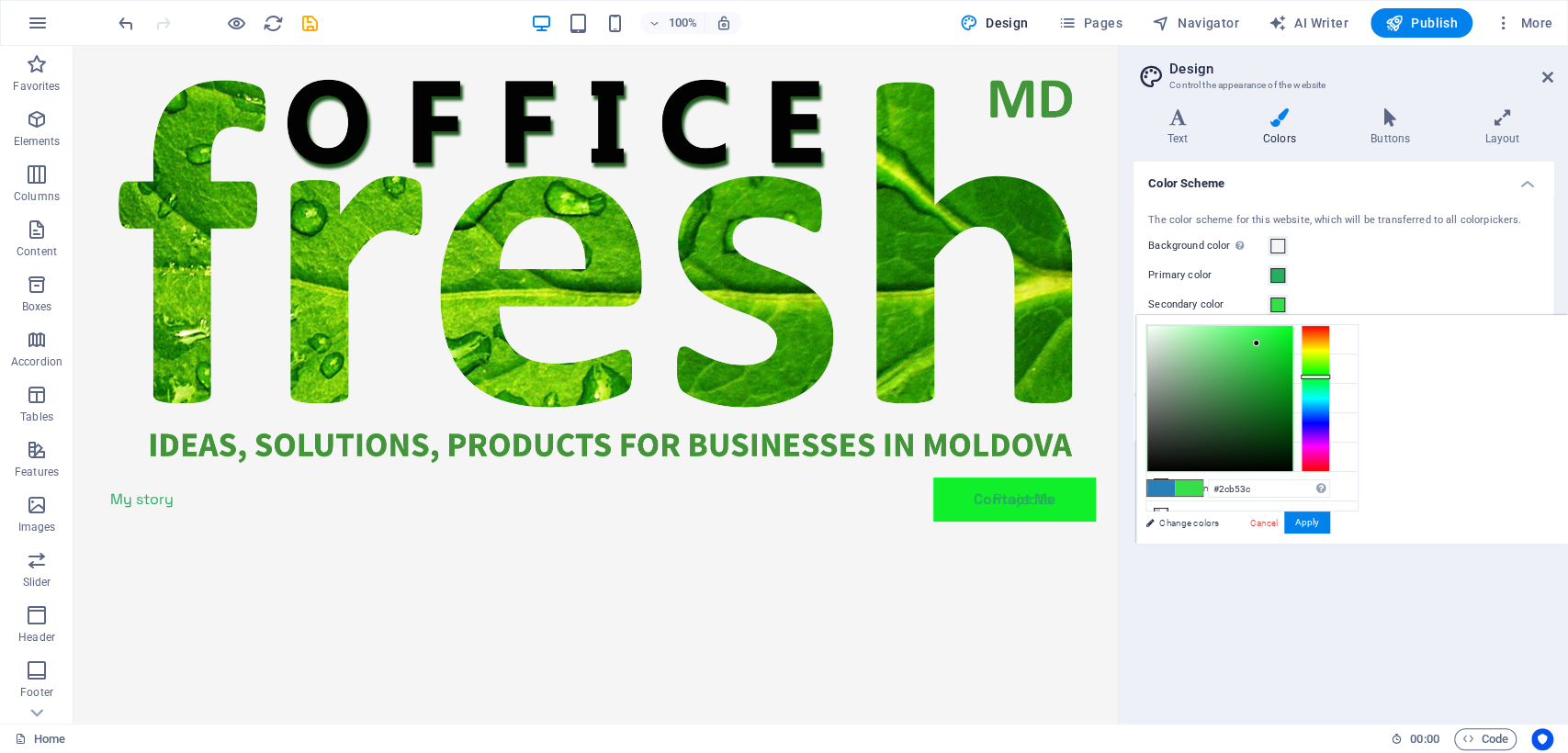 type on "#2bb33c" 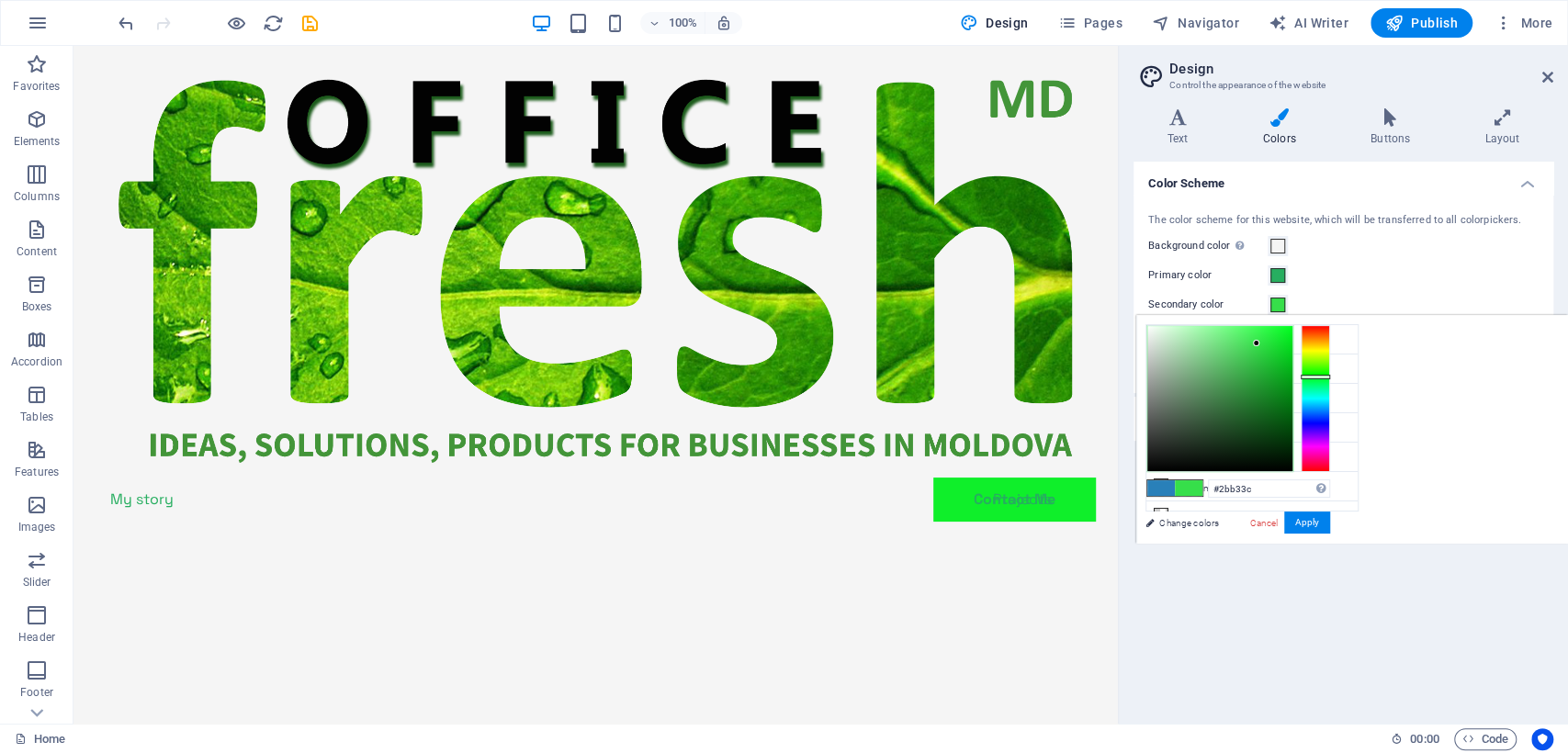 drag, startPoint x: 1257, startPoint y: 339, endPoint x: 1257, endPoint y: 368, distance: 29 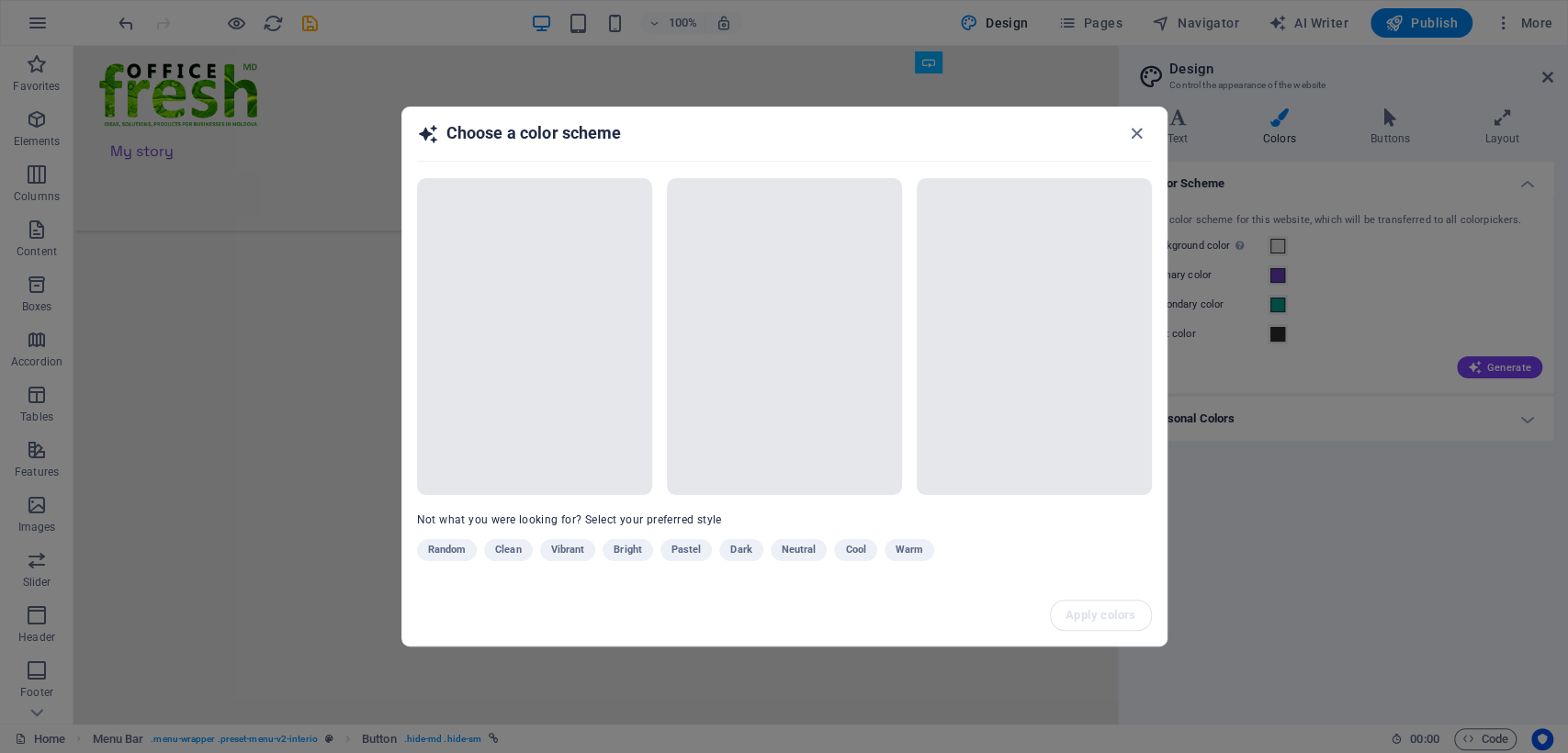 scroll, scrollTop: 1632, scrollLeft: 0, axis: vertical 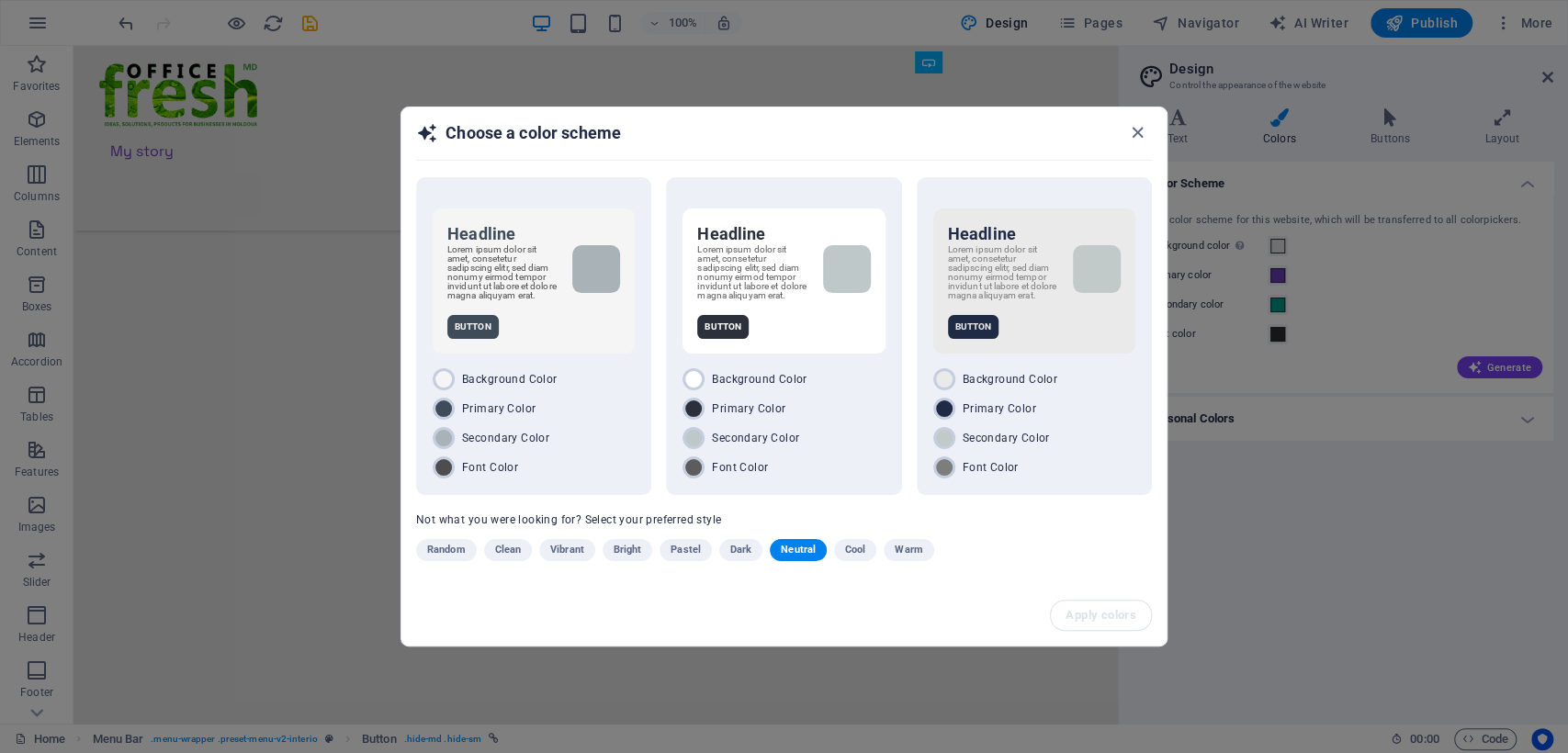 click on "Warm" at bounding box center [908, 550] 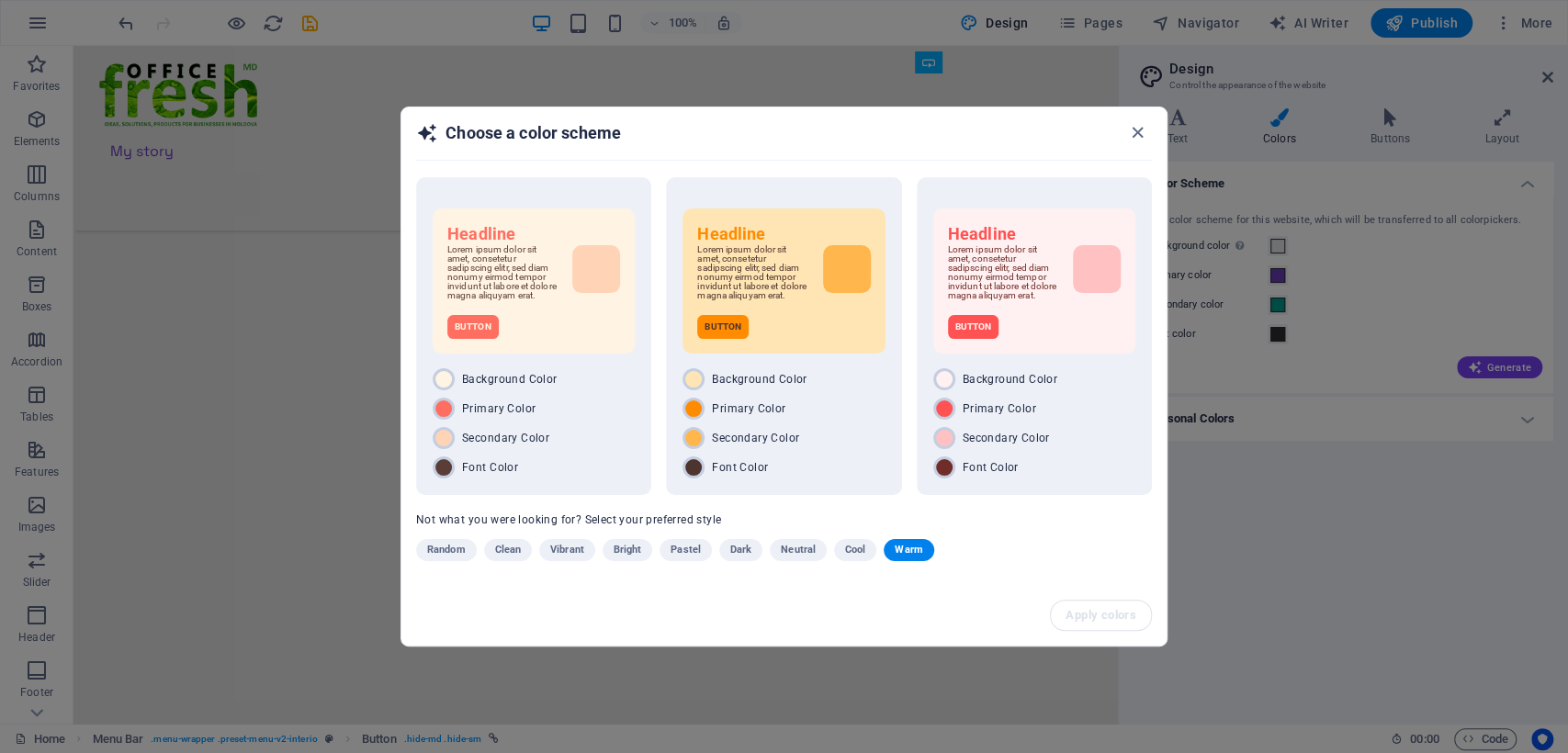 click on "Warm" at bounding box center (908, 550) 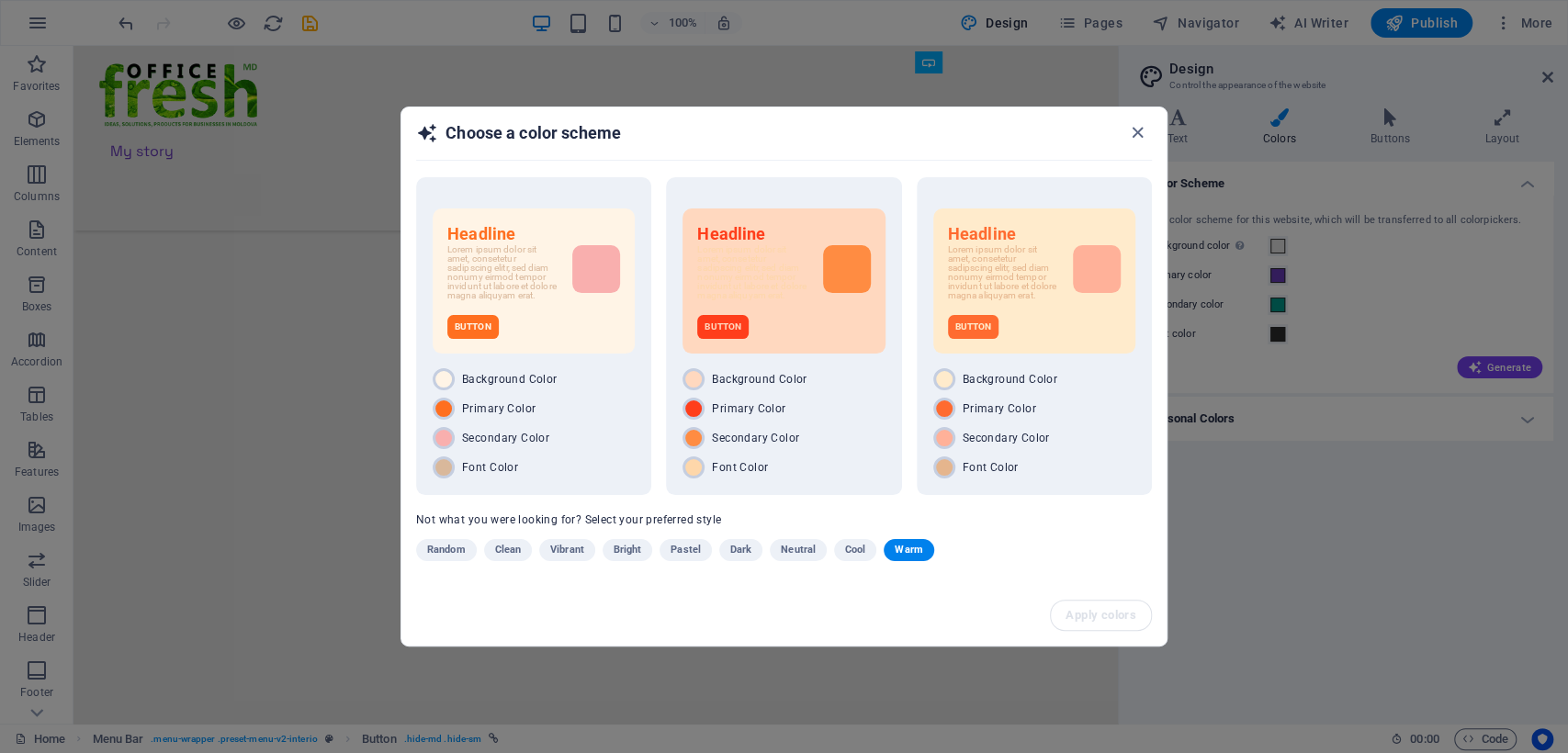 click on "Warm" at bounding box center [908, 550] 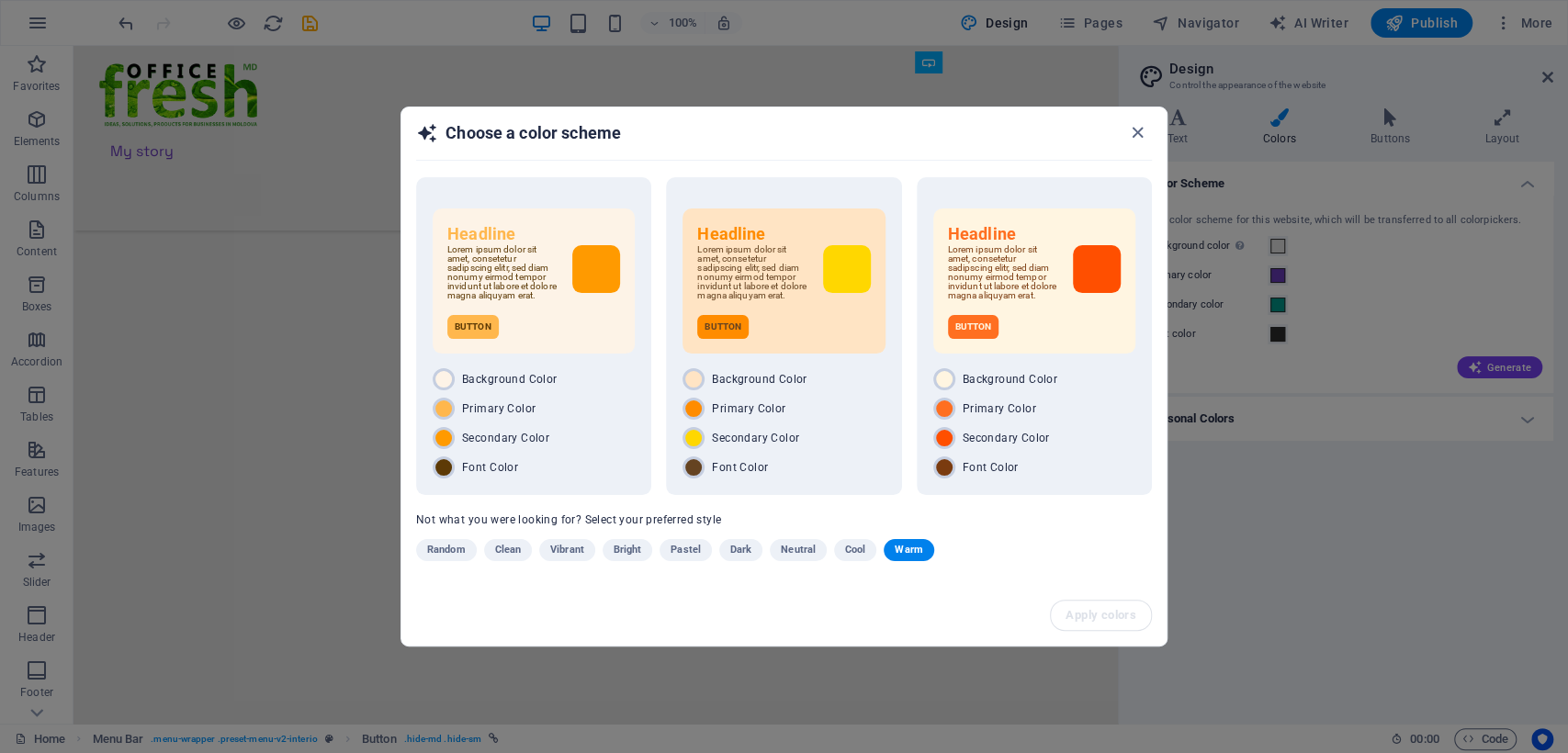 click on "Warm" at bounding box center [908, 550] 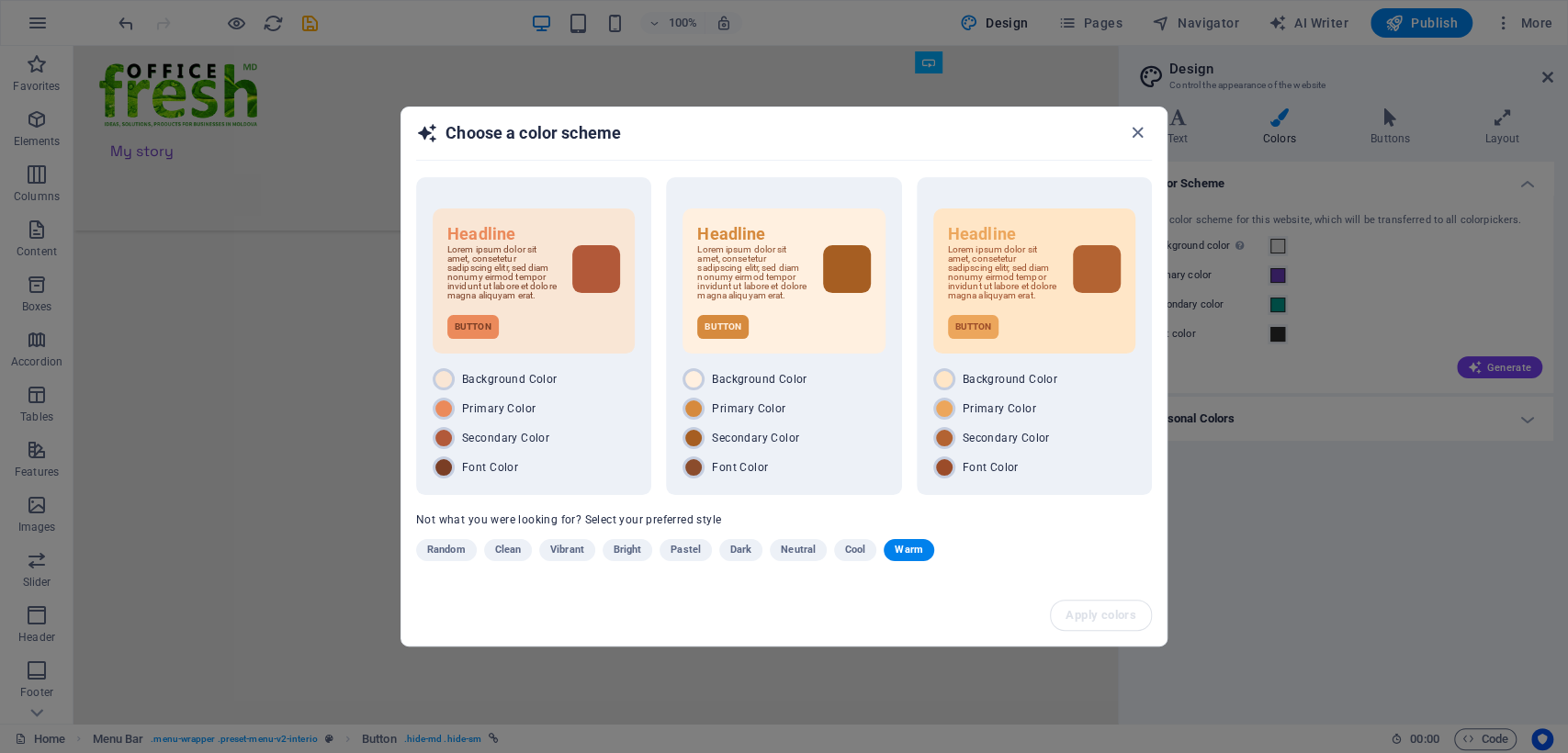click on "Warm" at bounding box center (908, 550) 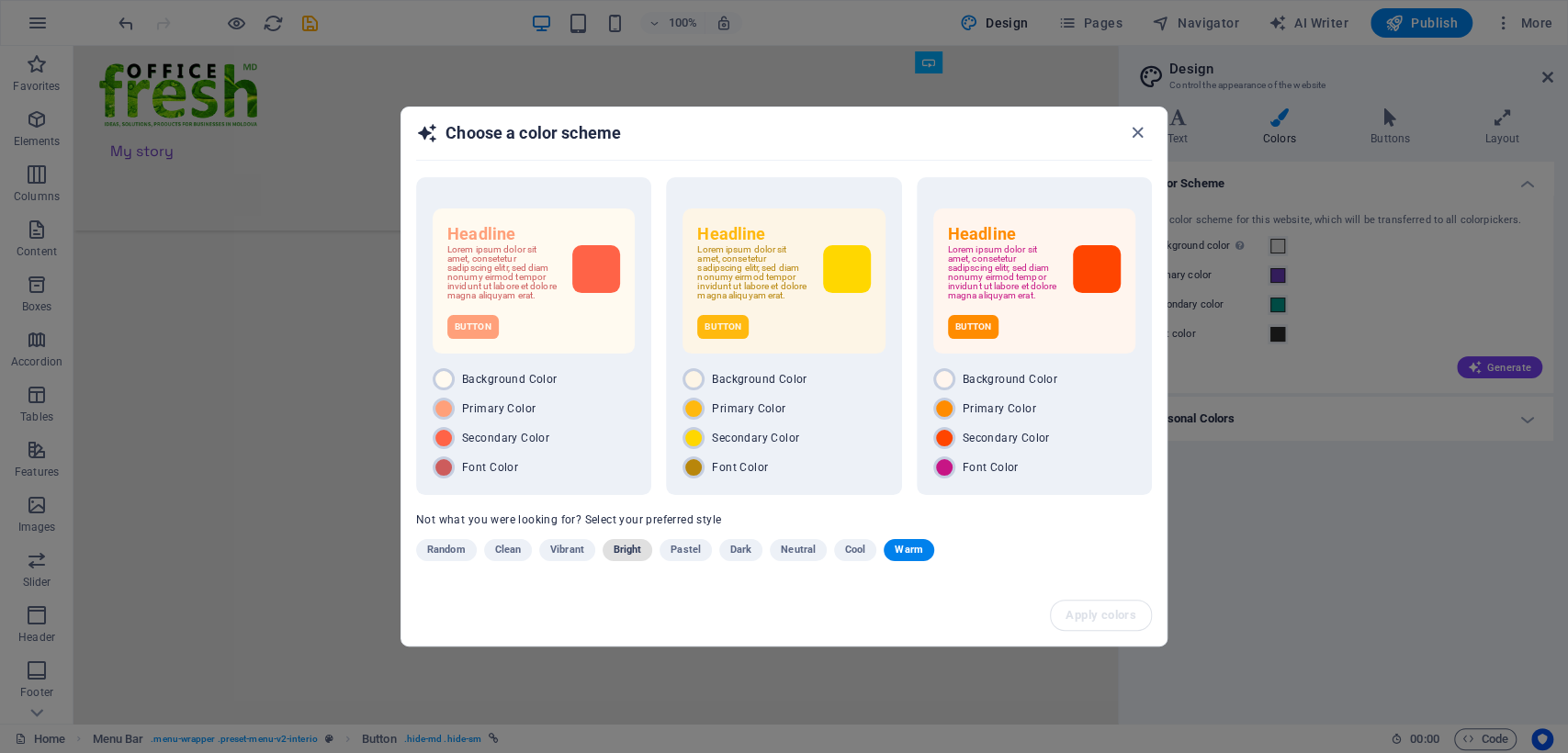click on "Bright" at bounding box center (627, 550) 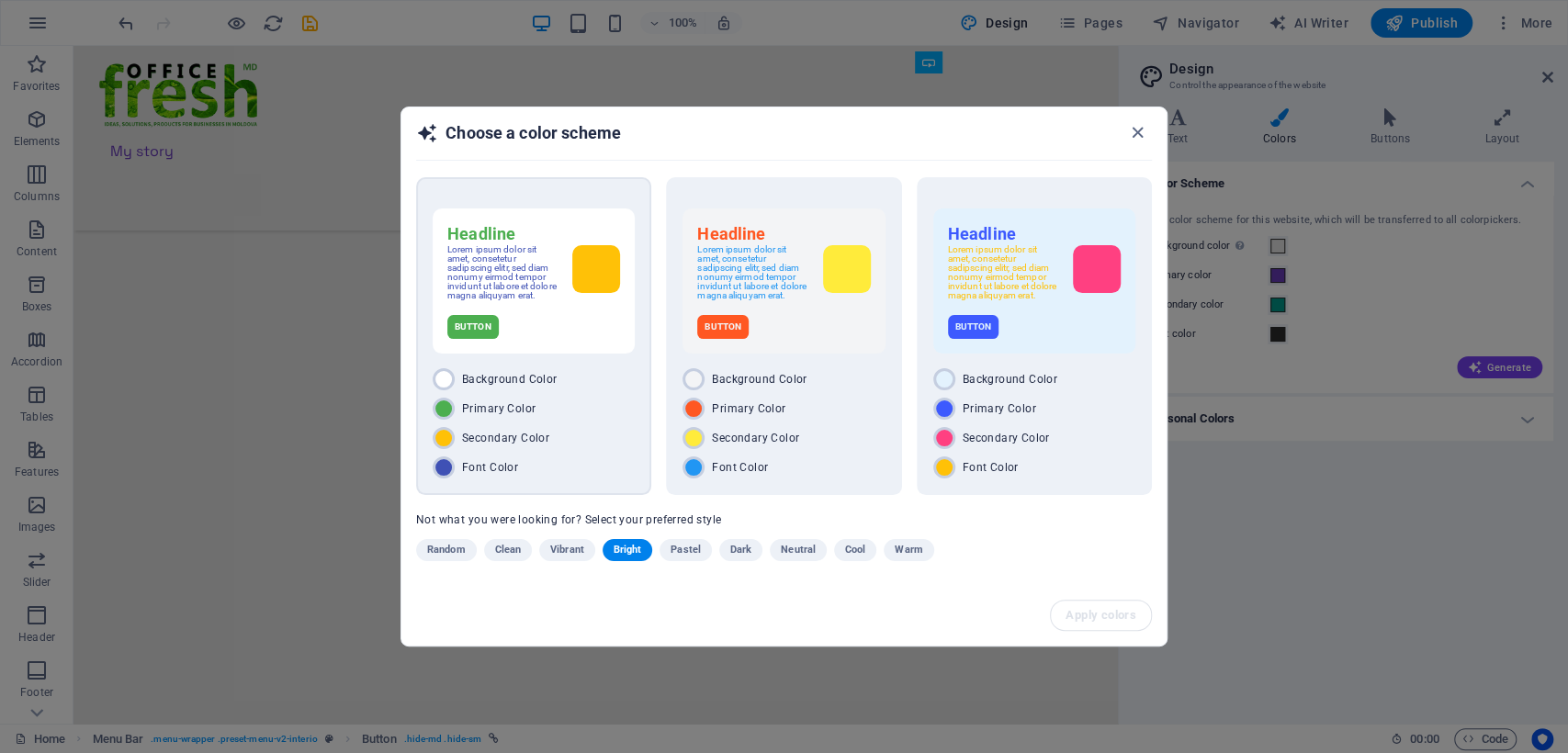 click on "Lorem ipsum dolor sit amet, consetetur sadipscing elitr, sed diam nonumy eirmod tempor invidunt ut labore et dolore magna aliquyam erat." at bounding box center [502, 273] 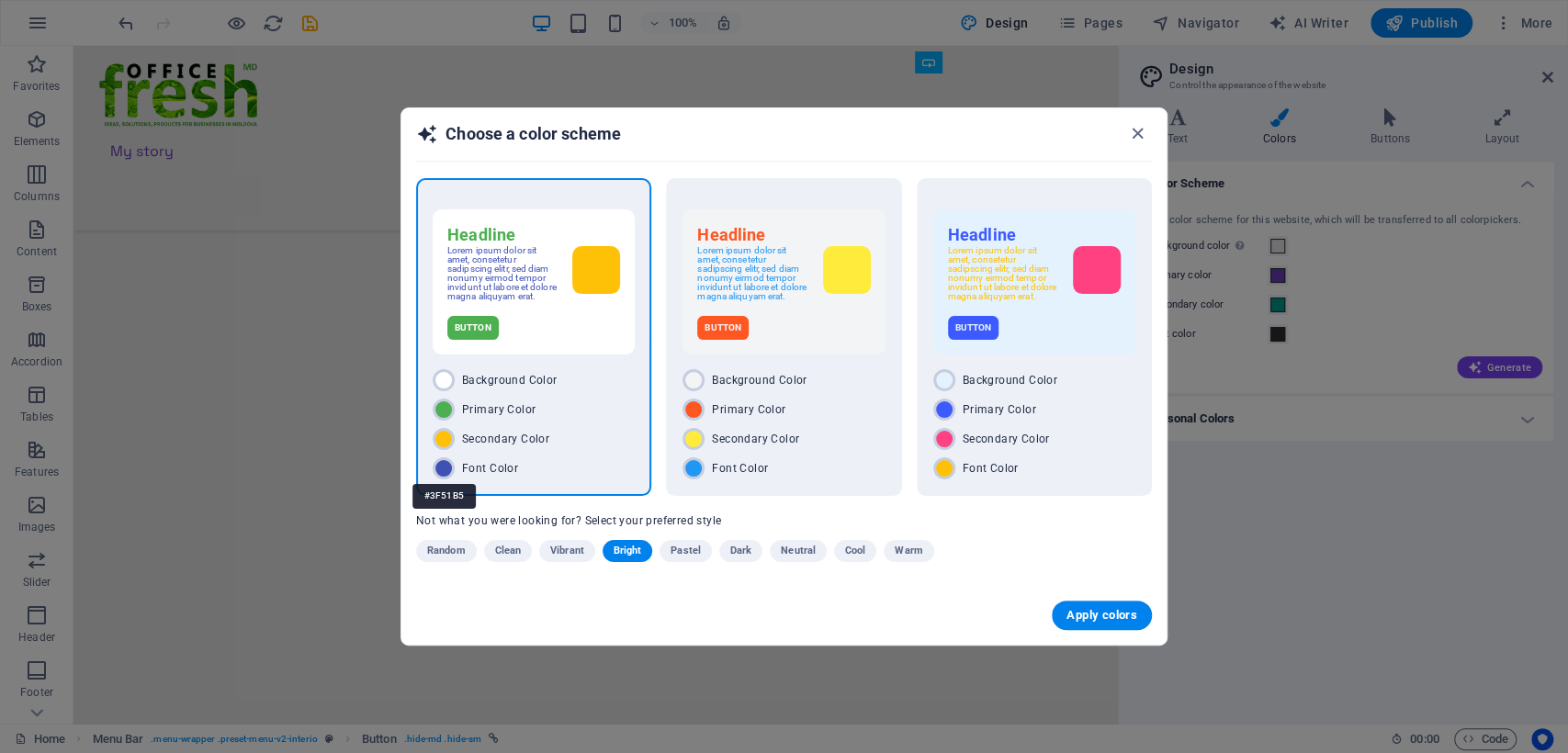 click on "#3F51B5" at bounding box center [444, 496] 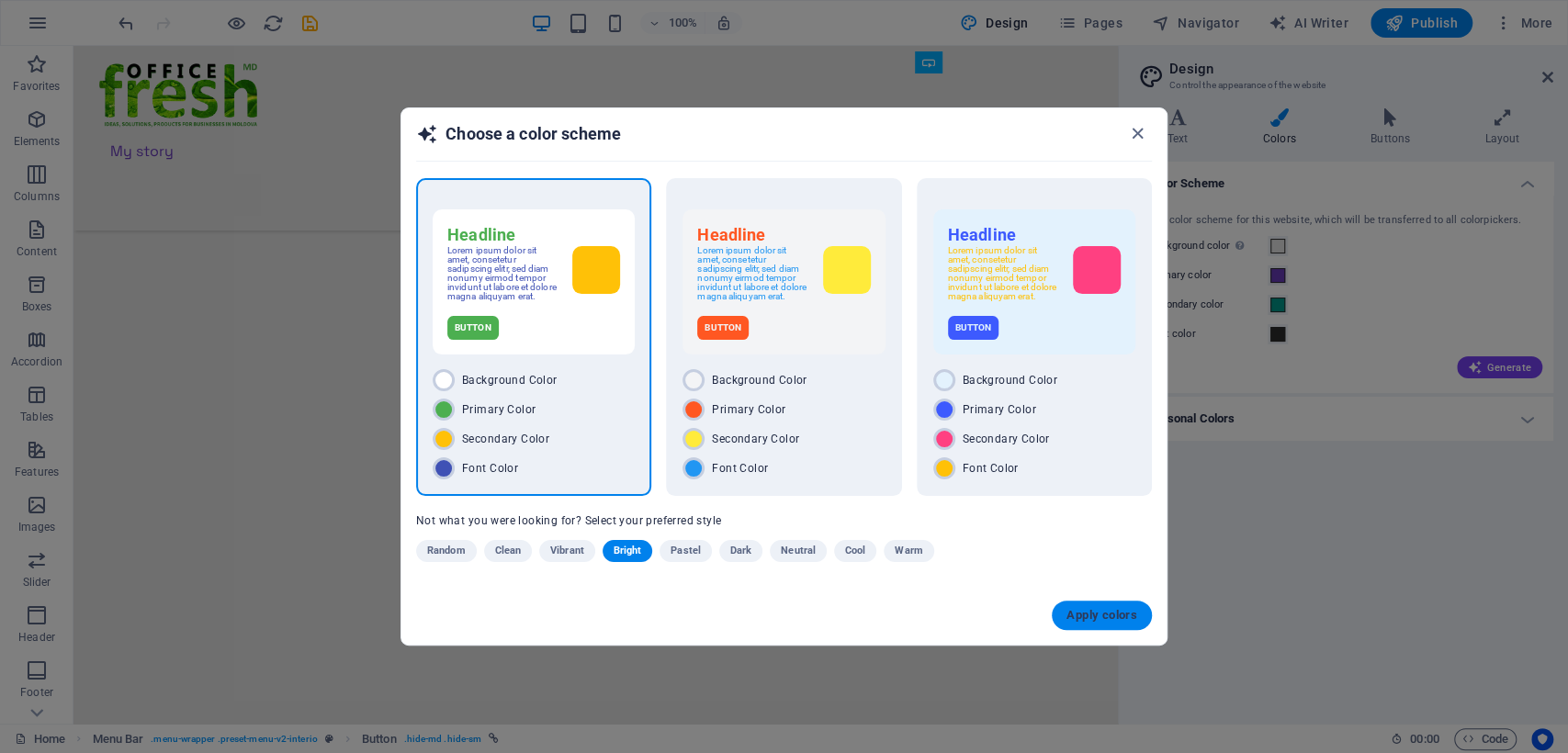 click on "Apply colors" at bounding box center (1101, 615) 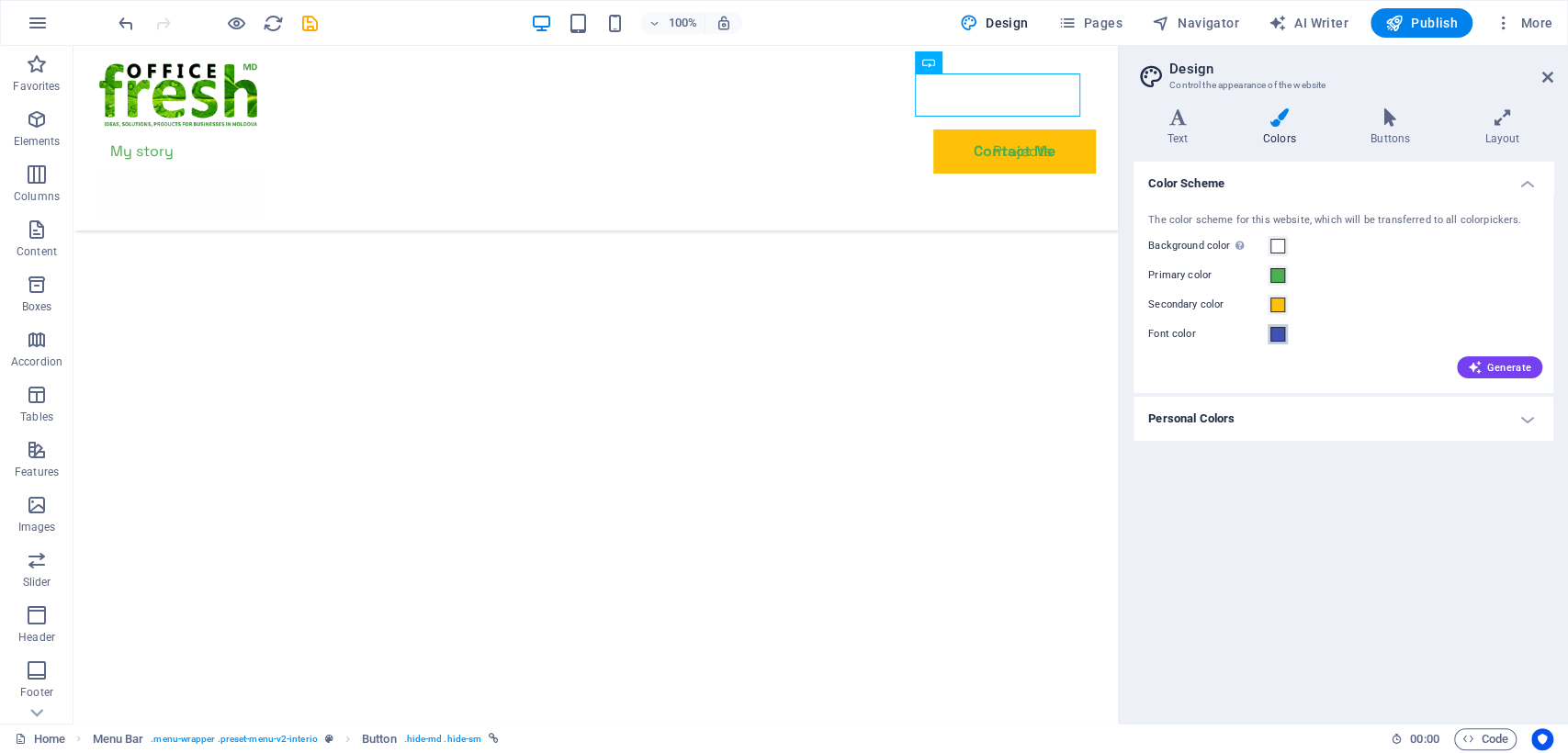 click at bounding box center [1278, 334] 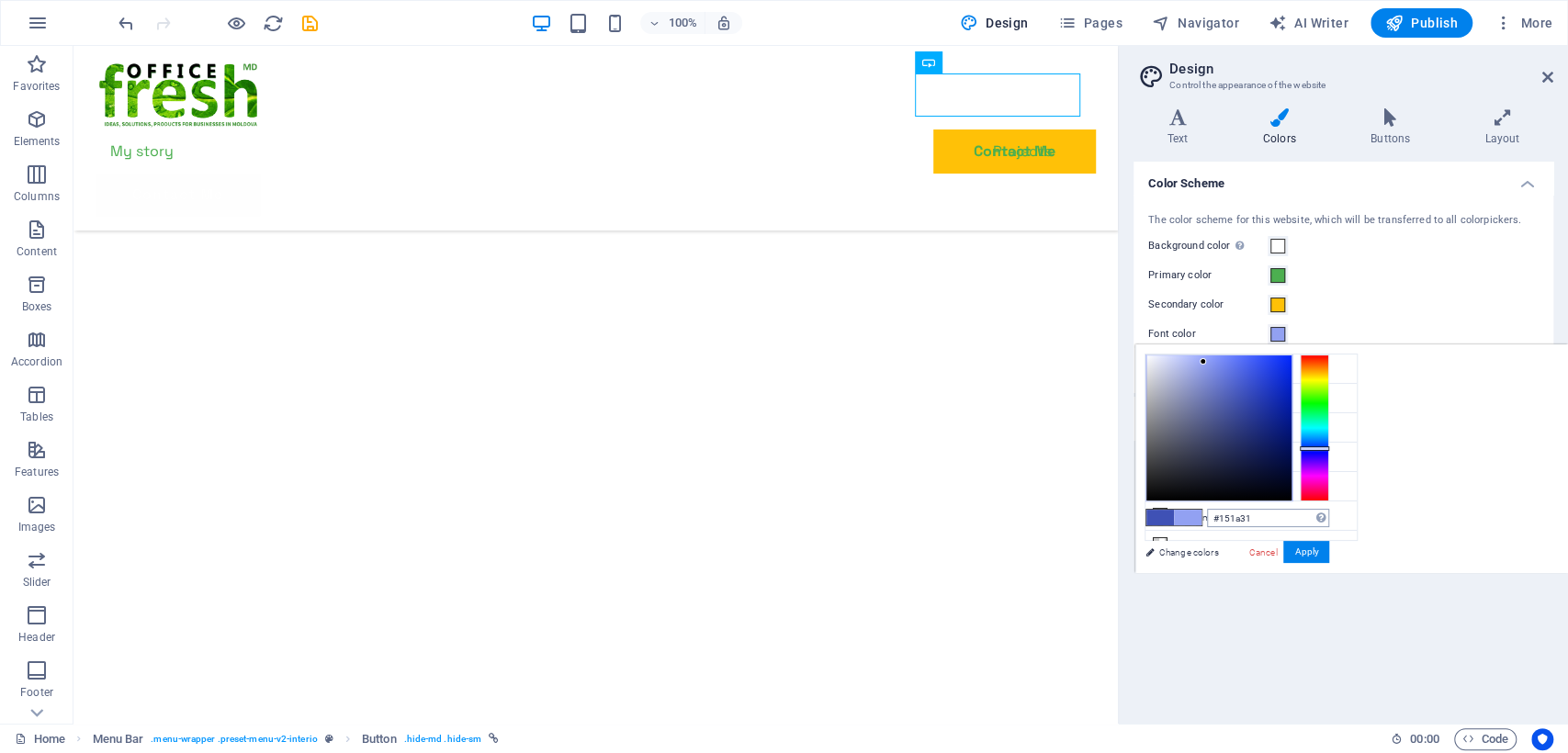 type on "#000000" 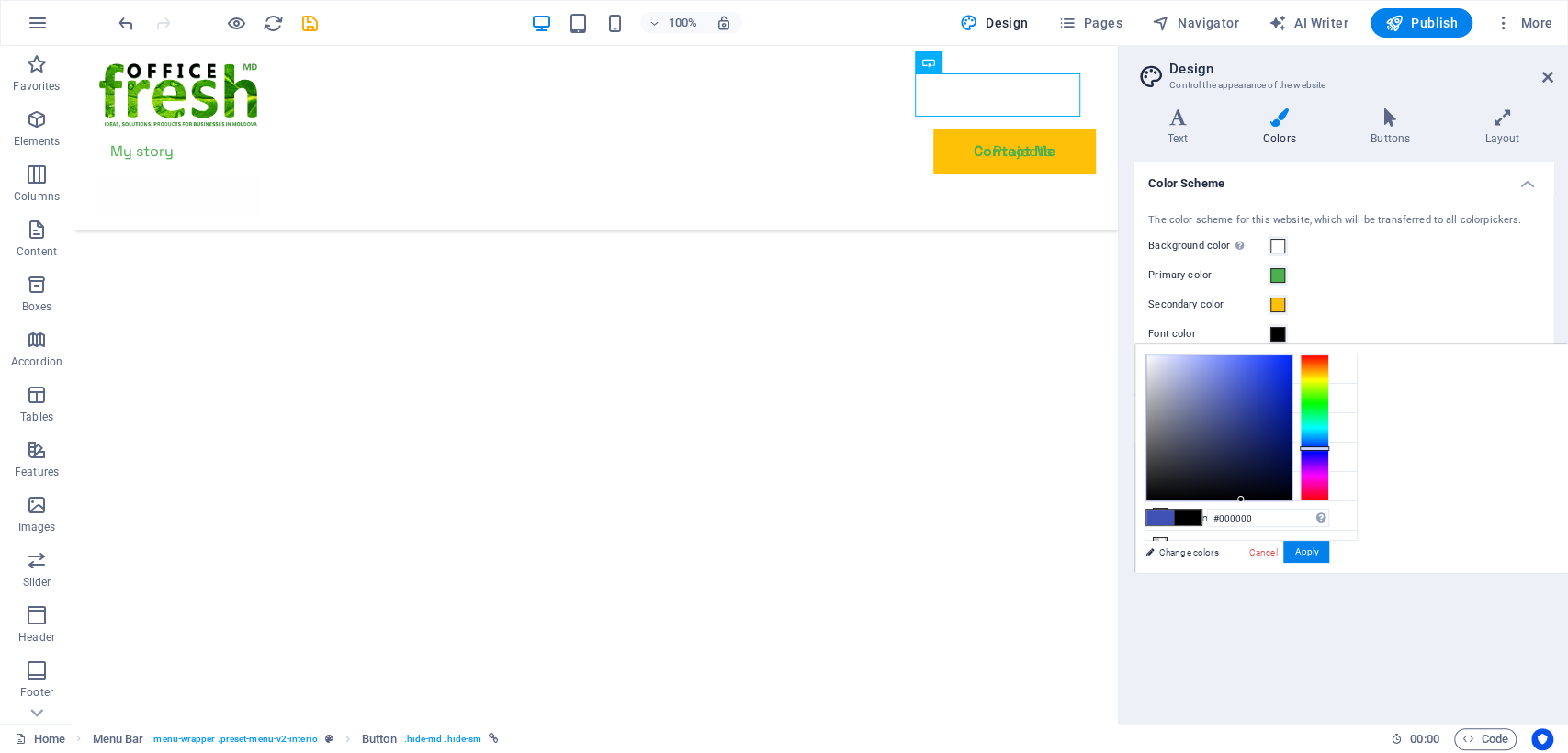 drag, startPoint x: 1203, startPoint y: 362, endPoint x: 1248, endPoint y: 566, distance: 208.90428 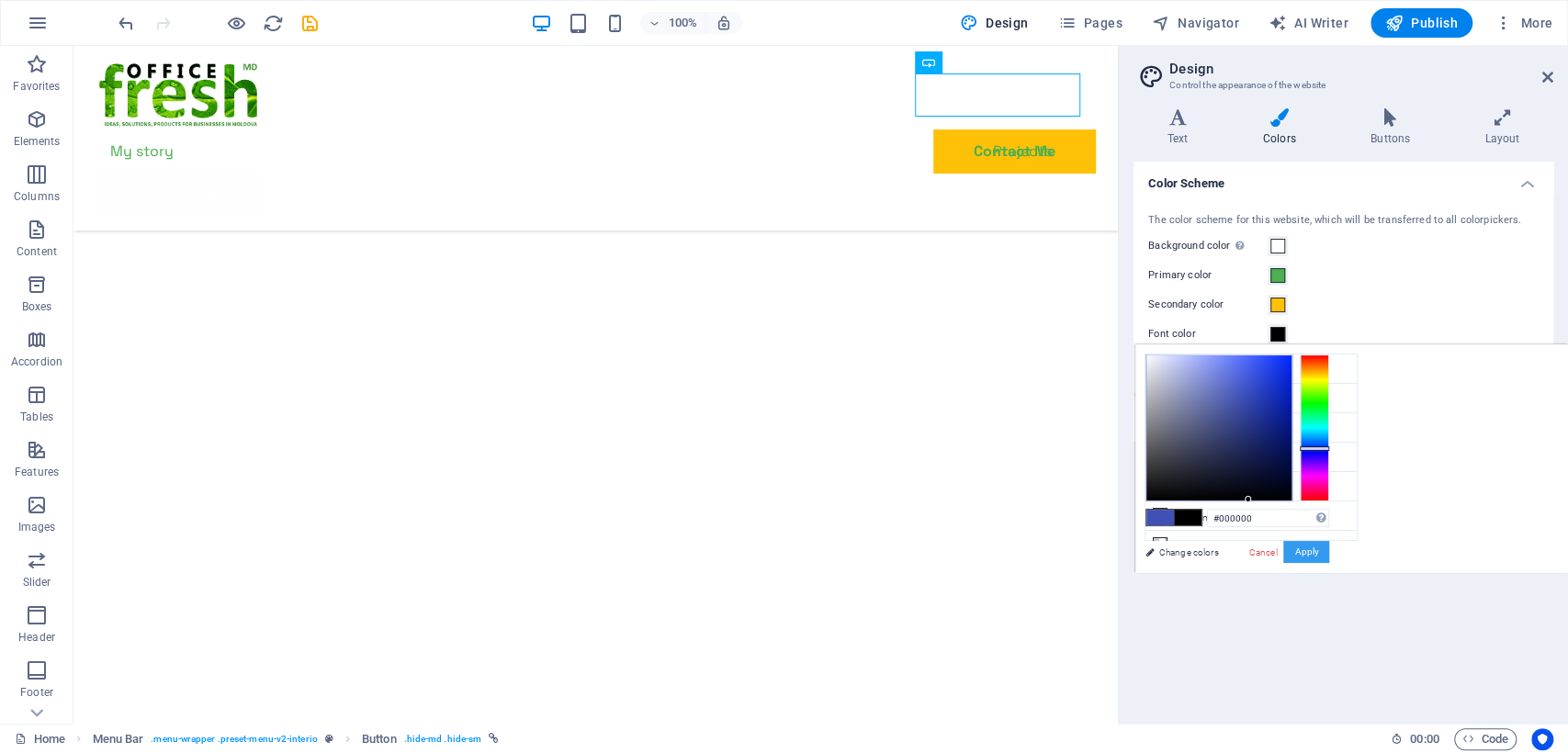 click on "Apply" at bounding box center [1306, 552] 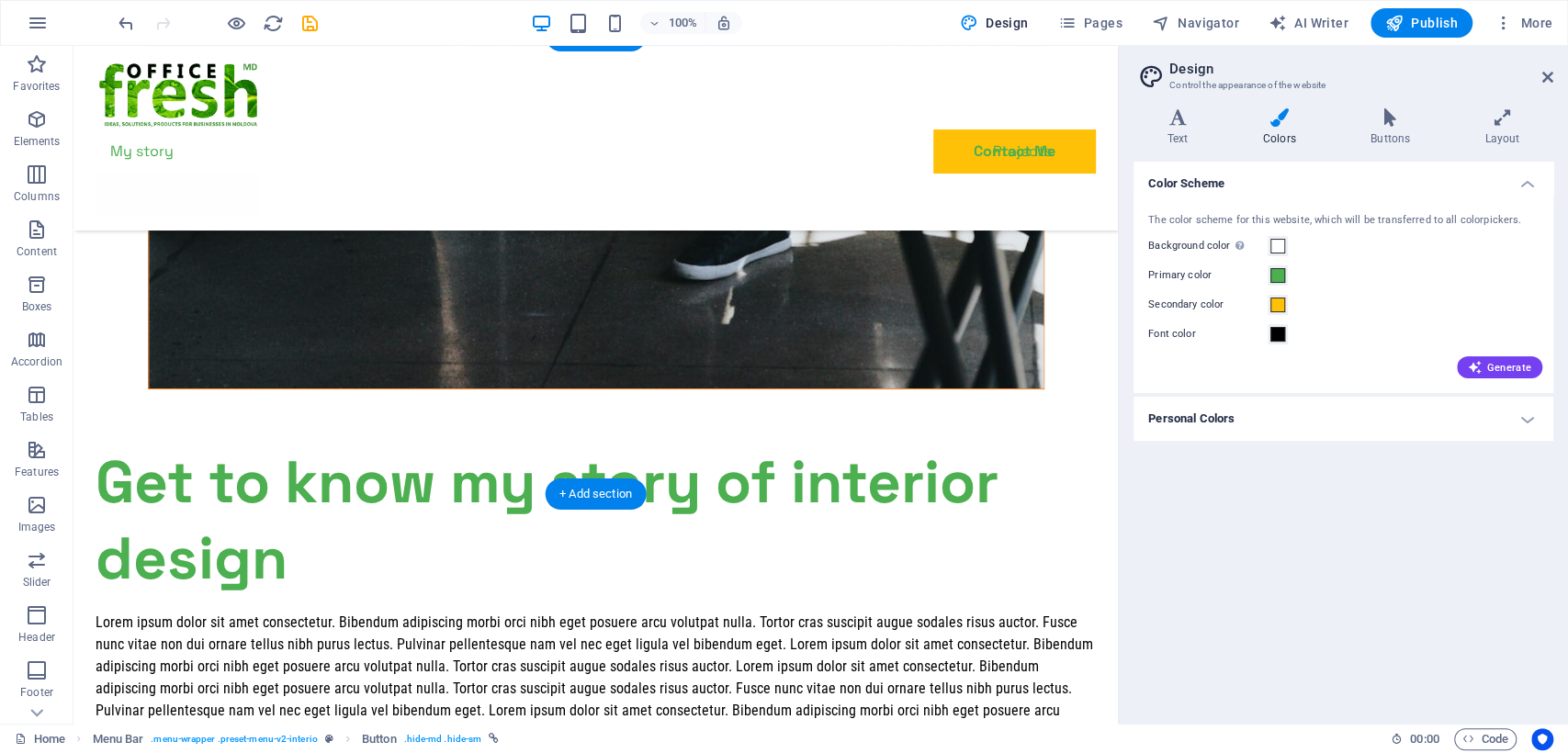 scroll, scrollTop: 4939, scrollLeft: 0, axis: vertical 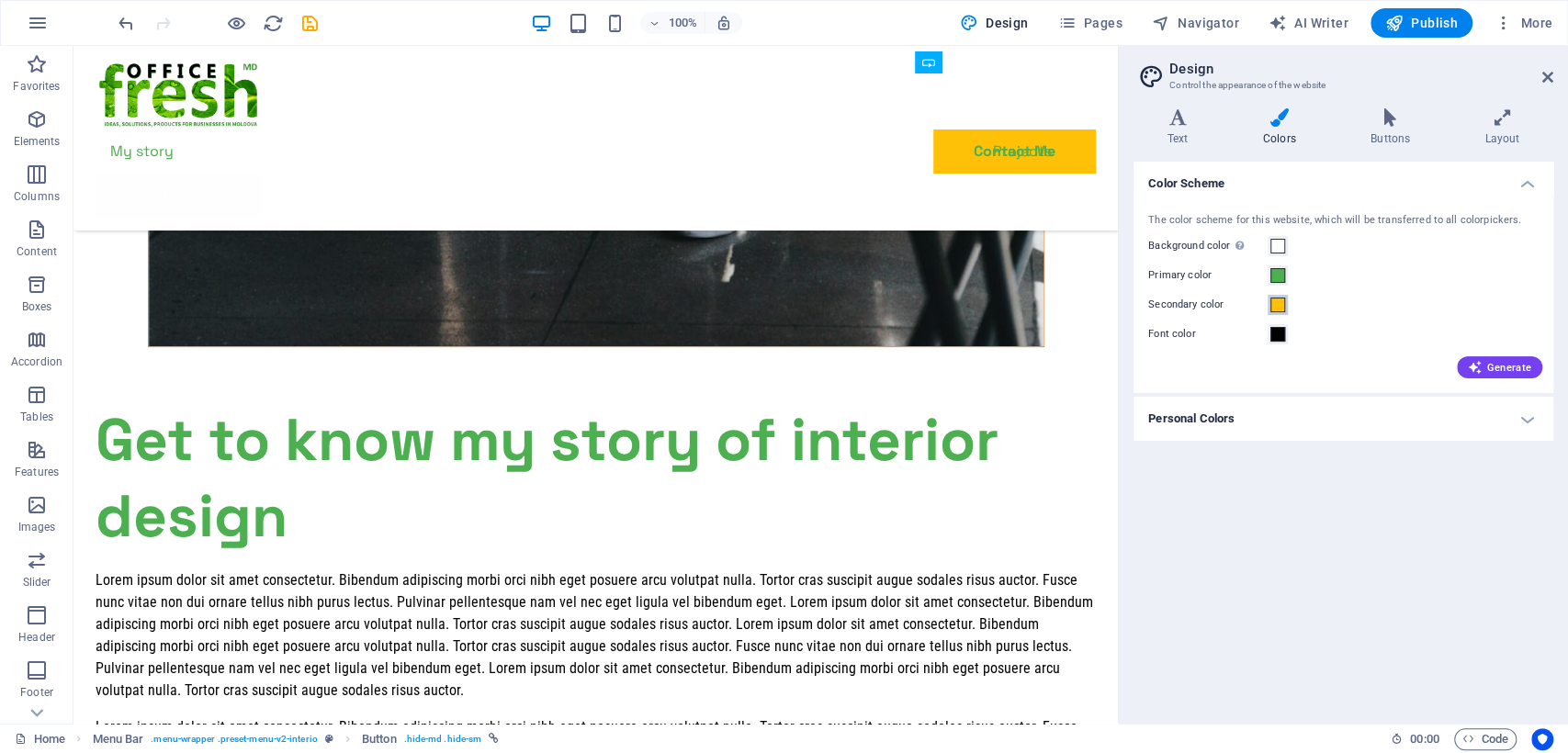 click at bounding box center [1278, 305] 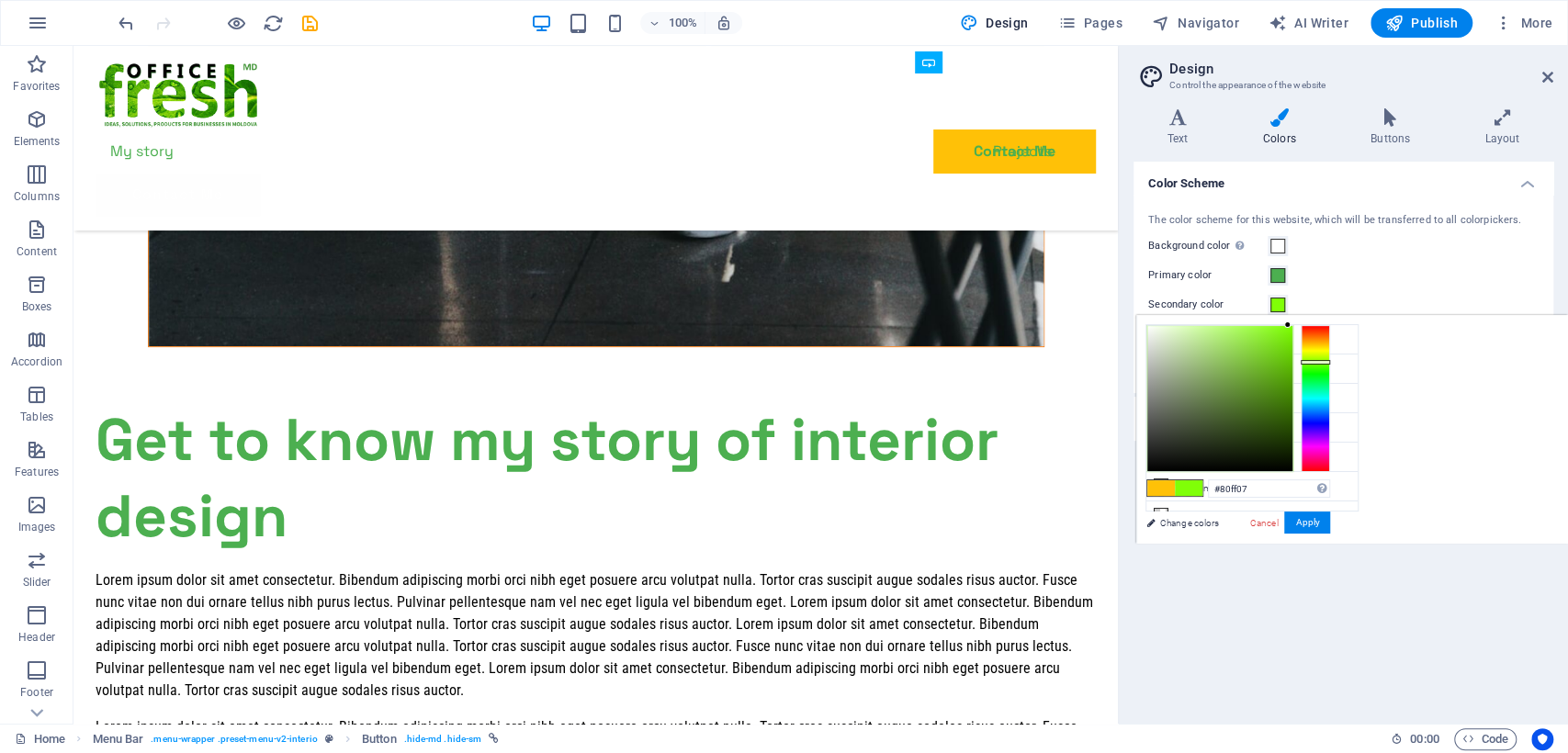 drag, startPoint x: 1319, startPoint y: 345, endPoint x: 1321, endPoint y: 362, distance: 17.117243 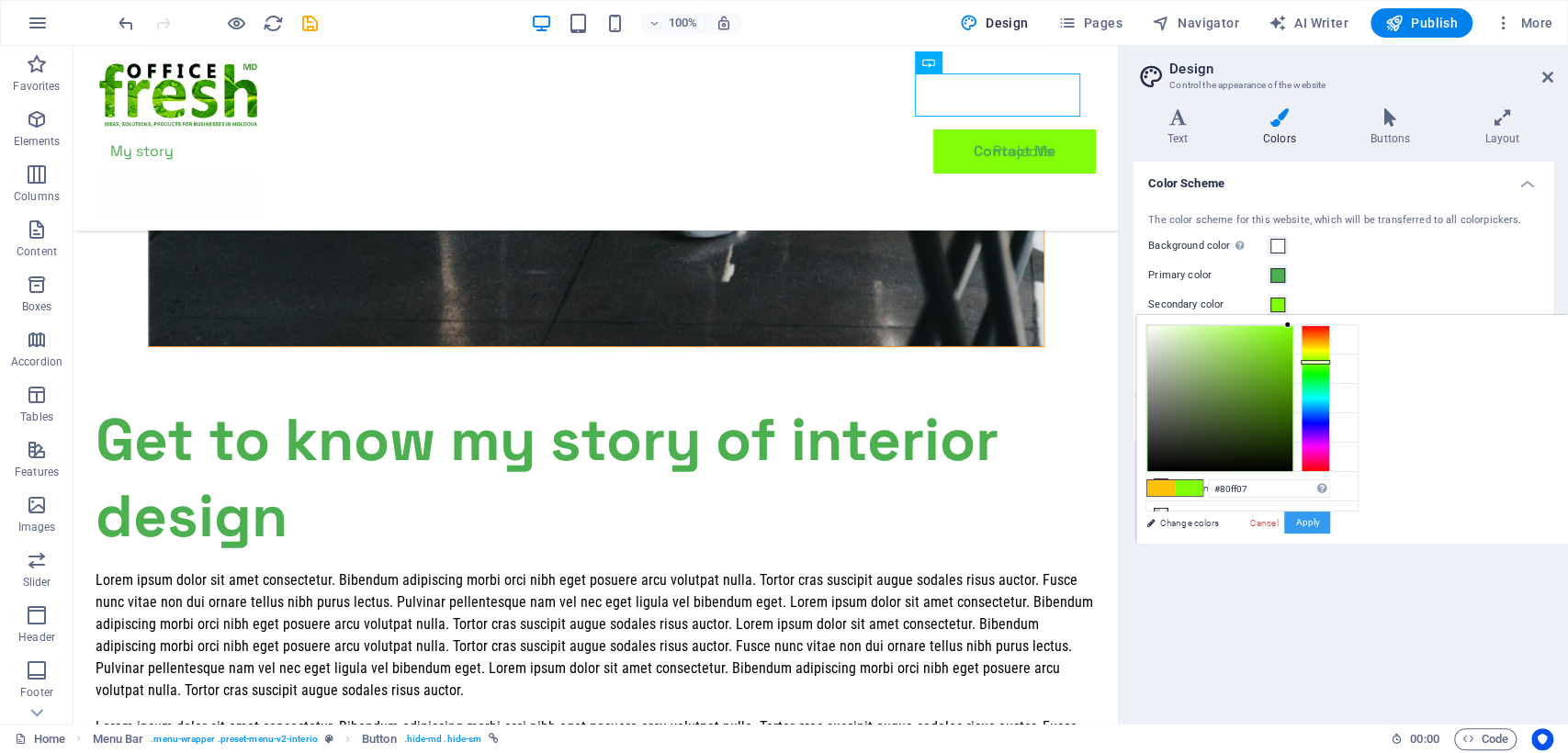 click on "Apply" at bounding box center (1307, 523) 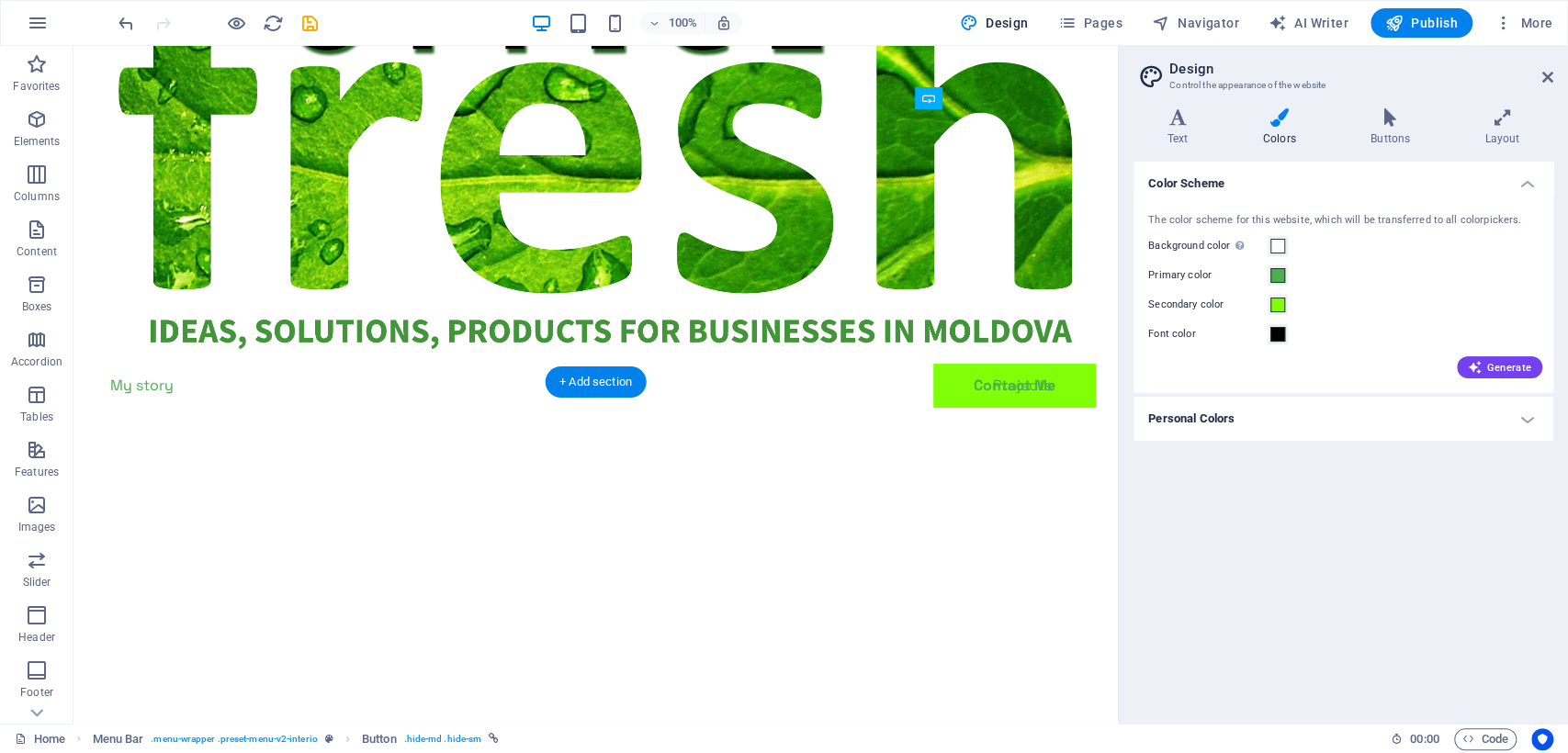 scroll, scrollTop: 0, scrollLeft: 0, axis: both 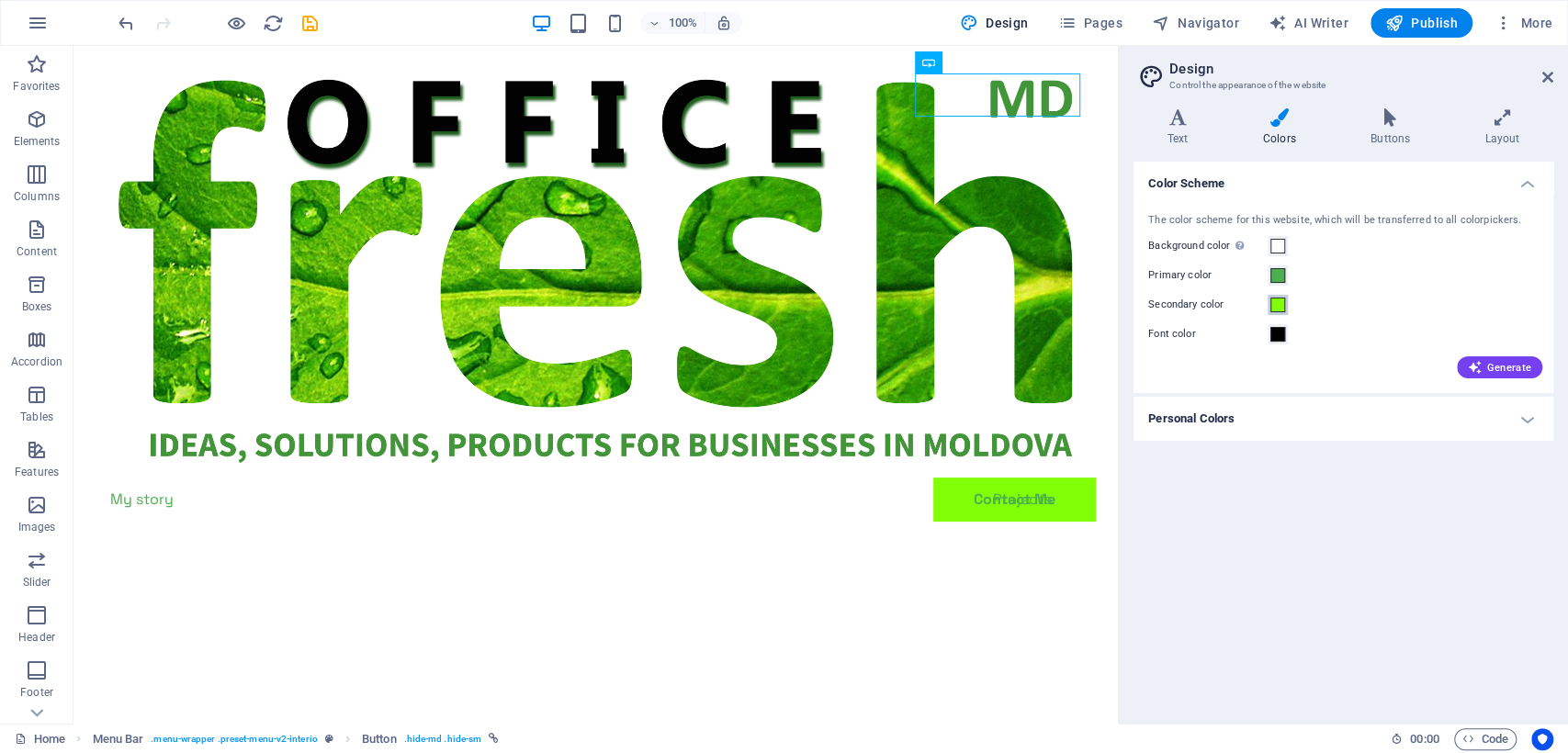 click at bounding box center [1278, 305] 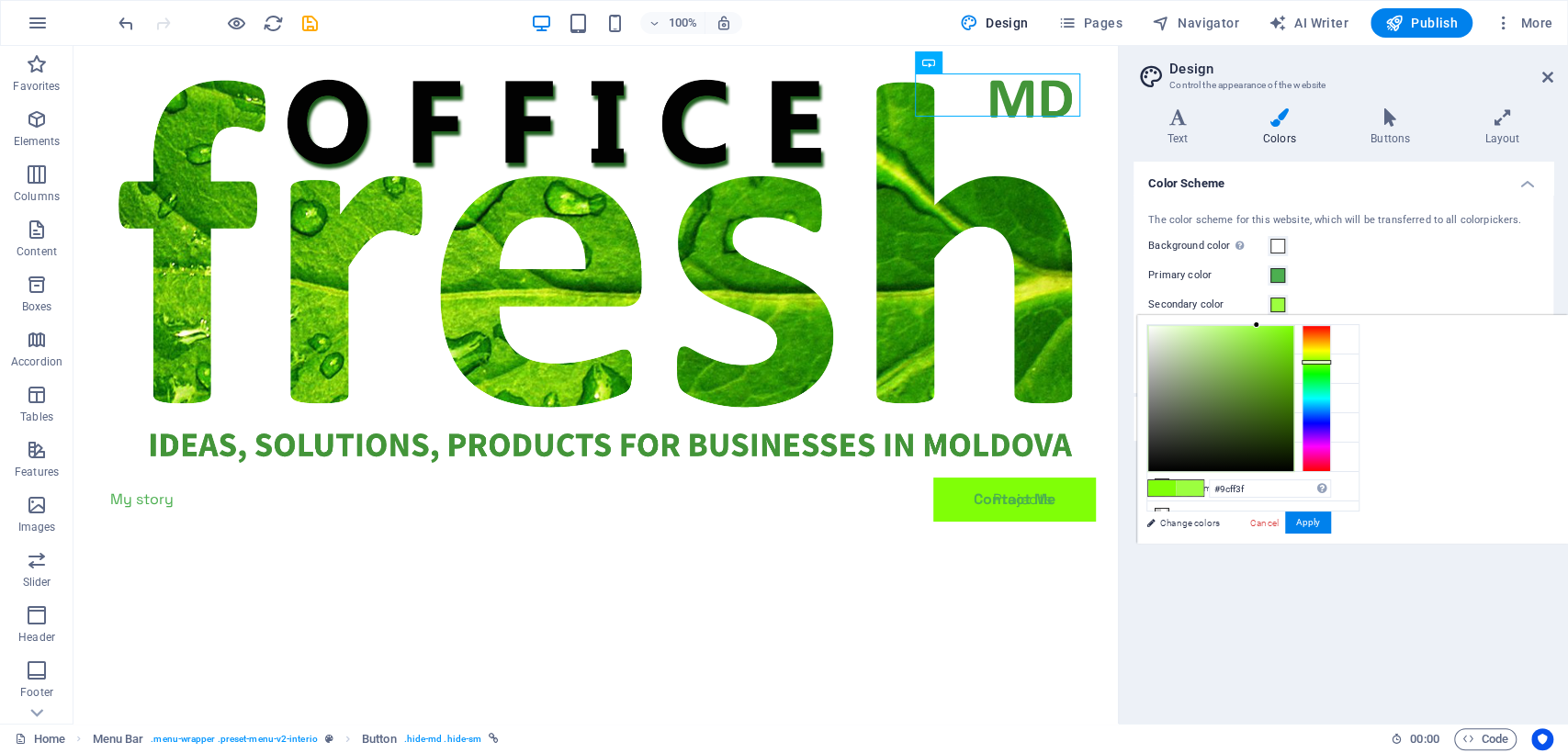 drag, startPoint x: 1285, startPoint y: 325, endPoint x: 1257, endPoint y: 323, distance: 28.07134 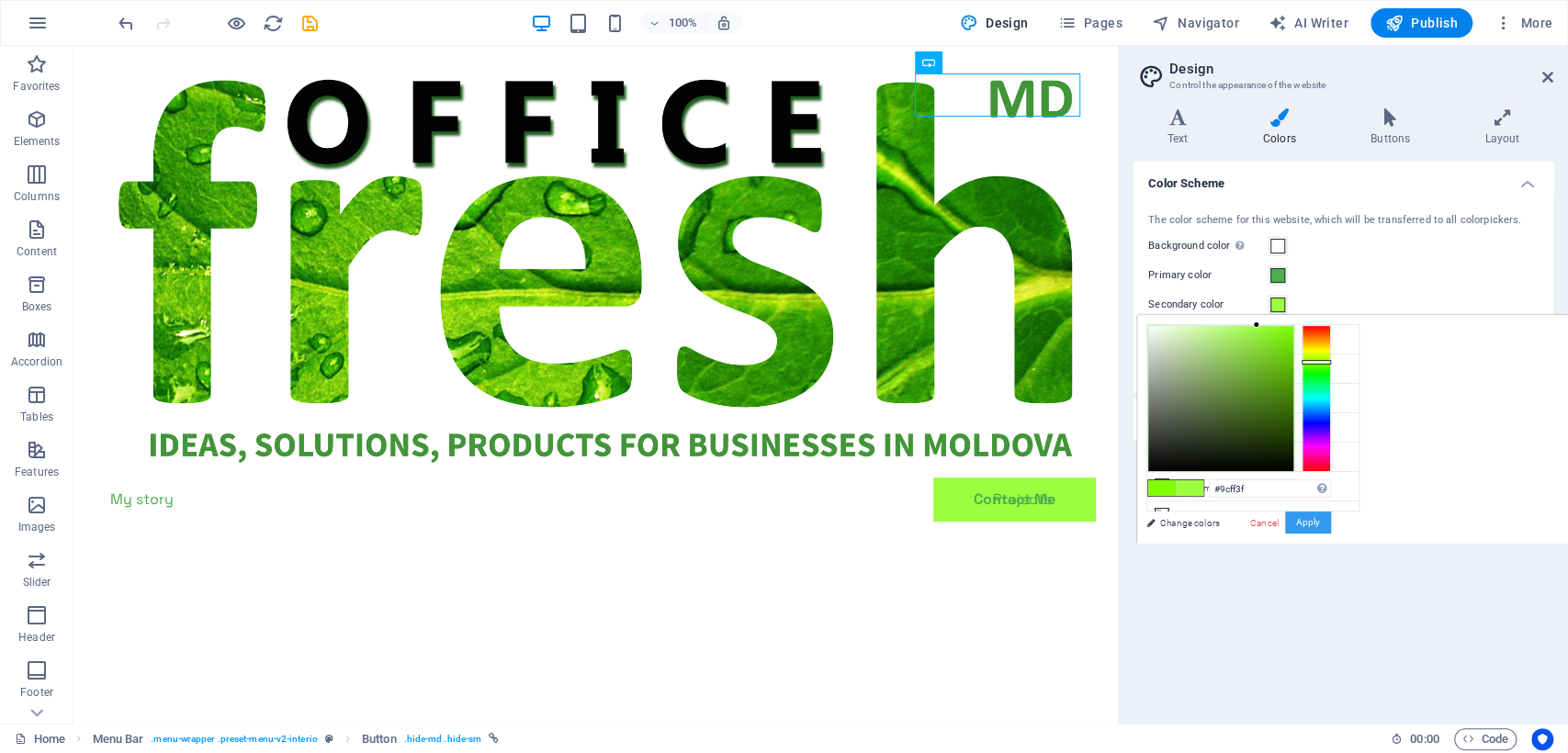click on "Apply" at bounding box center [1308, 523] 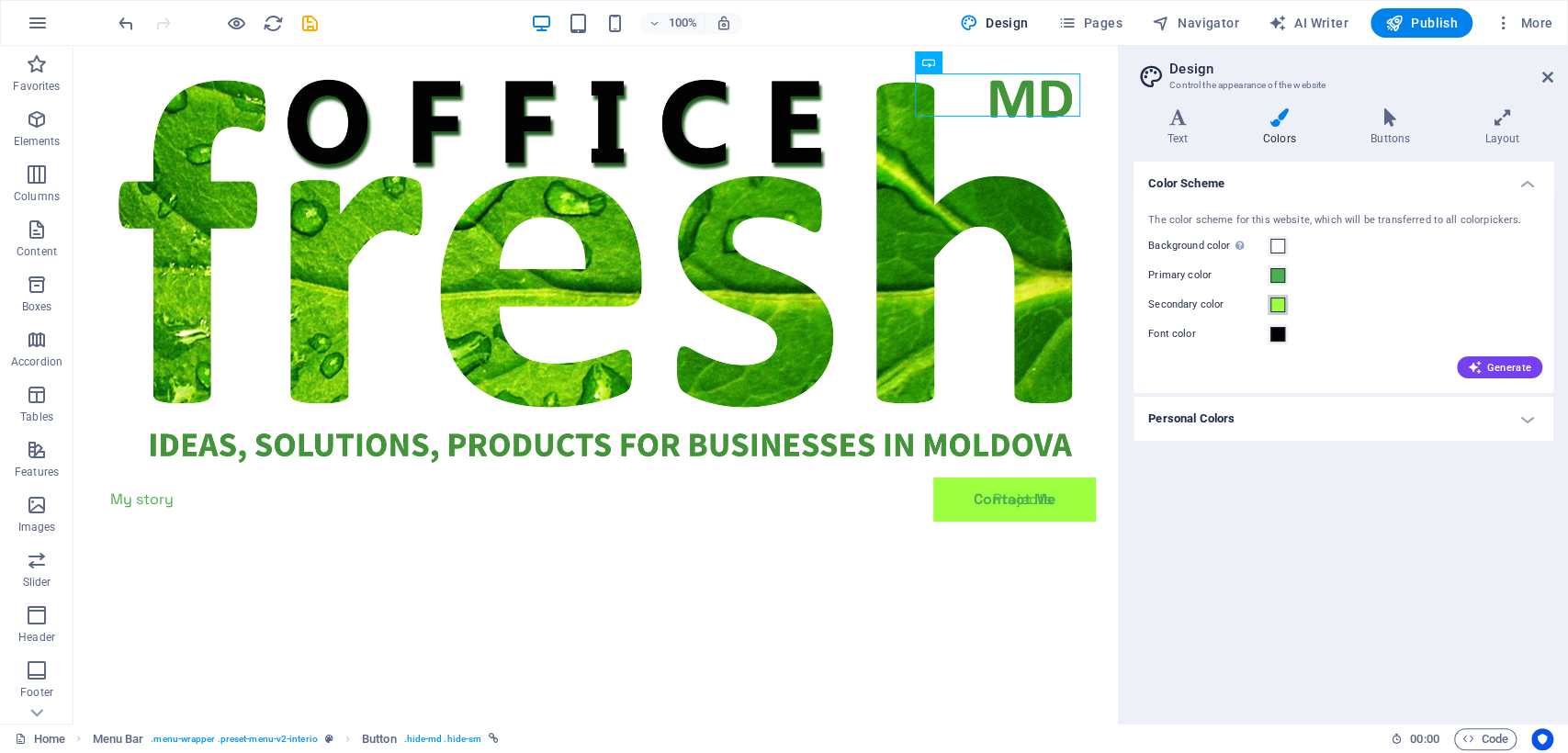 click at bounding box center (1278, 305) 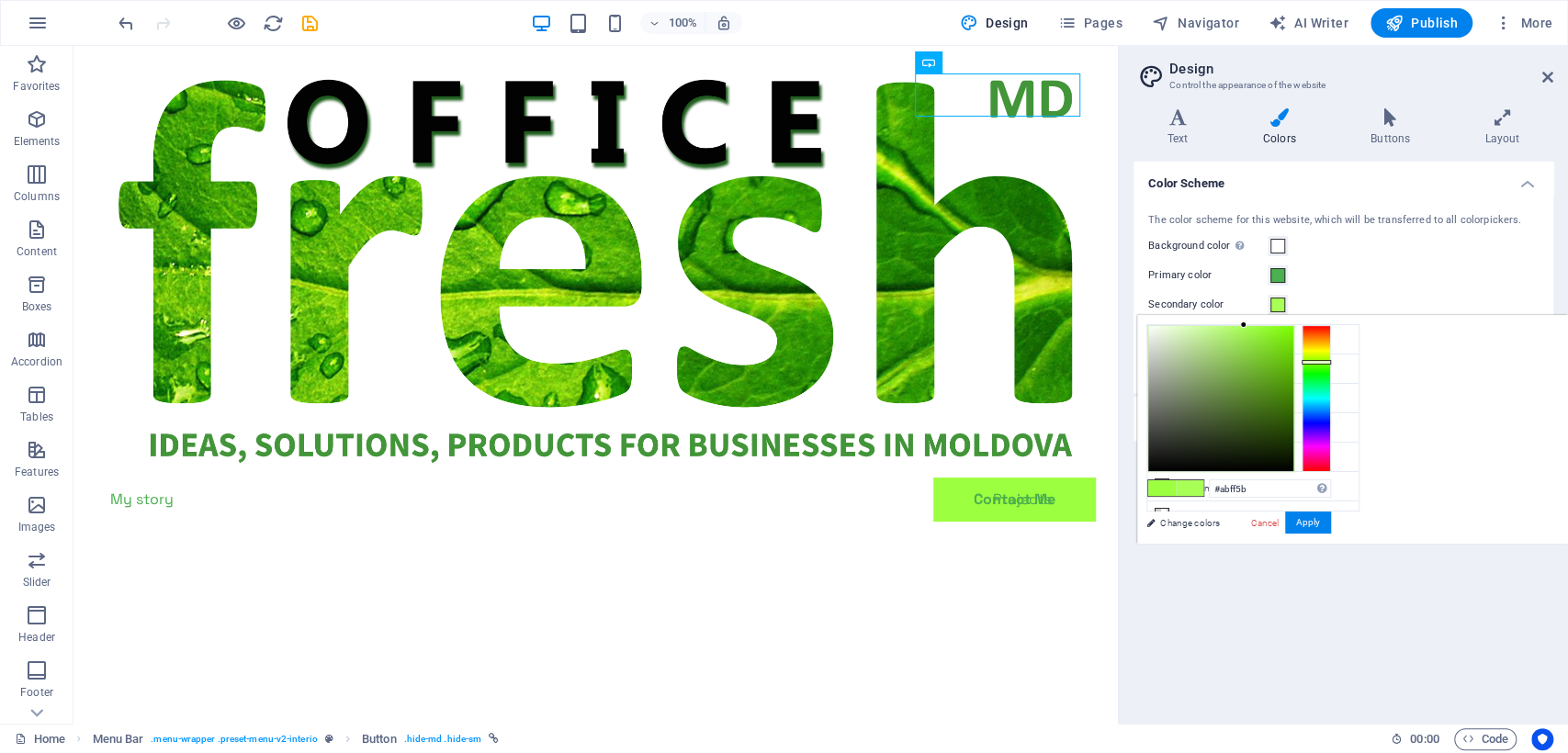 type on "#abff5c" 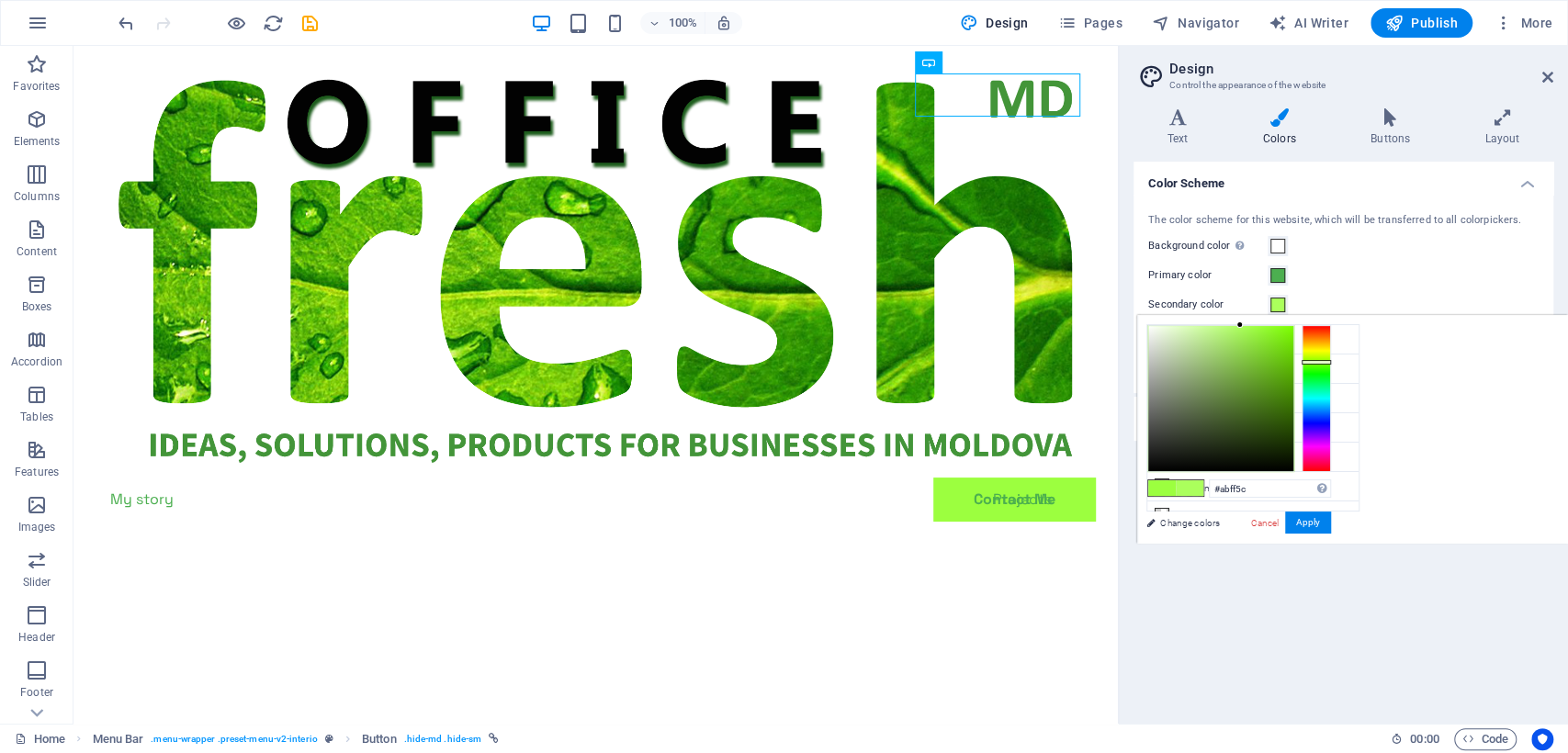 drag, startPoint x: 1252, startPoint y: 325, endPoint x: 1240, endPoint y: 322, distance: 12.369317 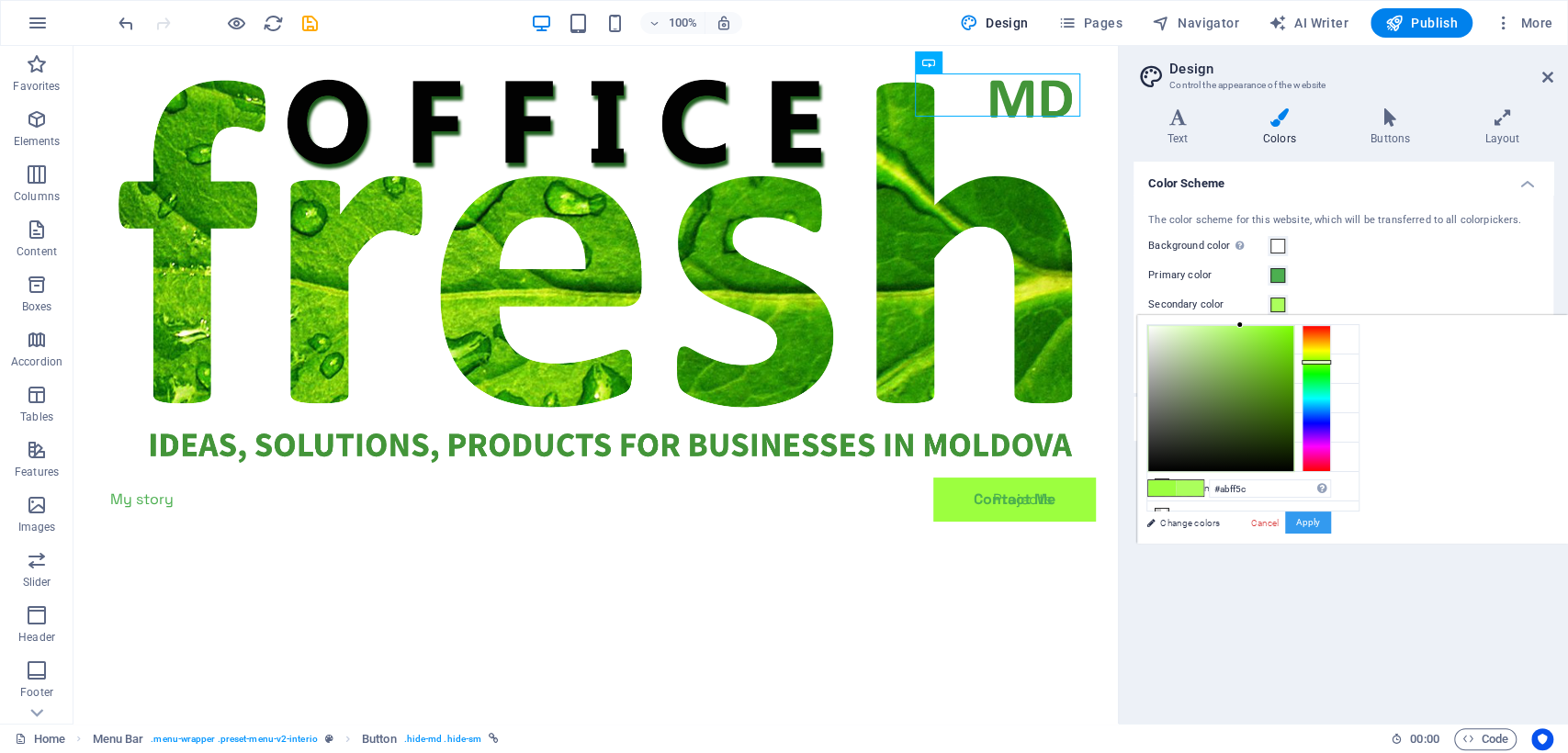 click on "Apply" at bounding box center (1308, 523) 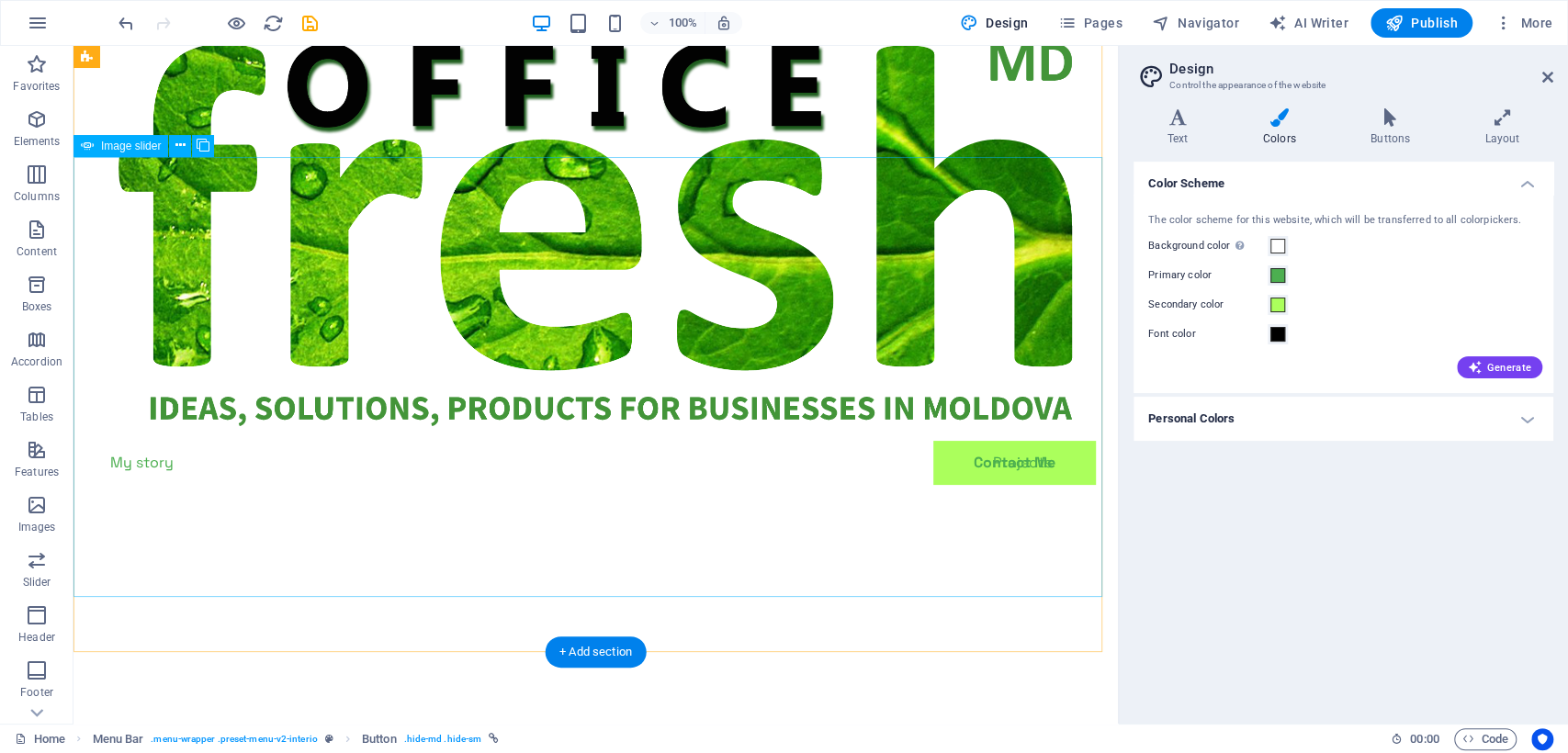 scroll, scrollTop: 0, scrollLeft: 0, axis: both 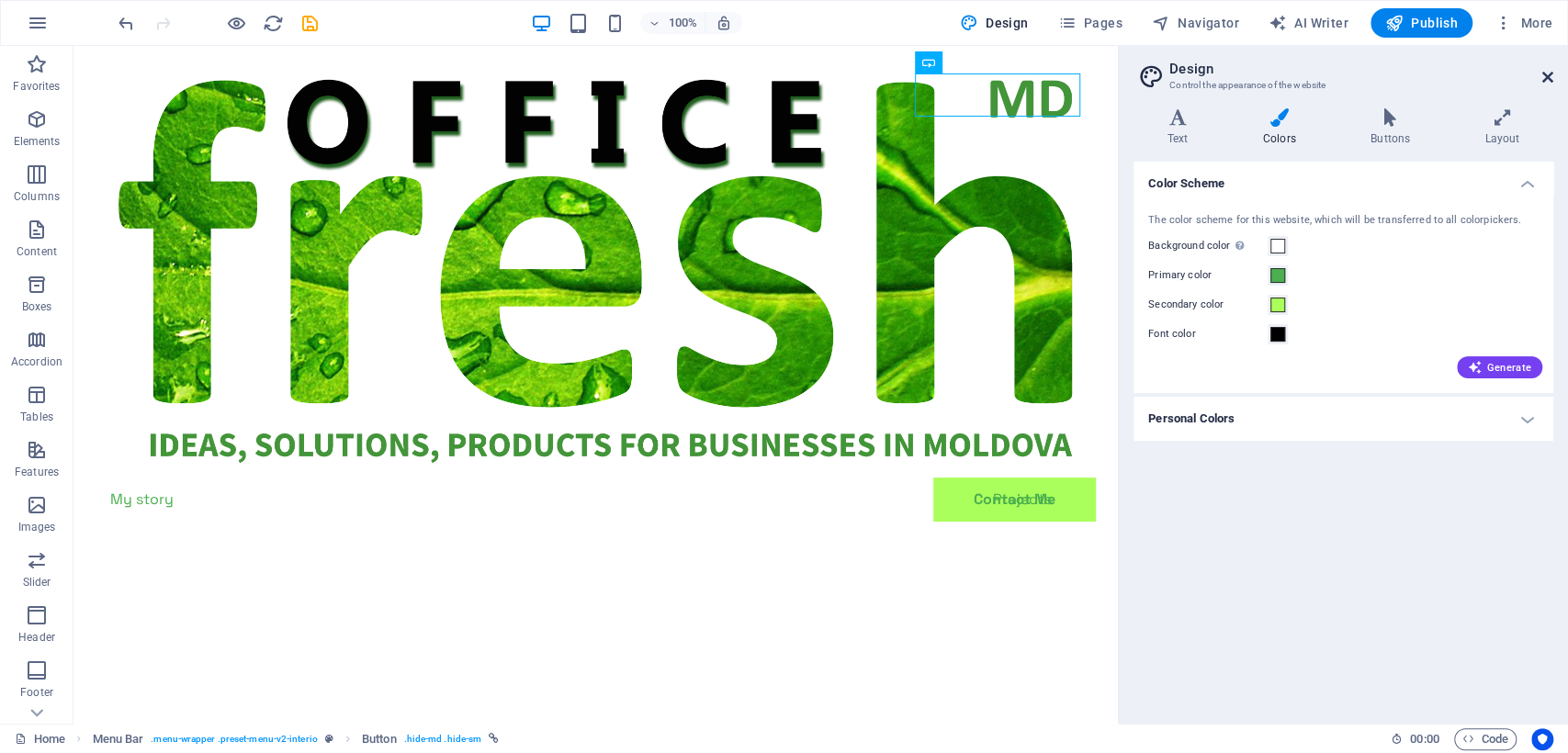 drag, startPoint x: 1549, startPoint y: 70, endPoint x: 1461, endPoint y: 59, distance: 88.68484 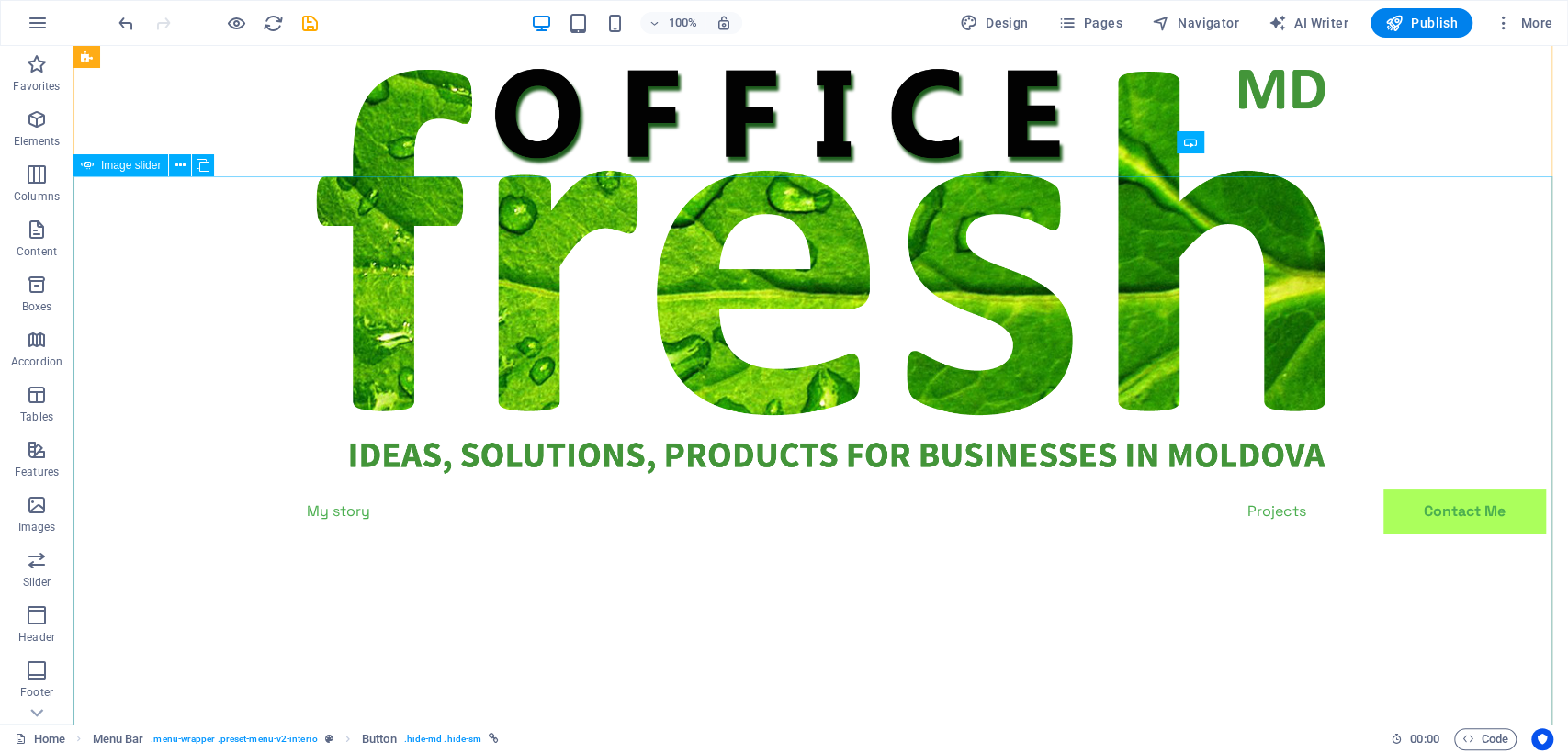 scroll, scrollTop: 0, scrollLeft: 0, axis: both 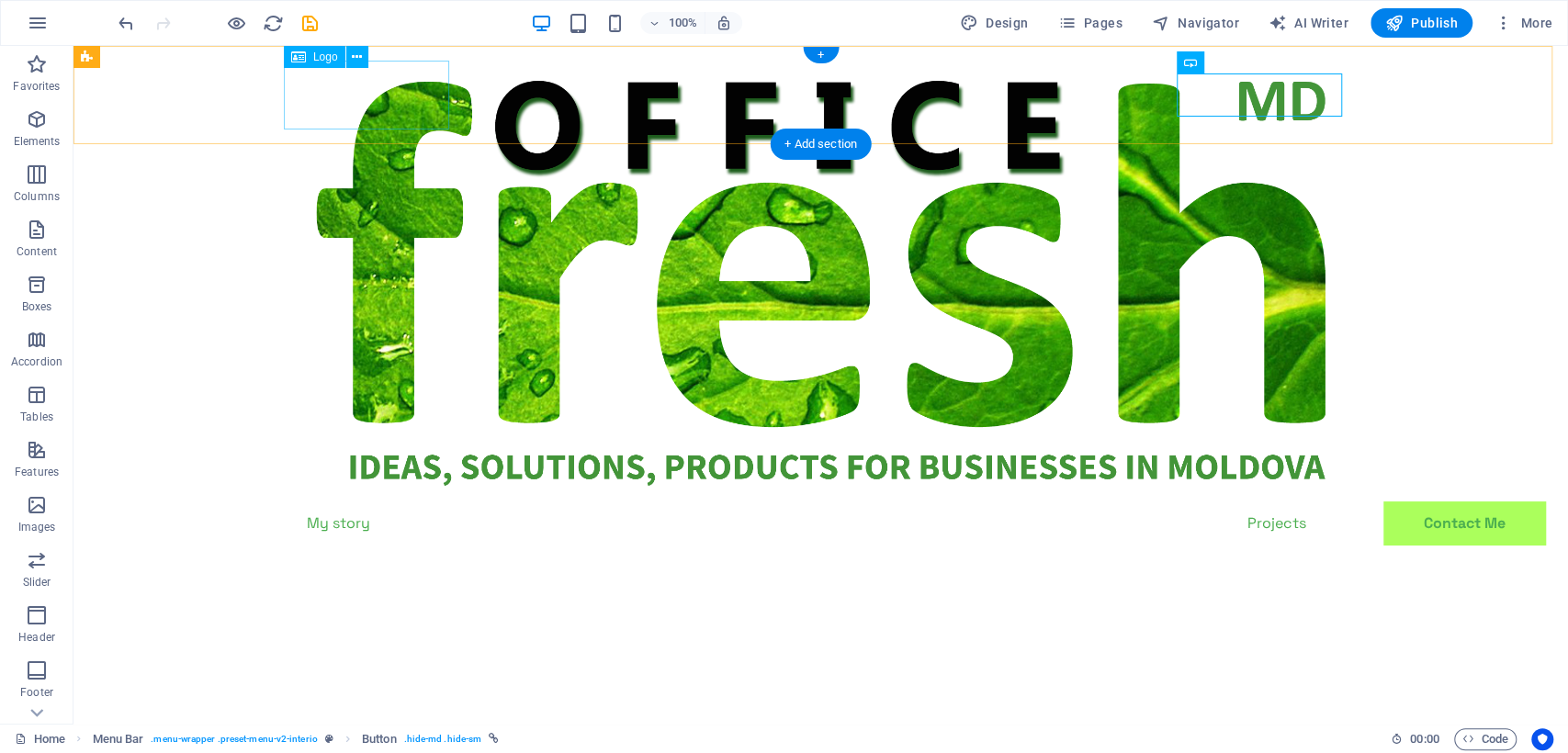 click at bounding box center (821, 281) 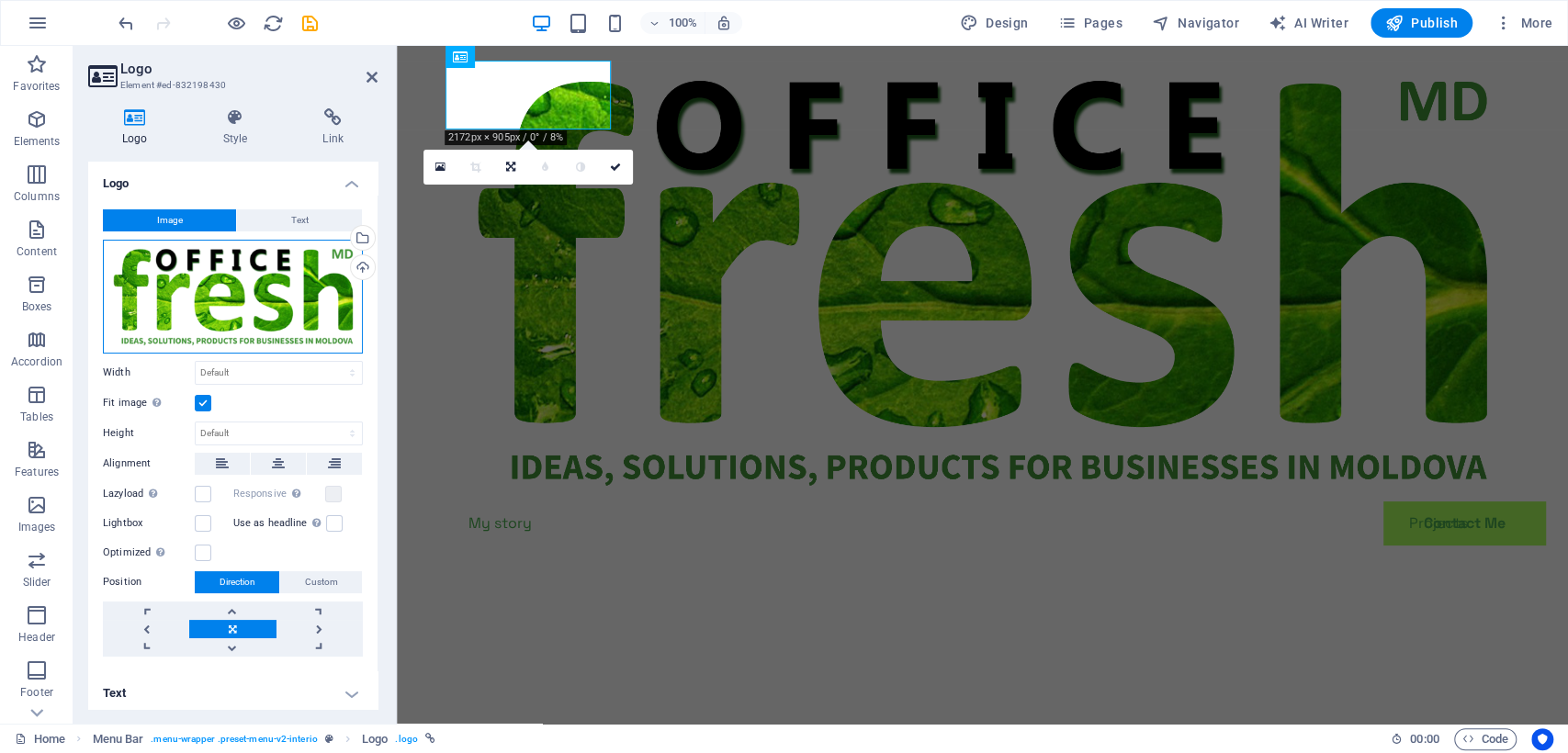 click on "Drag files here, click to choose files or select files from Files or our free stock photos & videos" at bounding box center [232, 297] 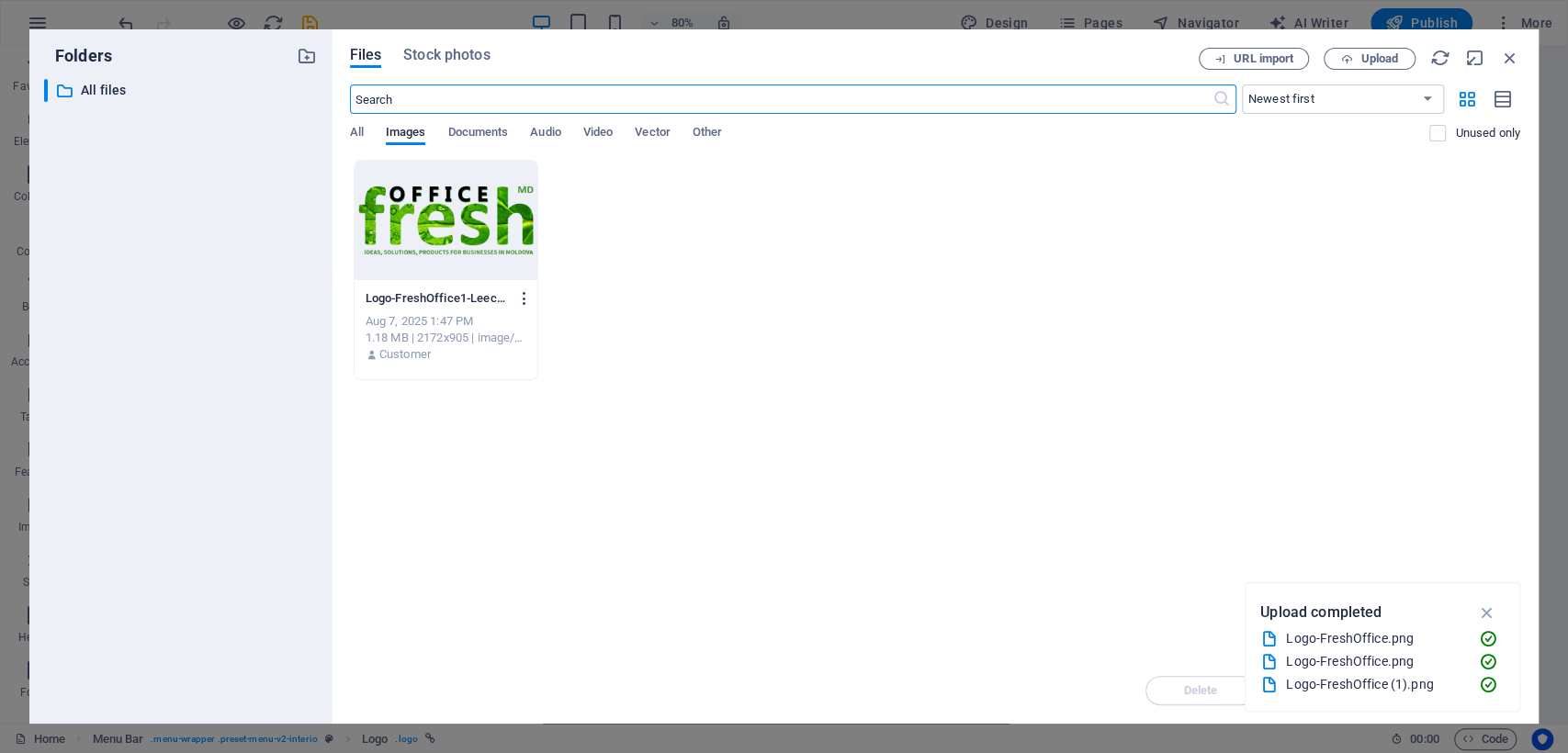 click at bounding box center (525, 298) 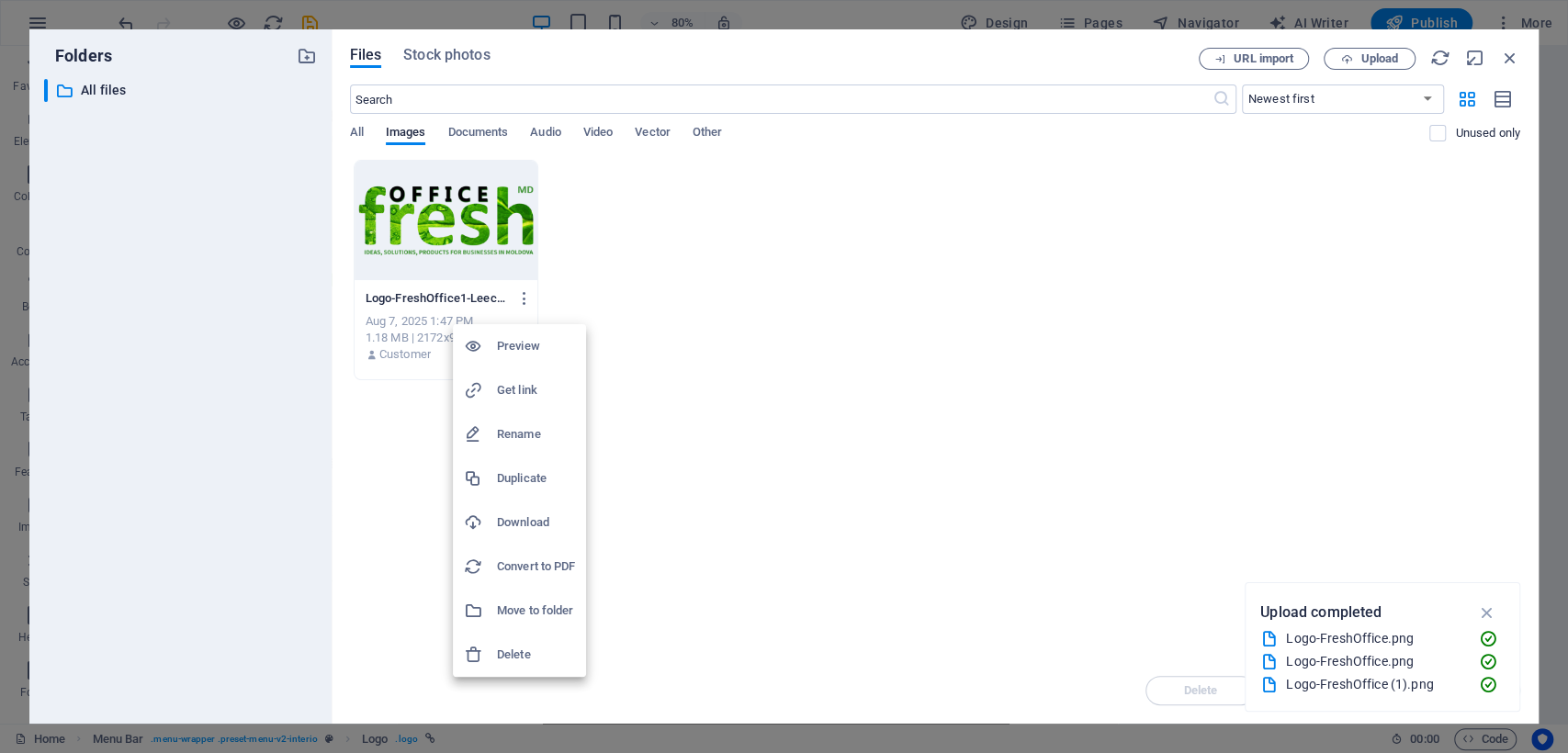 click on "Delete" at bounding box center [536, 655] 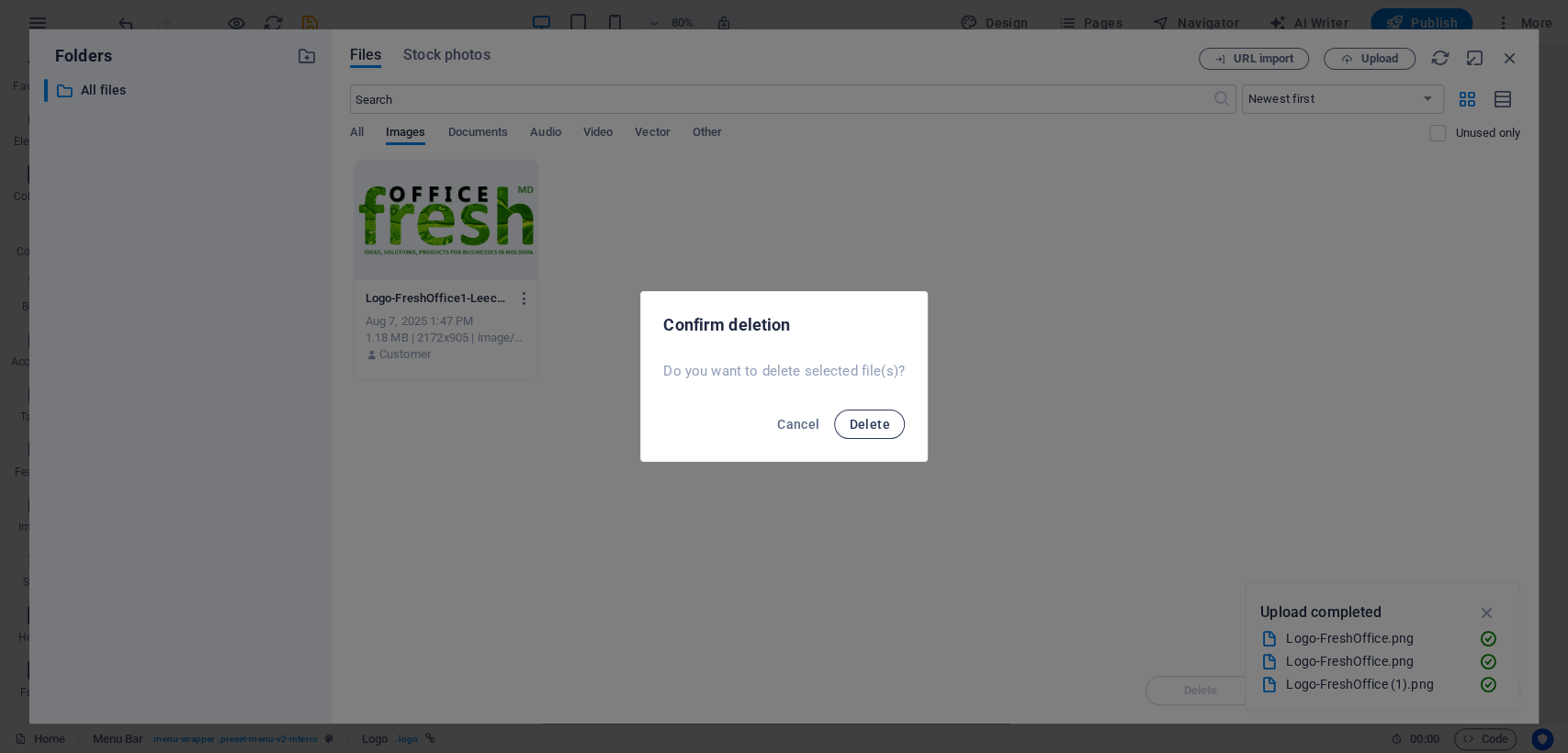 click on "Delete" at bounding box center (869, 424) 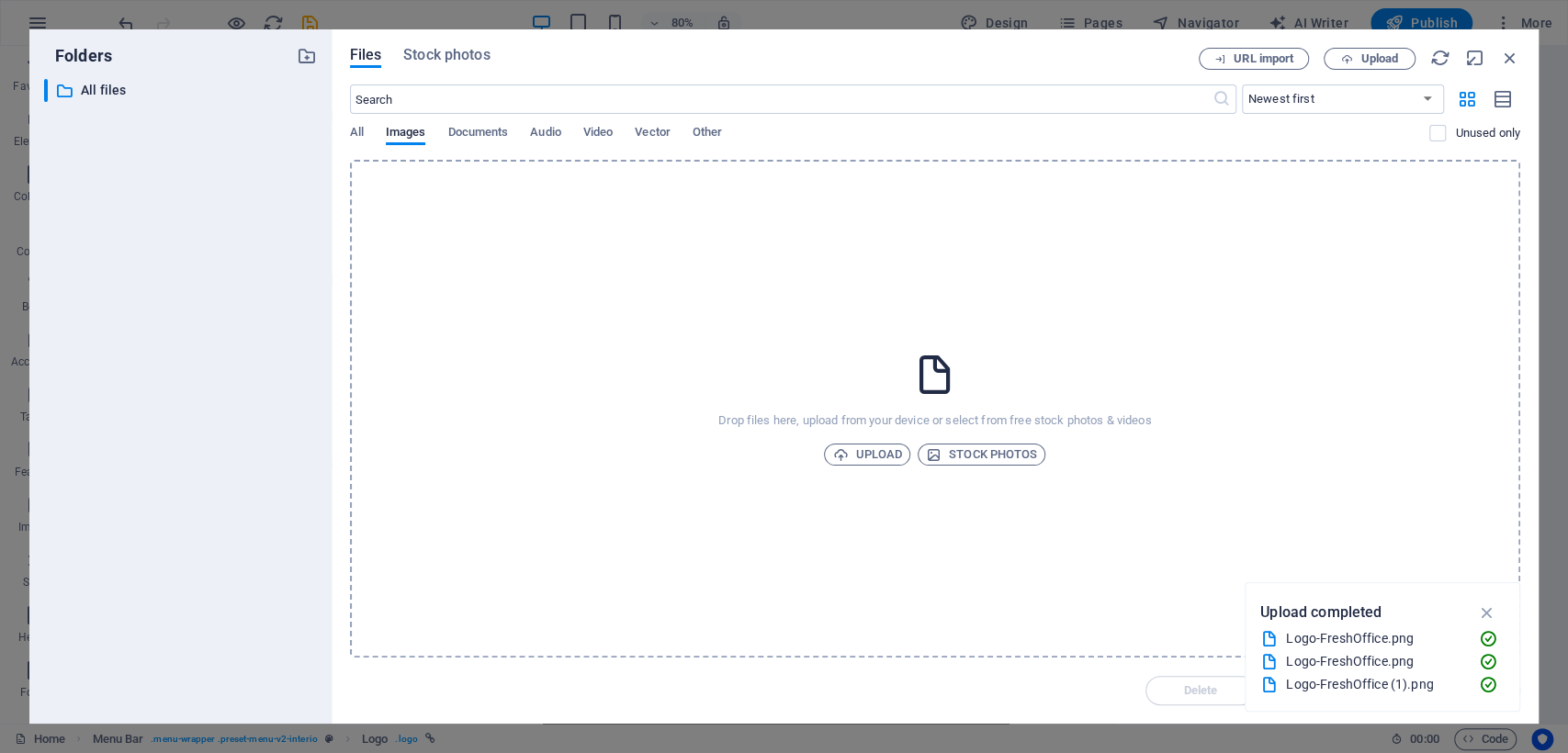 click on "Drop files here, upload from your device or select from free stock photos & videos Upload Stock photos" at bounding box center (935, 409) 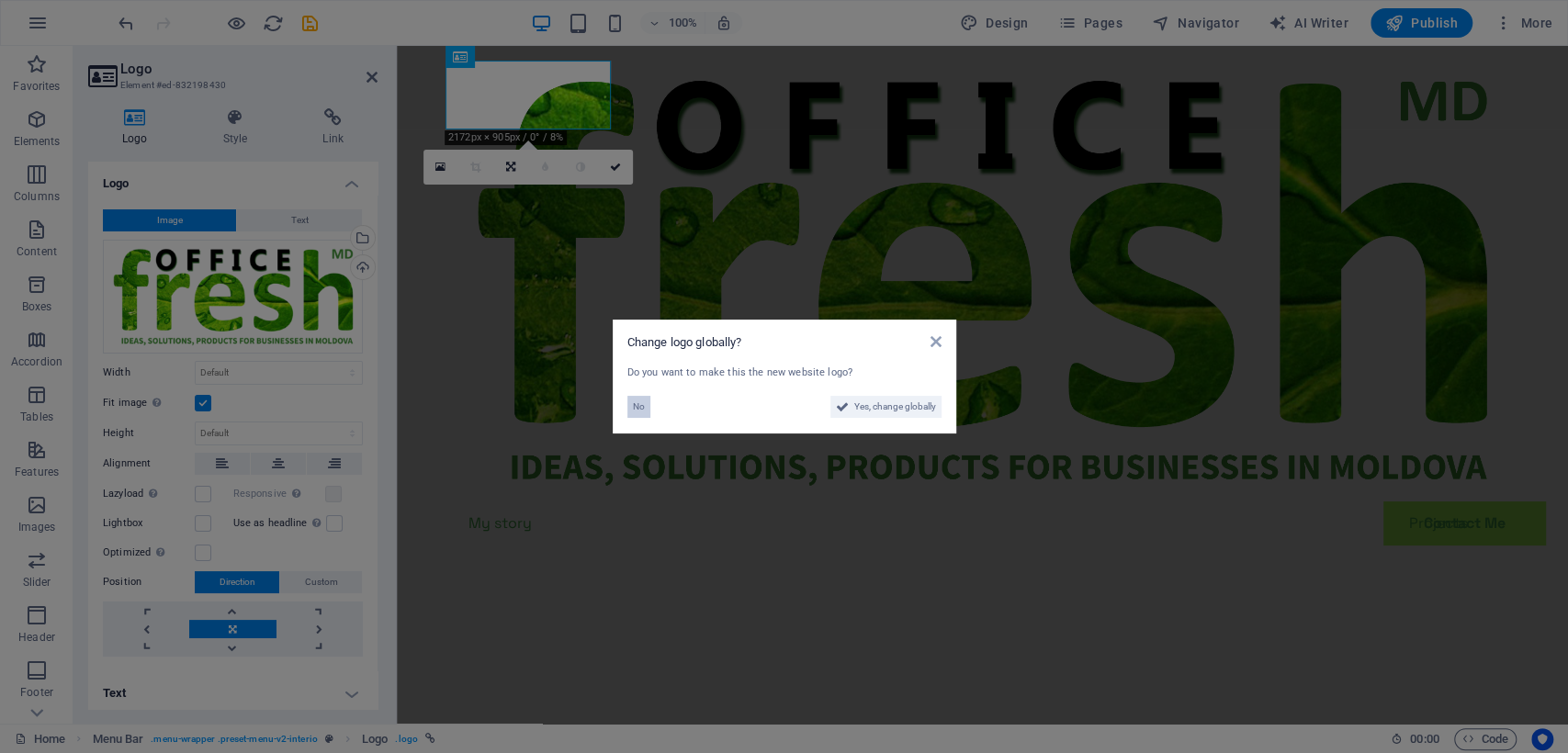click on "No" at bounding box center [638, 407] 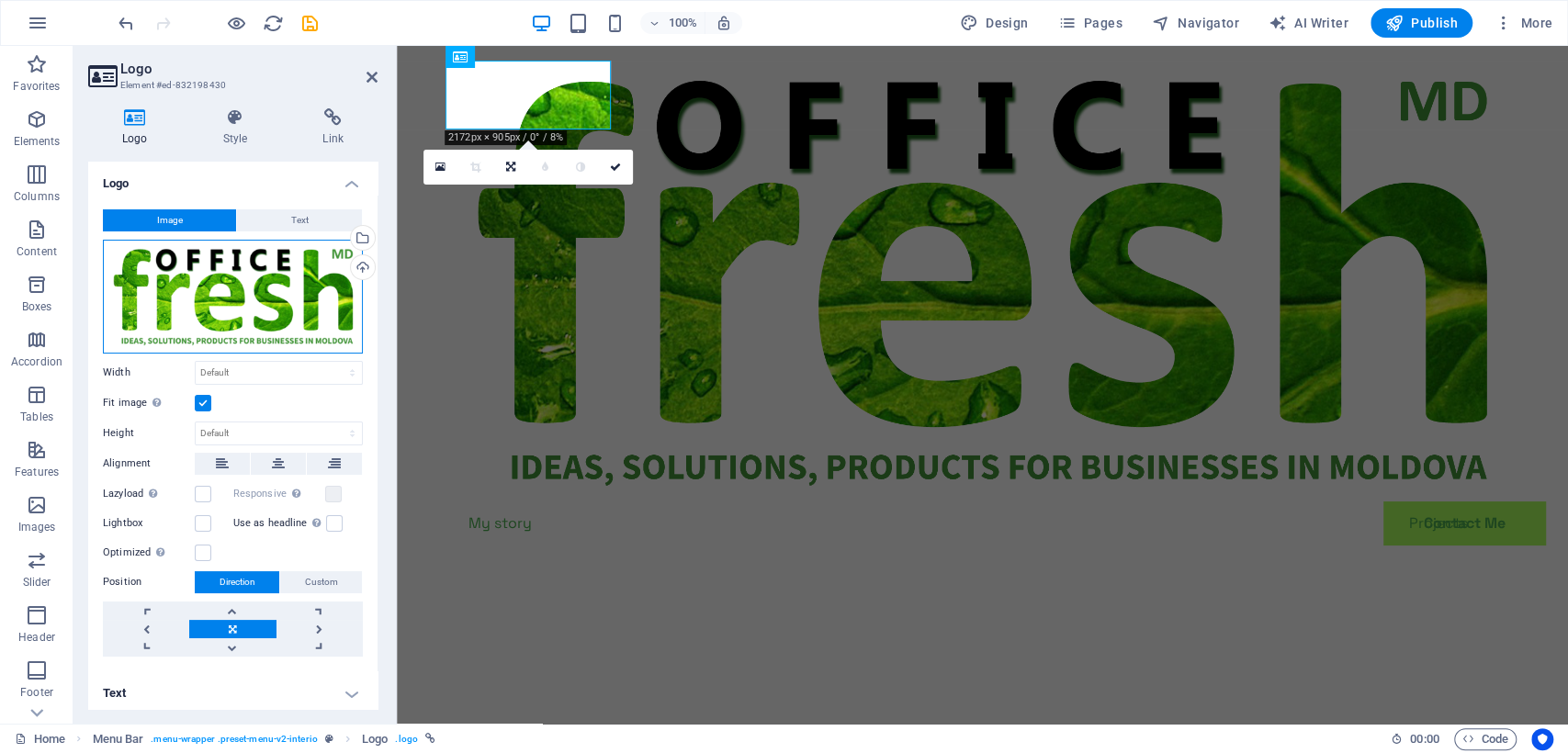 click on "Drag files here, click to choose files or select files from Files or our free stock photos & videos" at bounding box center [232, 297] 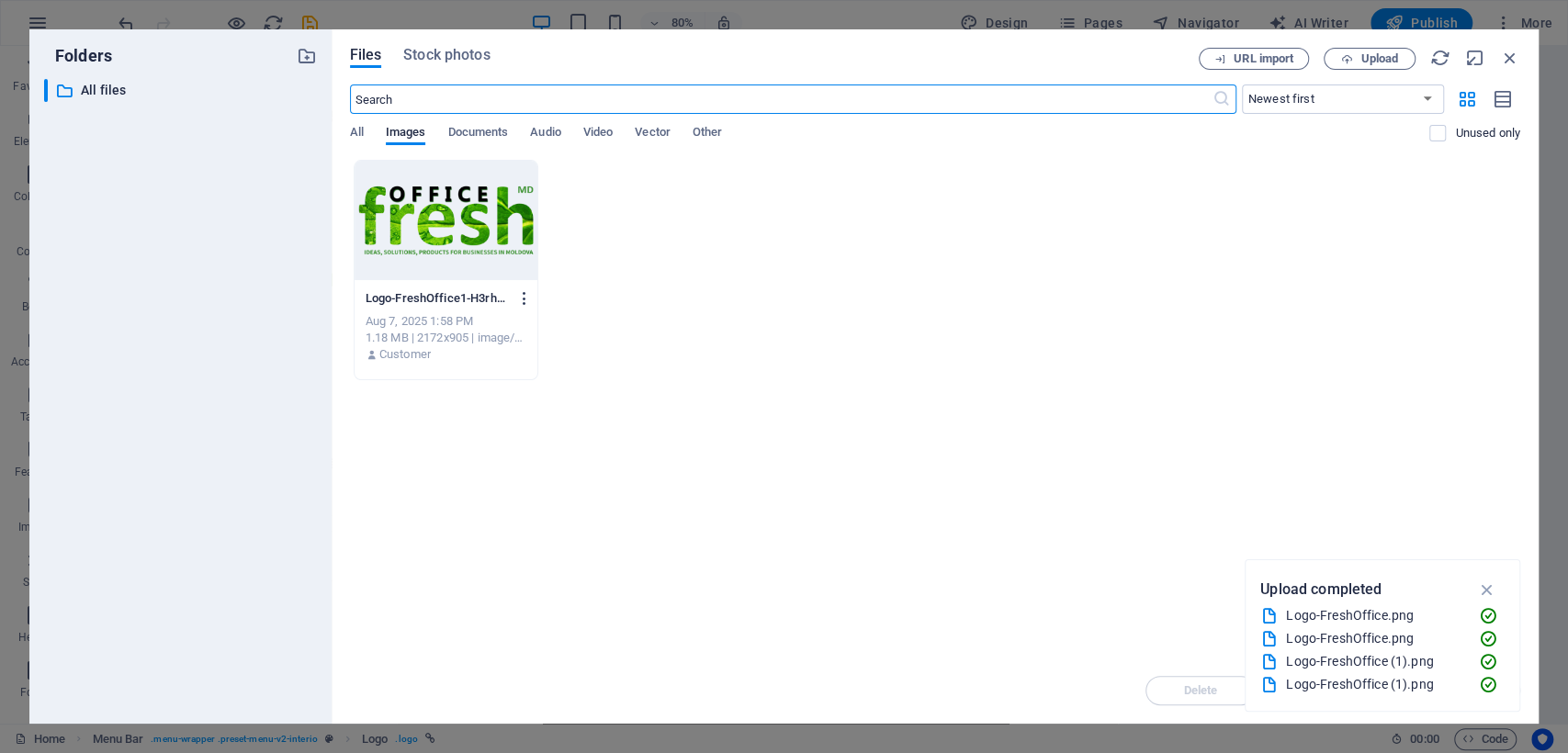 click at bounding box center (525, 298) 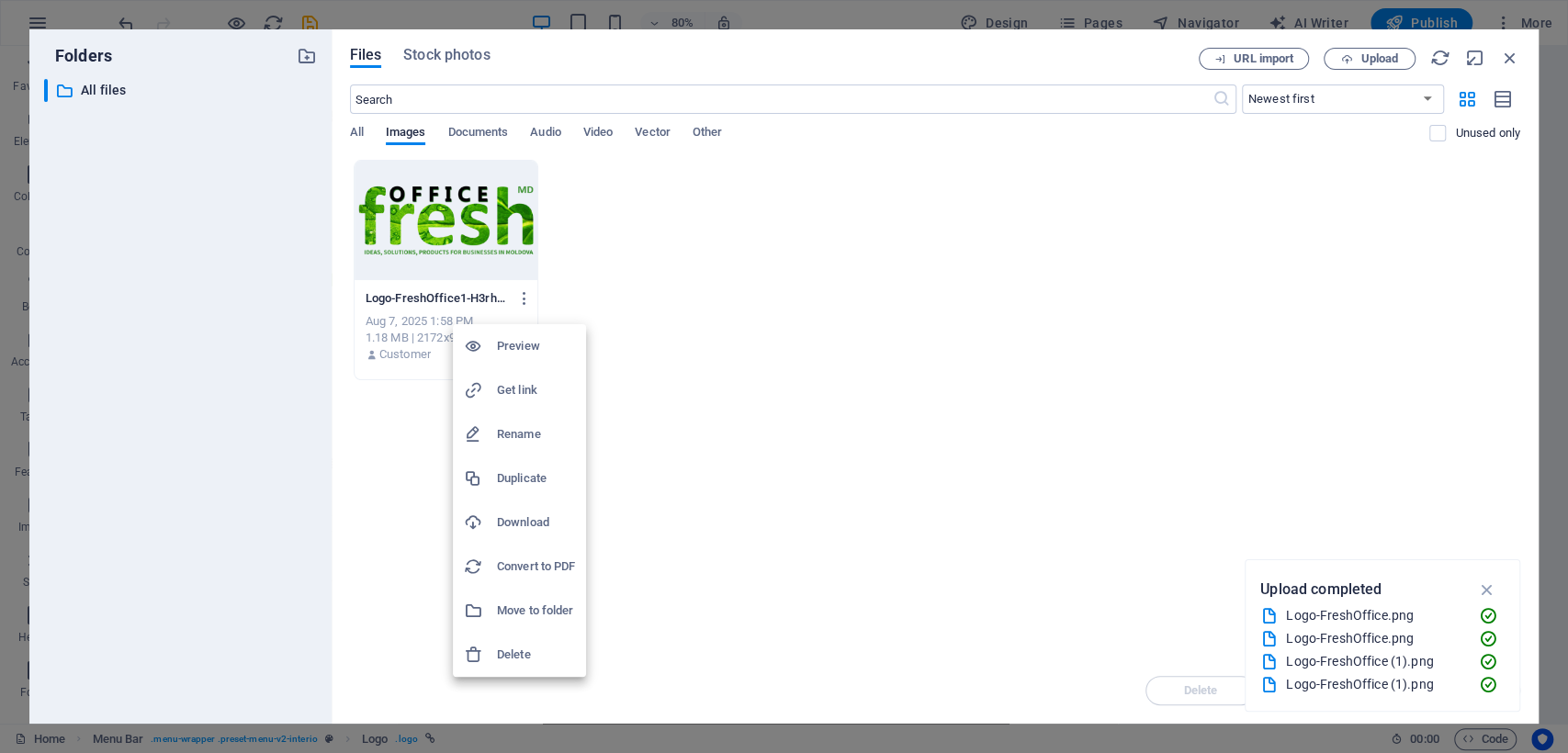 click on "Delete" at bounding box center [536, 655] 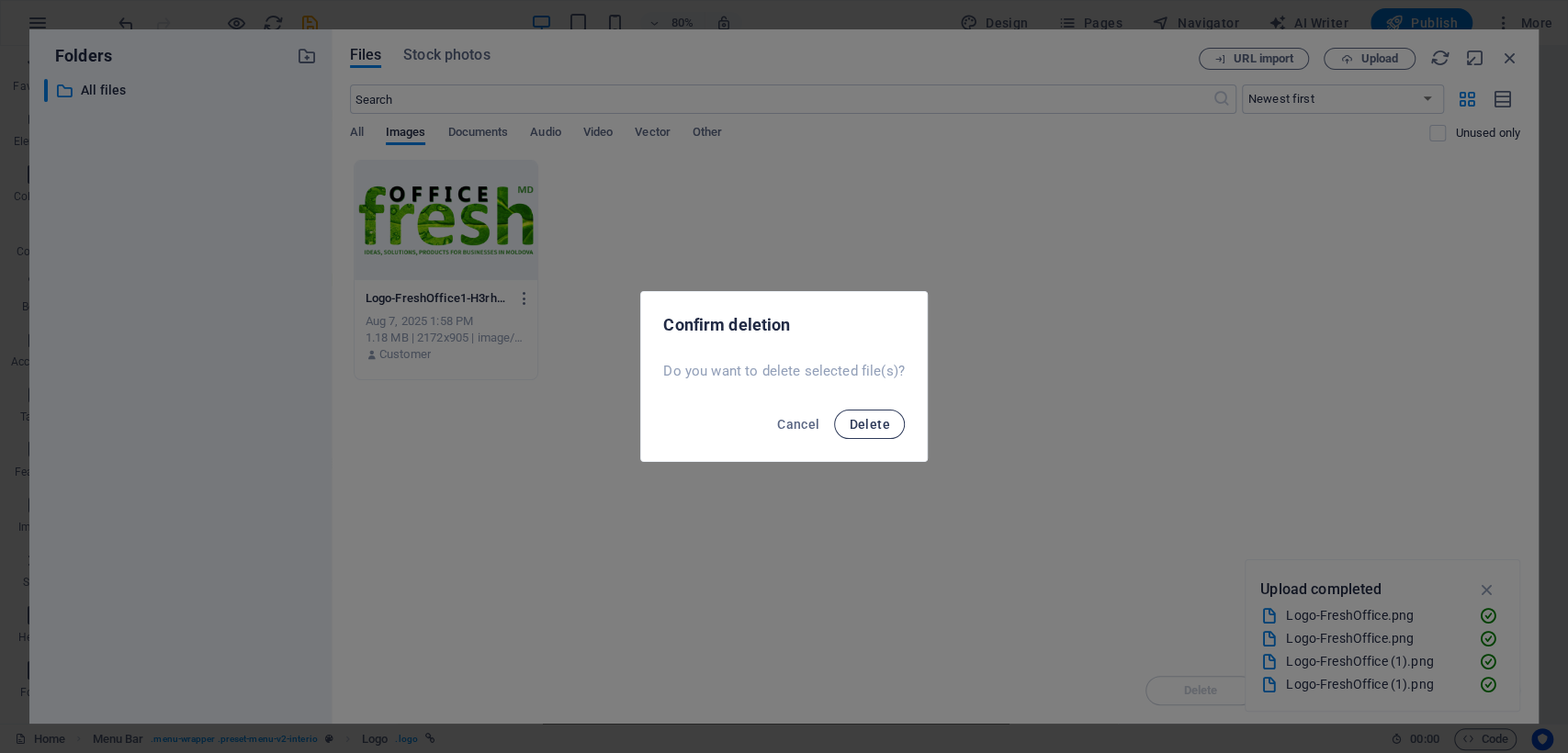 click on "Delete" at bounding box center (869, 424) 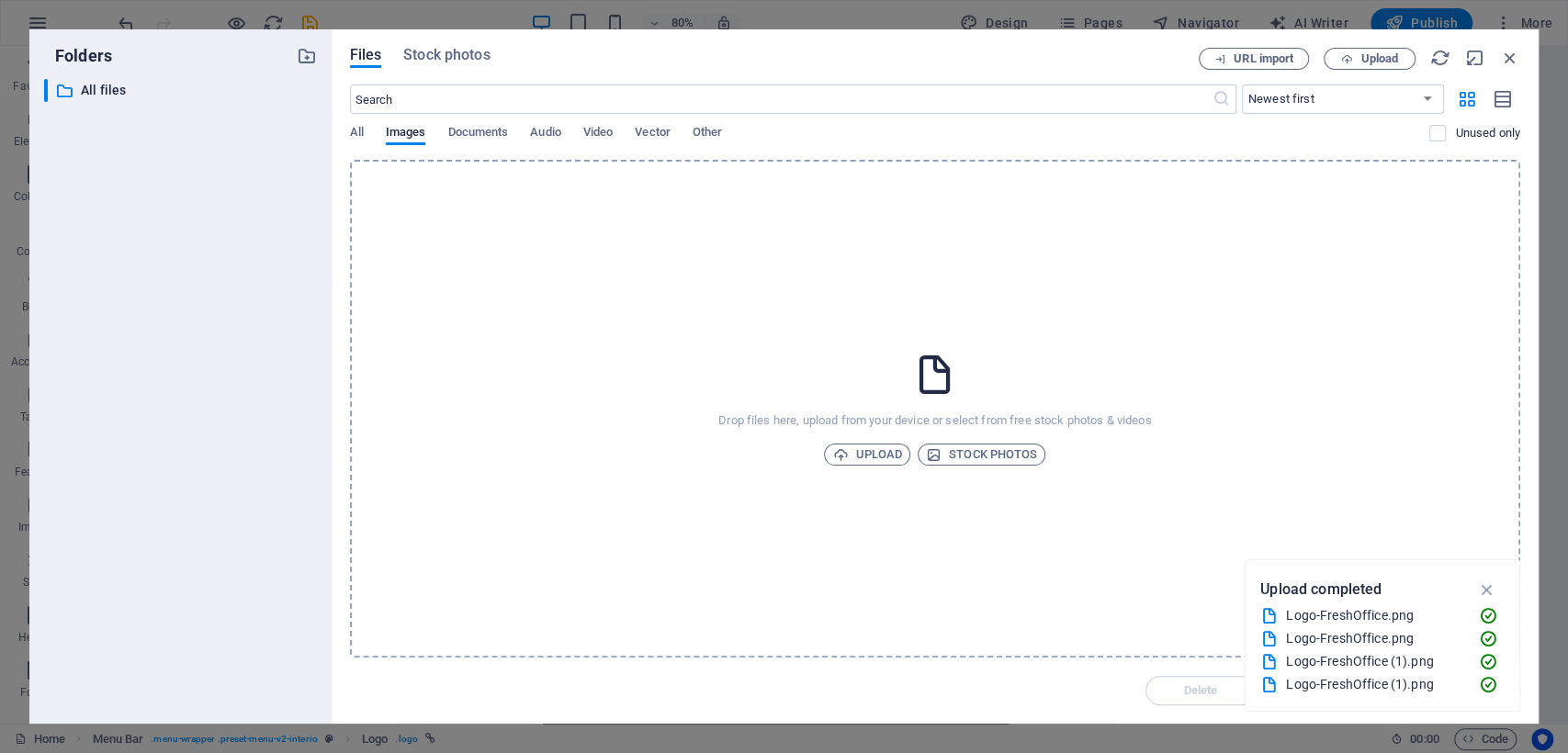 click on "Upload Stock photos" at bounding box center [934, 455] 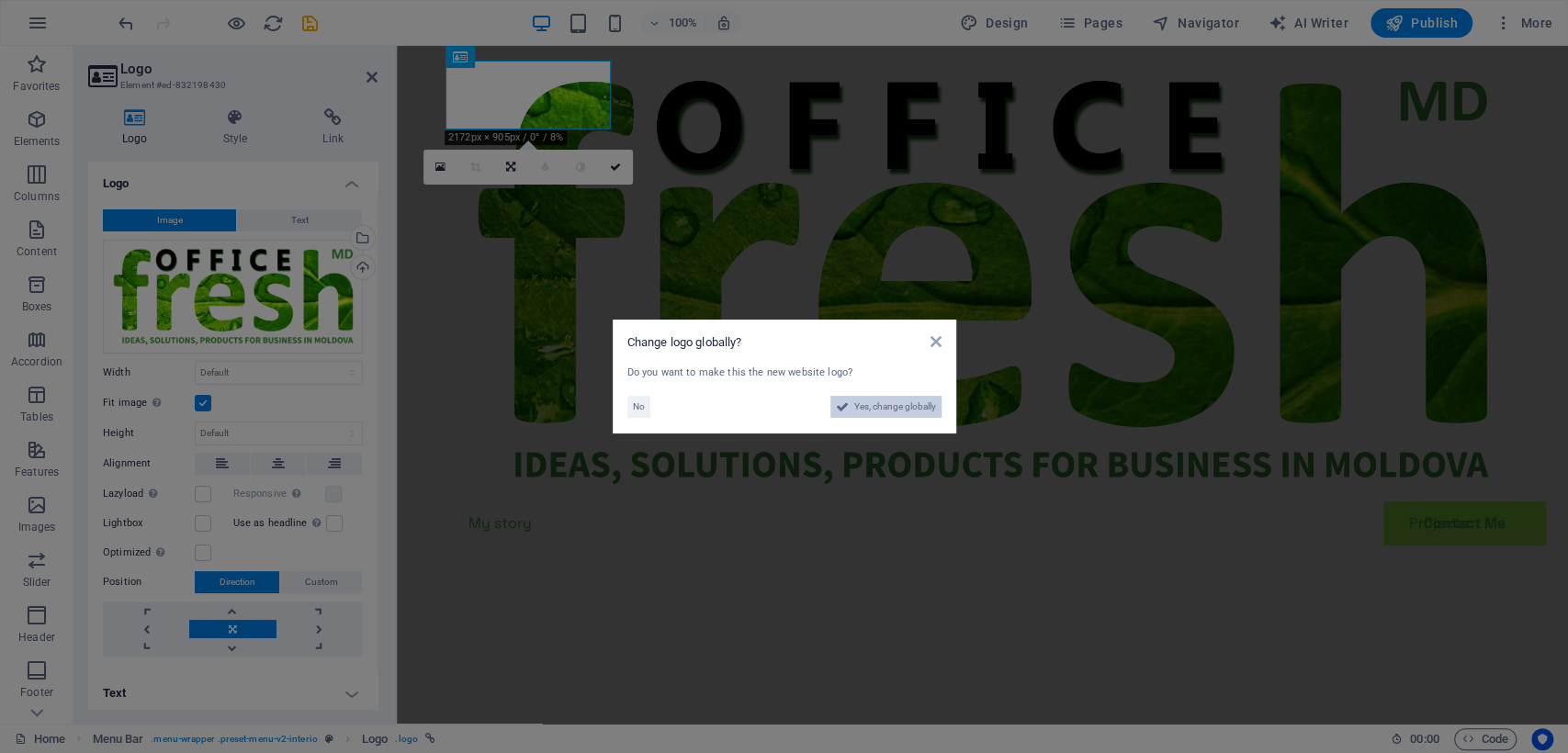click on "Yes, change globally" at bounding box center [895, 407] 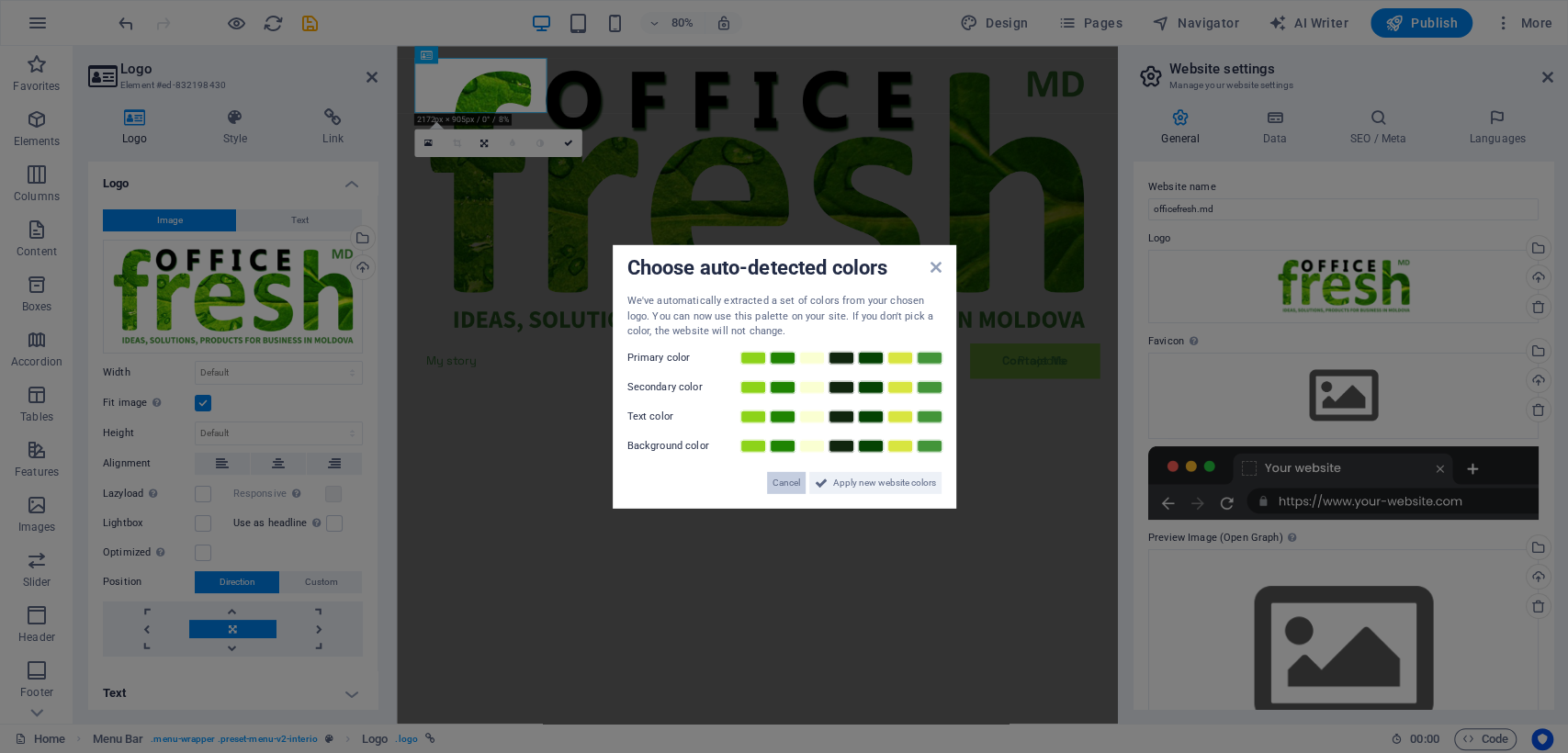 click on "Cancel" at bounding box center (786, 482) 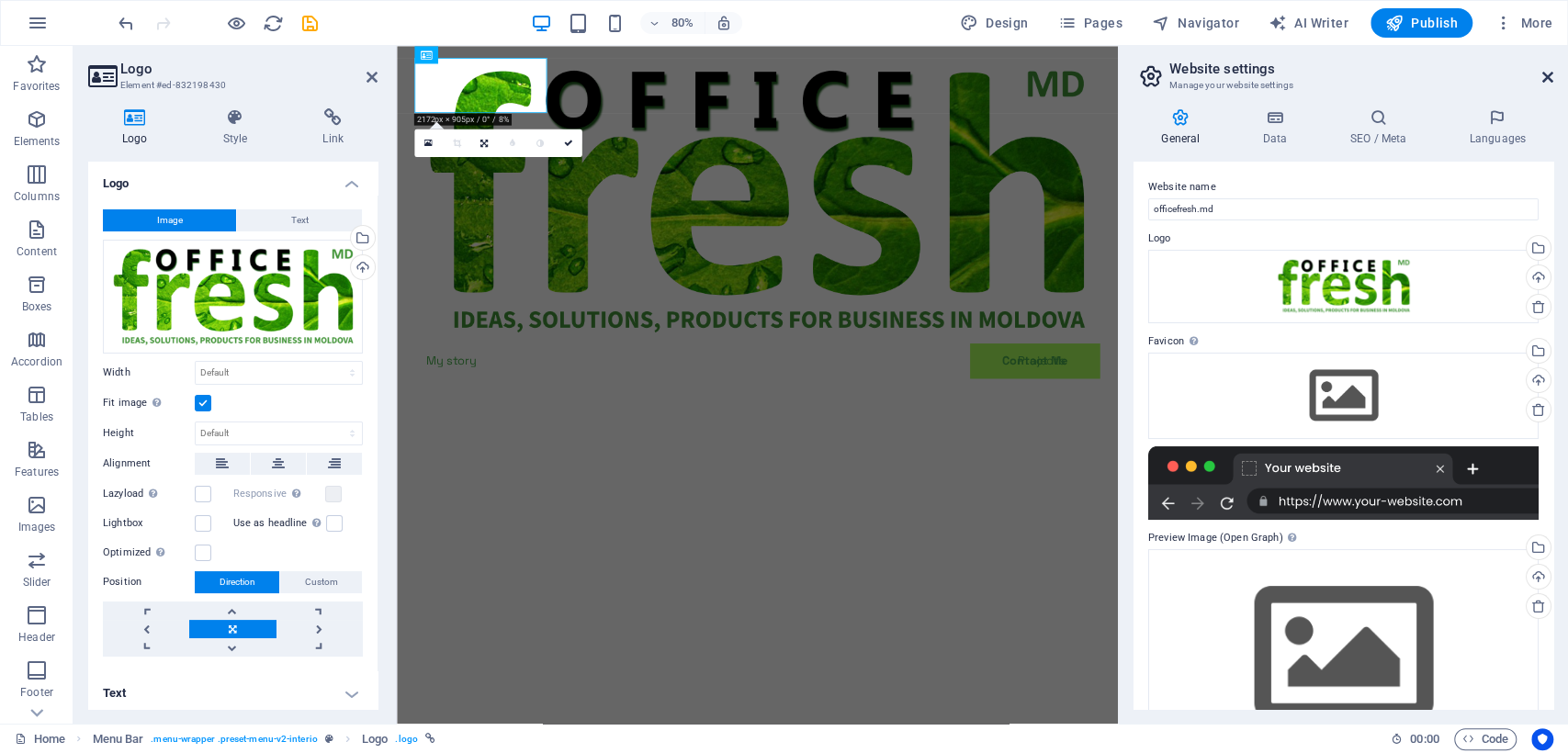drag, startPoint x: 1546, startPoint y: 73, endPoint x: 1135, endPoint y: 39, distance: 412.40393 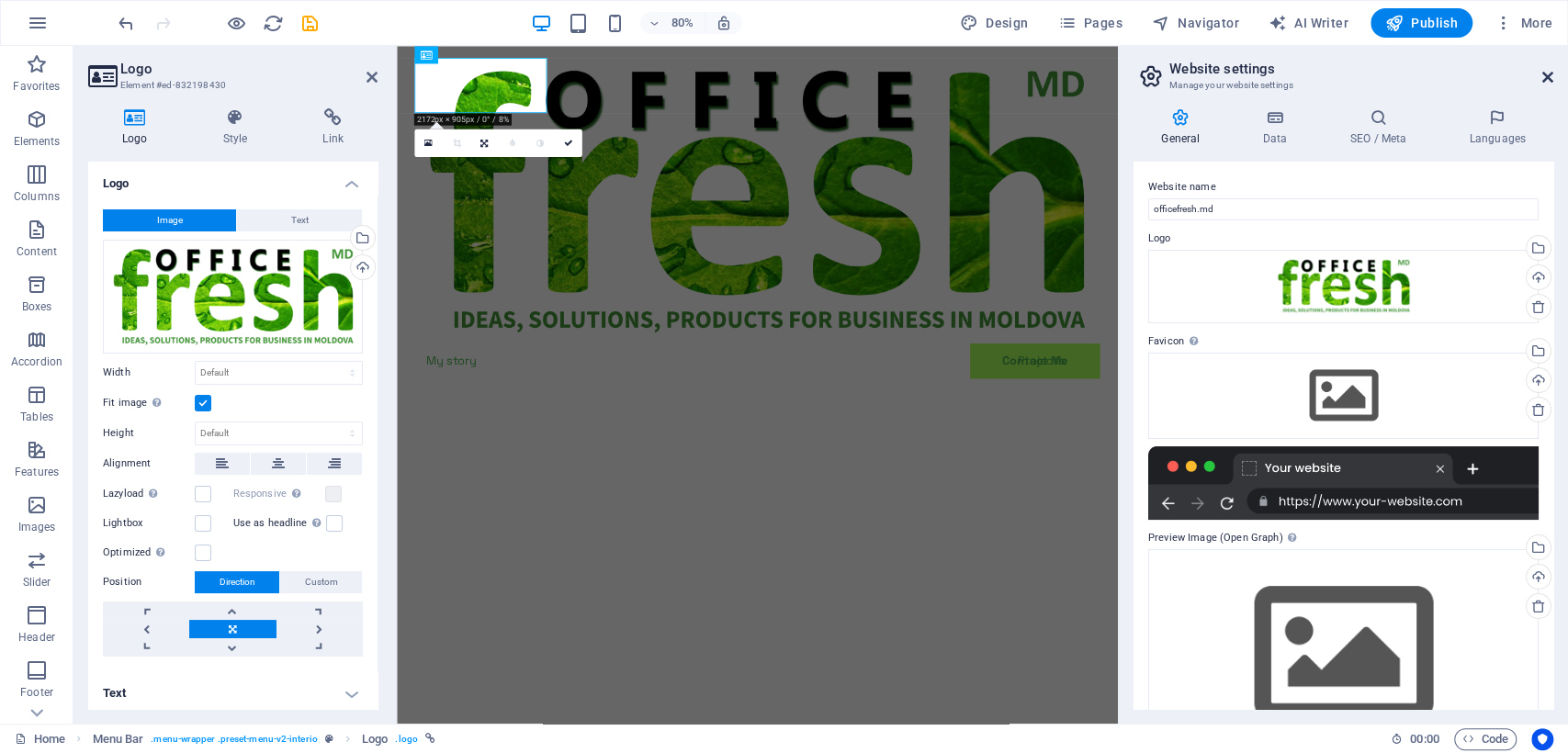 click at bounding box center (1548, 77) 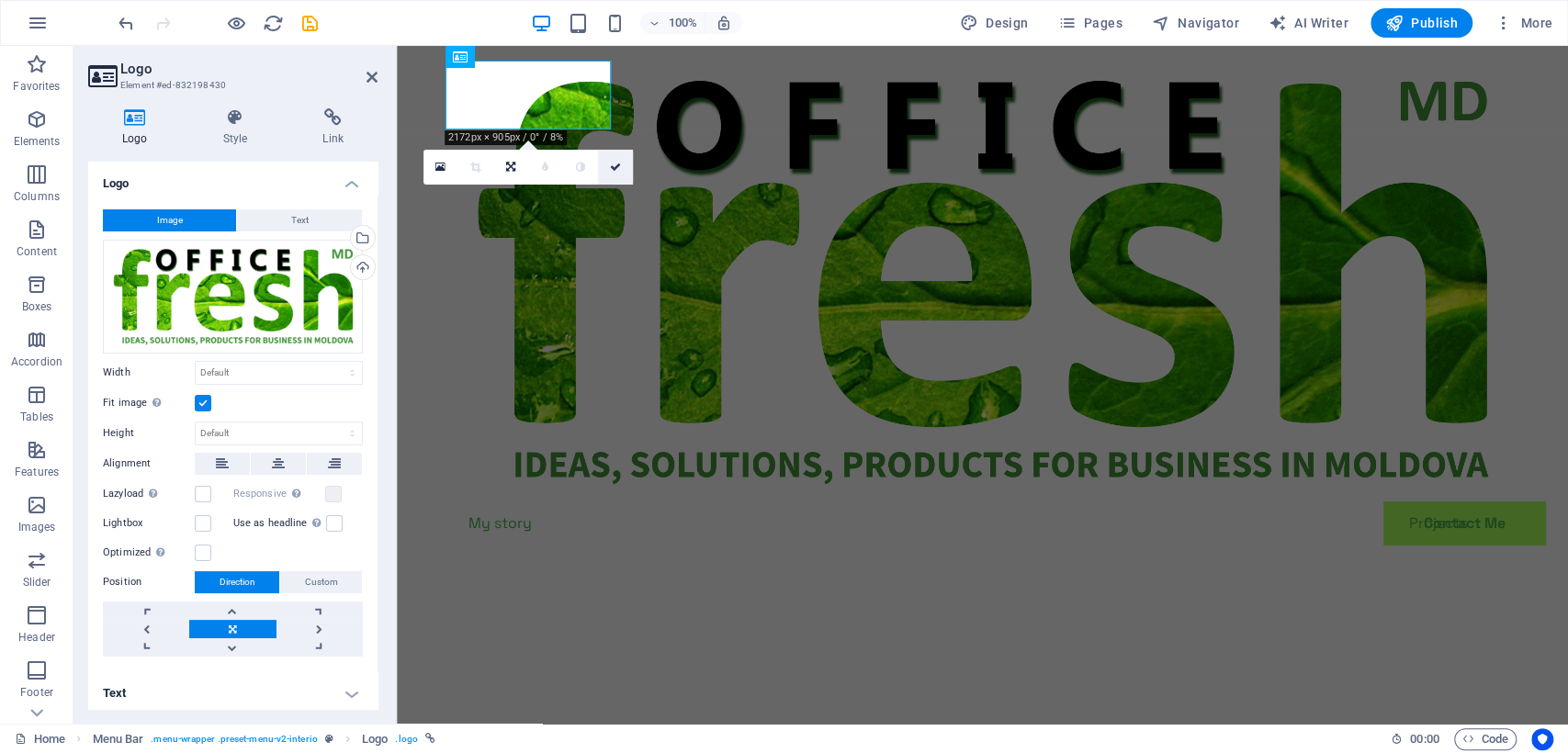 drag, startPoint x: 615, startPoint y: 163, endPoint x: 542, endPoint y: 117, distance: 86.28441 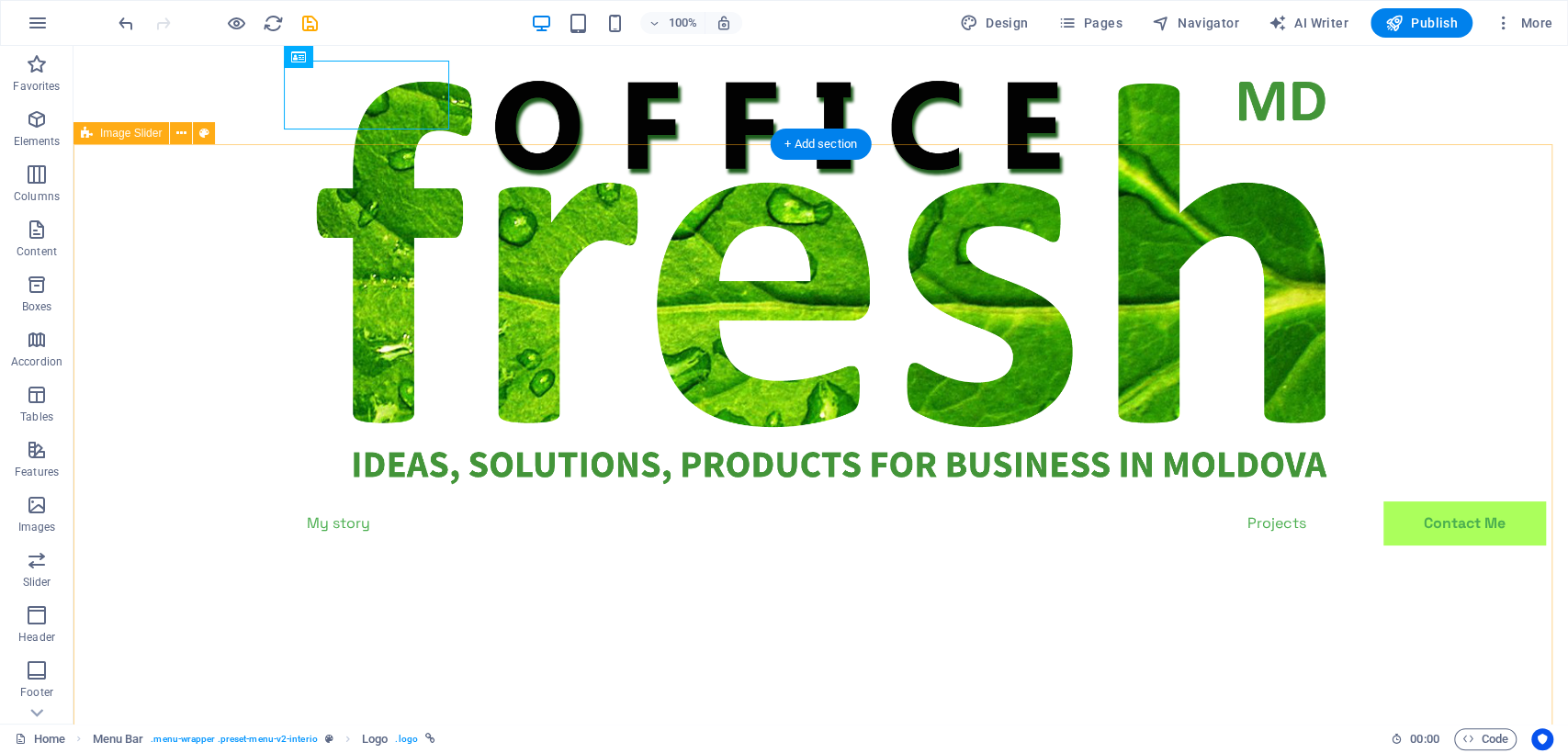 click at bounding box center [820, 3359] 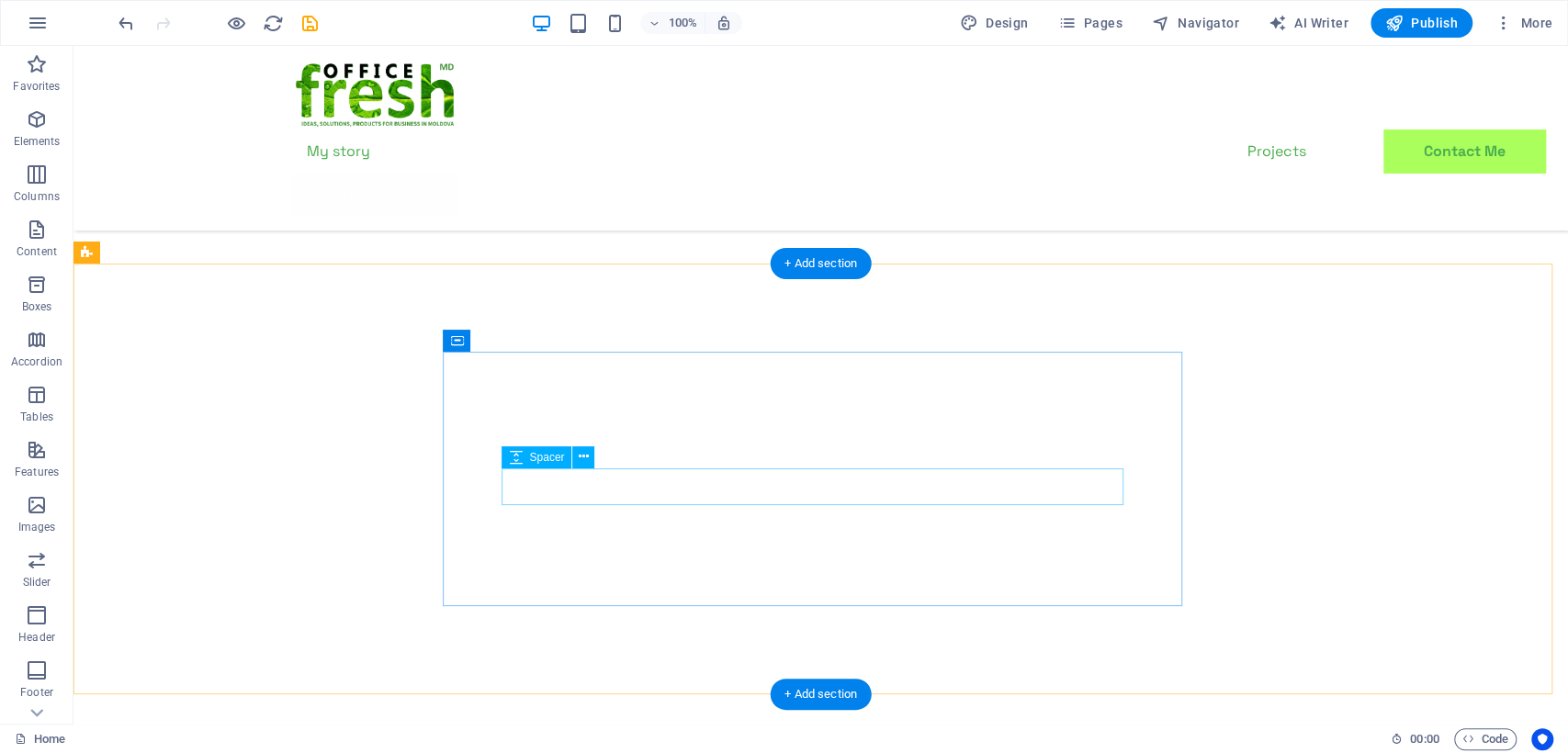 scroll, scrollTop: 5113, scrollLeft: 0, axis: vertical 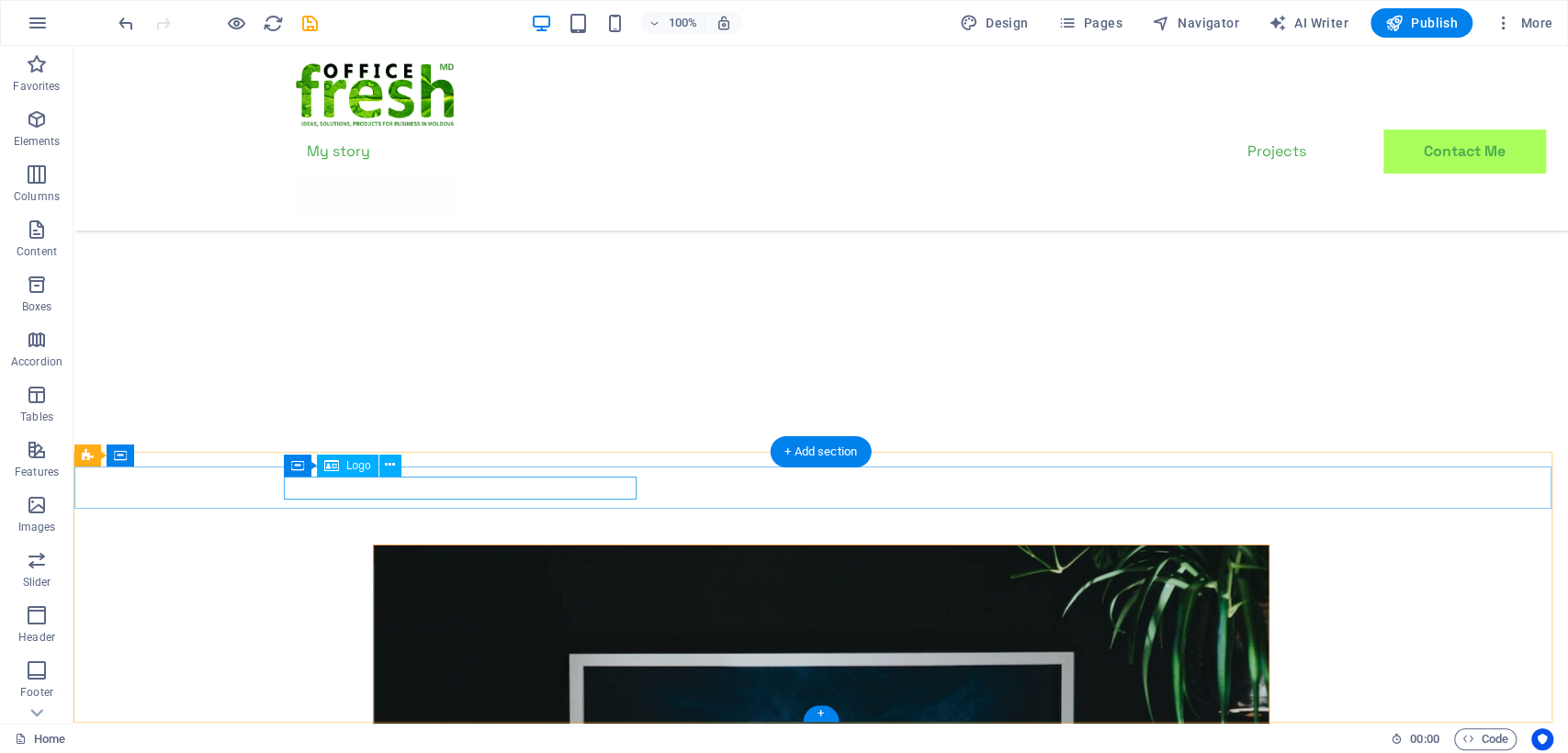 click at bounding box center (273, 9660) 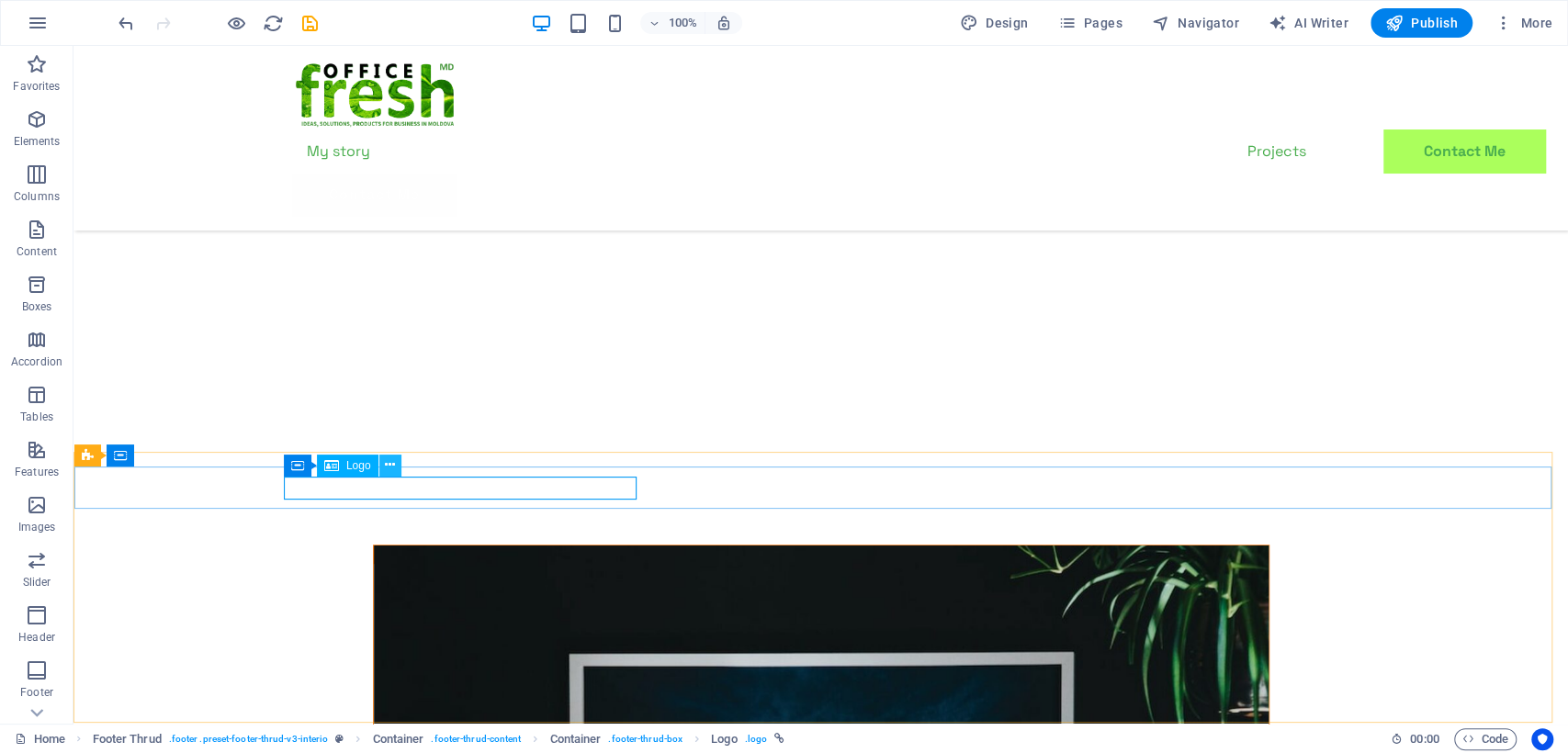 click at bounding box center [389, 465] 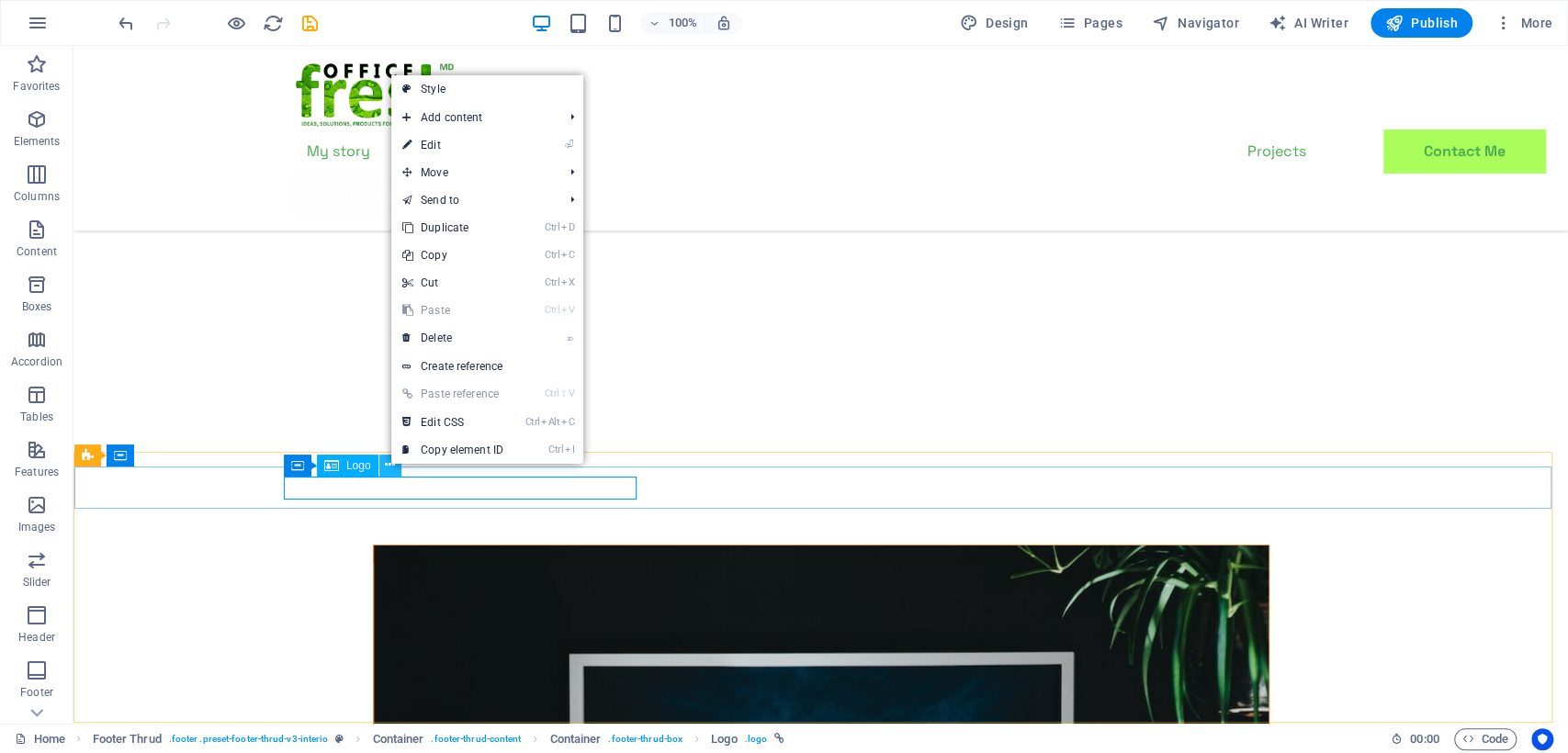 click at bounding box center (389, 465) 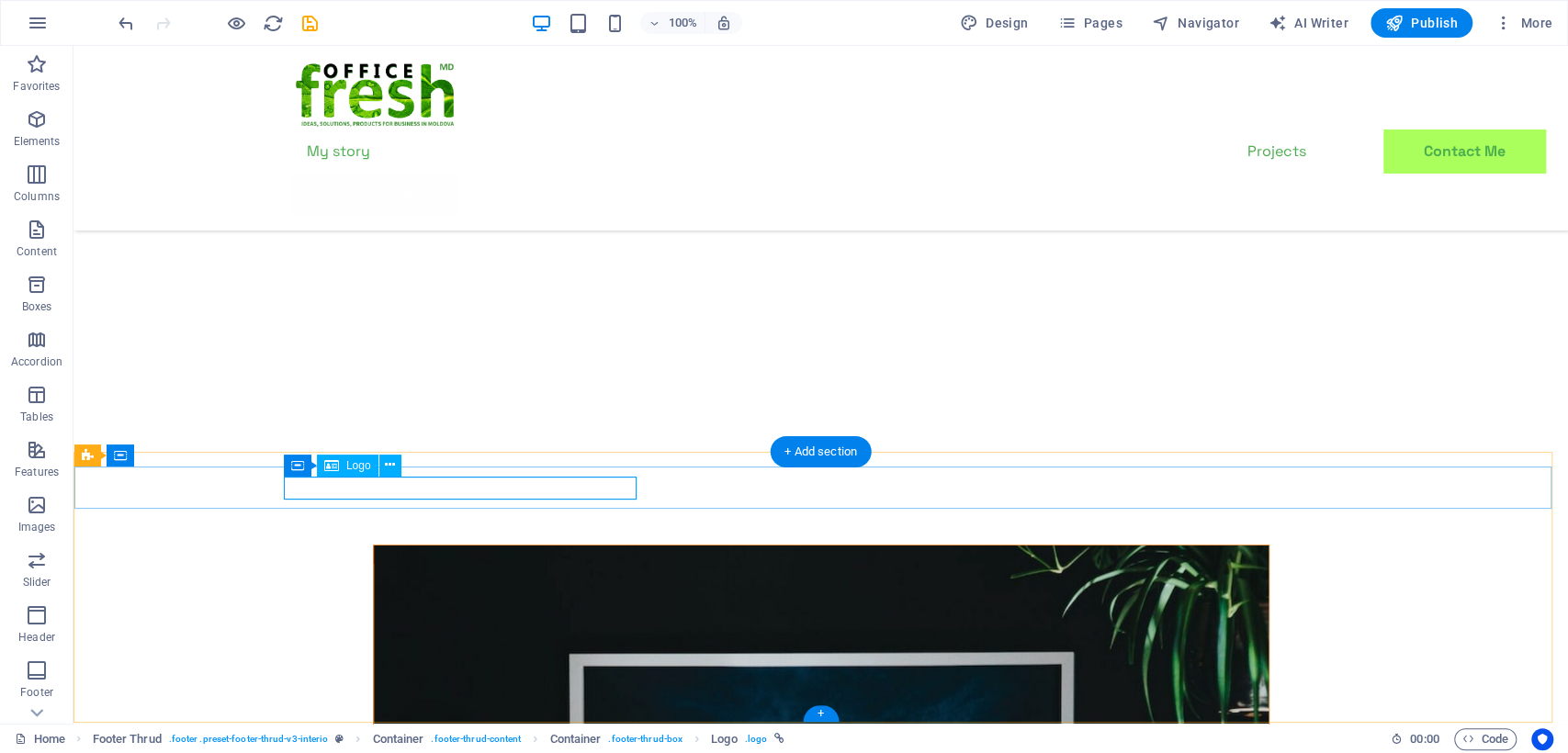 click at bounding box center [273, 9660] 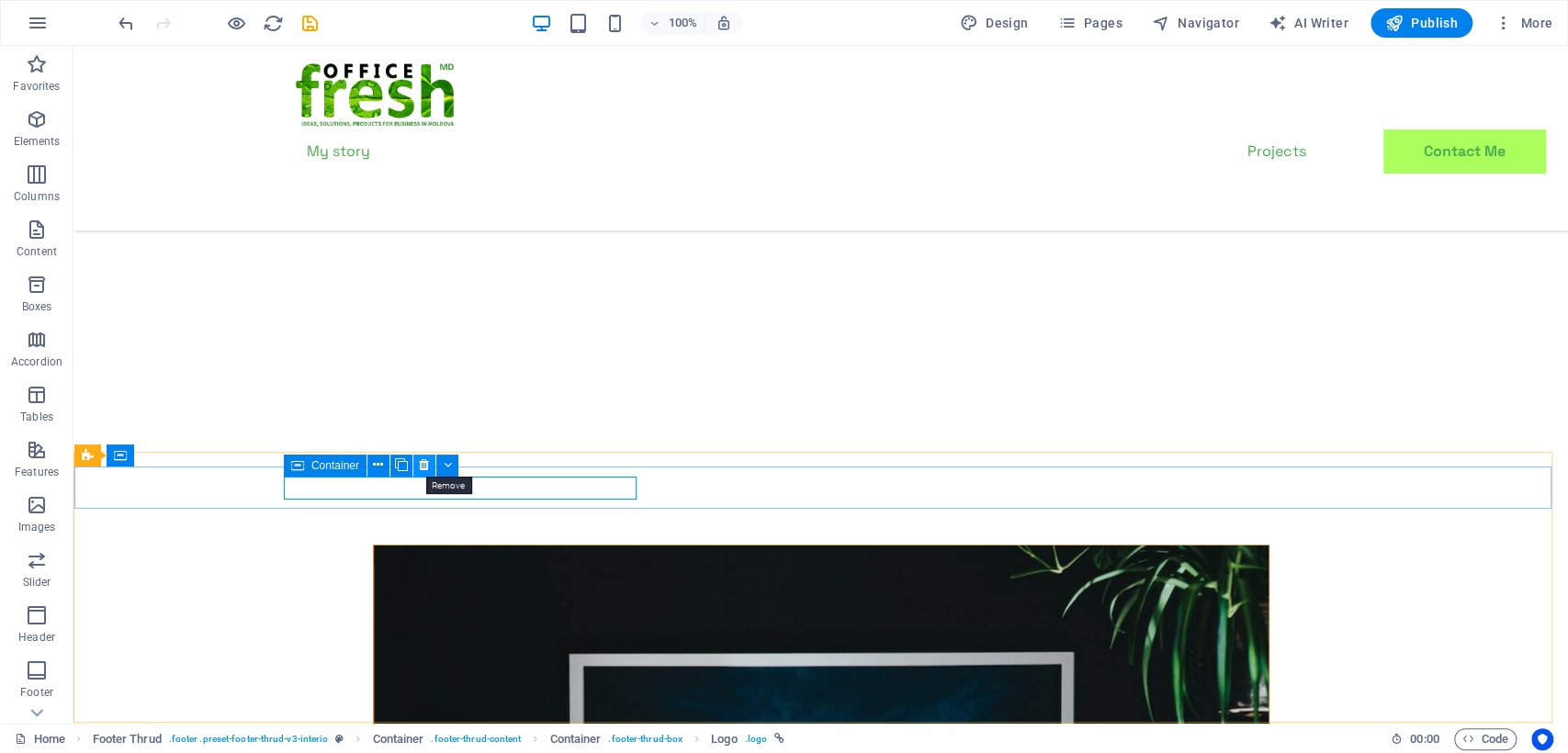 click at bounding box center [423, 465] 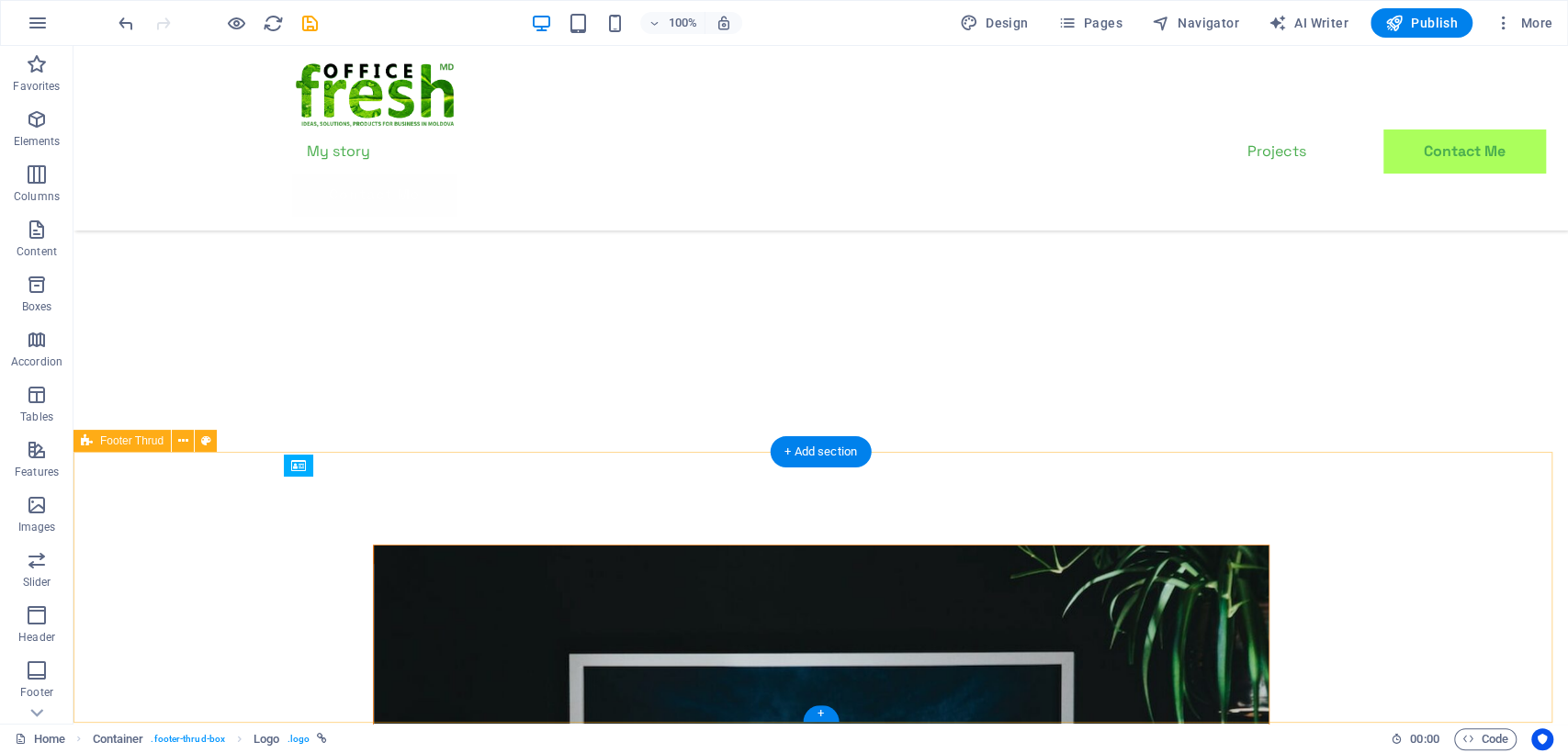 click on "My story Projects Contact Me
Privacy Legal Notice   [BRAND] . All rights reserved" at bounding box center [820, 9828] 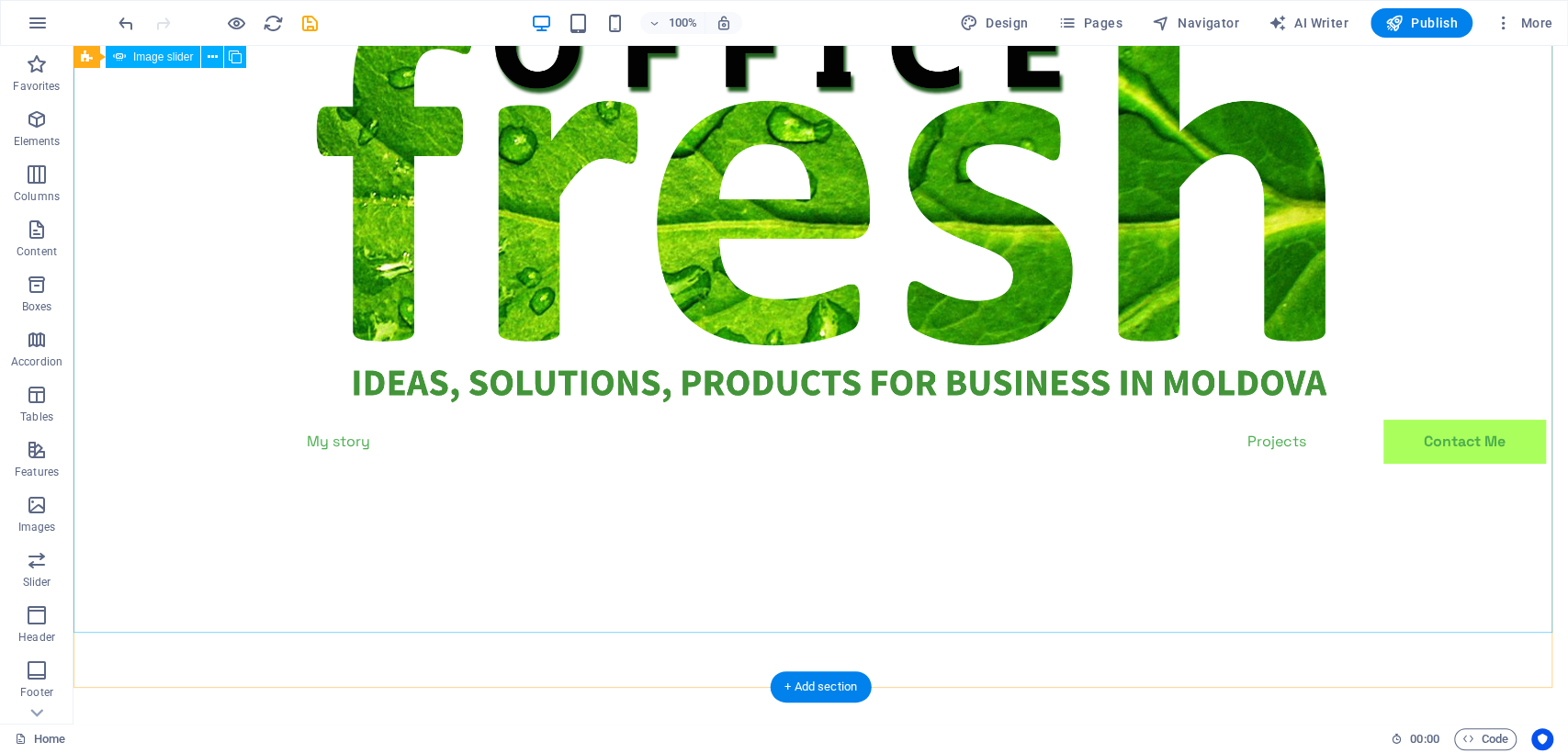 scroll, scrollTop: 0, scrollLeft: 0, axis: both 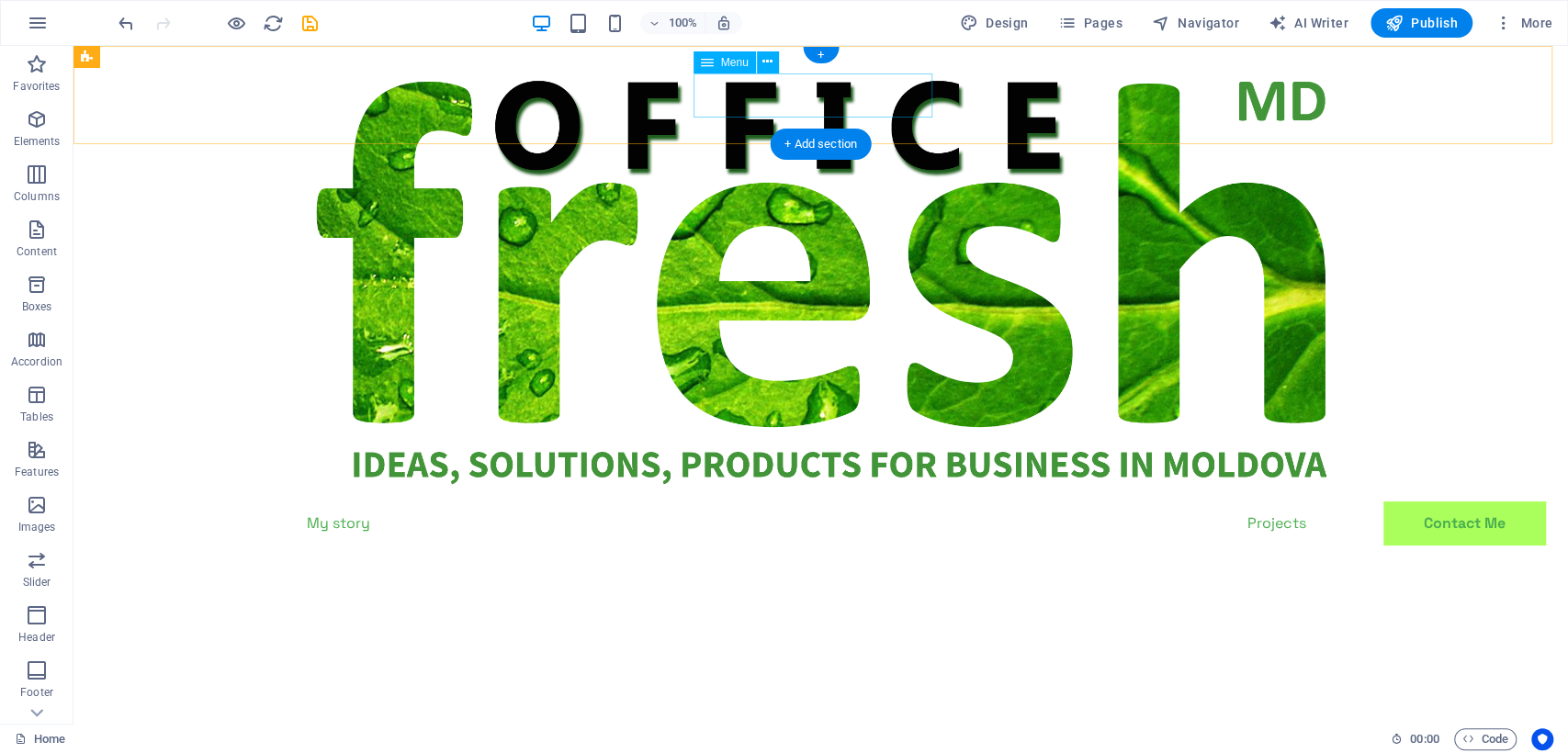 click on "My story Projects Contact Me" at bounding box center [821, 523] 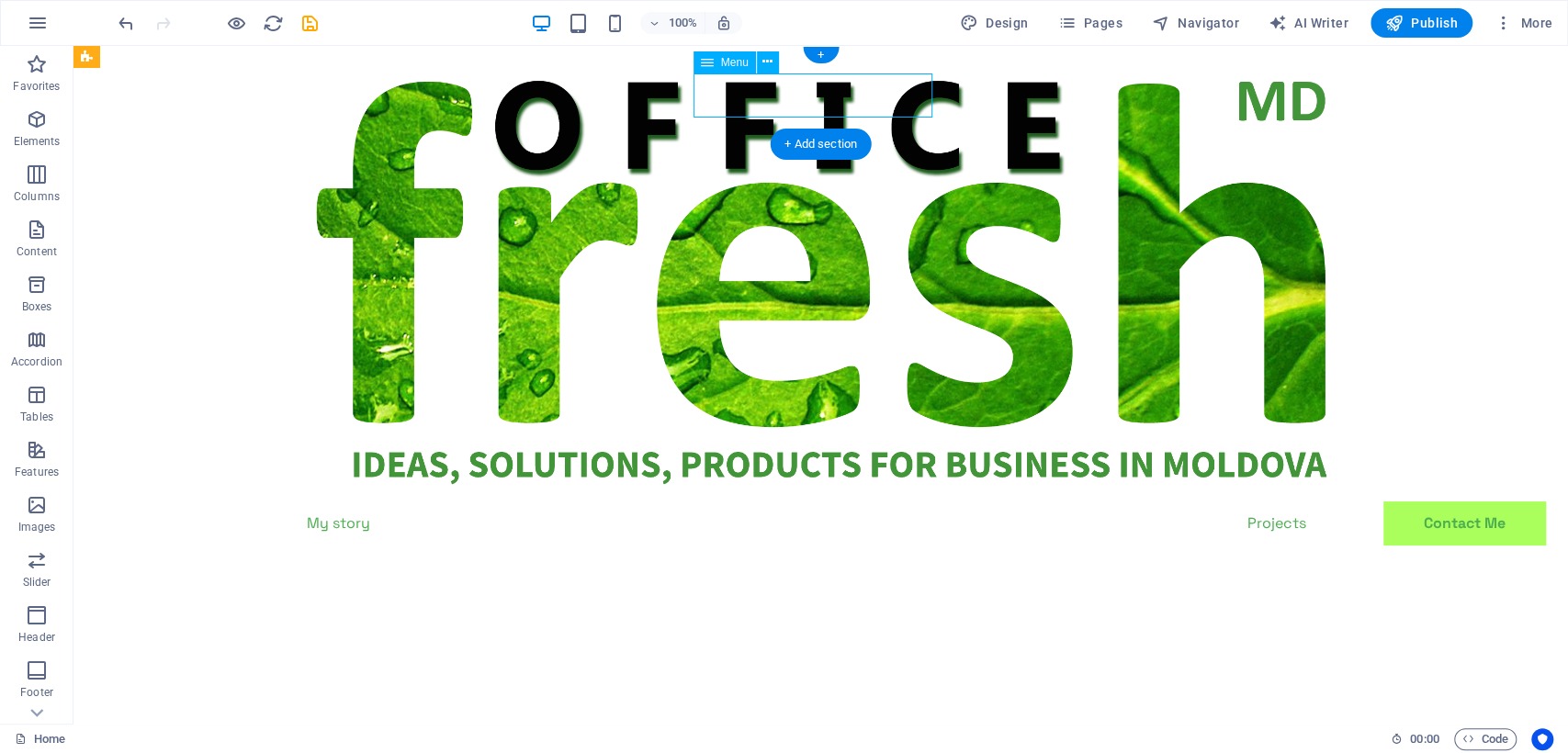 click on "My story Projects Contact Me" at bounding box center [821, 523] 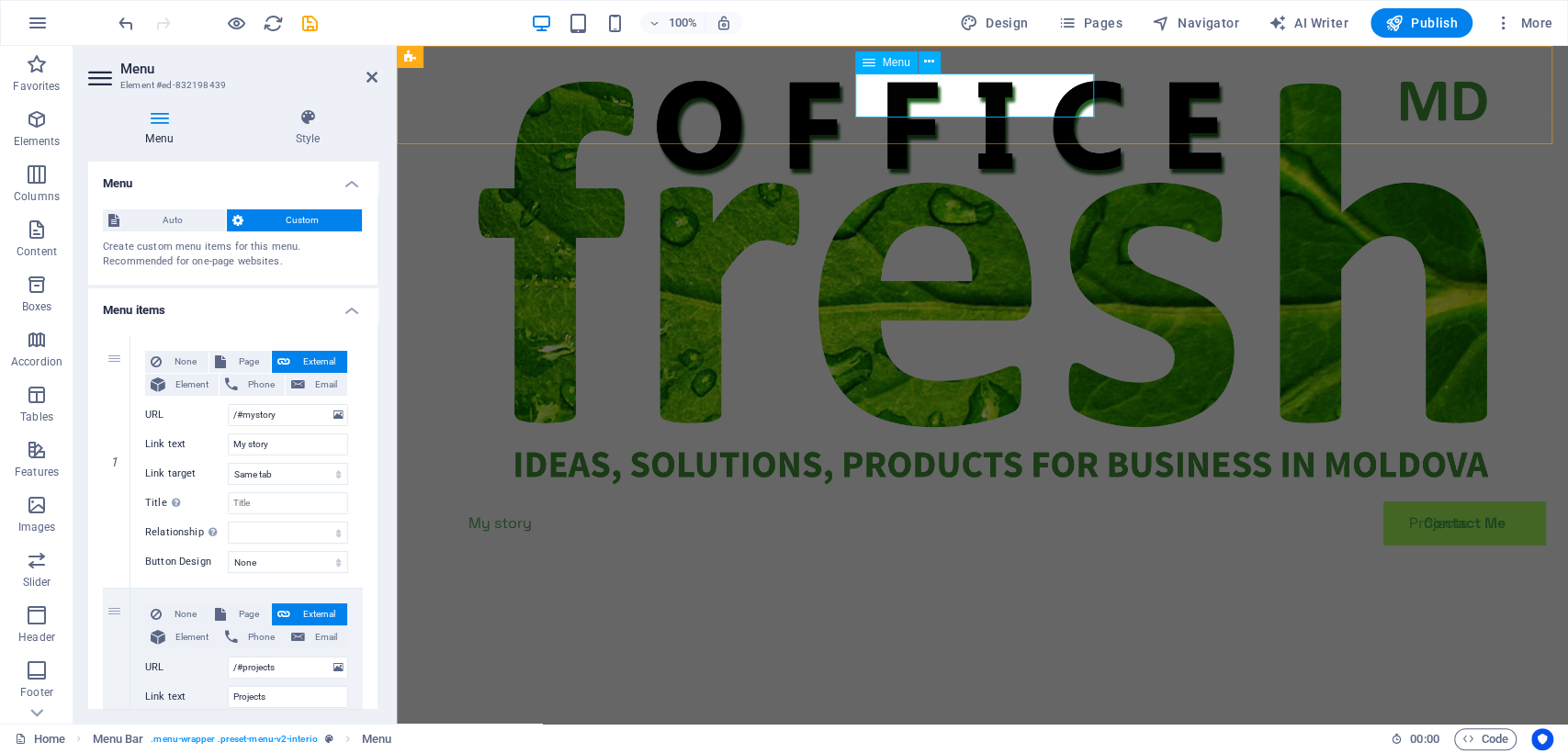 click on "My story Projects Contact Me" at bounding box center [983, 523] 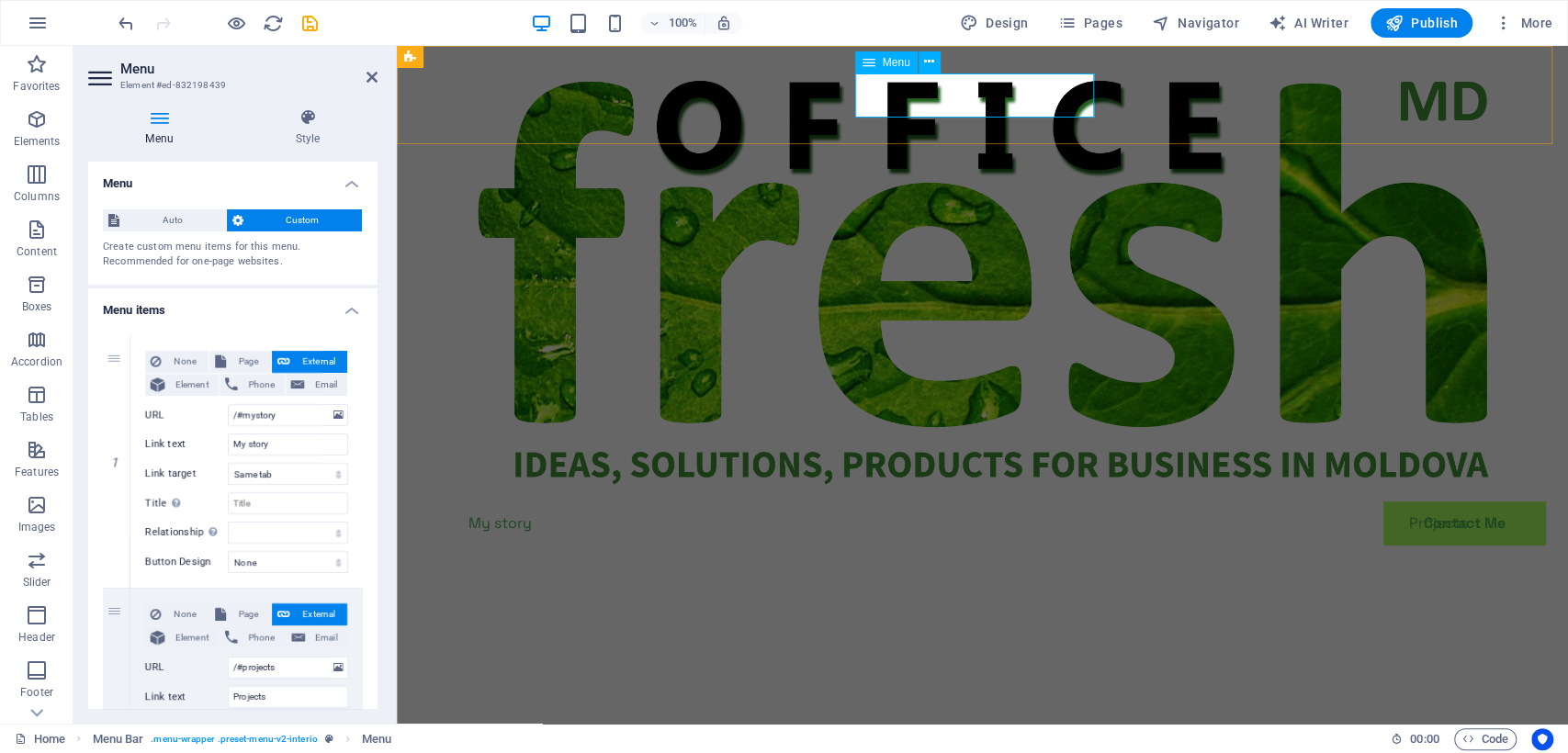 click on "My story Projects Contact Me" at bounding box center [983, 523] 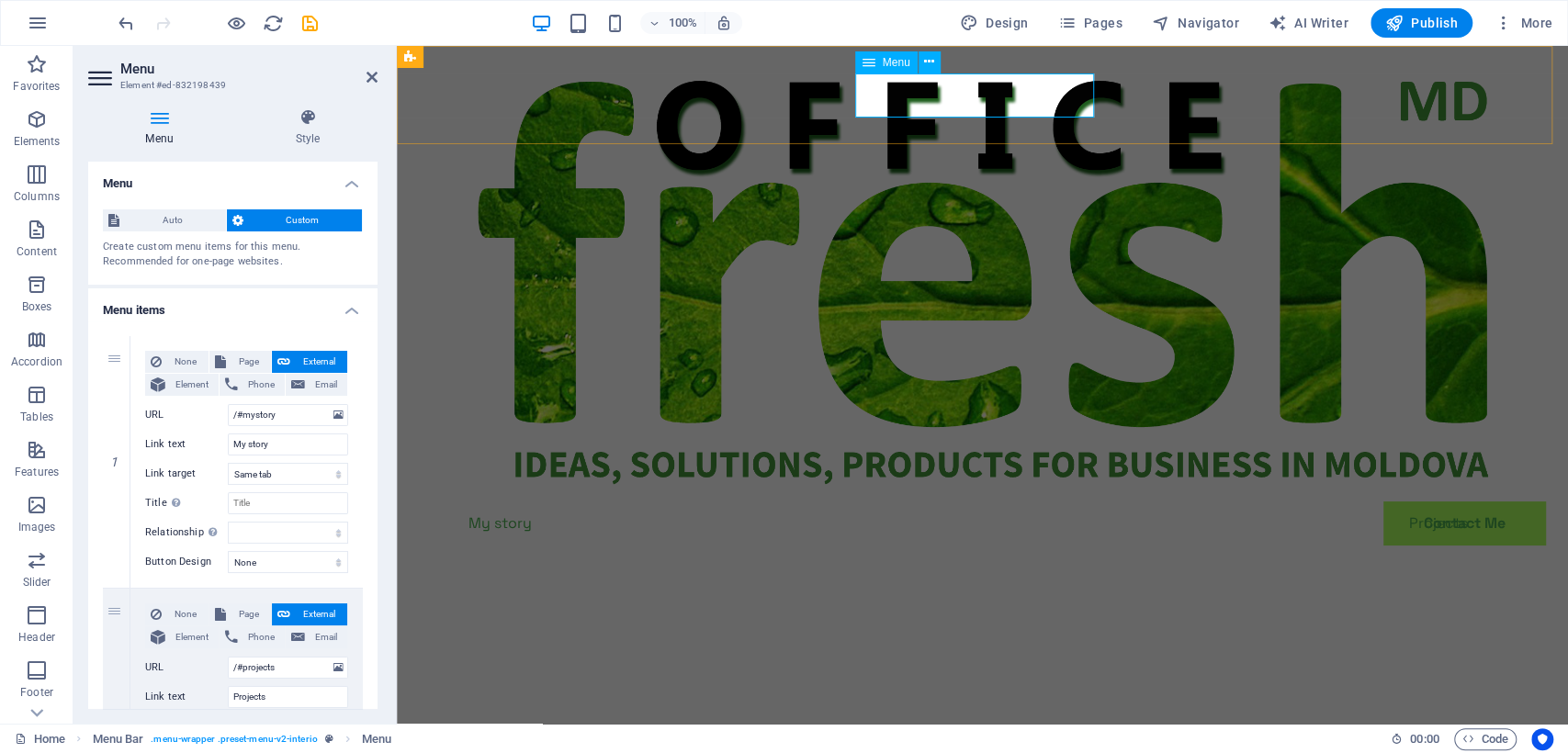 click on "My story Projects Contact Me" at bounding box center [983, 523] 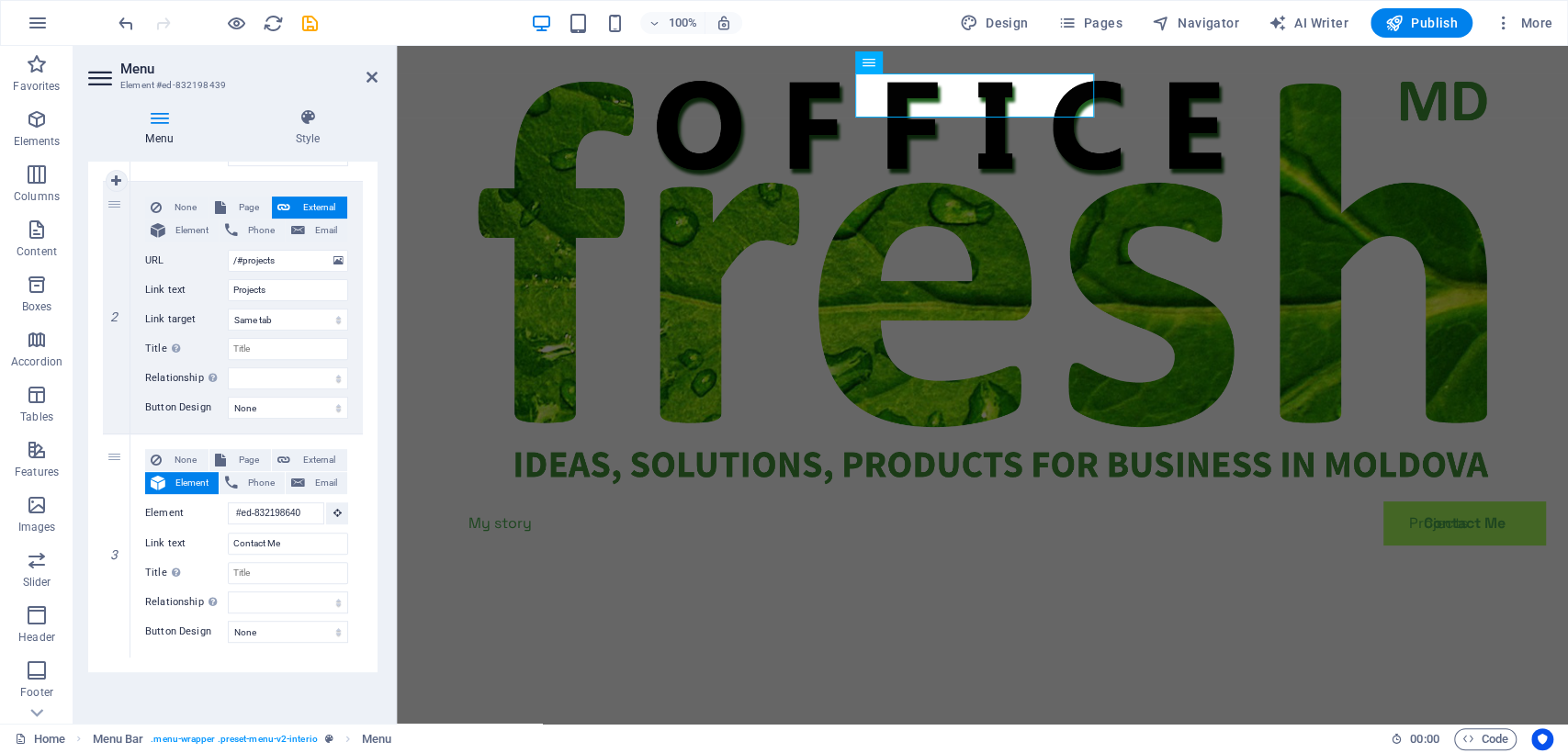 scroll, scrollTop: 0, scrollLeft: 0, axis: both 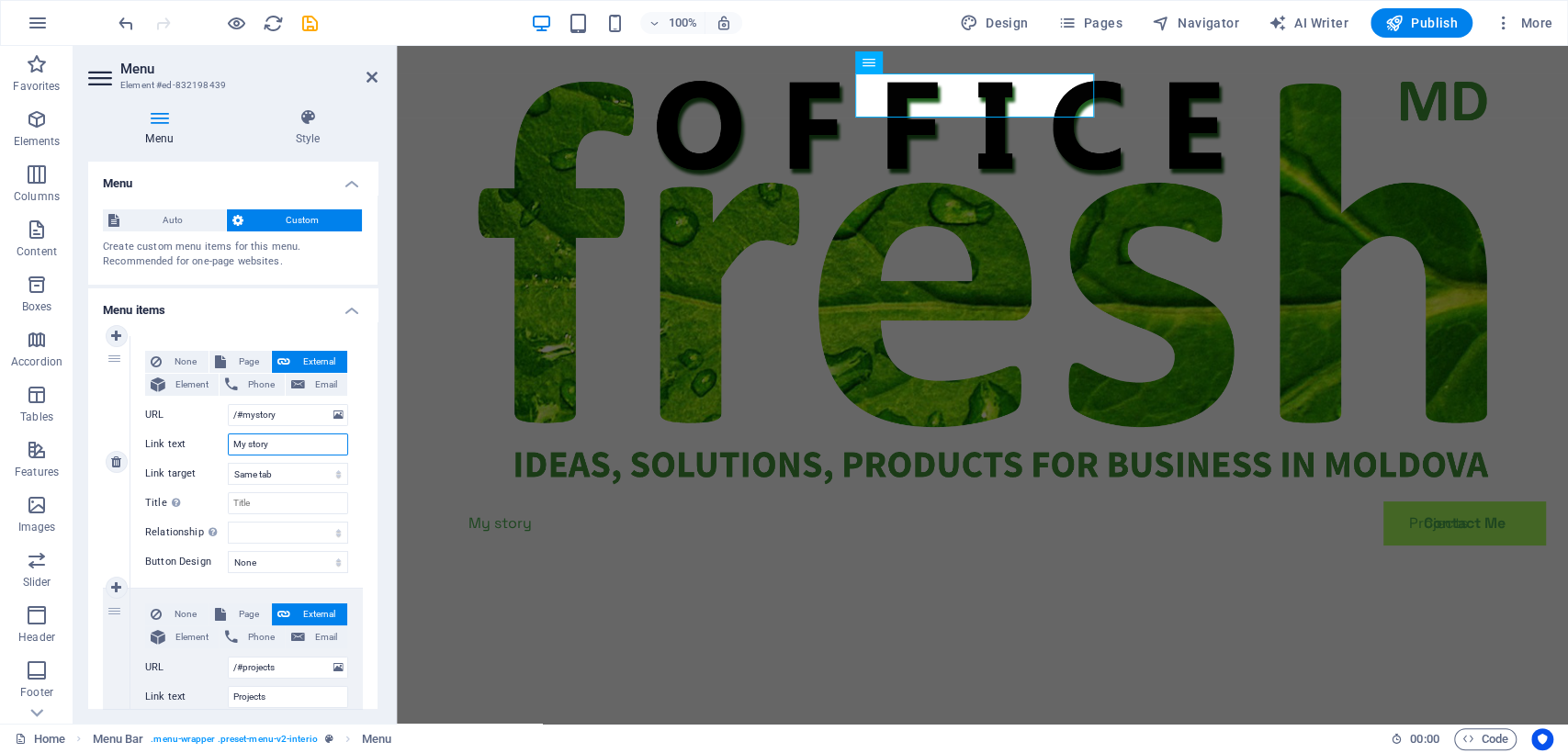 drag, startPoint x: 197, startPoint y: 439, endPoint x: 132, endPoint y: 440, distance: 65.00769 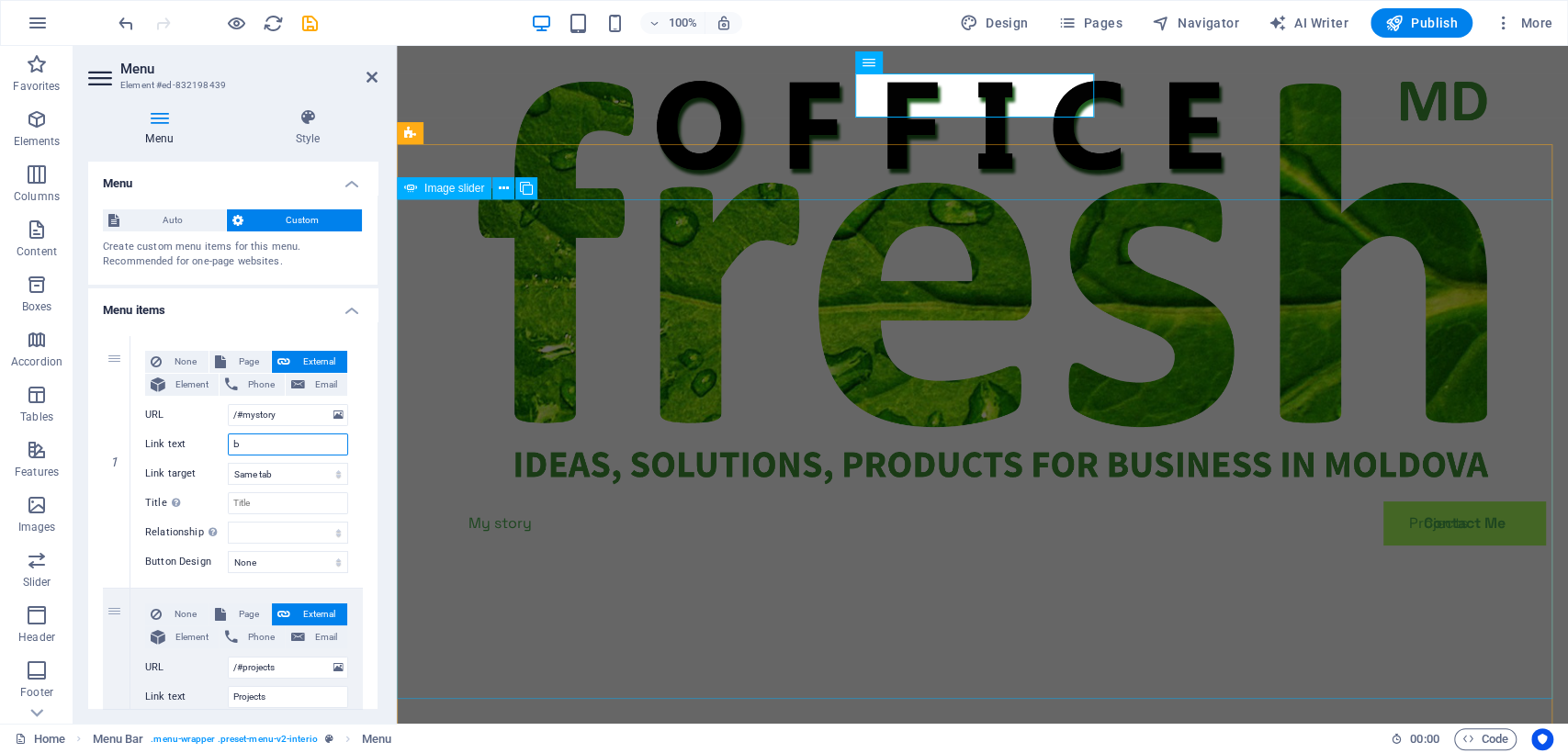 type on "ЬЕ" 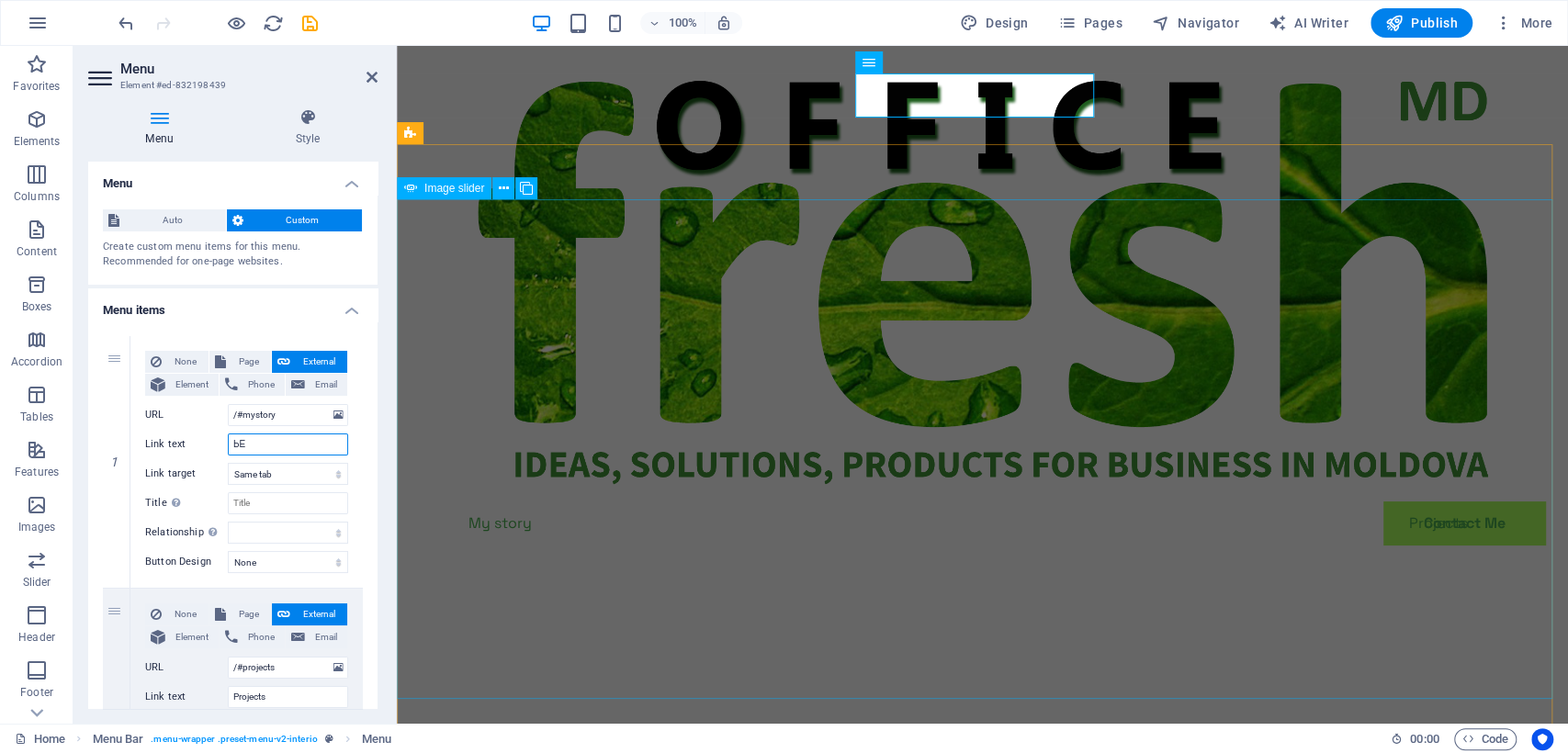 select 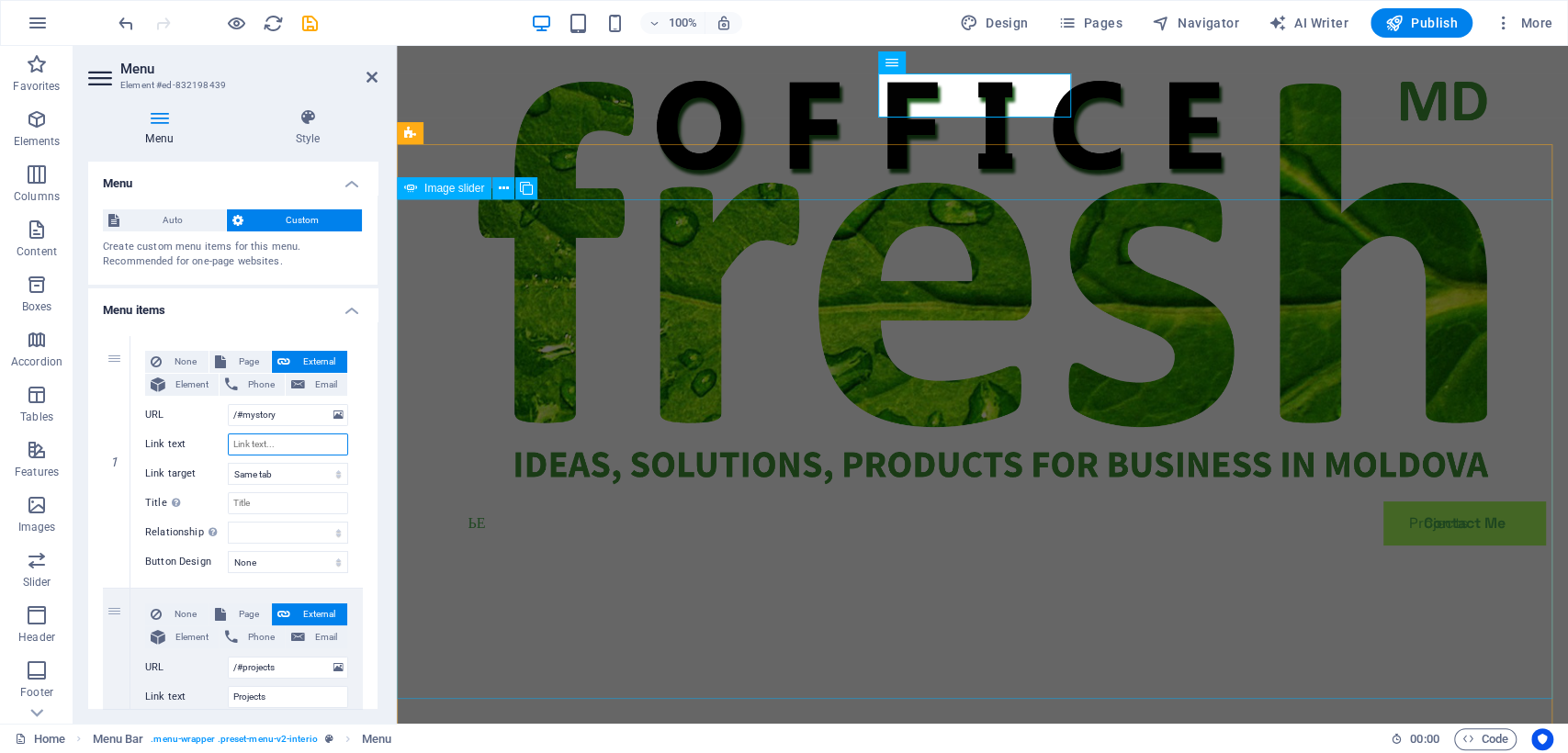 type on "Ь" 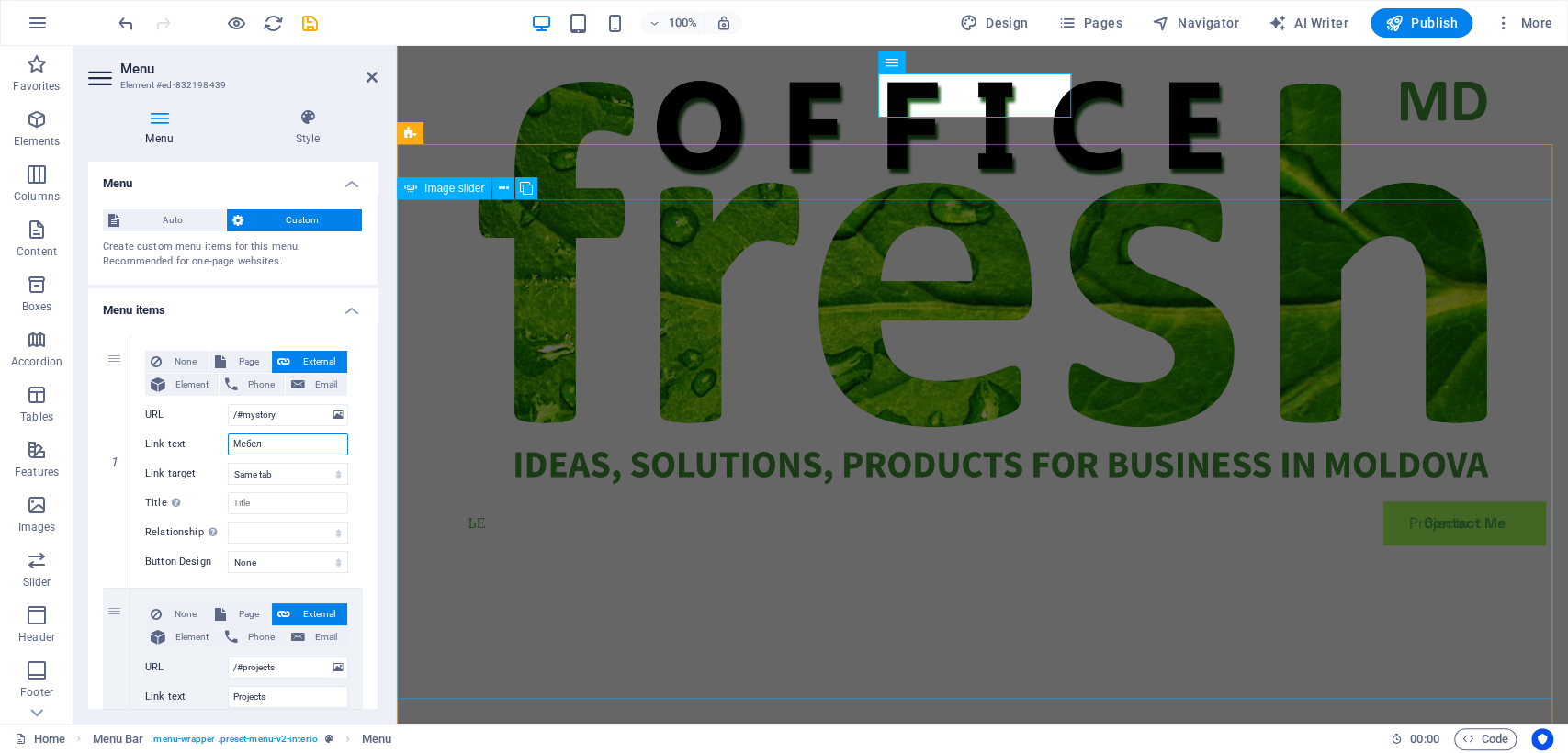type on "Мебель" 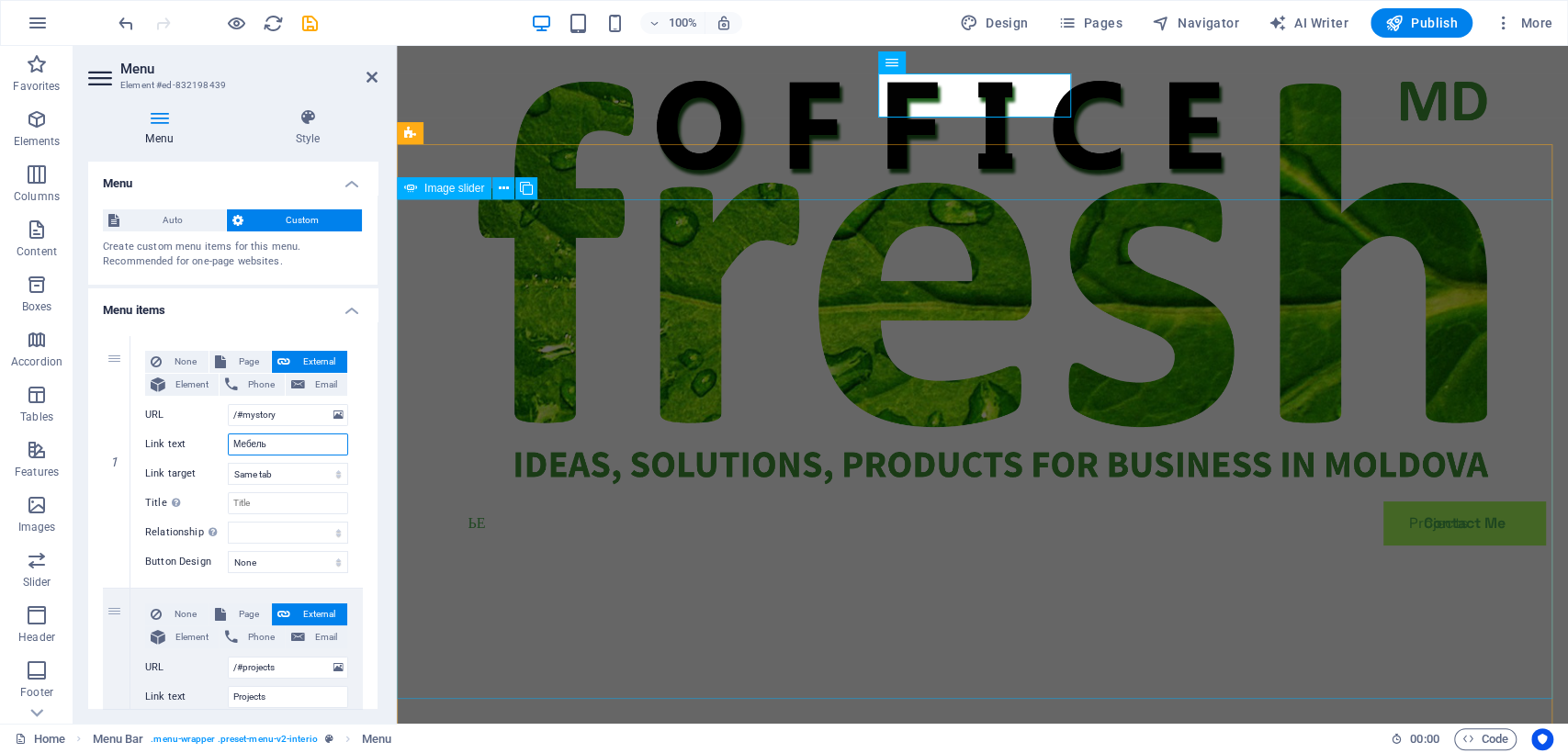 select 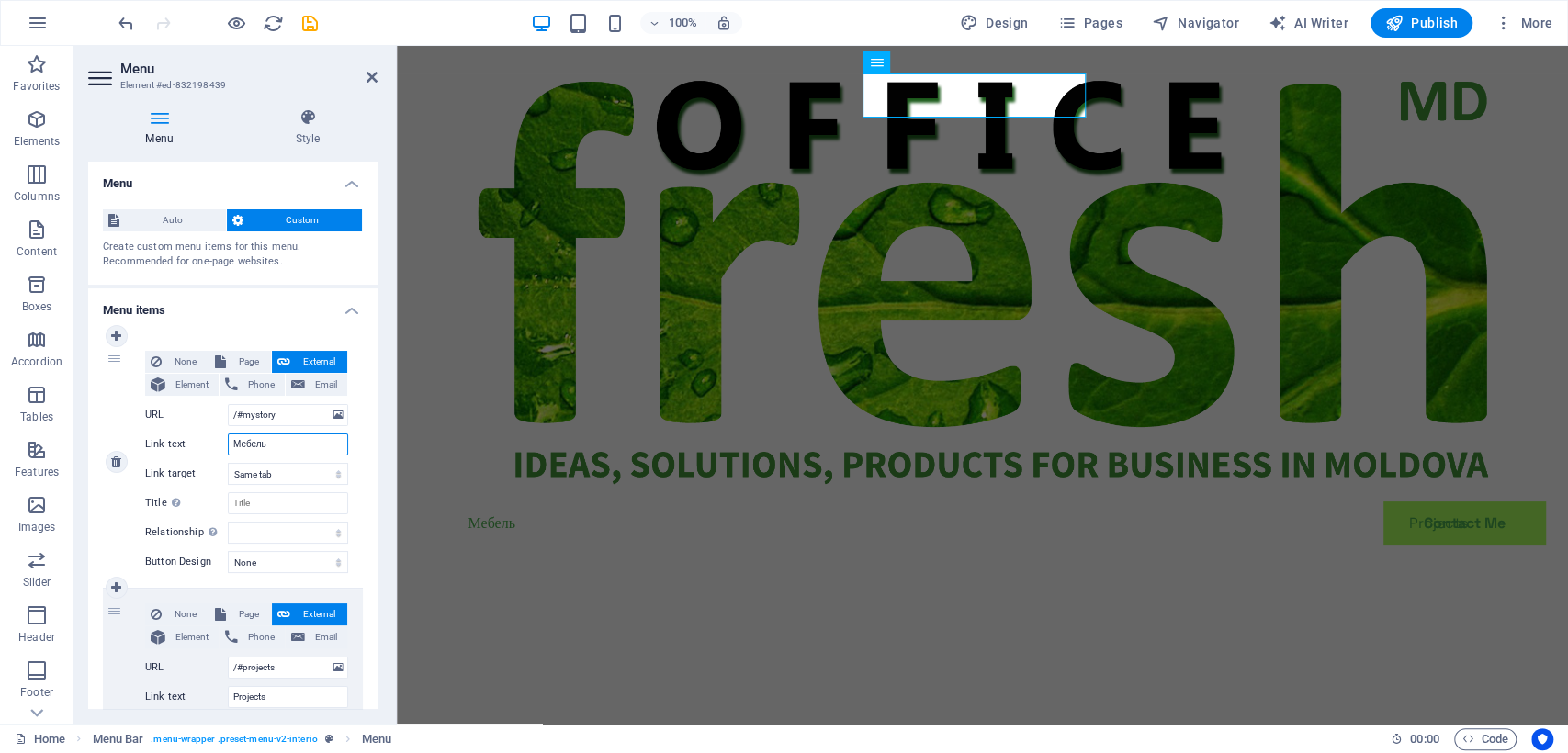 drag, startPoint x: 278, startPoint y: 444, endPoint x: 229, endPoint y: 446, distance: 49.040799 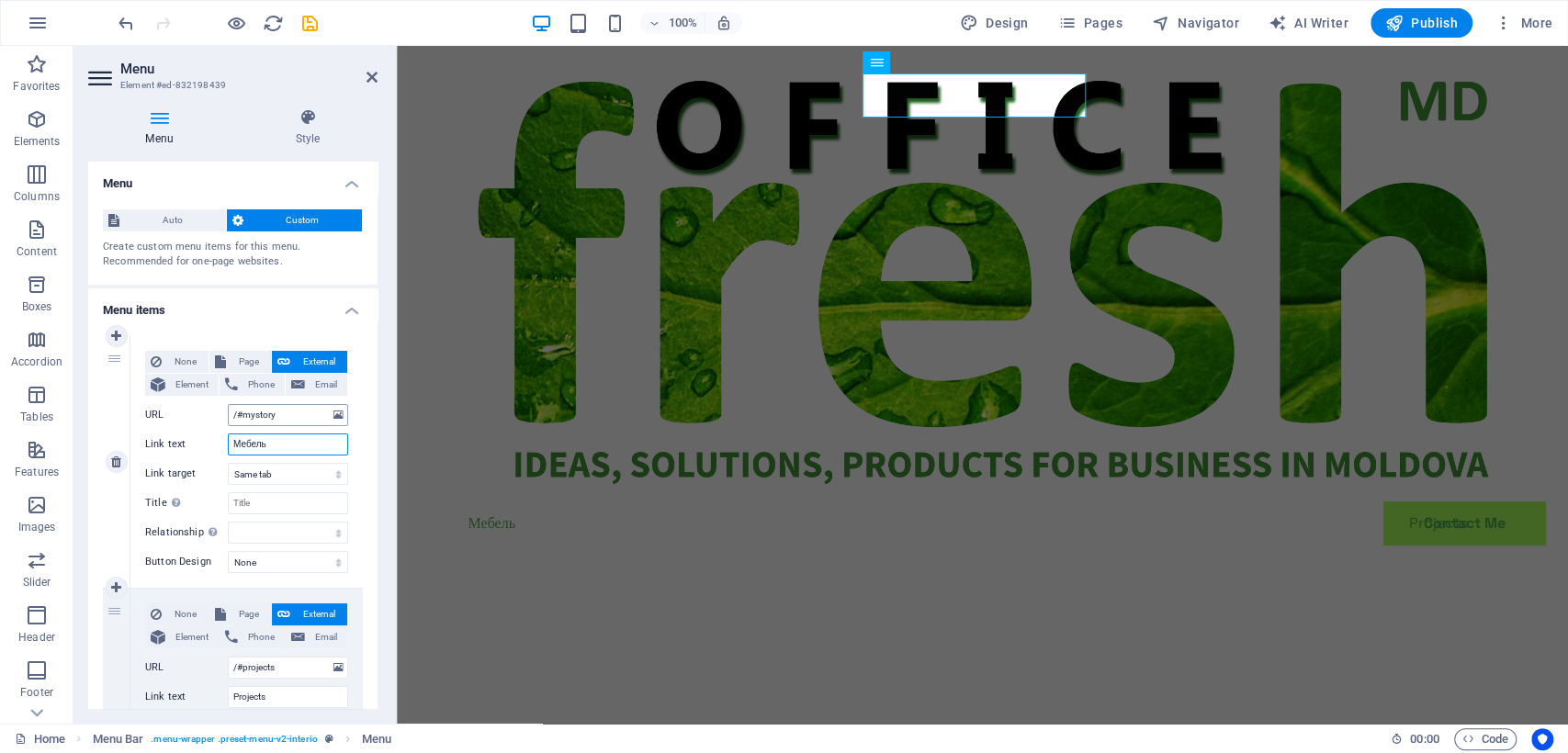 type on "Мебель" 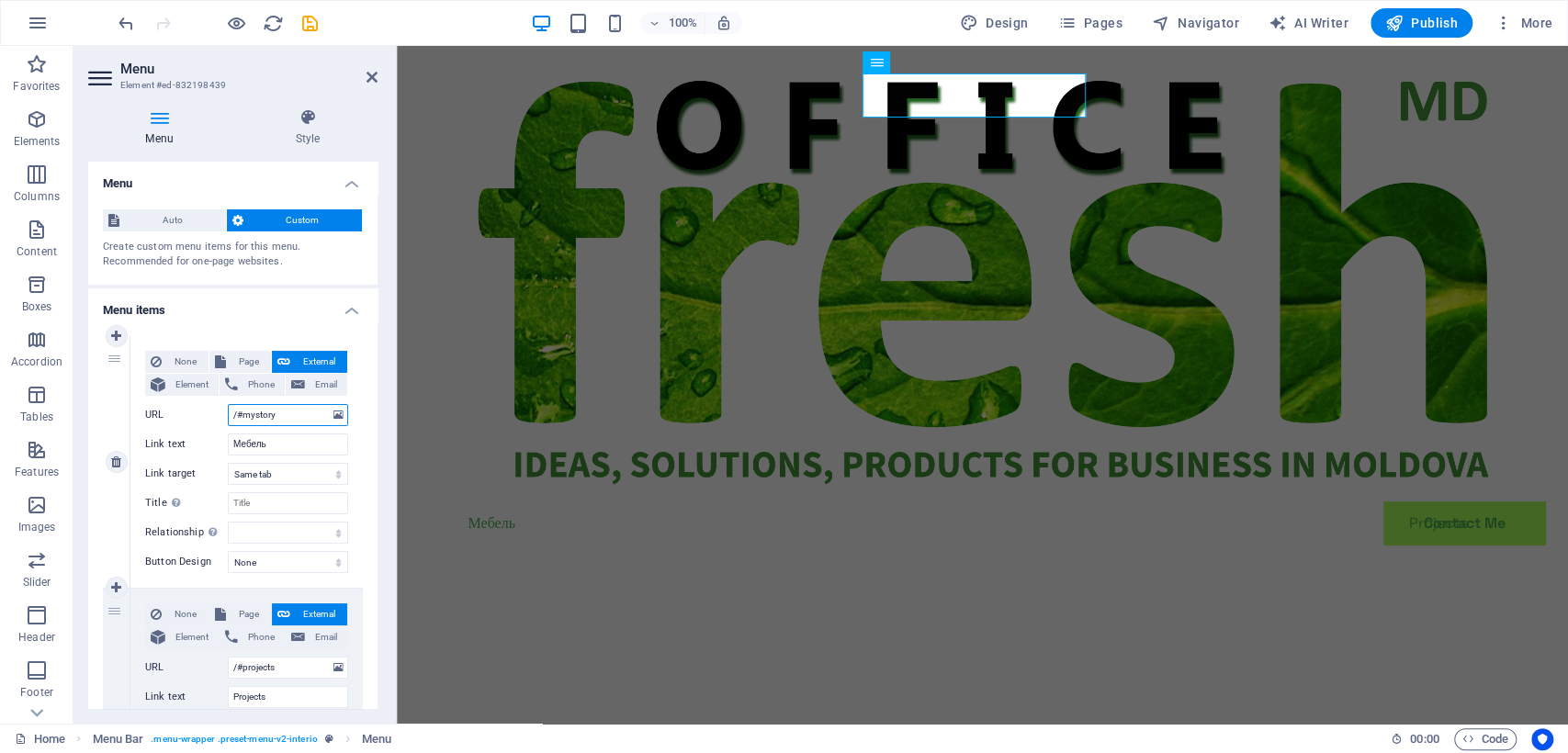 click on "/#mystory" at bounding box center (288, 415) 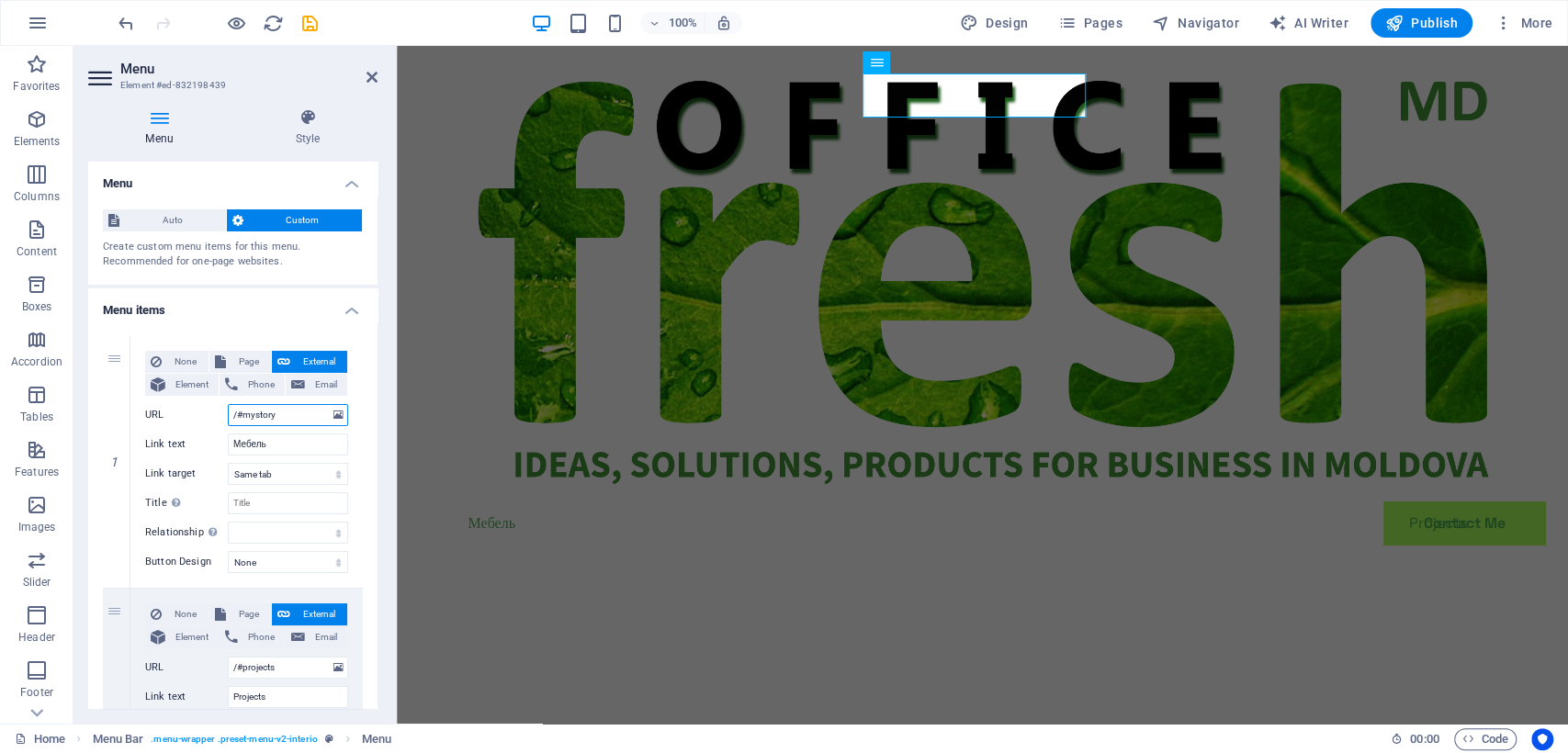 drag, startPoint x: 243, startPoint y: 417, endPoint x: 381, endPoint y: 418, distance: 138.00362 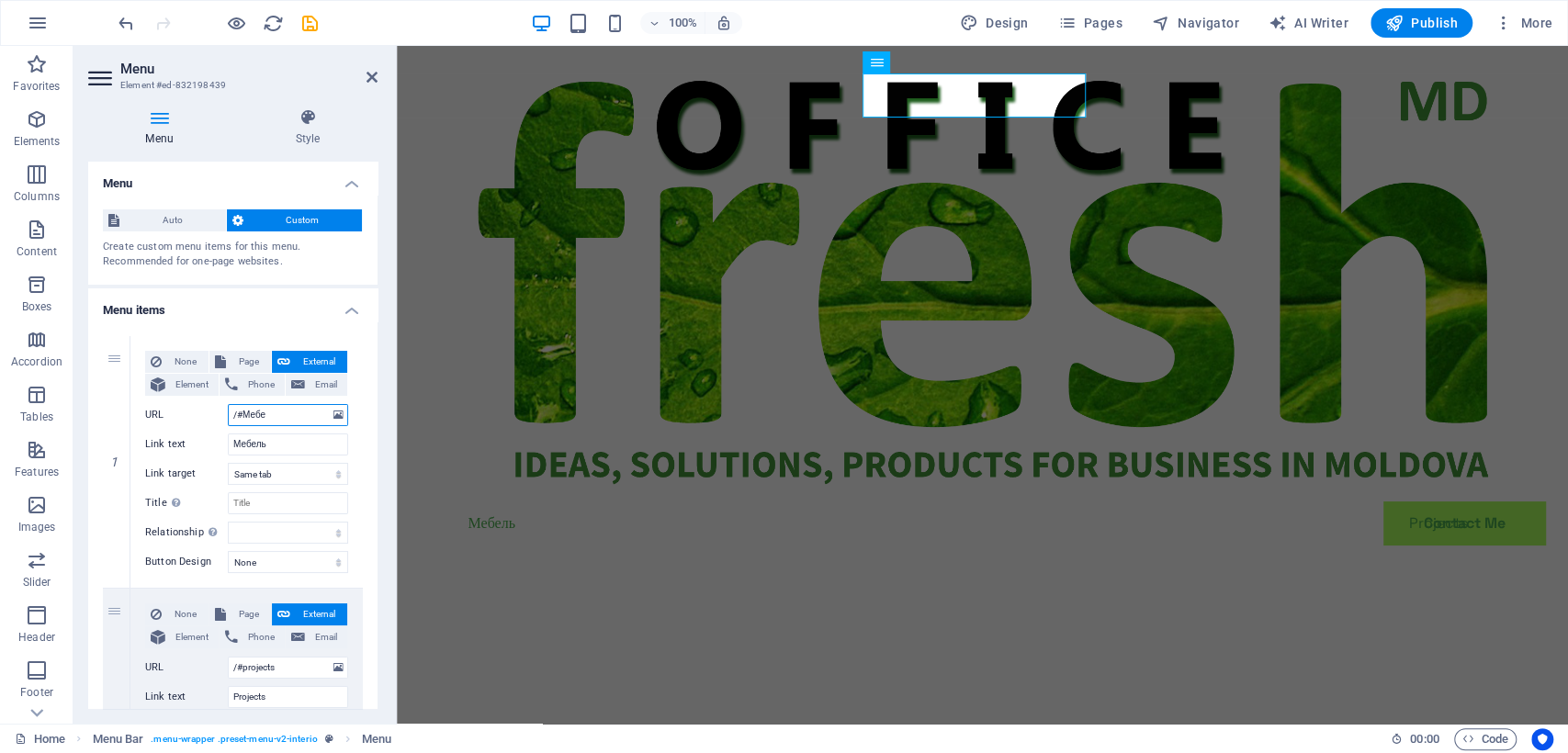 type on "/#Мебел" 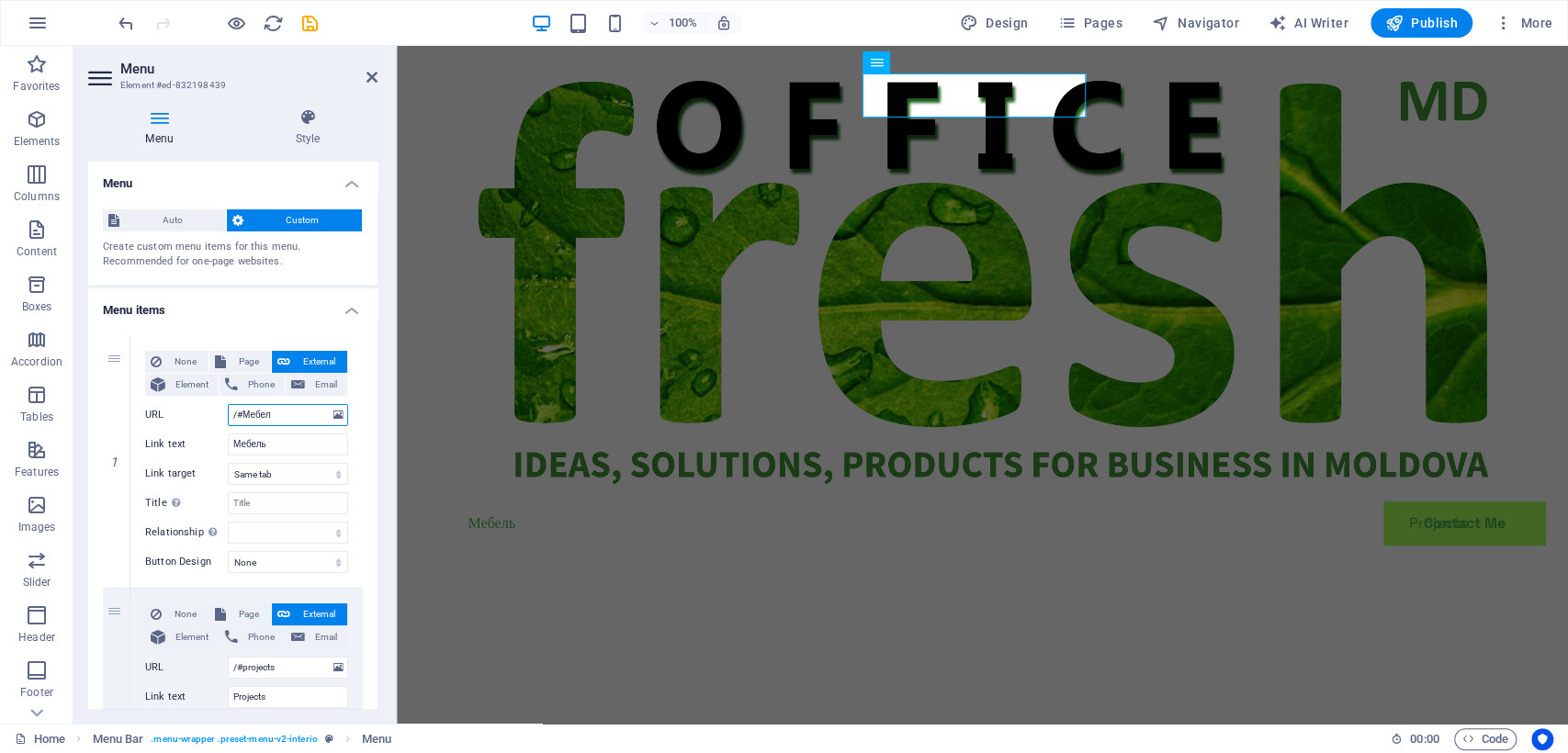 select 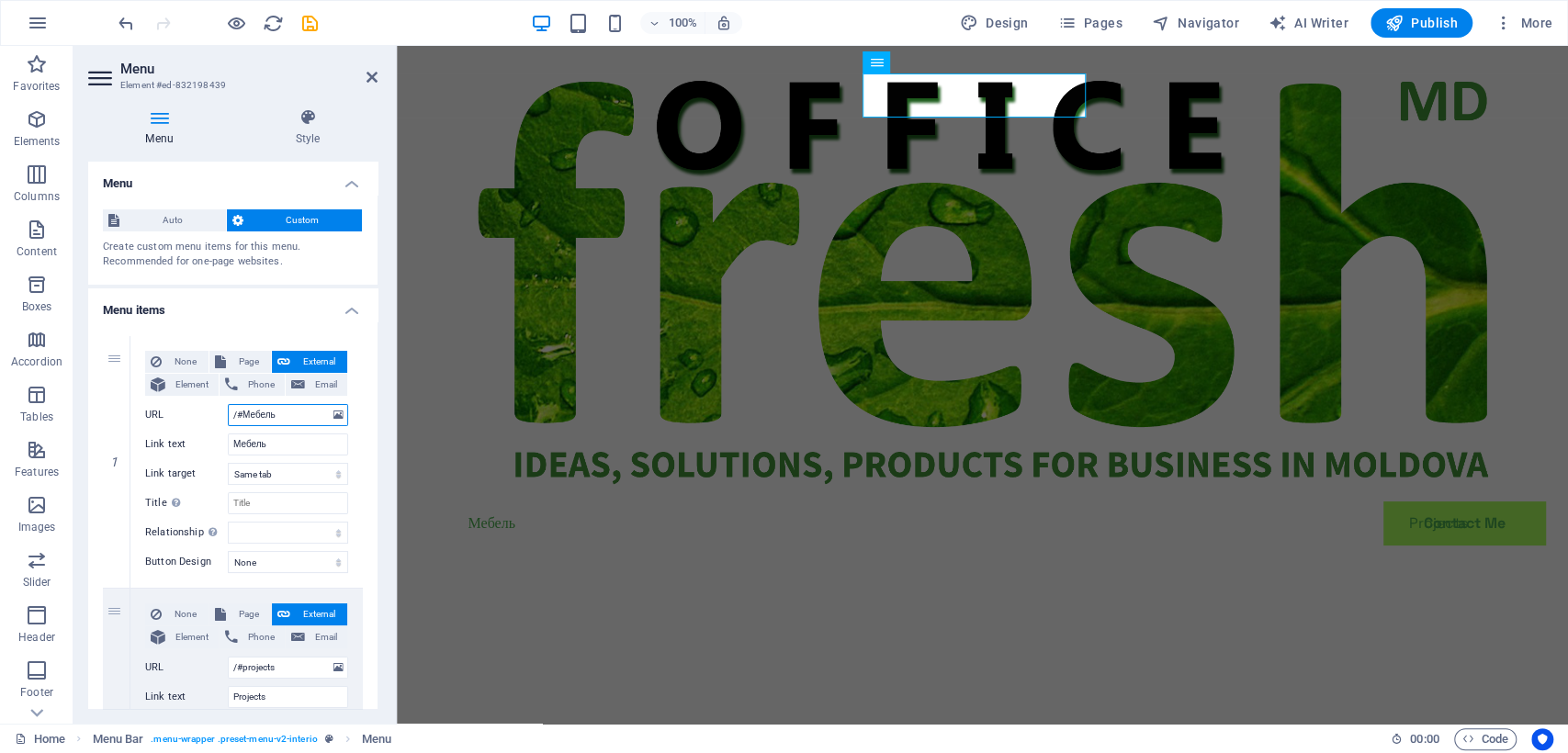 select 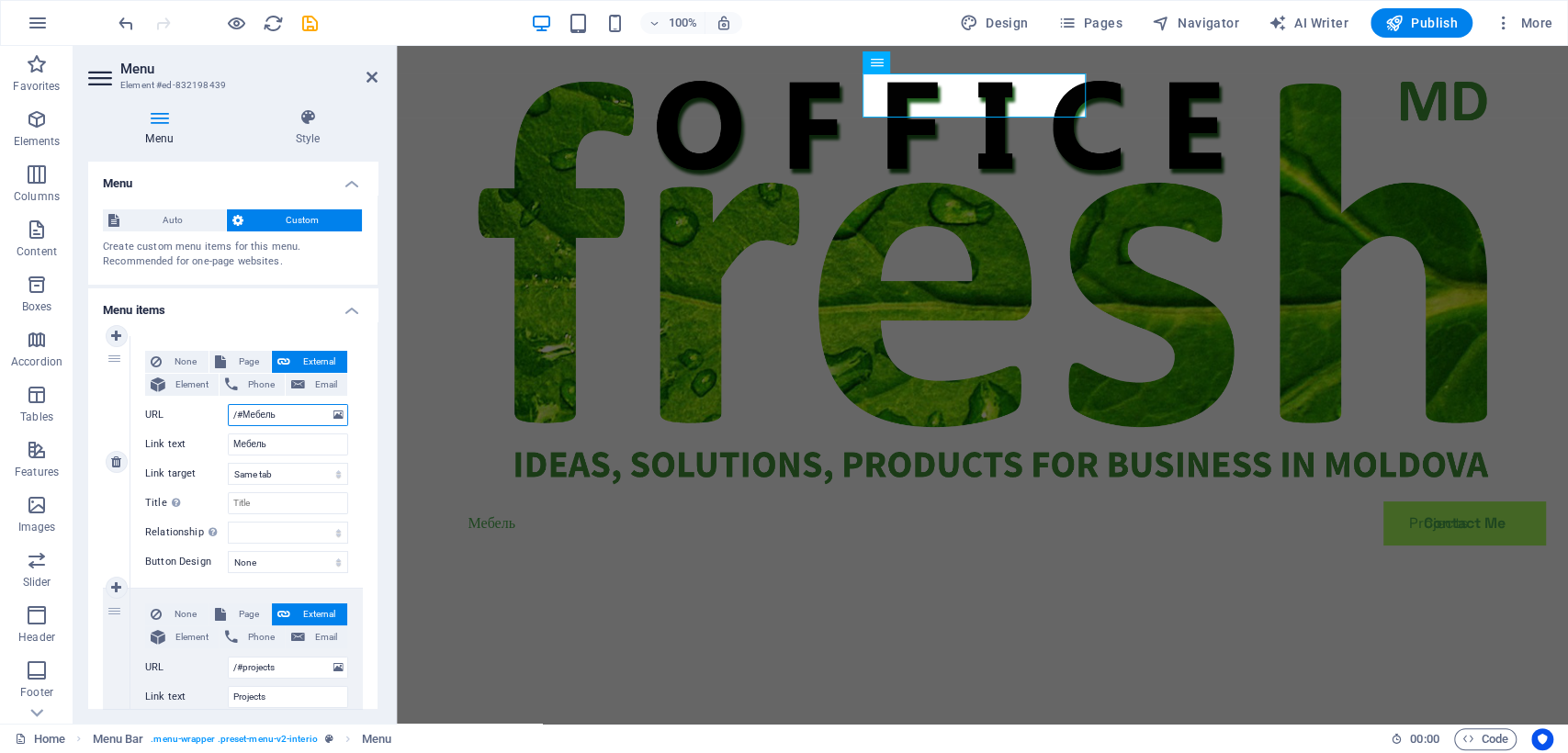 type on "/#Мебель" 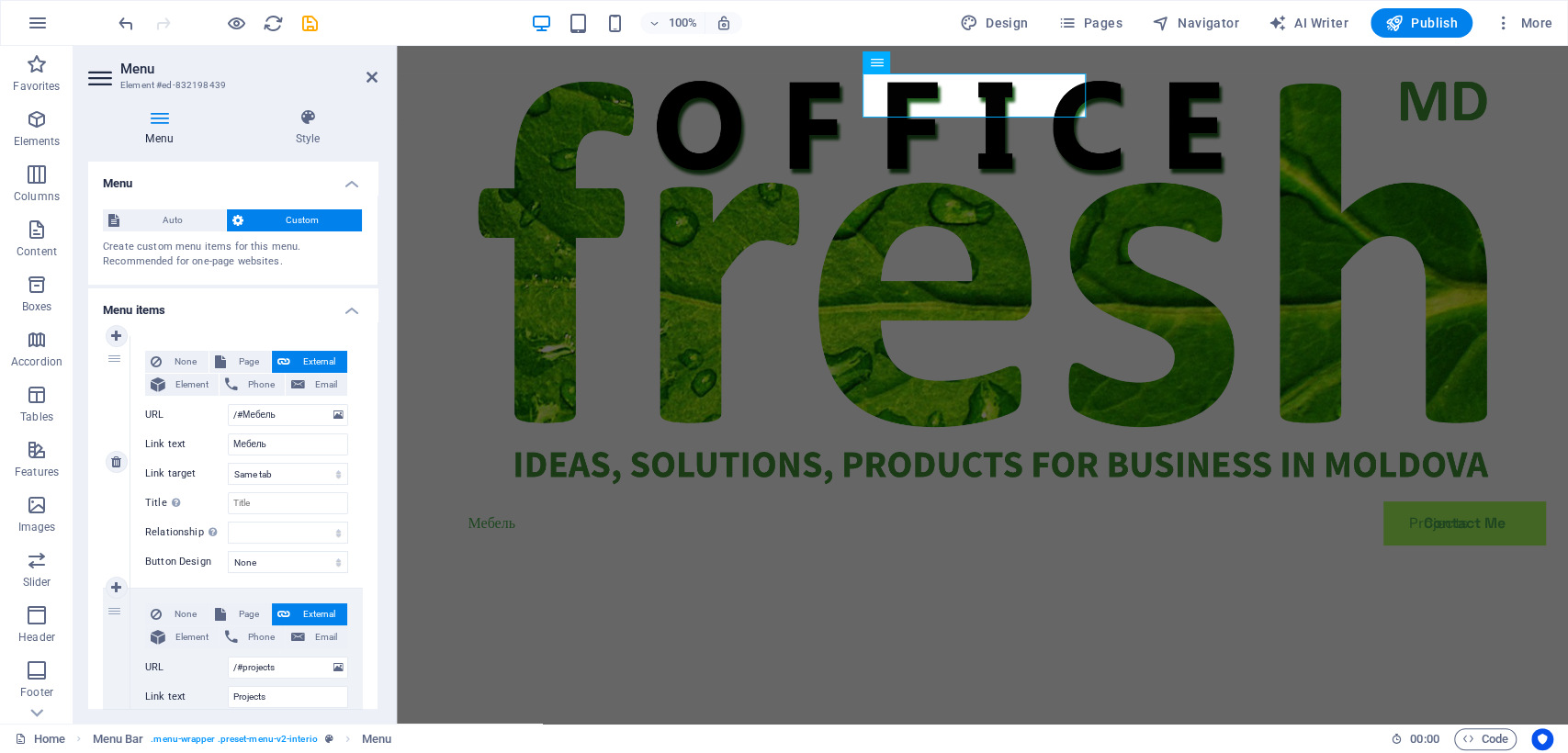 click on "None Page External Element Phone Email Page Home Privacy Legal Notice Subpage Element
URL /#Мебель Phone Email Link text Мебель Link target New tab Same tab Overlay Title Additional link description, should not be the same as the link text. The title is most often shown as a tooltip text when the mouse moves over the element. Leave empty if uncertain. Relationship Sets the  relationship of this link to the link target . For example, the value "nofollow" instructs search engines not to follow the link. Can be left empty. alternate author bookmark external help license next nofollow noreferrer noopener prev search tag Button Design None Default Primary Secondary" at bounding box center (246, 462) 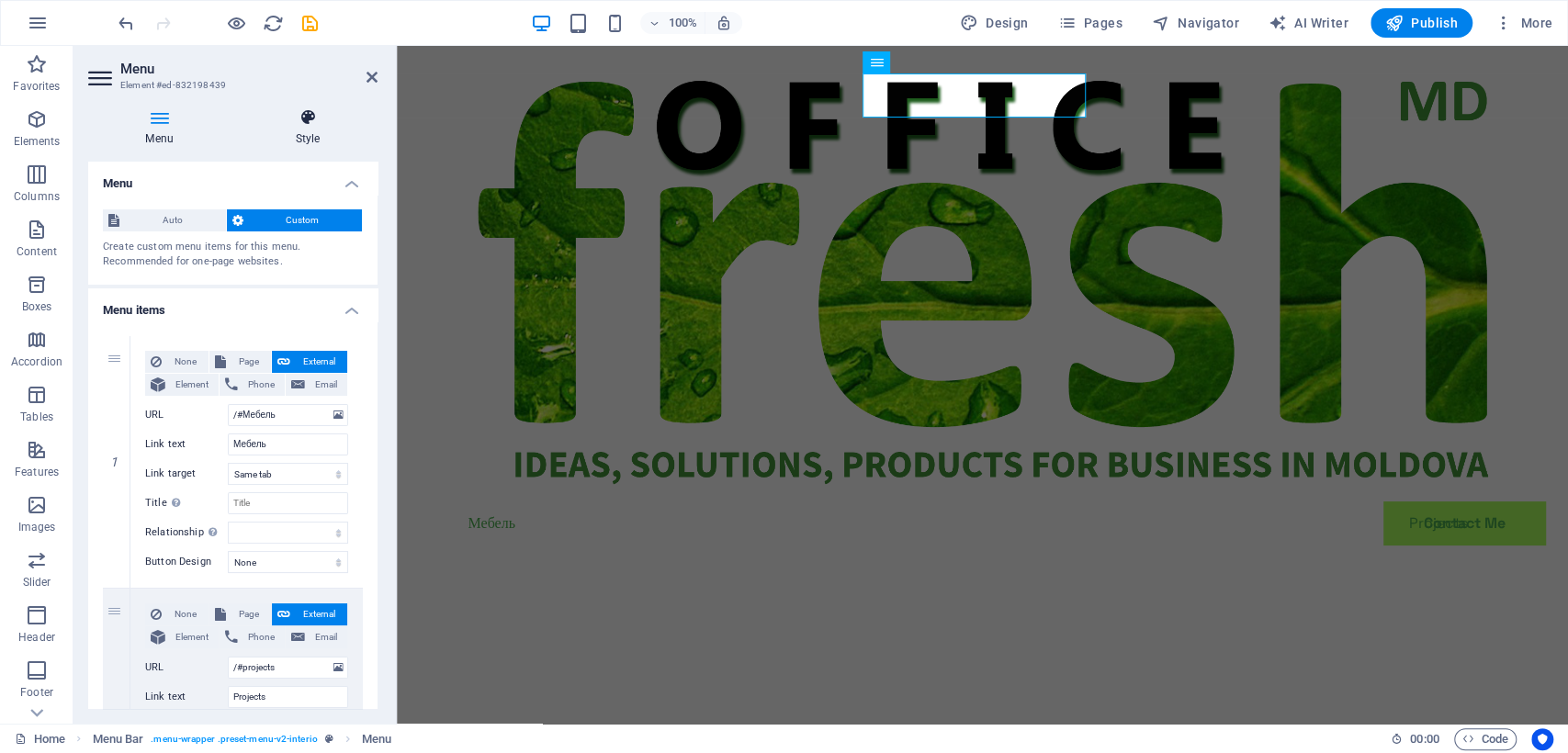 click at bounding box center [308, 118] 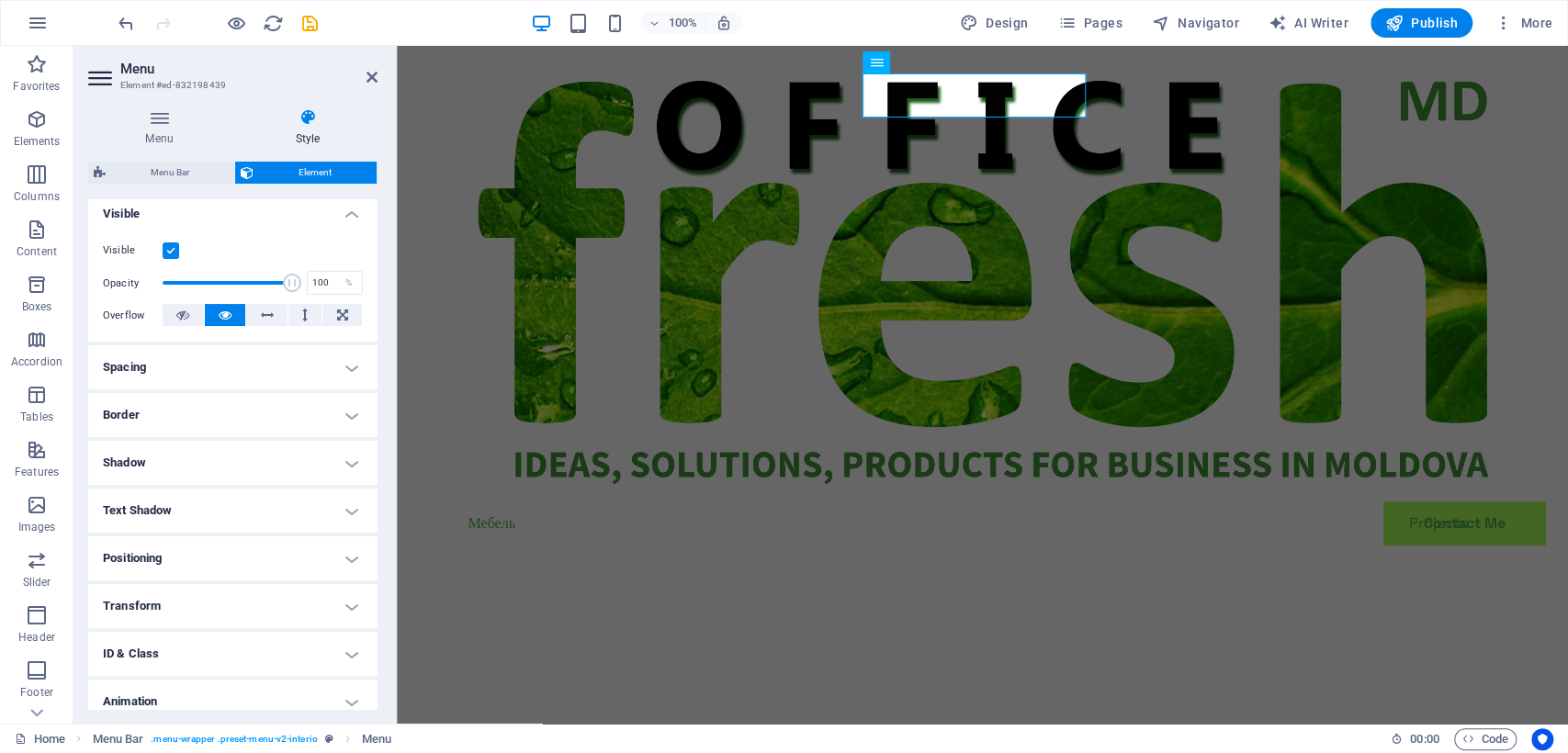 scroll, scrollTop: 266, scrollLeft: 0, axis: vertical 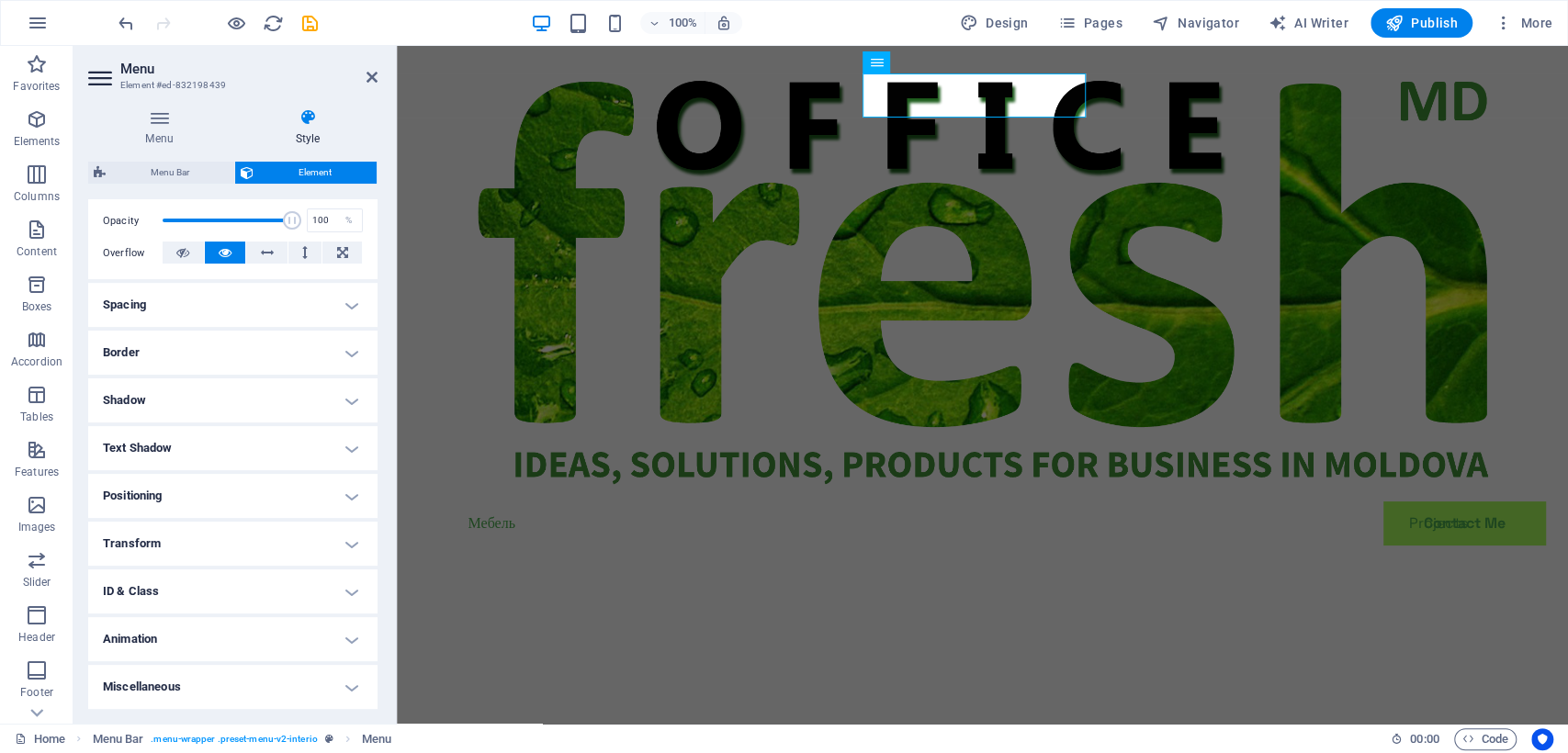 click on "ID & Class" at bounding box center [232, 591] 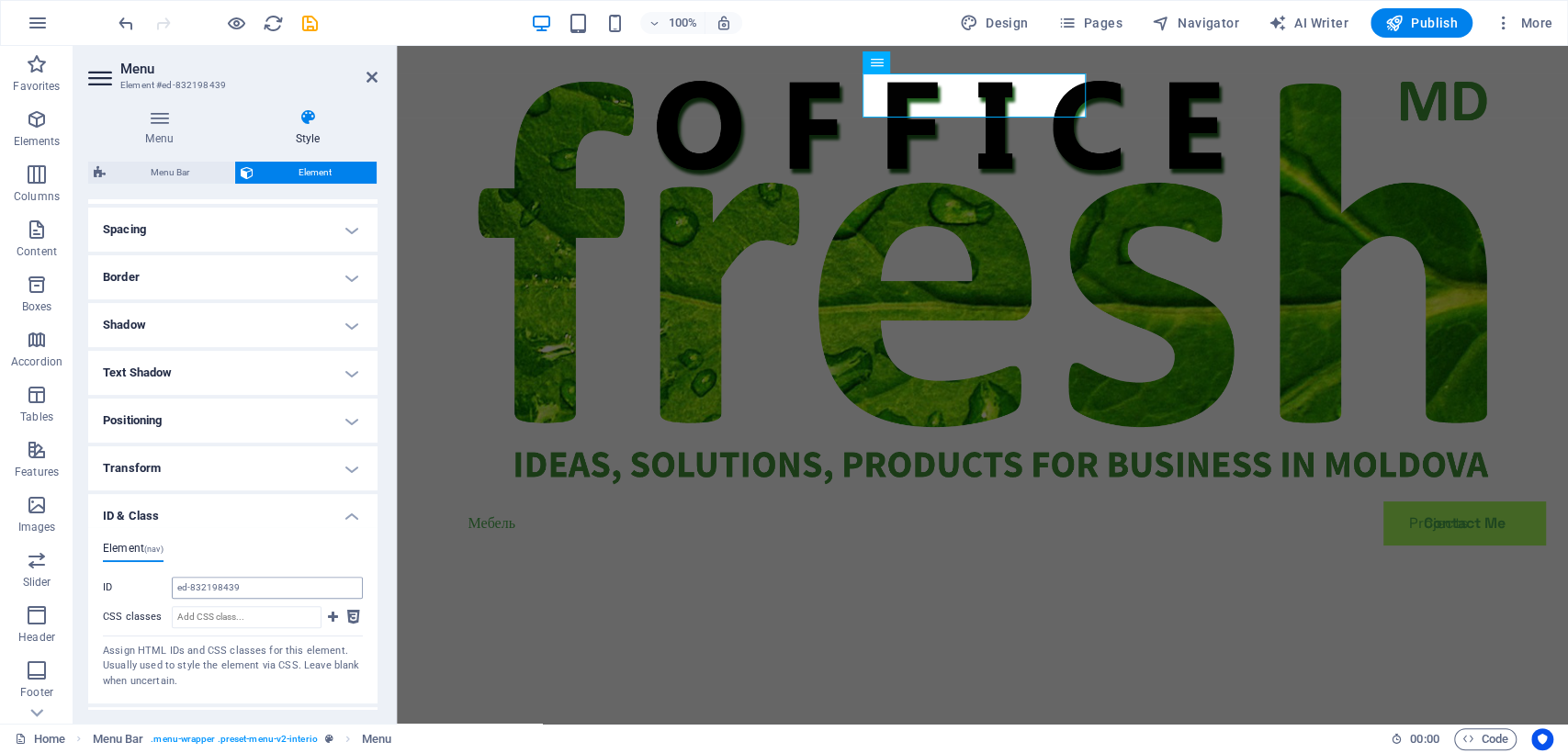 scroll, scrollTop: 432, scrollLeft: 0, axis: vertical 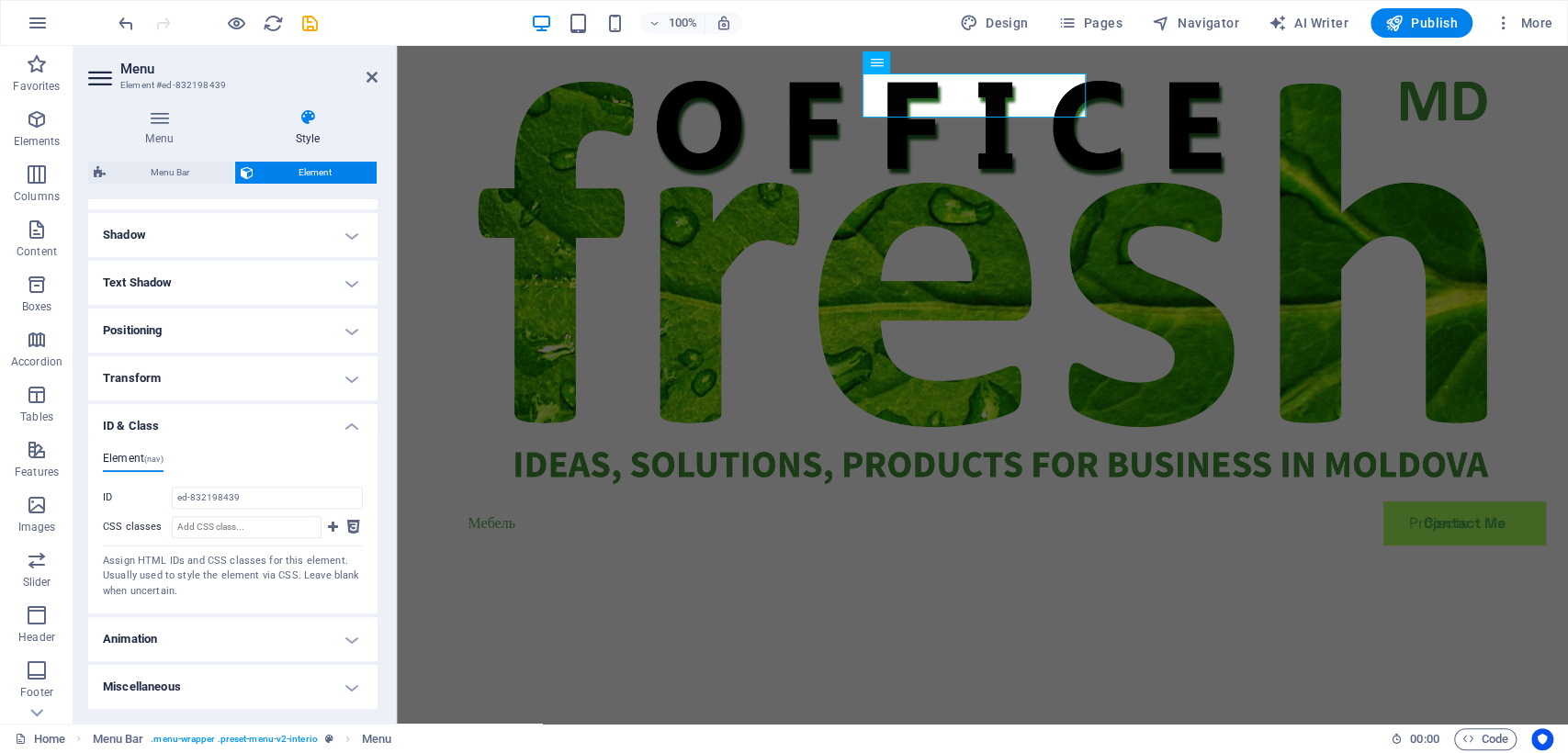 click on "ID & Class" at bounding box center [232, 421] 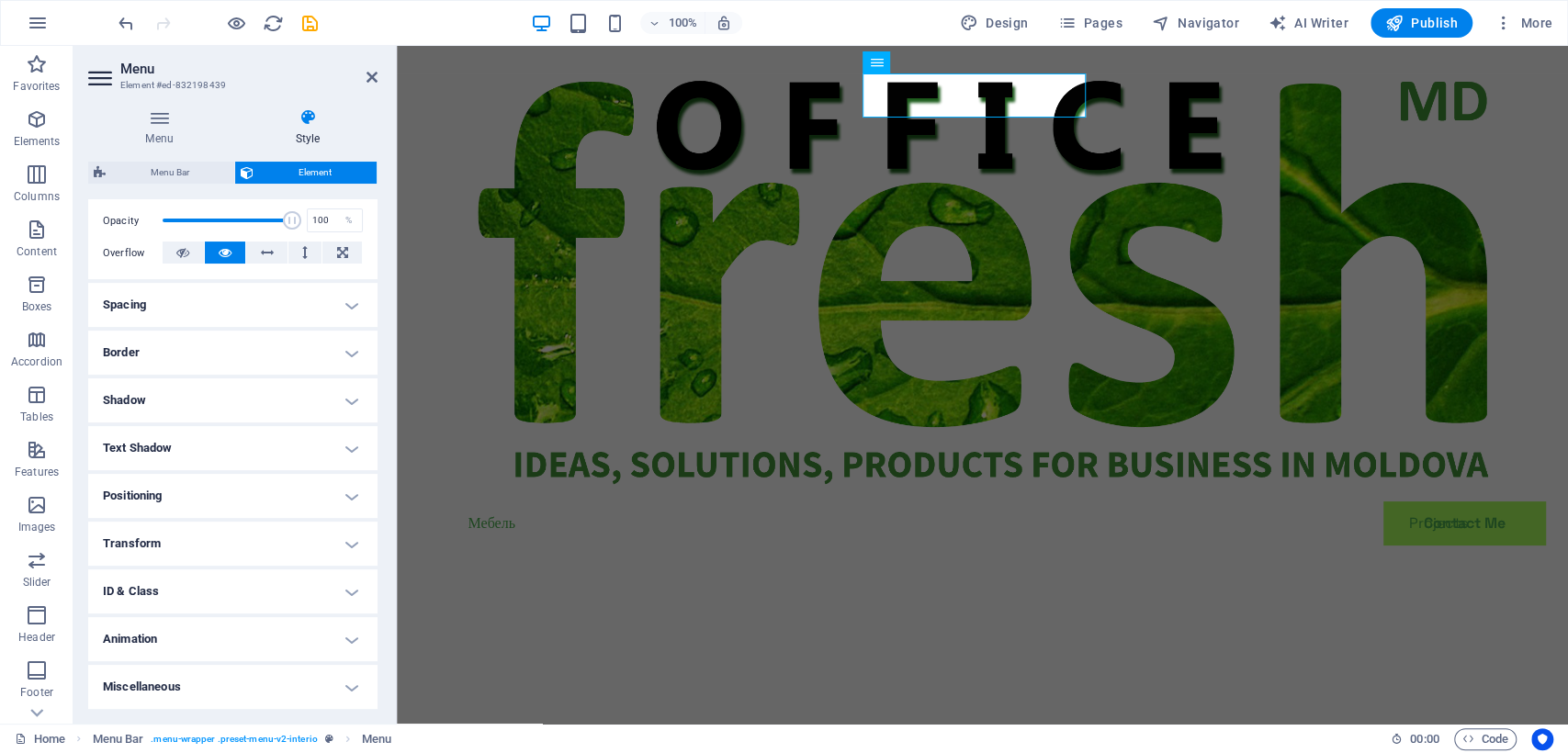 click on "Positioning" at bounding box center (232, 496) 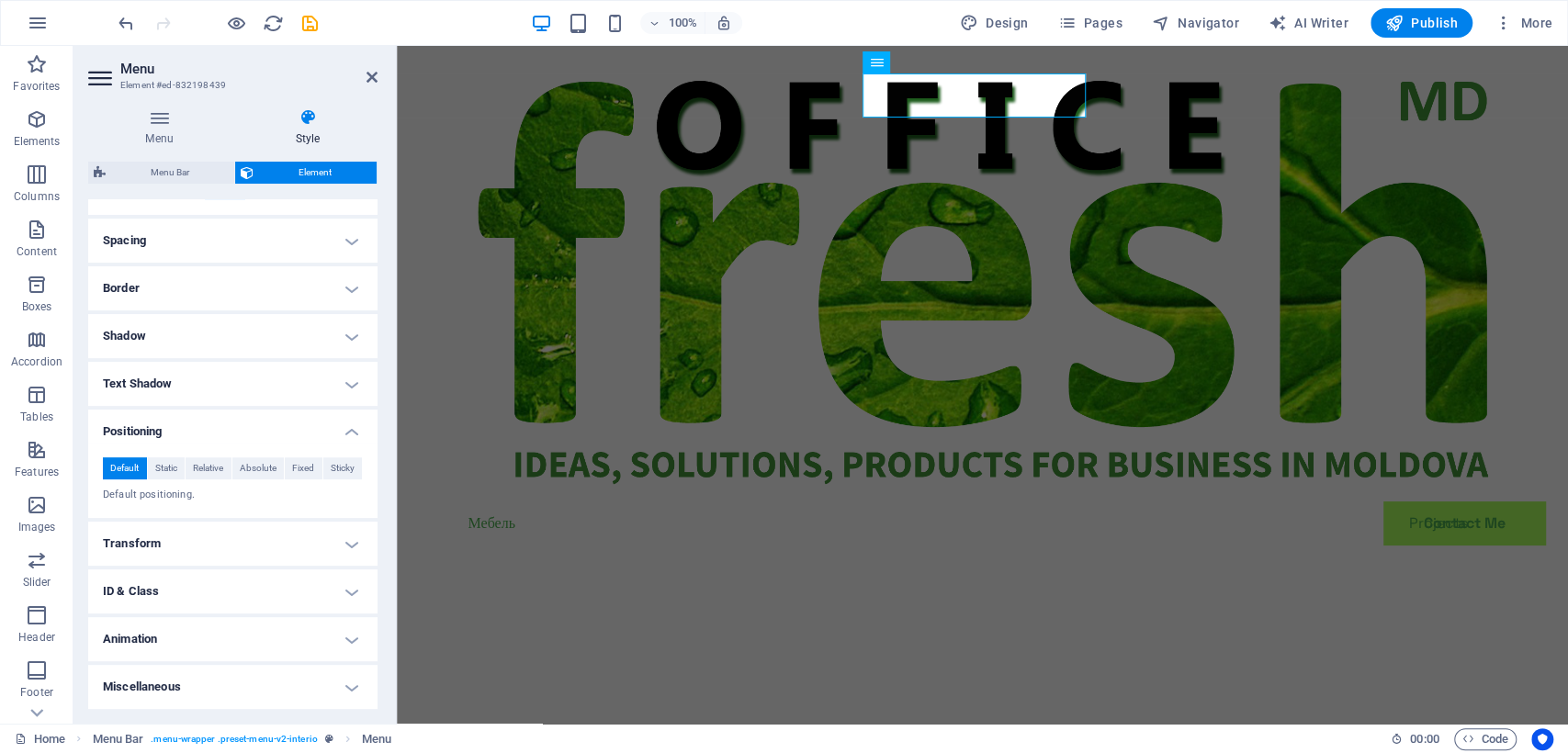 click on "Layout How this element expands within the layout (Flexbox). Size Default auto px % 1/1 1/2 1/3 1/4 1/5 1/6 1/7 1/8 1/9 1/10 Grow Shrink Order Container layout Visible Visible Opacity 100 % Overflow Spacing Margin Default auto px % rem vw vh Custom Custom auto px % rem vw vh auto px % rem vw vh auto px % rem vw vh auto px % rem vw vh Padding Default px rem % vh vw Custom Custom px rem % vh vw px rem % vh vw px rem % vh vw px rem % vh vw Border Style              - Width 1 auto px rem % vh vw Custom Custom 1 auto px rem % vh vw 1 auto px rem % vh vw 1 auto px rem % vh vw 1 auto px rem % vh vw  - Color Round corners Default px rem % vh vw Custom Custom px rem % vh vw px rem % vh vw px rem % vh vw px rem % vh vw Shadow Default None Outside Inside Color X offset 0 px rem vh vw Y offset 0 px rem vh vw Blur 0 px rem % vh vw Spread 0 px rem vh vw Text Shadow Default None Outside Color X offset 0 px rem vh vw Y offset 0 px rem vh vw Blur 0 px rem % vh vw Positioning Default Static Relative Absolute Fixed px" at bounding box center [232, 288] 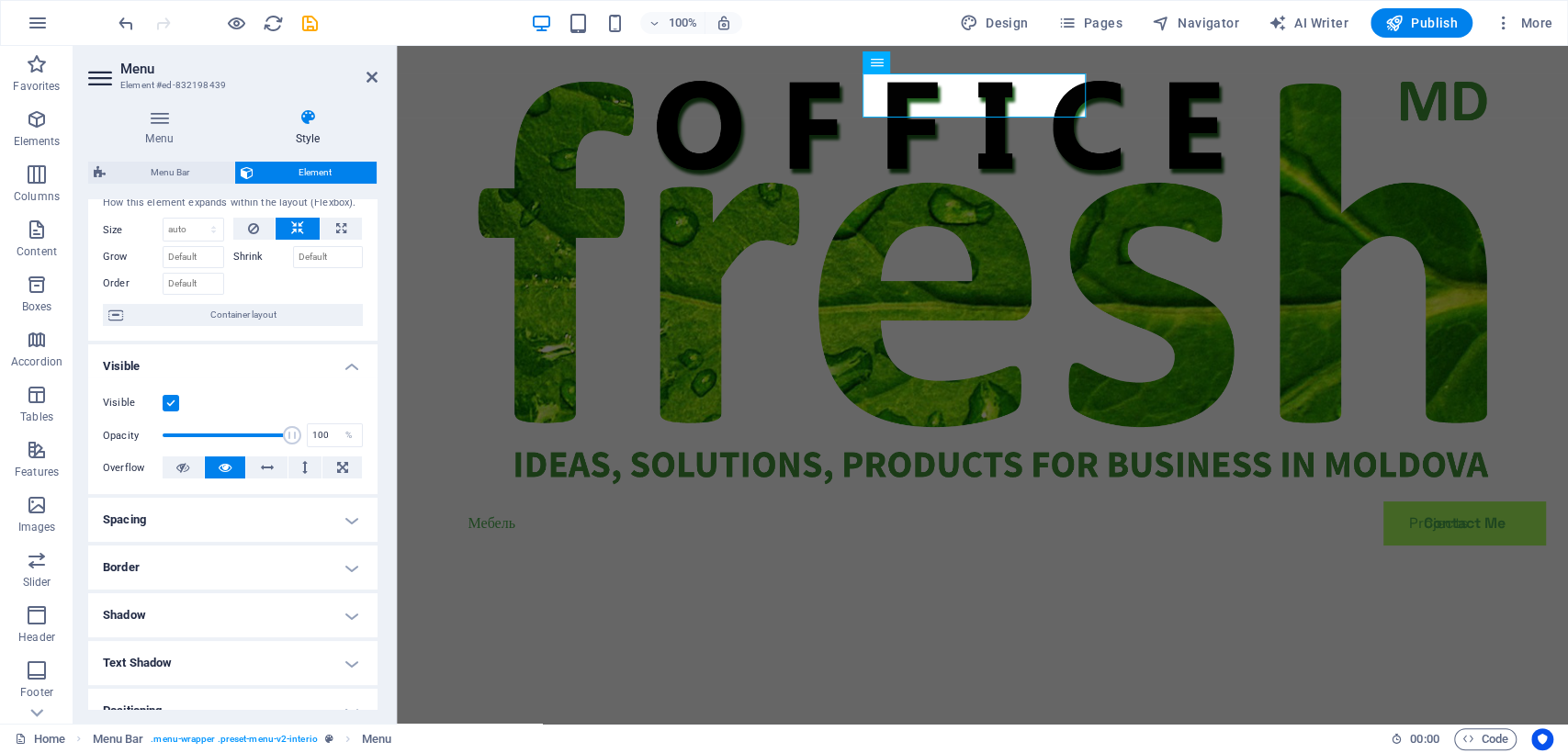 scroll, scrollTop: 0, scrollLeft: 0, axis: both 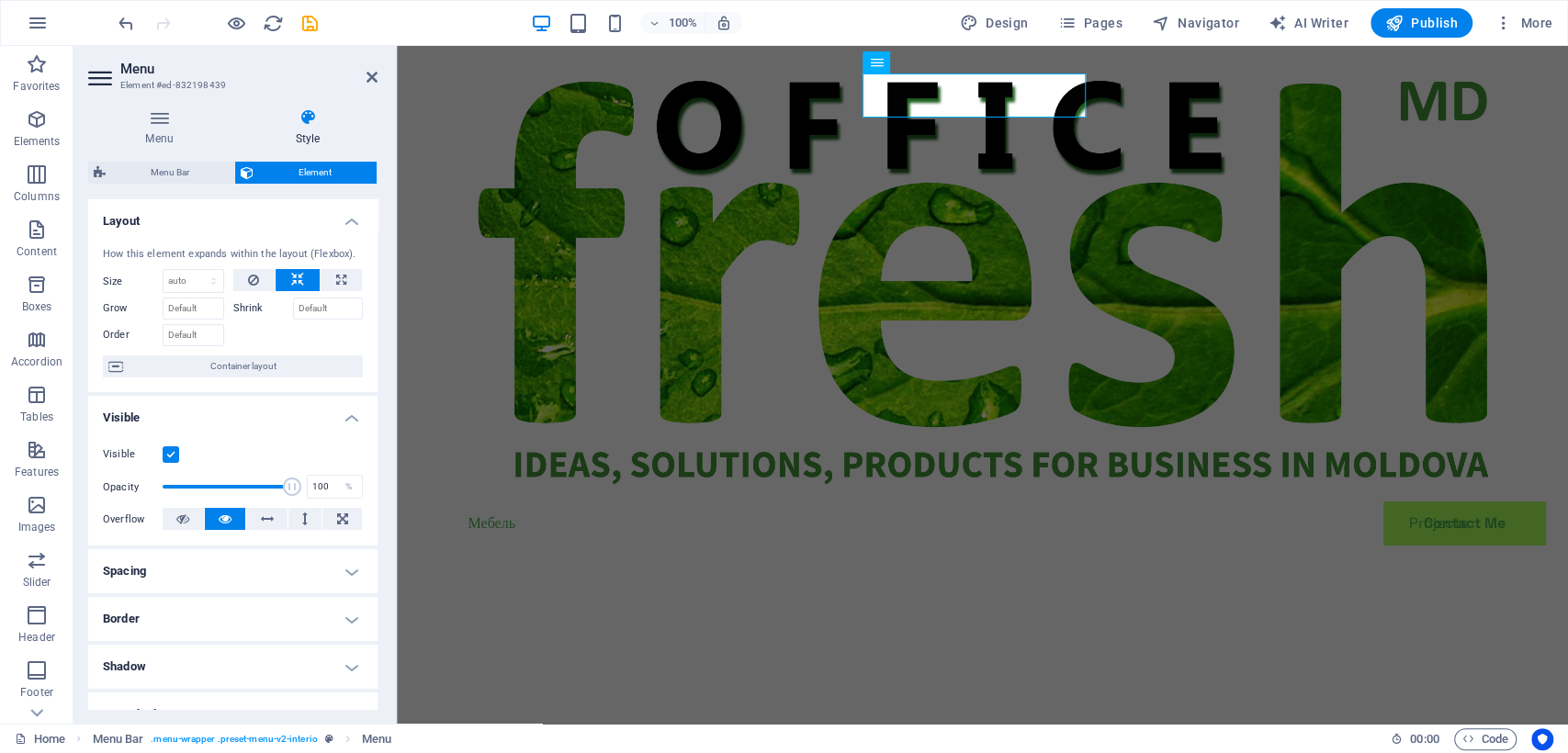 click on "Element" at bounding box center (315, 173) 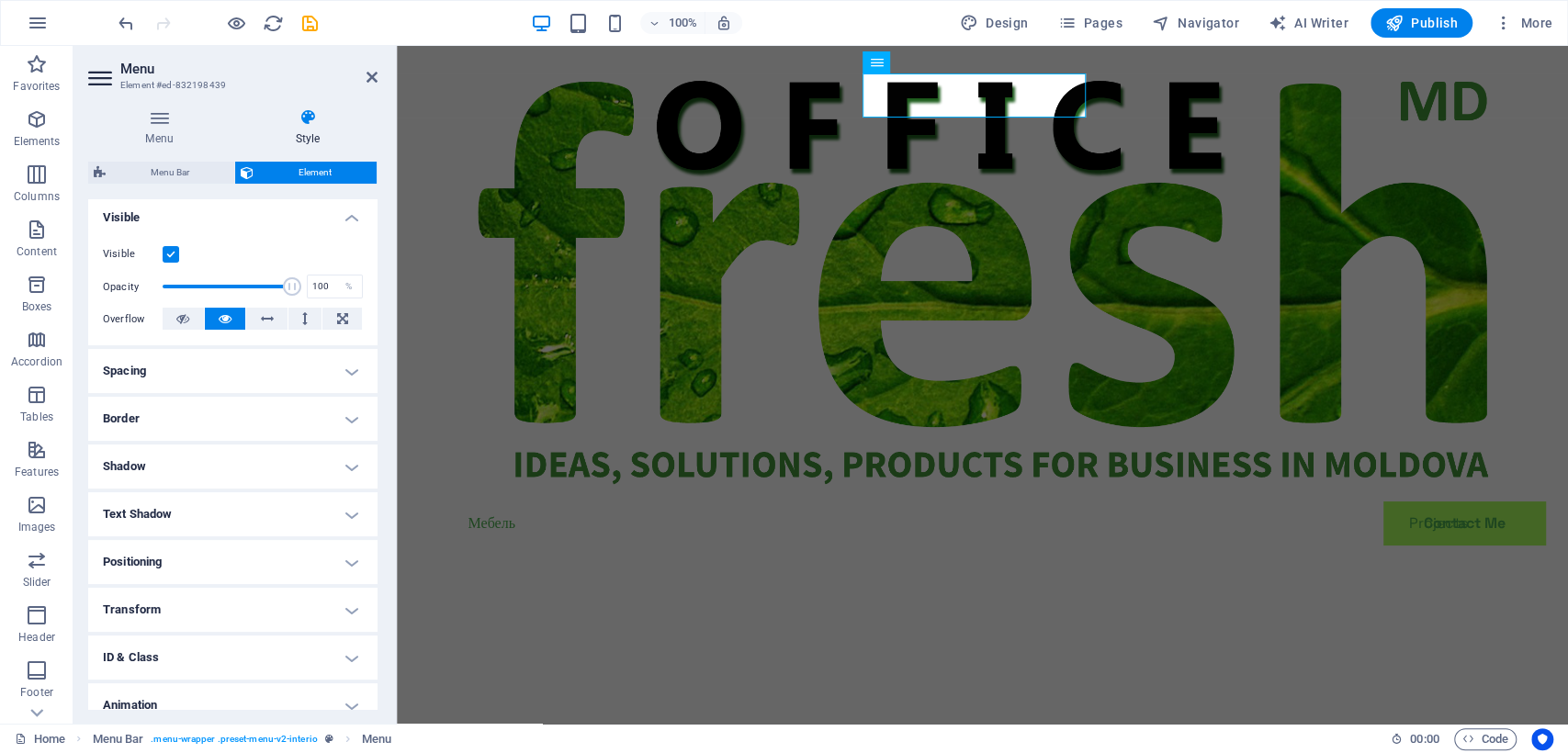 scroll, scrollTop: 266, scrollLeft: 0, axis: vertical 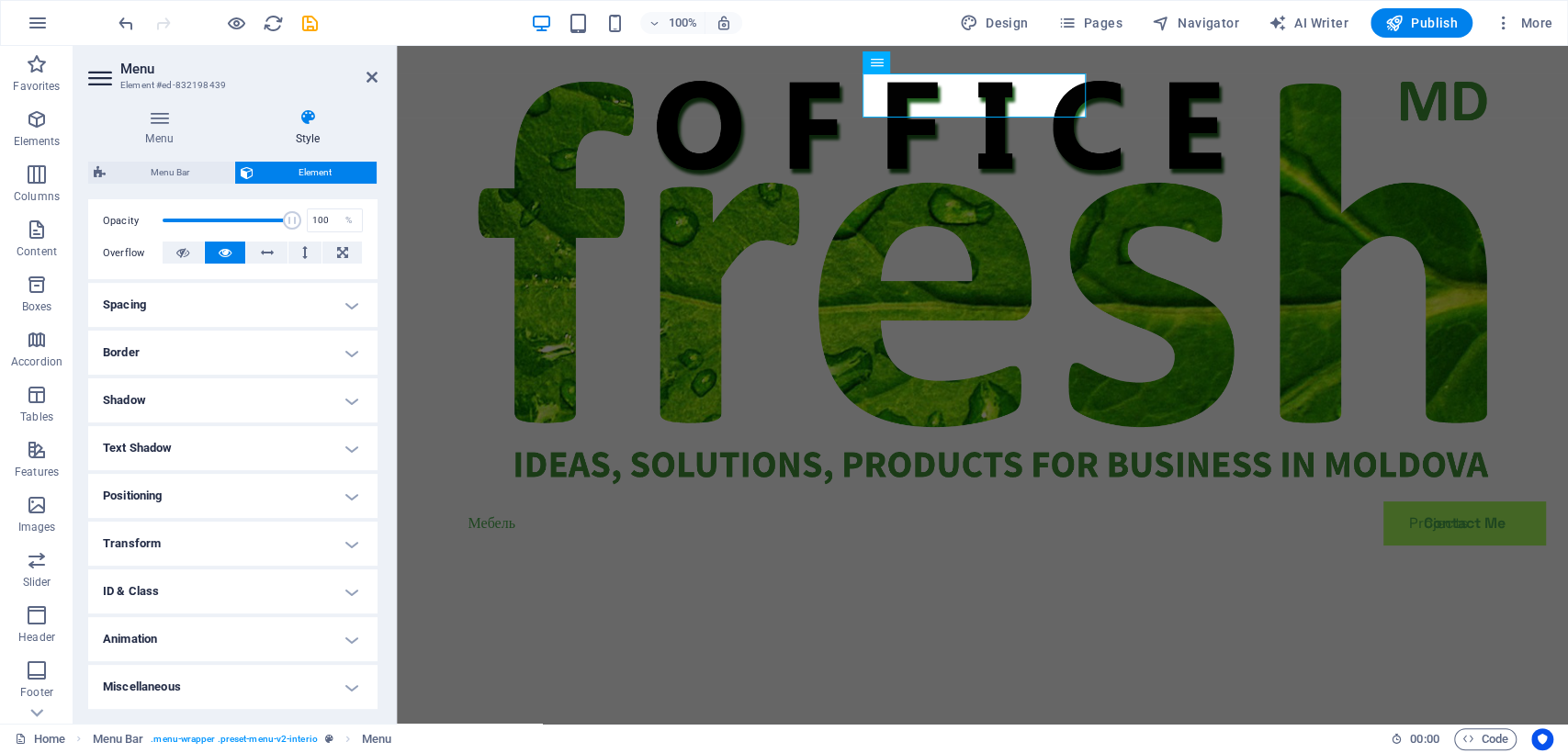 click on "Text Shadow" at bounding box center [232, 448] 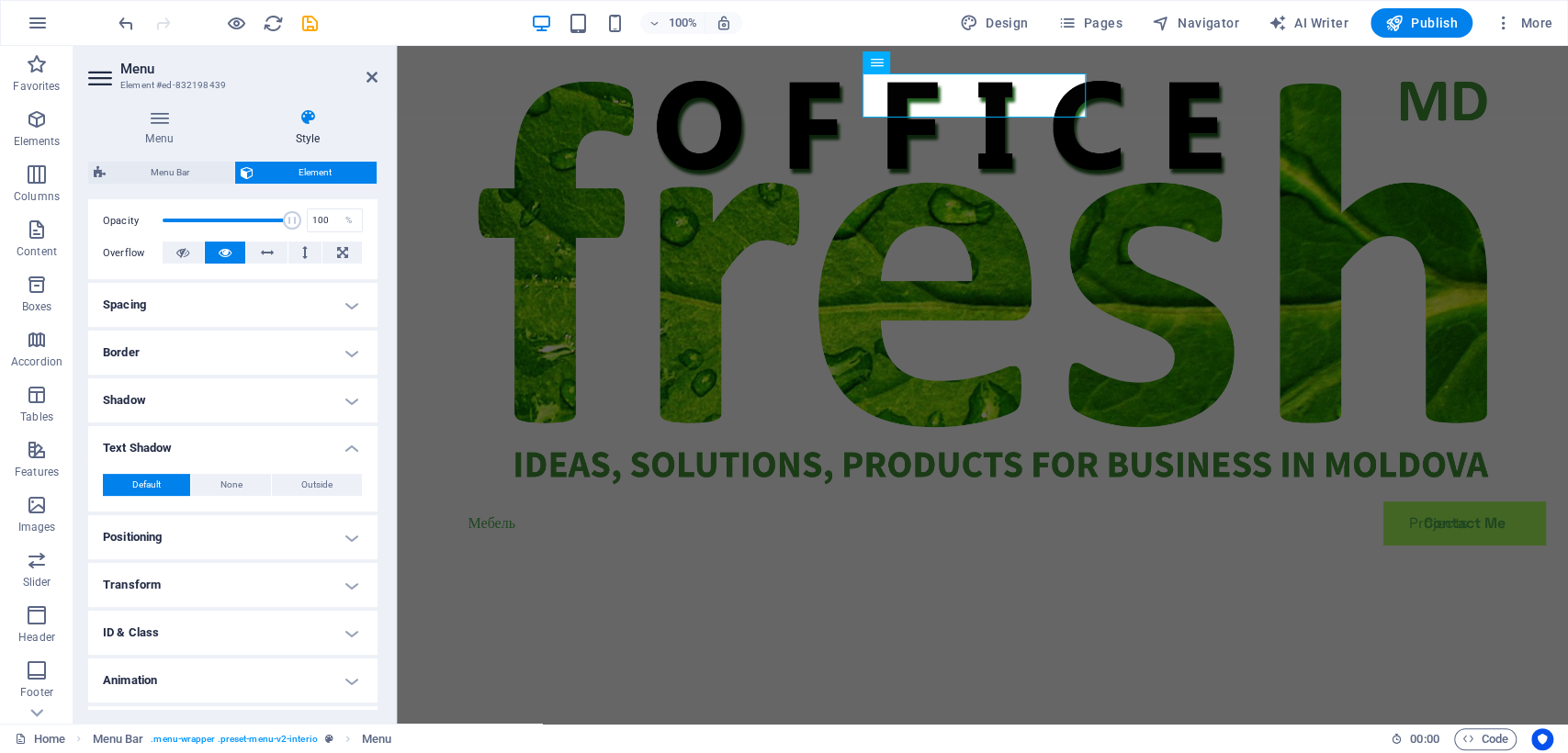 click on "Default None Outside Color X offset 0 px rem vh vw Y offset 0 px rem vh vw Blur 0 px rem % vh vw" at bounding box center (232, 485) 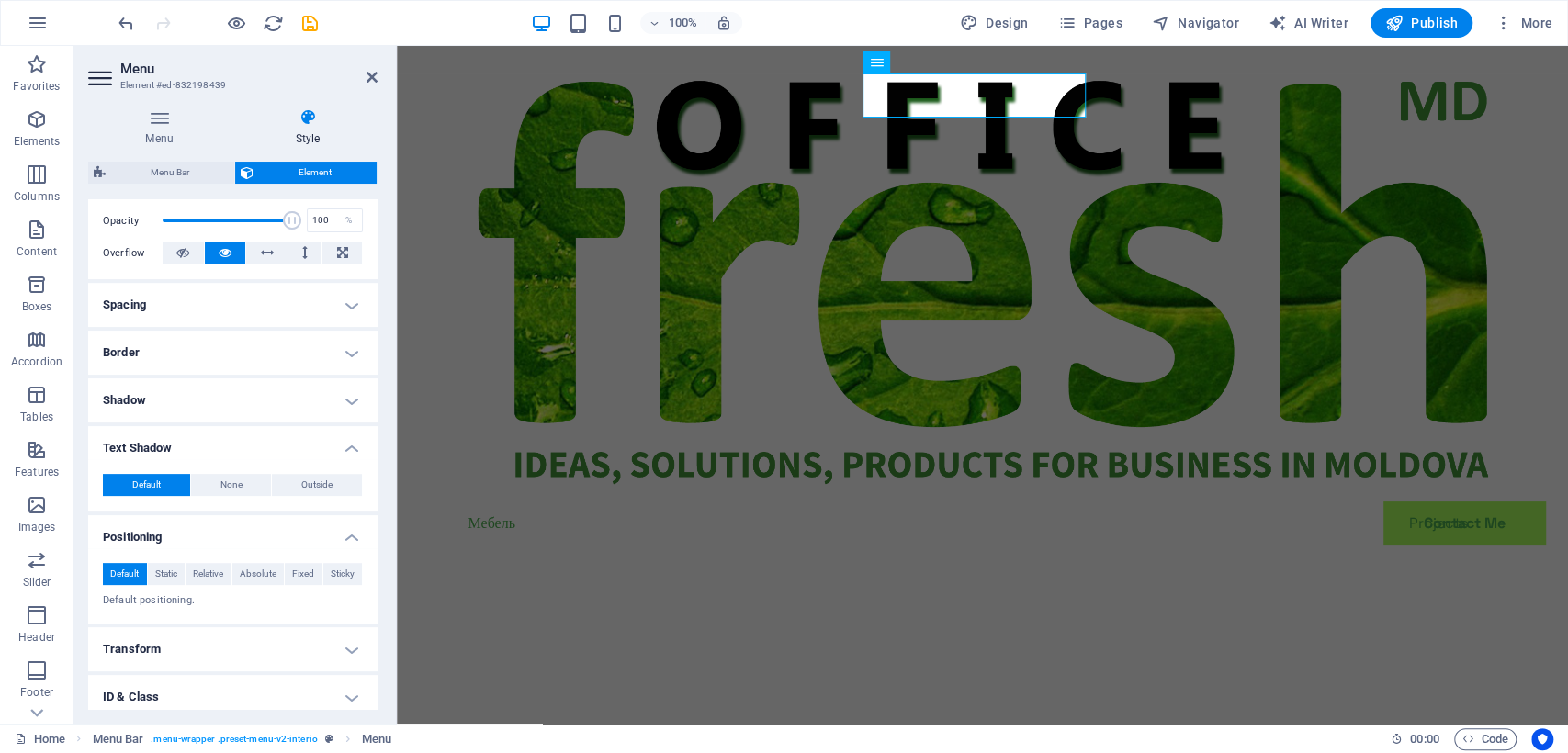 click on "Positioning" at bounding box center (232, 532) 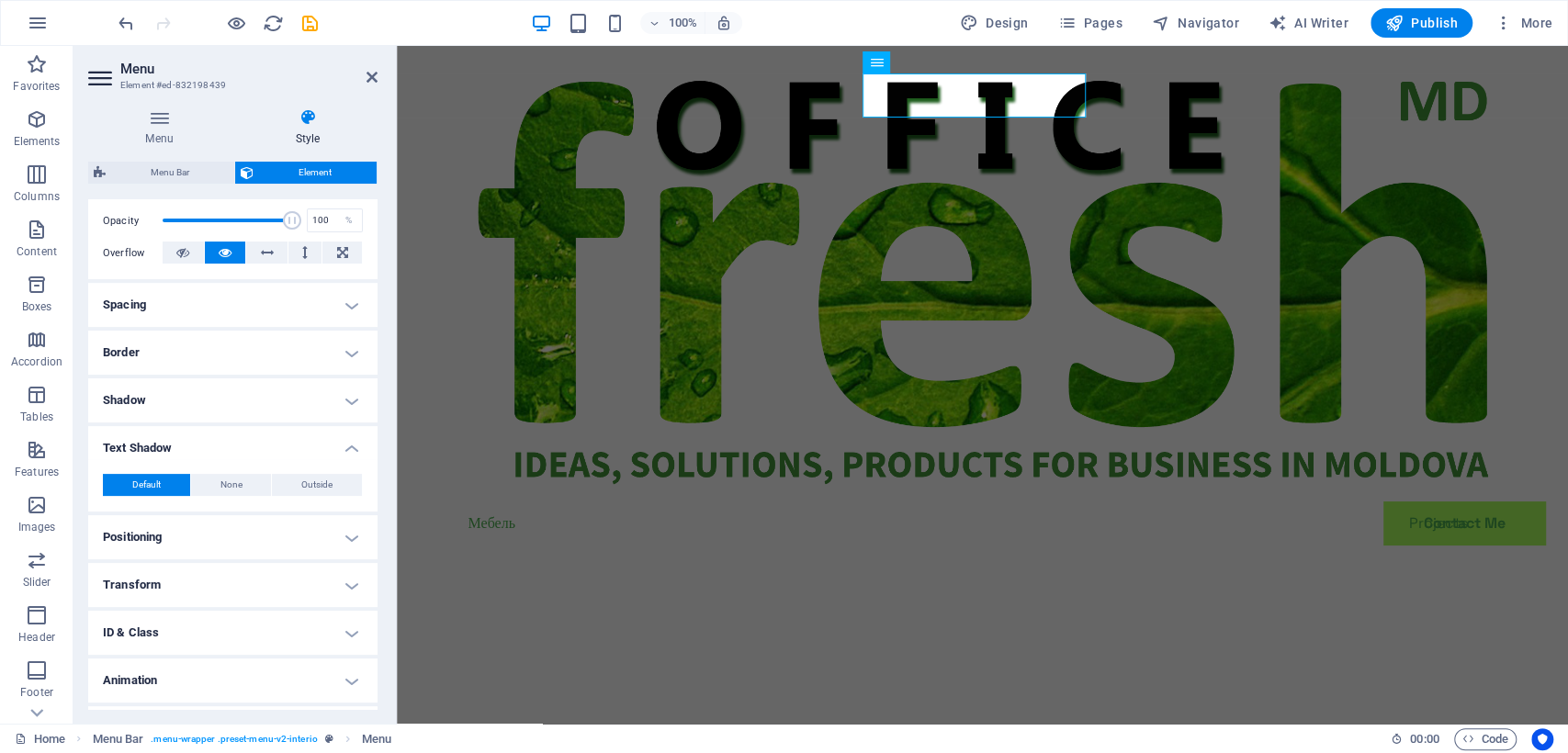 click on "Transform" at bounding box center [232, 585] 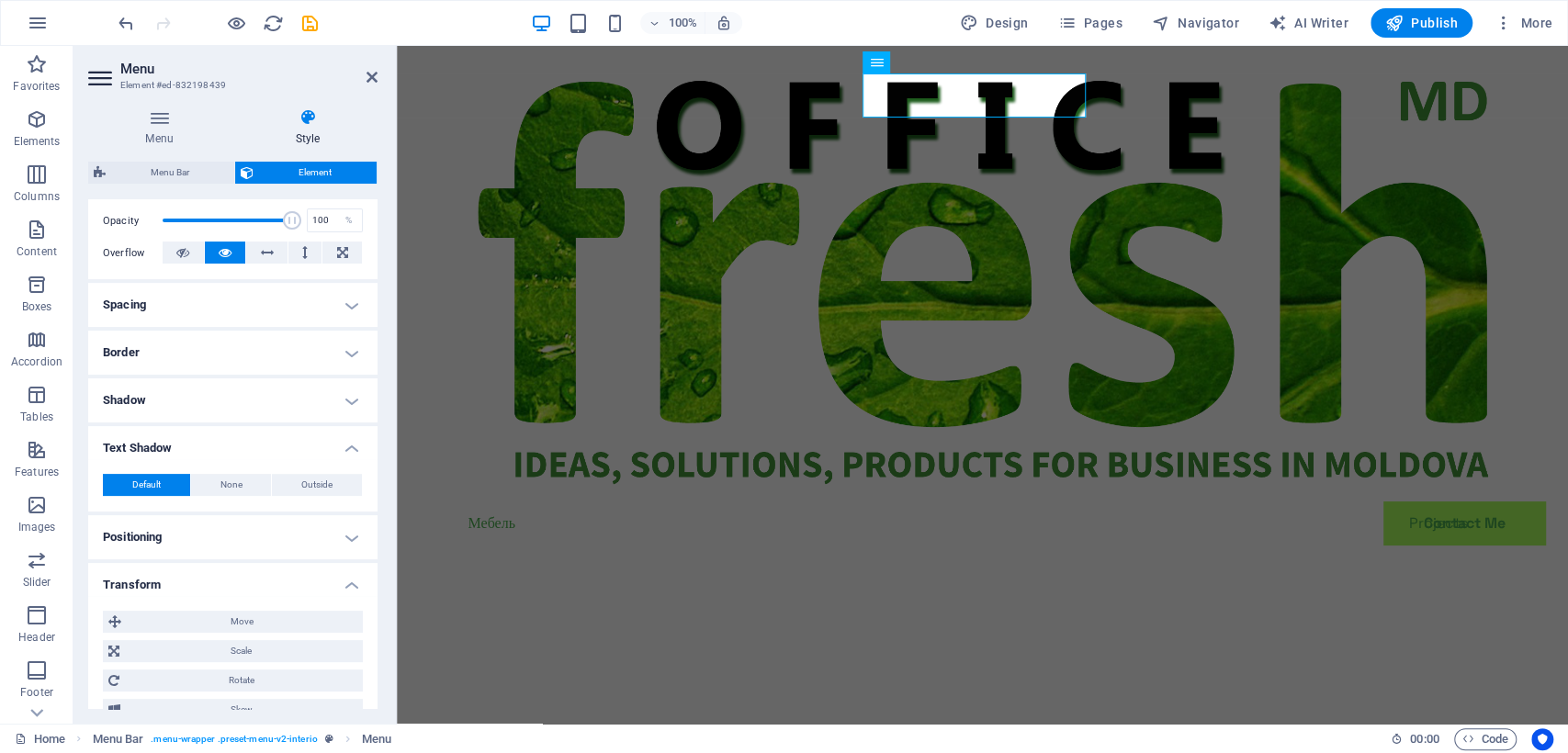 click on "Transform" at bounding box center [232, 579] 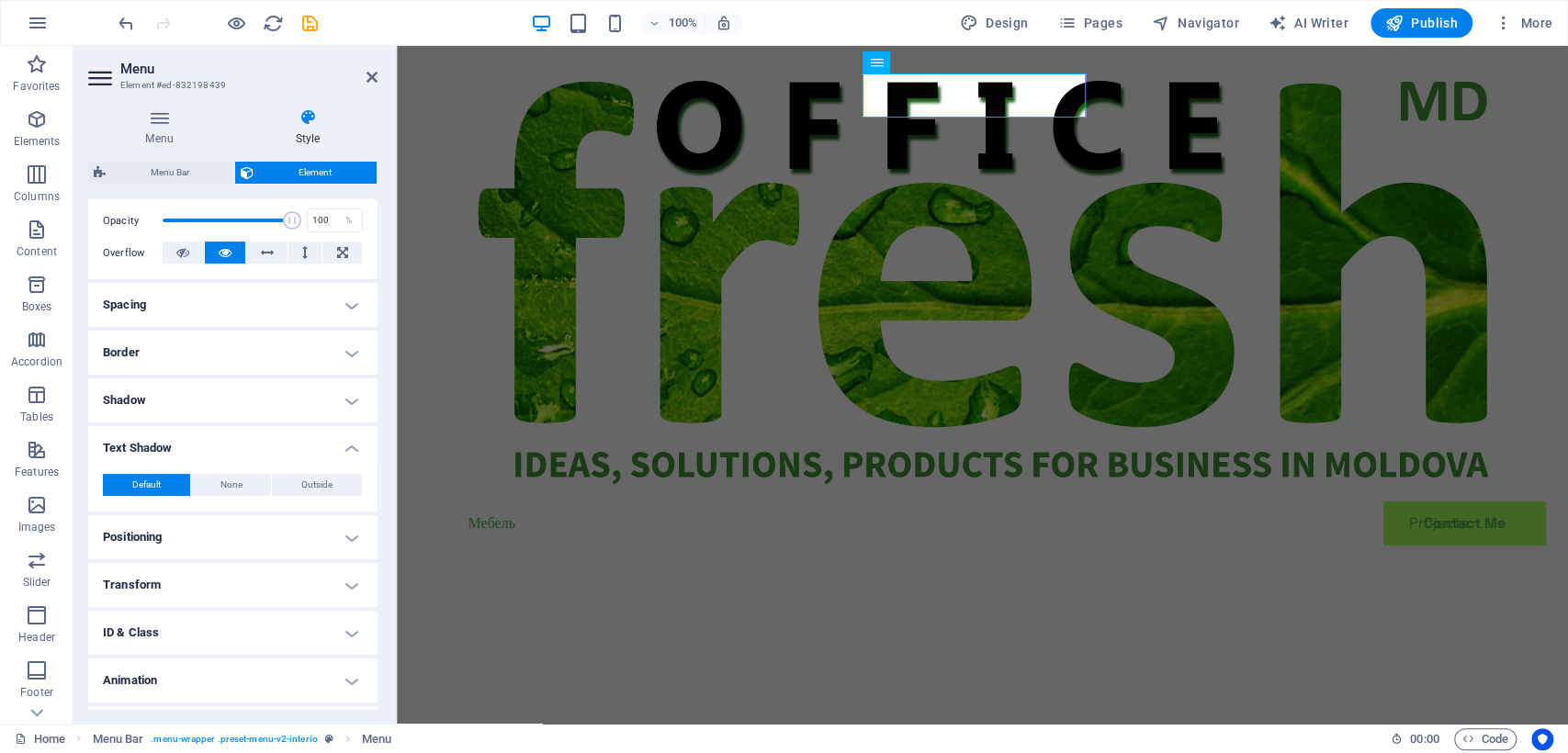 click on "Shadow" at bounding box center [232, 400] 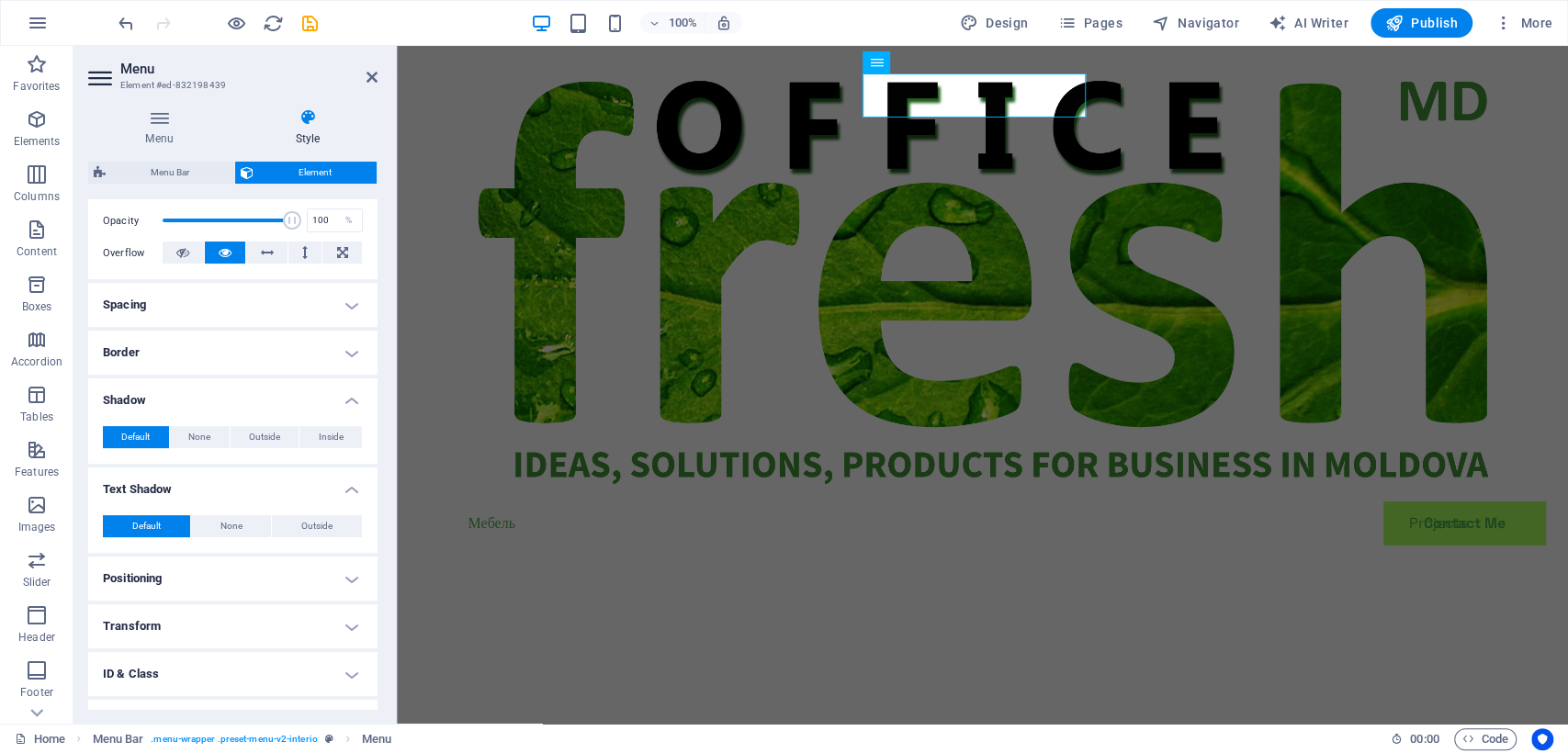 click on "Shadow" at bounding box center [232, 395] 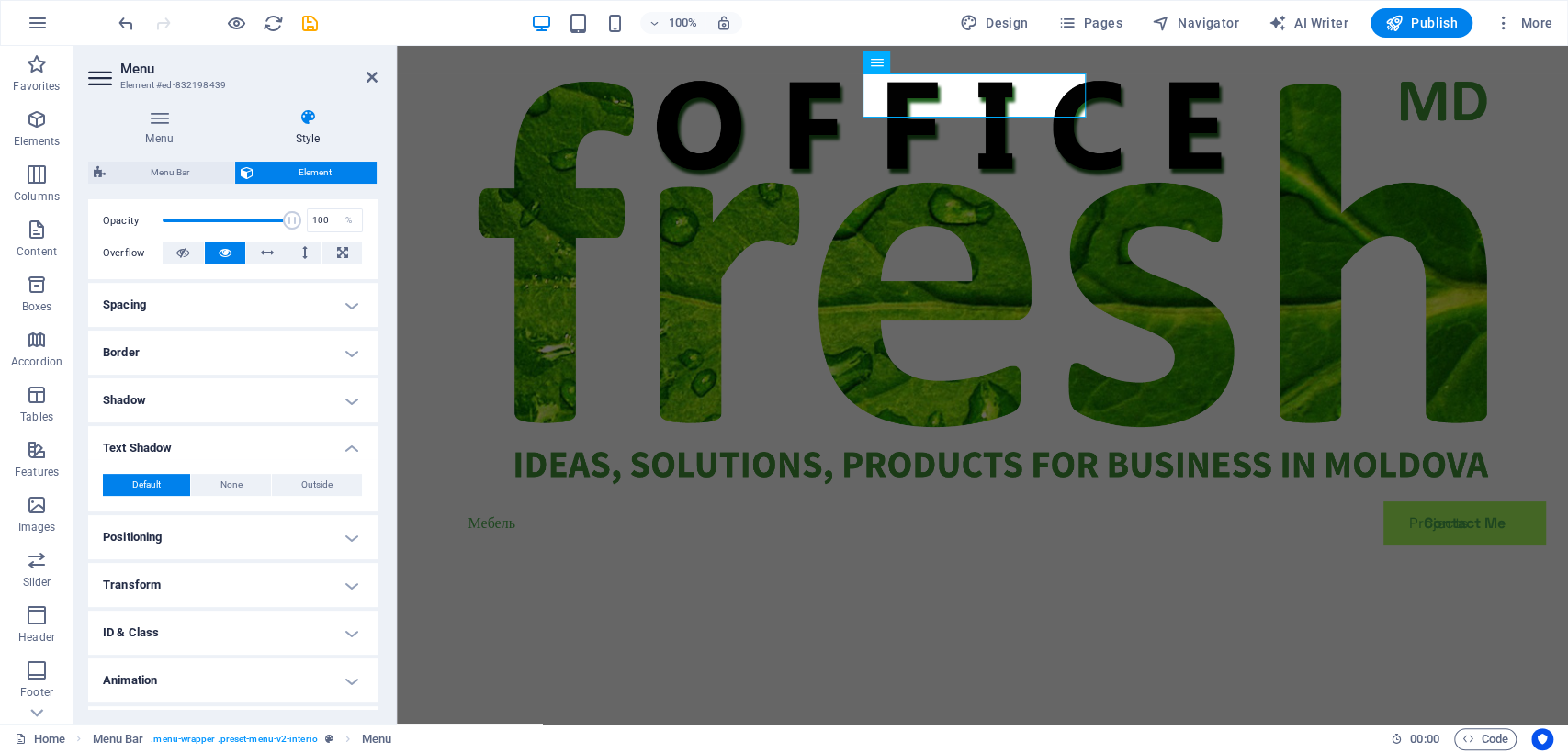 click on "Border" at bounding box center (232, 353) 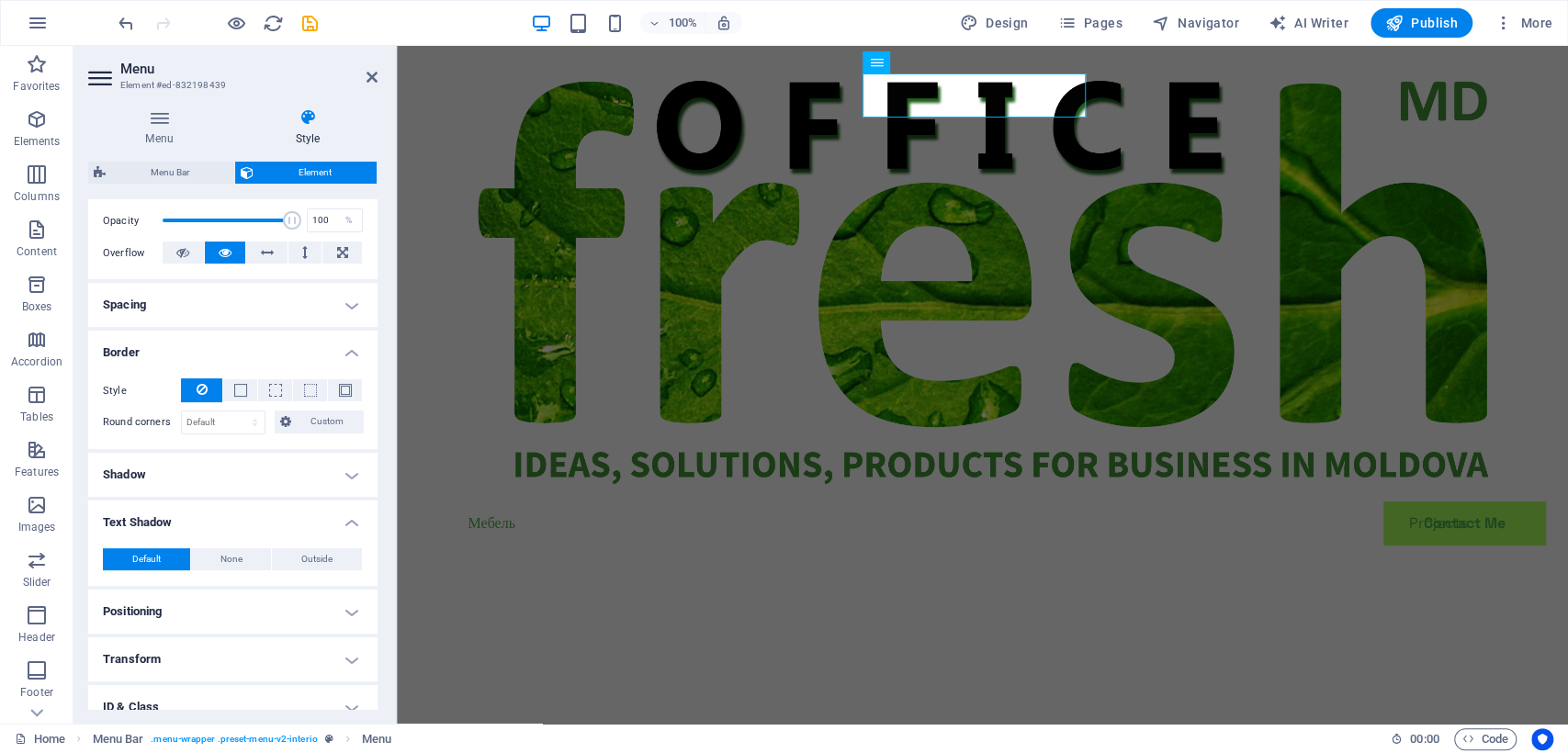 click on "Border" at bounding box center (232, 347) 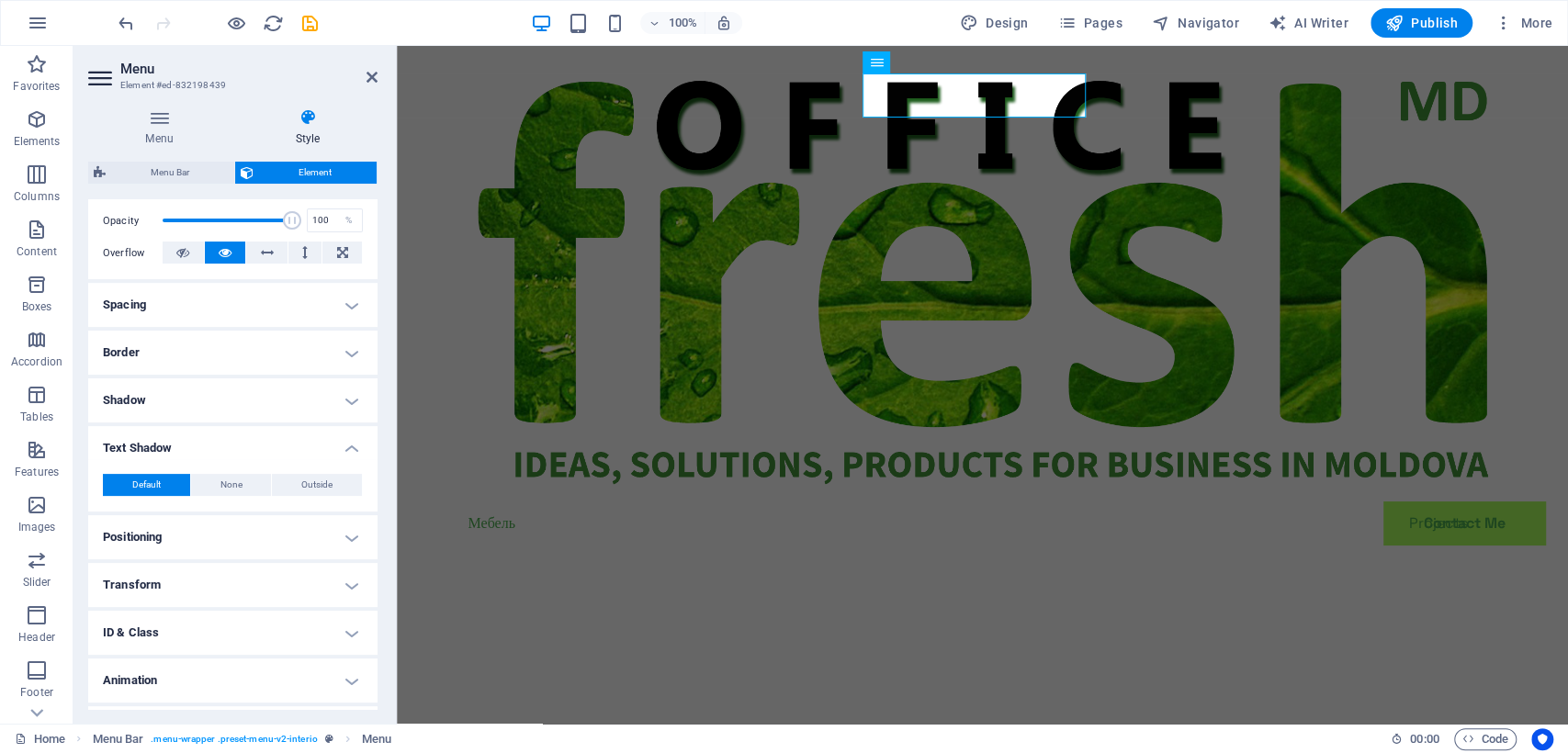 click on "Spacing" at bounding box center [232, 305] 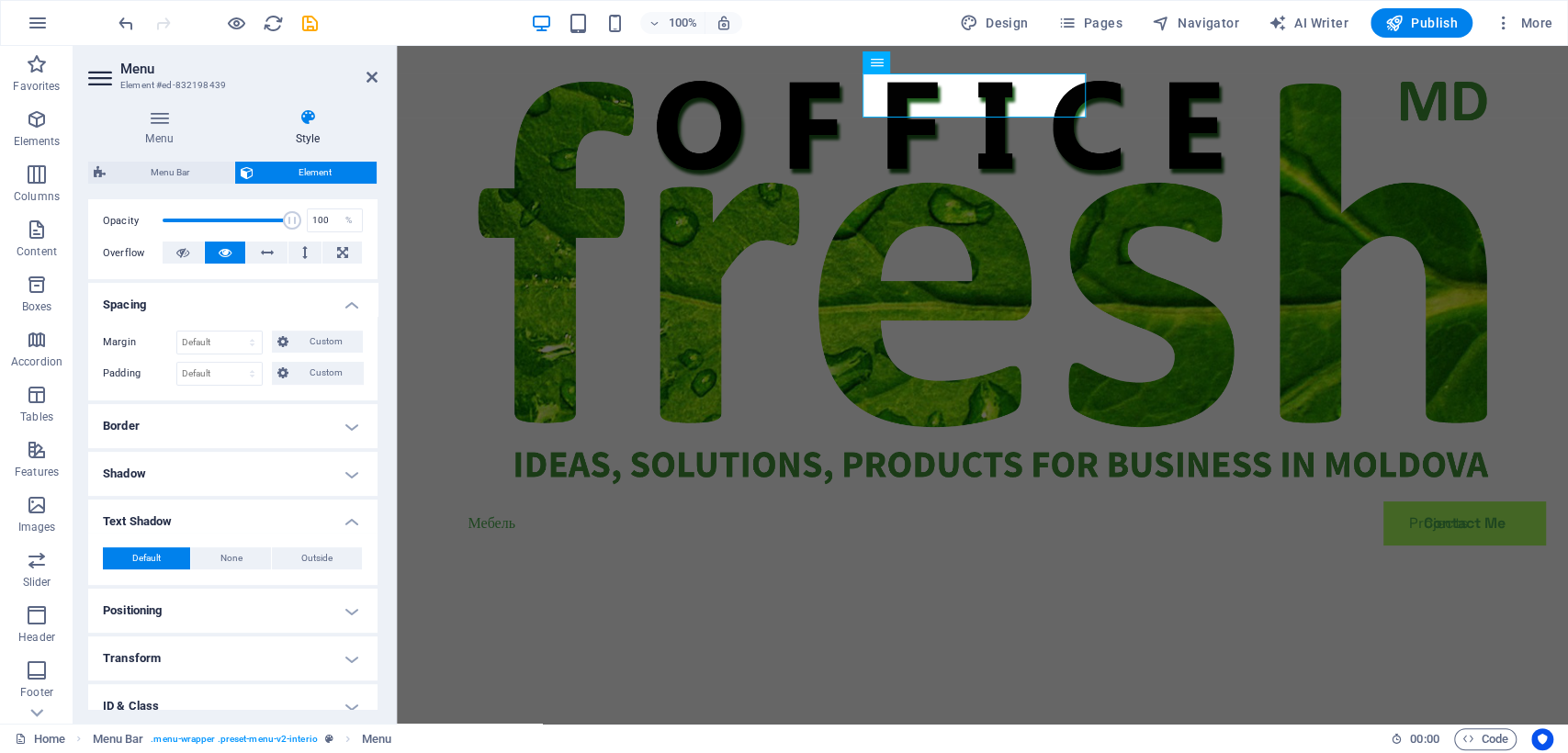 click on "Spacing" at bounding box center [232, 299] 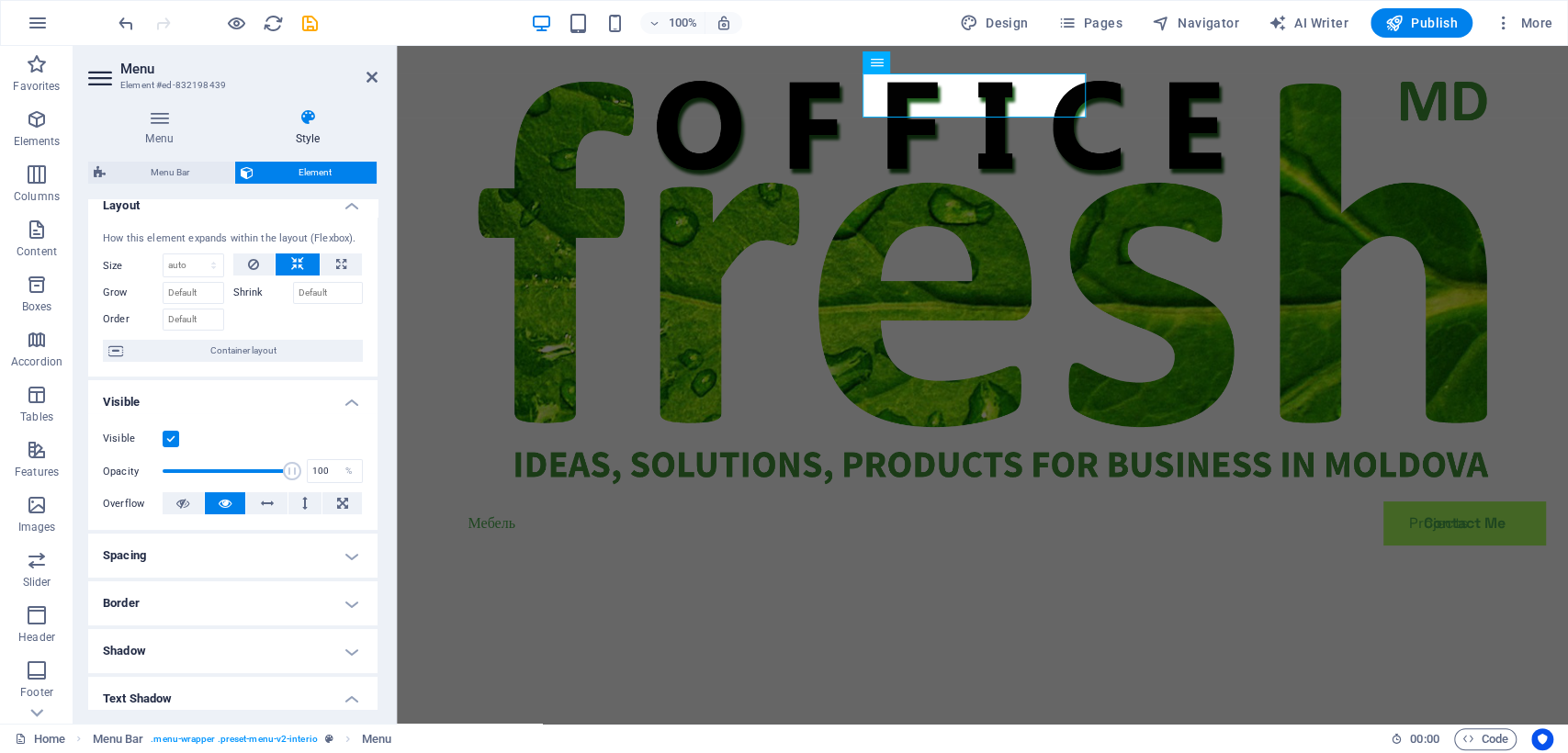 scroll, scrollTop: 0, scrollLeft: 0, axis: both 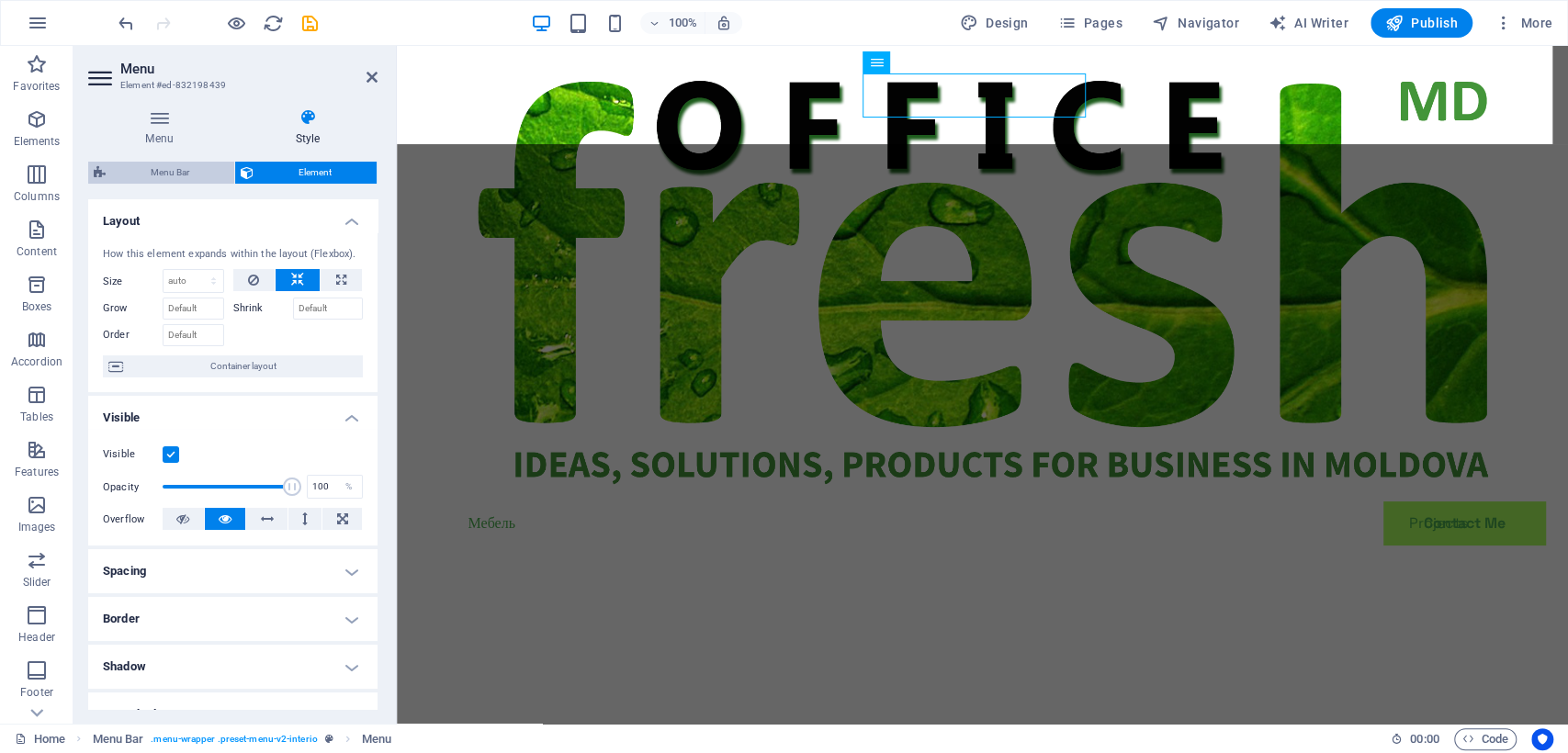 click on "Menu Bar" at bounding box center [170, 173] 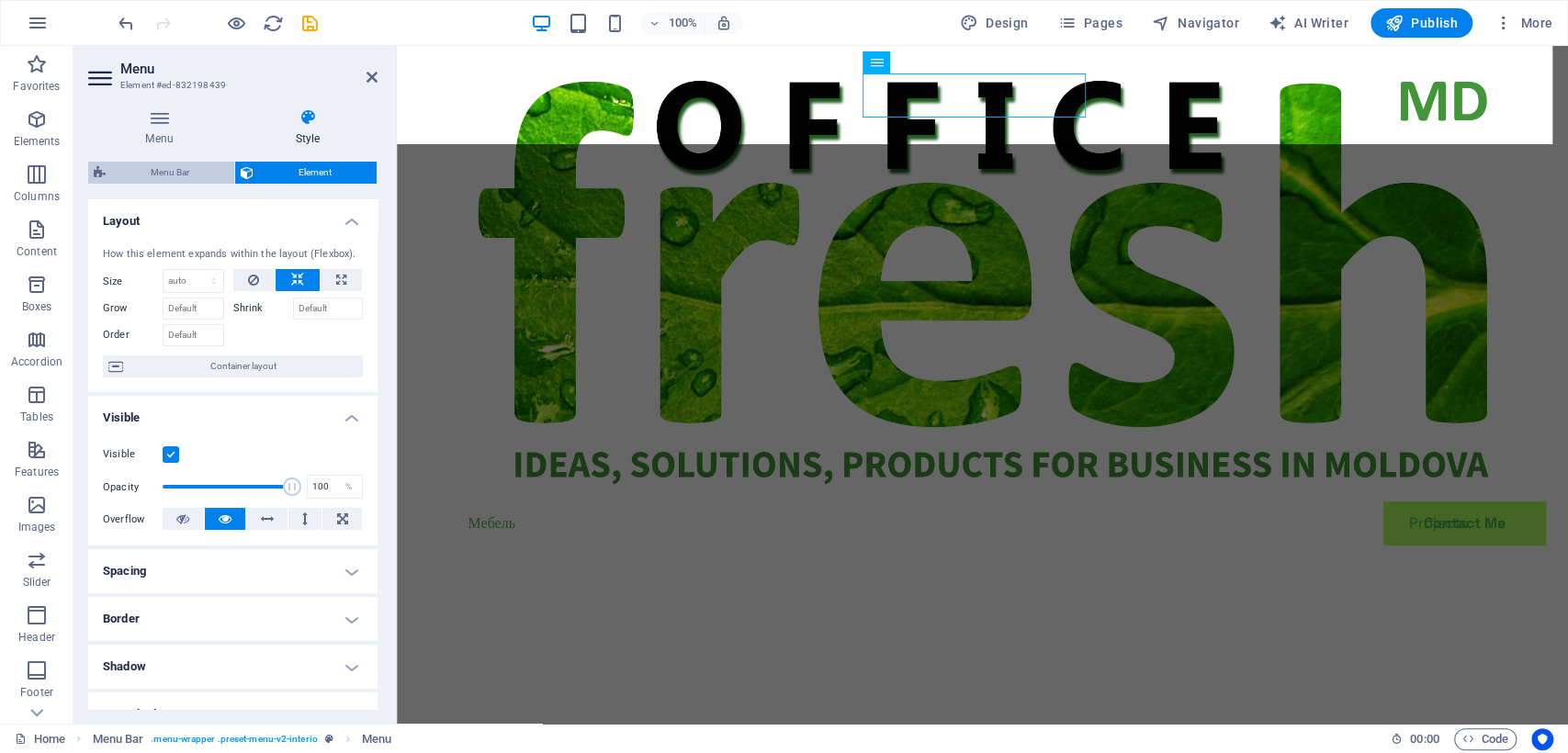 select on "rem" 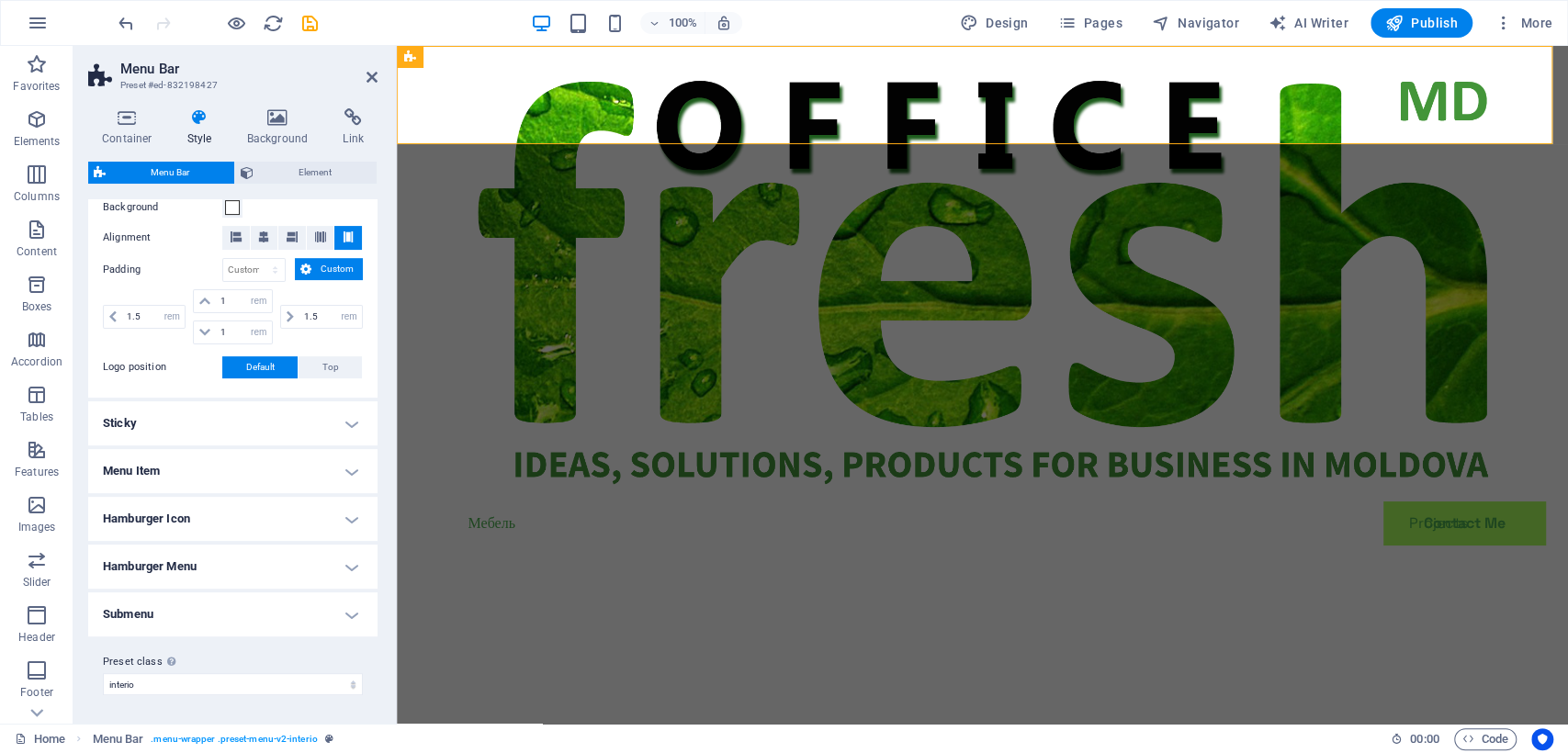 scroll, scrollTop: 0, scrollLeft: 0, axis: both 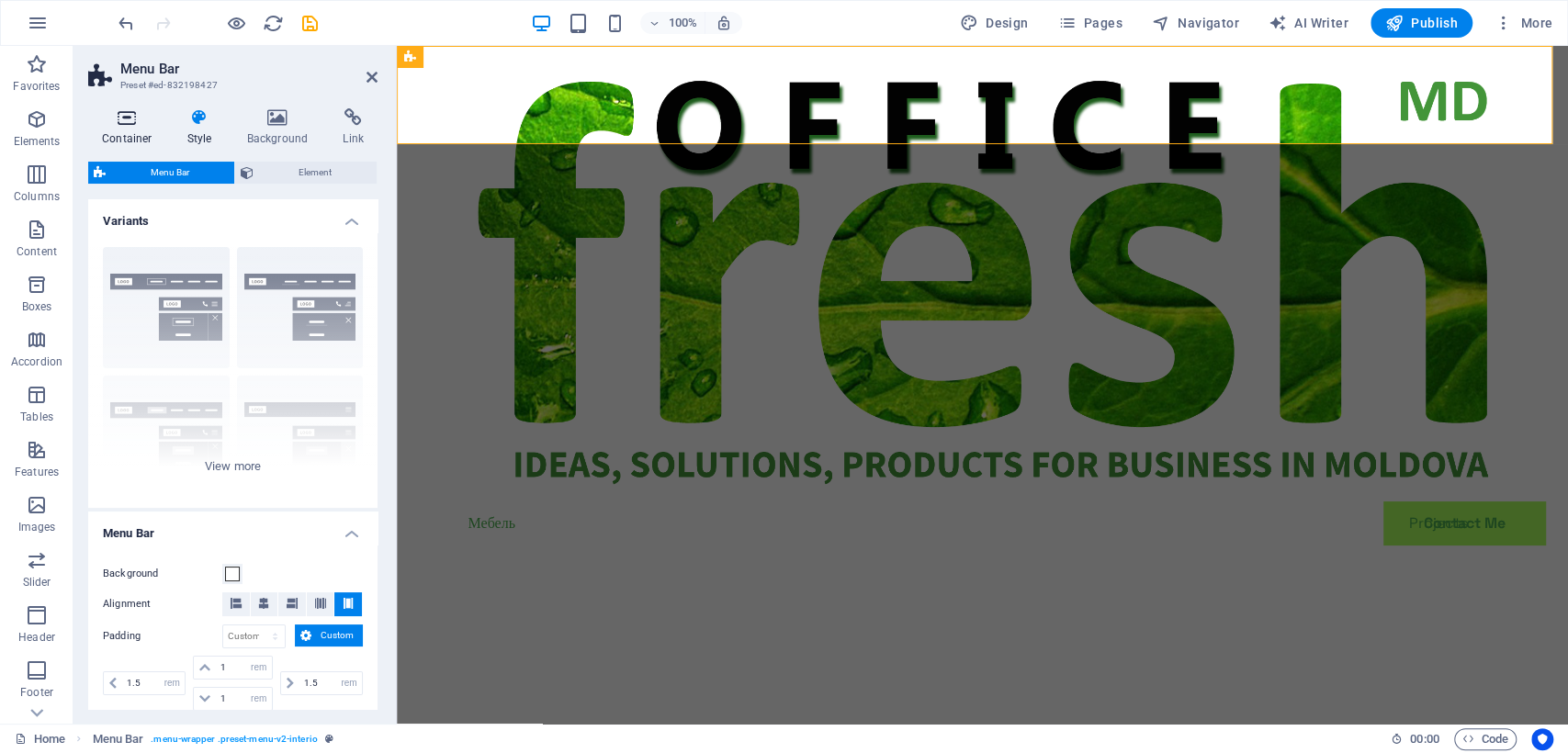 click on "Container" at bounding box center [130, 128] 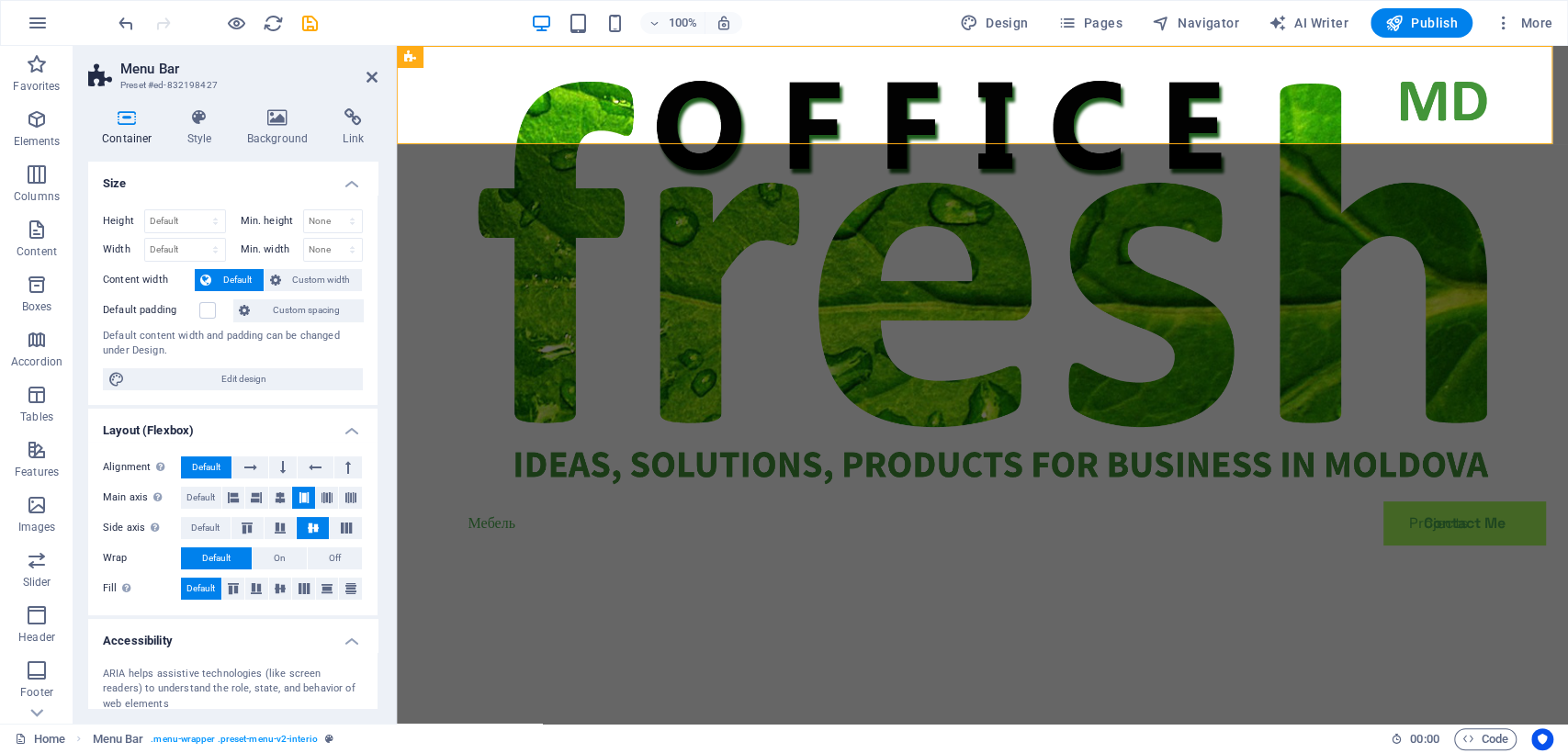 drag, startPoint x: 365, startPoint y: 84, endPoint x: 6, endPoint y: 39, distance: 361.80934 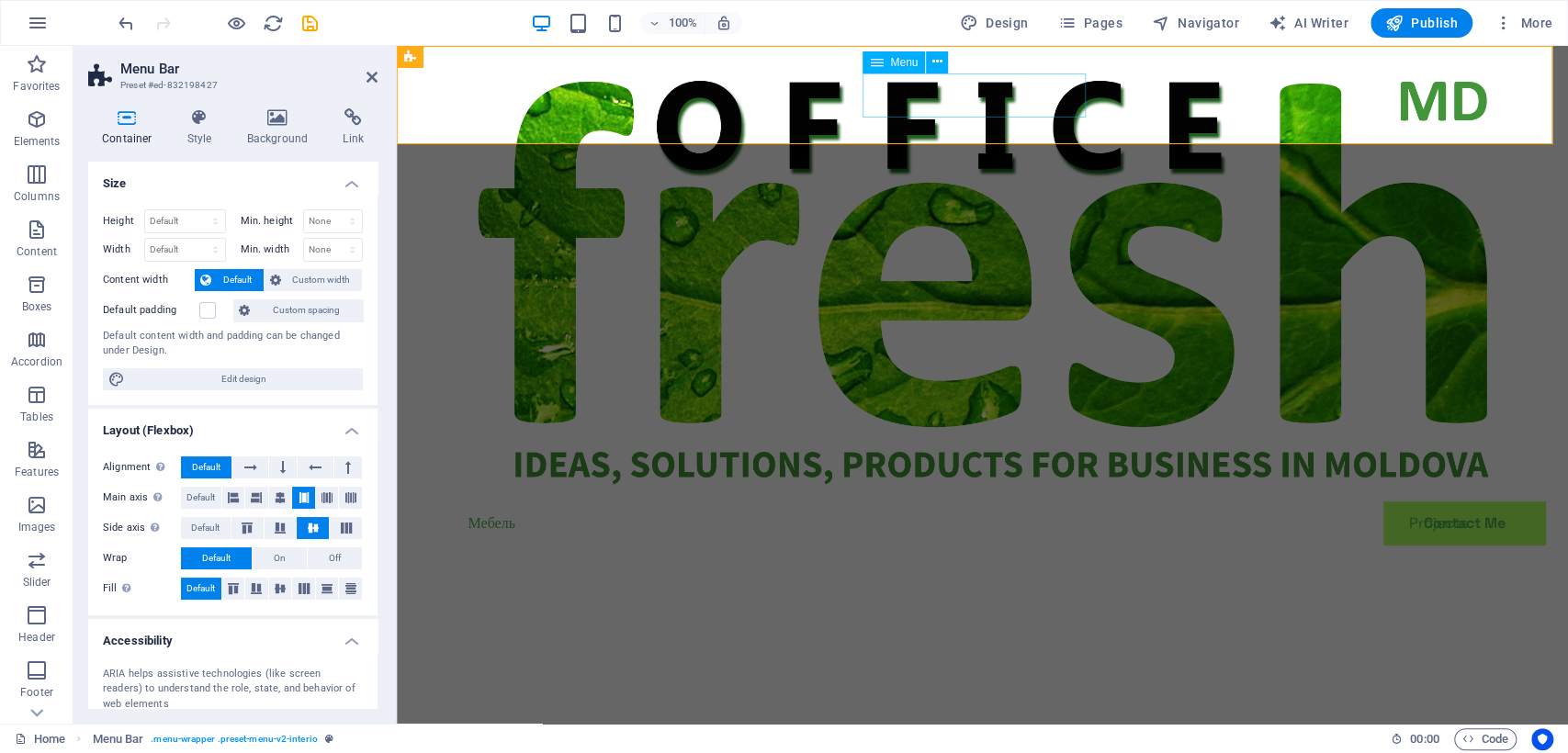 click on "Мебель Projects Contact Me" at bounding box center [983, 523] 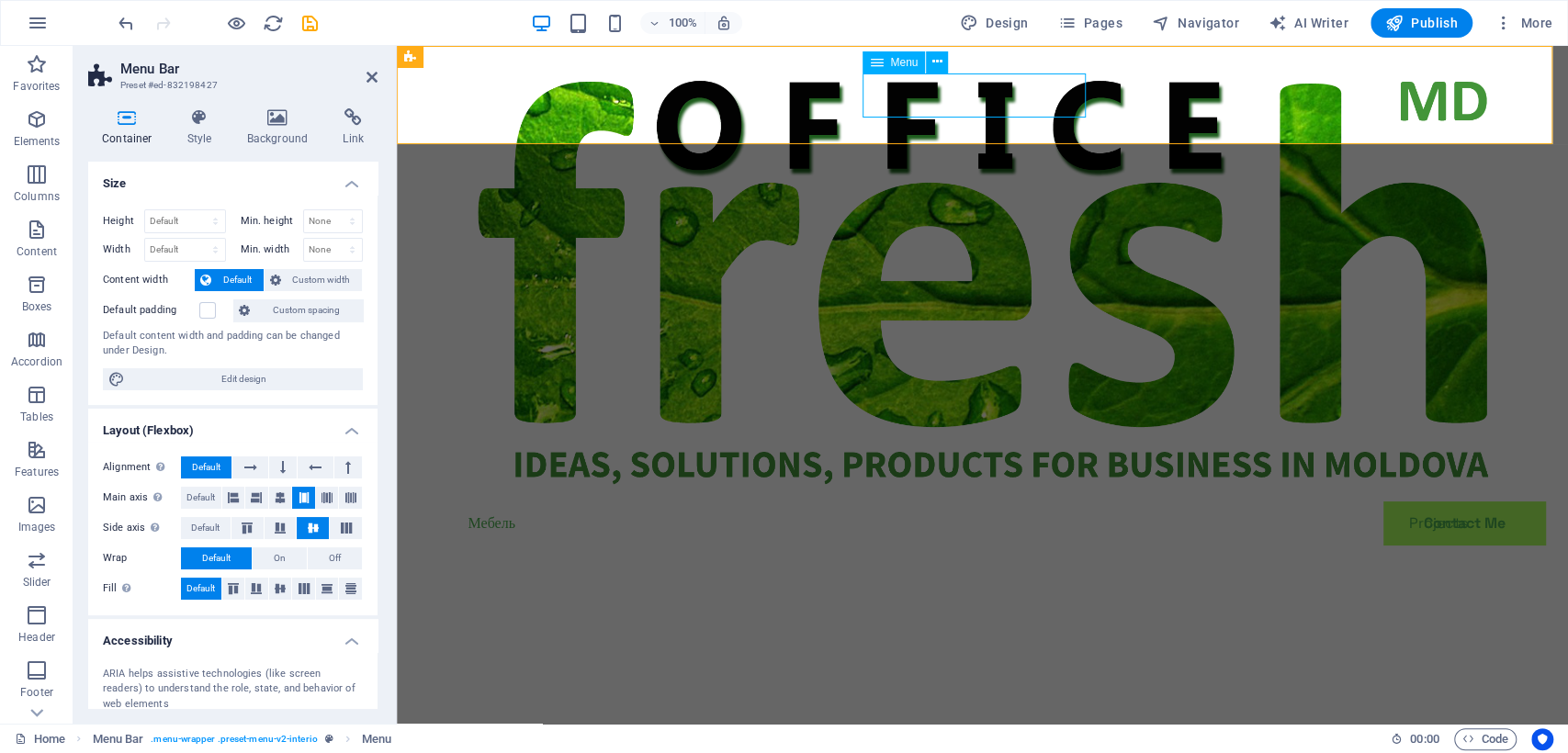 click on "Мебель Projects Contact Me" at bounding box center [983, 523] 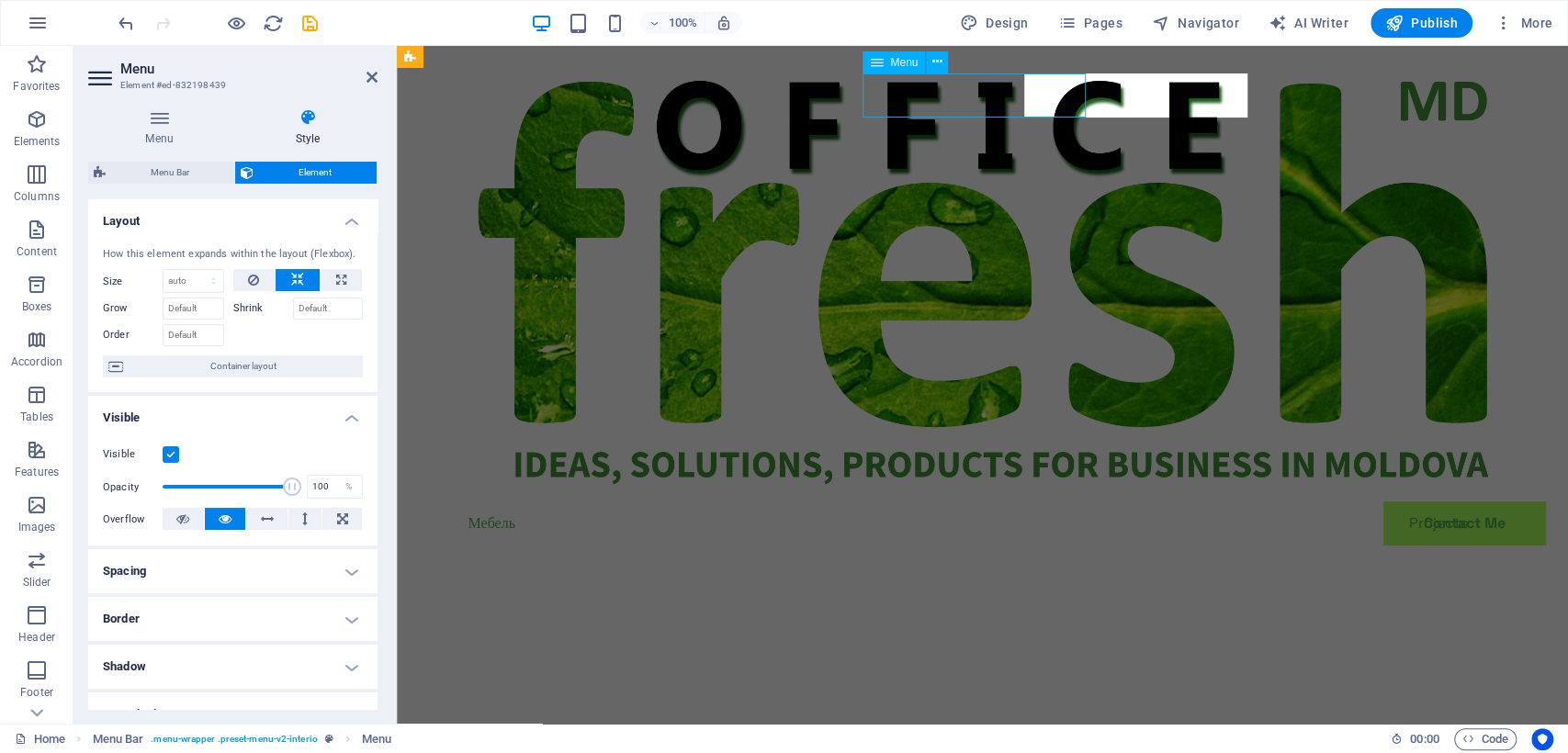 click on "Мебель Projects Contact Me" at bounding box center (983, 523) 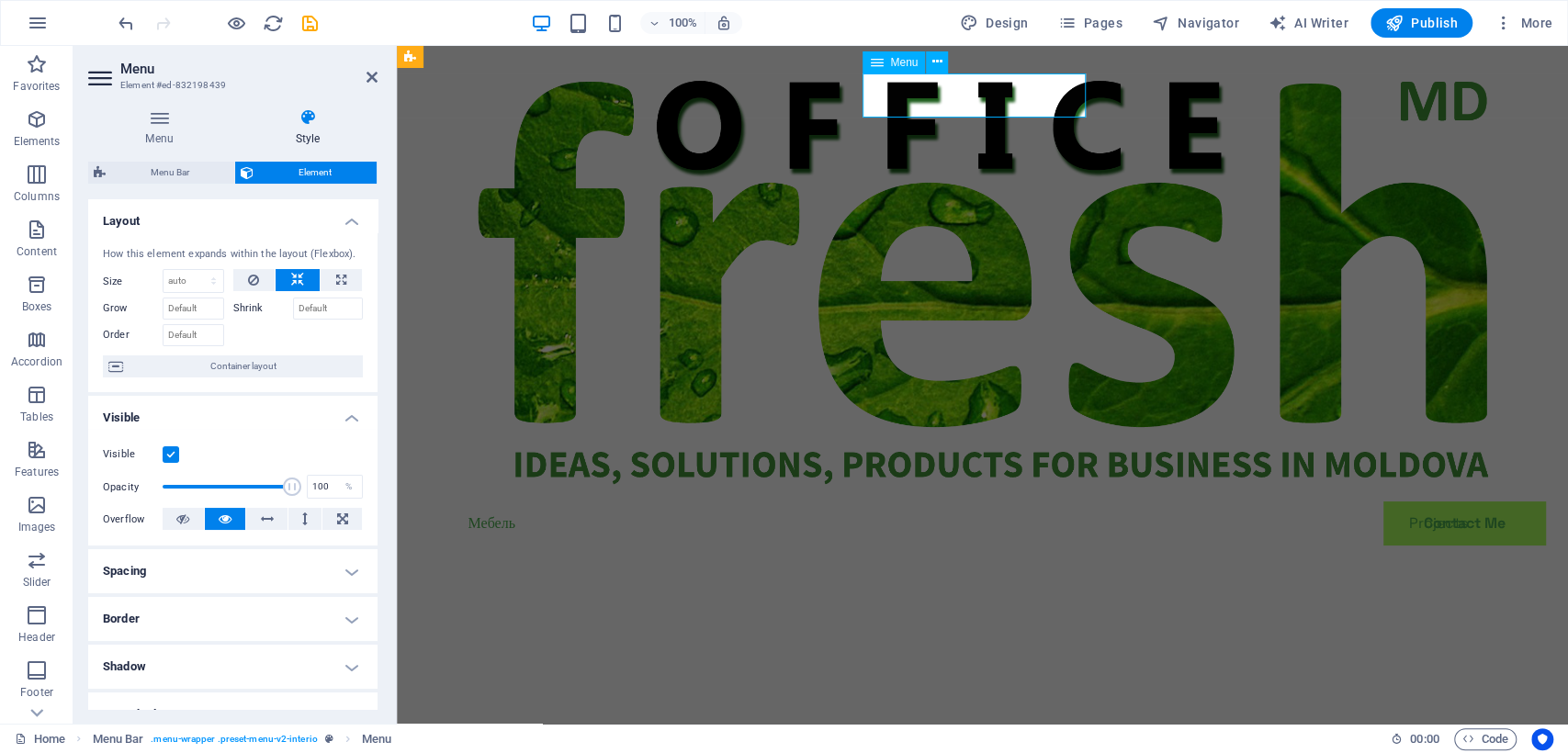 click on "Мебель Projects Contact Me" at bounding box center [983, 523] 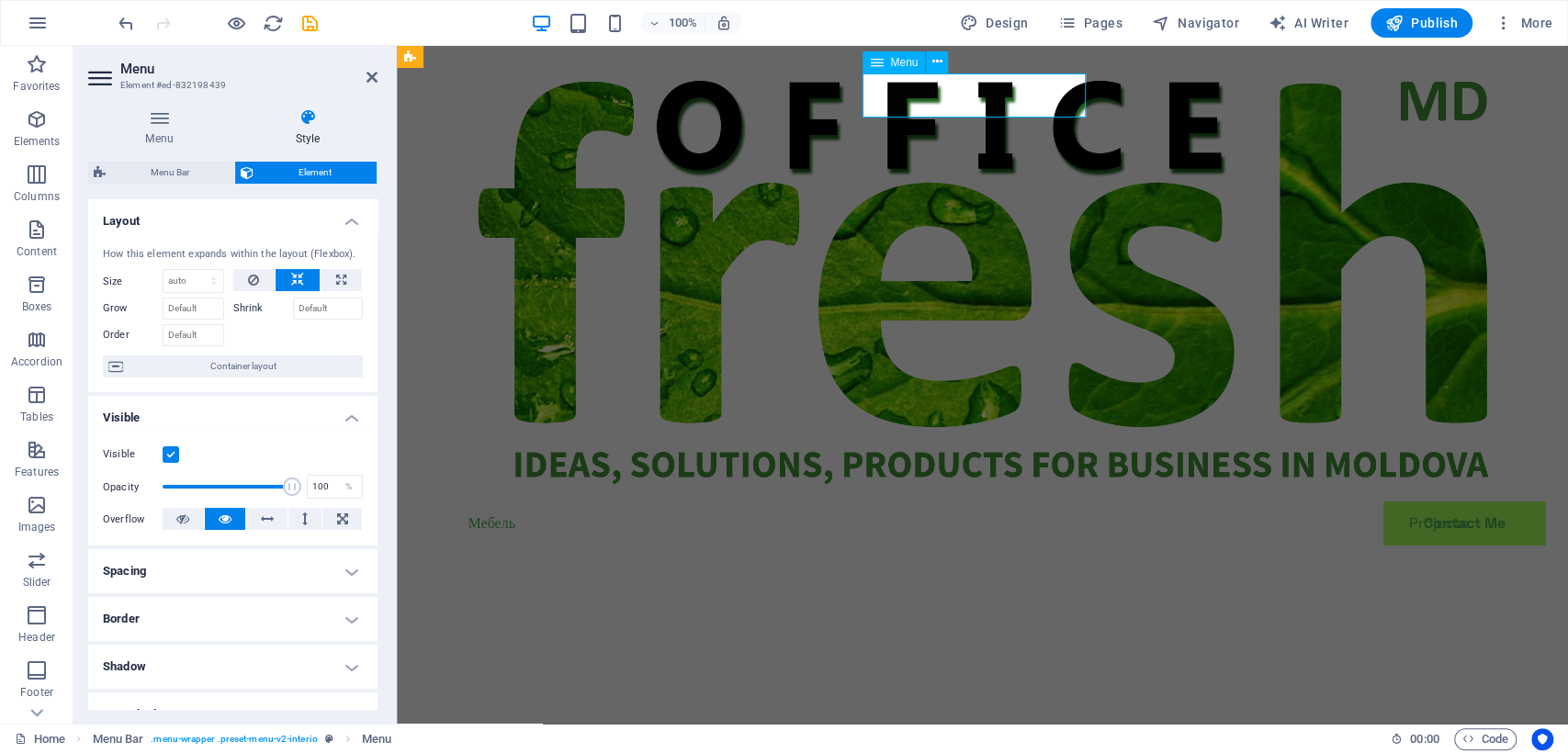 click on "Мебель Projects Contact Me" at bounding box center (983, 523) 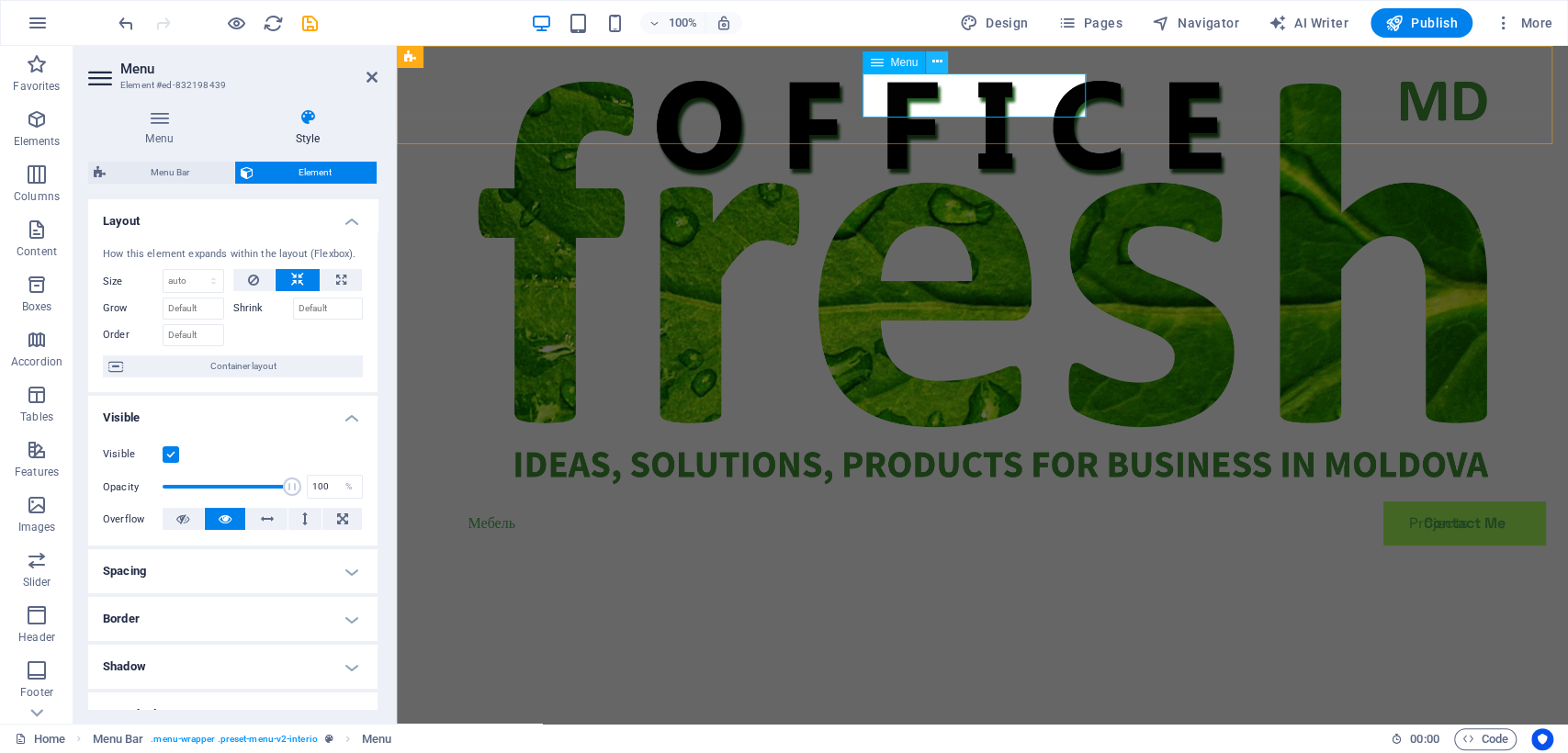 click at bounding box center [937, 62] 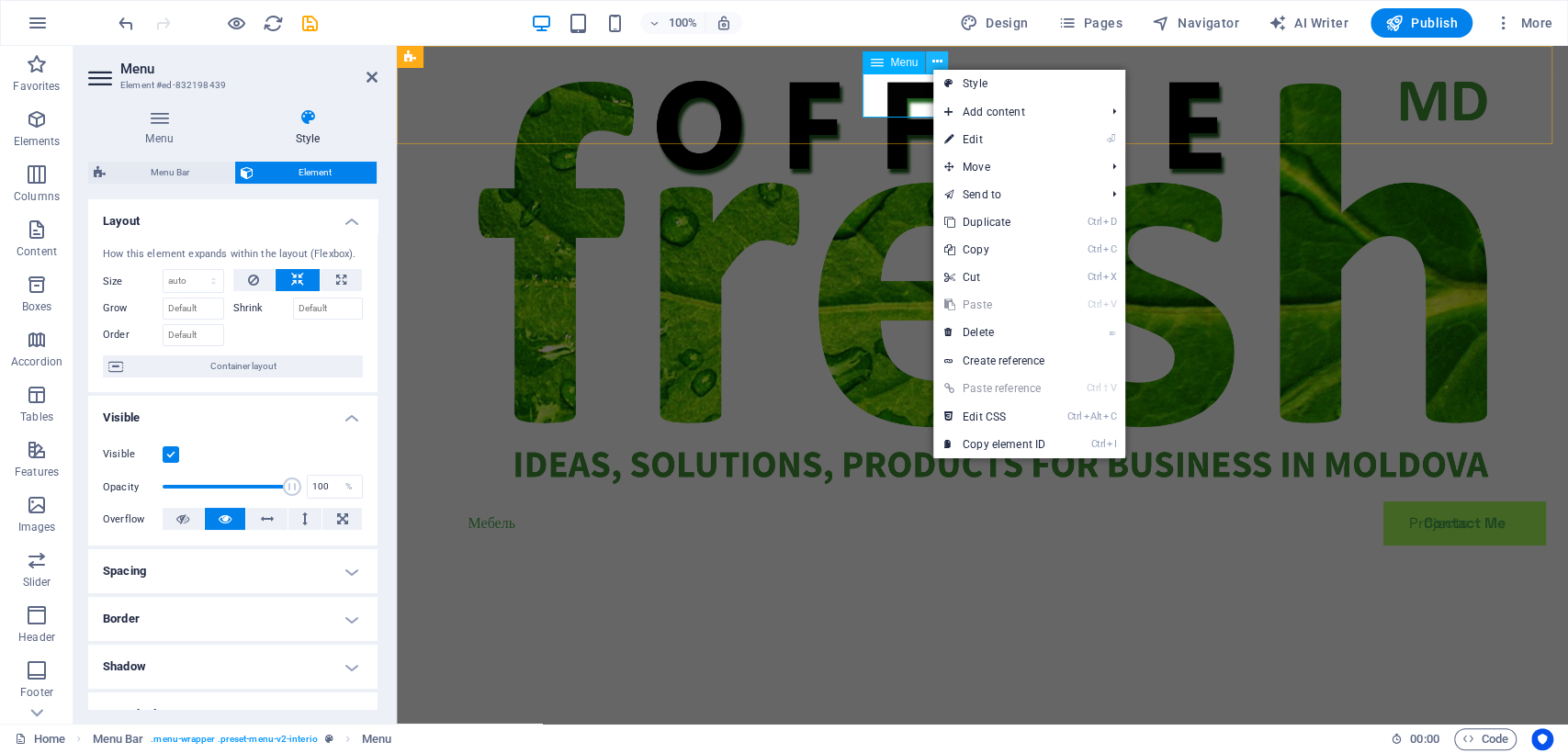 click at bounding box center (937, 62) 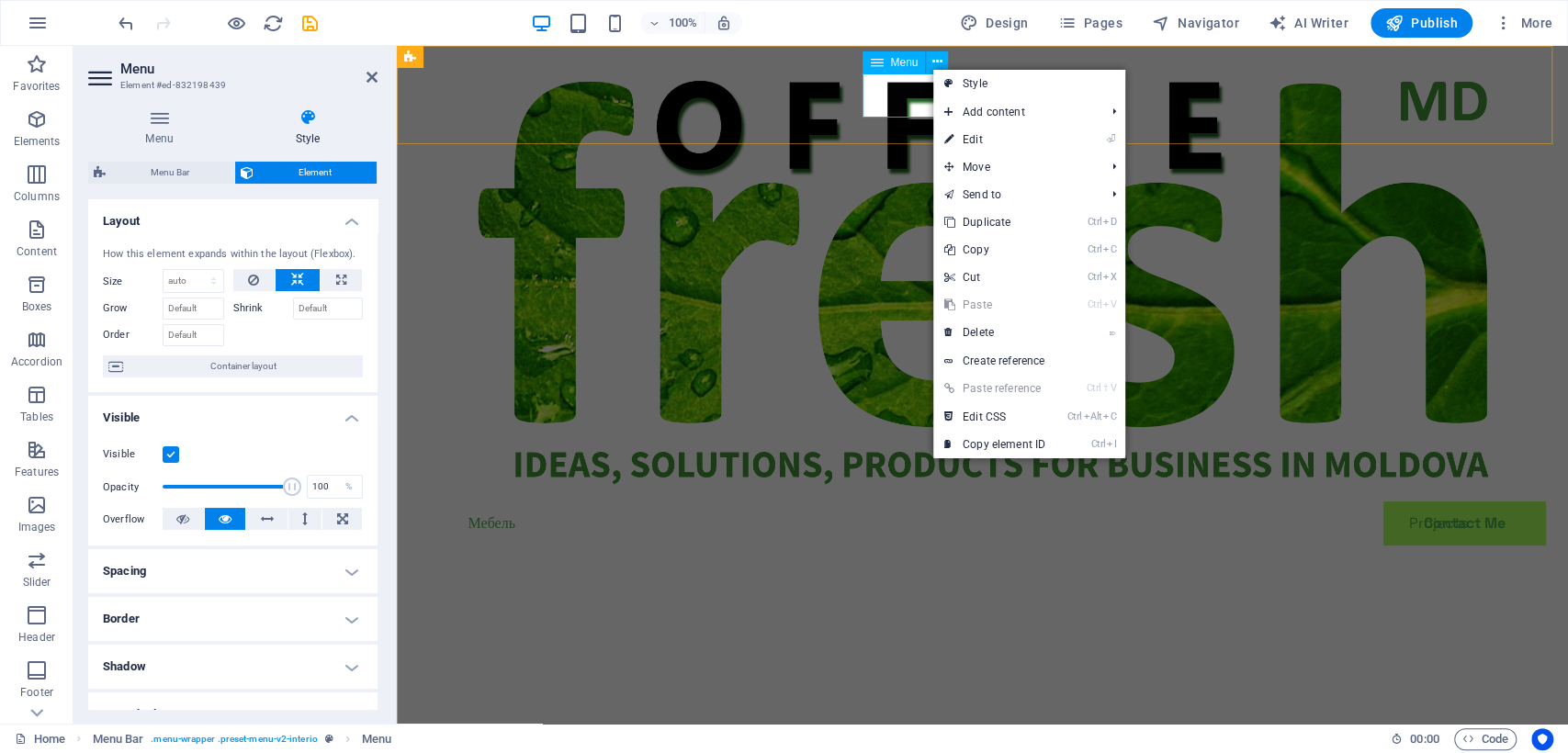 click on "Мебель Projects Contact Me" at bounding box center [983, 523] 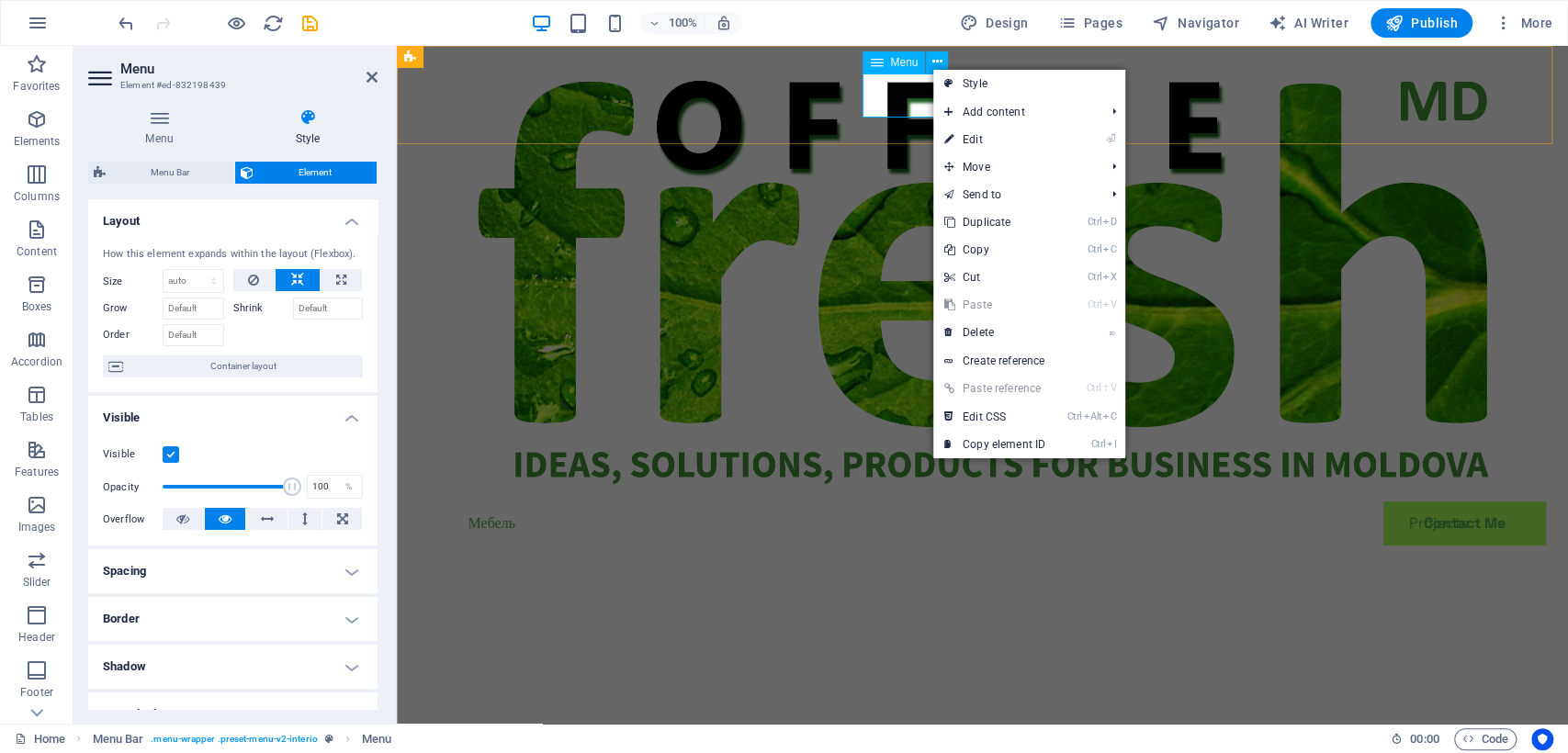click on "Мебель Projects Contact Me" at bounding box center [983, 523] 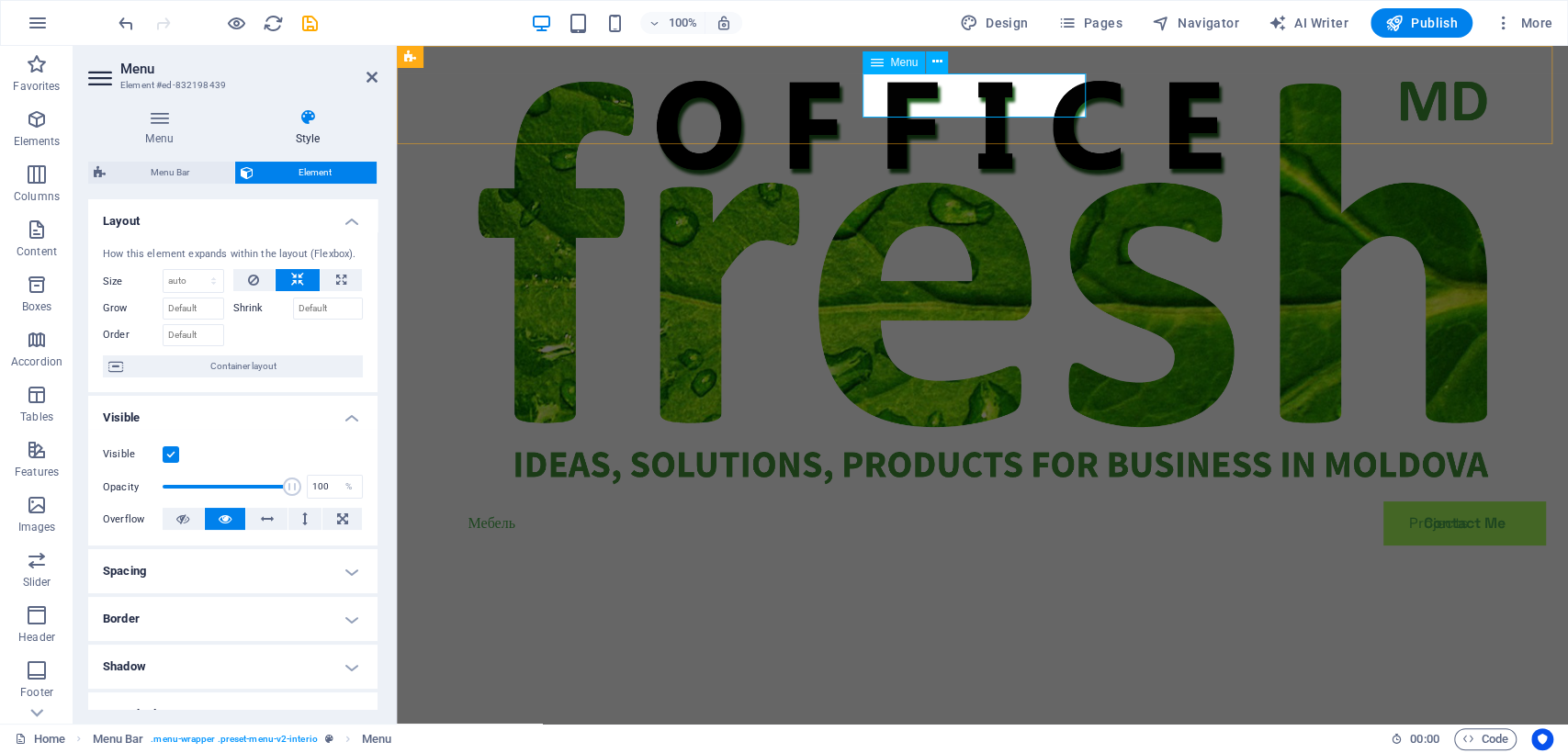 click on "Menu" at bounding box center (904, 62) 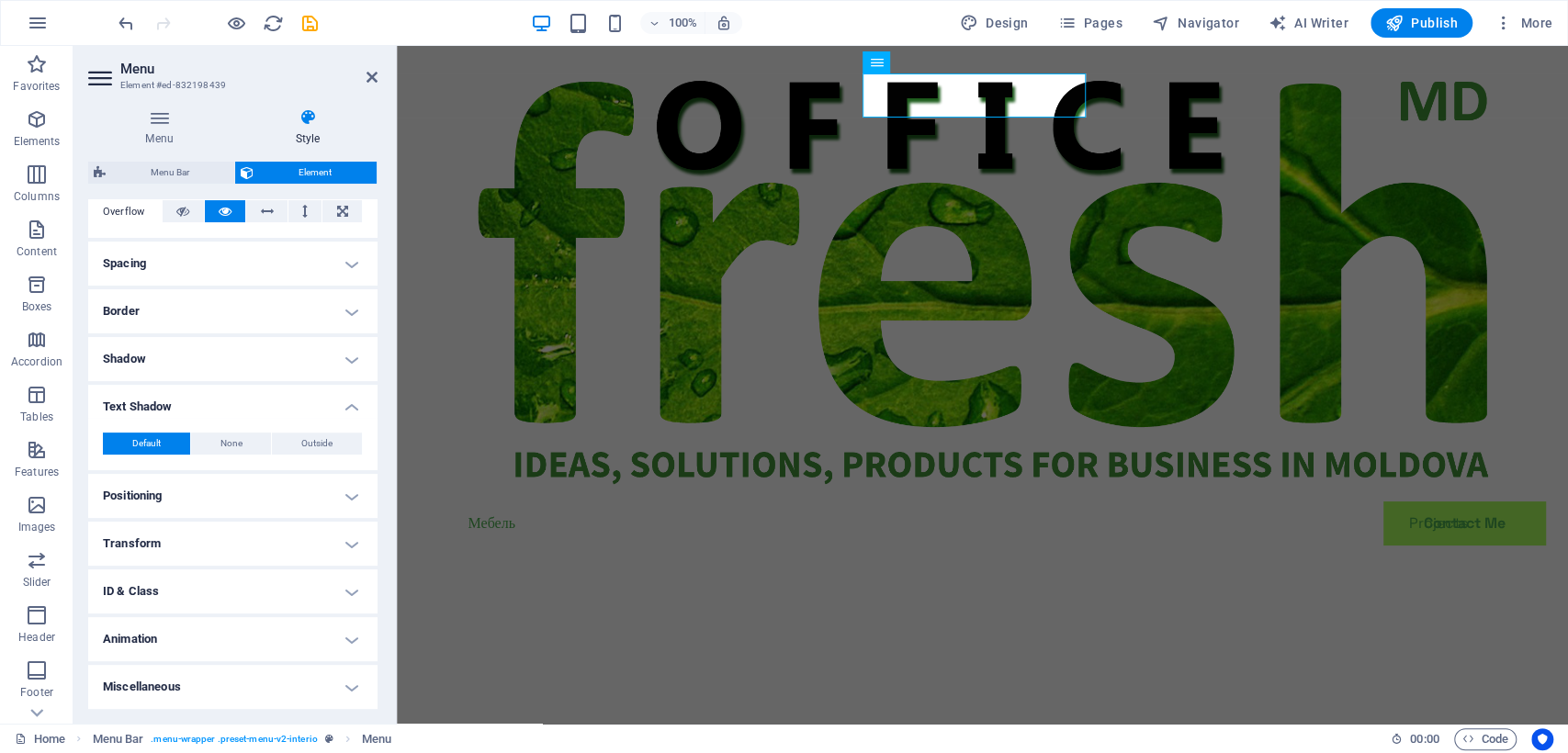 scroll, scrollTop: 0, scrollLeft: 0, axis: both 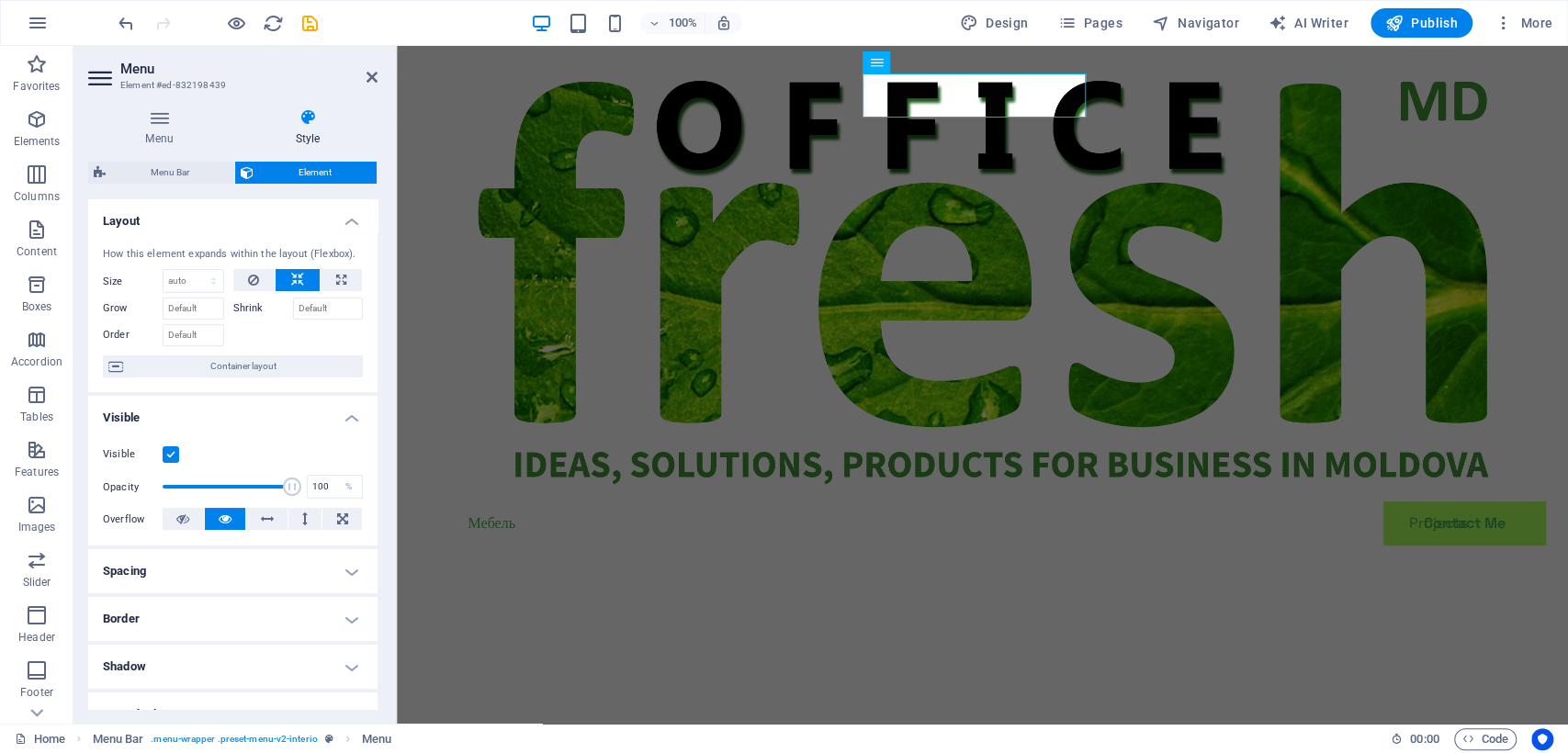 click on "Menu Bar Element Layout How this element expands within the layout (Flexbox). Size Default auto px % 1/1 1/2 1/3 1/4 1/5 1/6 1/7 1/8 1/9 1/10 Grow Shrink Order Container layout Visible Visible Opacity 100 % Overflow Spacing Margin Default auto px % rem vw vh Custom Custom auto px % rem vw vh auto px % rem vw vh auto px % rem vw vh auto px % rem vw vh Padding Default px rem % vh vw Custom Custom px rem % vh vw px rem % vh vw px rem % vh vw px rem % vh vw Border Style              - Width 1 auto px rem % vh vw Custom Custom 1 auto px rem % vh vw 1 auto px rem % vh vw 1 auto px rem % vh vw 1 auto px rem % vh vw  - Color Round corners Default px rem % vh vw Custom Custom px rem % vh vw px rem % vh vw px rem % vh vw px rem % vh vw Shadow Default None Outside Inside Color X offset 0 px rem vh vw Y offset 0 px rem vh vw Blur 0 px rem % vh vw Spread 0 px rem vh vw Text Shadow Default None Outside Color X offset 0 px rem vh vw Y offset 0 px rem vh vw Blur 0 px rem % vh vw Positioning Default Static Relative" at bounding box center (232, 435) 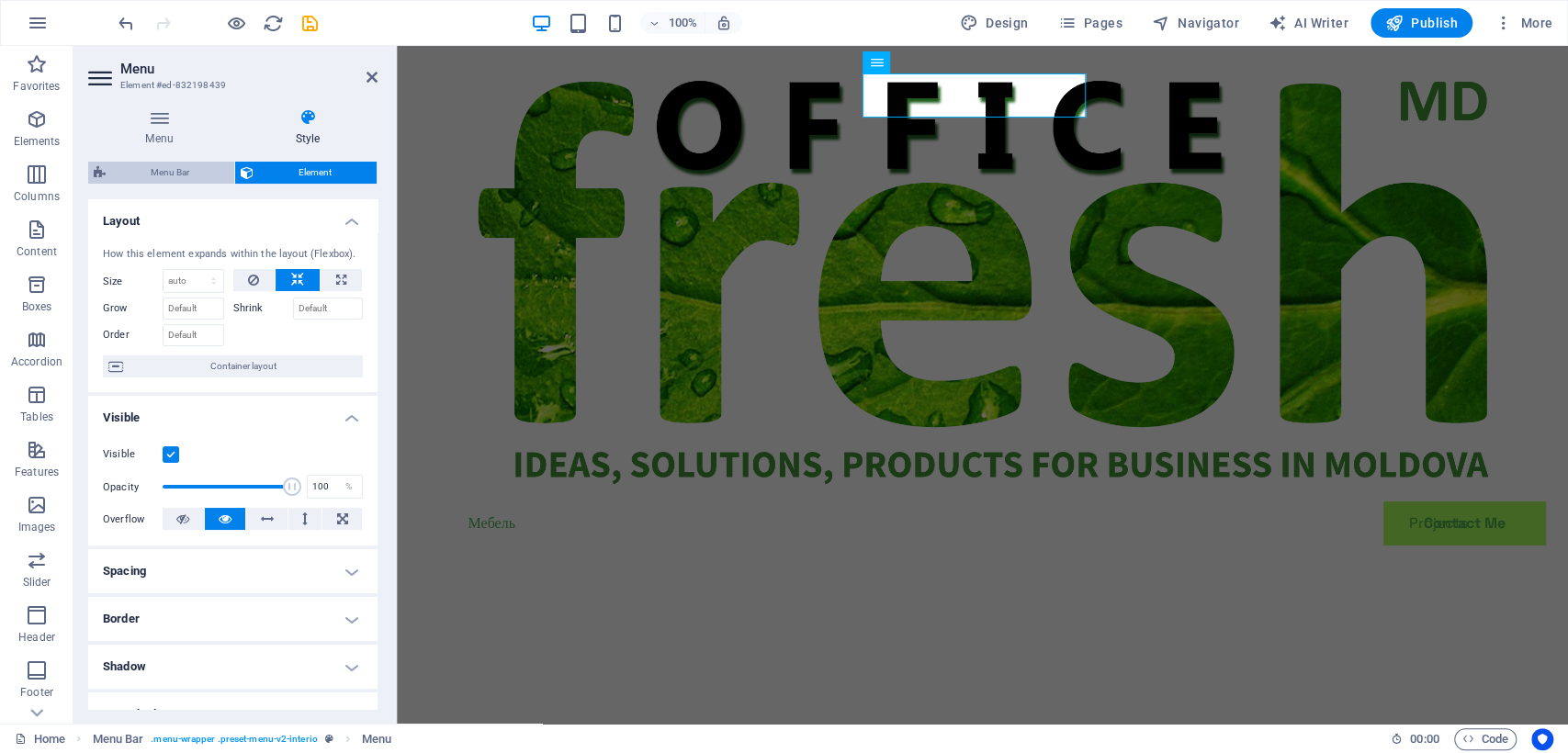 click on "Menu Bar Element Layout How this element expands within the layout (Flexbox). Size Default auto px % 1/1 1/2 1/3 1/4 1/5 1/6 1/7 1/8 1/9 1/10 Grow Shrink Order Container layout Visible Visible Opacity 100 % Overflow Spacing Margin Default auto px % rem vw vh Custom Custom auto px % rem vw vh auto px % rem vw vh auto px % rem vw vh auto px % rem vw vh Padding Default px rem % vh vw Custom Custom px rem % vh vw px rem % vh vw px rem % vh vw px rem % vh vw Border Style              - Width 1 auto px rem % vh vw Custom Custom 1 auto px rem % vh vw 1 auto px rem % vh vw 1 auto px rem % vh vw 1 auto px rem % vh vw  - Color Round corners Default px rem % vh vw Custom Custom px rem % vh vw px rem % vh vw px rem % vh vw px rem % vh vw Shadow Default None Outside Inside Color X offset 0 px rem vh vw Y offset 0 px rem vh vw Blur 0 px rem % vh vw Spread 0 px rem vh vw Text Shadow Default None Outside Color X offset 0 px rem vh vw Y offset 0 px rem vh vw Blur 0 px rem % vh vw Positioning Default Static Relative" at bounding box center (232, 435) 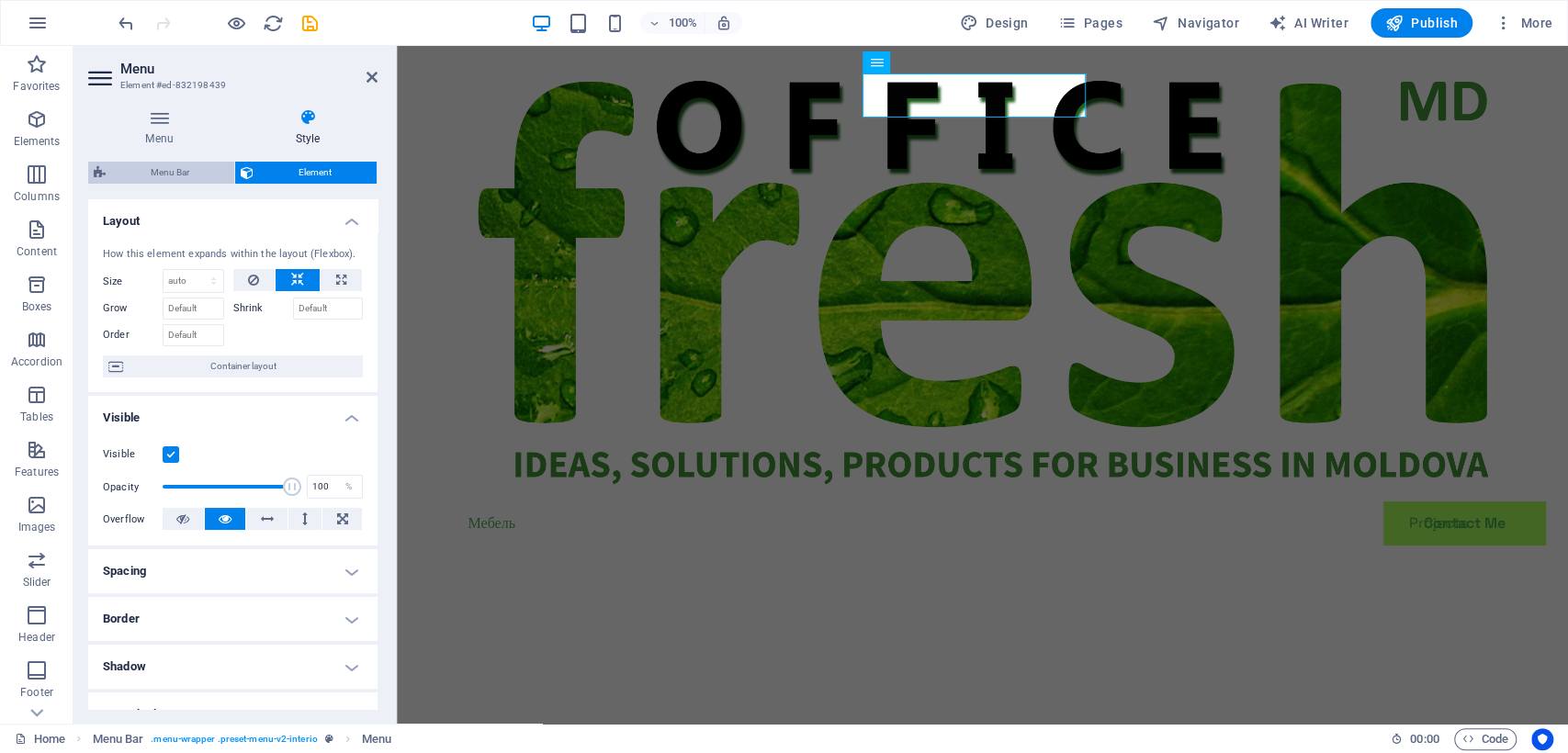 click on "Menu Bar" at bounding box center [170, 173] 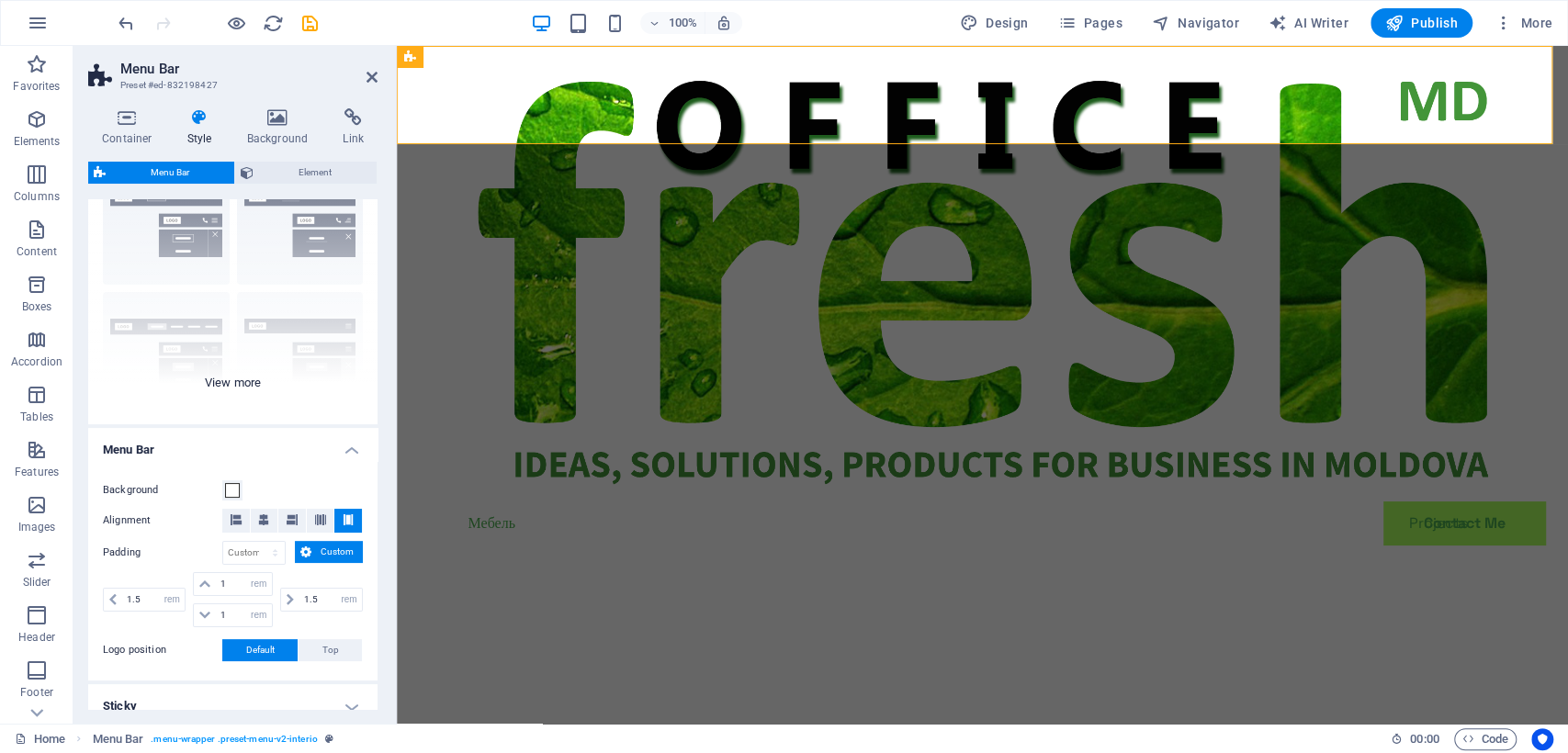 scroll, scrollTop: 0, scrollLeft: 0, axis: both 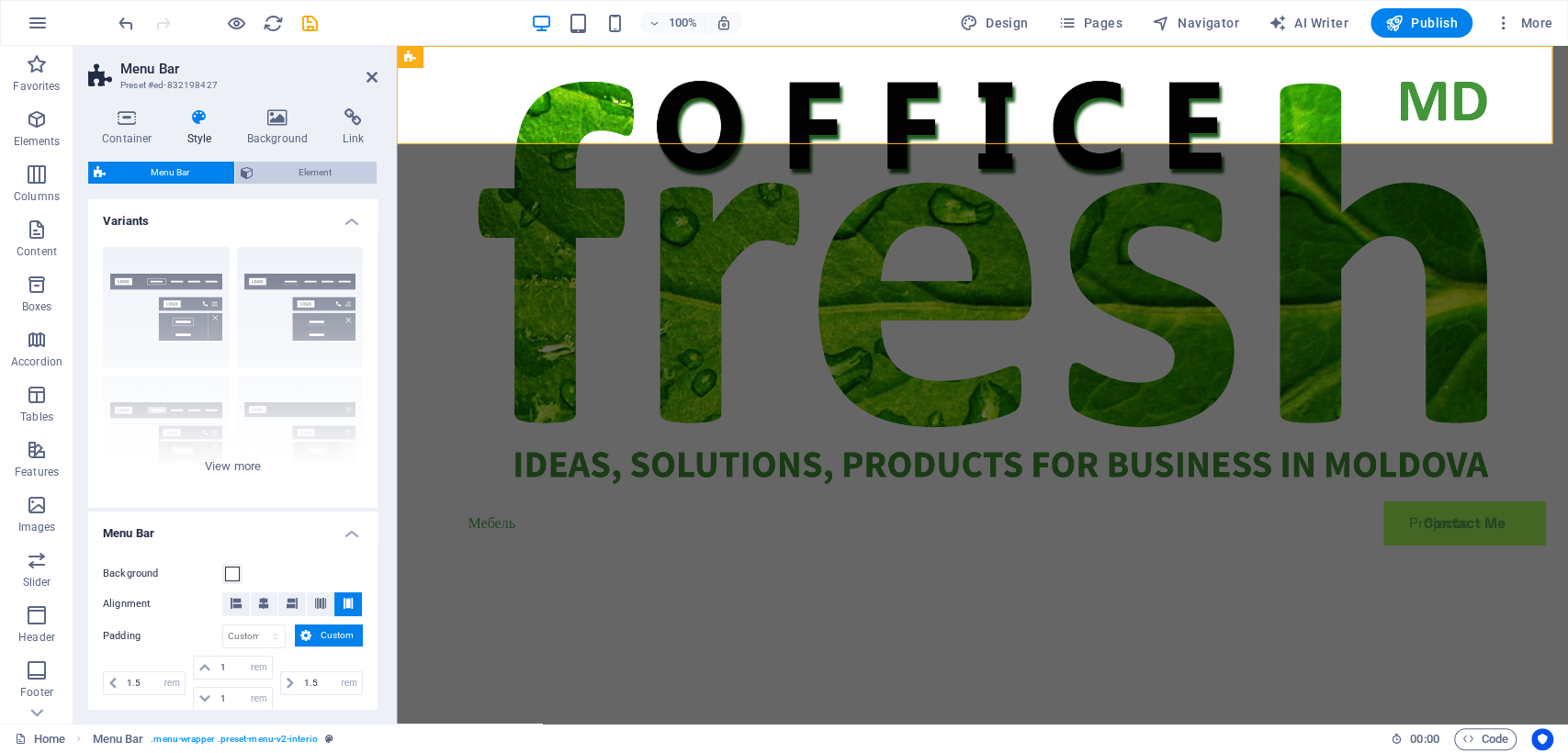 click on "Element" at bounding box center (315, 173) 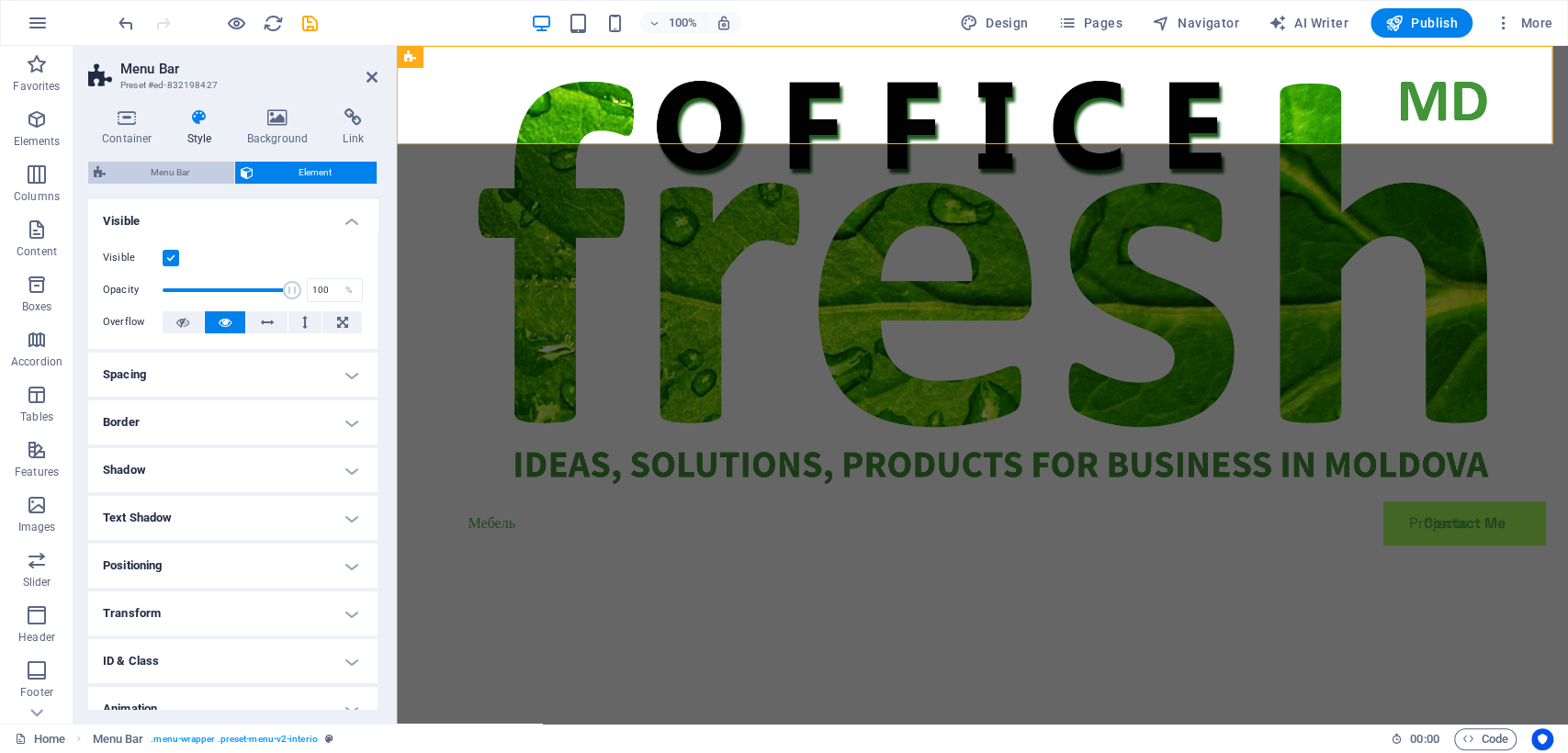 click on "Menu Bar" at bounding box center (170, 173) 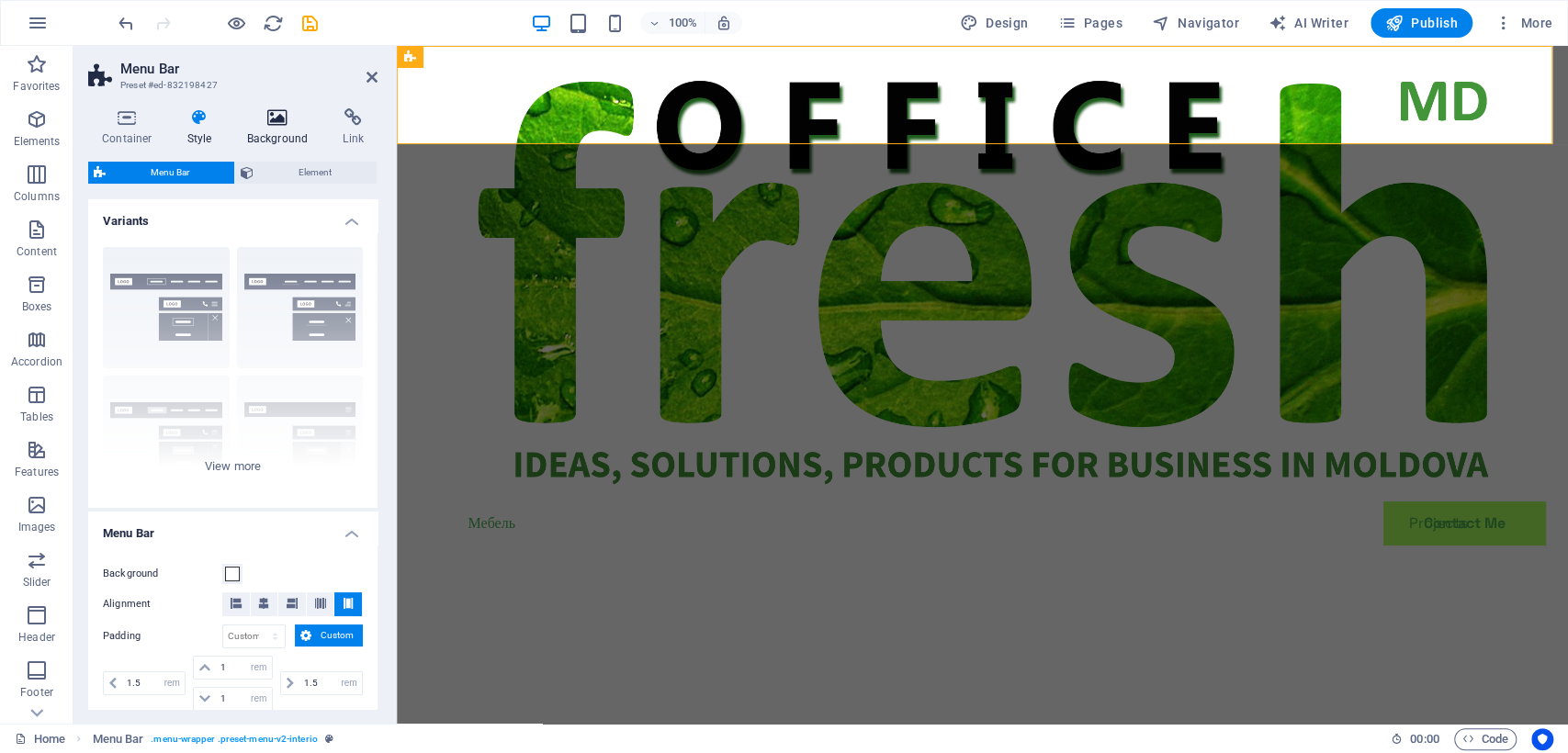 click on "Background" at bounding box center (281, 128) 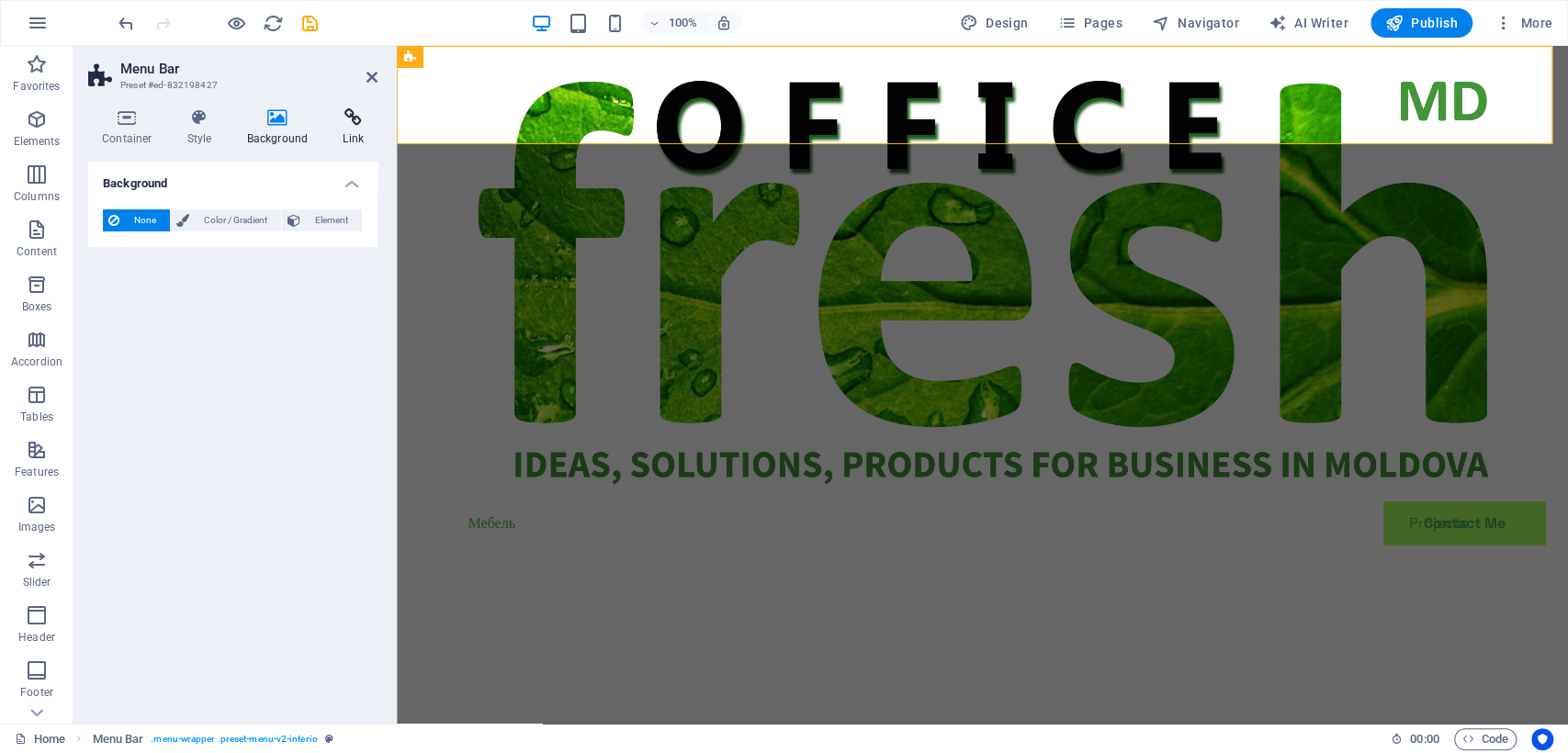 click on "Link" at bounding box center (353, 128) 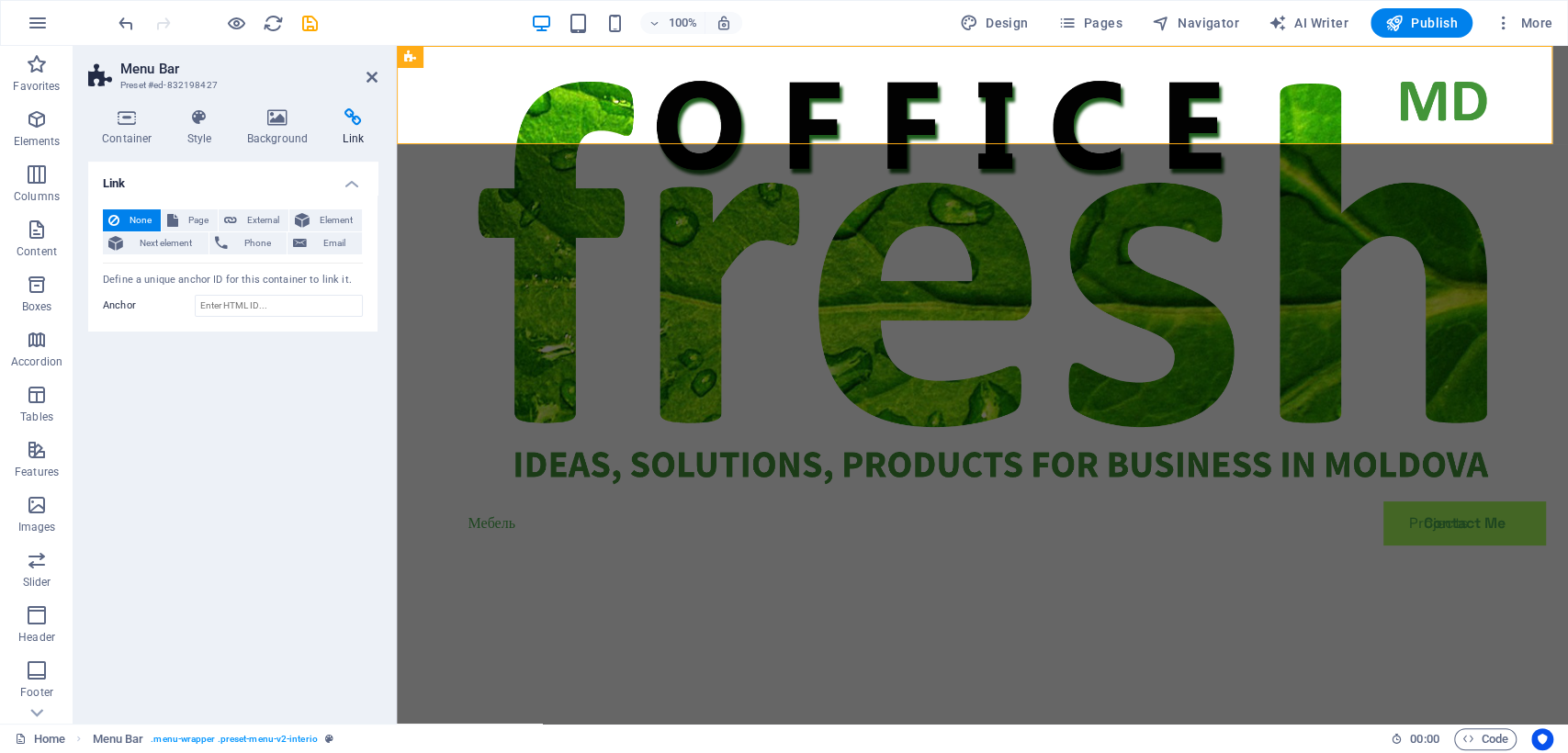 click on "Link" at bounding box center (353, 128) 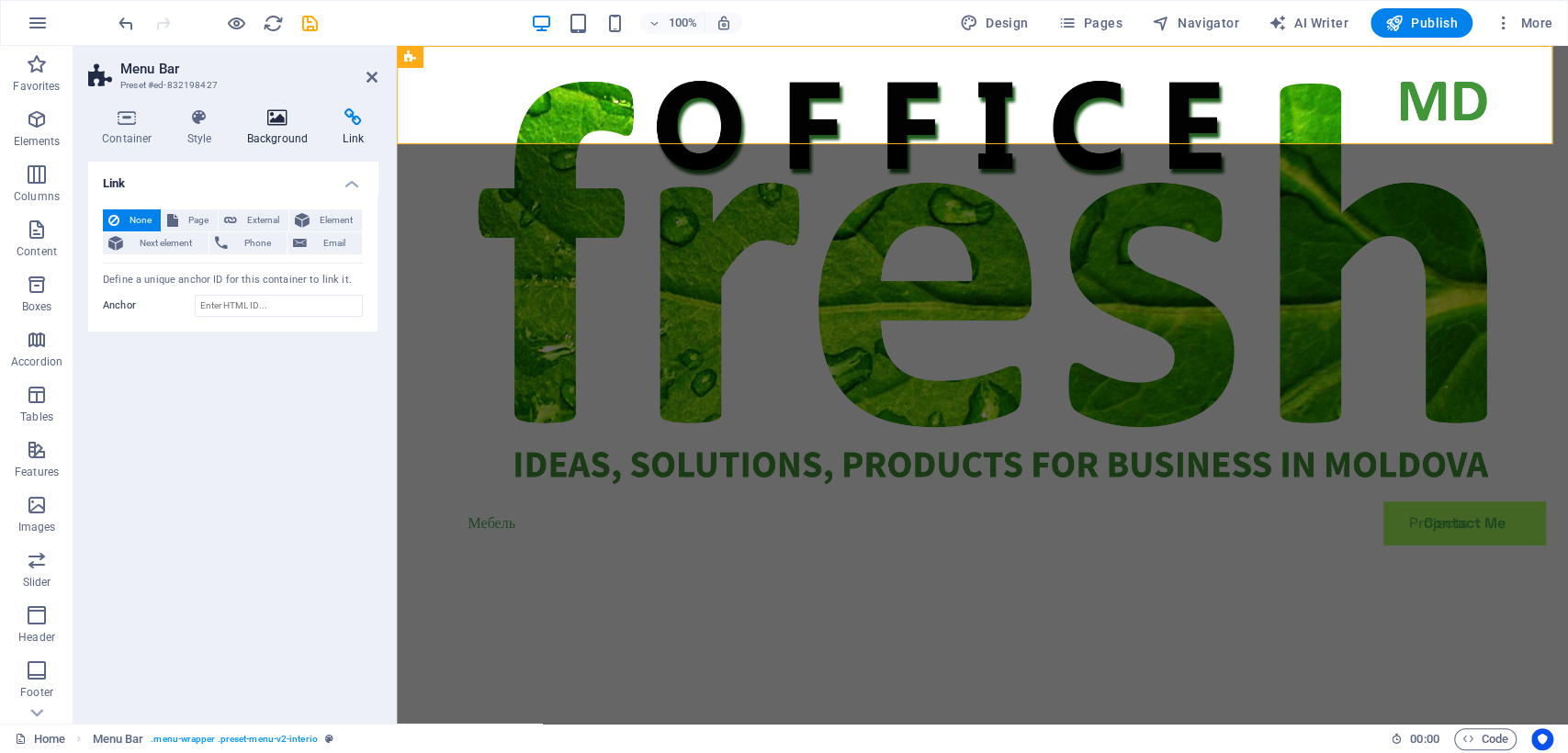 click on "Background" at bounding box center (281, 128) 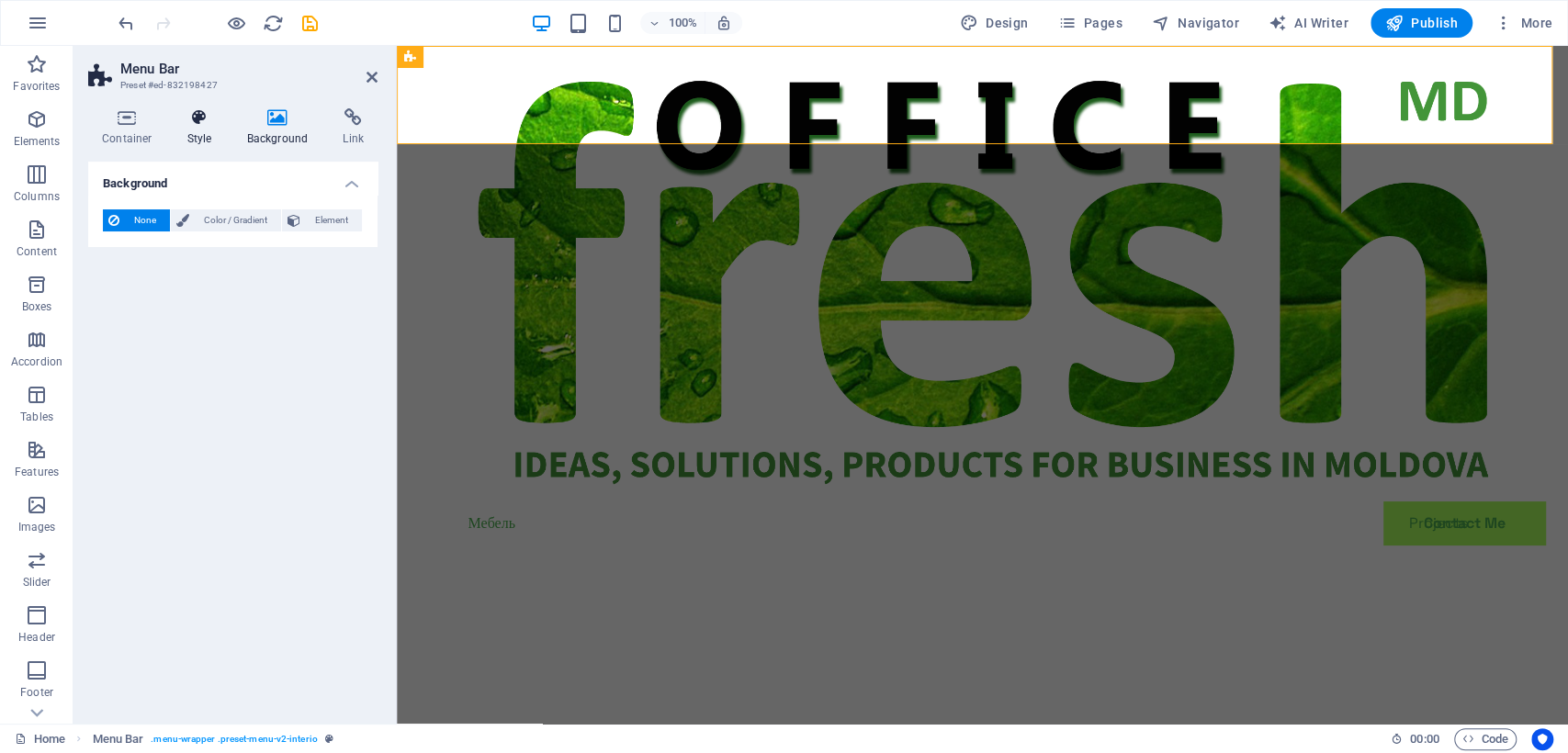 click at bounding box center (199, 118) 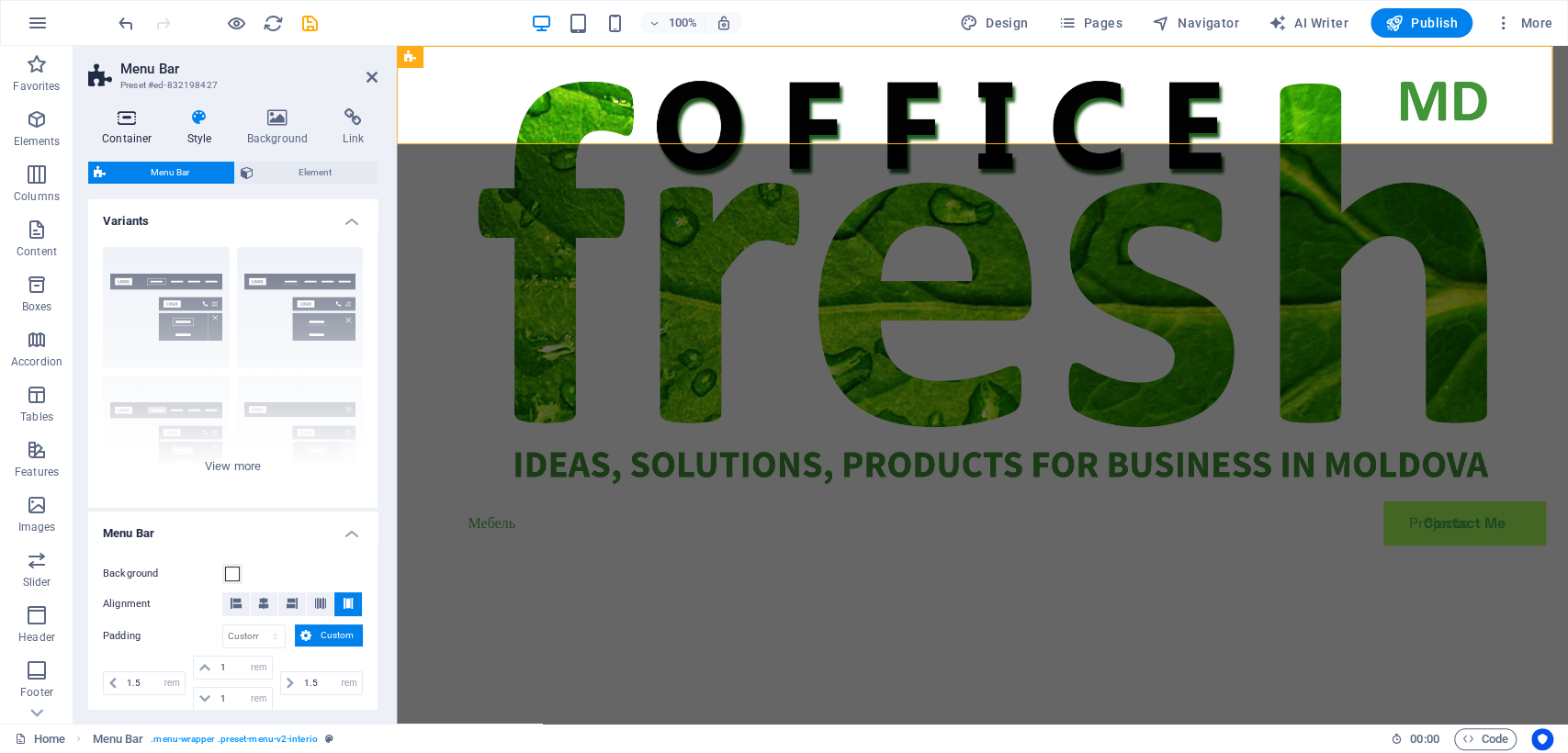 click at bounding box center [127, 118] 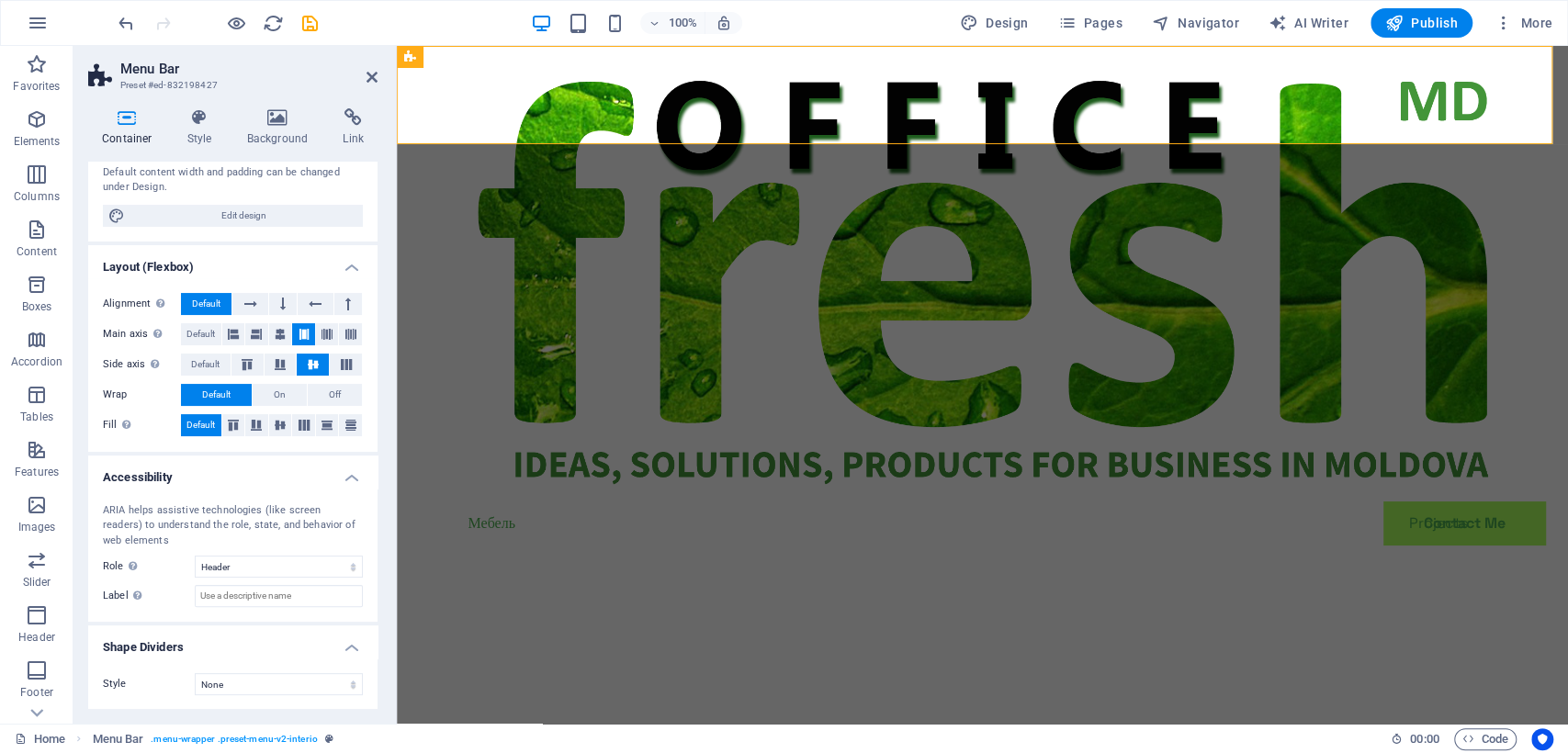 scroll, scrollTop: 0, scrollLeft: 0, axis: both 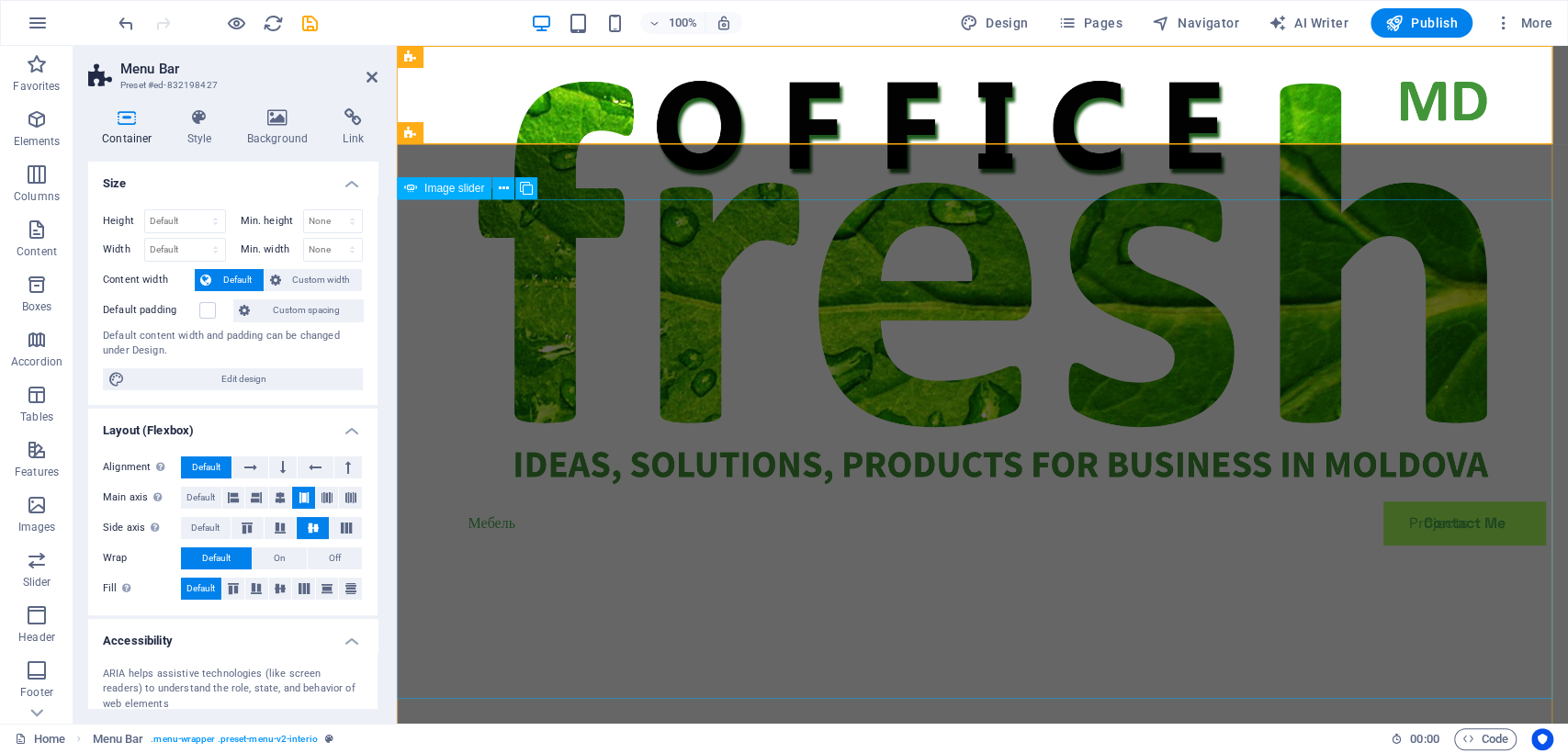 click at bounding box center [-3184, 3379] 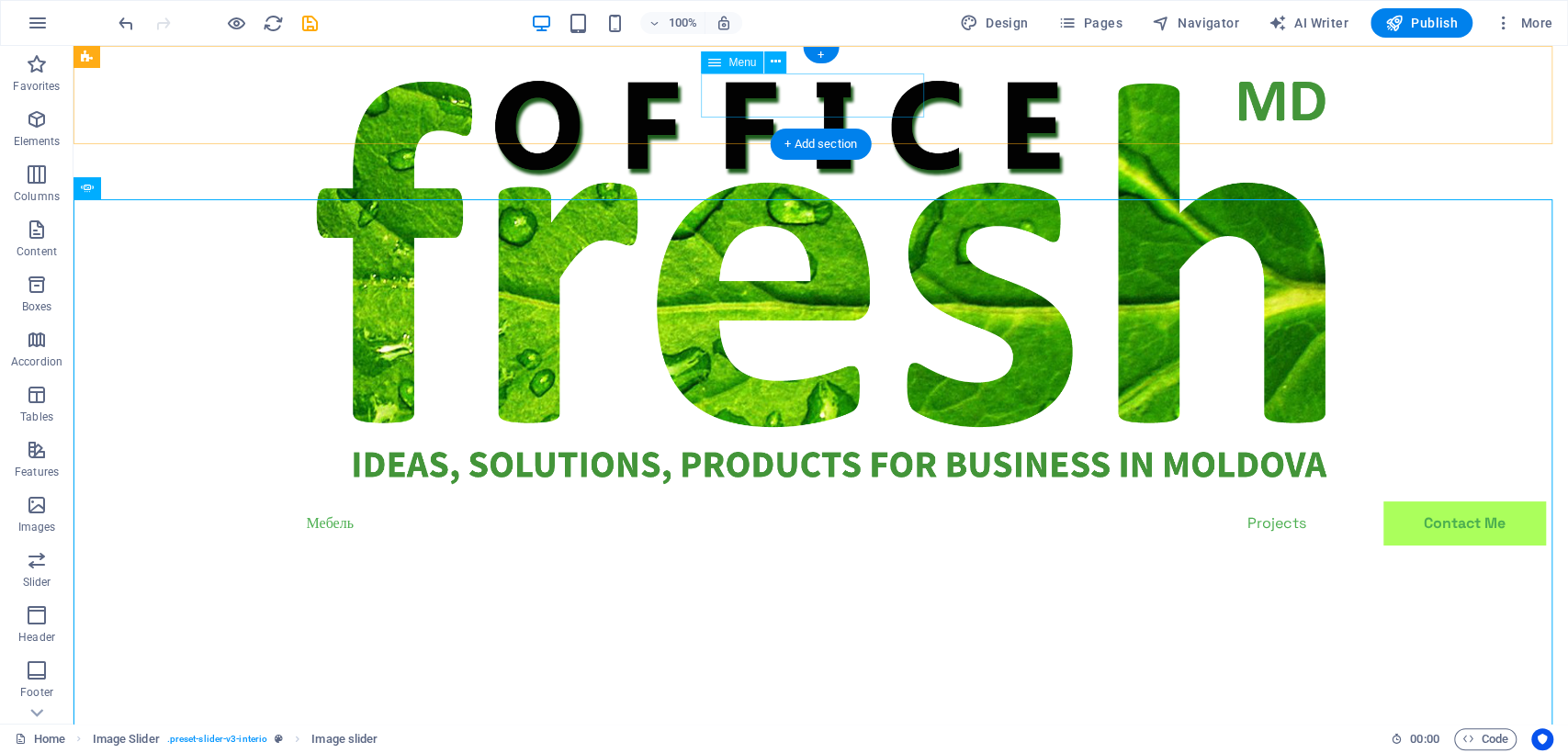 click on "Мебель Projects Contact Me" at bounding box center [821, 523] 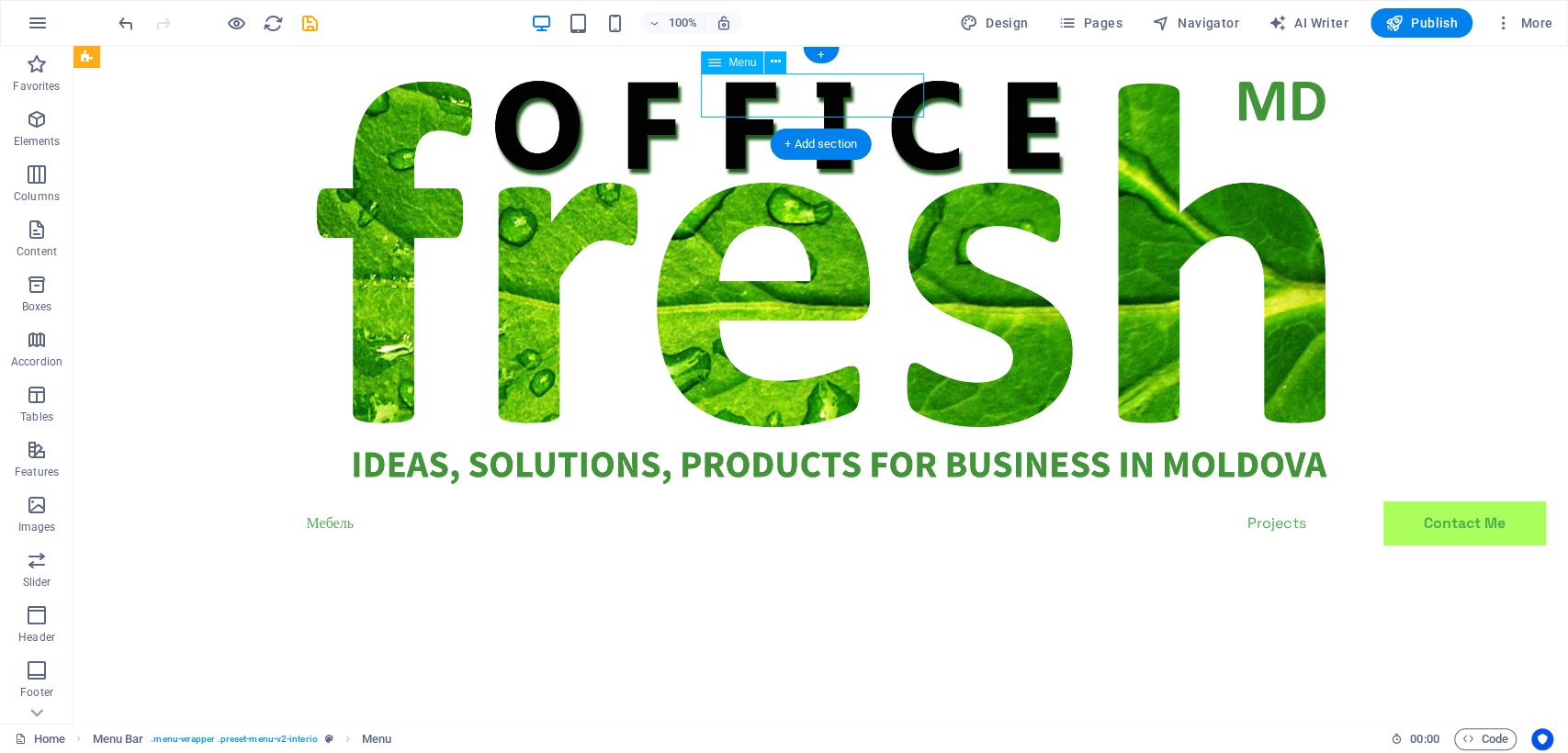 click on "Мебель Projects Contact Me" at bounding box center (821, 523) 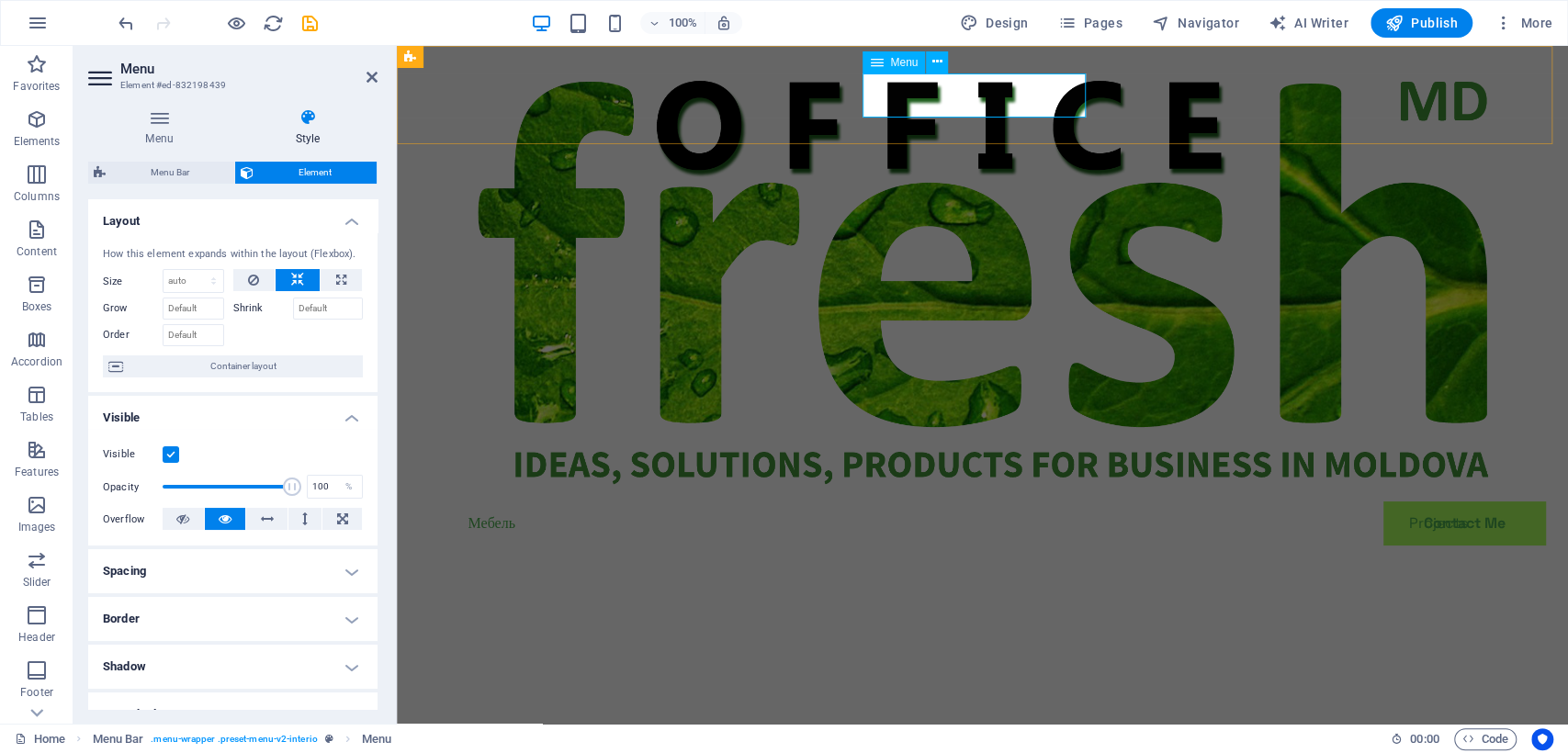 click on "Мебель Projects Contact Me" at bounding box center [983, 523] 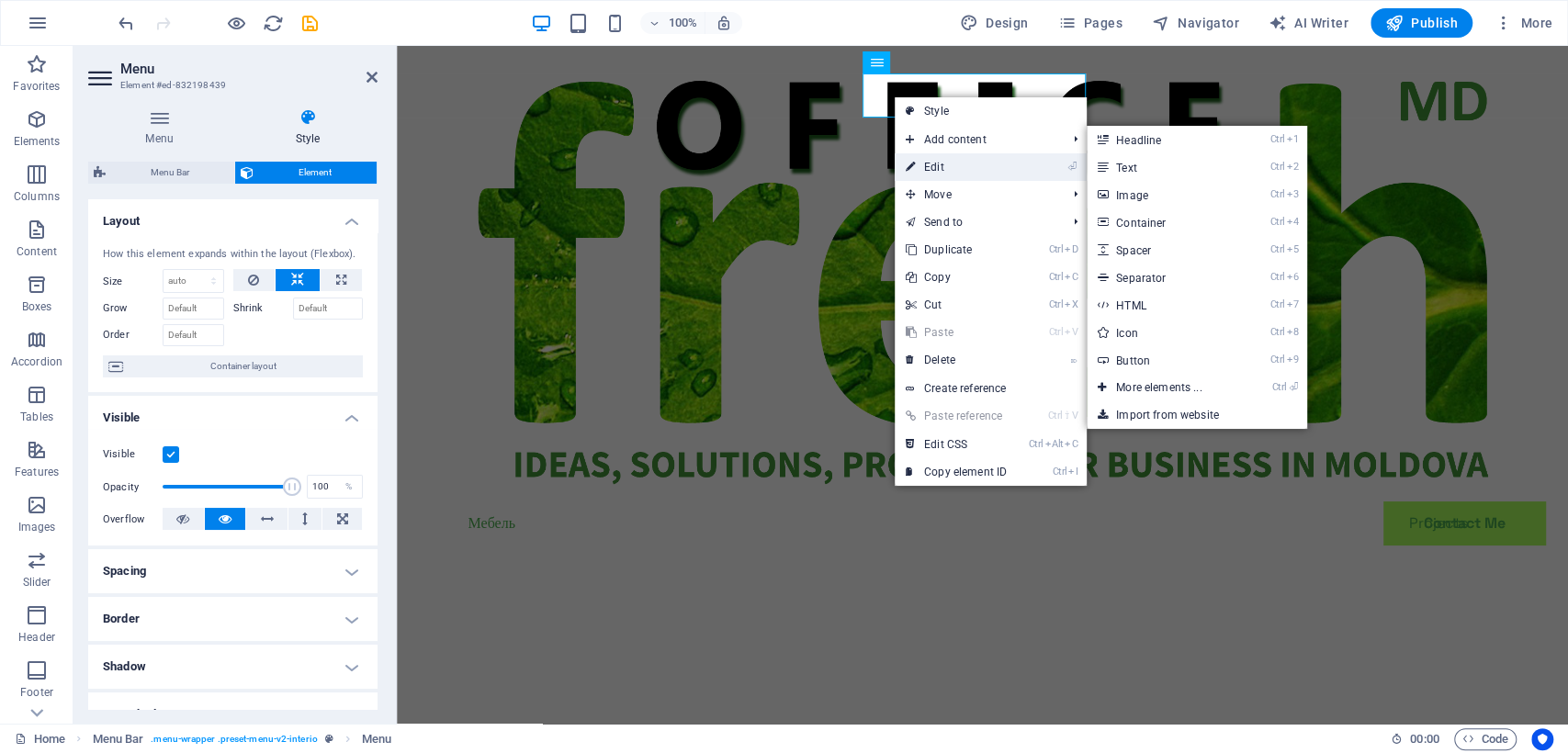 click on "⏎  Edit" at bounding box center (956, 167) 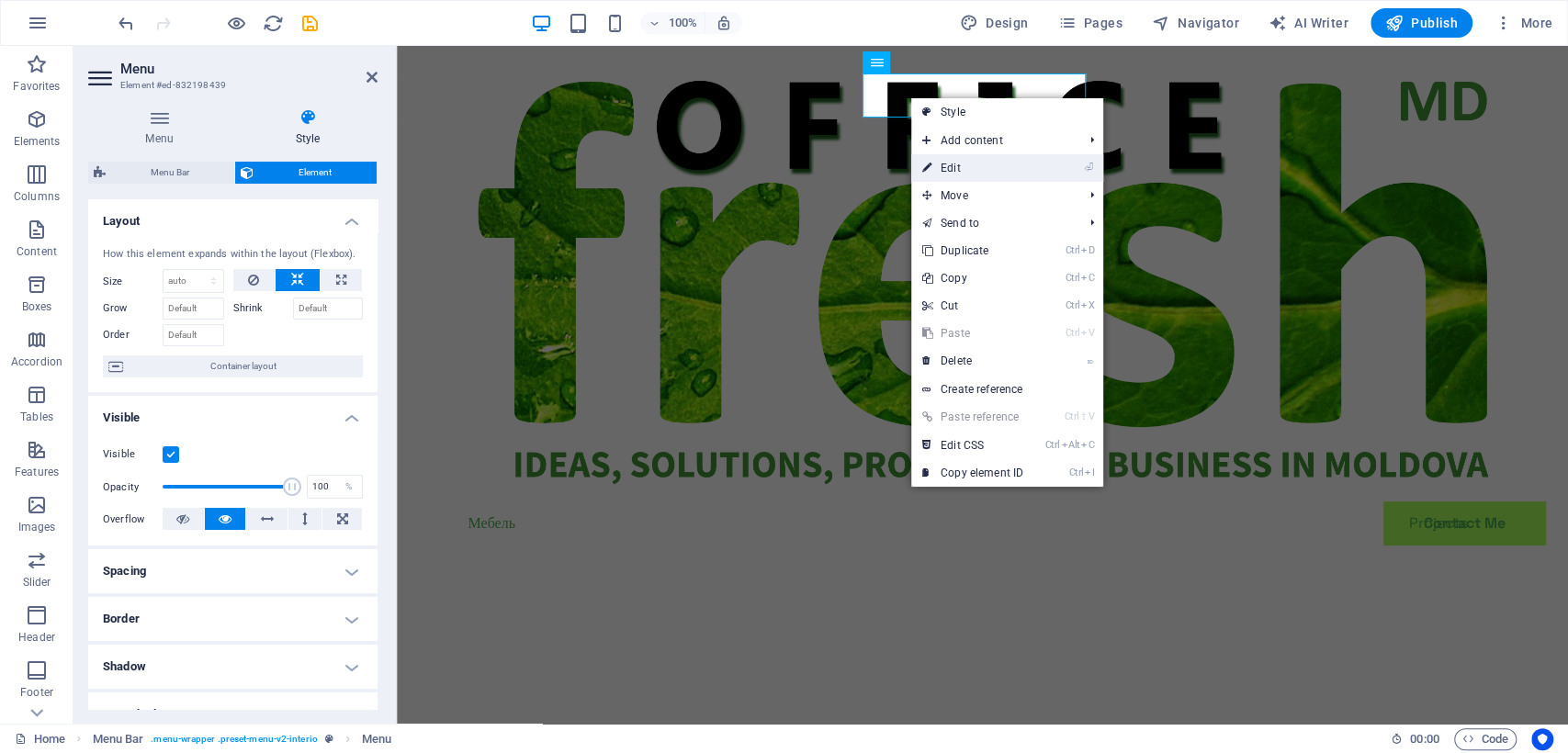 click on "⏎  Edit" at bounding box center (973, 168) 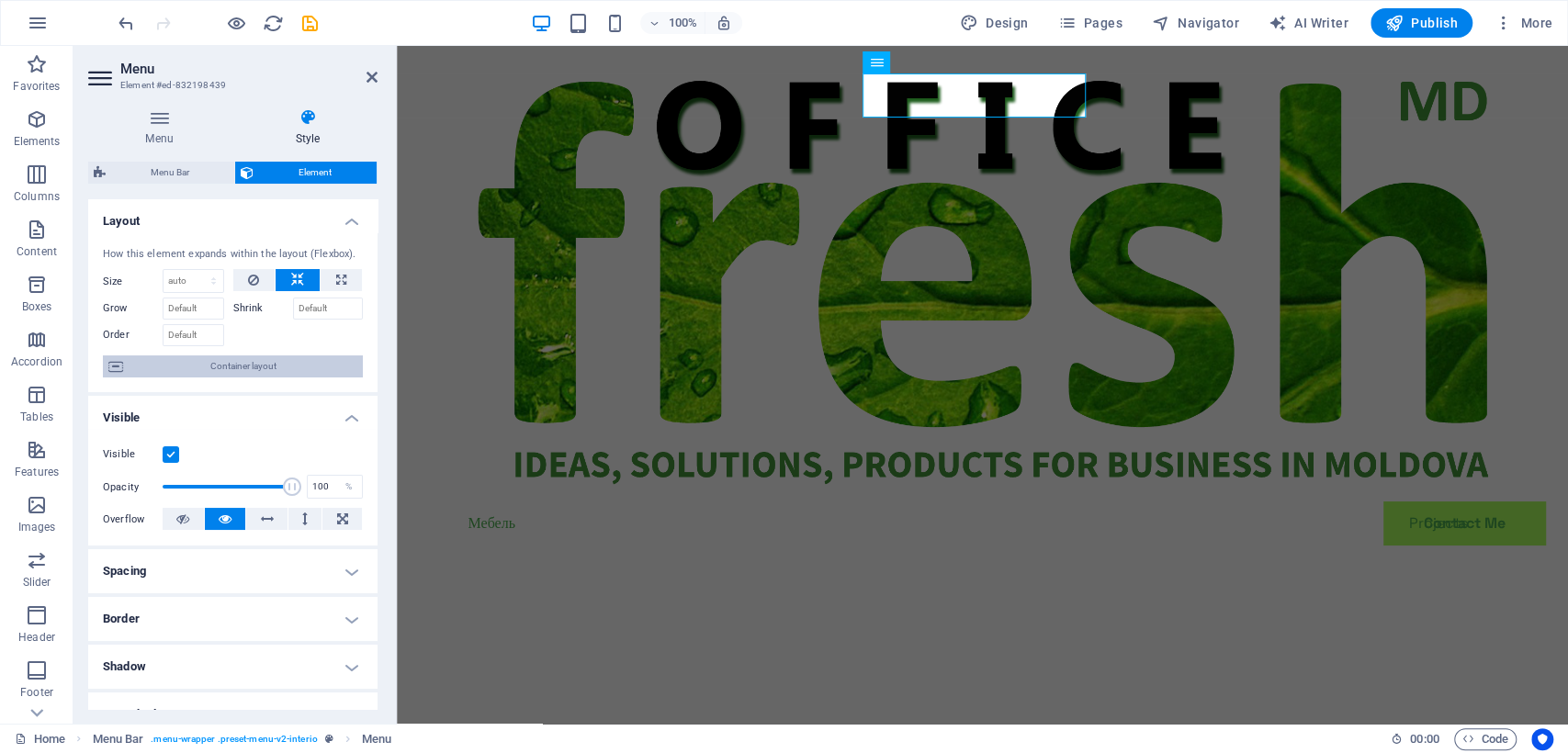 click on "Container layout" at bounding box center (243, 366) 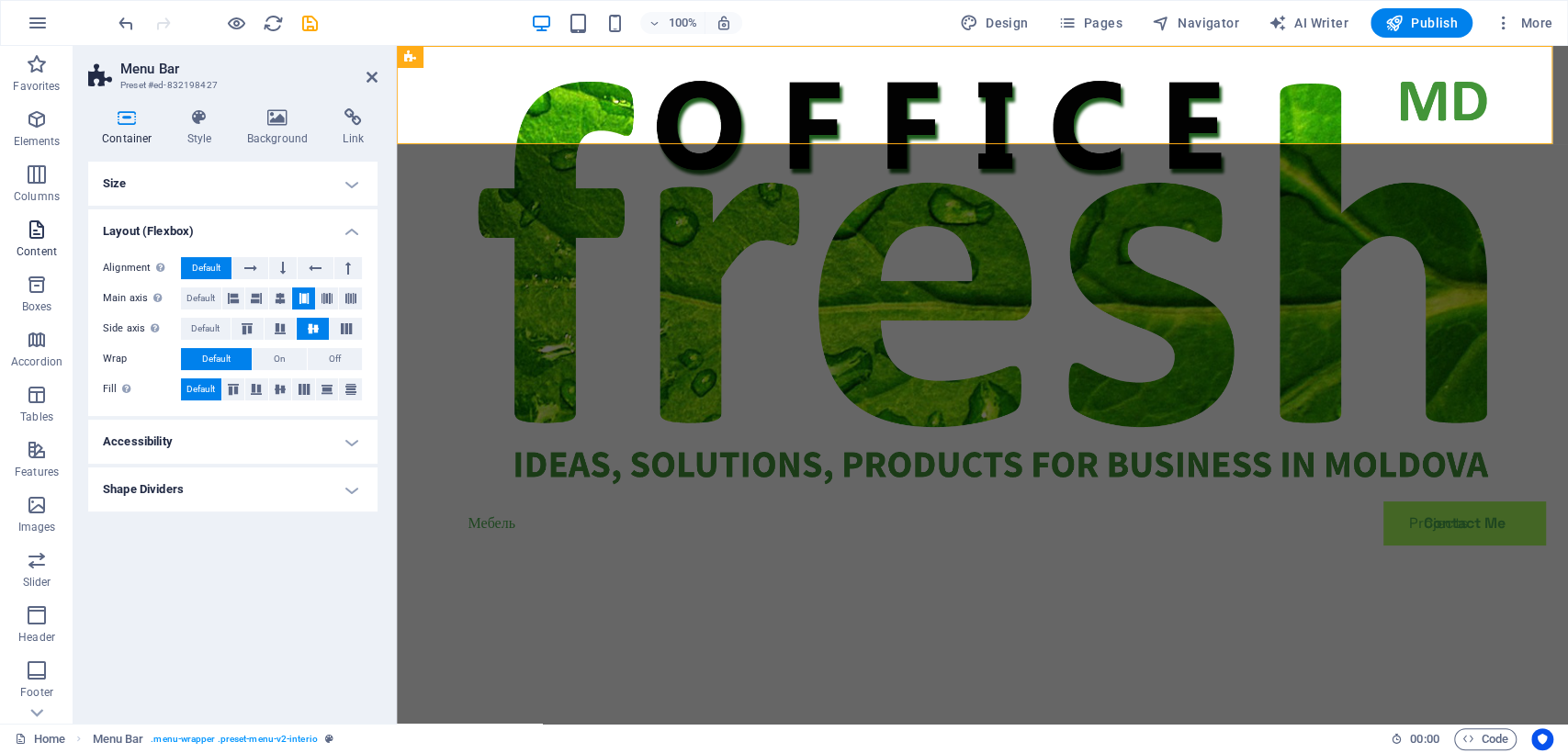 click on "Content" at bounding box center [37, 252] 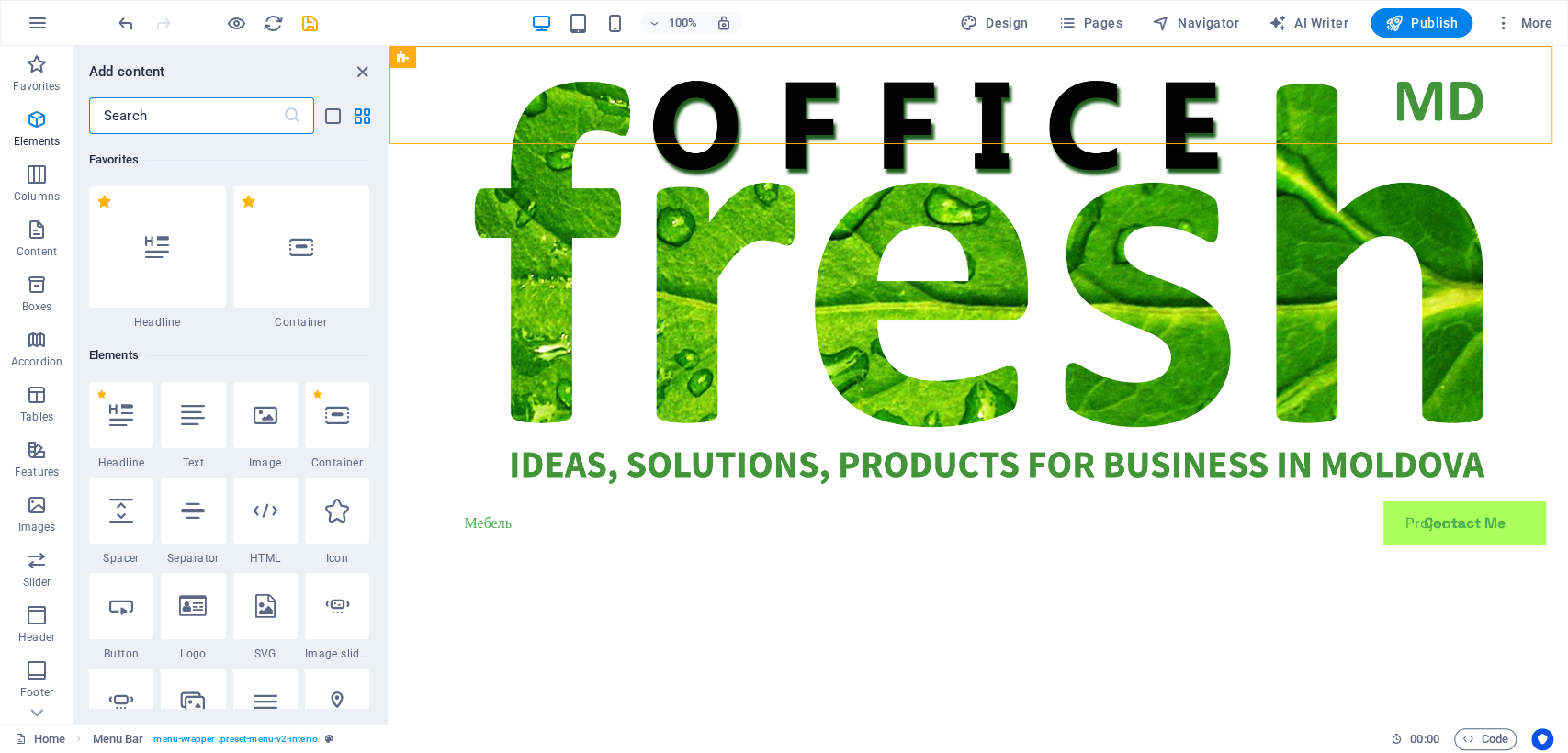 scroll, scrollTop: 3212, scrollLeft: 0, axis: vertical 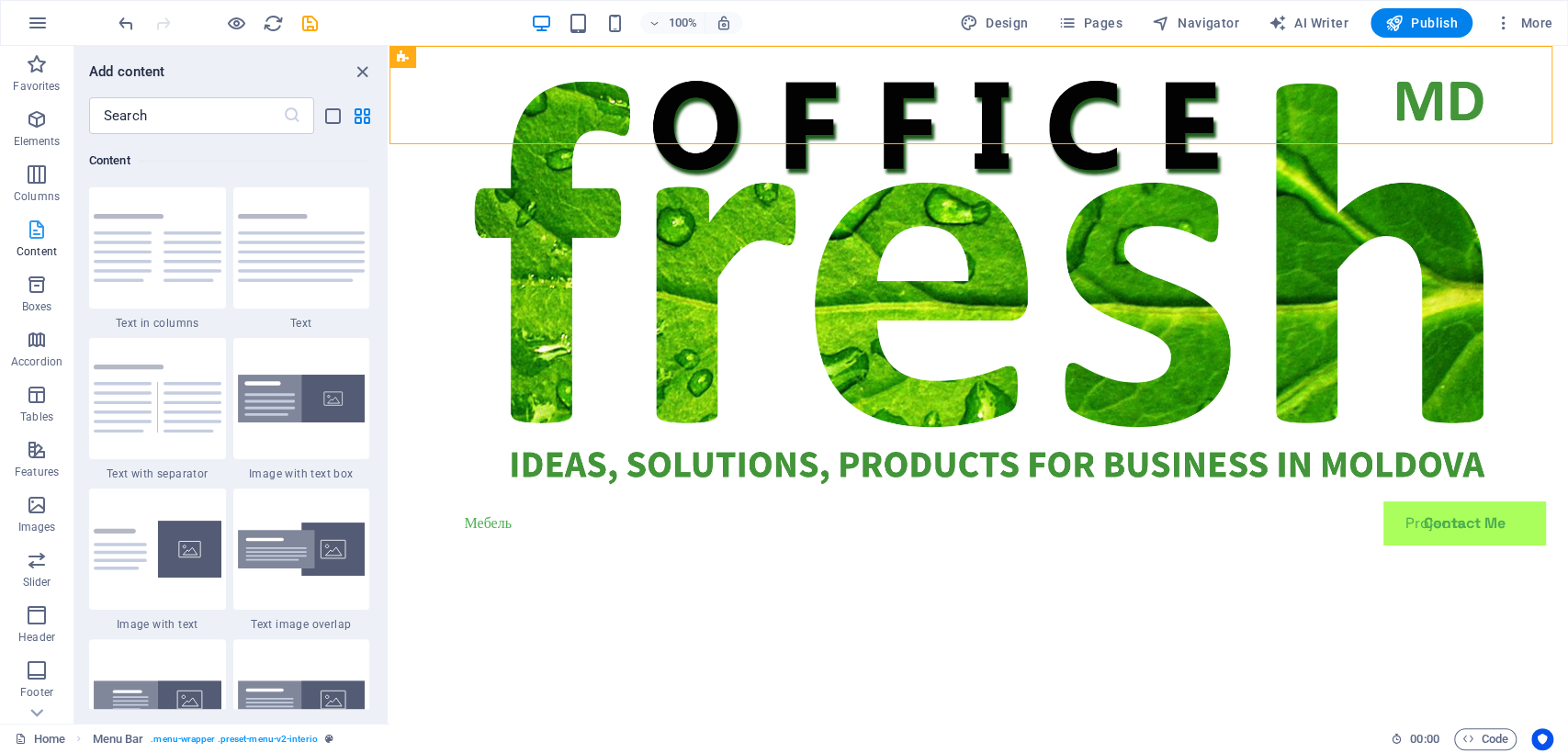 click at bounding box center (37, 230) 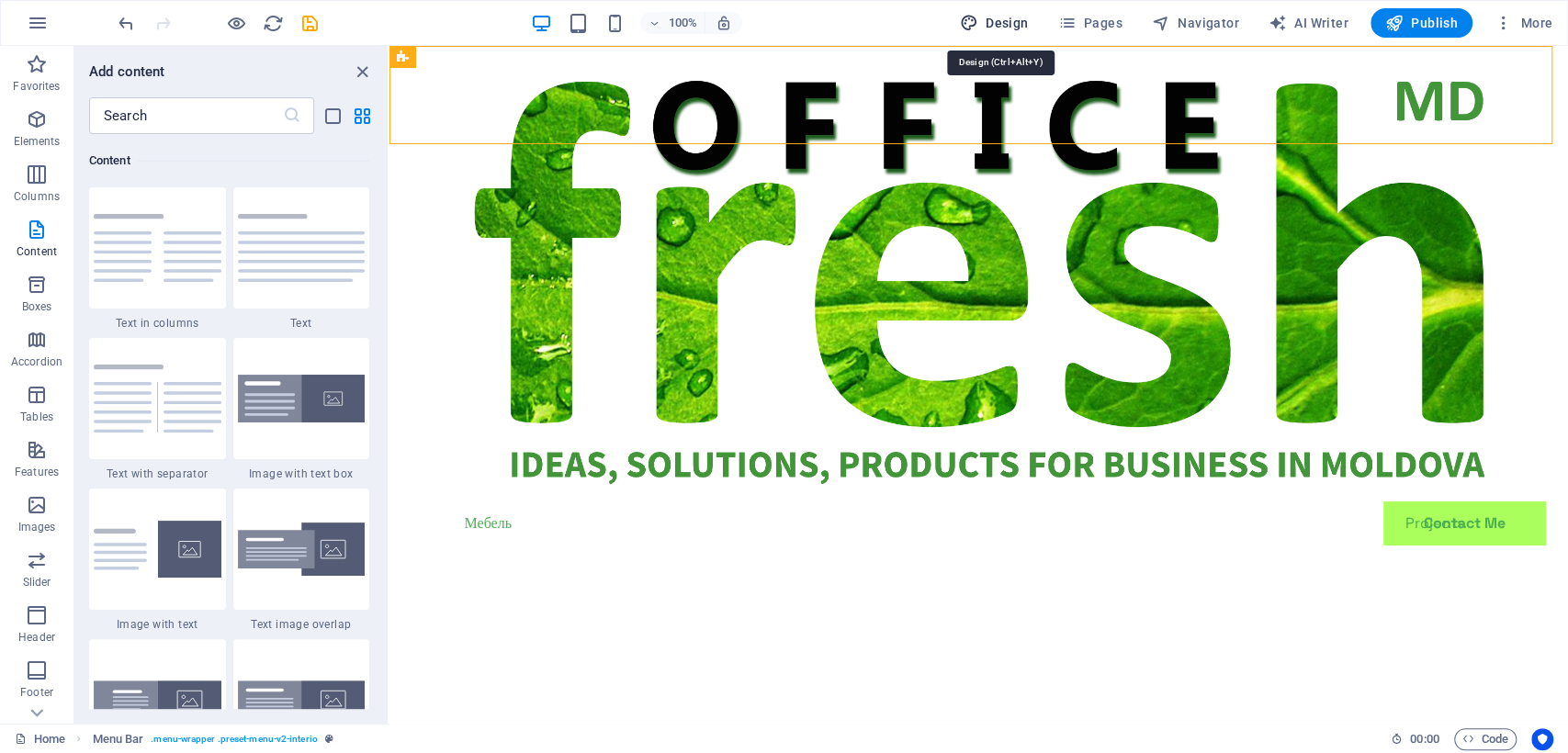 click on "Design" at bounding box center [994, 23] 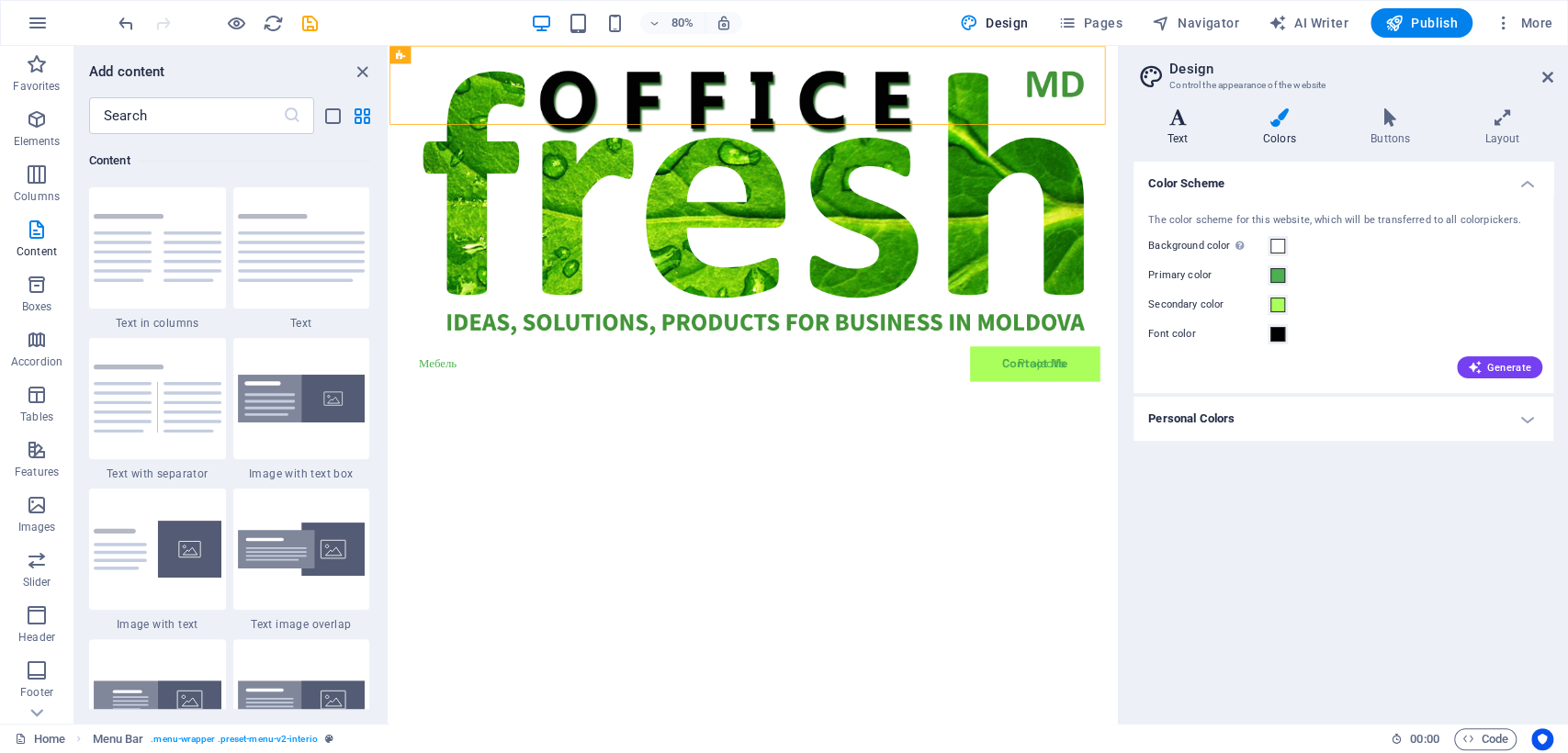 click on "Text" at bounding box center (1181, 128) 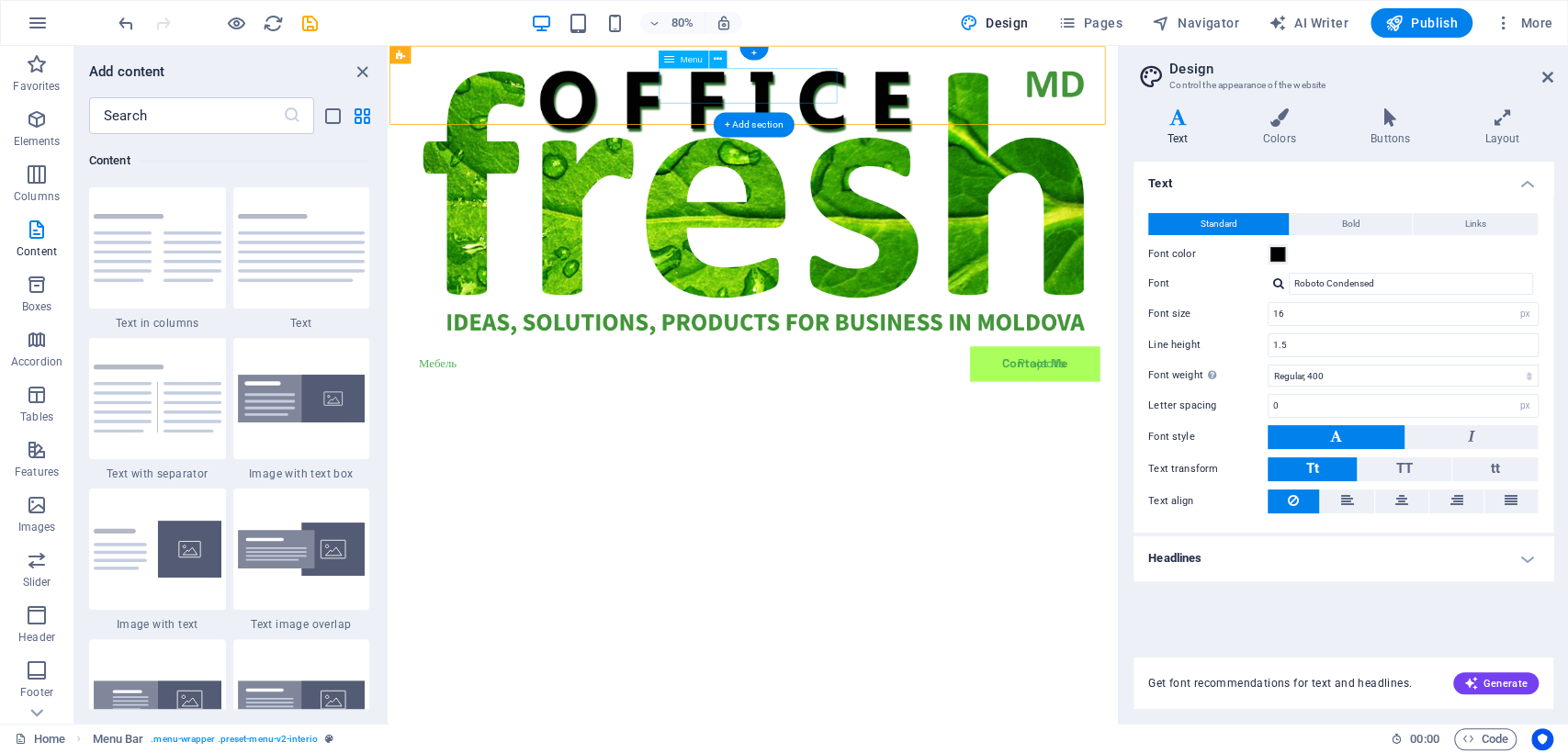 click on "Мебель Projects Contact Me" at bounding box center (844, 444) 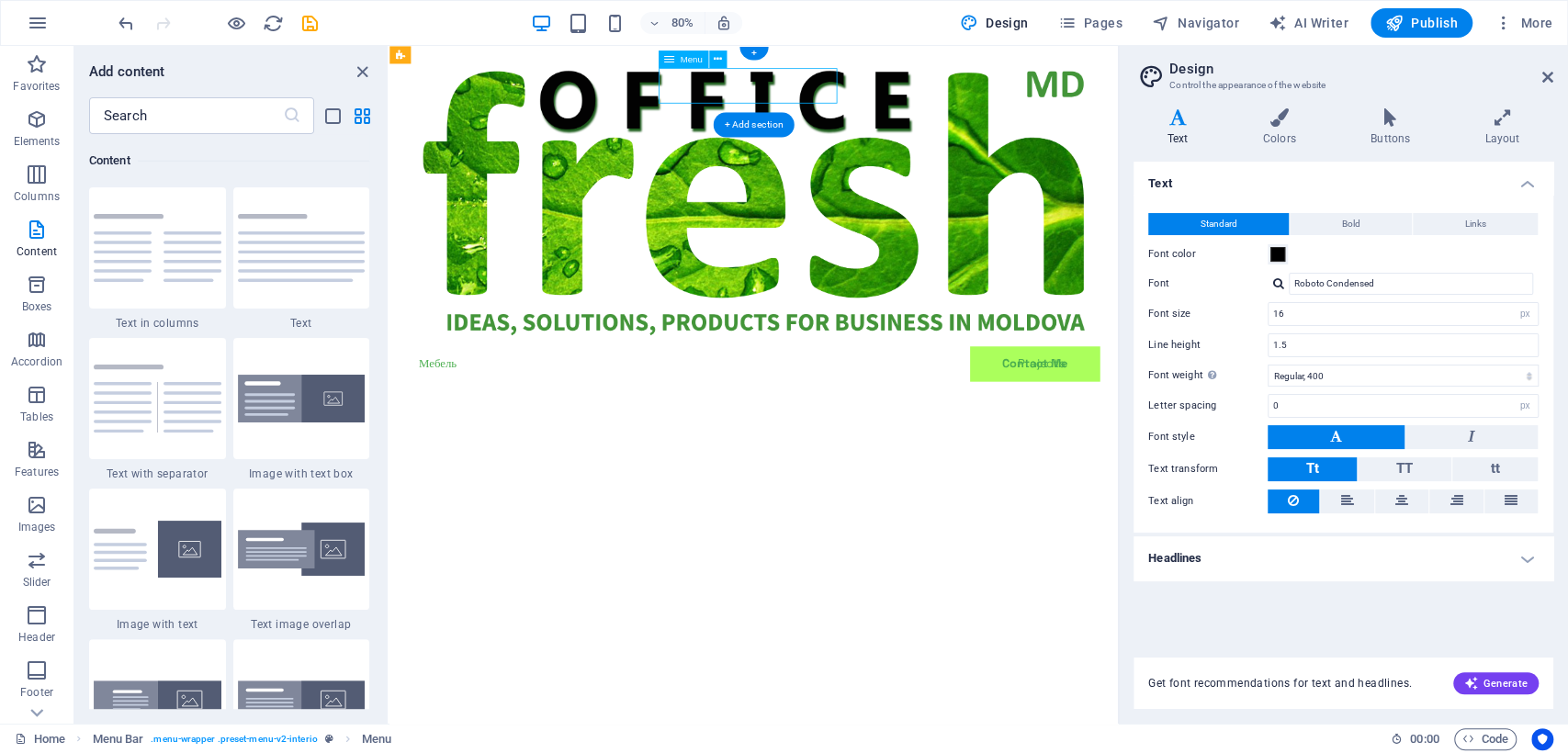 click on "Мебель Projects Contact Me" at bounding box center (844, 444) 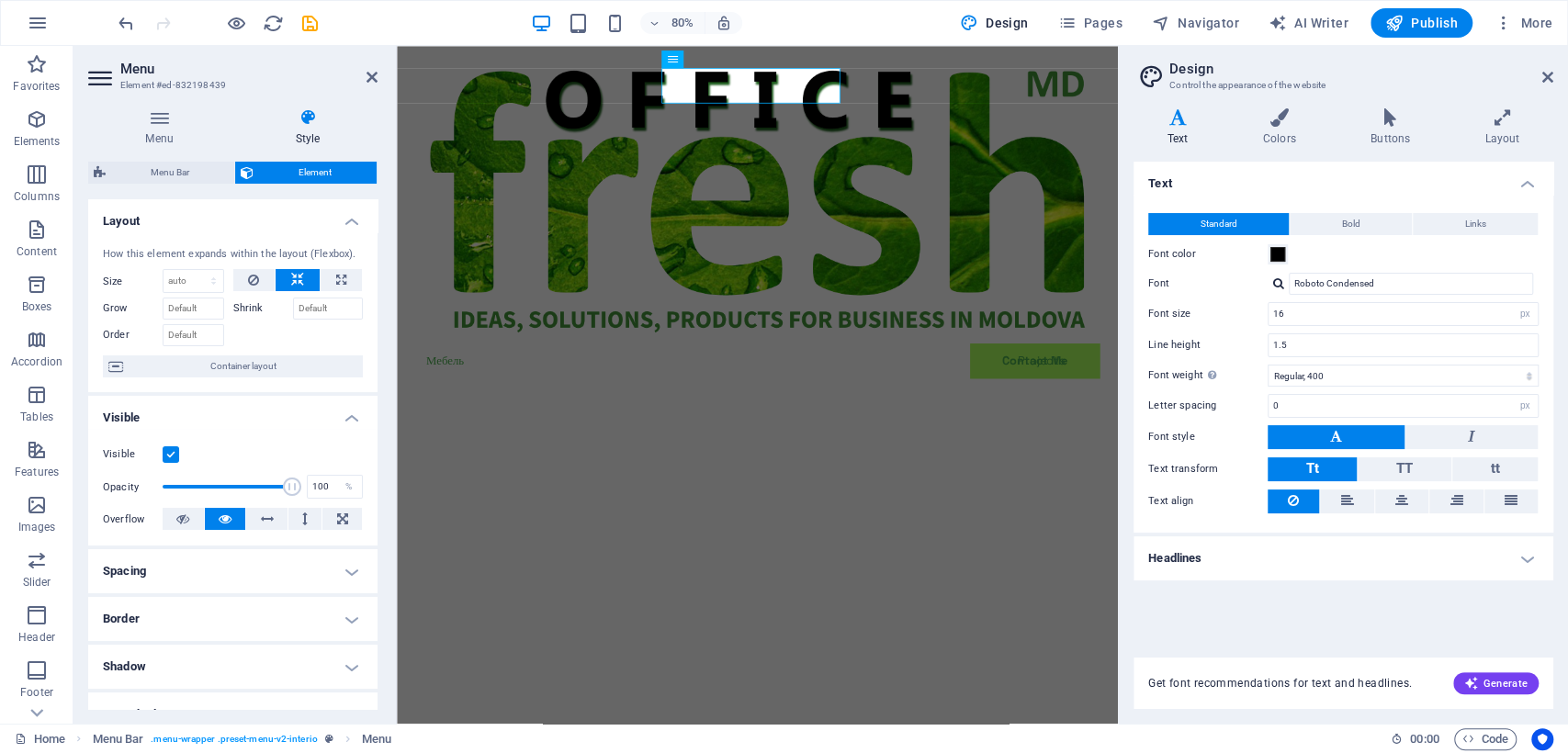 click on "Standard Bold Links Font color Font Roboto Condensed Font size 16 rem px Line height 1.5 Font weight To display the font weight correctly, it may need to be enabled.  Manage Fonts Thin, 100 Extra-light, 200 Light, 300 Regular, 400 Medium, 500 Semi-bold, 600 Bold, 700 Extra-bold, 800 Black, 900 Letter spacing 0 rem px Font style Text transform Tt TT tt Text align Font weight To display the font weight correctly, it may need to be enabled.  Manage Fonts Thin, 100 Extra-light, 200 Light, 300 Regular, 400 Medium, 500 Semi-bold, 600 Bold, 700 Extra-bold, 800 Black, 900 Default Hover / Active Font color Font color Decoration None Decoration None Transition duration 0.3 s Transition function Ease Ease In Ease Out Ease In/Ease Out Linear" at bounding box center (1343, 364) 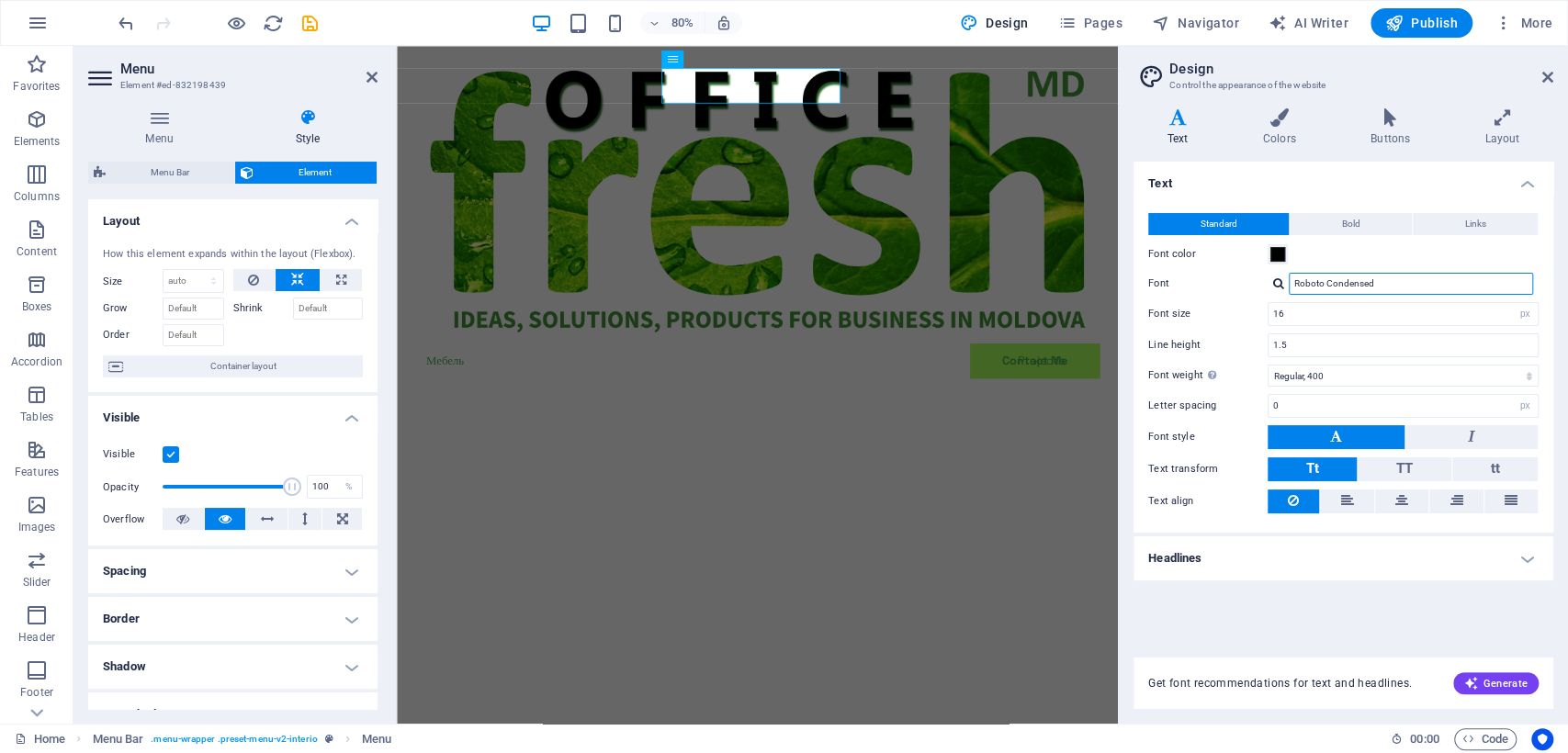 click on "Roboto Condensed" at bounding box center [1411, 284] 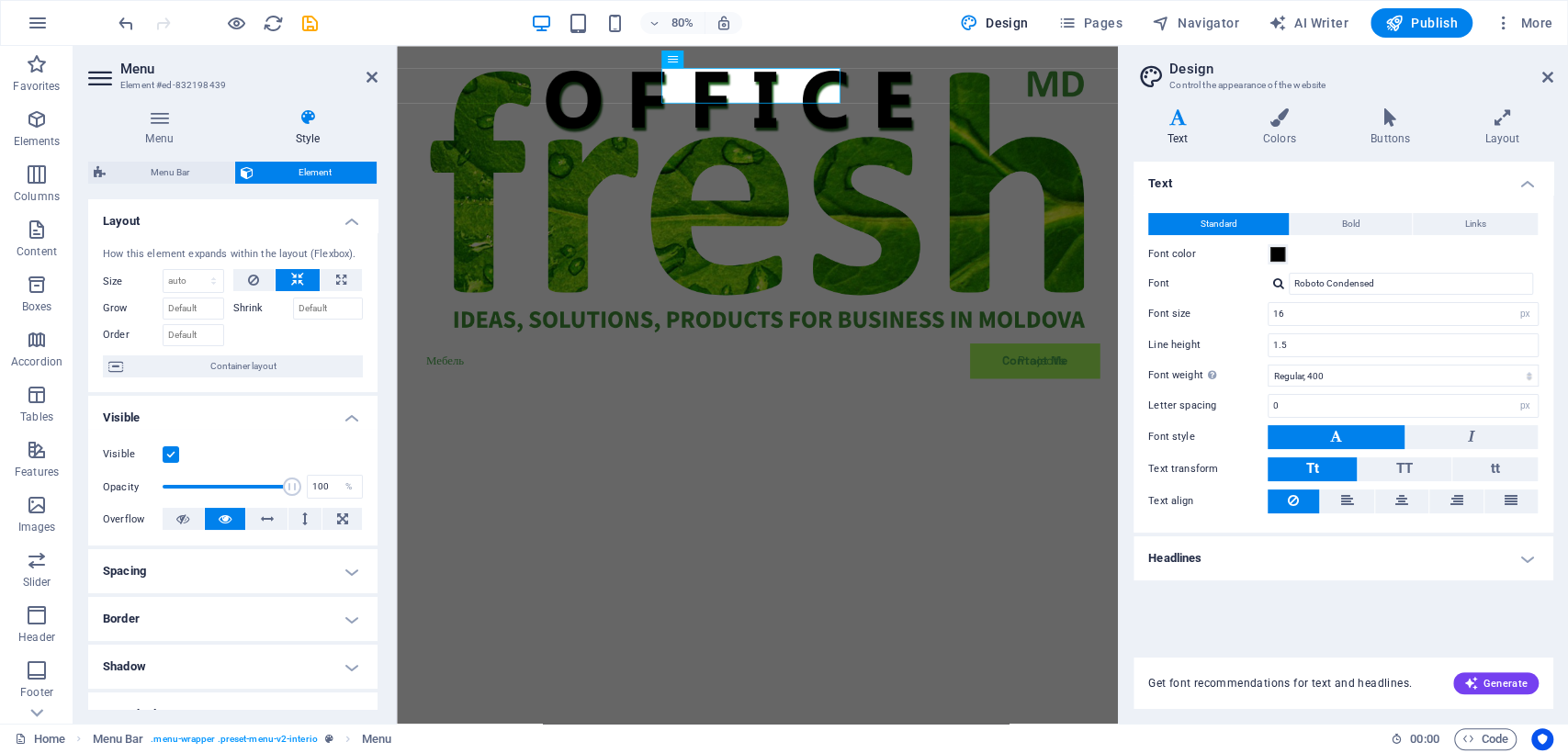 click on "Font" at bounding box center (1208, 284) 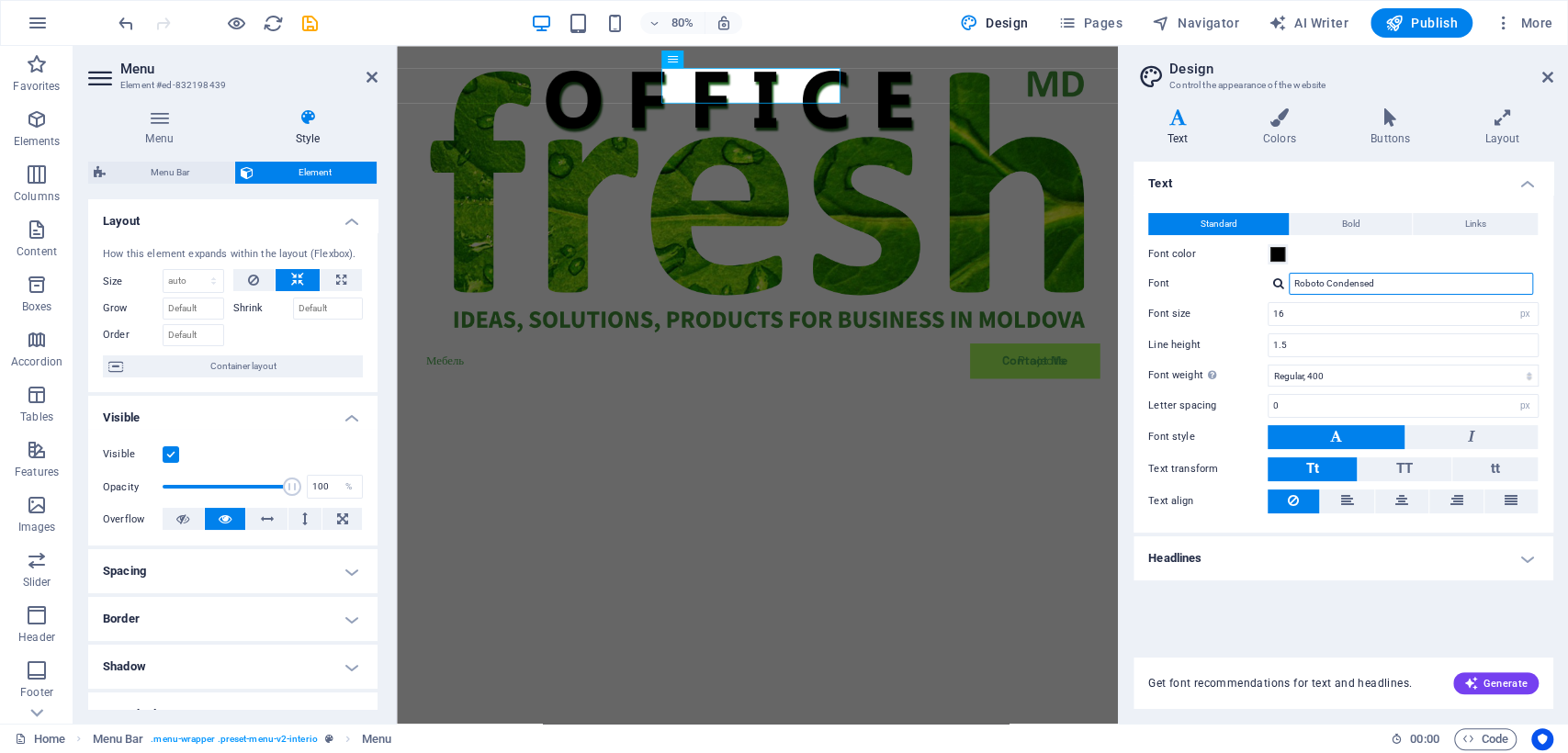 click on "Roboto Condensed" at bounding box center [1411, 284] 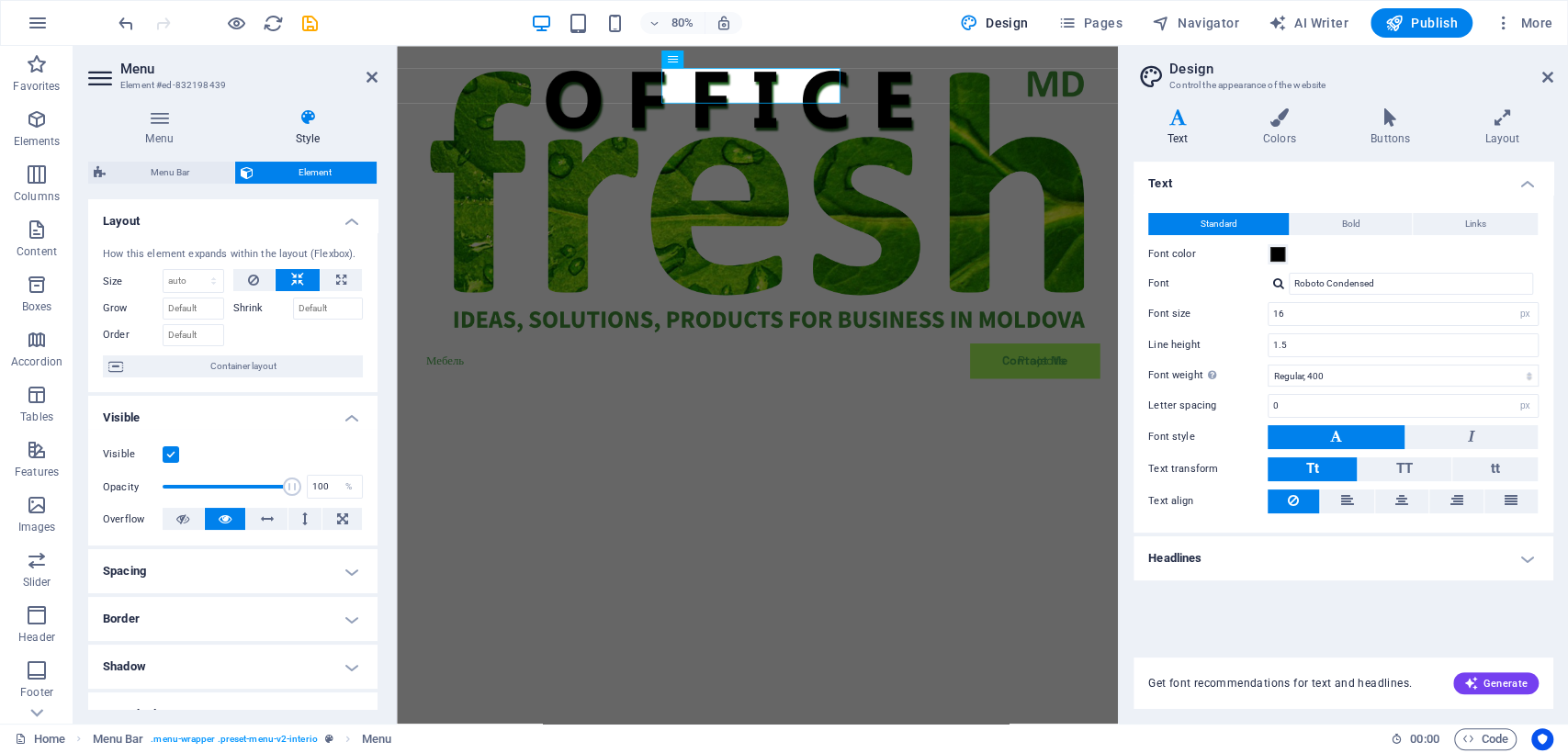 click at bounding box center (1279, 283) 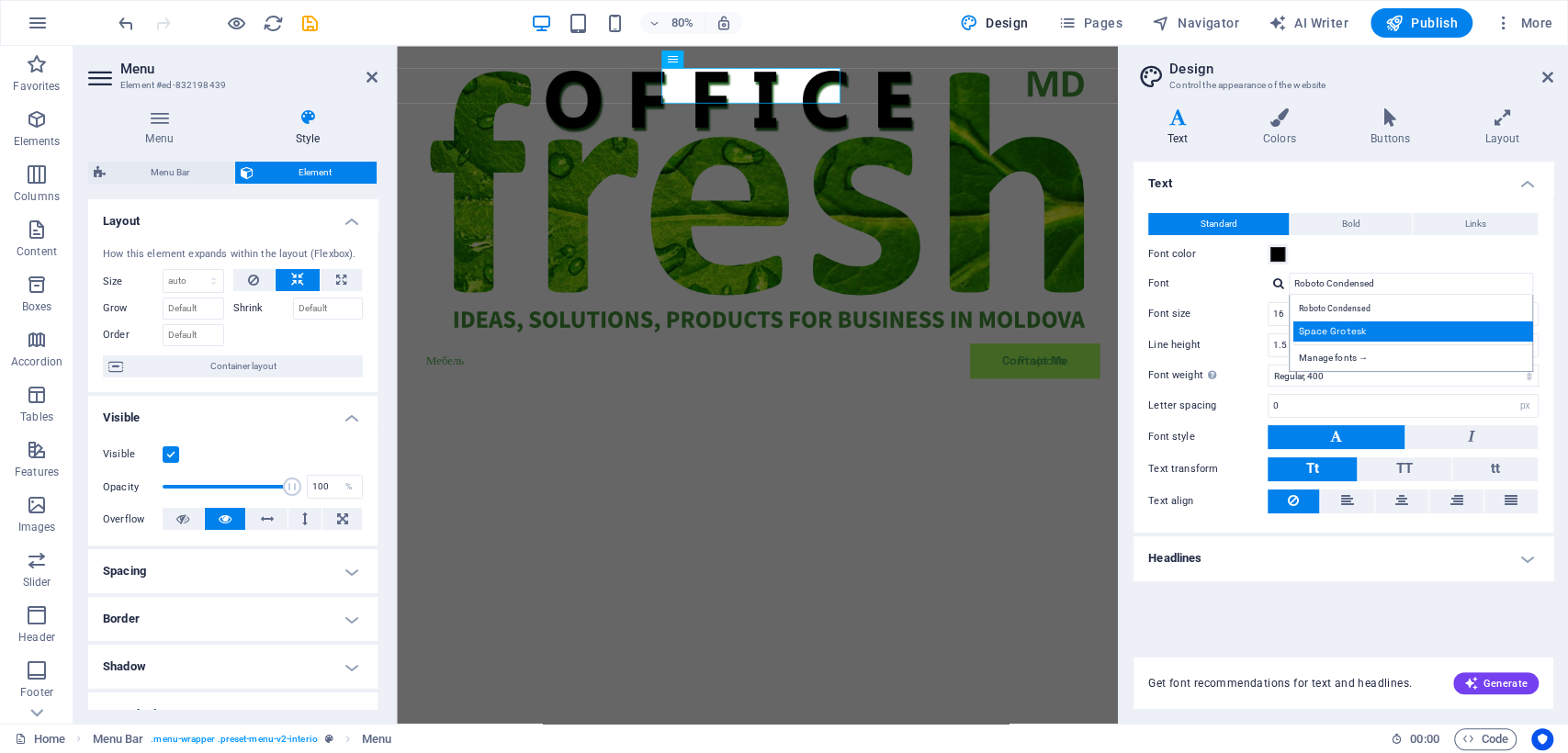 click on "Space Grotesk" at bounding box center (1415, 331) 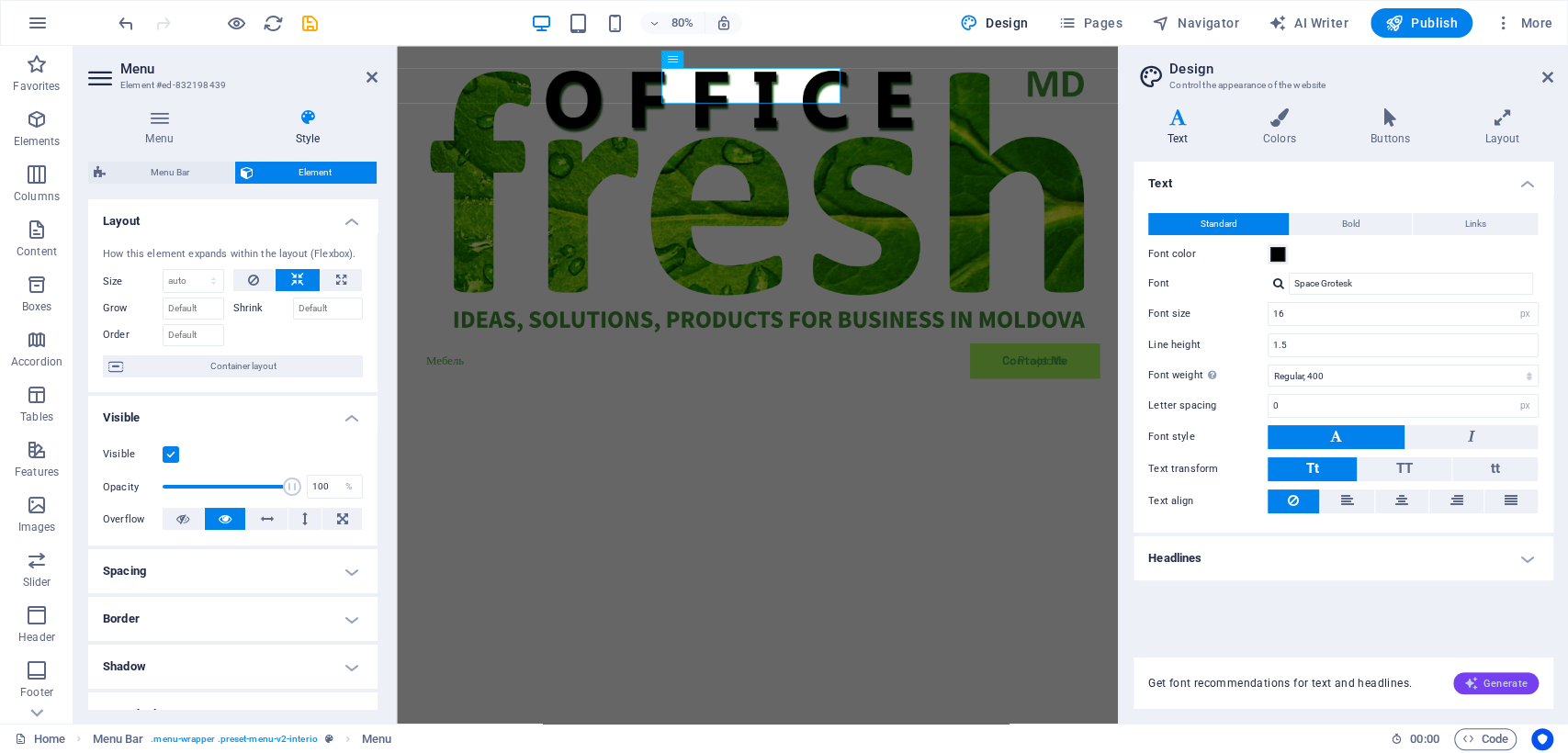 click on "Generate" at bounding box center (1495, 683) 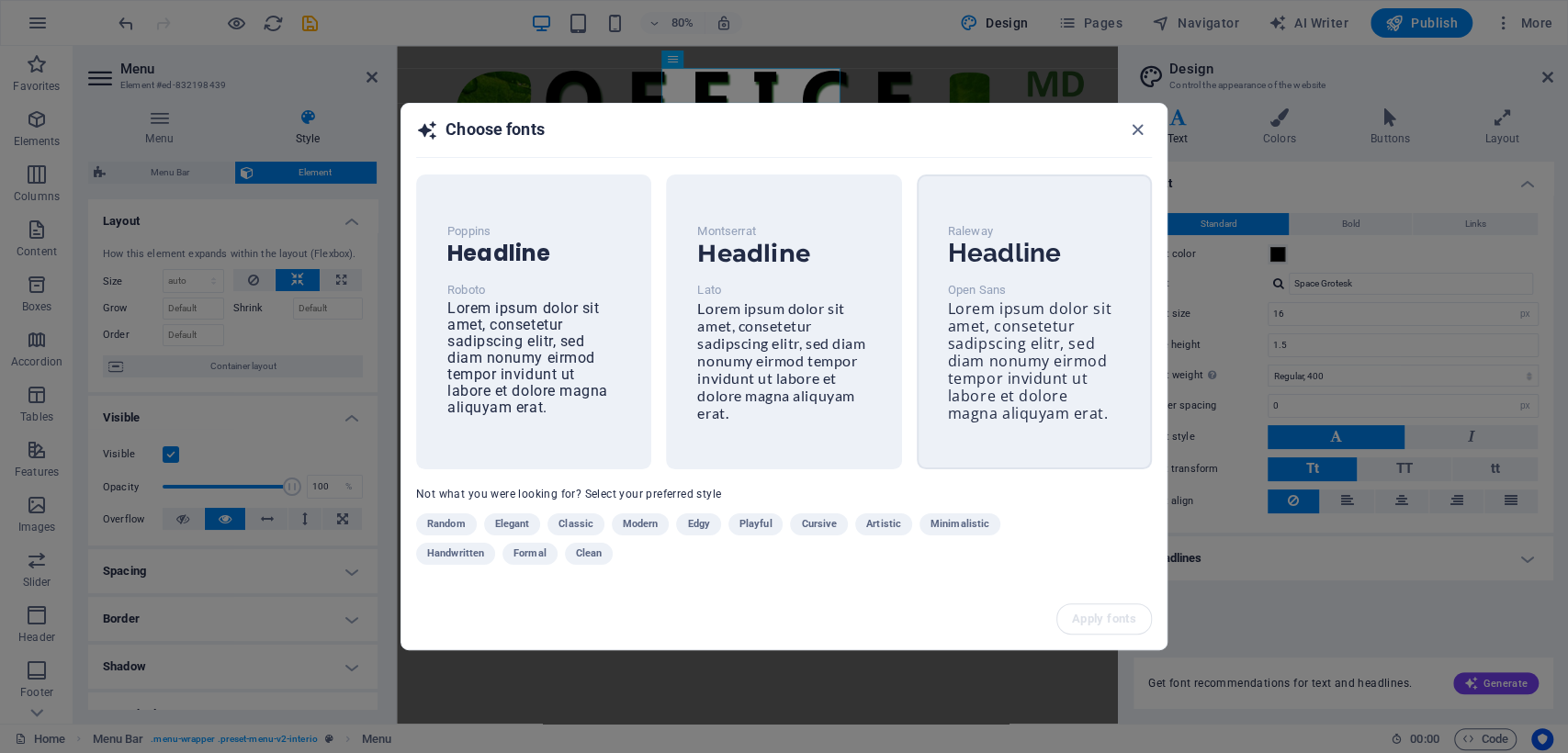 click on "Lorem ipsum dolor sit amet, consetetur sadipscing elitr, sed diam nonumy eirmod tempor invidunt ut labore et dolore magna aliquyam erat." at bounding box center (1030, 361) 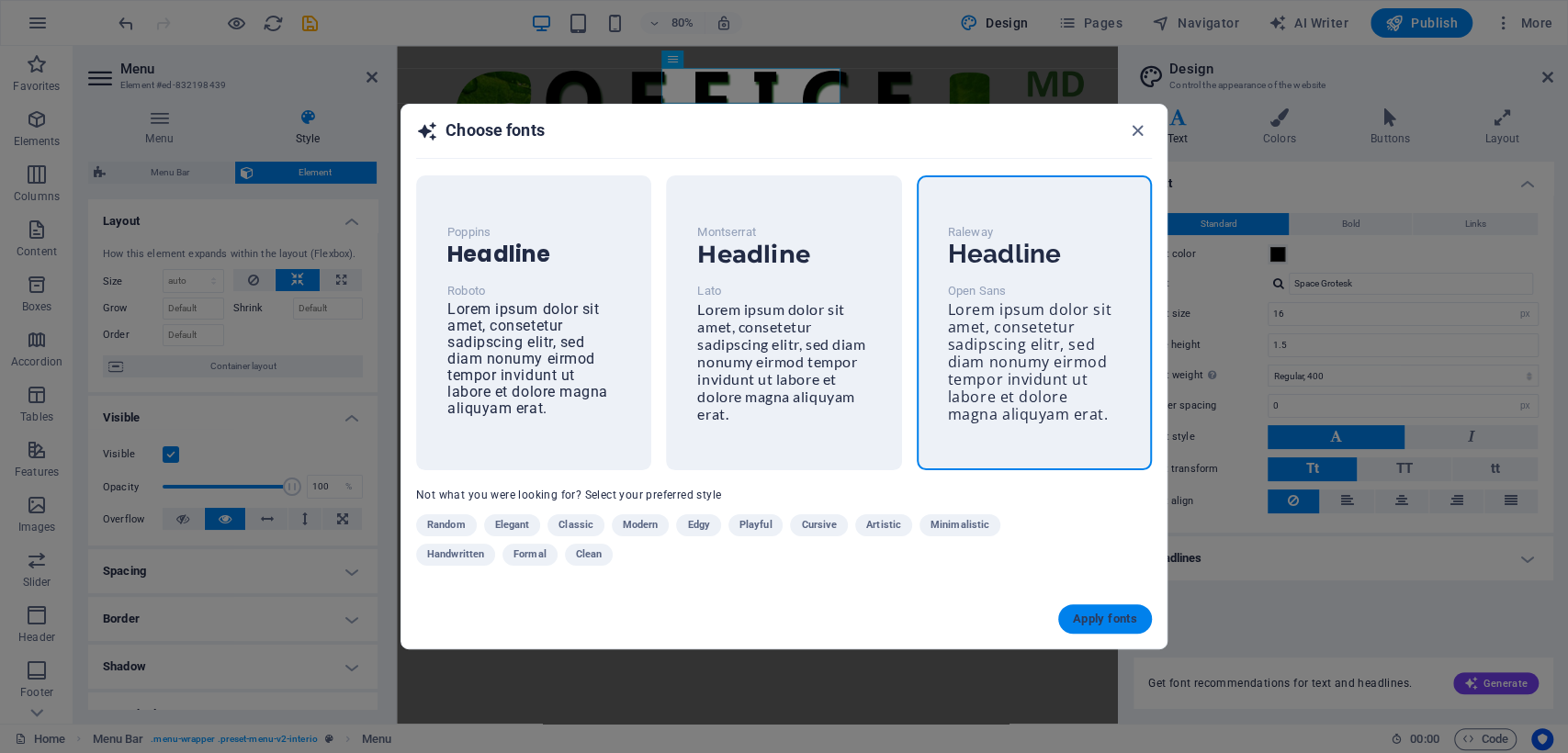click on "Apply fonts" at bounding box center (1105, 619) 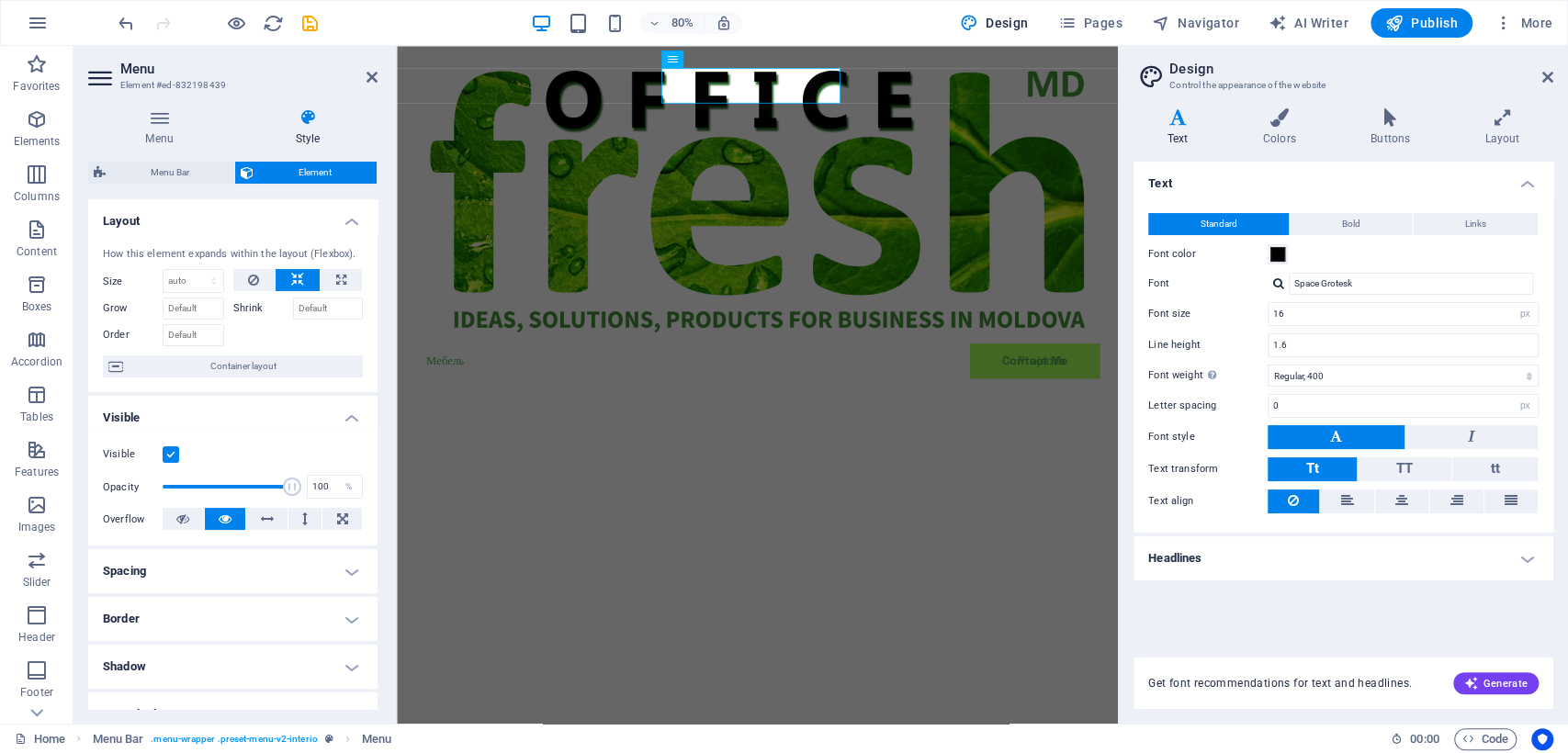 type on "Open Sans" 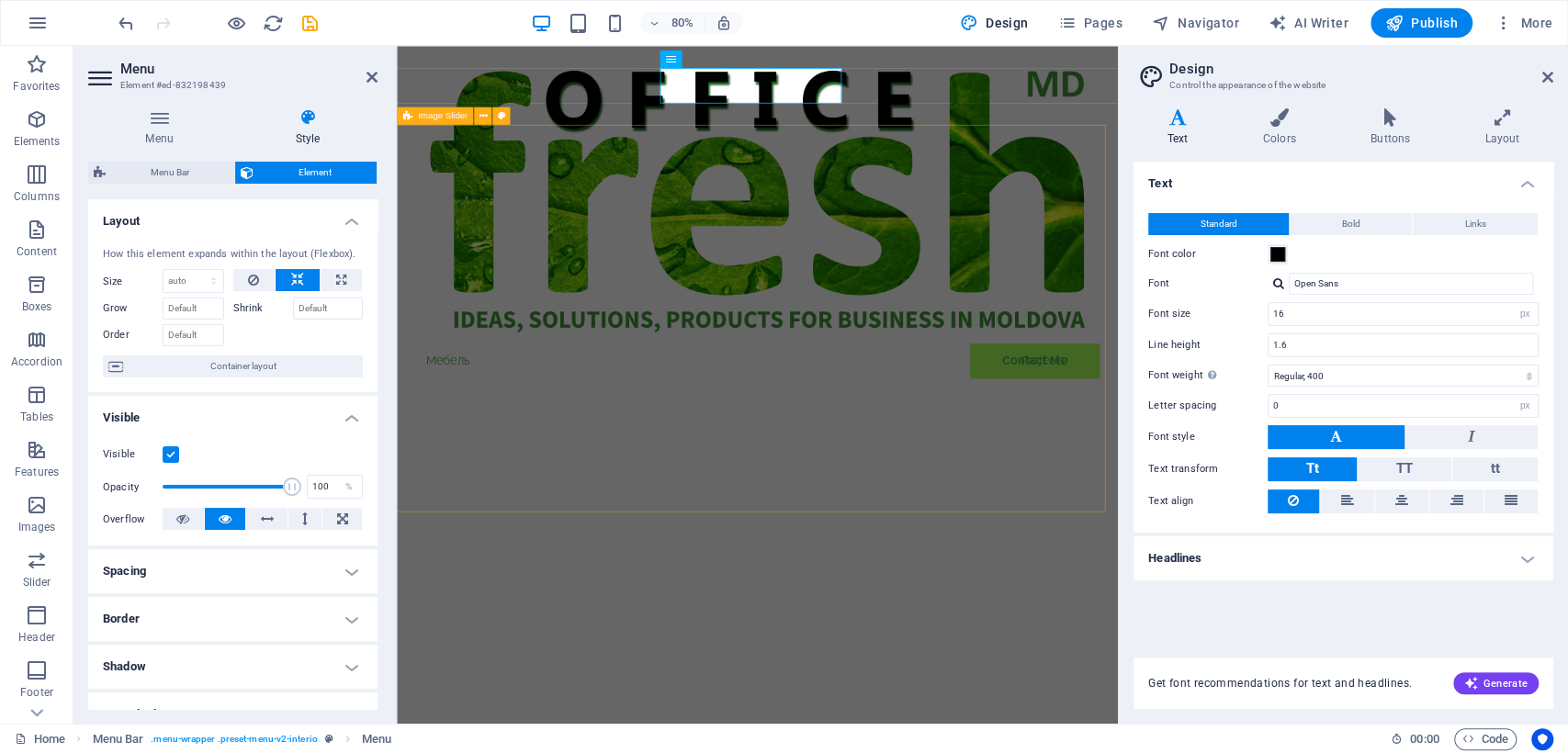 click at bounding box center [847, 2203] 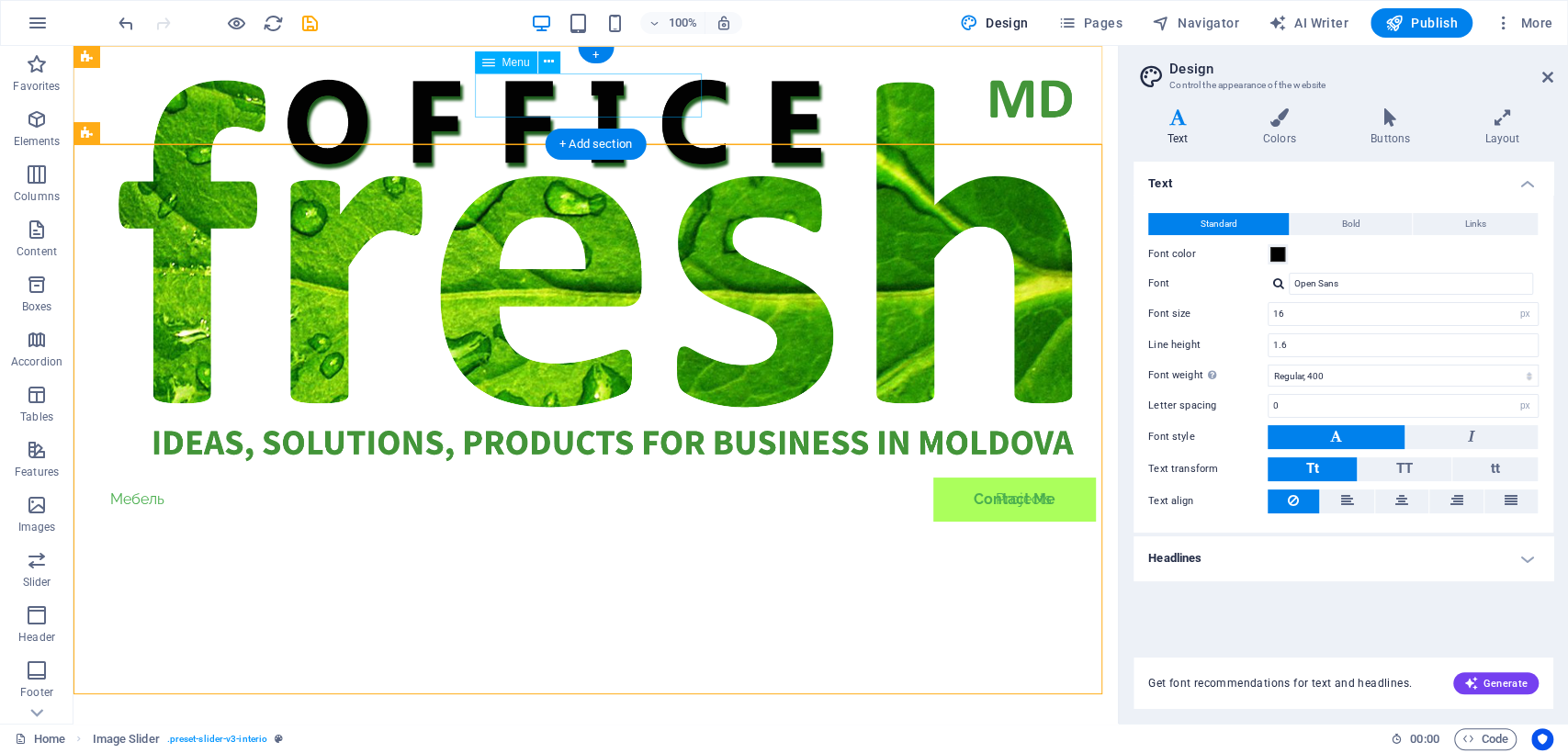click on "Мебель Projects Contact Me" at bounding box center [595, 500] 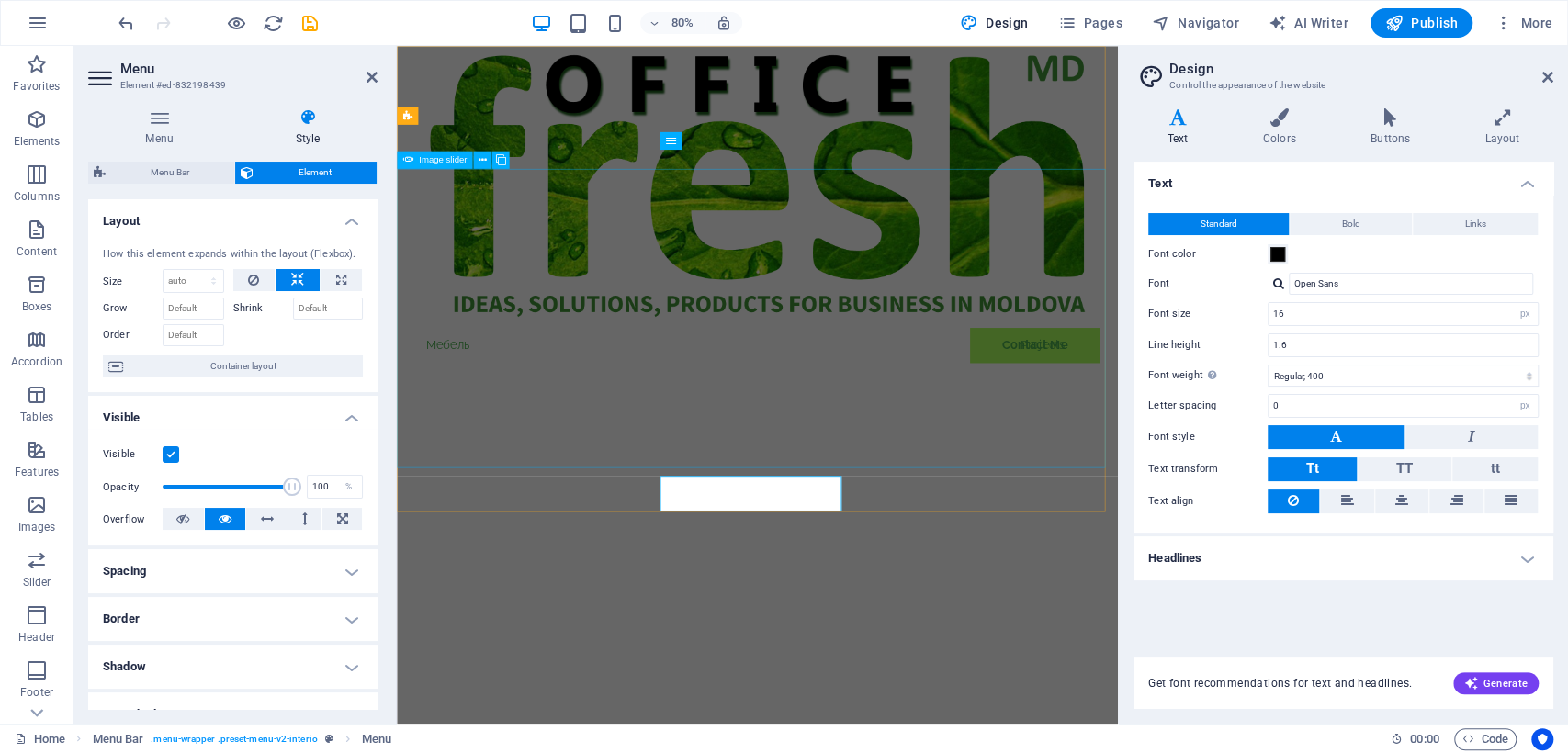 scroll, scrollTop: 0, scrollLeft: 0, axis: both 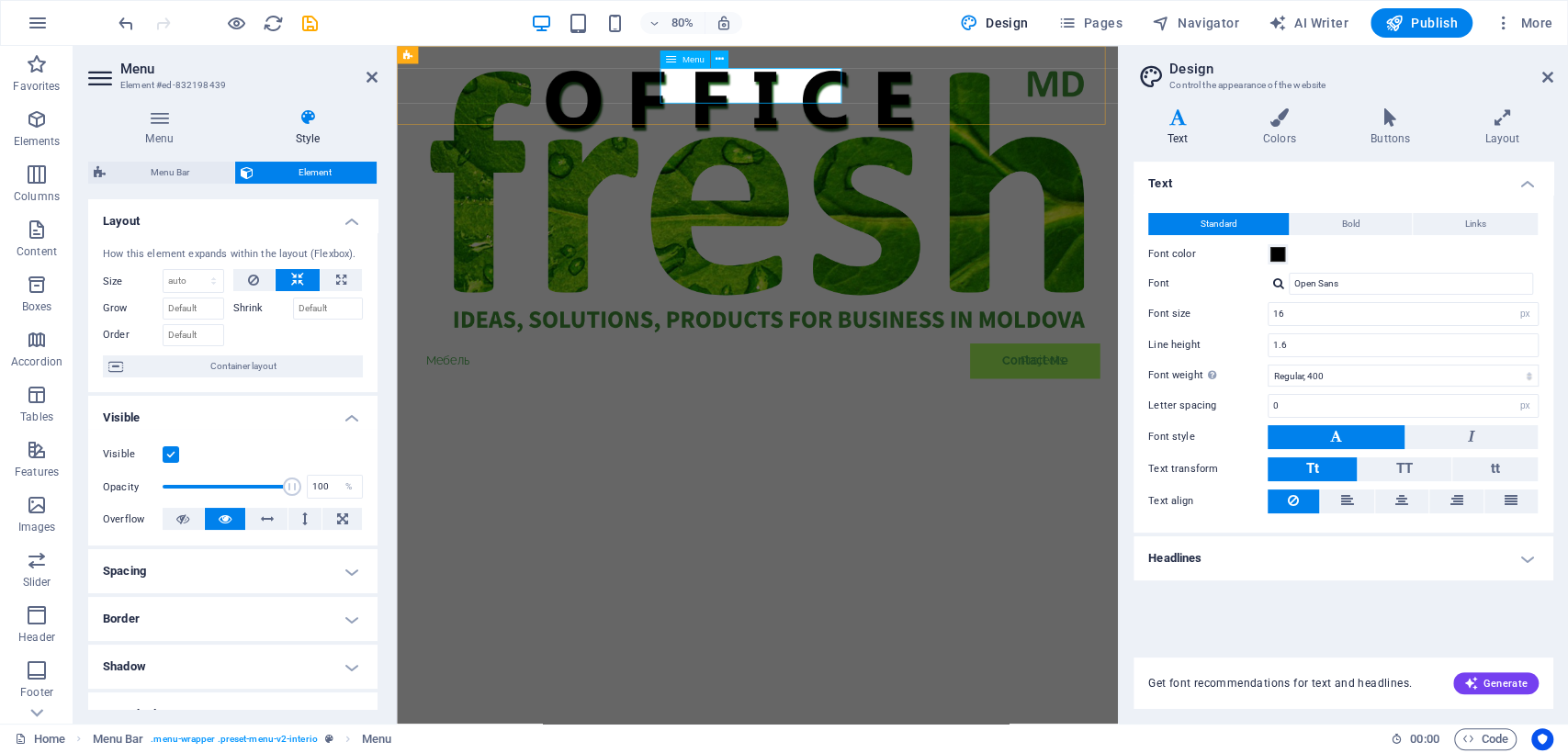 click on "Мебель Projects Contact Me" at bounding box center [847, 440] 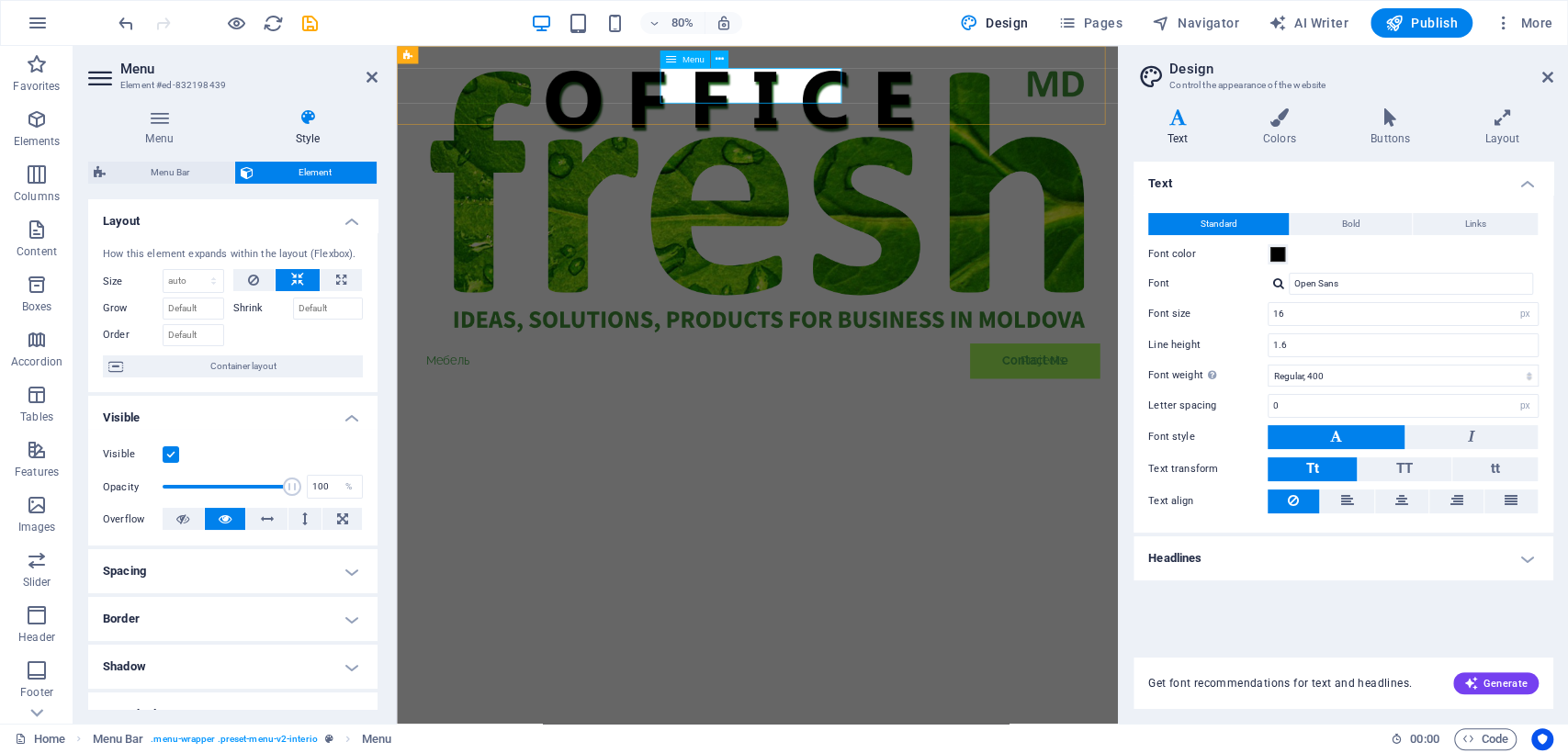 click on "Мебель Projects Contact Me" at bounding box center (847, 440) 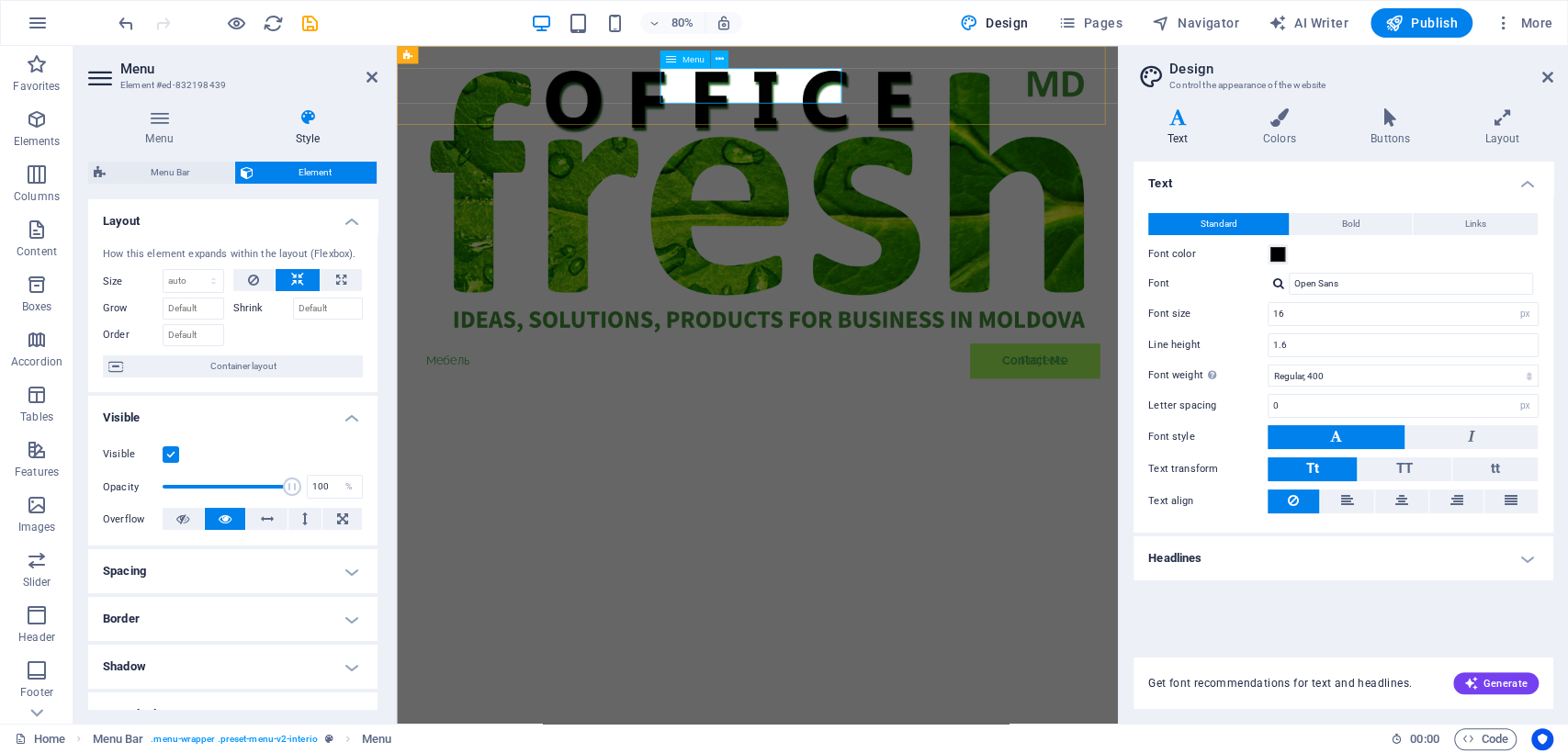 click on "Мебель Projects Contact Me" at bounding box center (847, 440) 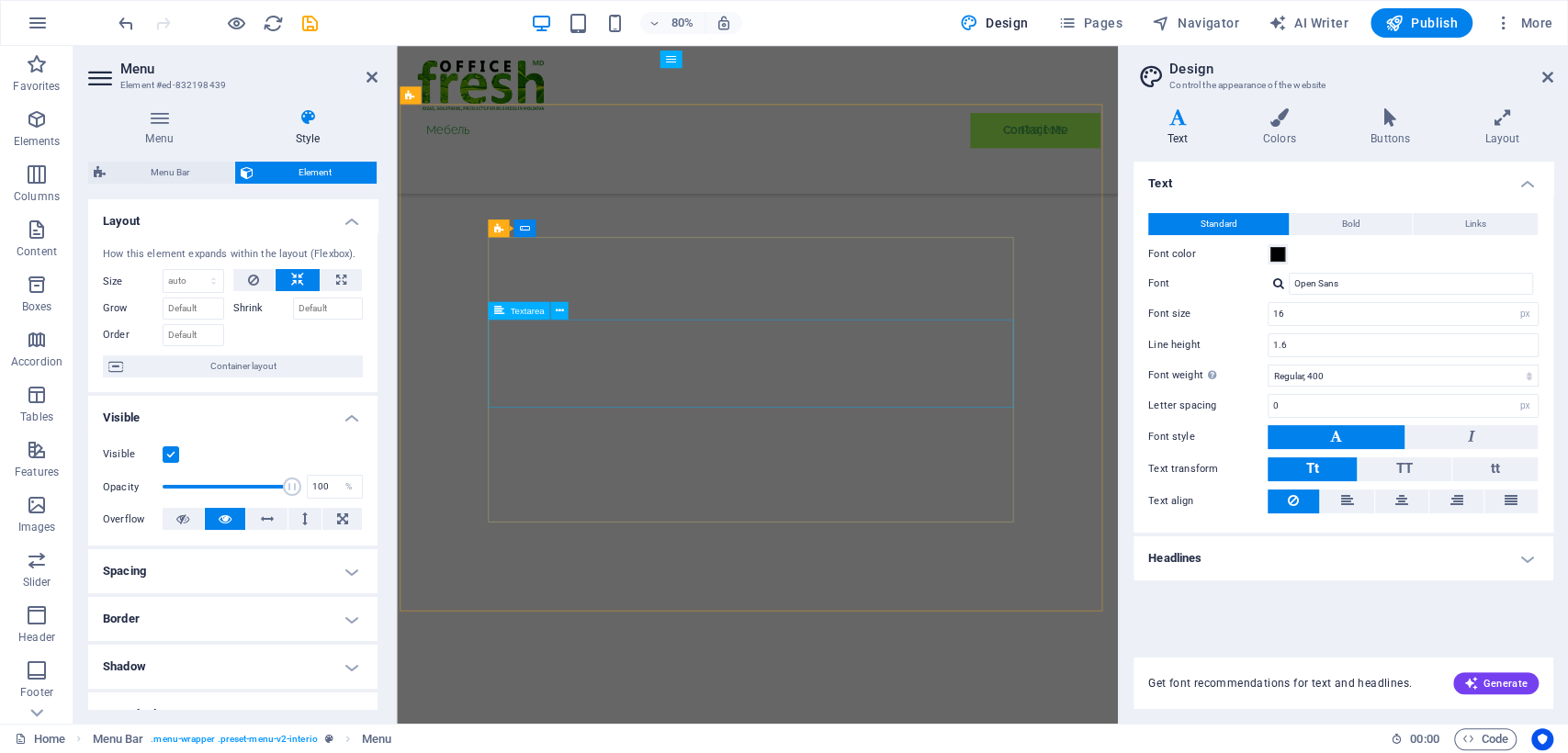 scroll, scrollTop: 0, scrollLeft: 0, axis: both 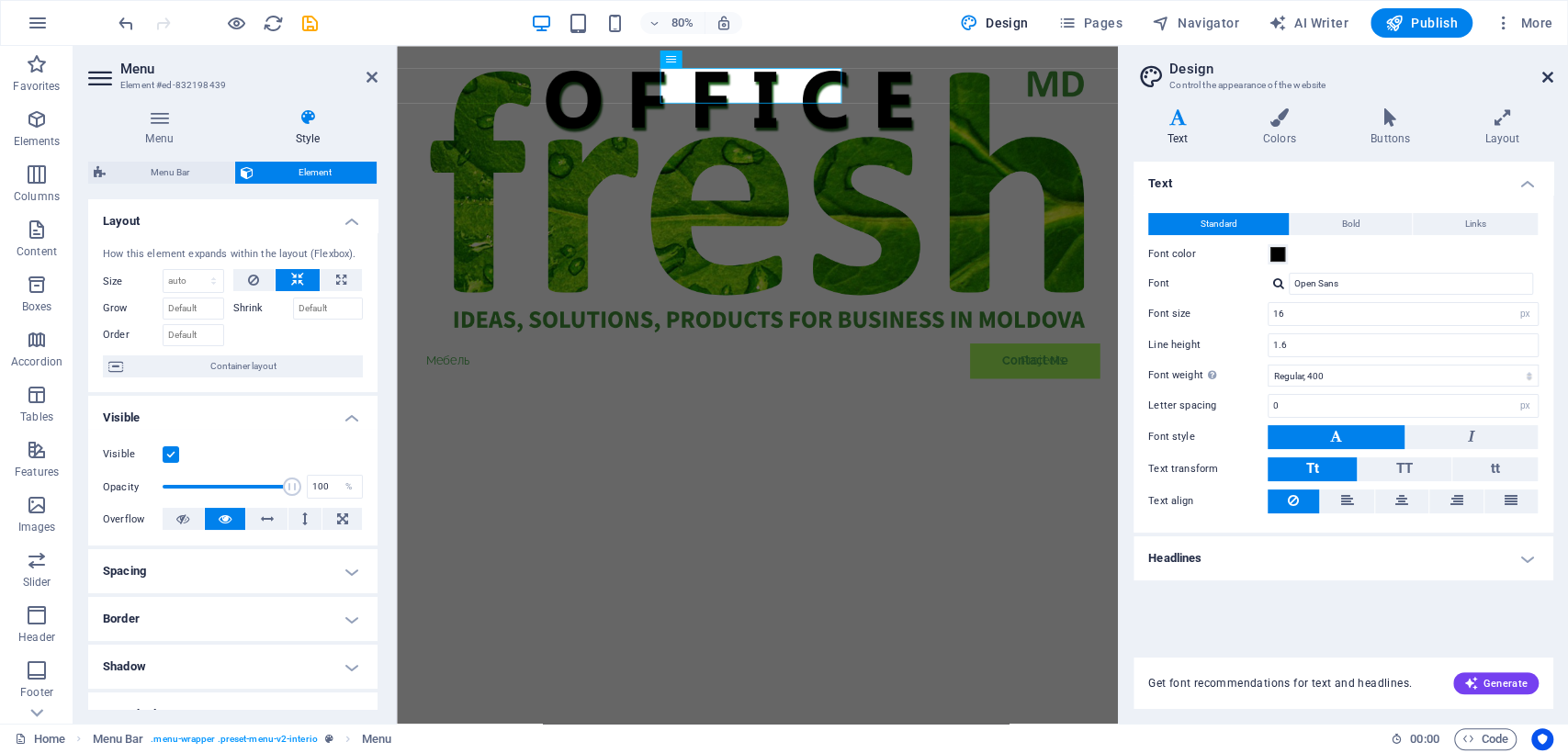 click at bounding box center (1548, 77) 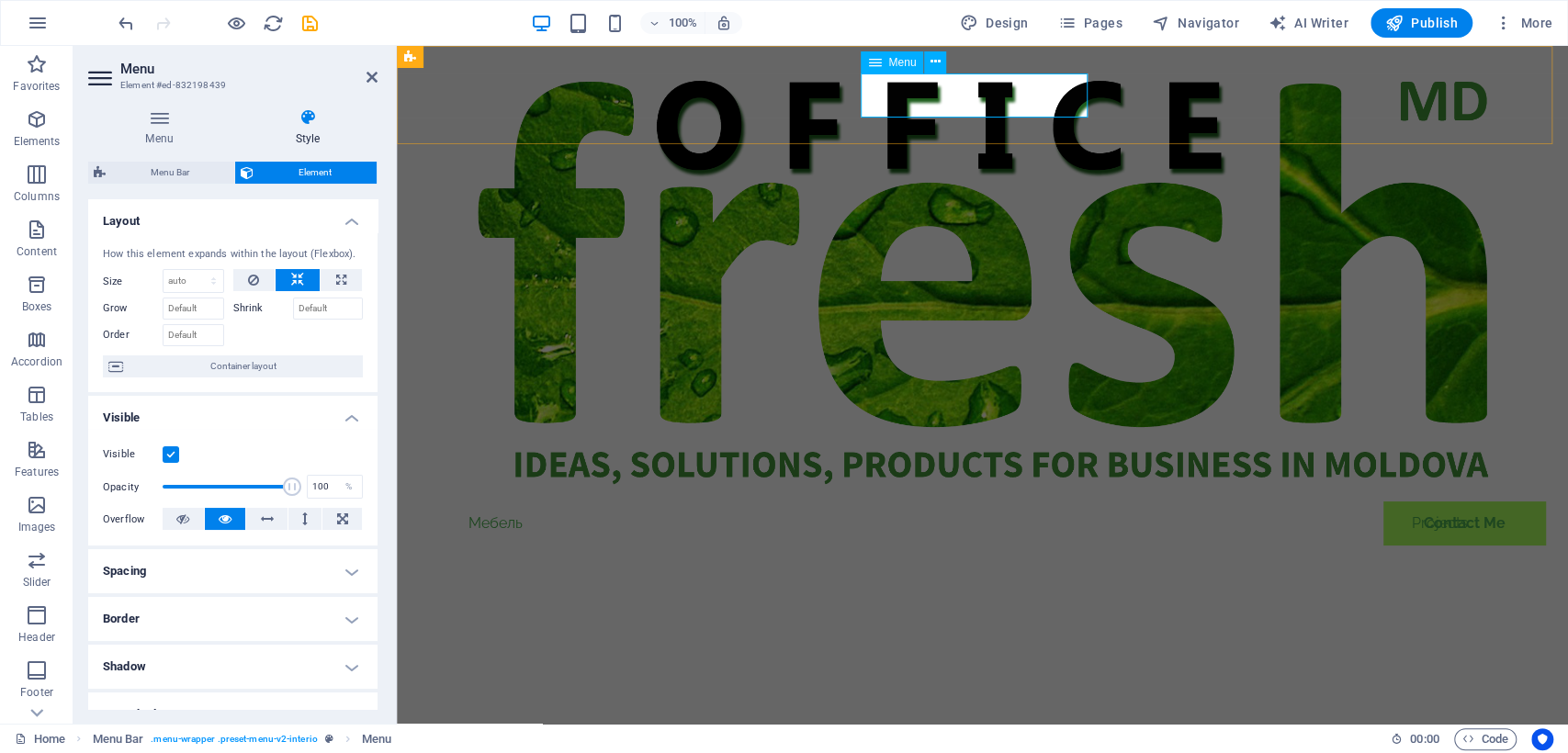 click on "Мебель Projects Contact Me" at bounding box center [983, 523] 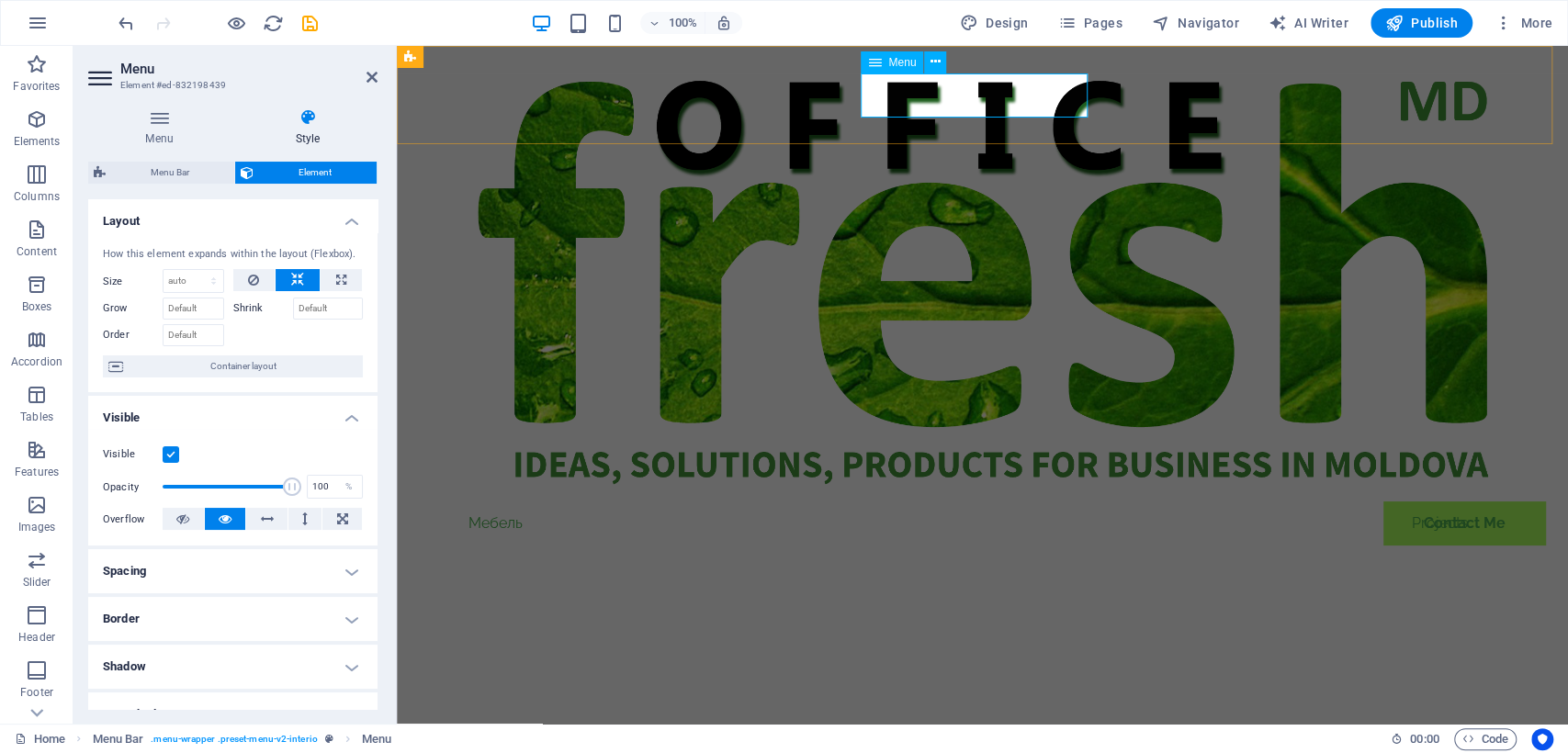 click on "Мебель Projects Contact Me" at bounding box center (983, 523) 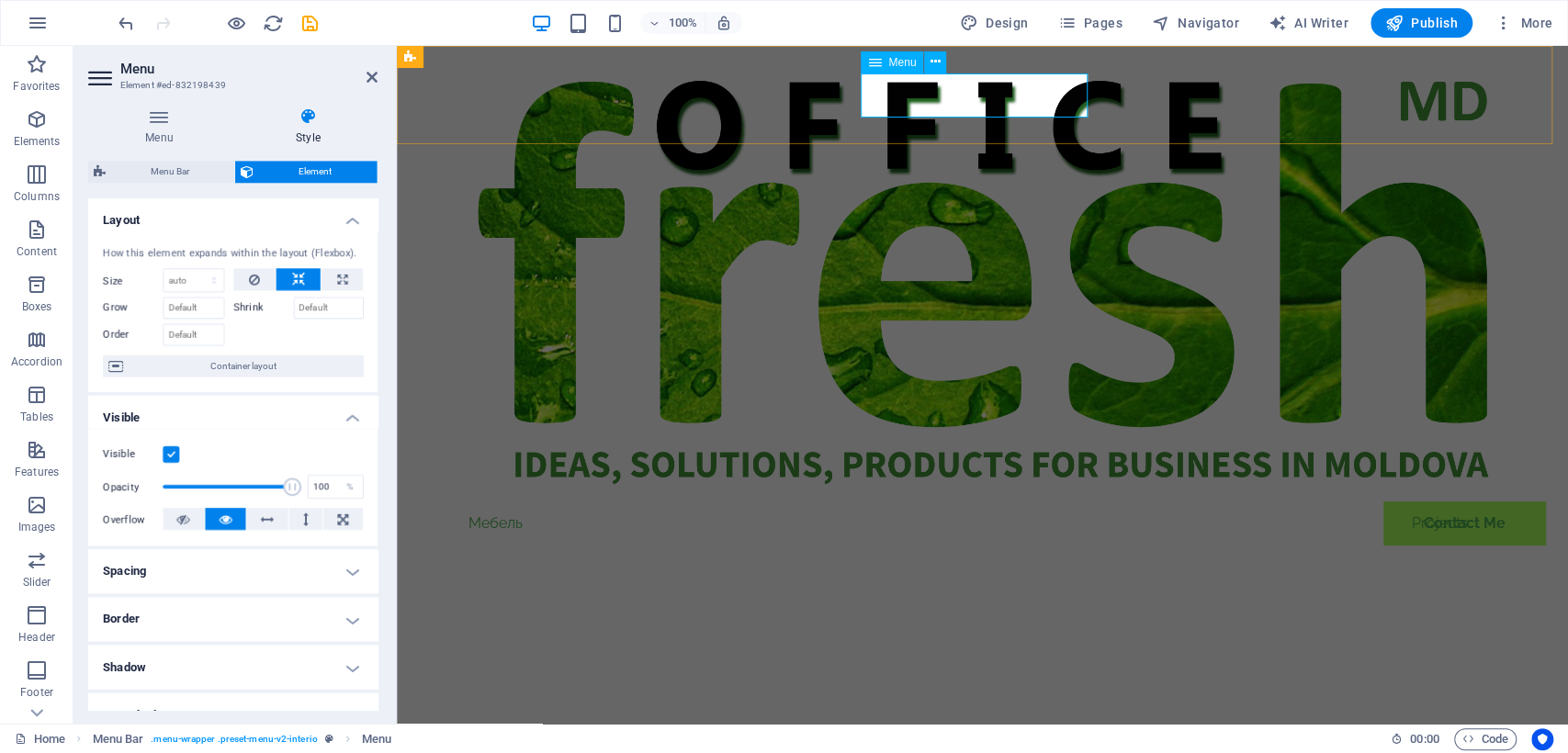 click on "Мебель Projects Contact Me" at bounding box center [983, 523] 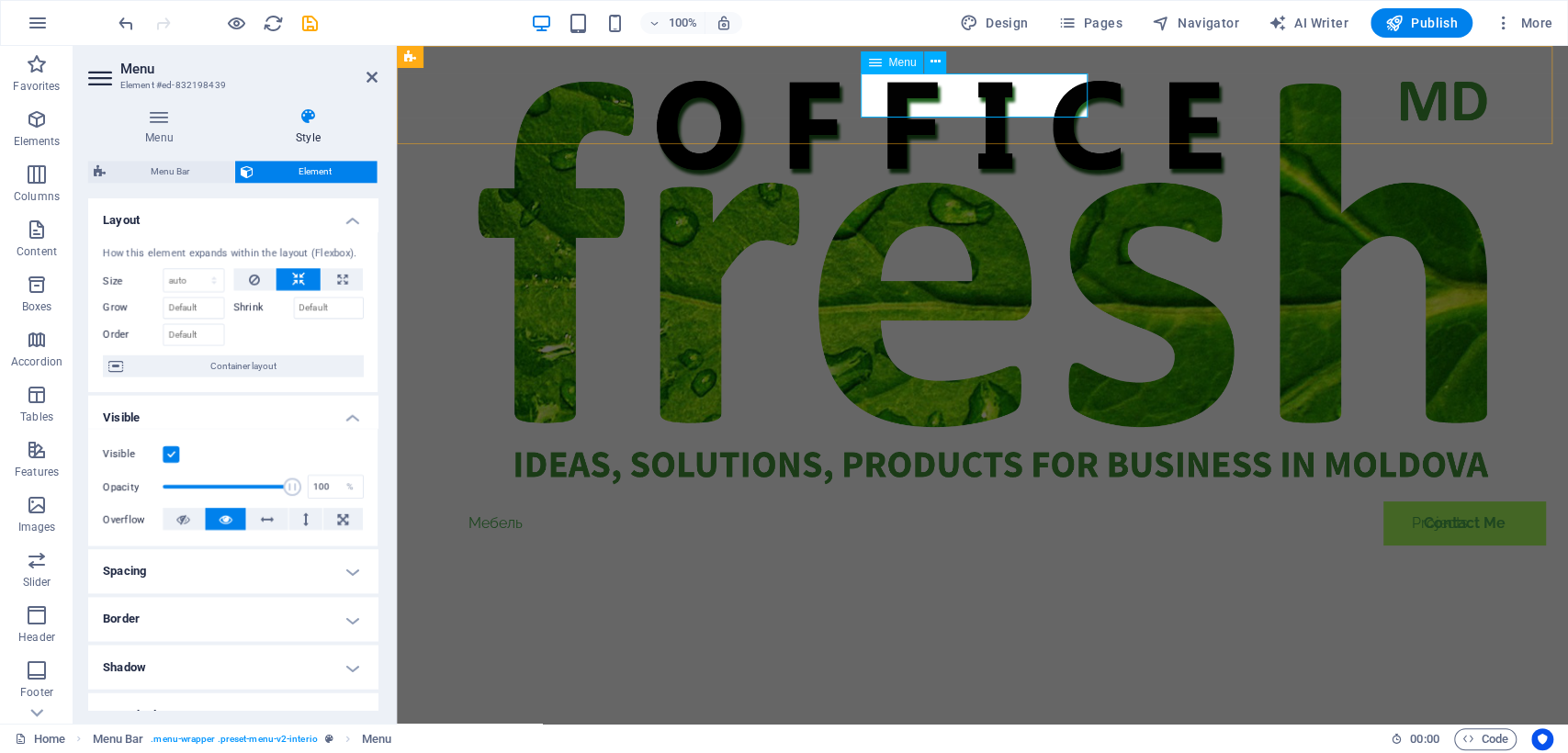 click on "Мебель Projects Contact Me" at bounding box center (983, 523) 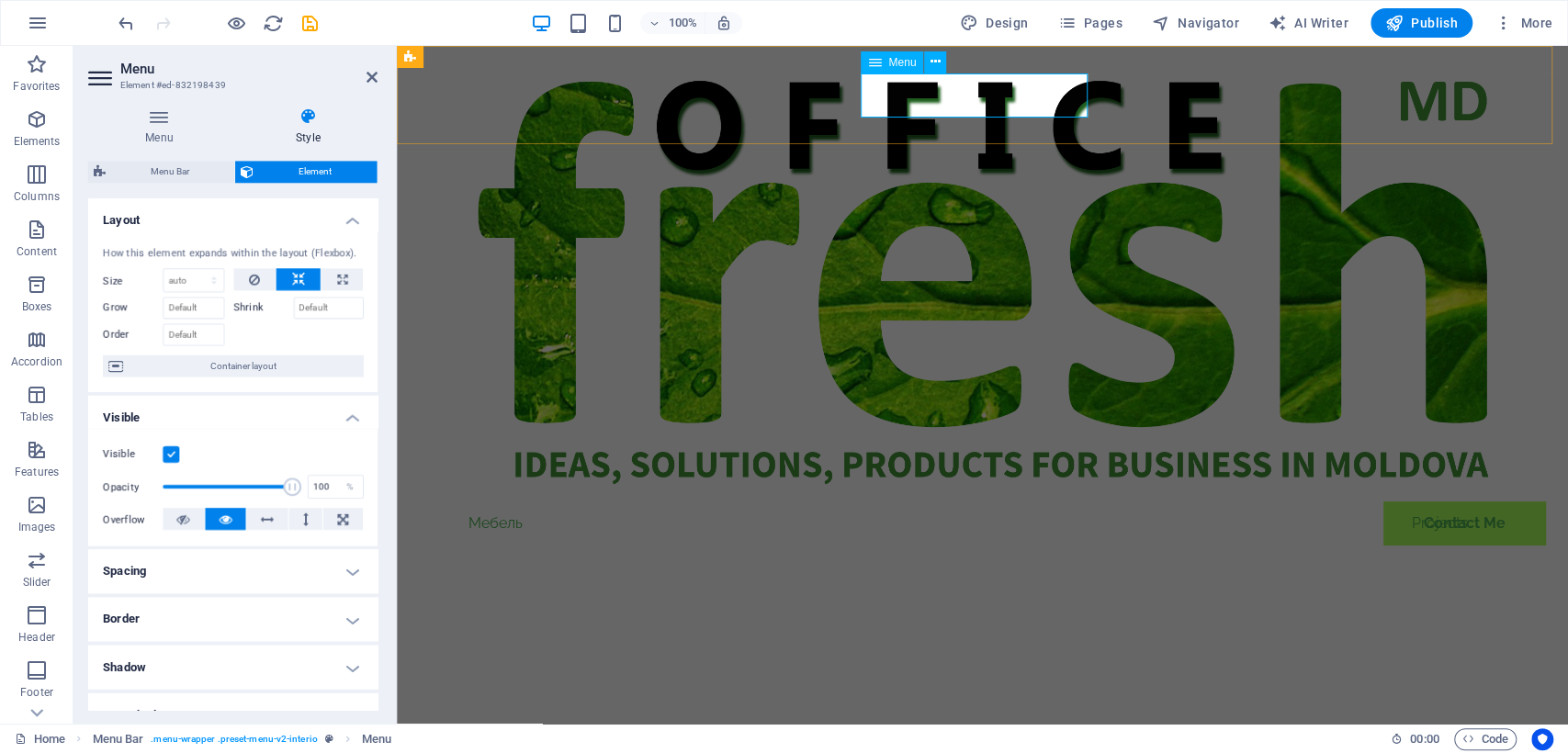 click on "Мебель Projects Contact Me" at bounding box center [983, 523] 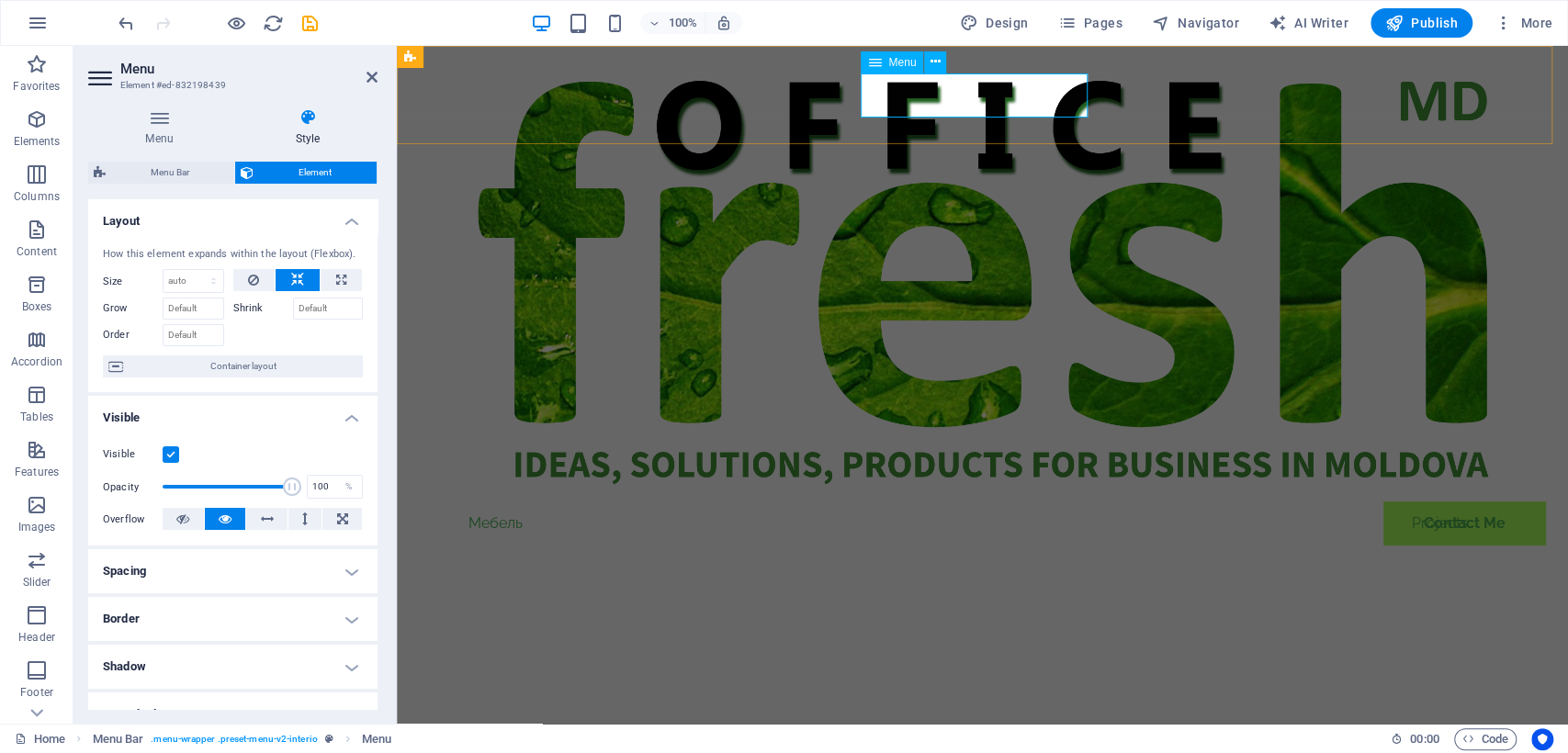 click on "Мебель Projects Contact Me" at bounding box center [983, 523] 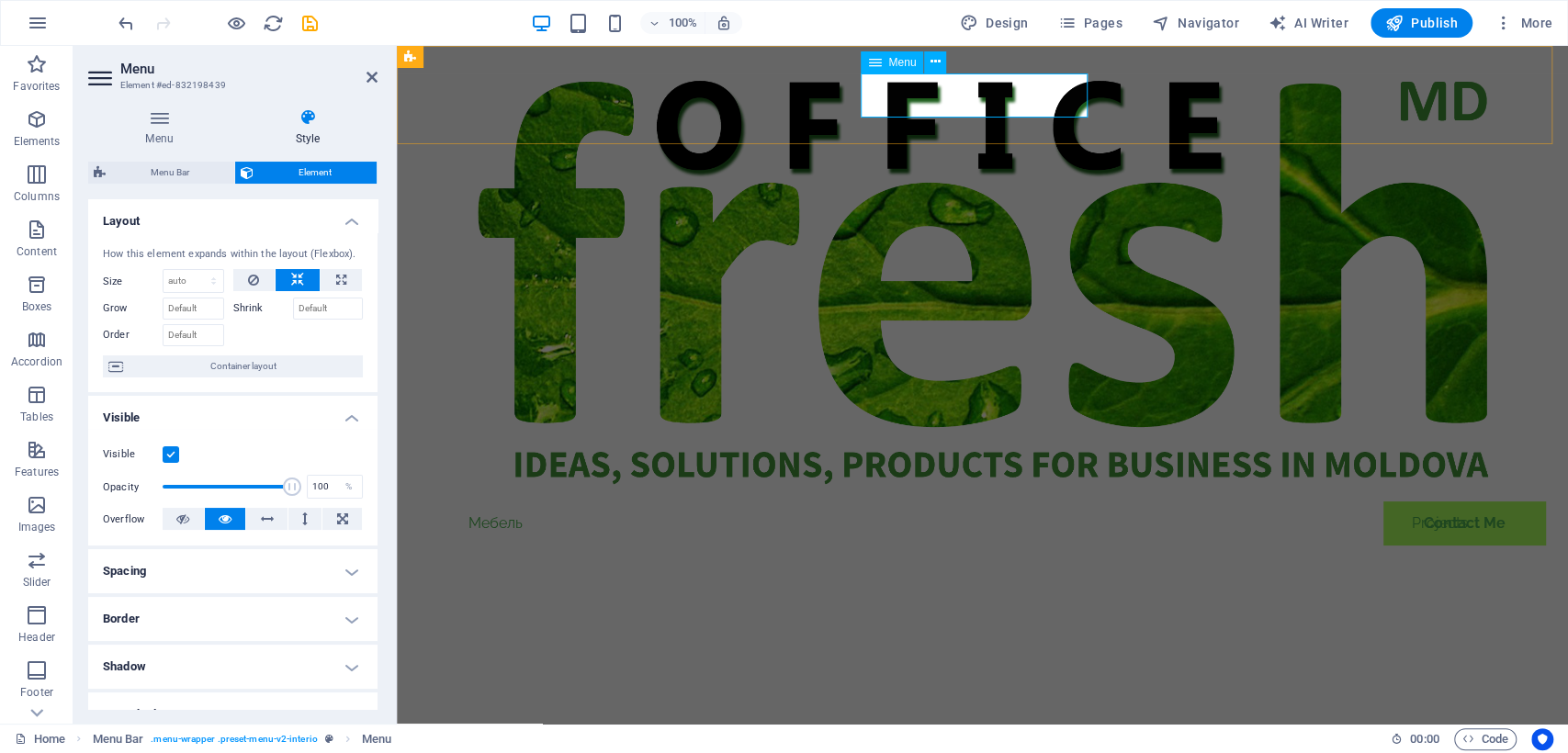 click on "Мебель Projects Contact Me" at bounding box center [983, 523] 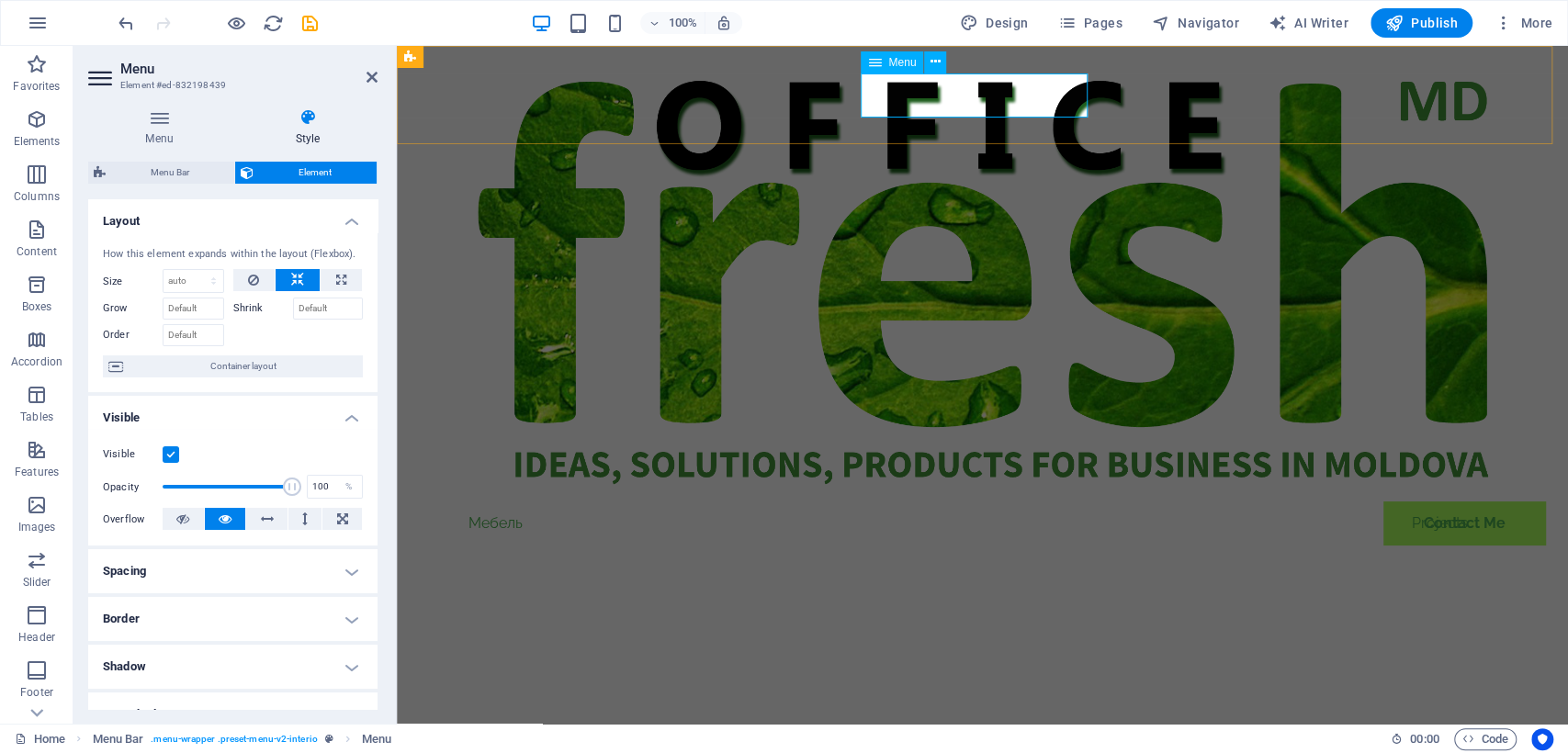 click on "Мебель Projects Contact Me" at bounding box center [983, 523] 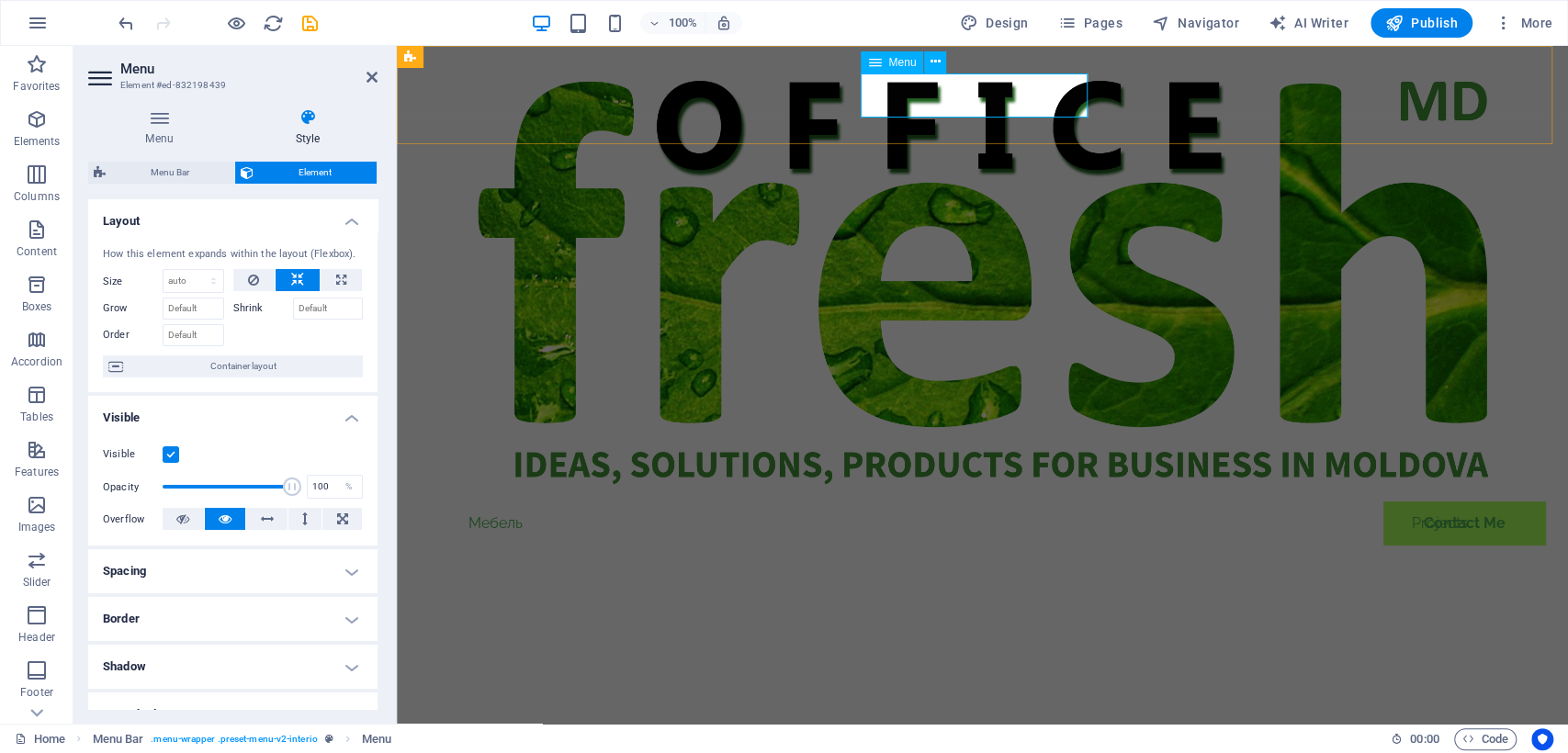 click on "Мебель Projects Contact Me" at bounding box center (983, 523) 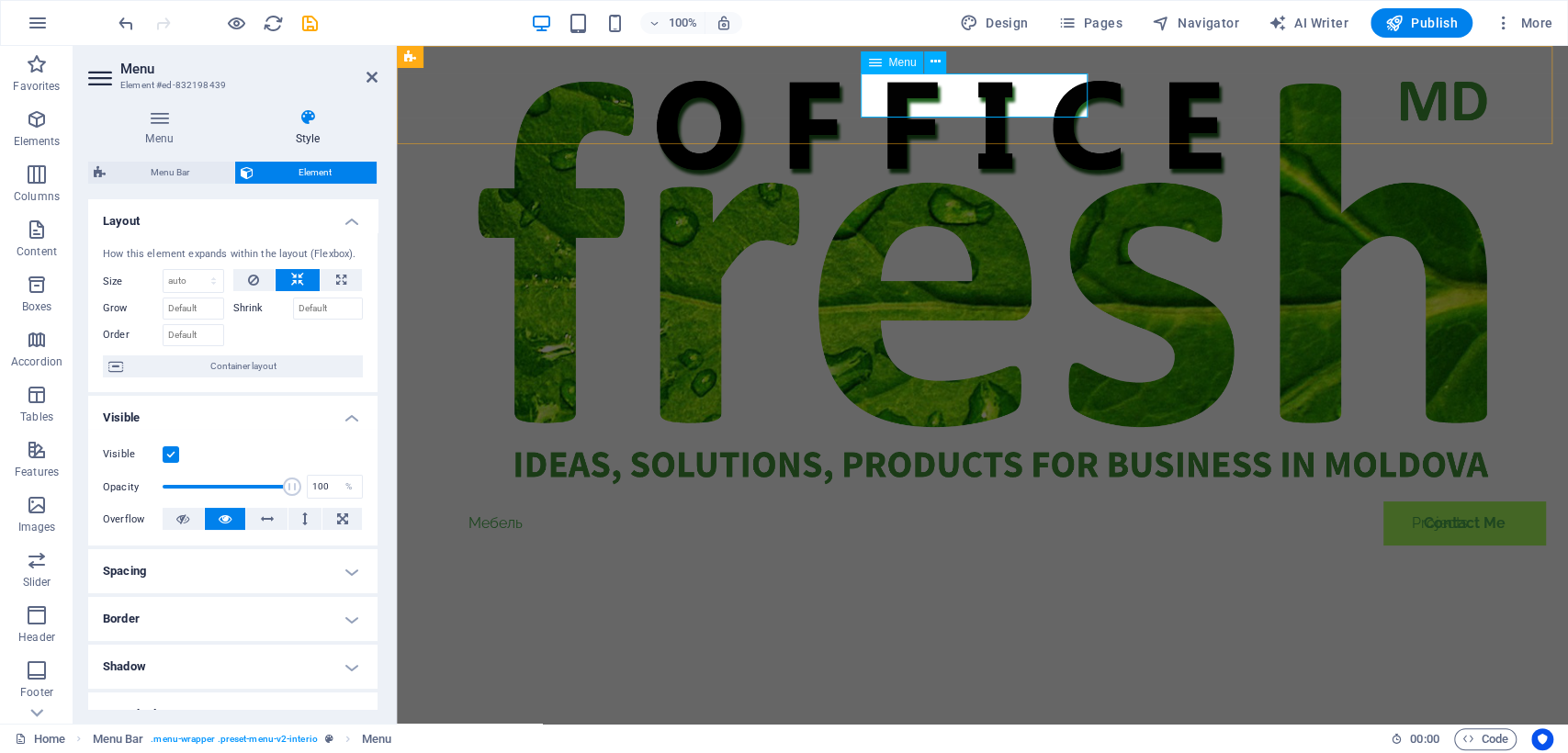 click on "Мебель Projects Contact Me" at bounding box center [983, 523] 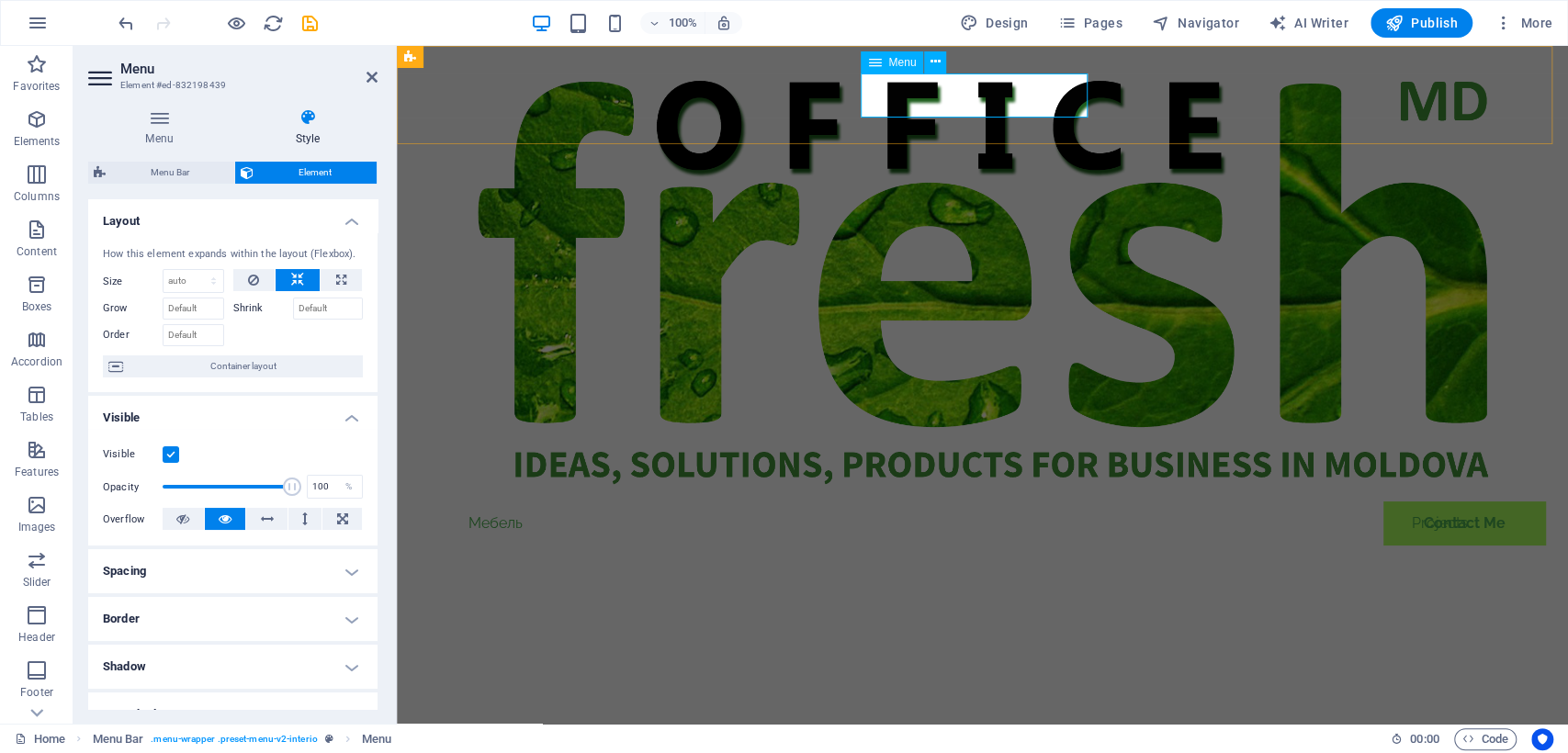 click on "Мебель Projects Contact Me" at bounding box center (983, 523) 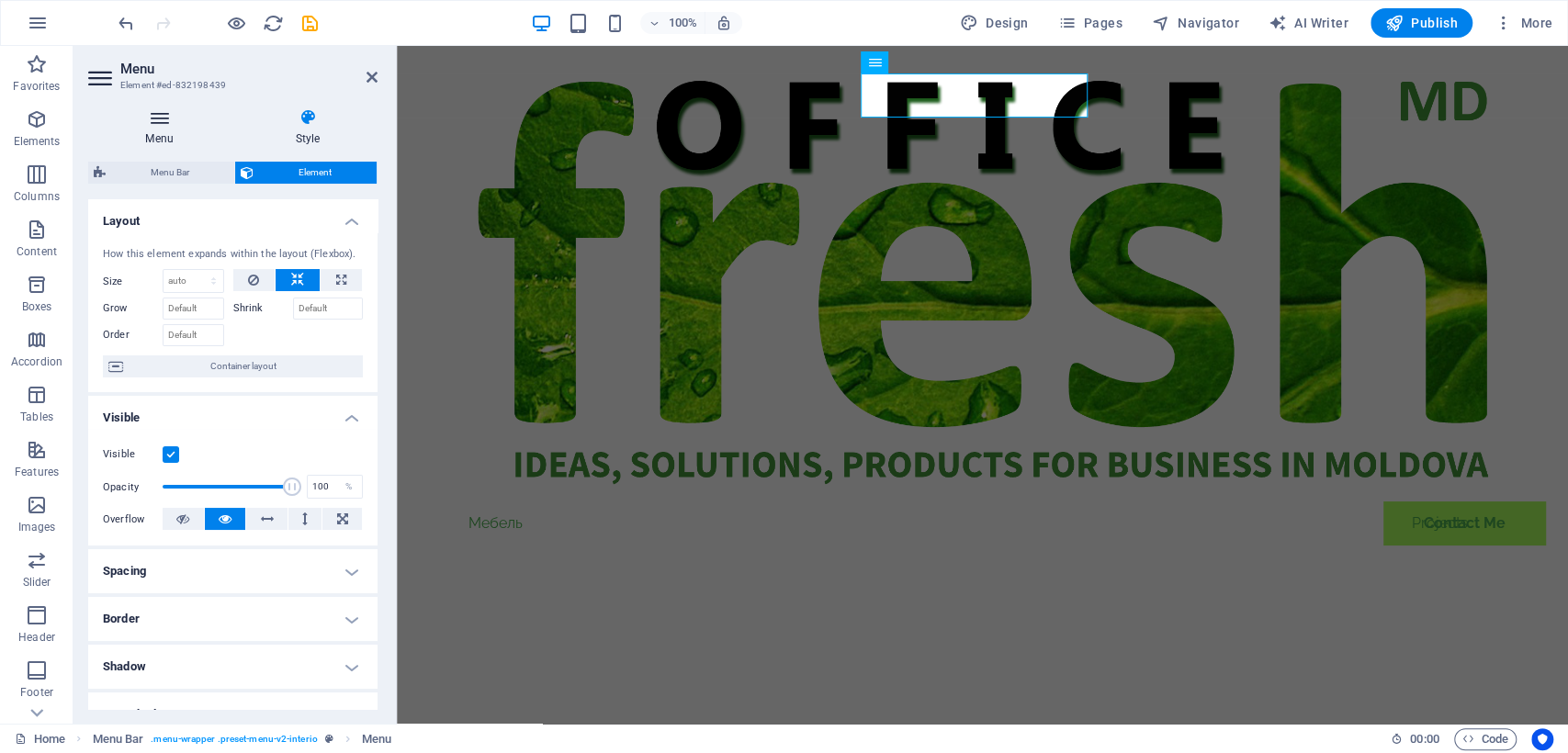 click on "Menu" at bounding box center [163, 128] 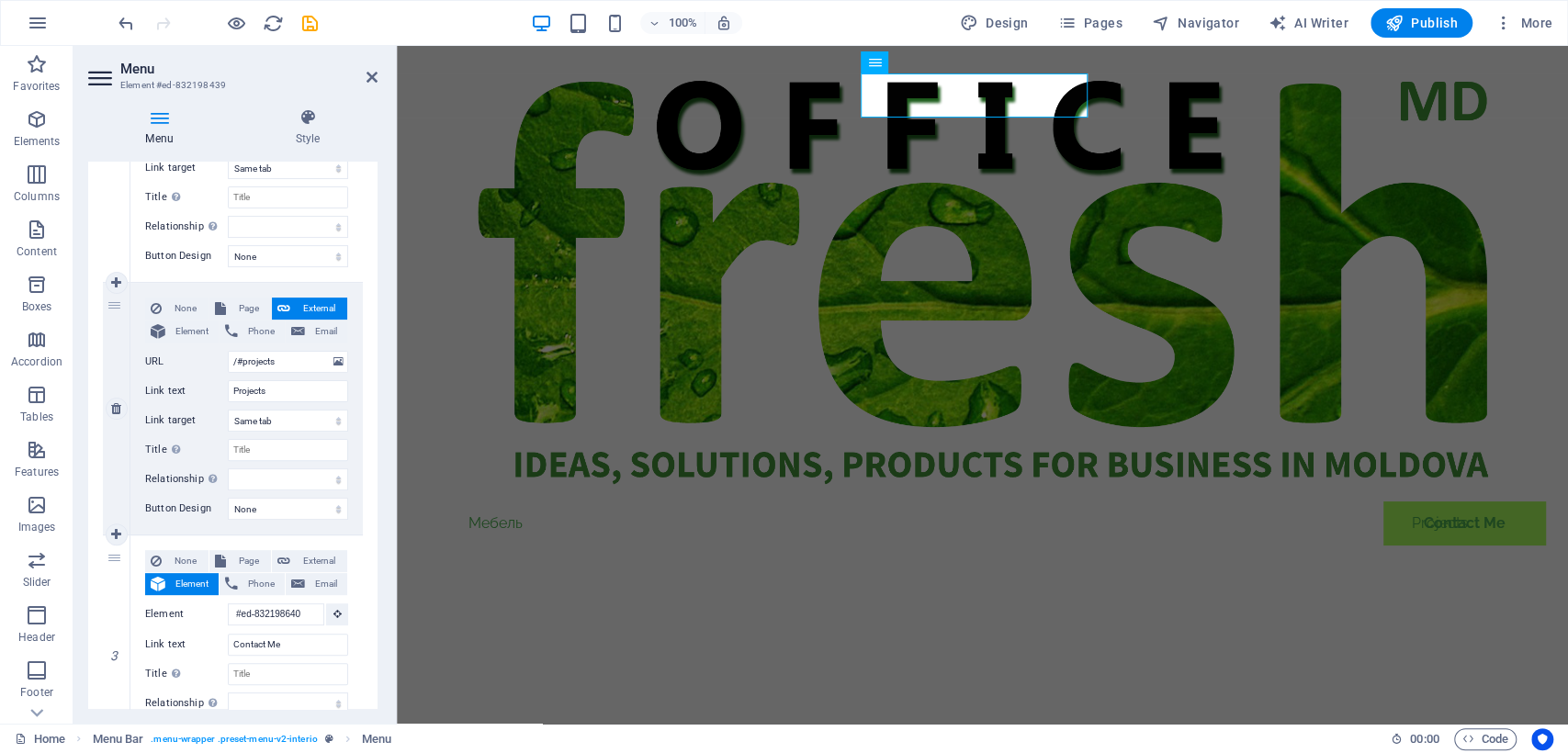 scroll, scrollTop: 102, scrollLeft: 0, axis: vertical 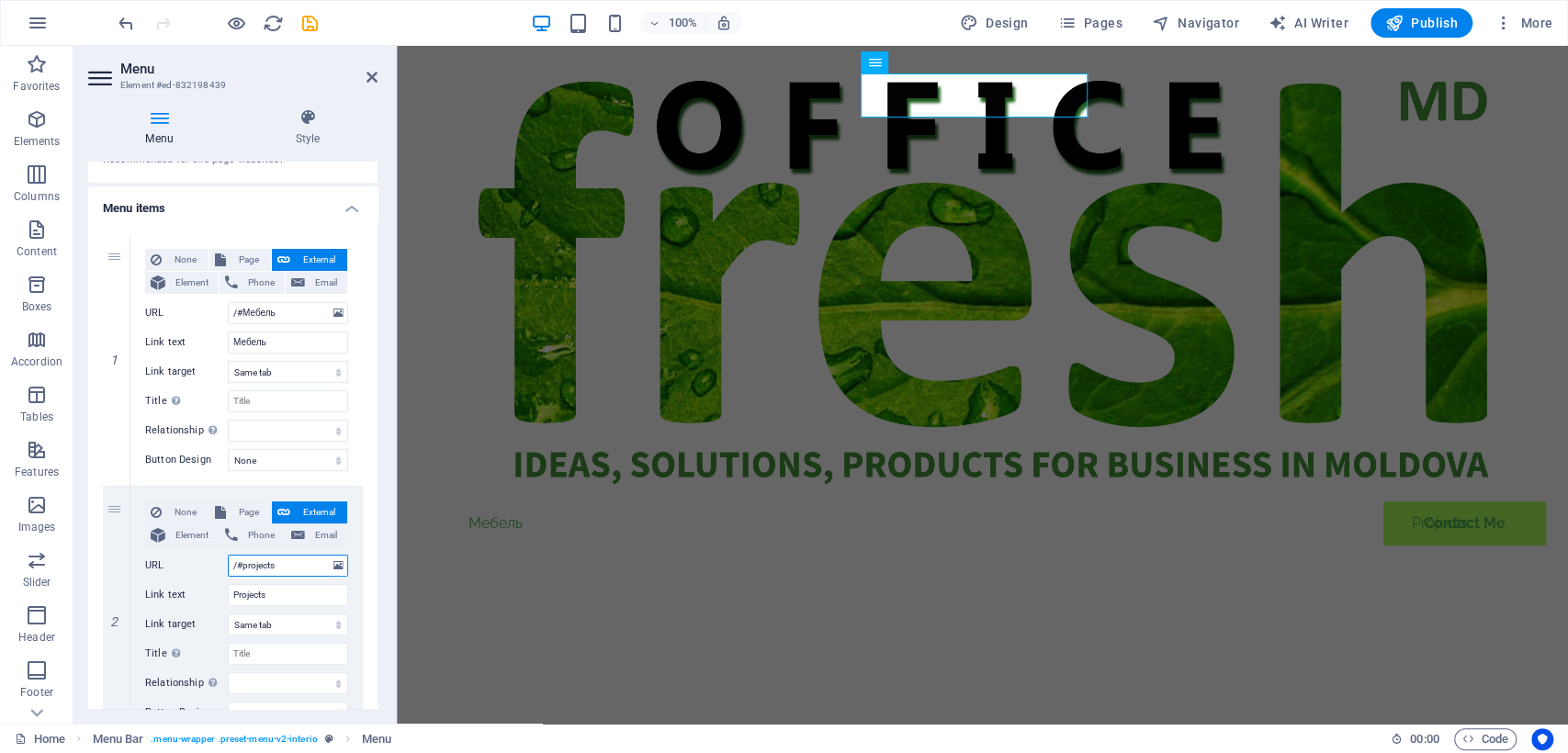 drag, startPoint x: 243, startPoint y: 568, endPoint x: 361, endPoint y: 576, distance: 118.27088 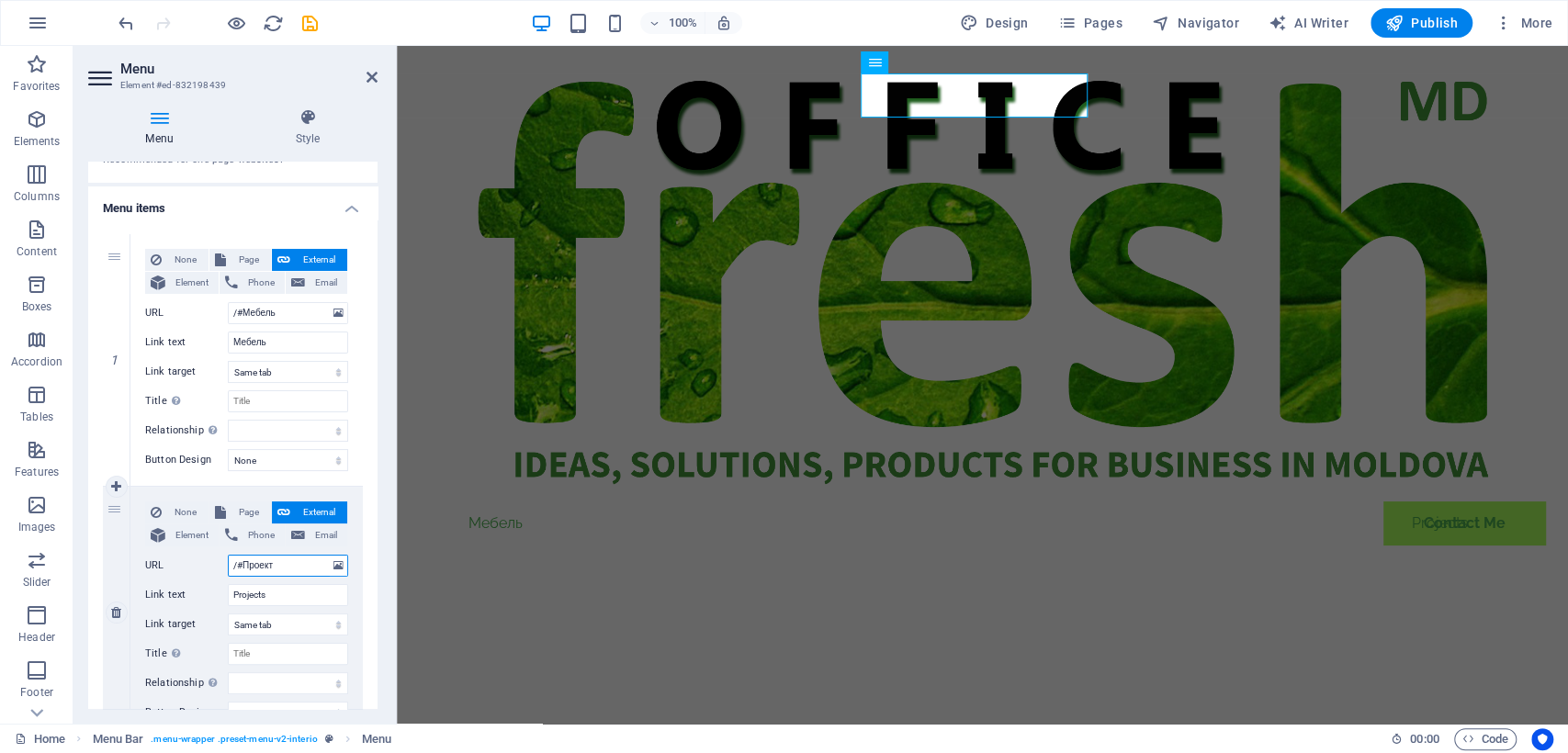 type on "/#Проекты" 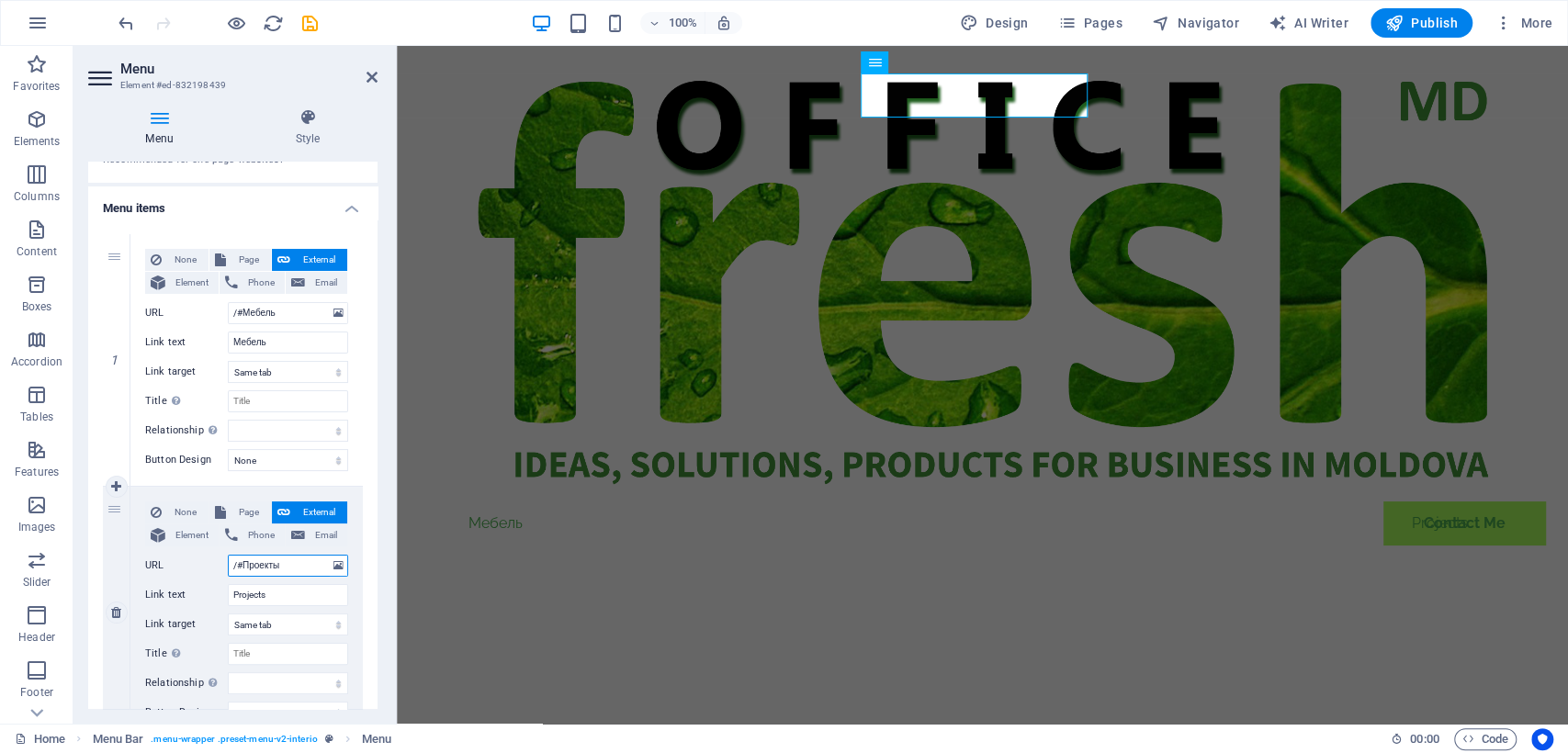 select 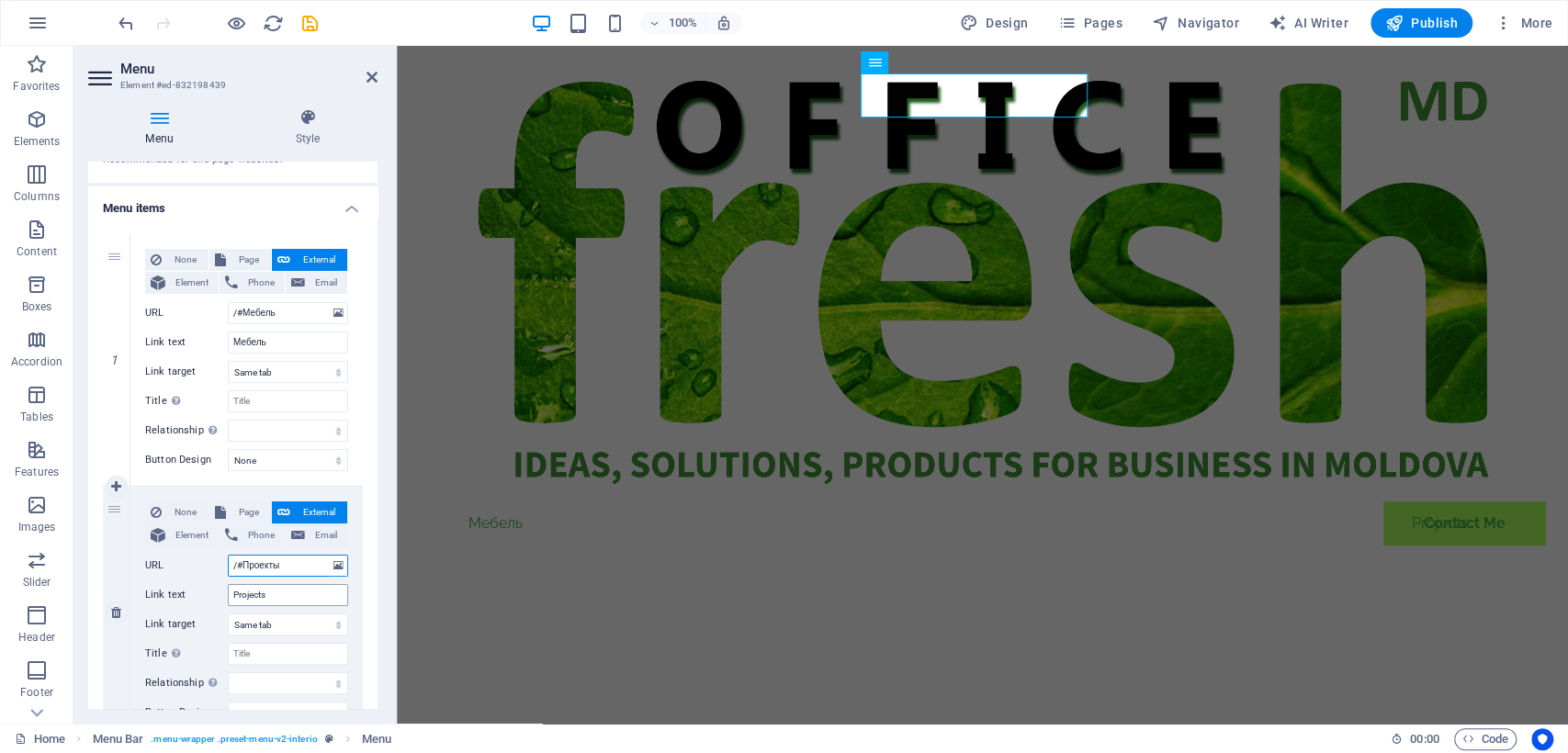 type on "/#Проекты" 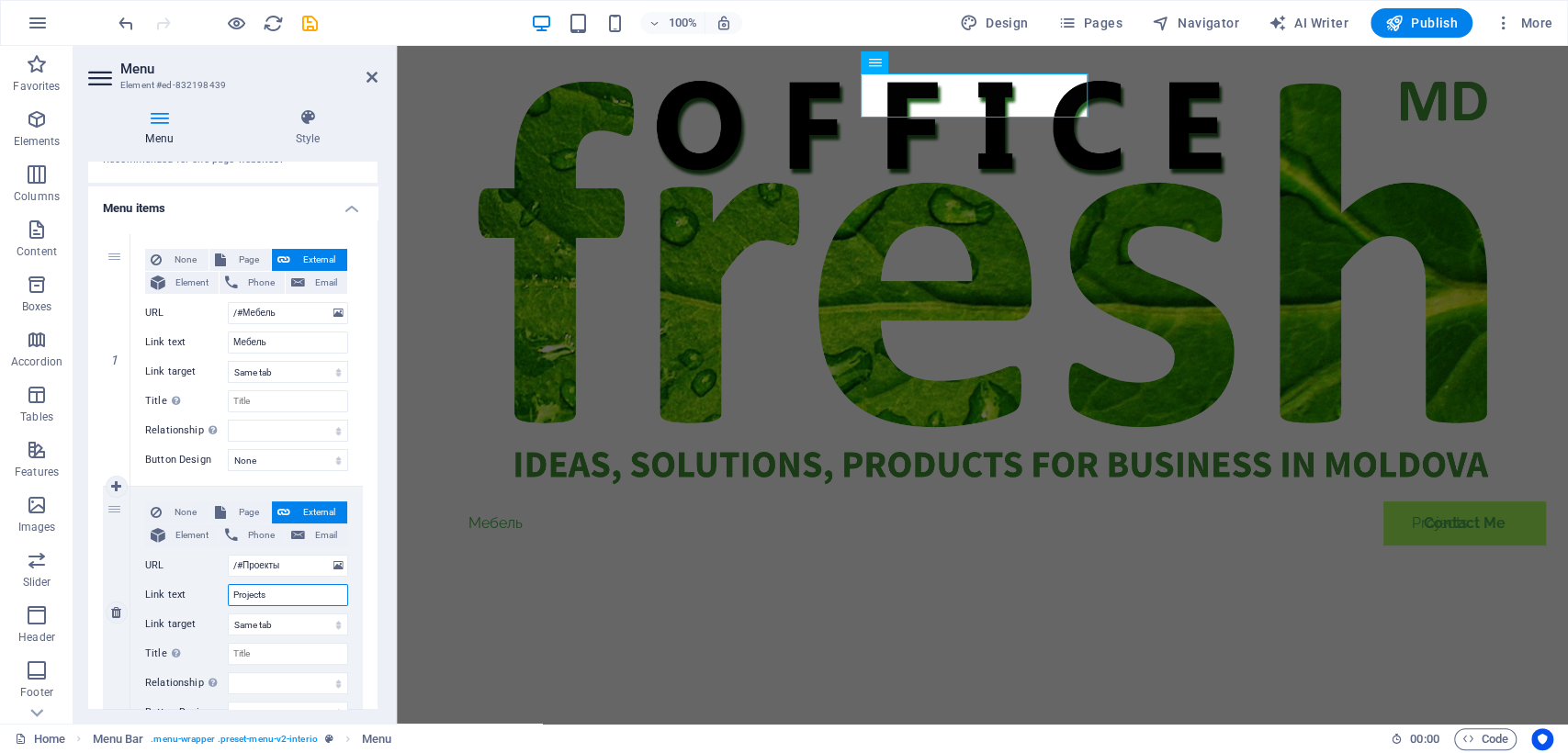 drag, startPoint x: 272, startPoint y: 595, endPoint x: 209, endPoint y: 589, distance: 63.285069 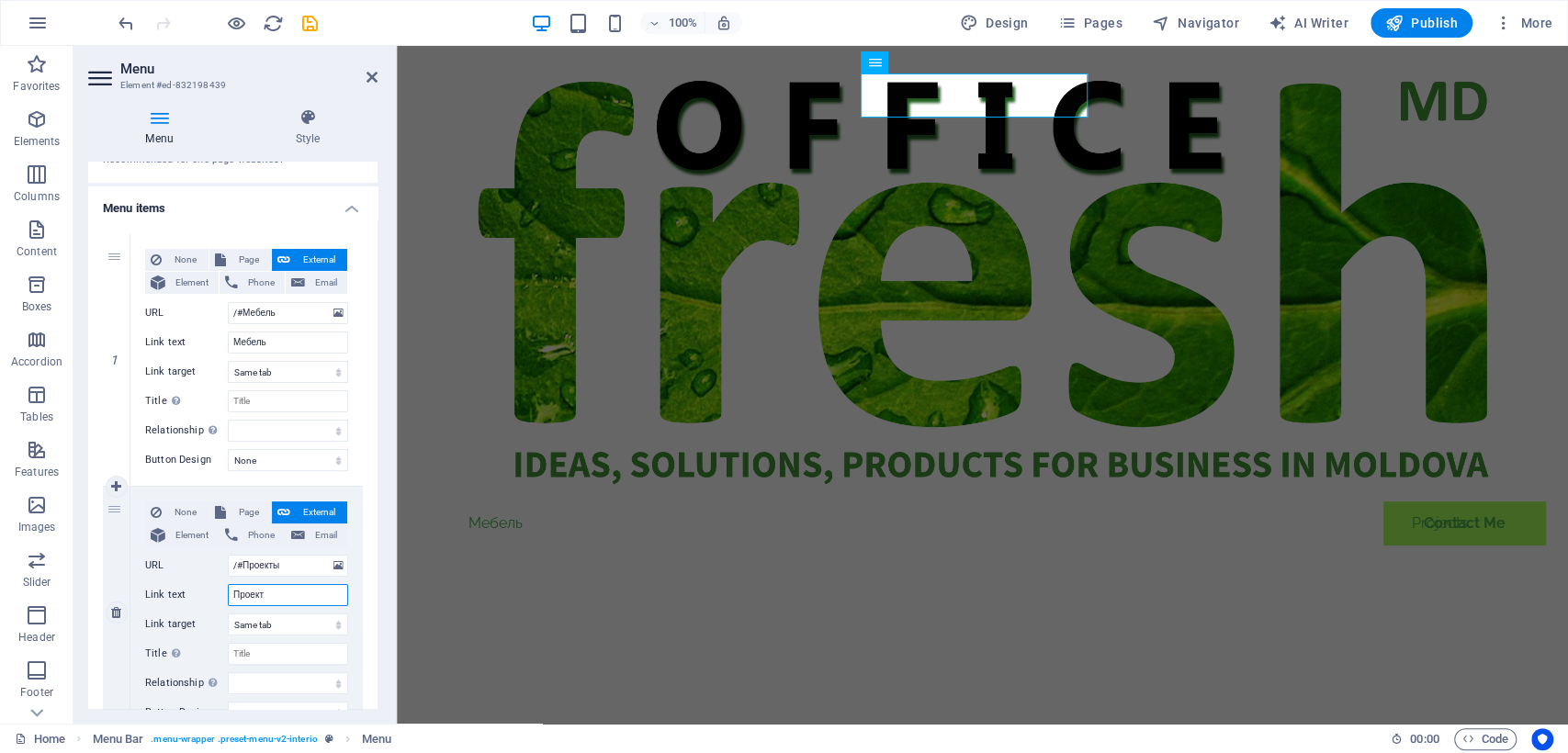 type on "Проекты" 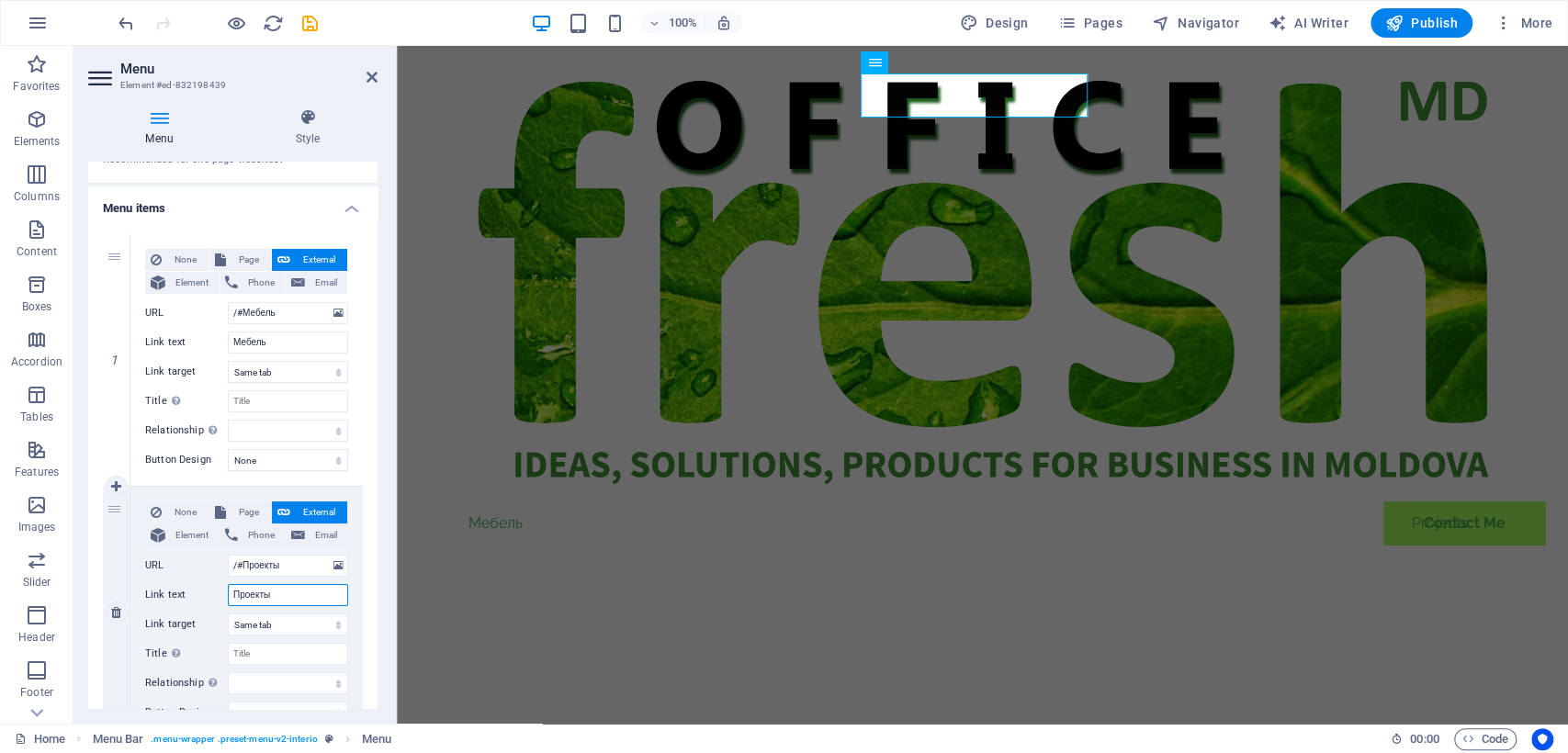 select 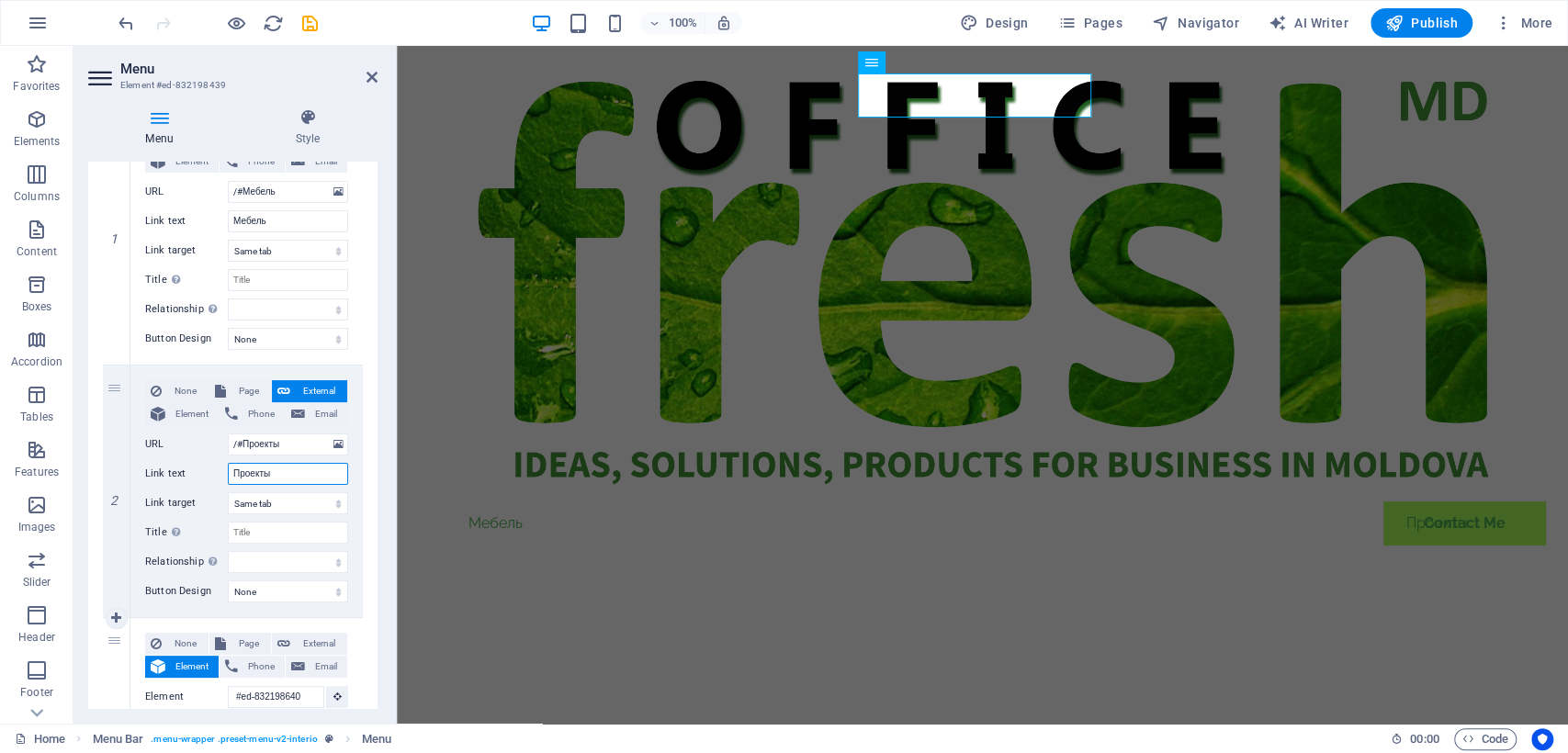 scroll, scrollTop: 407, scrollLeft: 0, axis: vertical 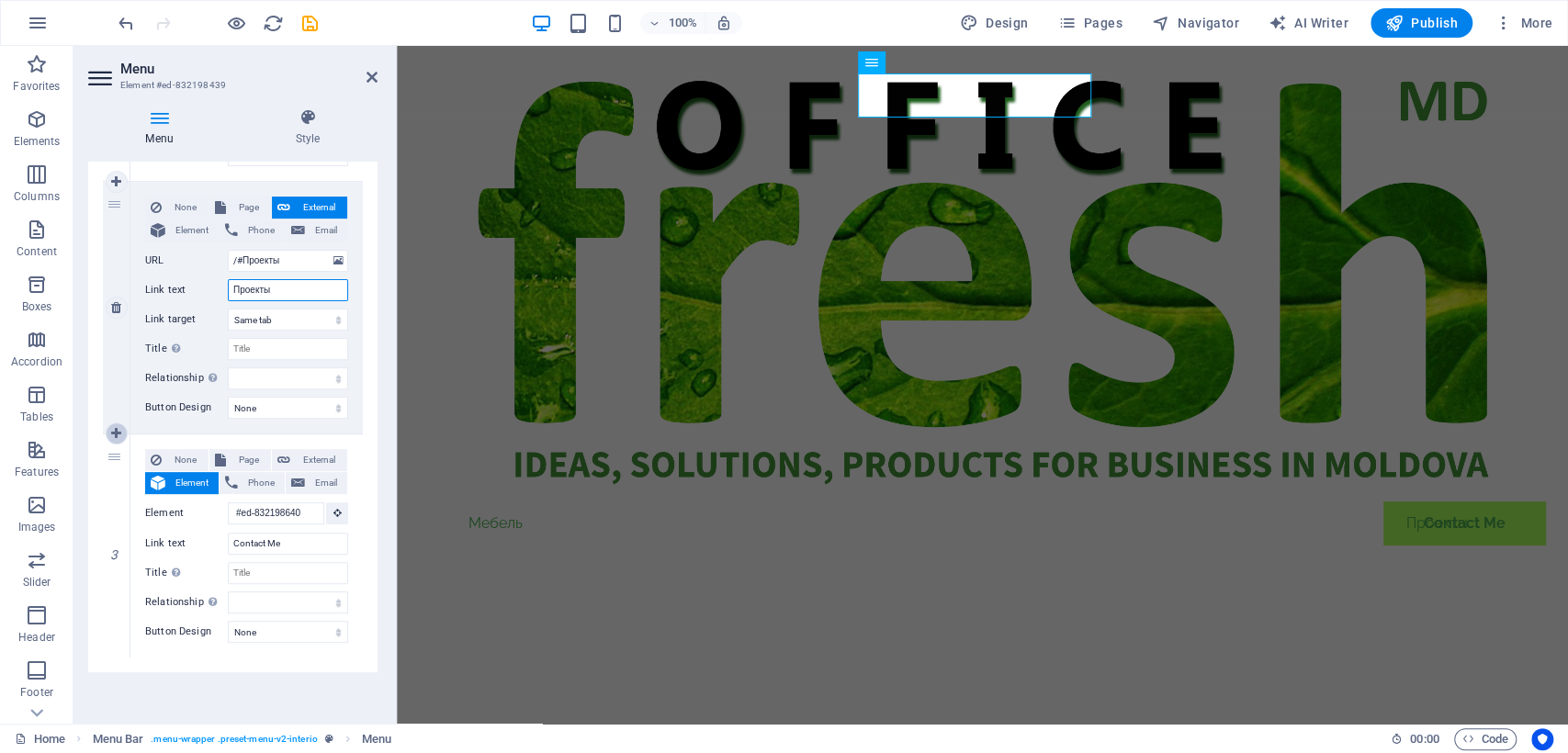 type on "Проекты" 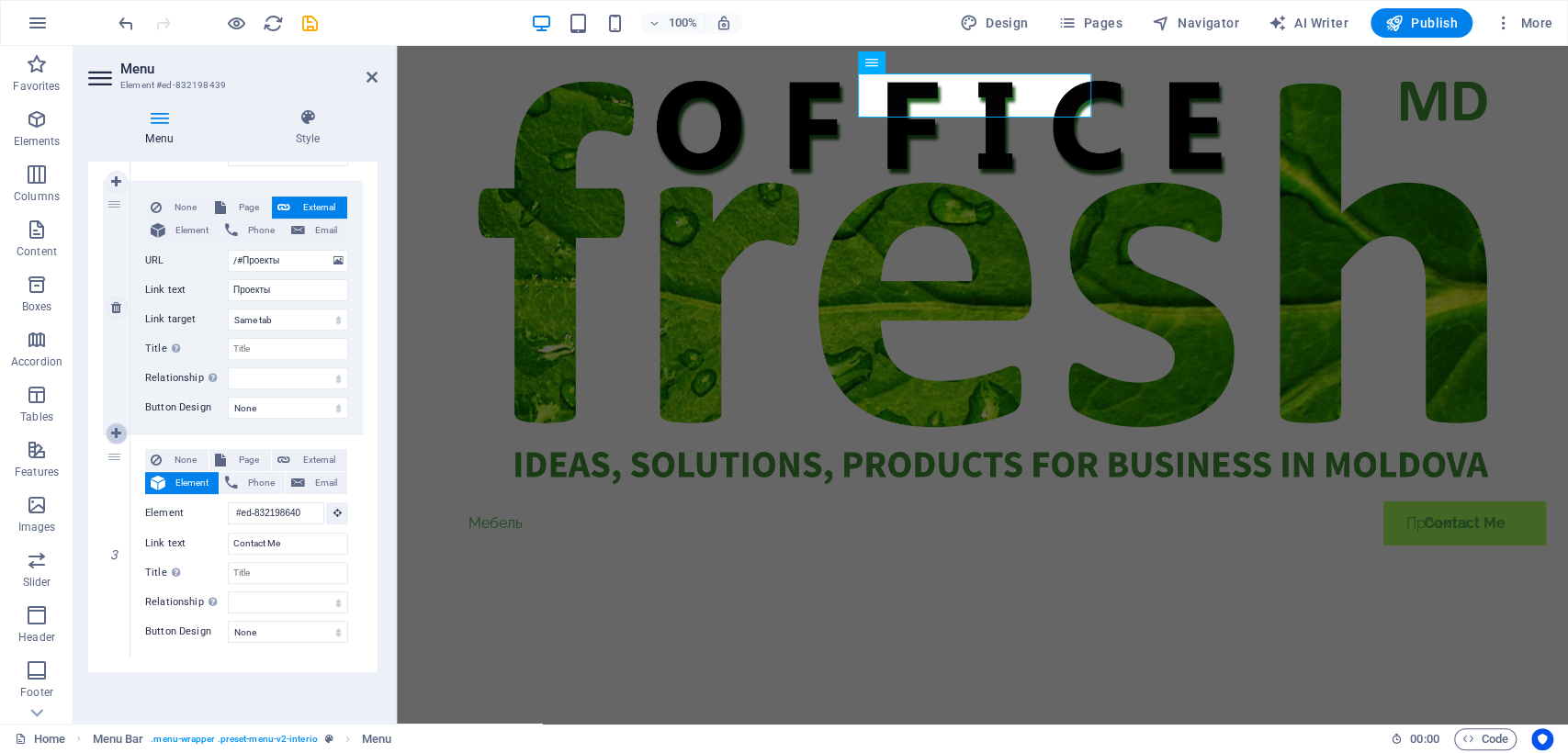 click at bounding box center (117, 433) 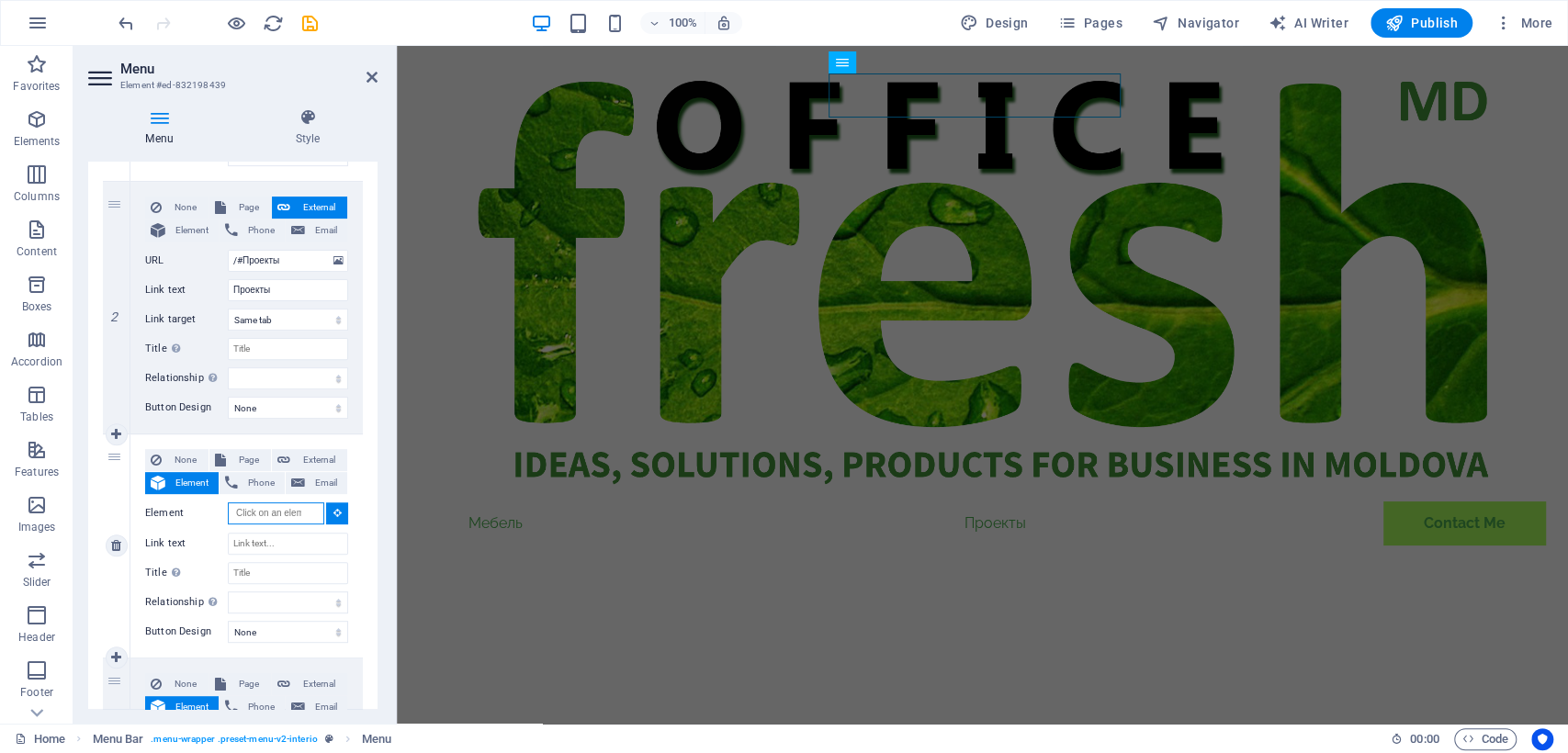 click on "Element" at bounding box center [276, 513] 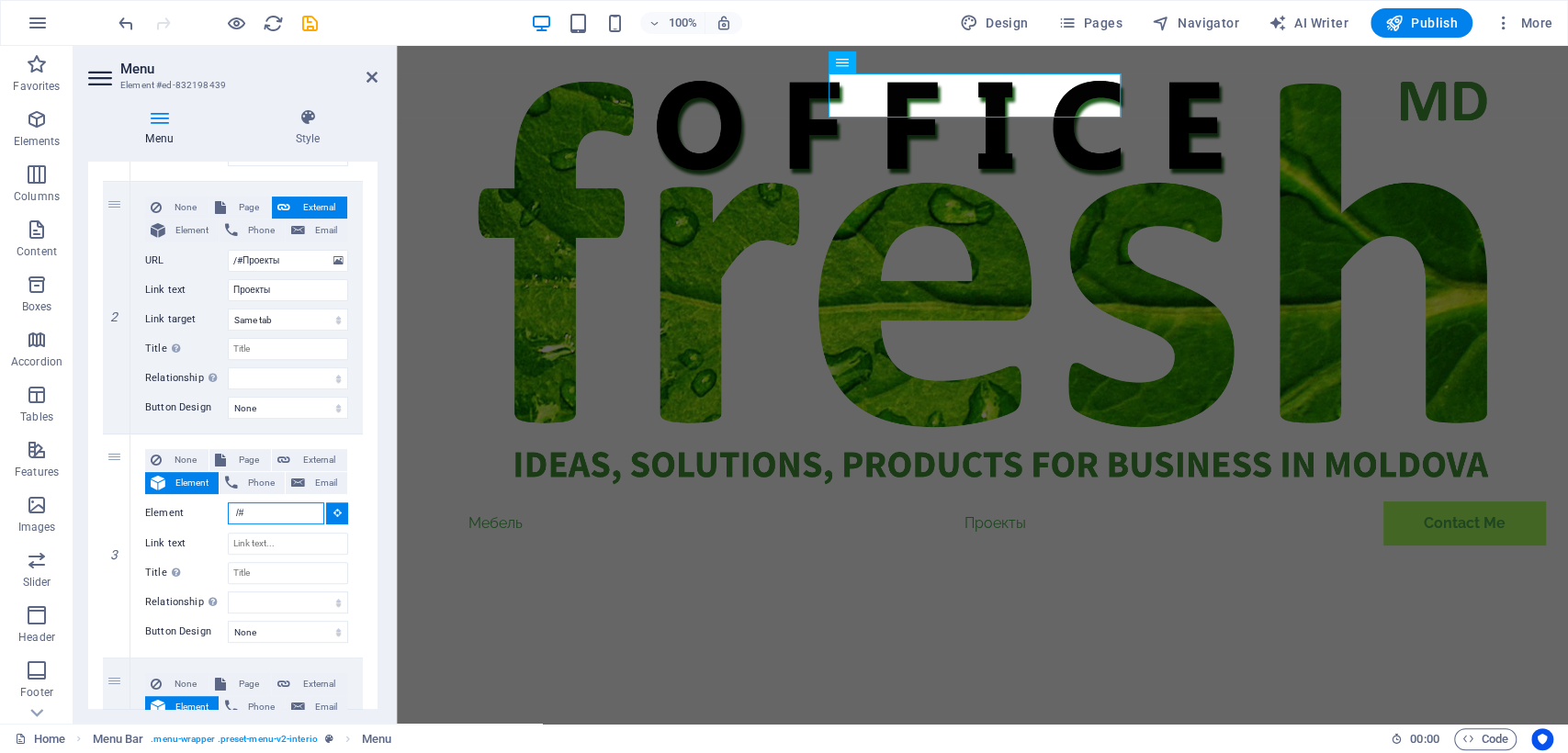 type on "/#" 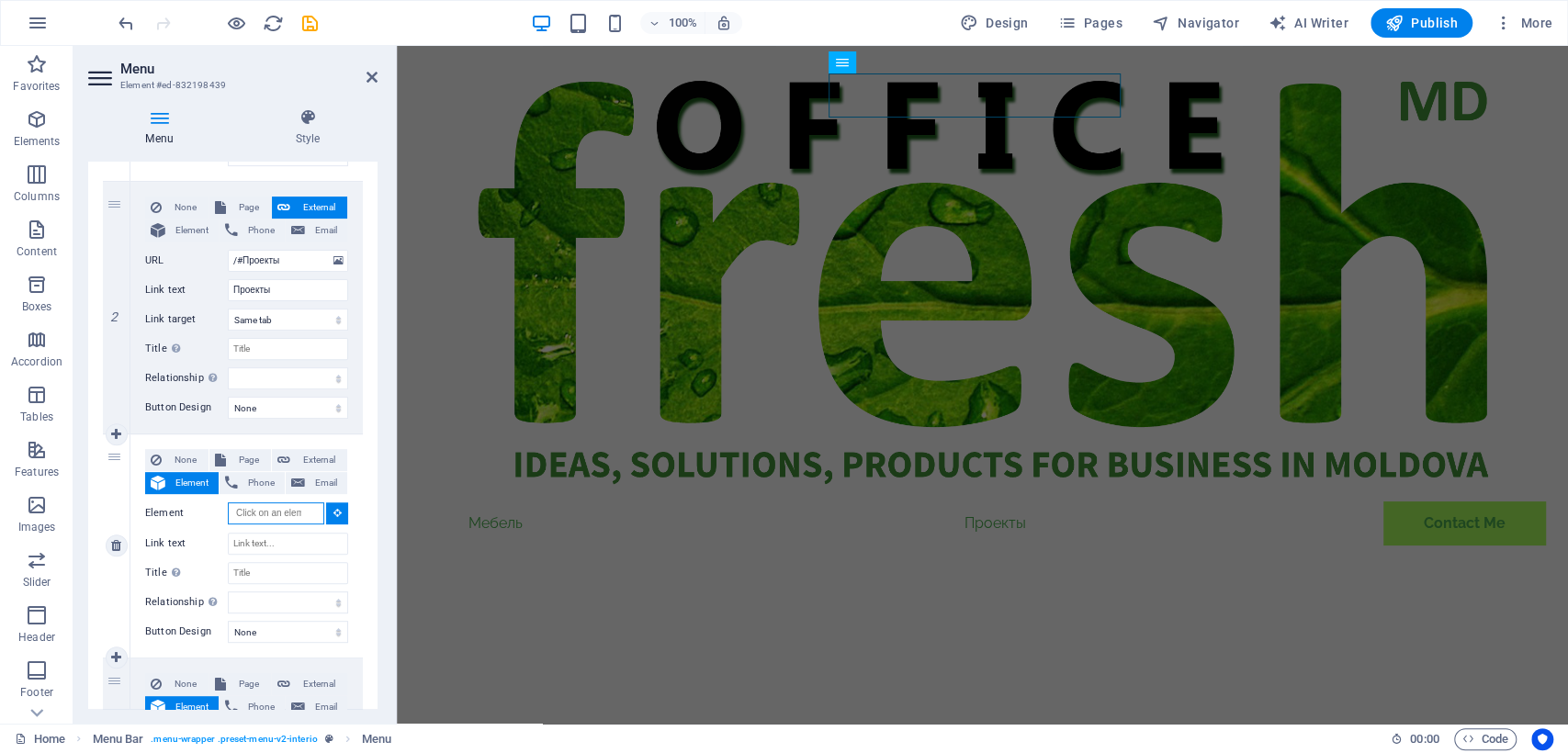 click on "Element" at bounding box center (276, 513) 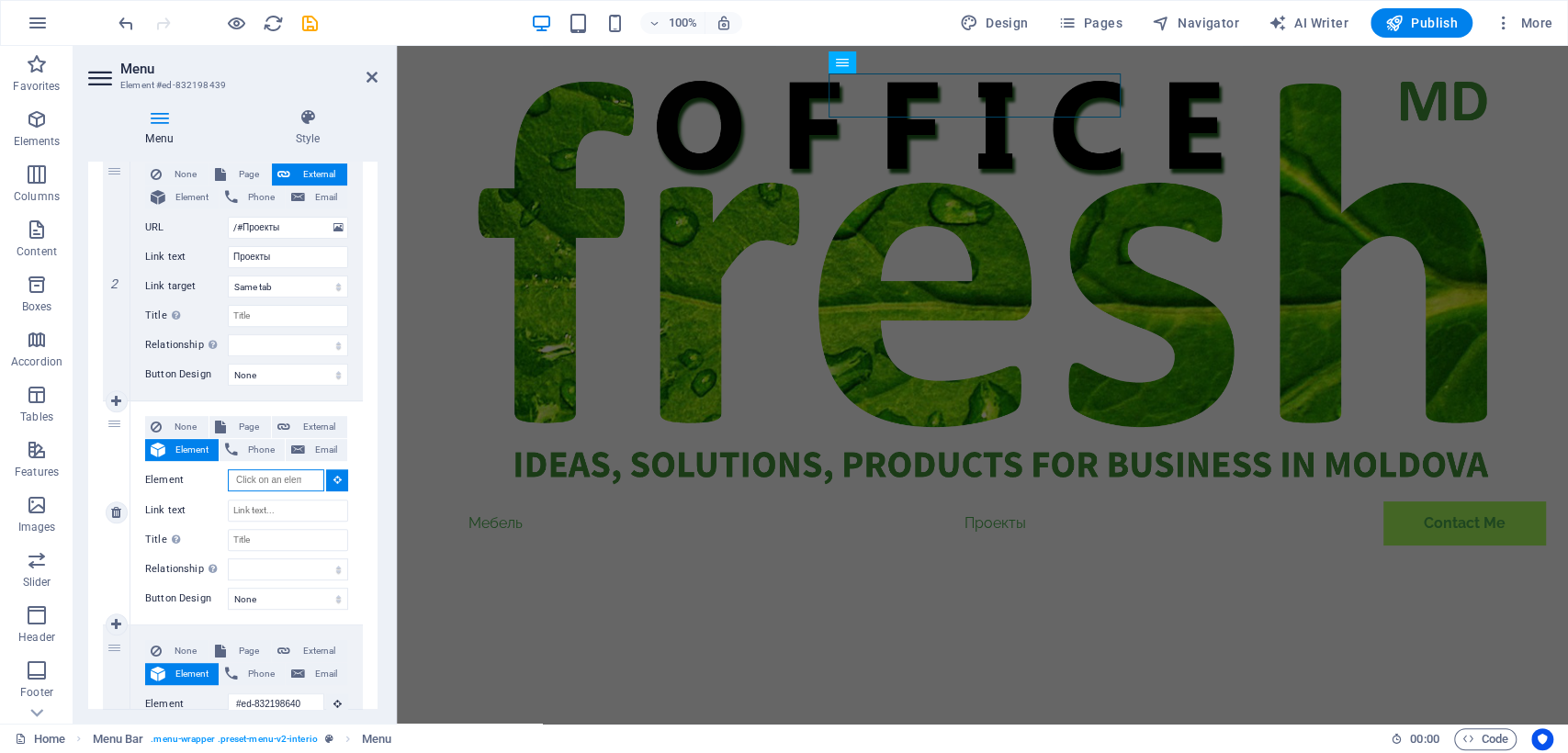 scroll, scrollTop: 407, scrollLeft: 0, axis: vertical 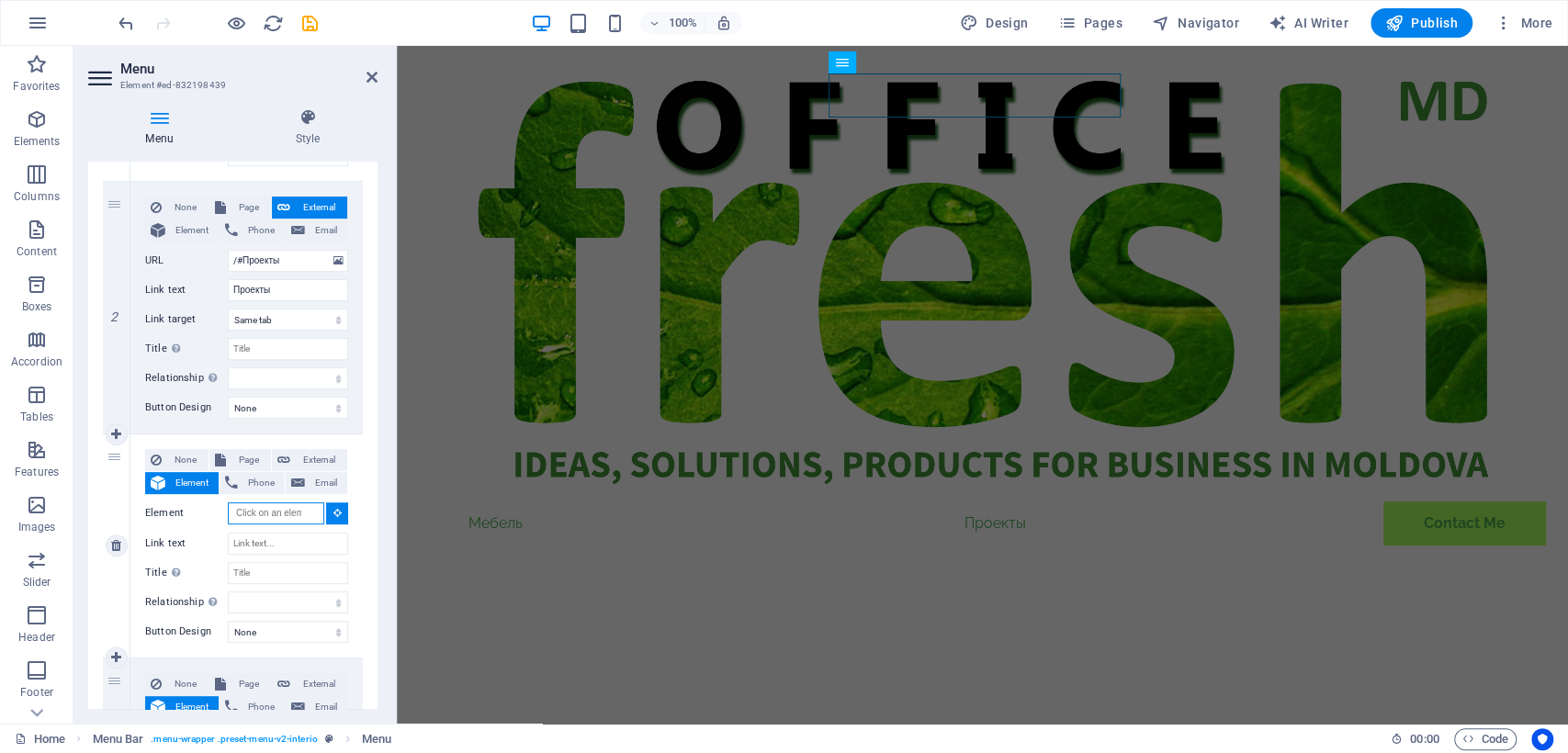 type on "-" 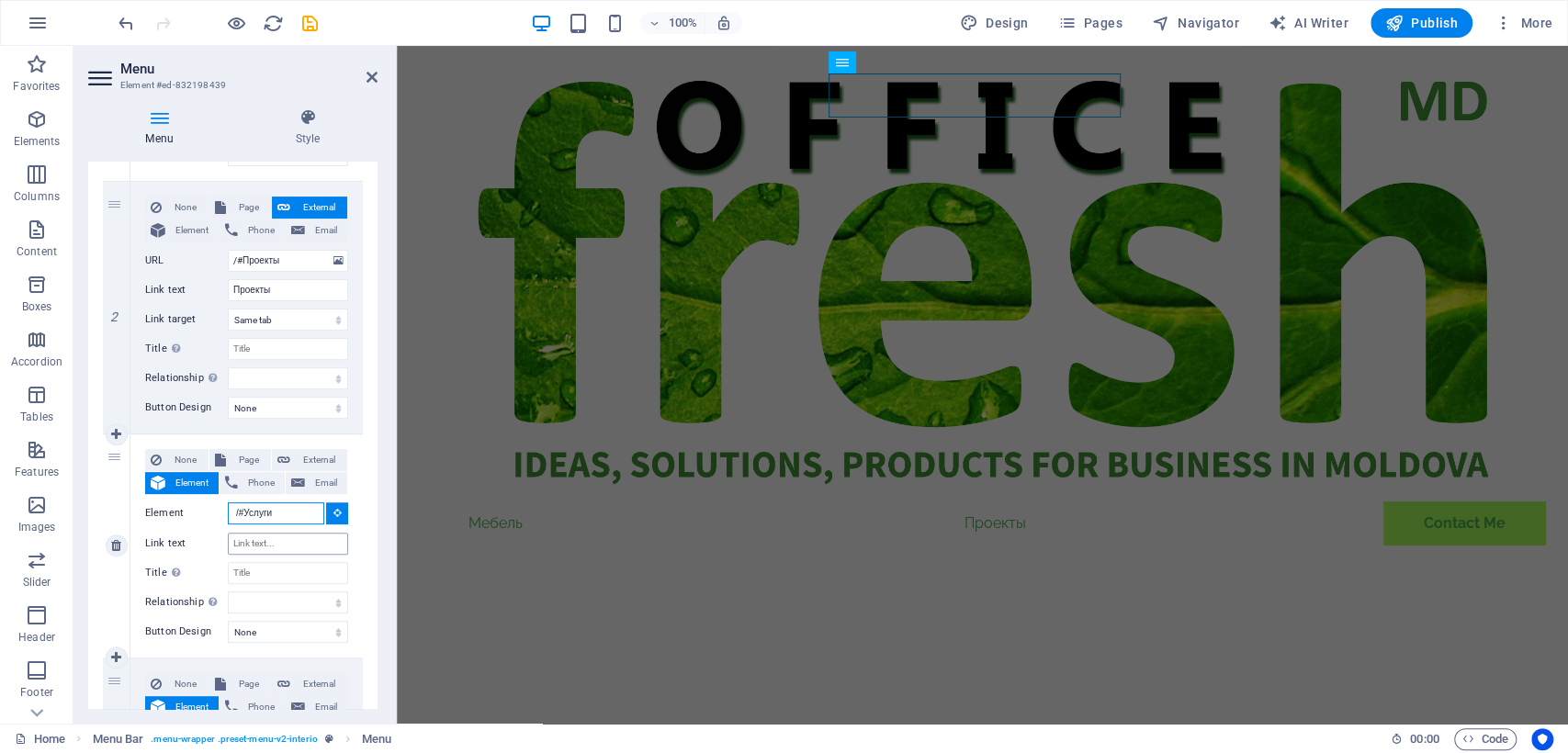 type on "/#Услуги" 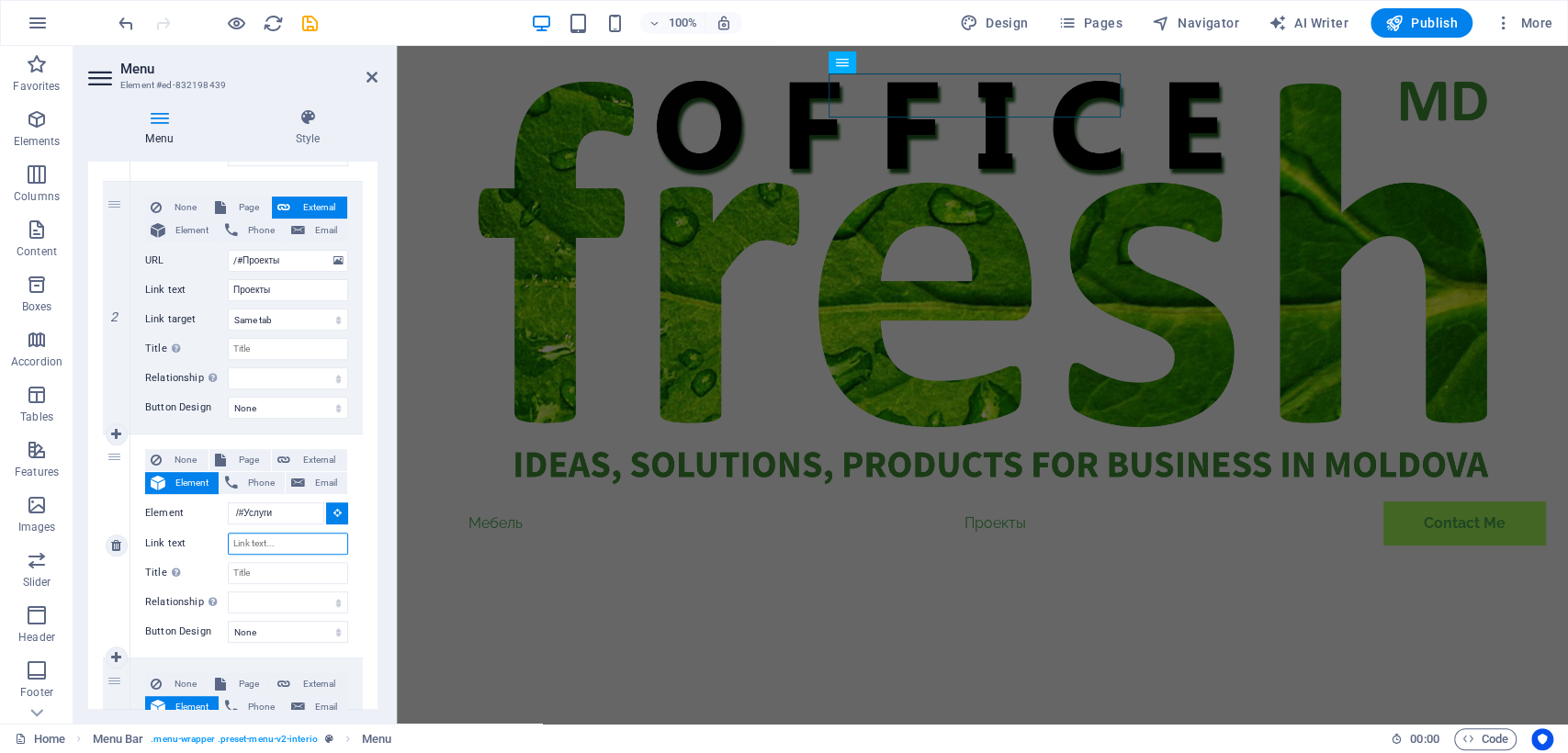 type 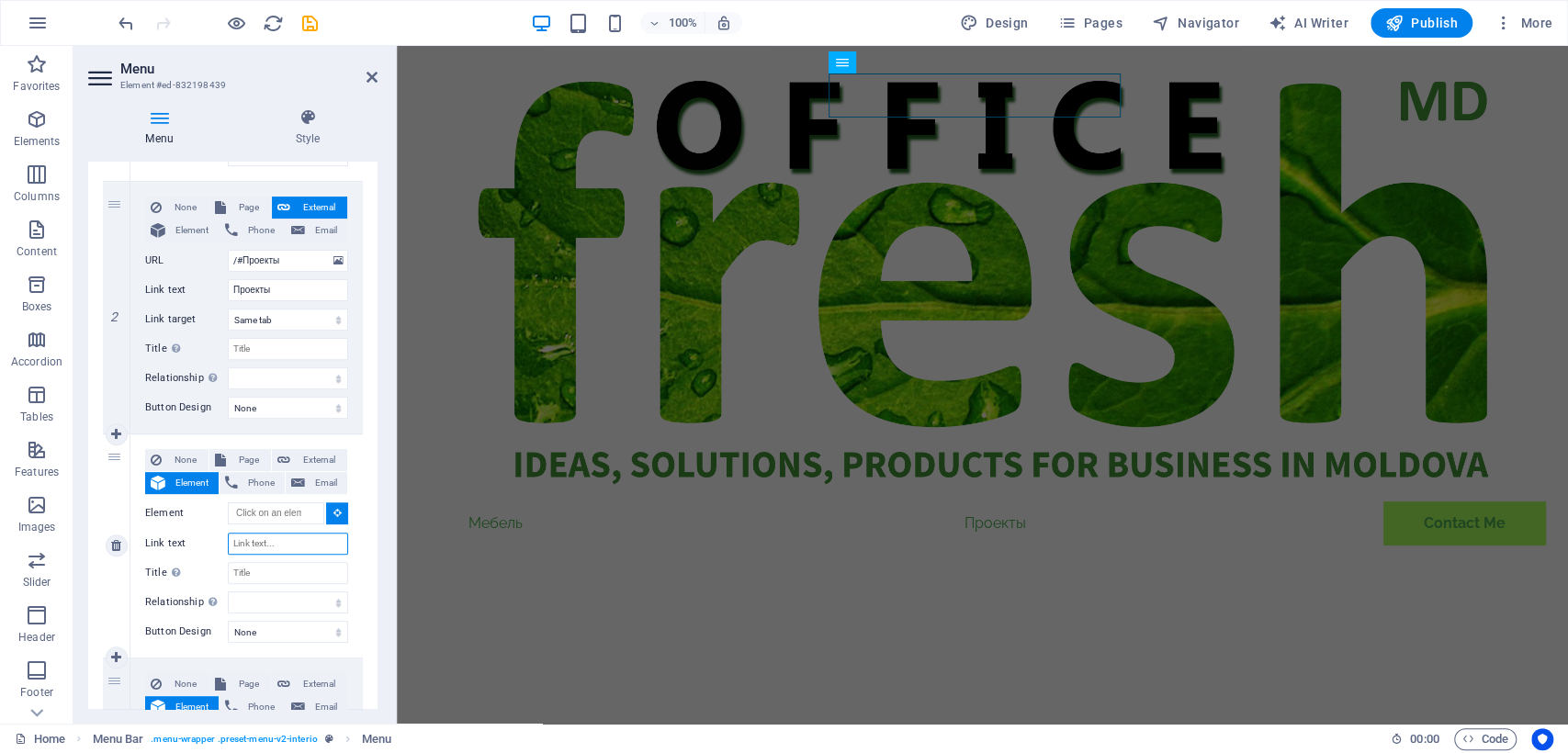 click on "Link text" at bounding box center (288, 544) 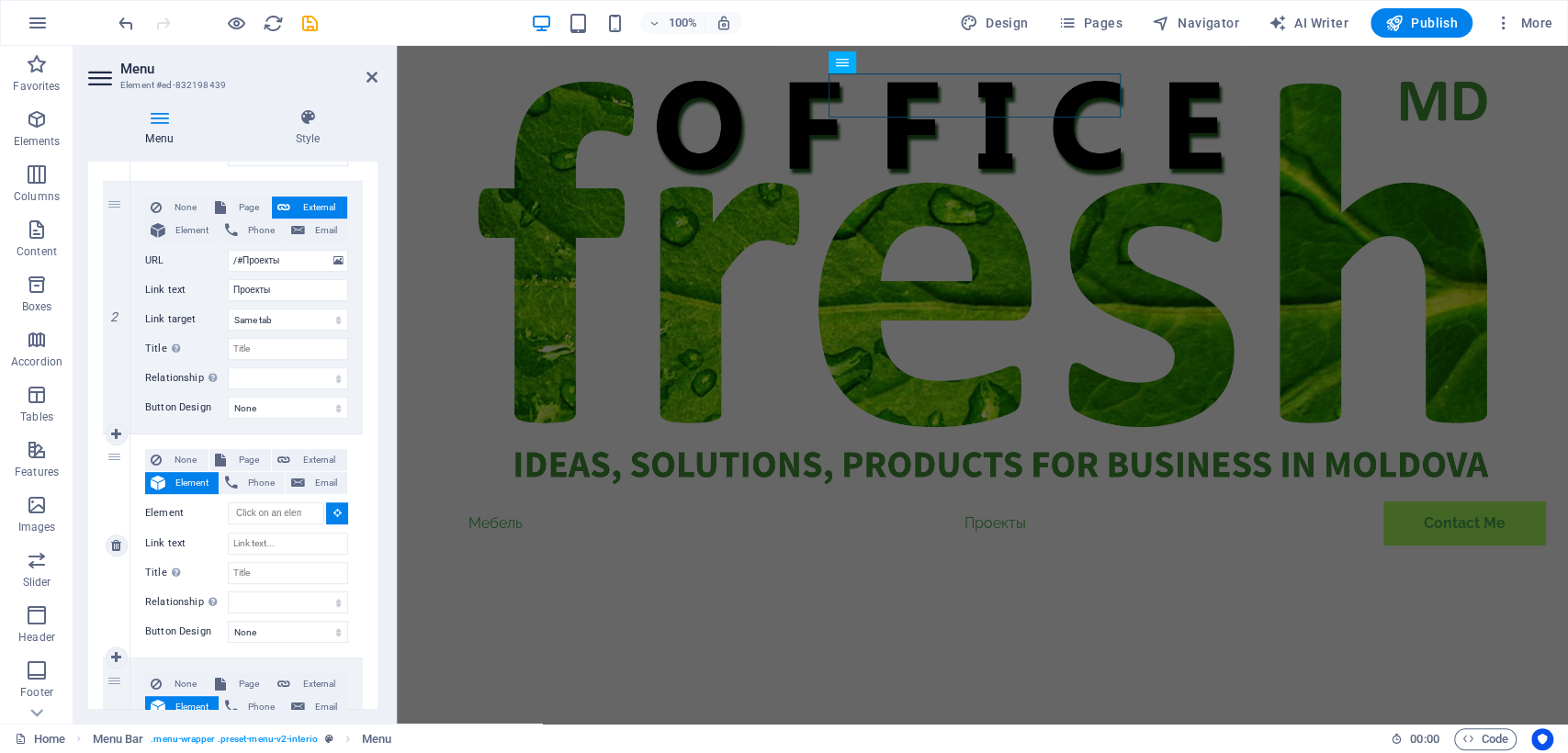 click at bounding box center [337, 512] 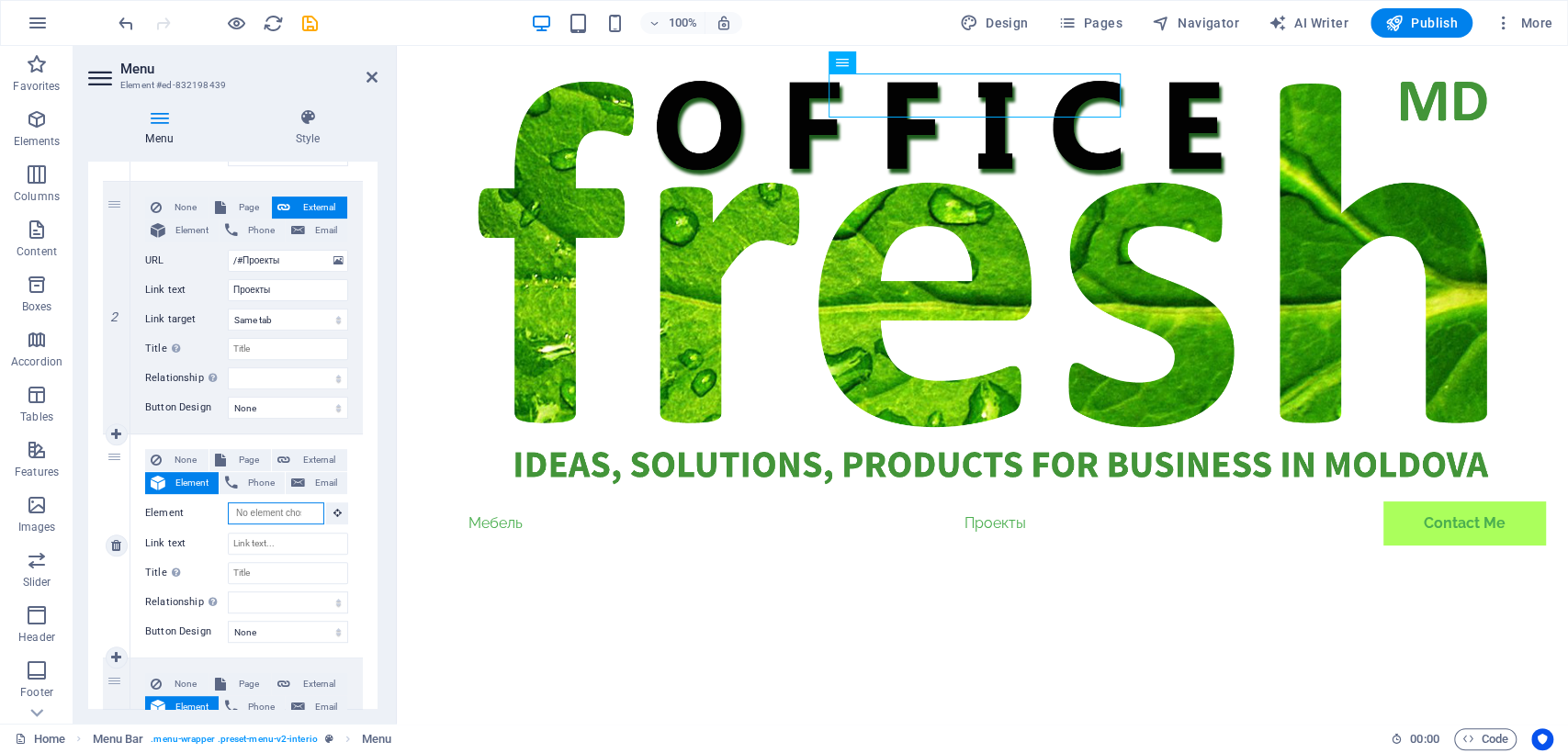 click on "Element" at bounding box center (276, 513) 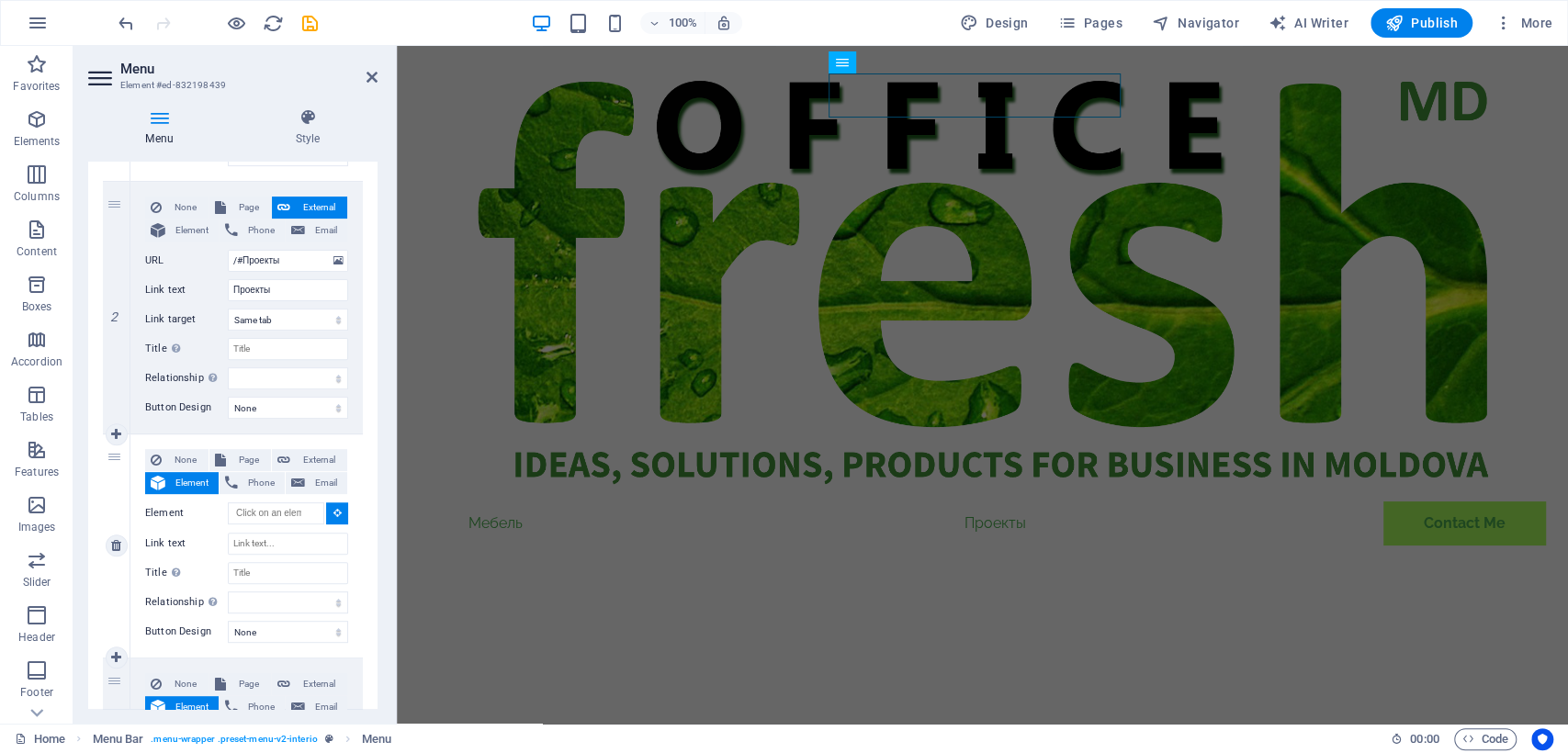 click at bounding box center [337, 512] 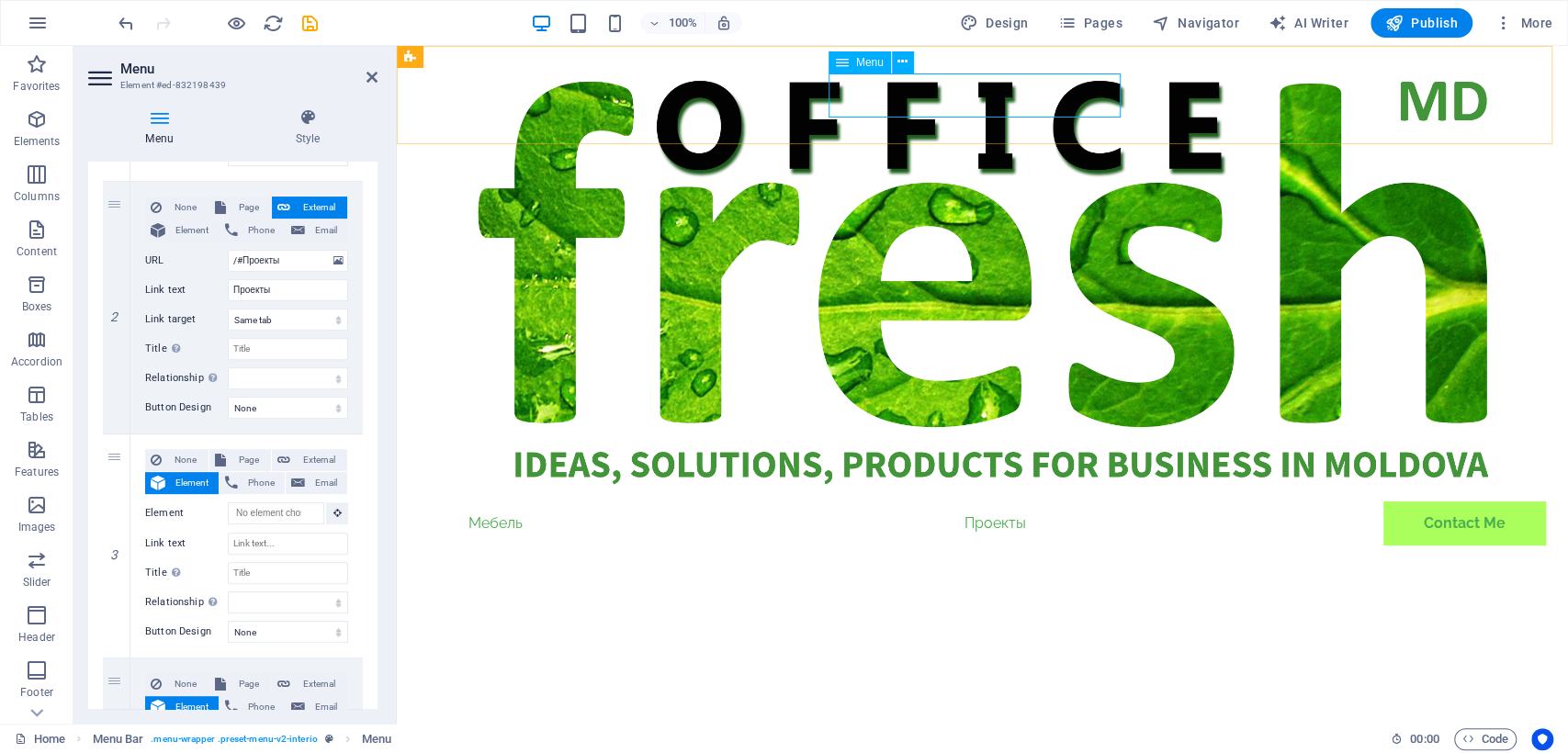 click on "Мебель Проекты Contact Me" at bounding box center (983, 523) 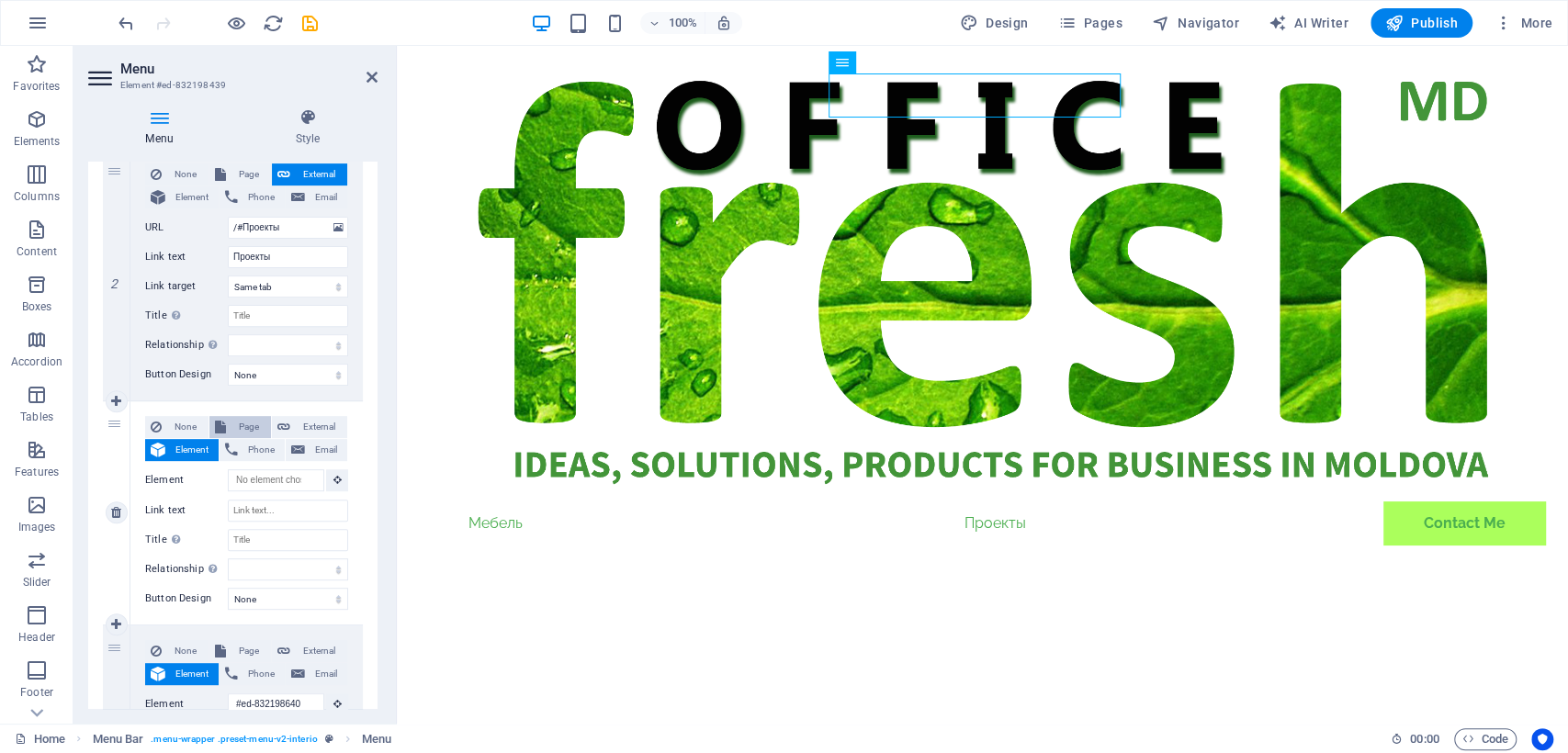 scroll, scrollTop: 407, scrollLeft: 0, axis: vertical 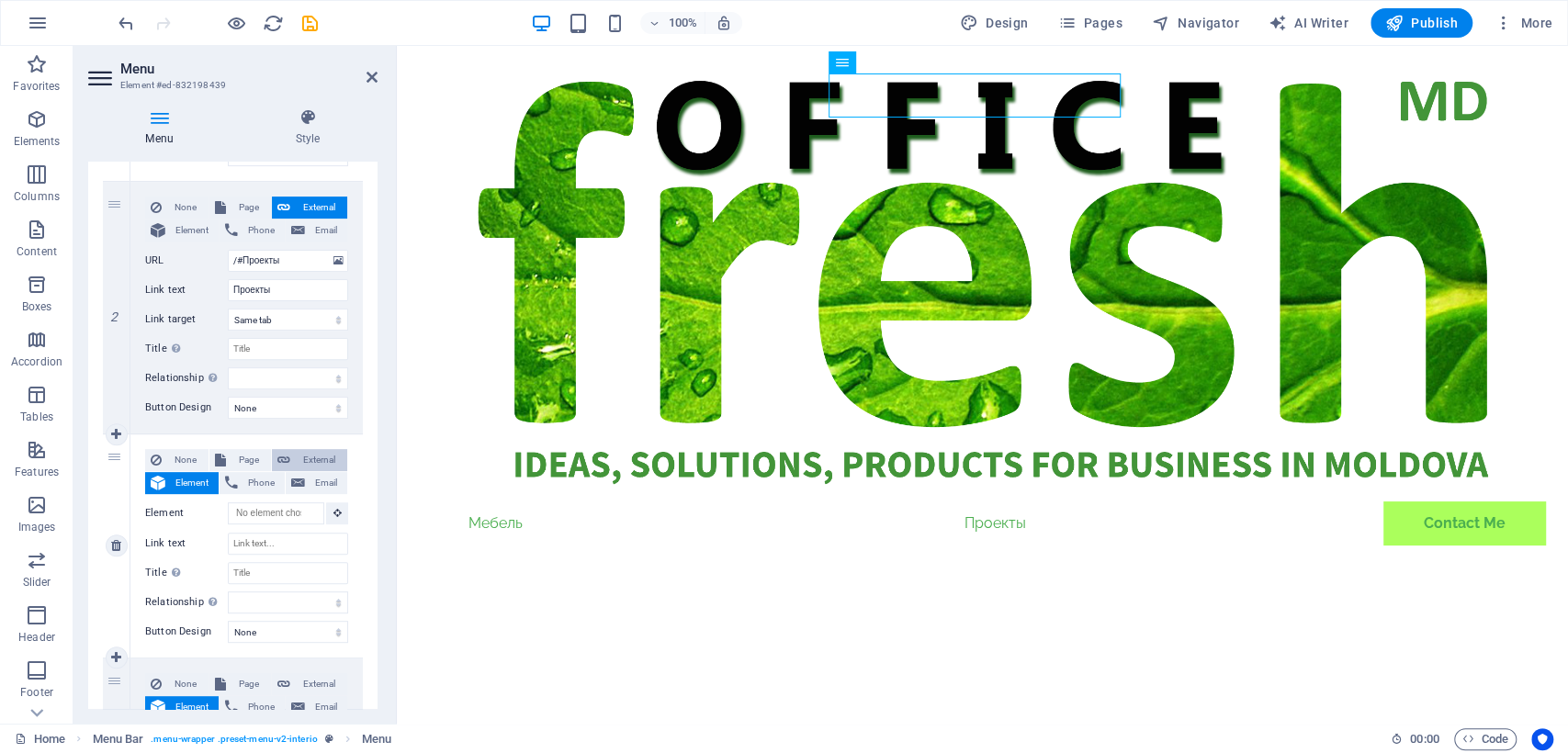 click on "External" at bounding box center [310, 460] 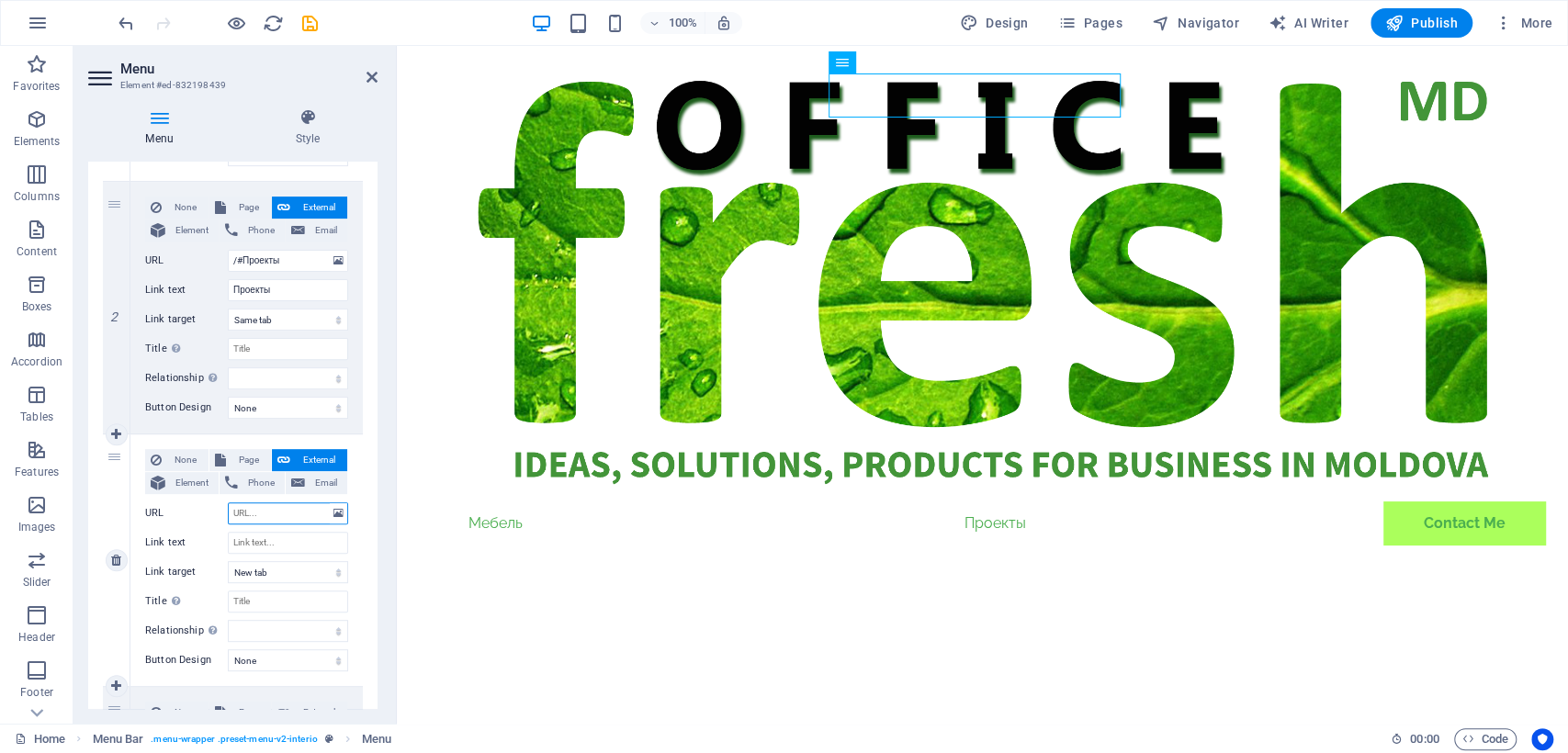 click on "URL" at bounding box center [288, 513] 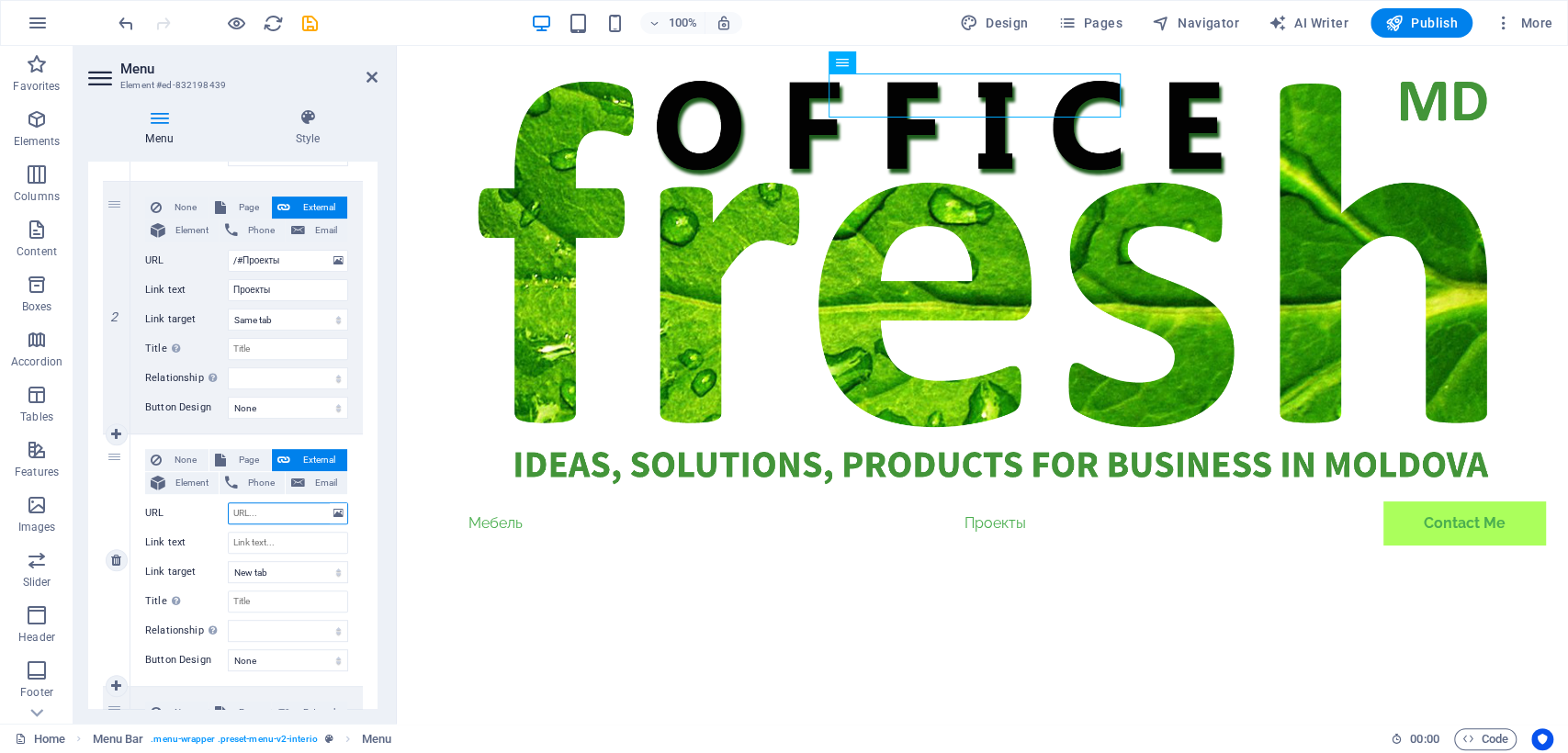 click on "URL" at bounding box center (288, 513) 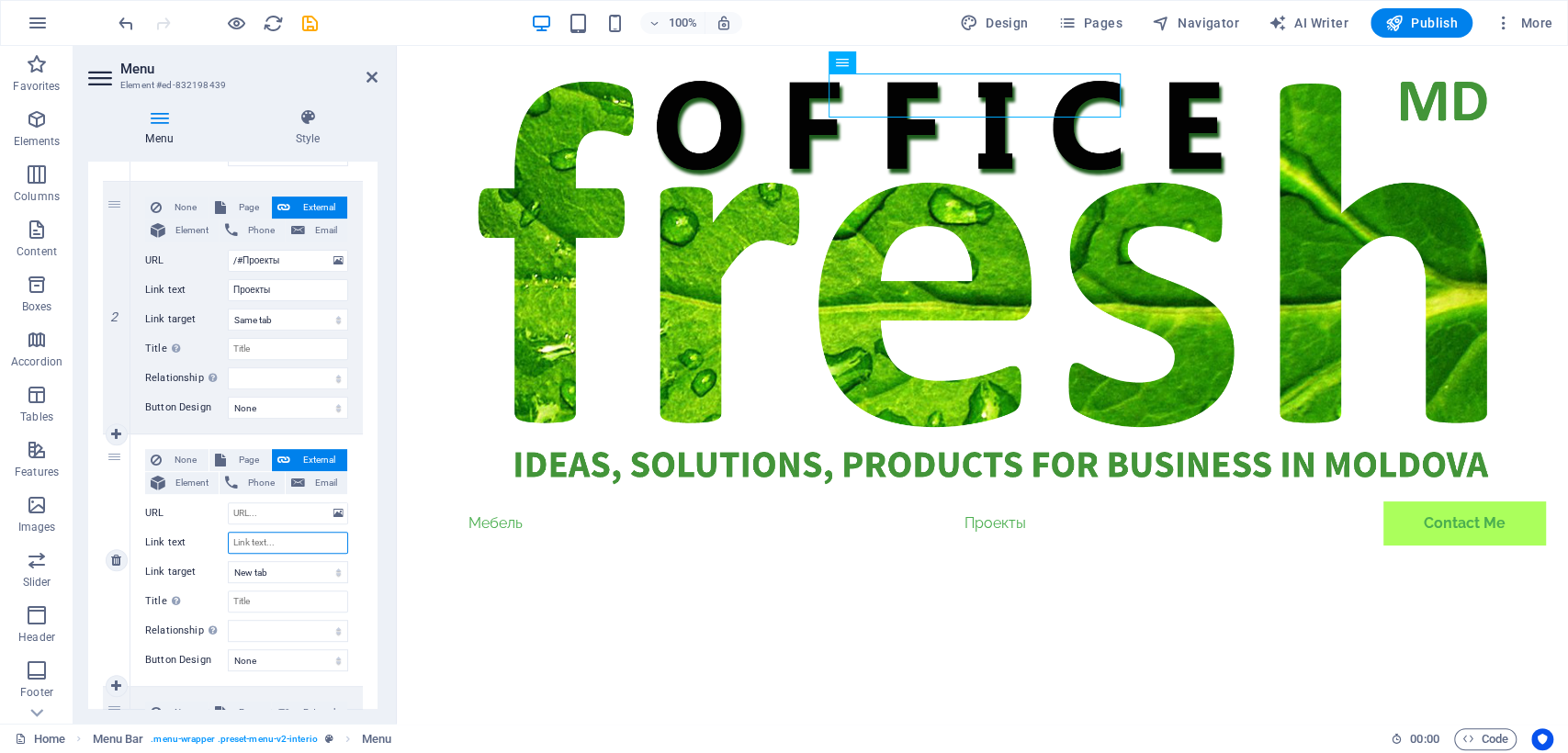 click on "Link text" at bounding box center [288, 543] 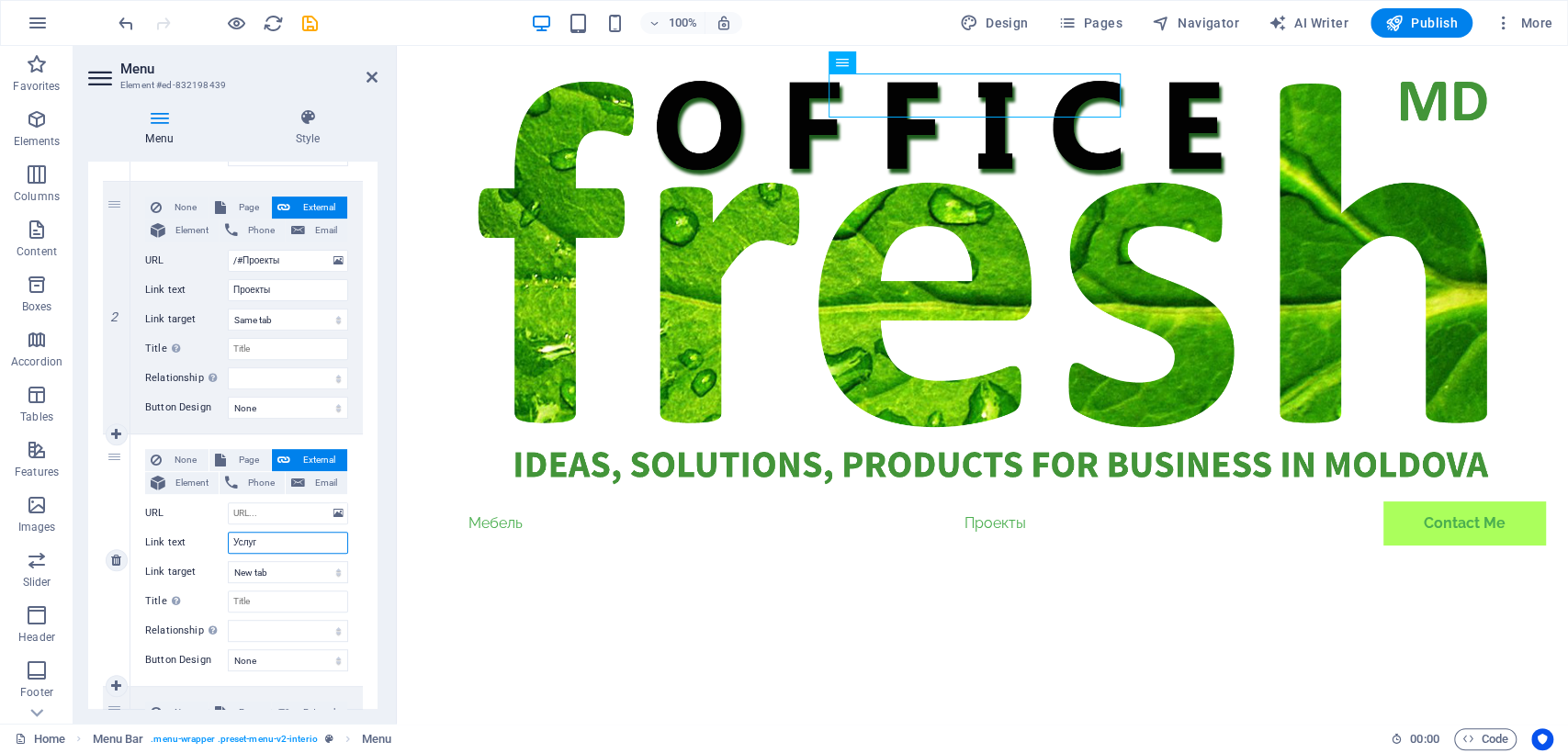 type on "Услуги" 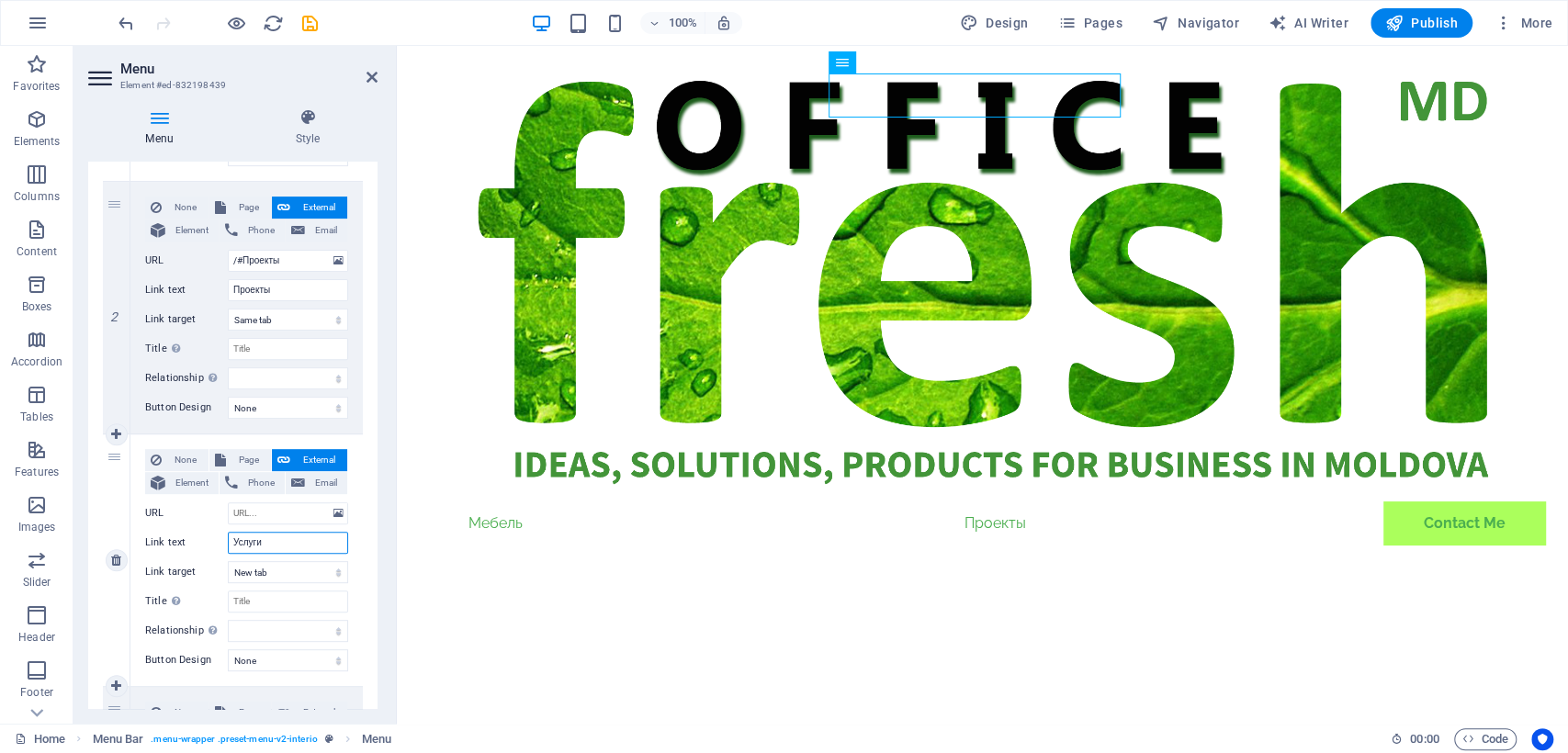 select 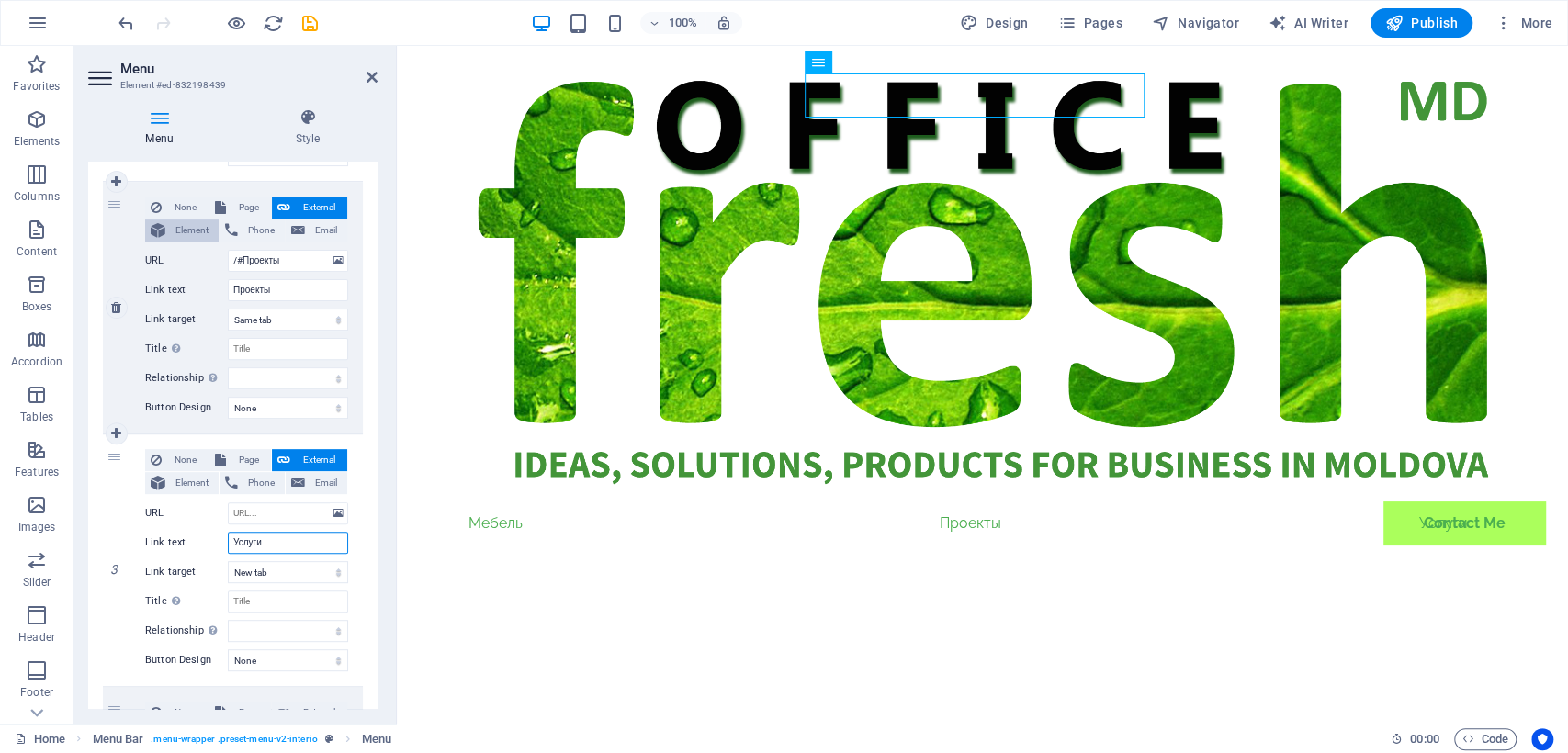 type on "Услуги" 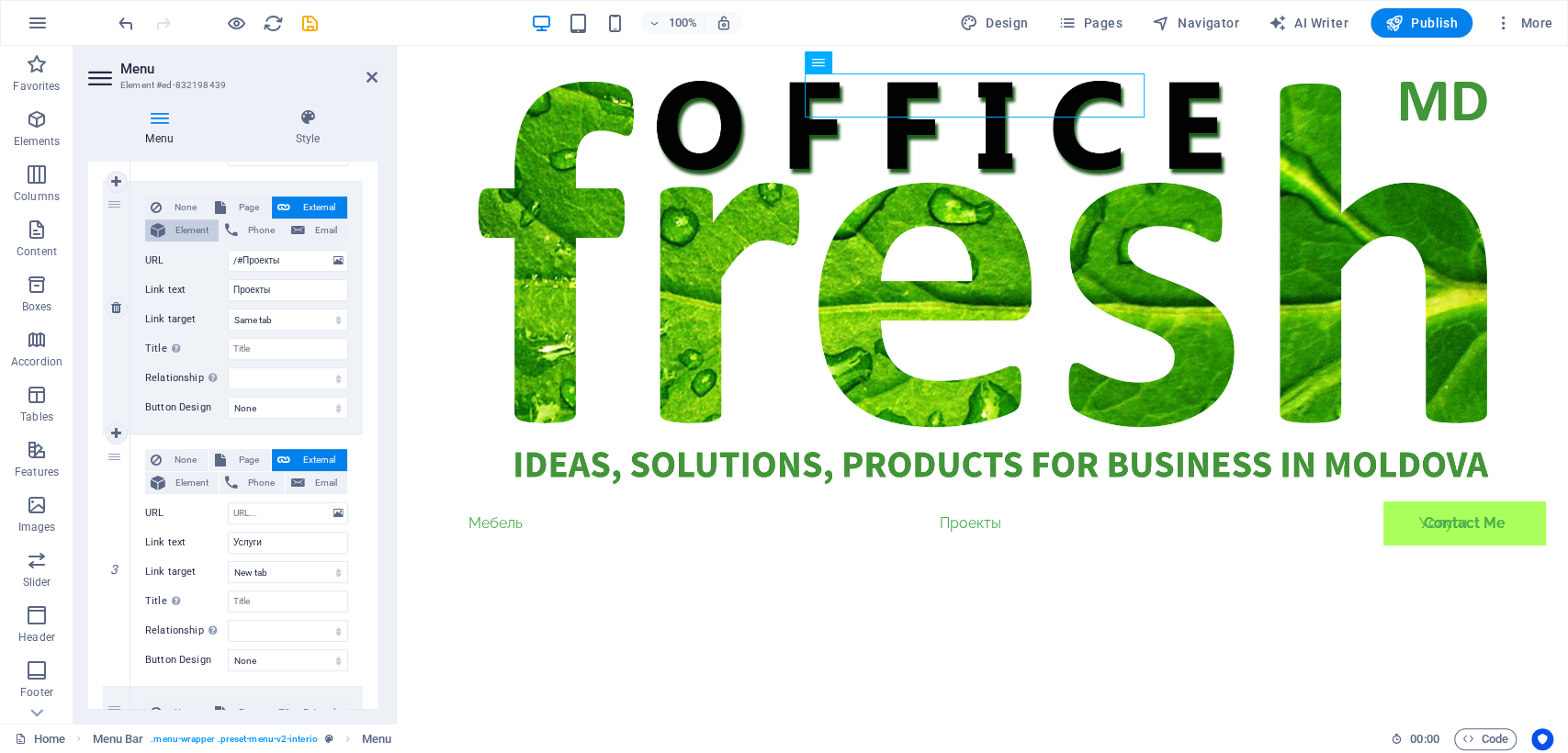 click on "Element" at bounding box center [192, 230] 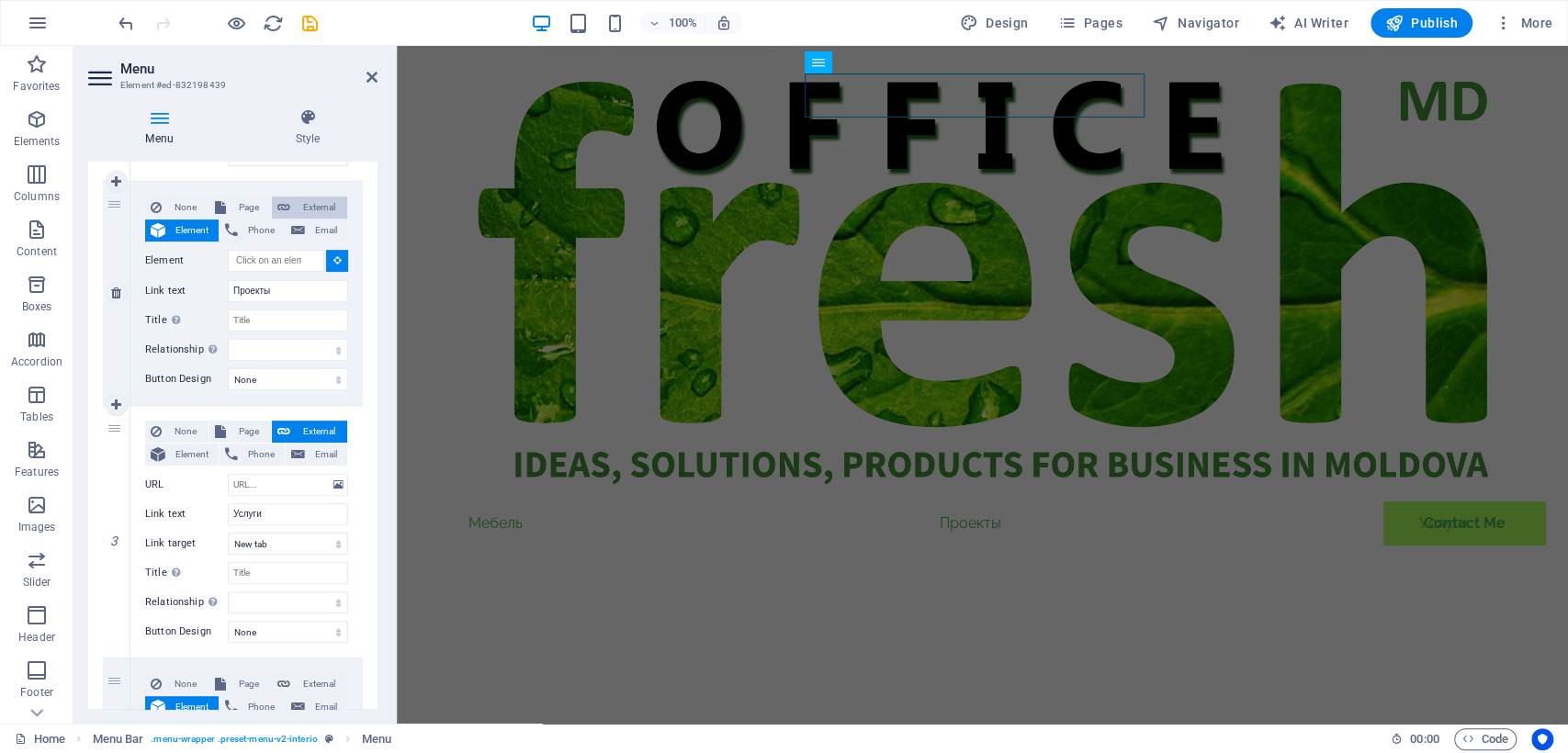 click on "External" at bounding box center [319, 208] 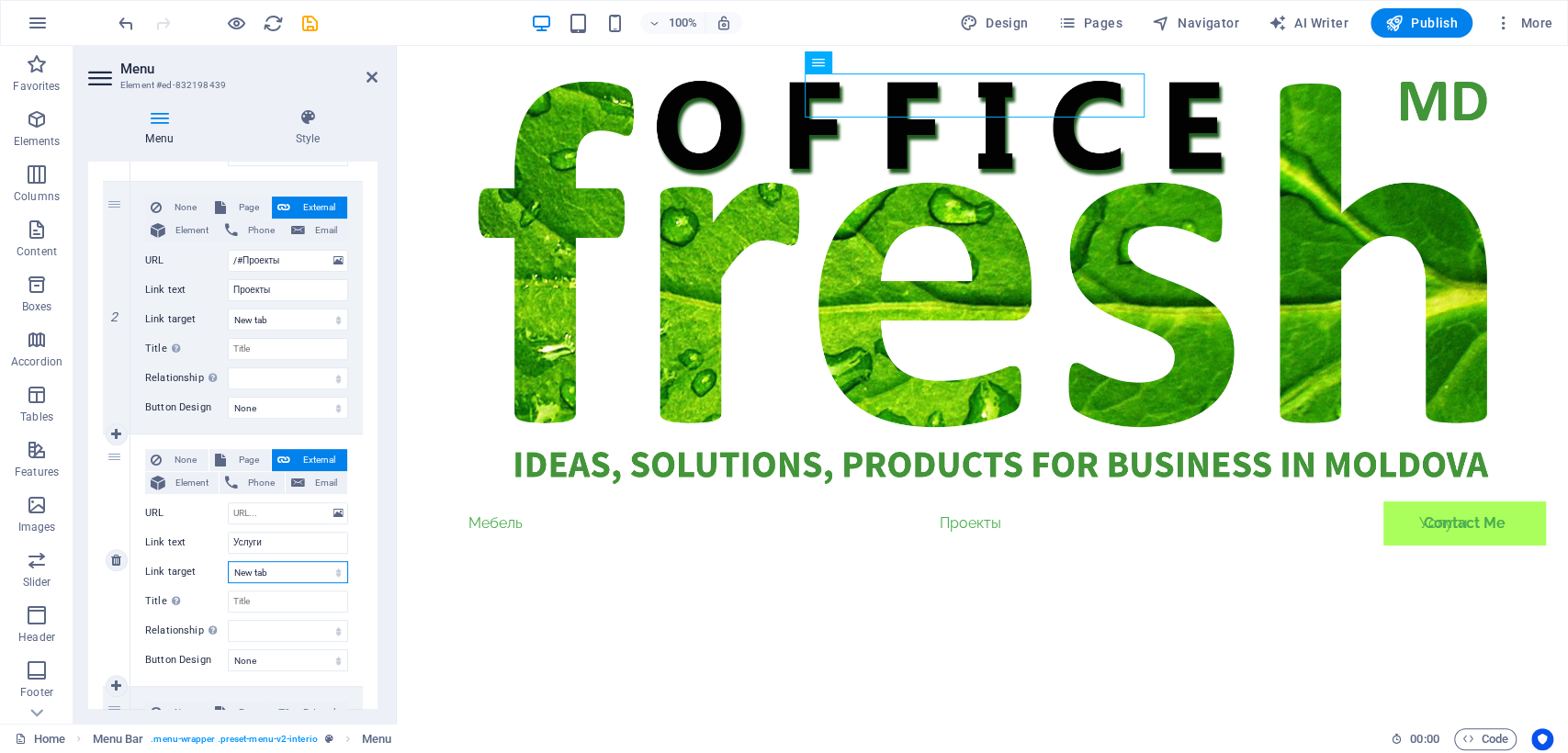 click on "New tab Same tab Overlay" at bounding box center (288, 572) 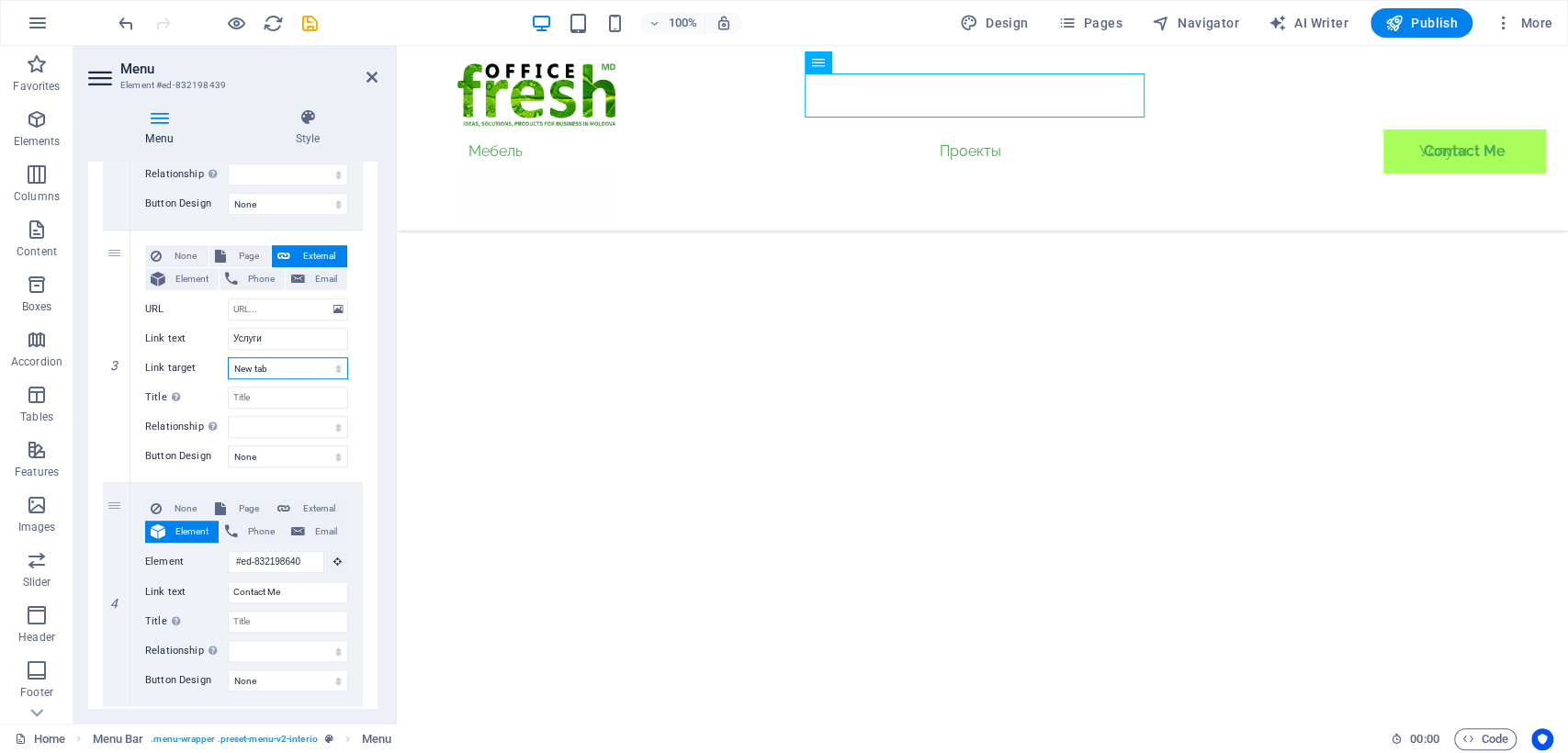 scroll, scrollTop: 0, scrollLeft: 0, axis: both 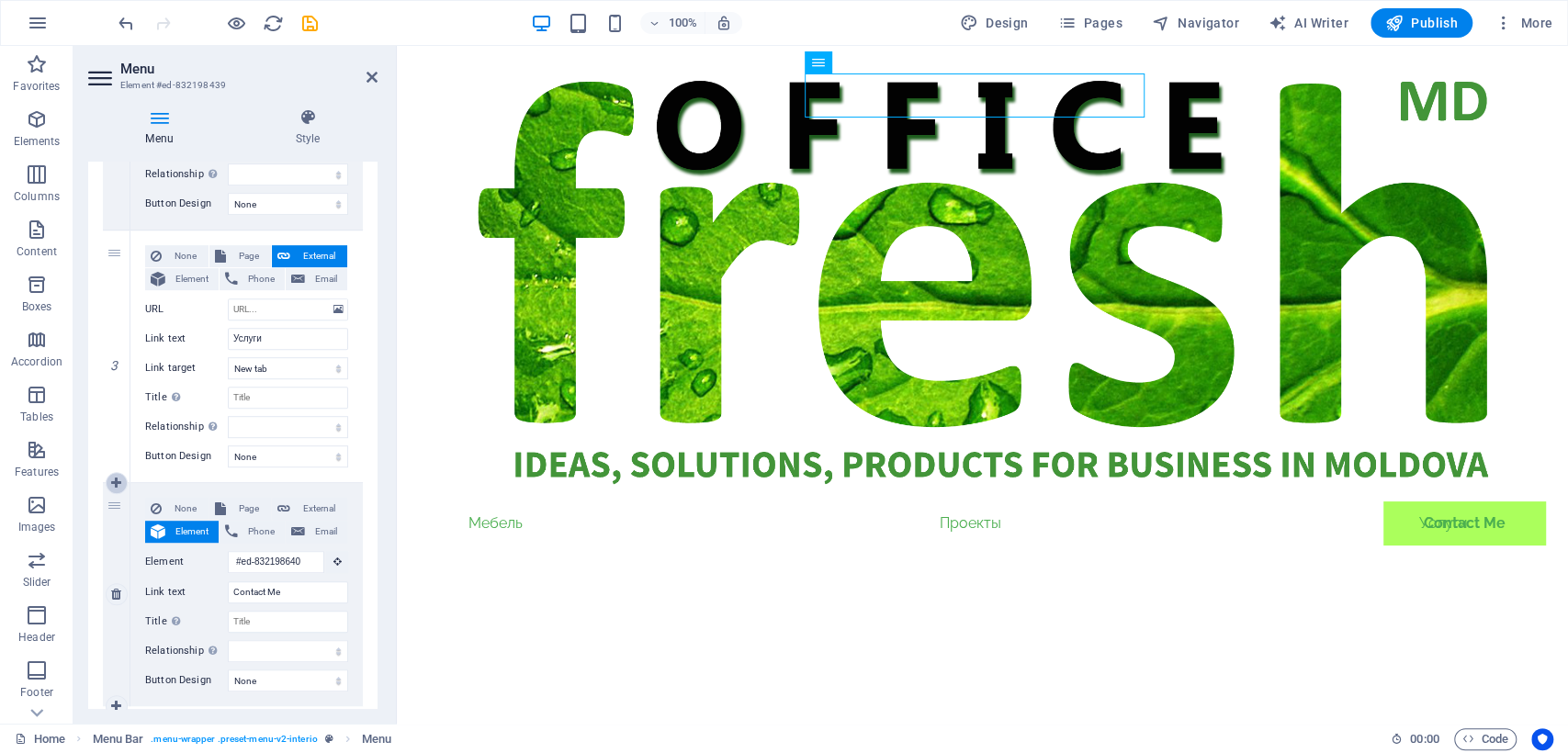 click at bounding box center (116, 483) 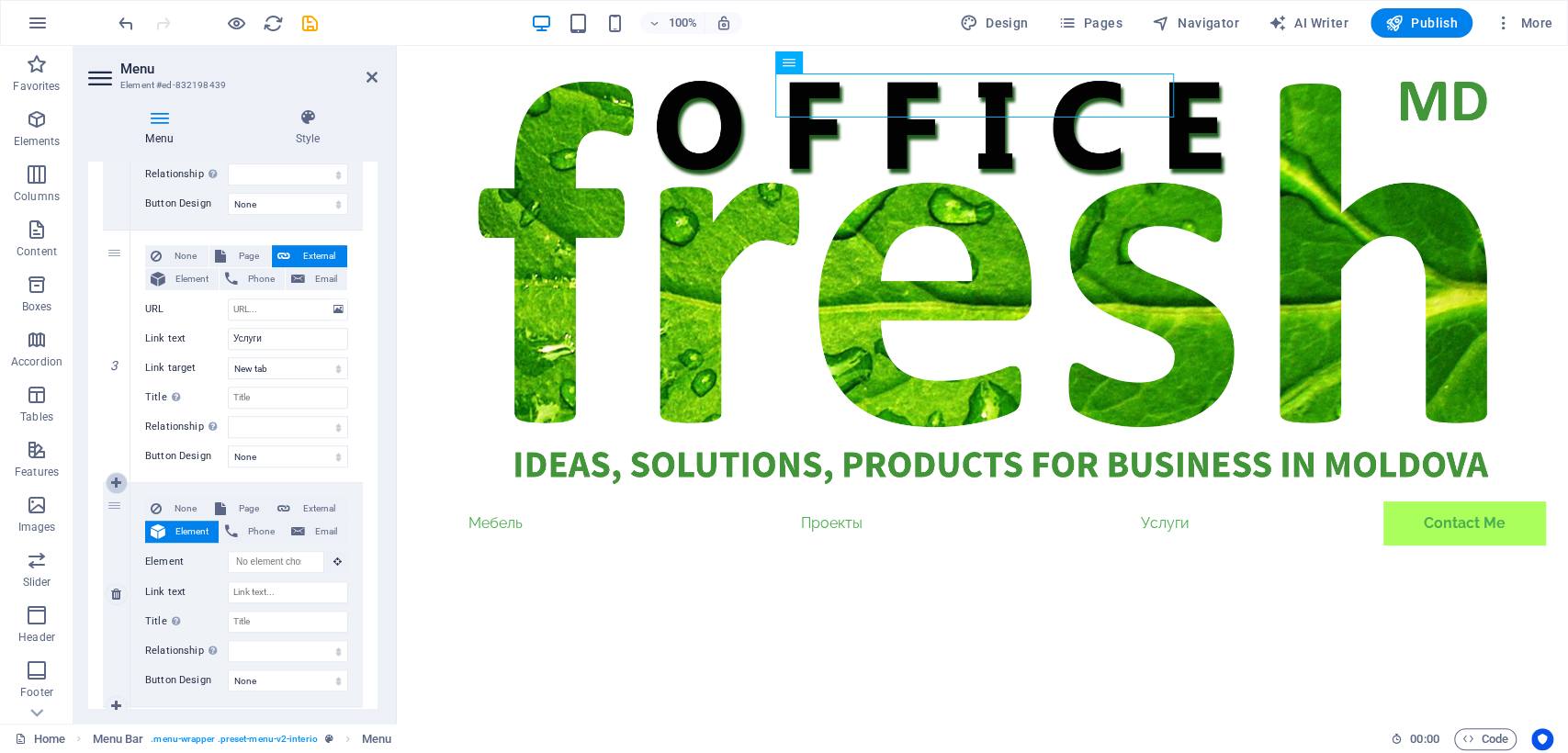 click at bounding box center [116, 483] 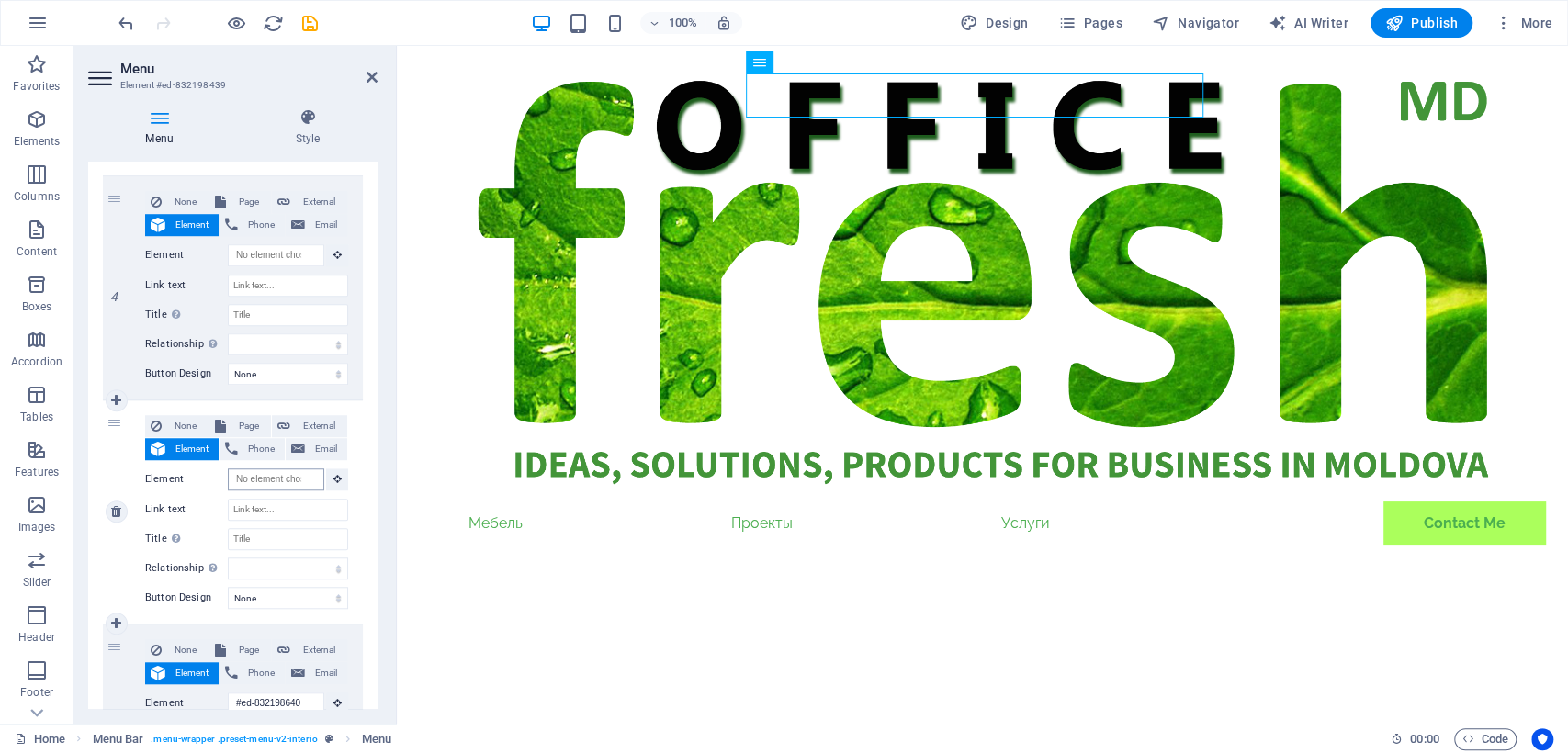scroll, scrollTop: 713, scrollLeft: 0, axis: vertical 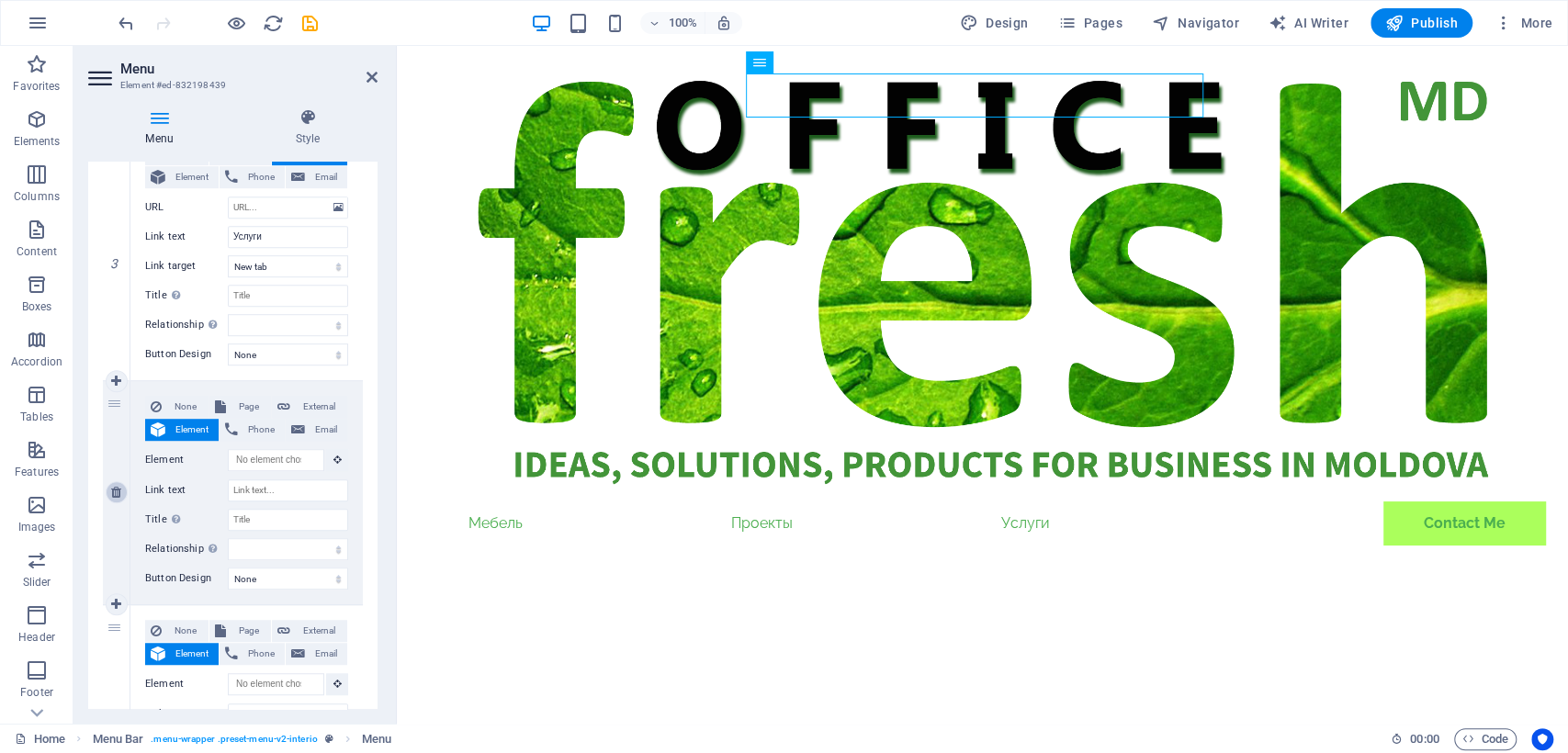 click at bounding box center [116, 492] 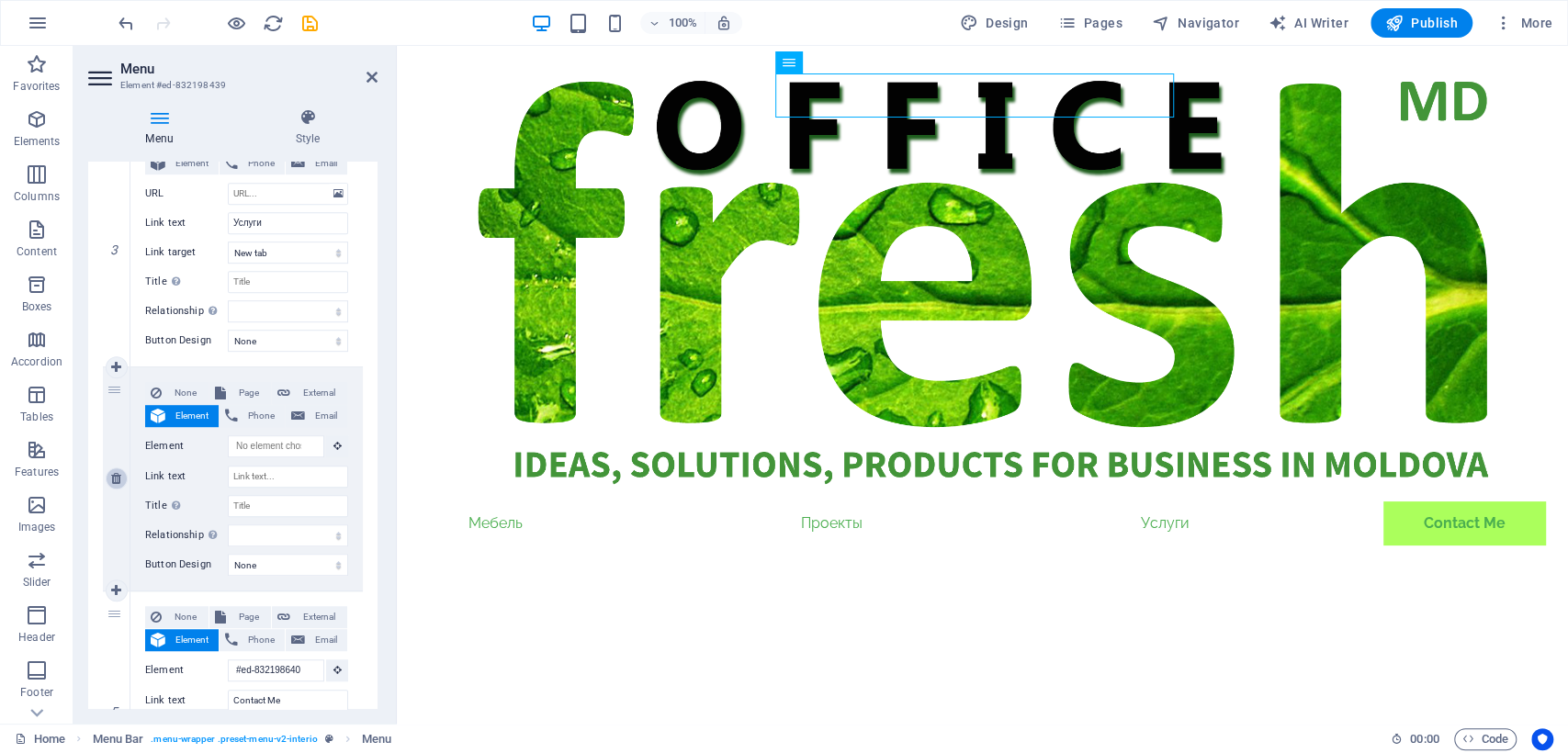 scroll, scrollTop: 680, scrollLeft: 0, axis: vertical 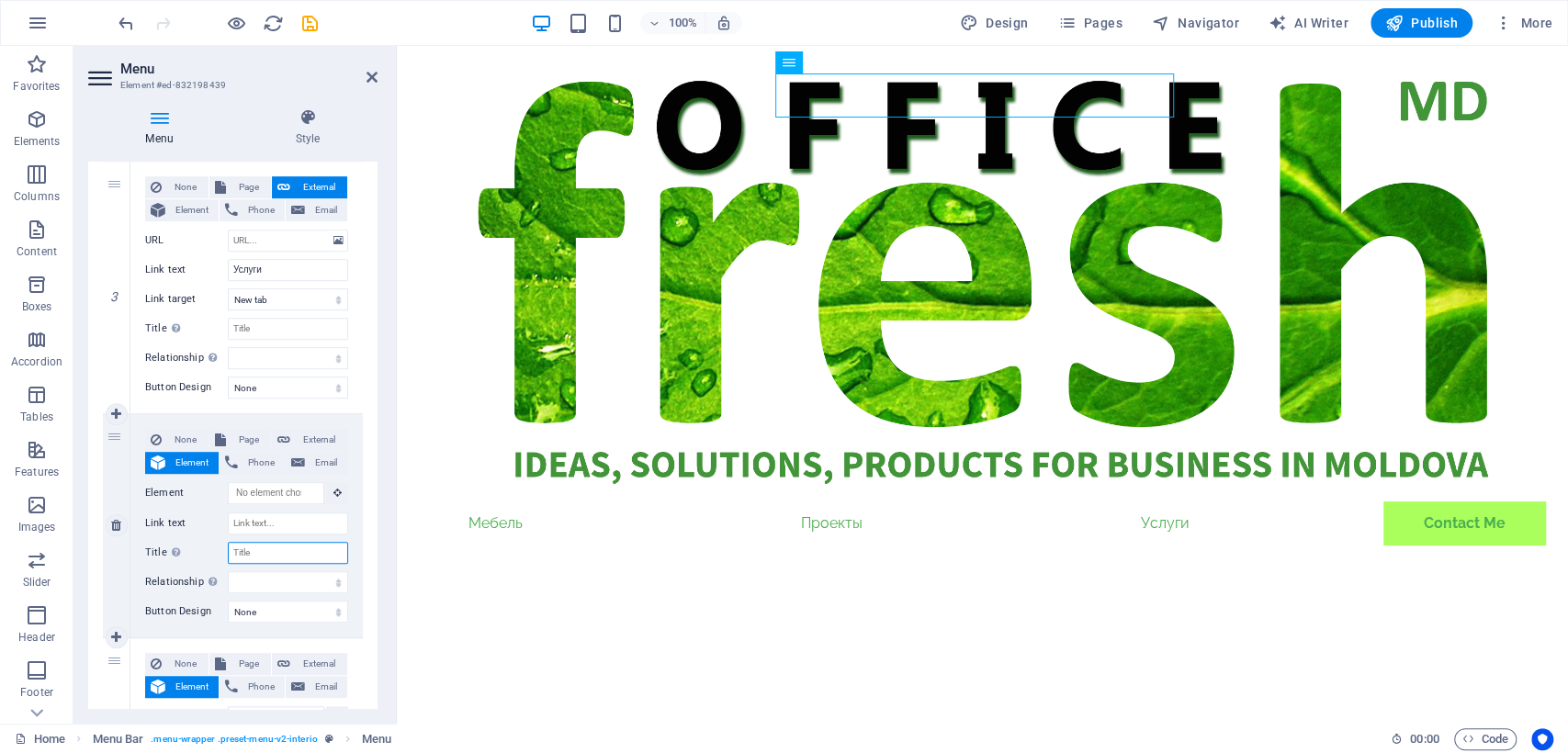 click on "Title Additional link description, should not be the same as the link text. The title is most often shown as a tooltip text when the mouse moves over the element. Leave empty if uncertain." at bounding box center (288, 553) 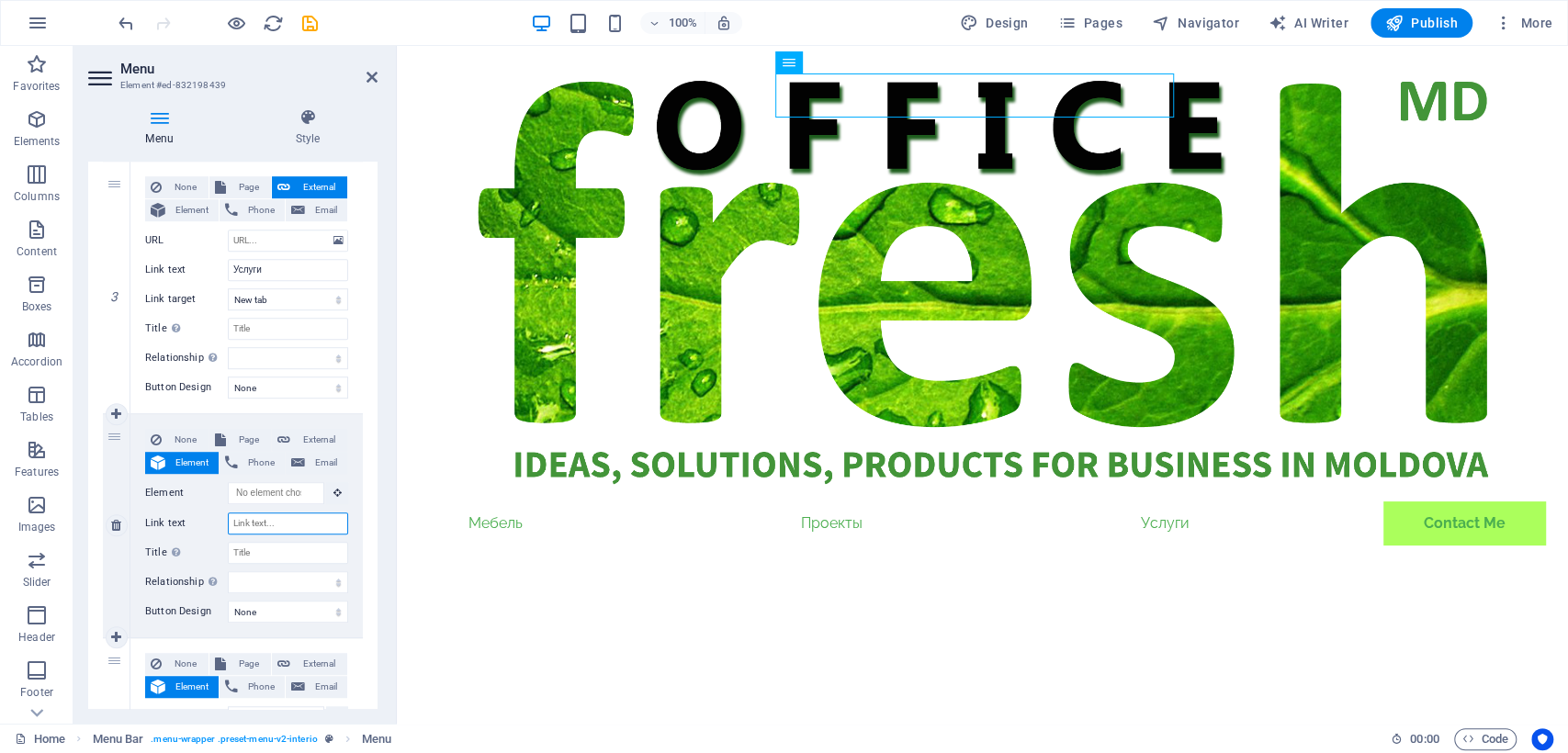 click on "Link text" at bounding box center [288, 523] 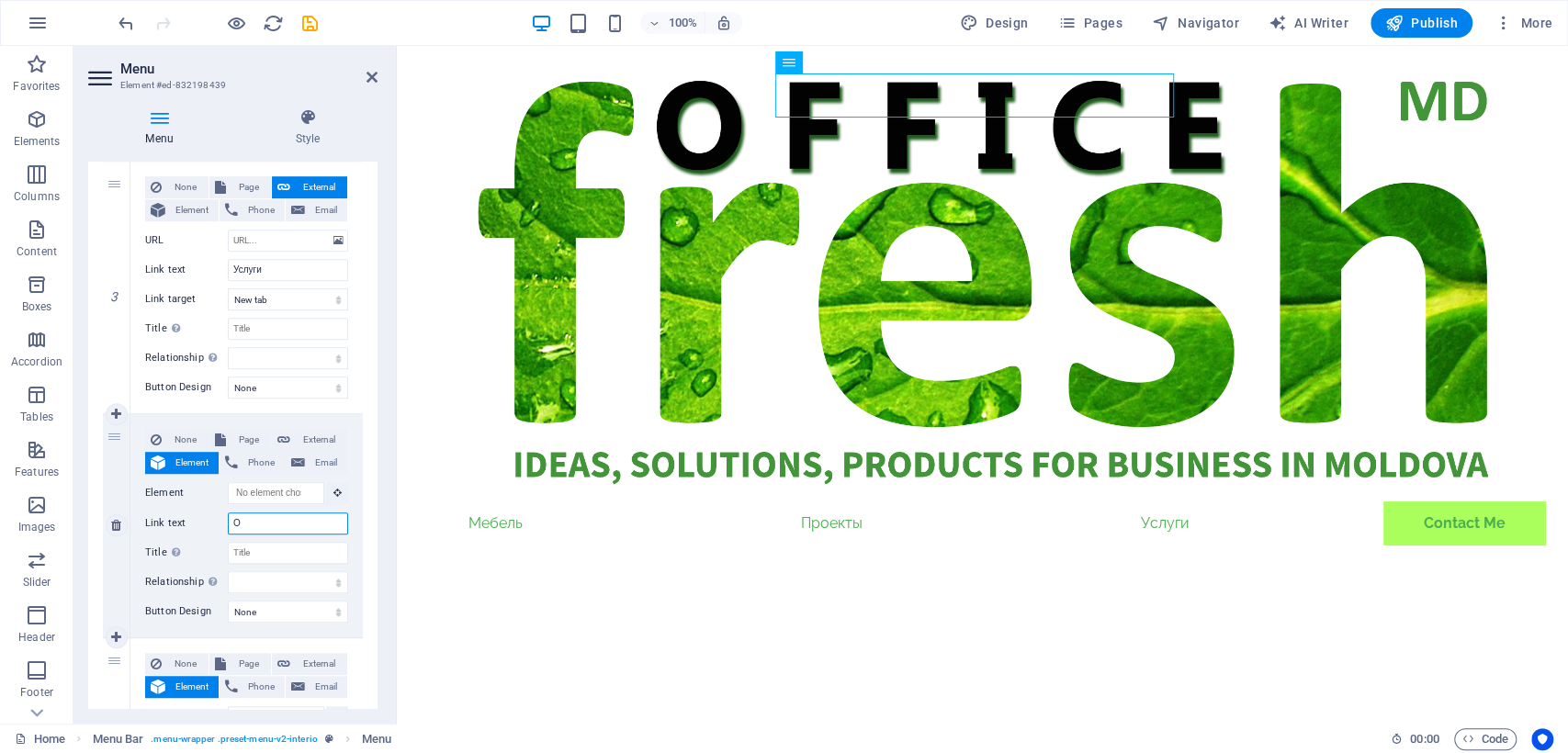 type on "О" 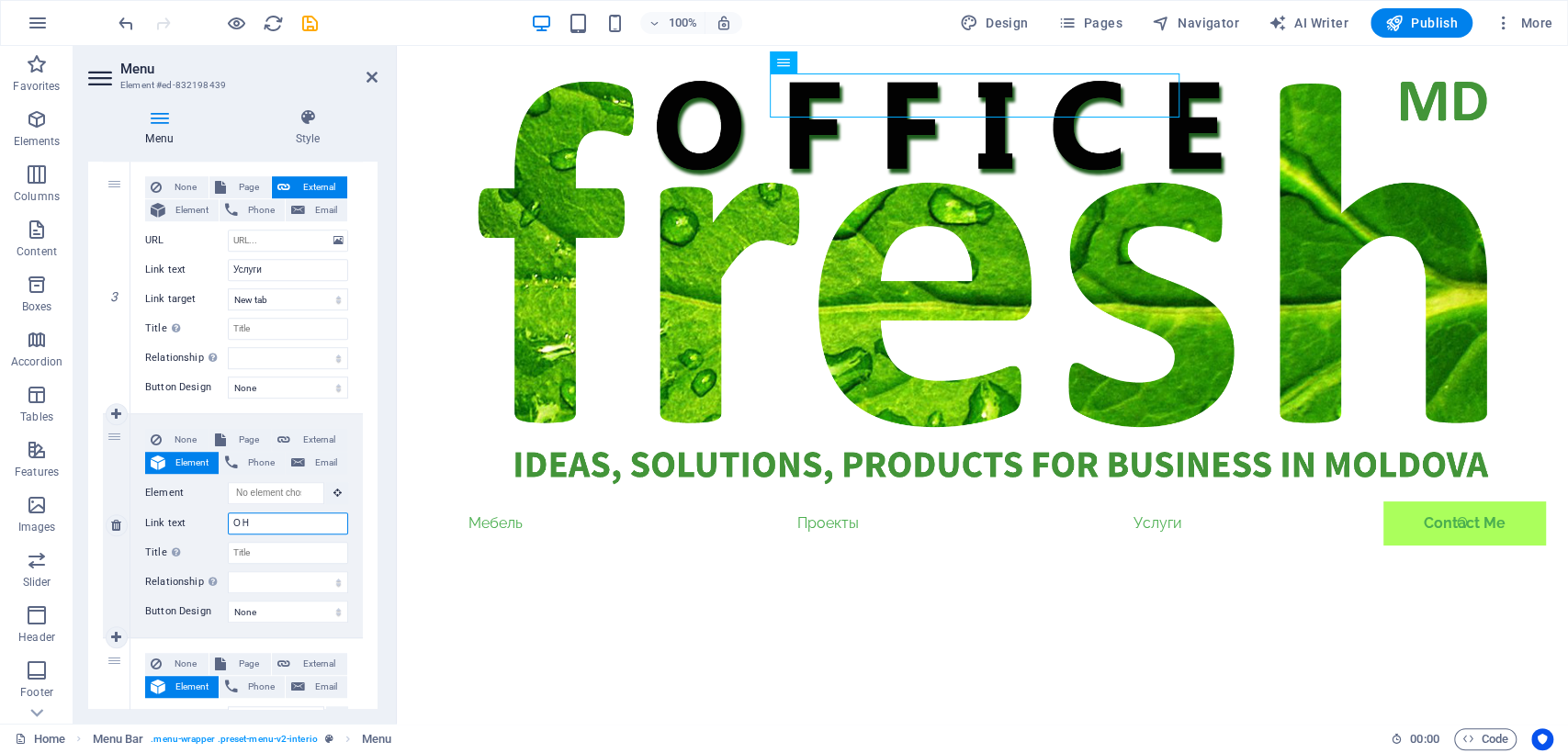 type on "О Нс" 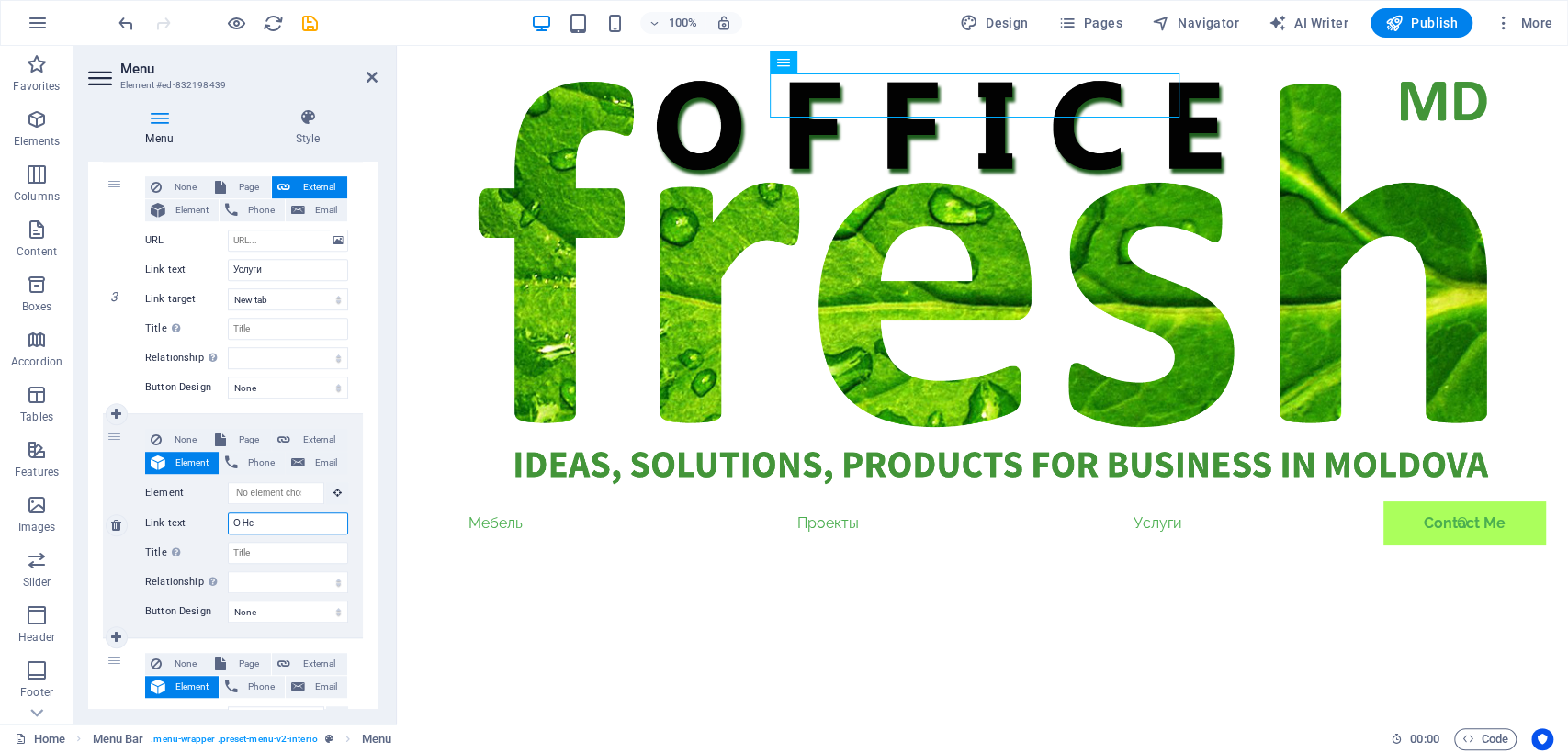 select 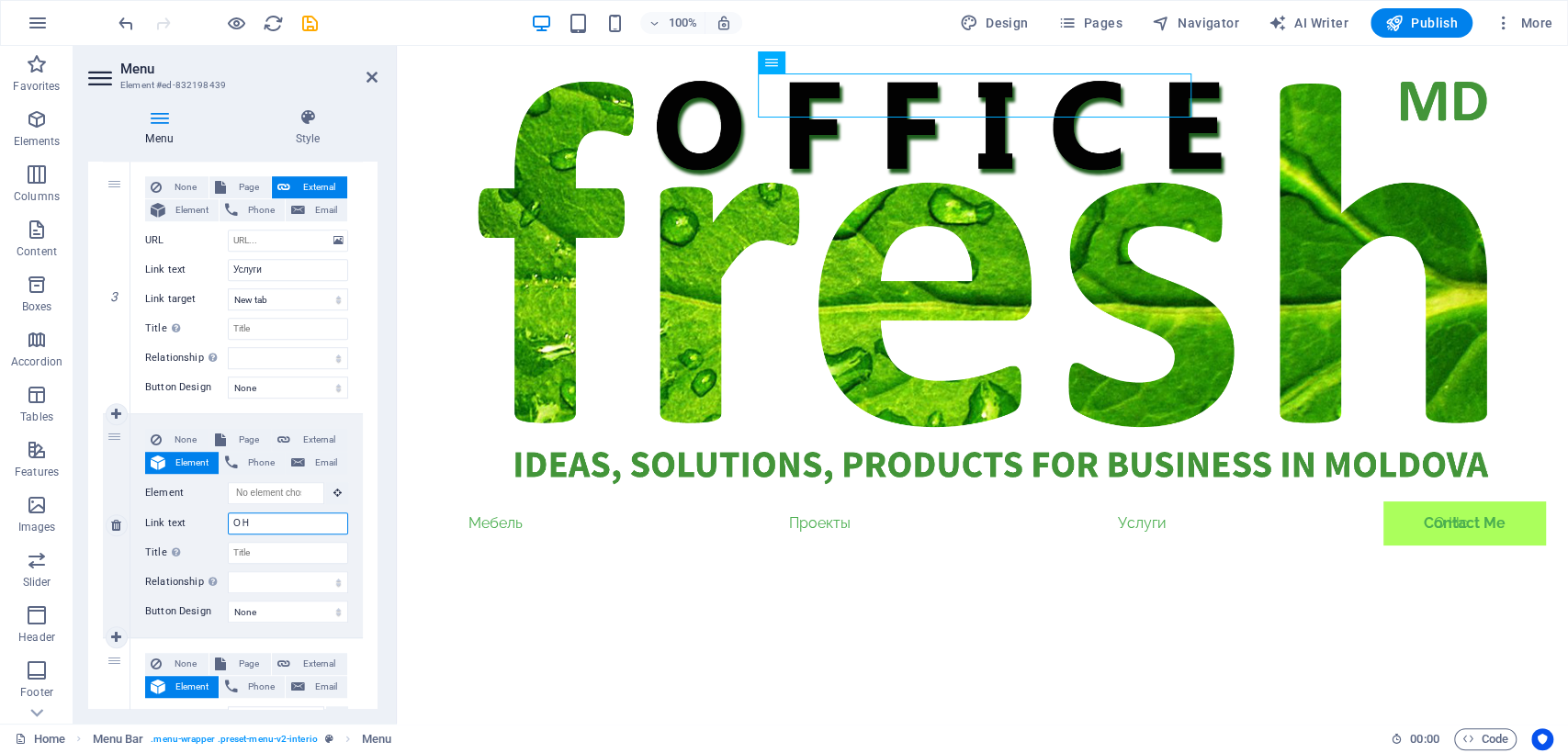 type on "О На" 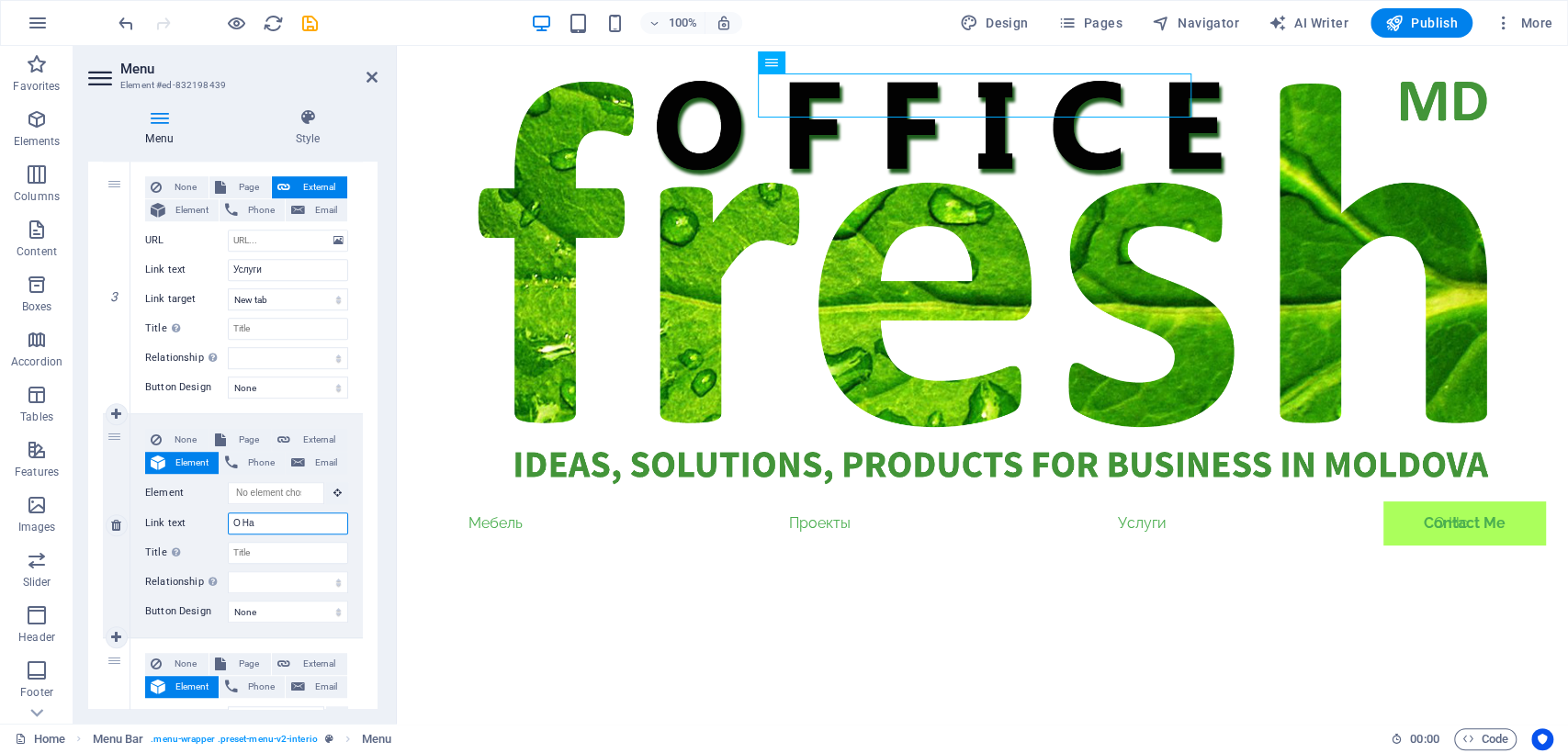 select 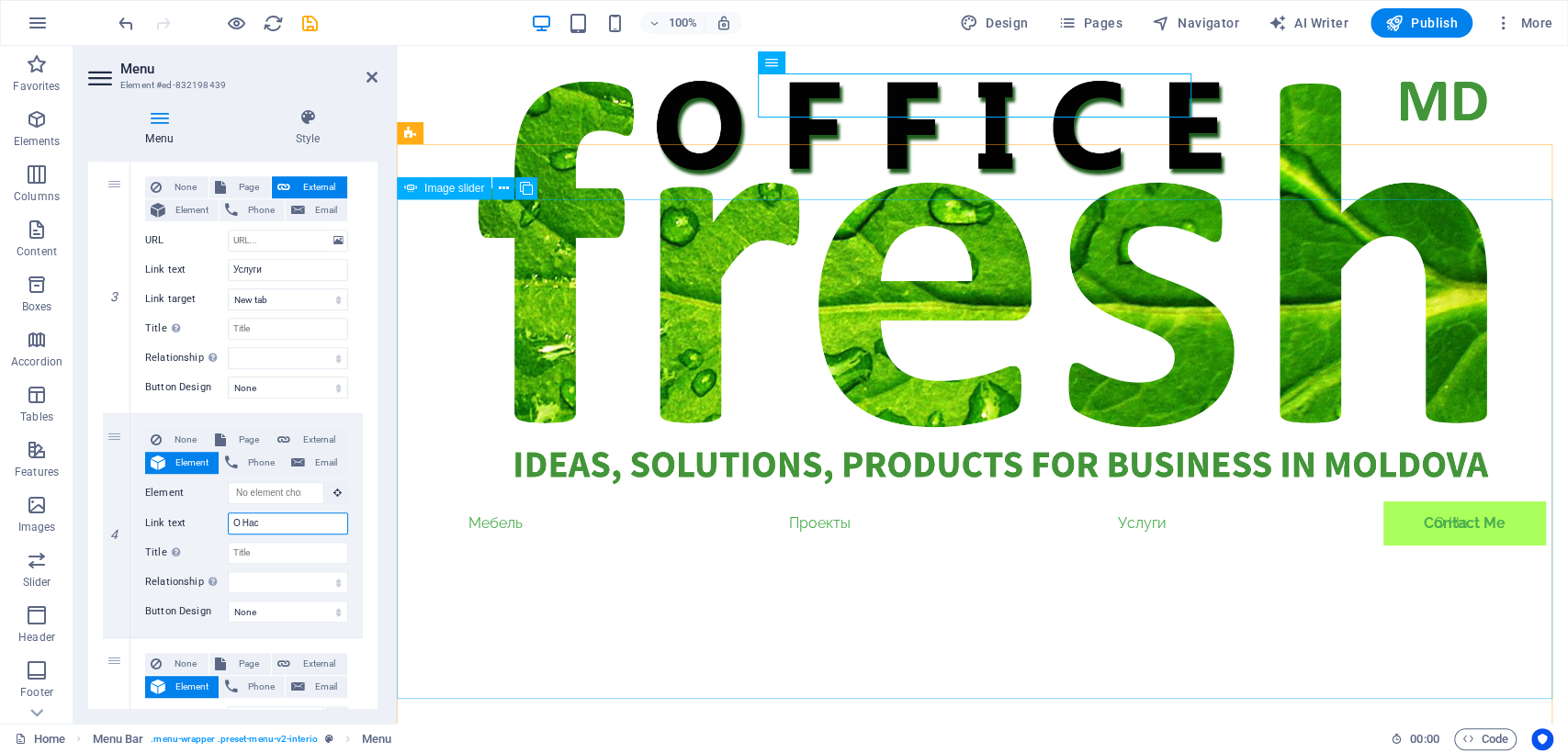 select 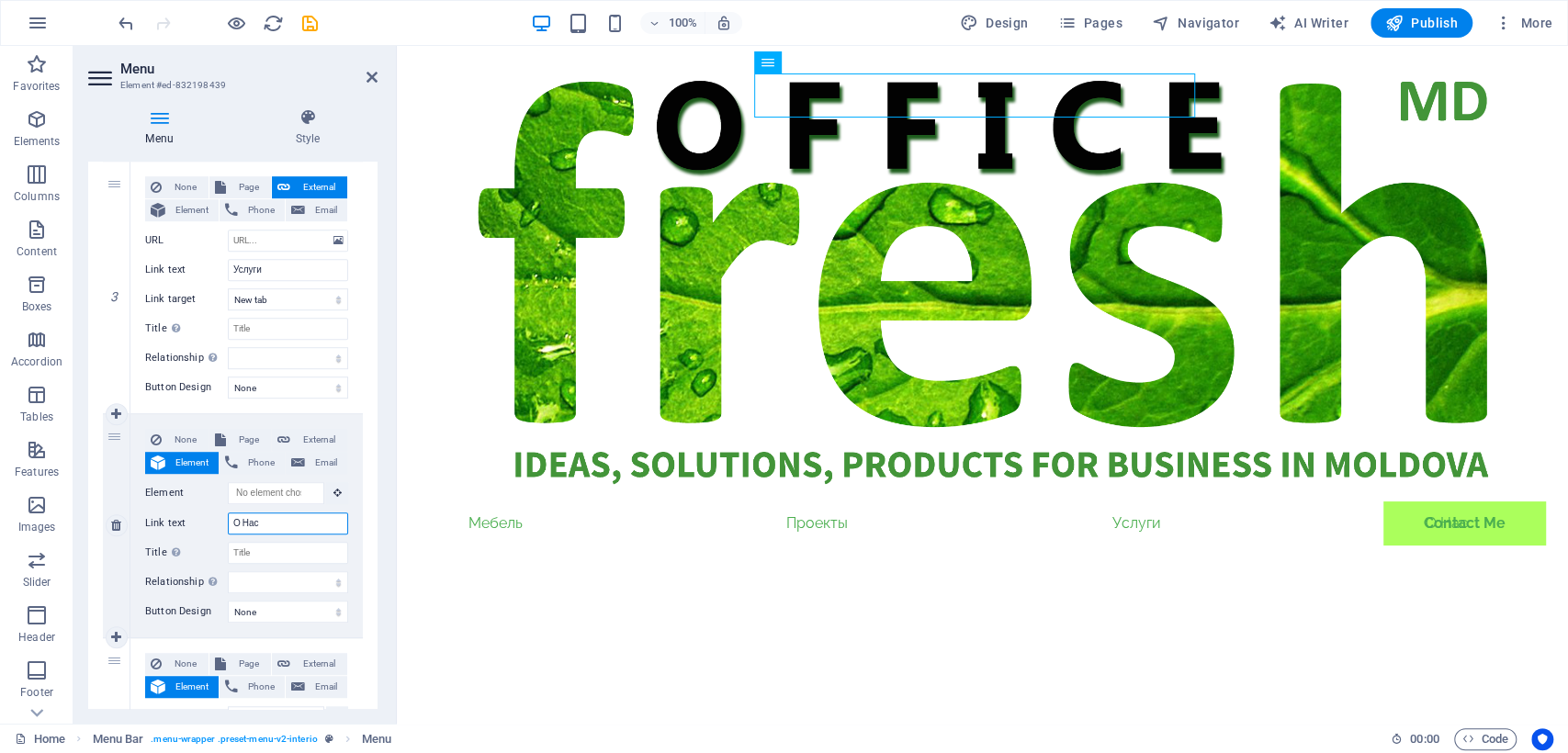 click on "О Нас" at bounding box center [288, 523] 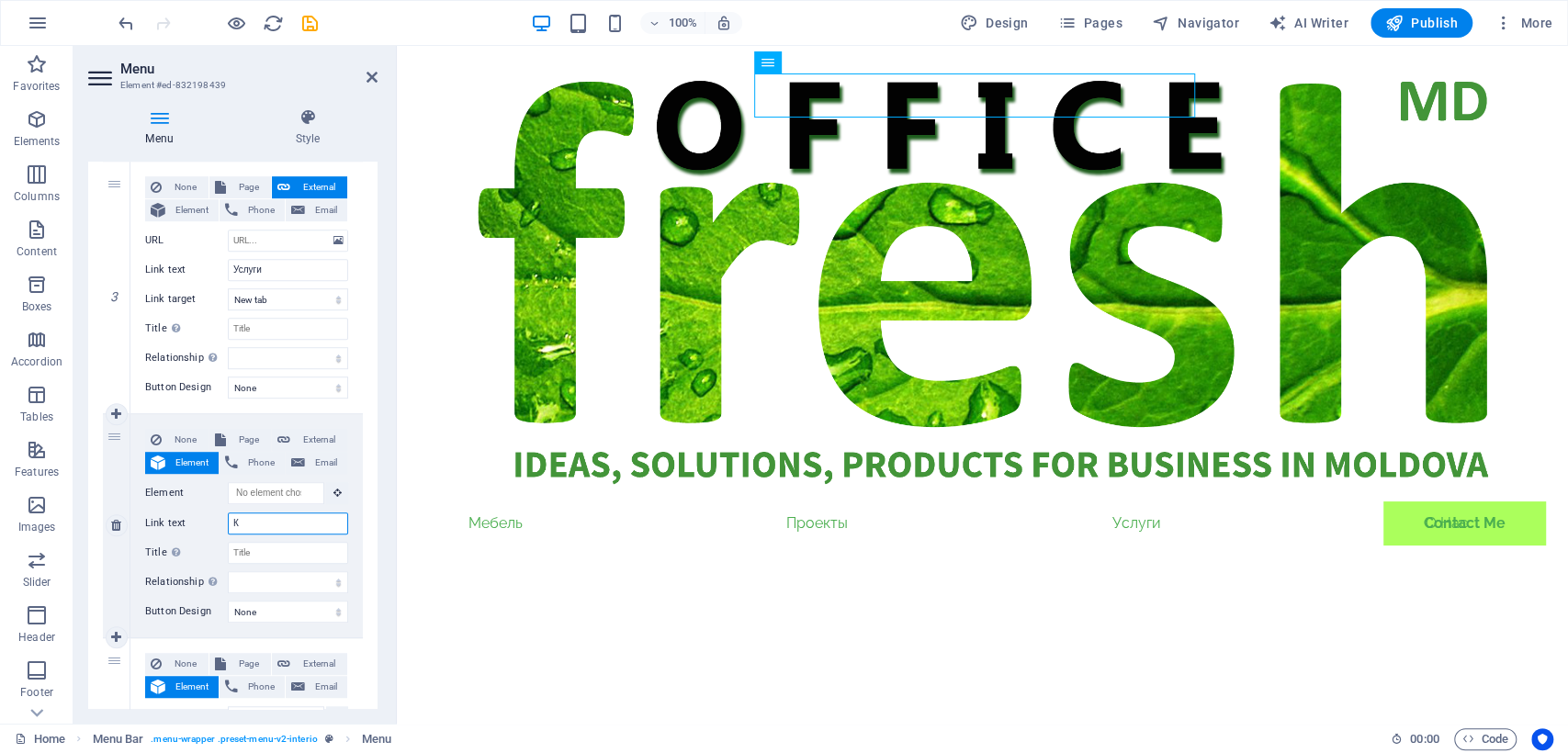 type on "Ко" 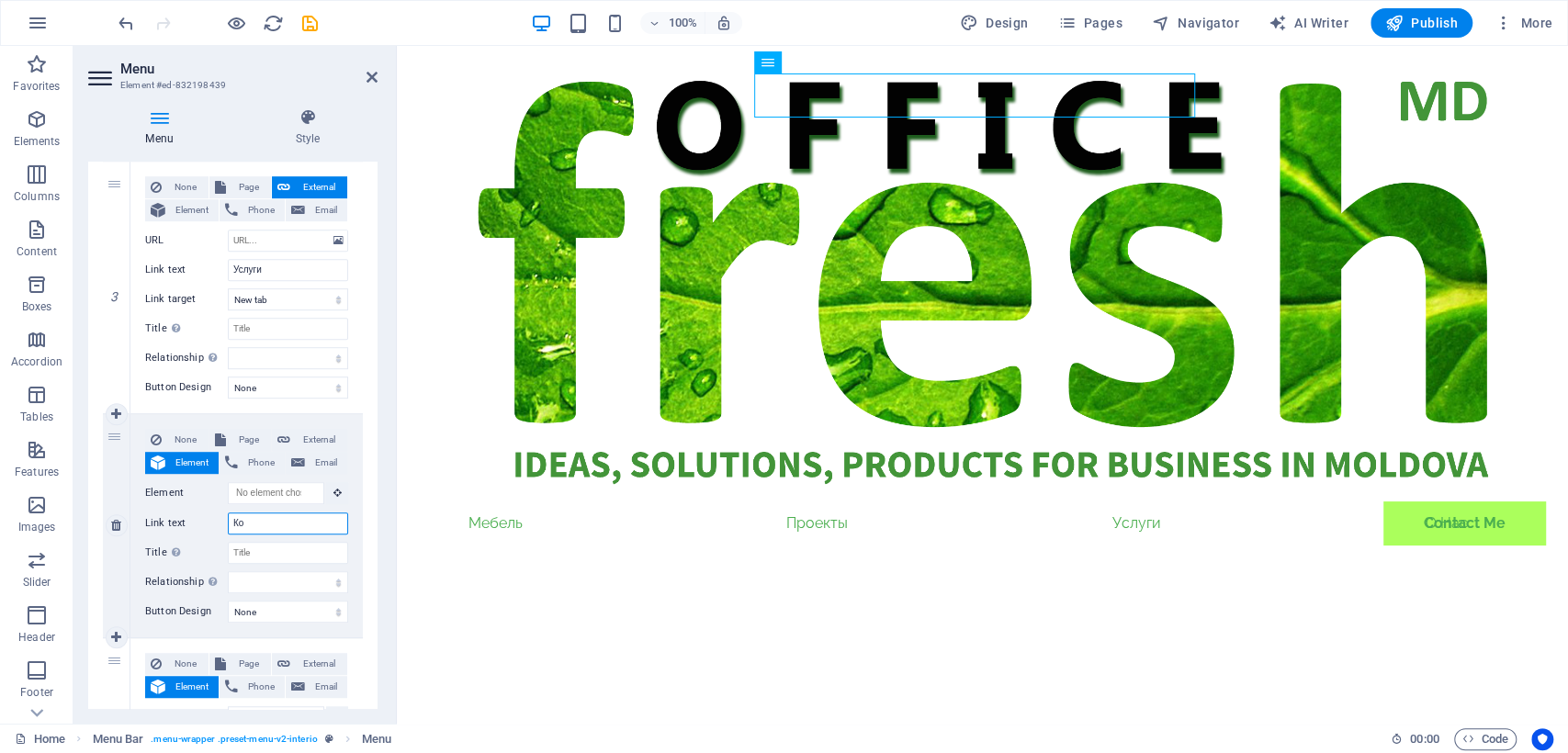 select 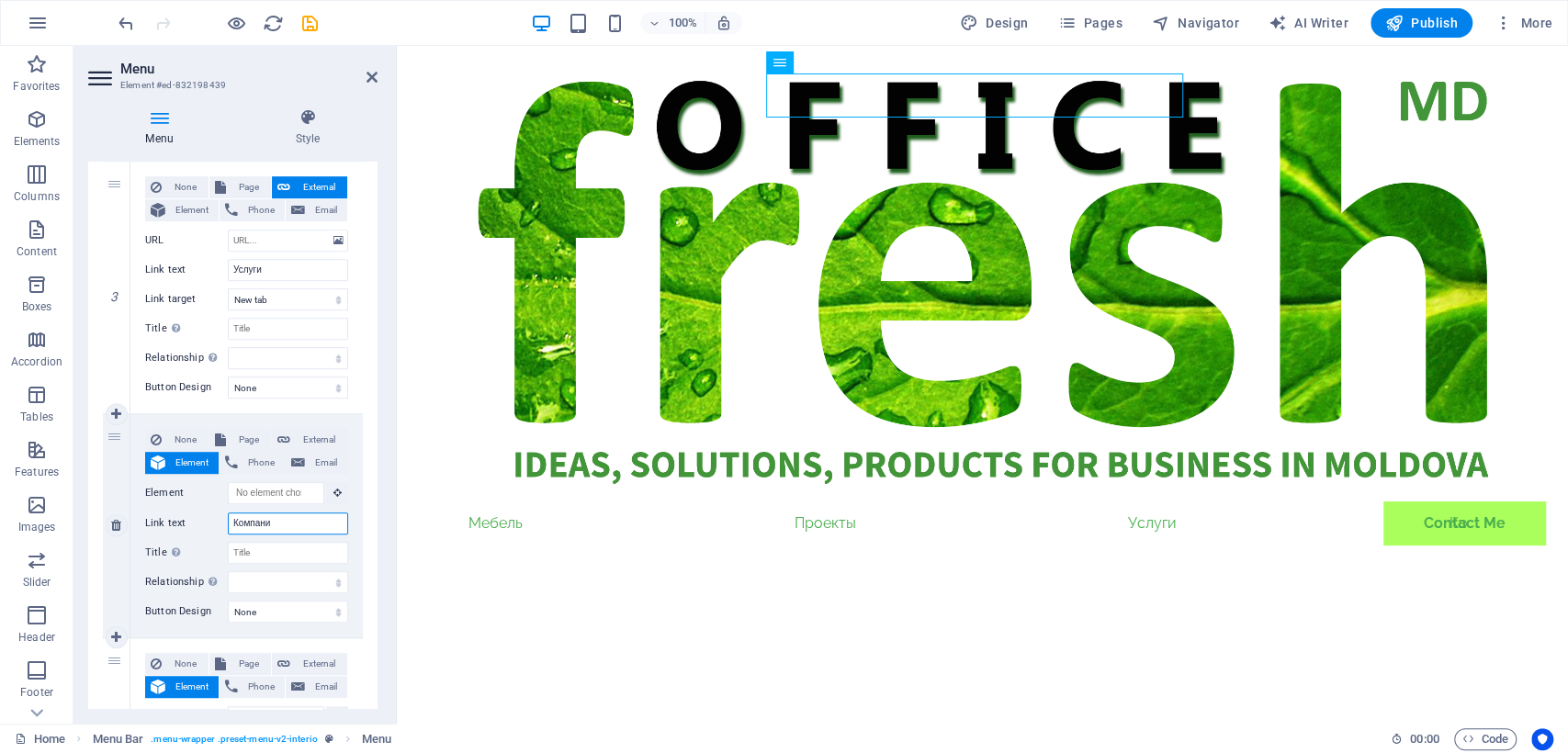 type on "Компания" 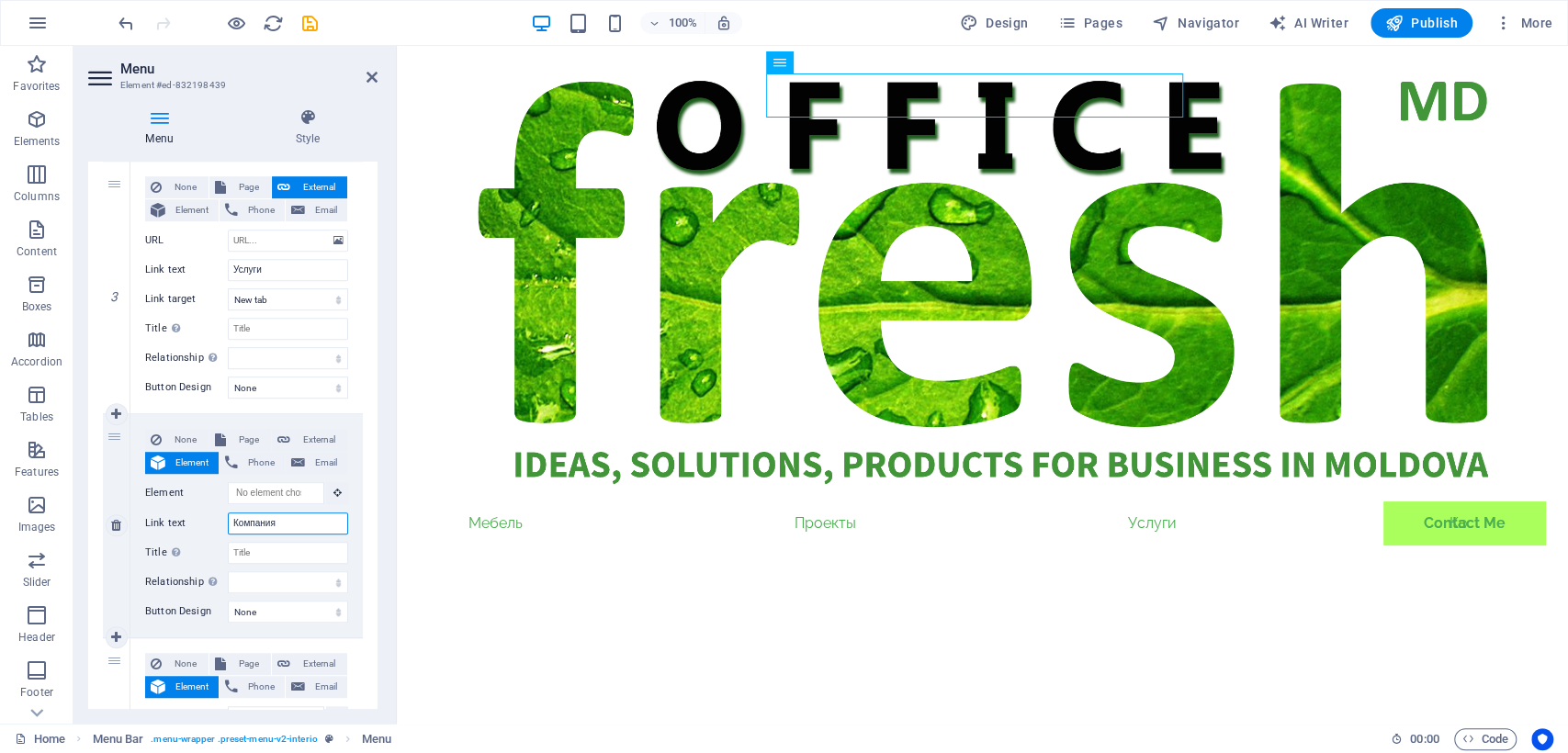 select 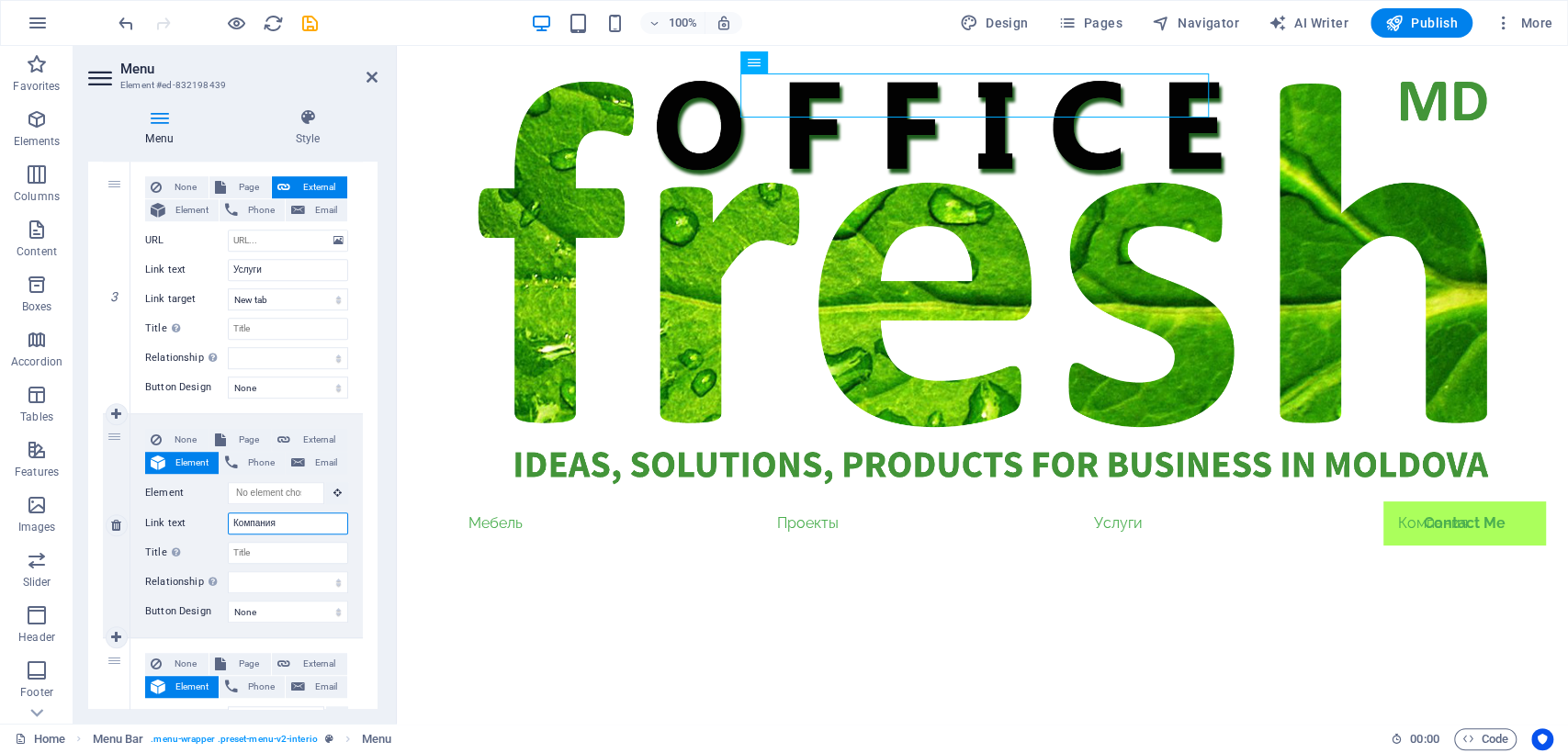 click on "Компания" at bounding box center (288, 523) 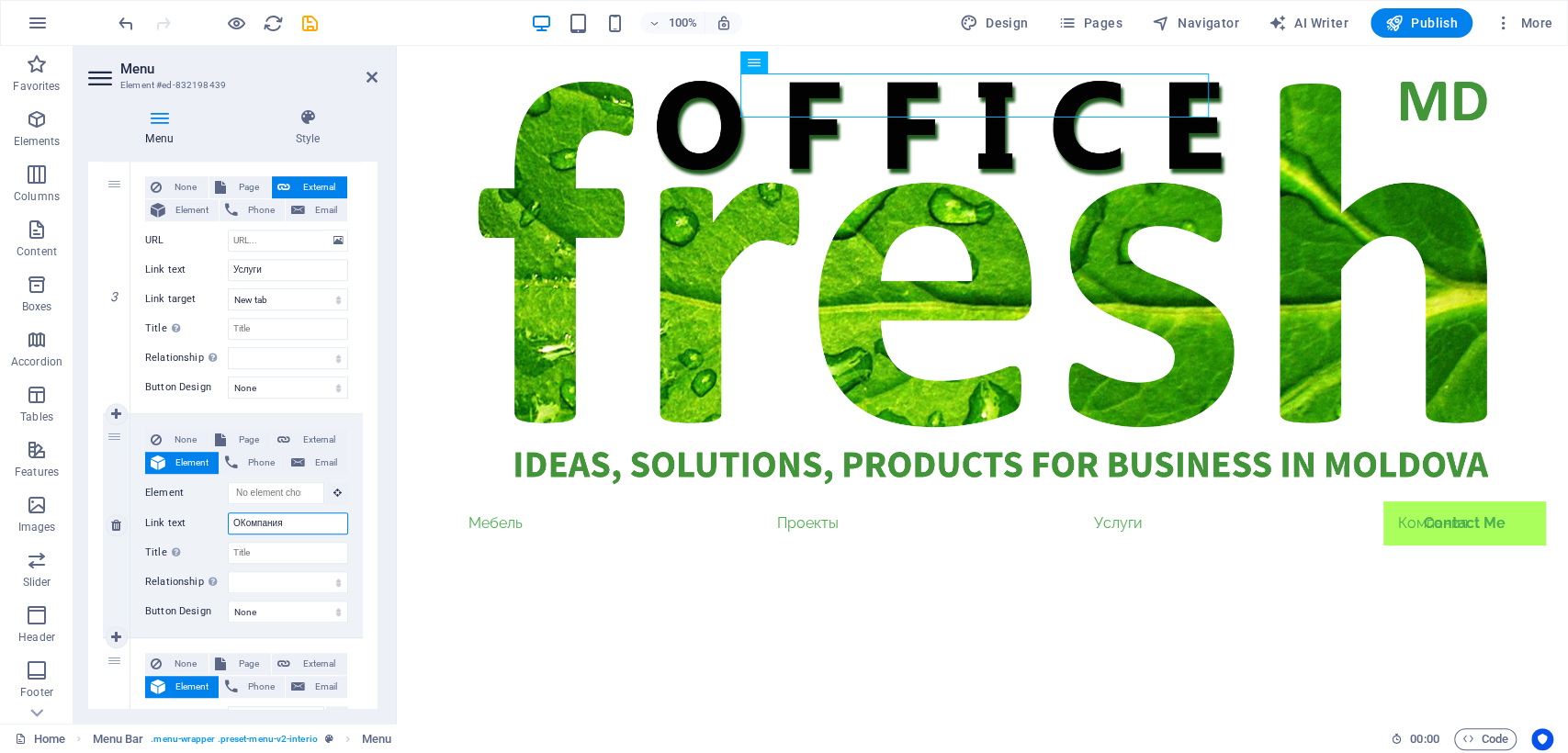 type on "О Компания" 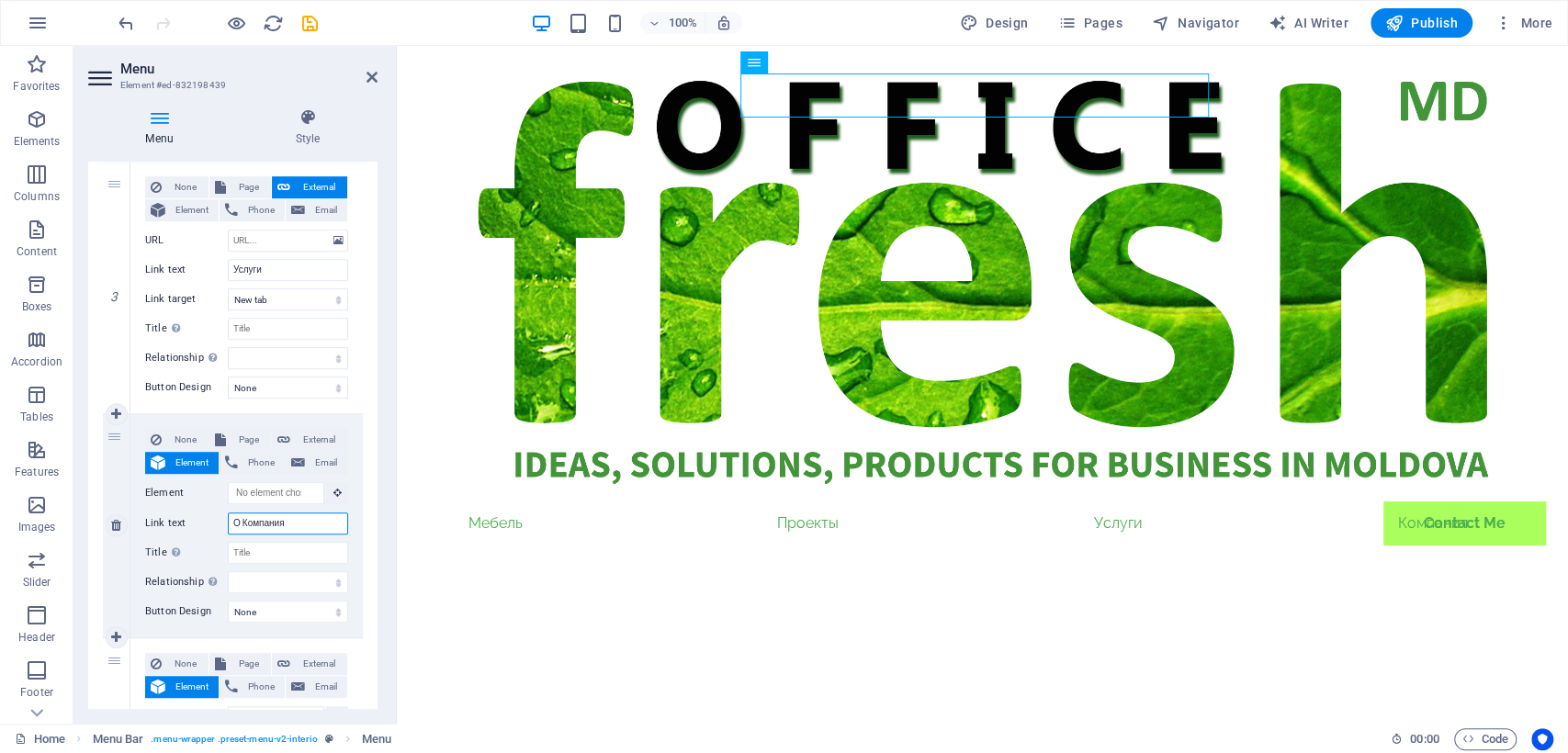 select 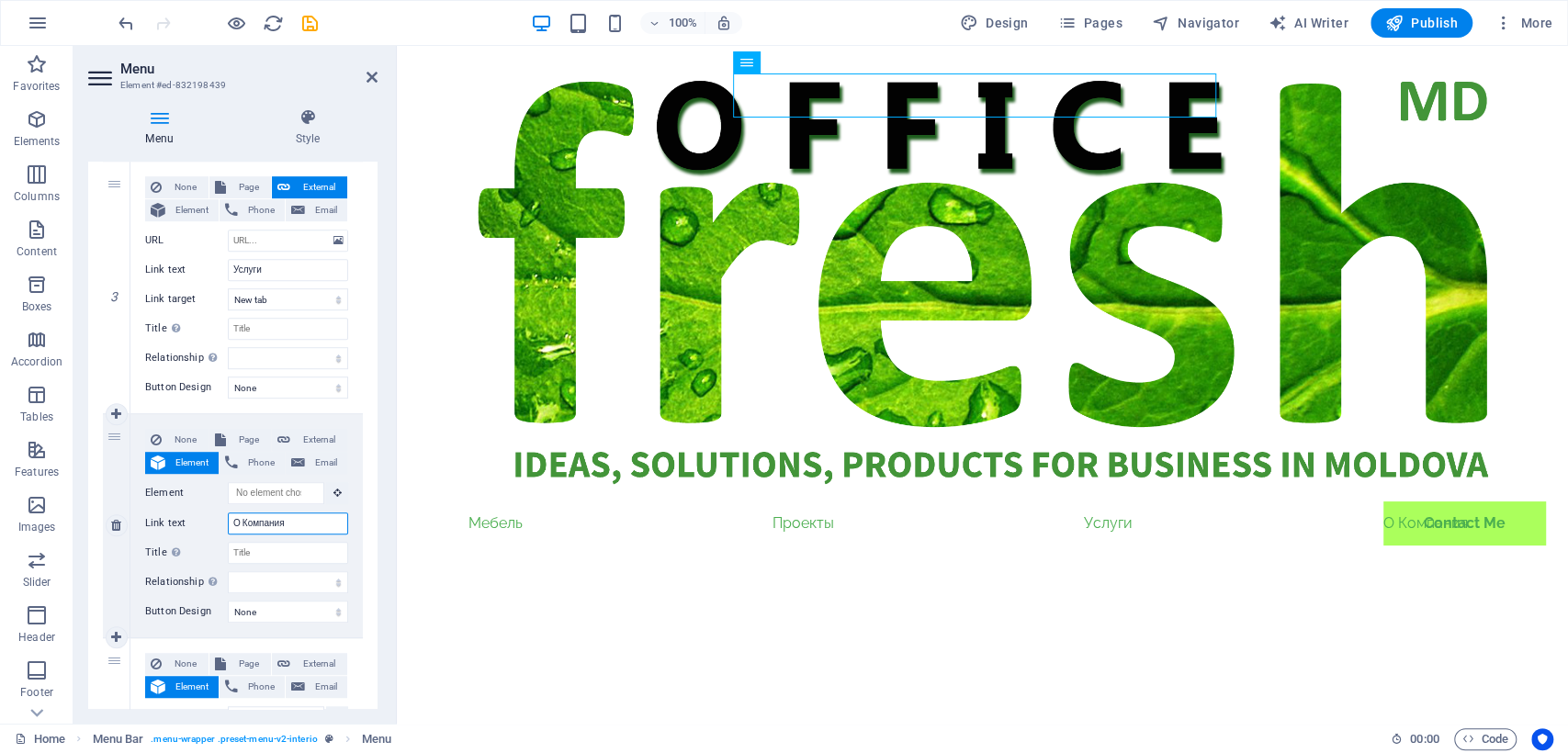 click on "О Компания" at bounding box center [288, 523] 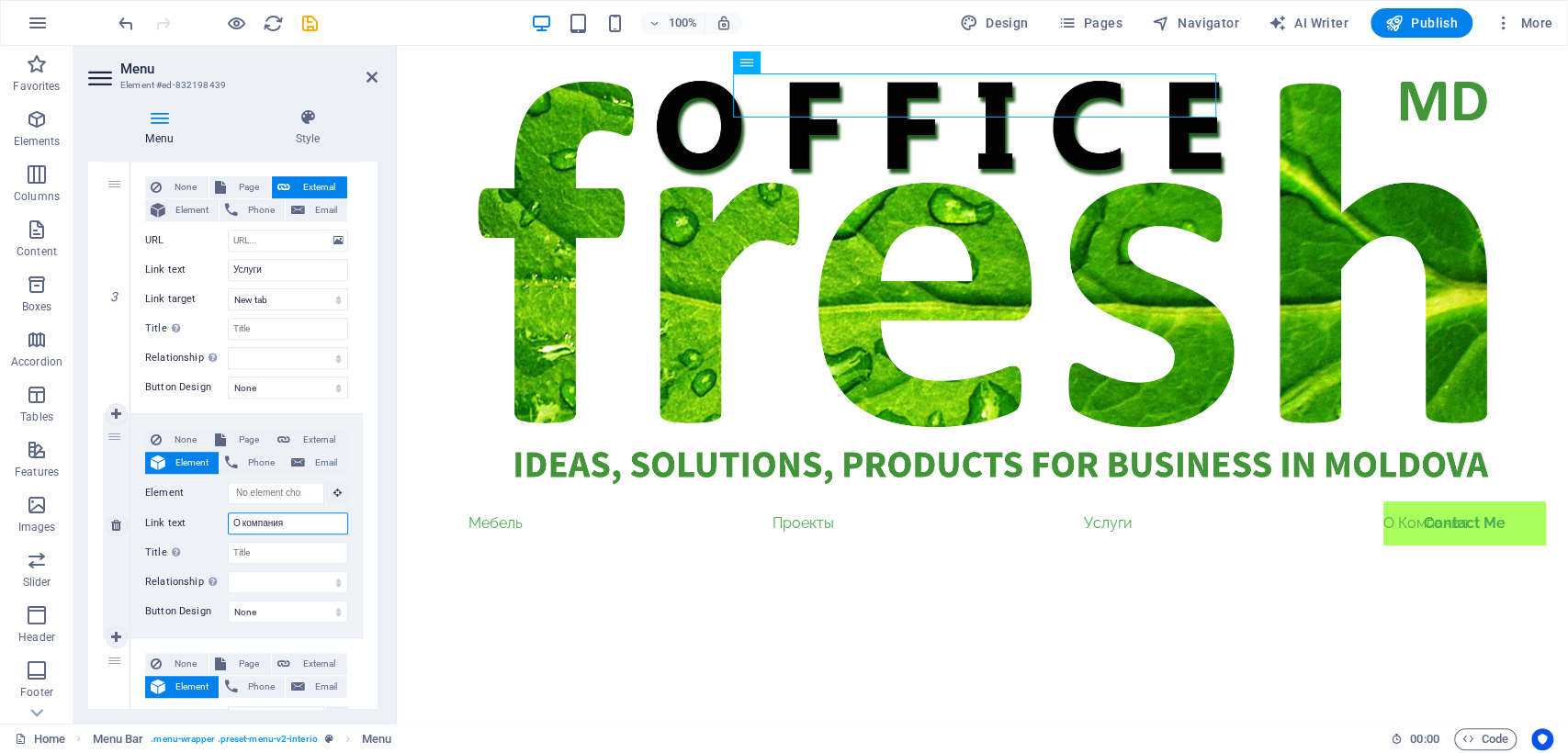 select 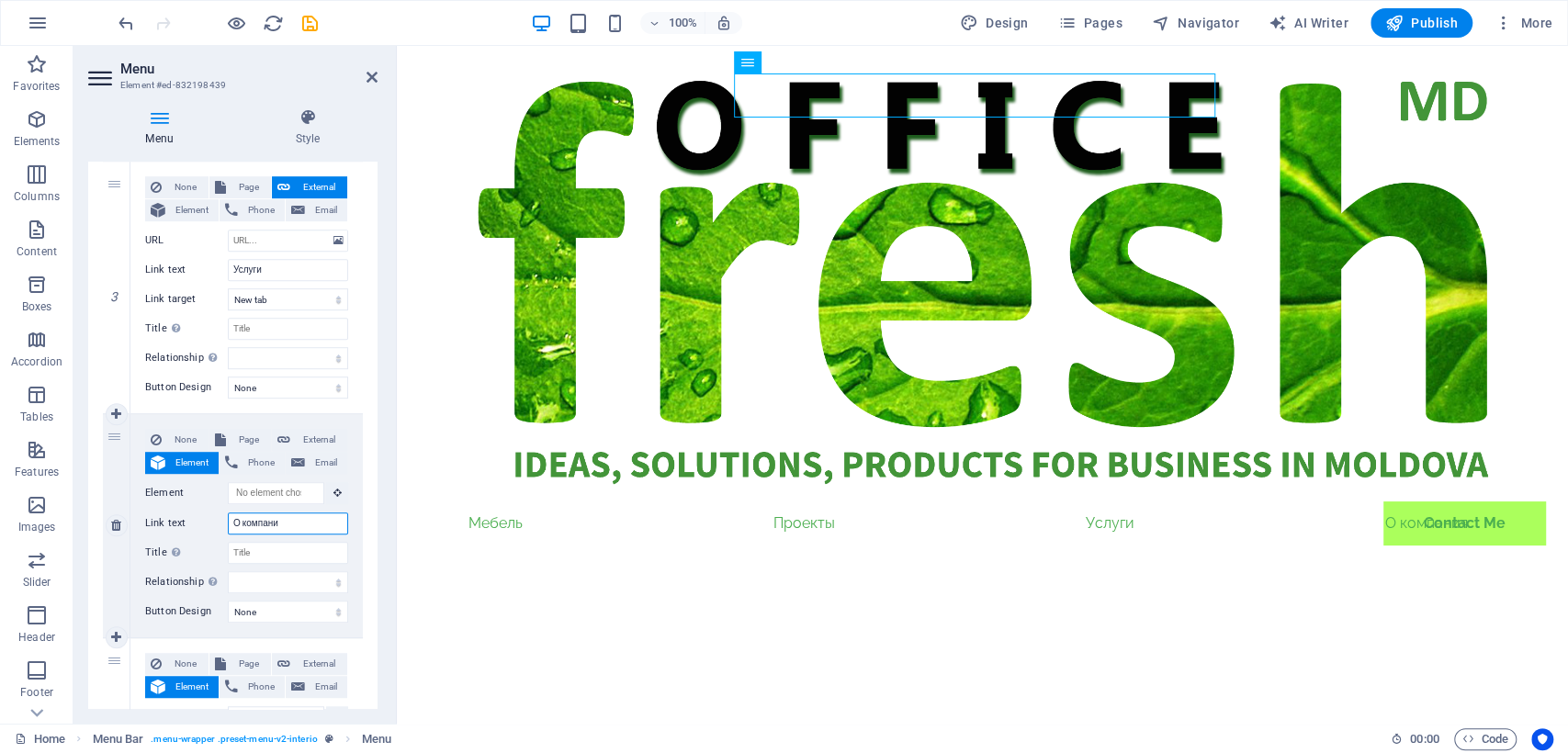 type on "О компанит" 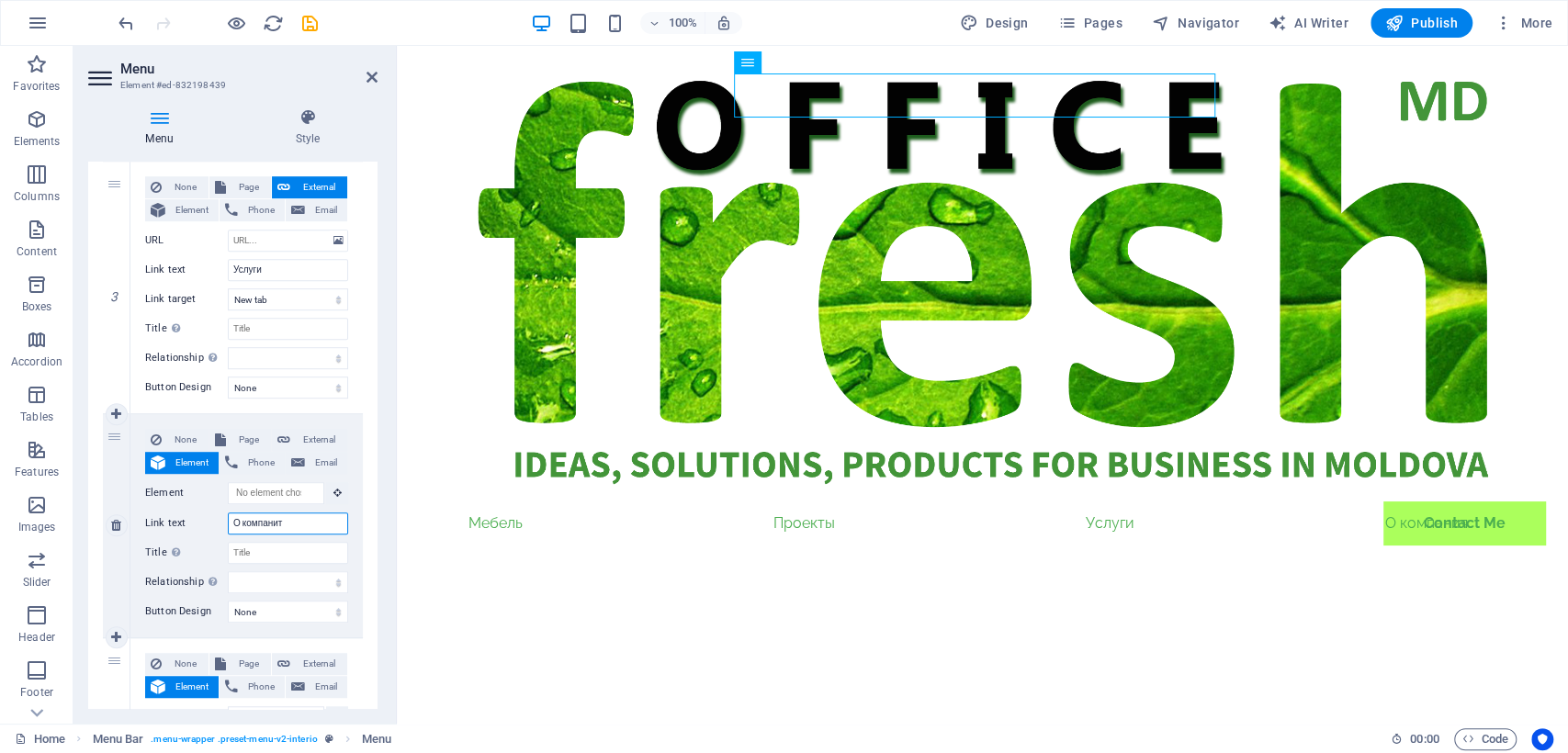 select 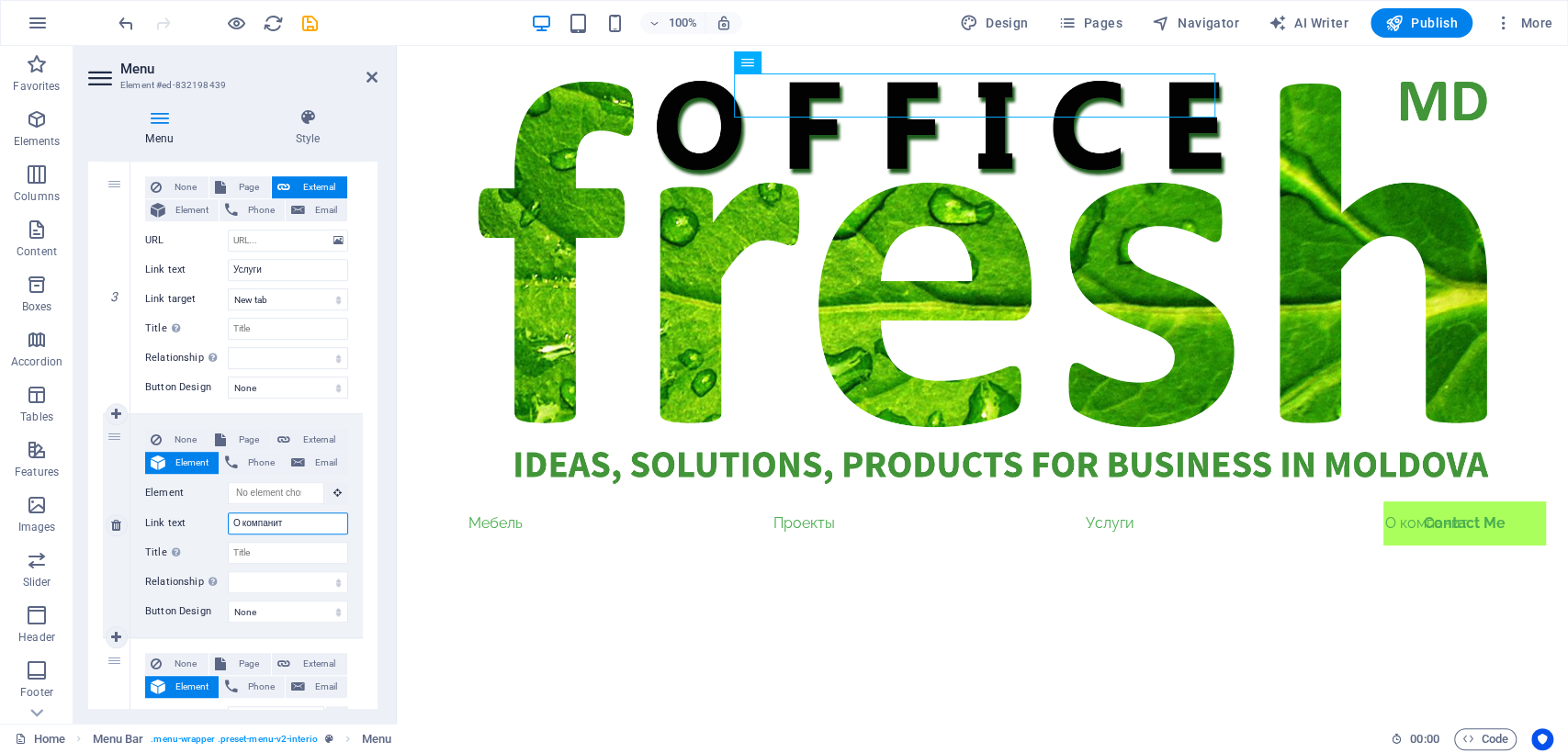 type on "О компани" 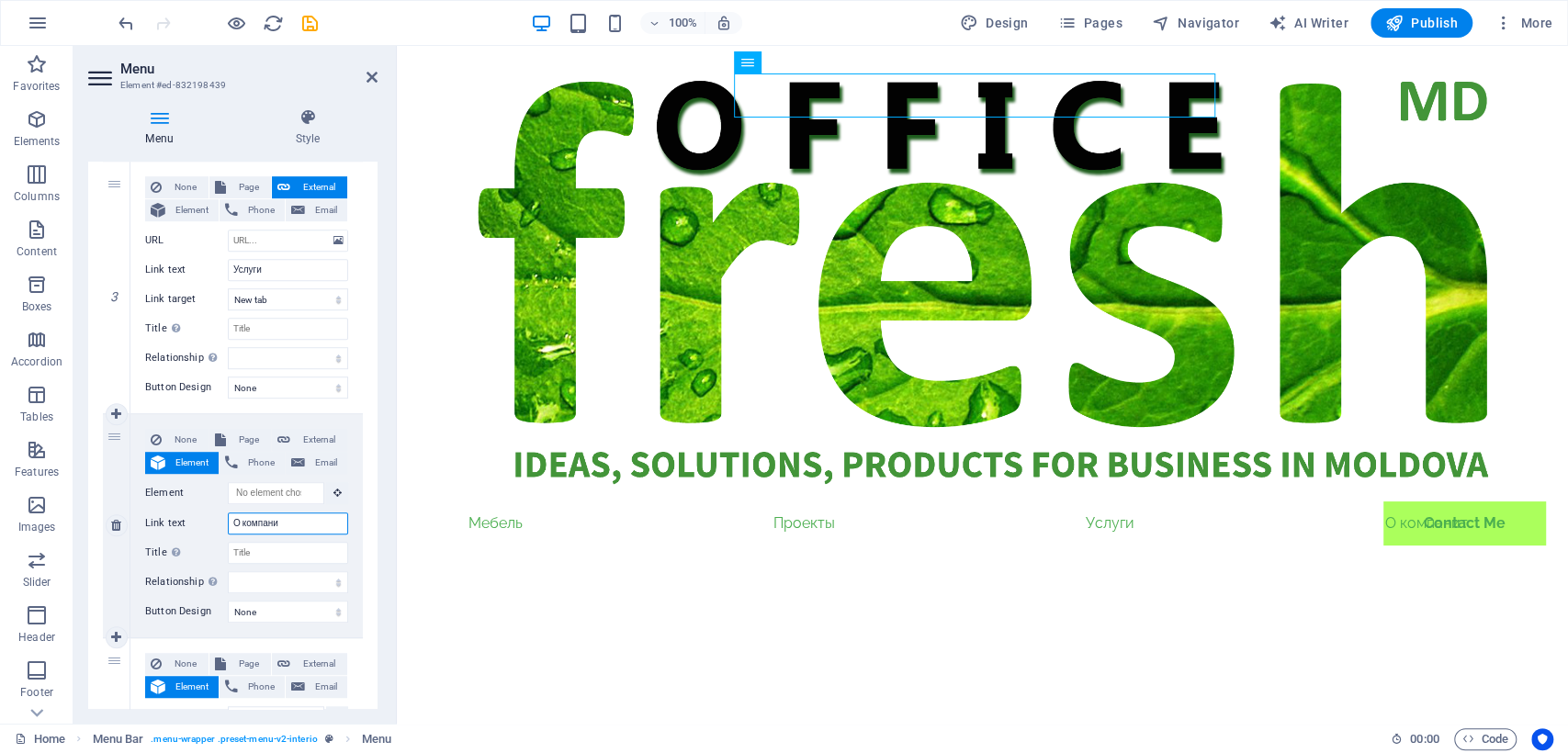 select 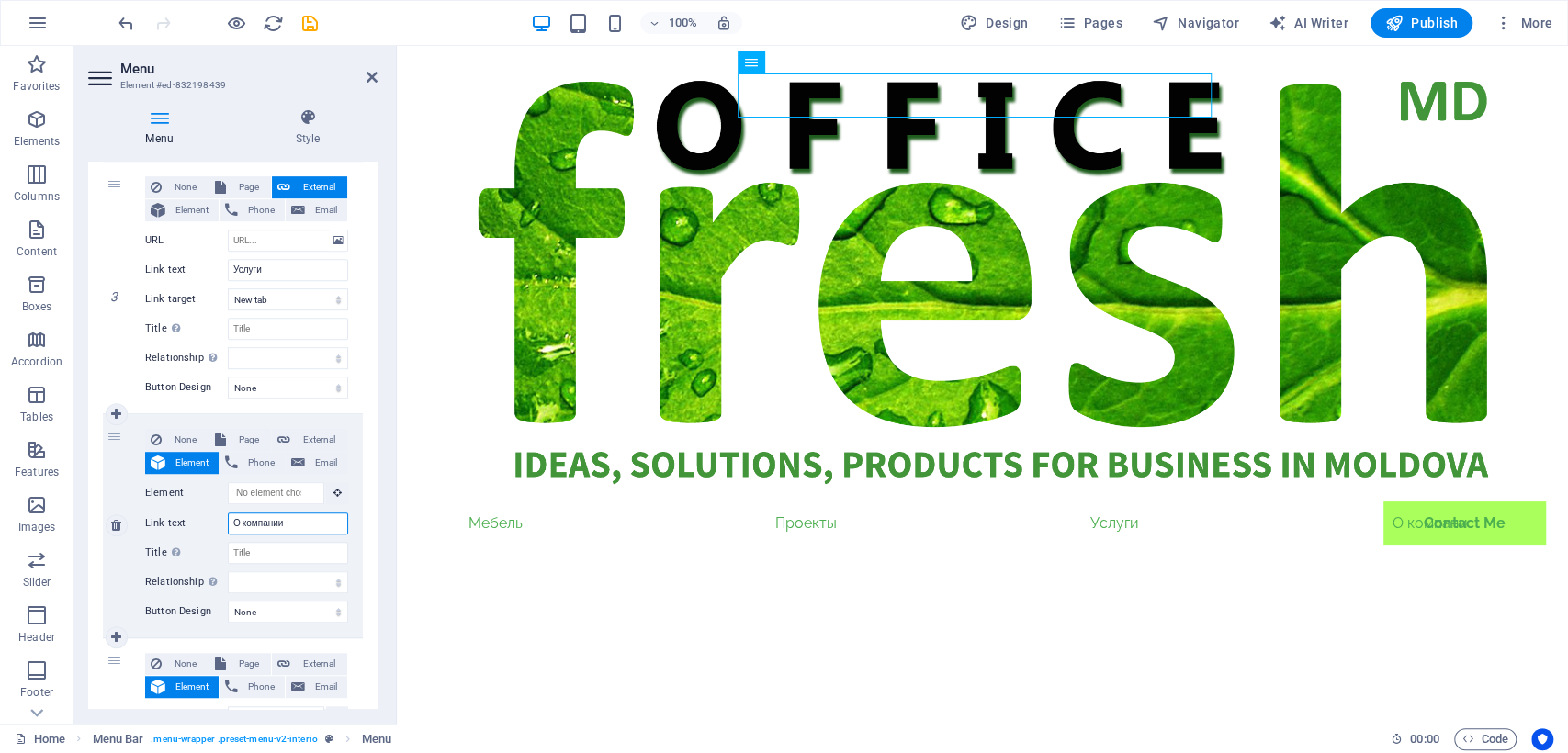 select 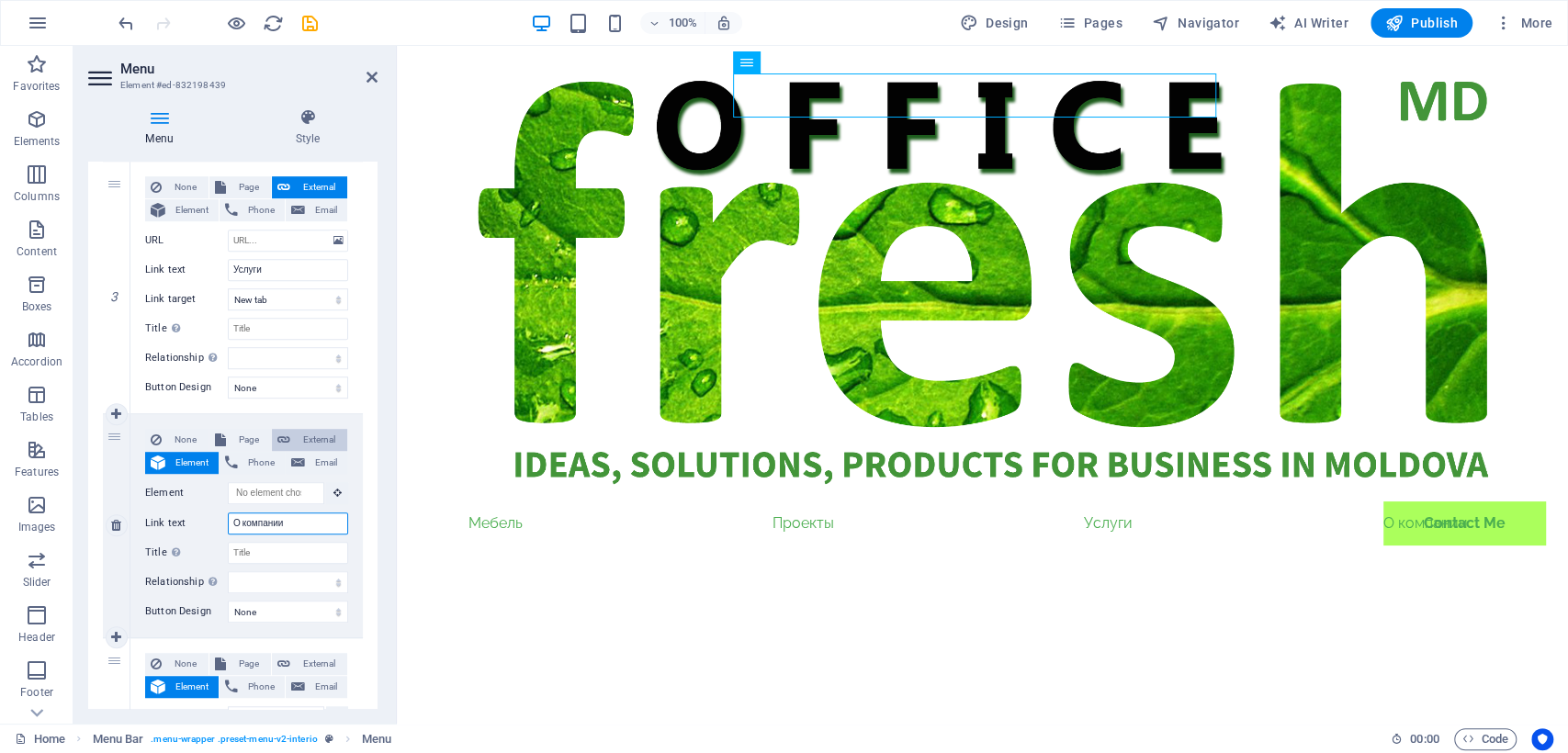 type on "О компании" 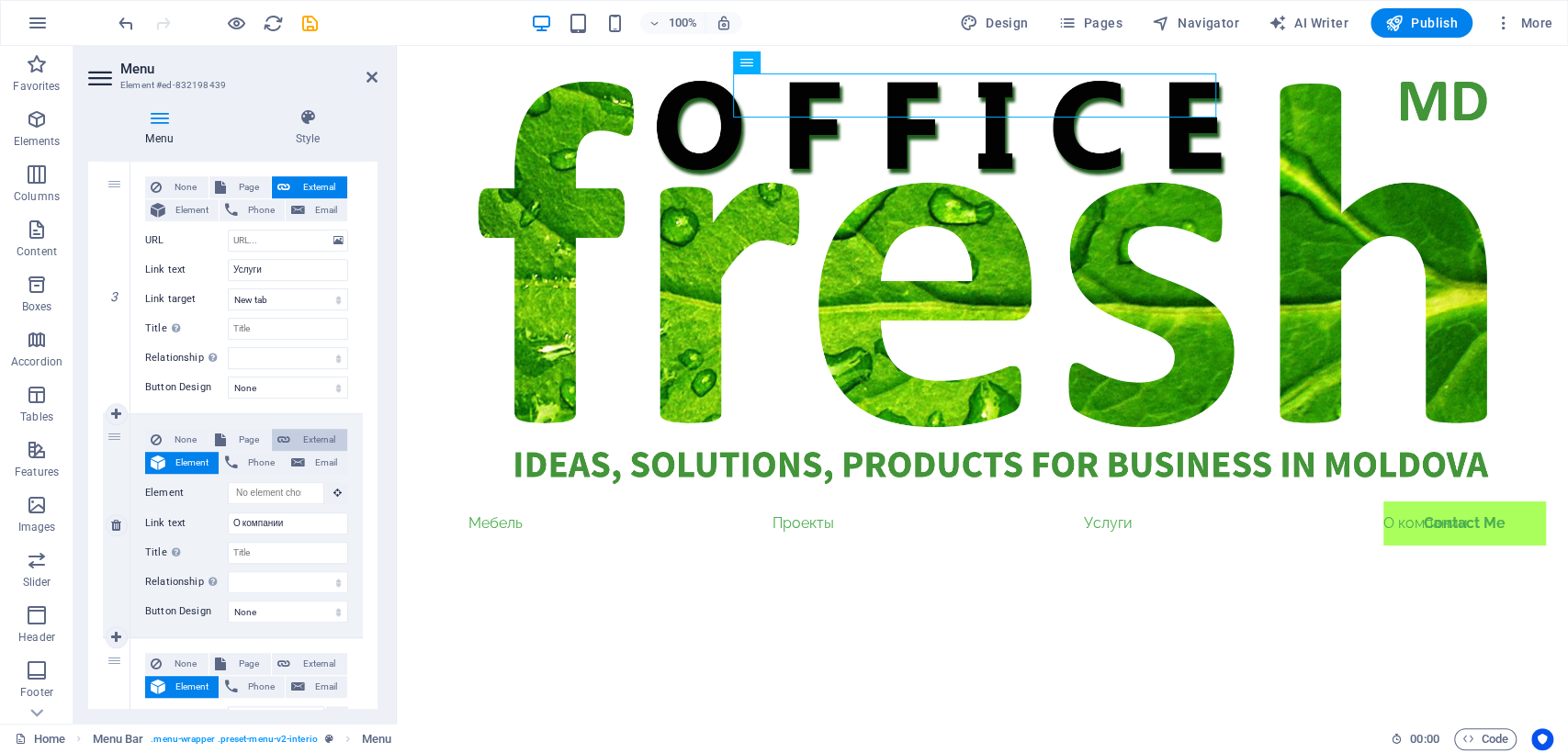 click on "External" at bounding box center [319, 440] 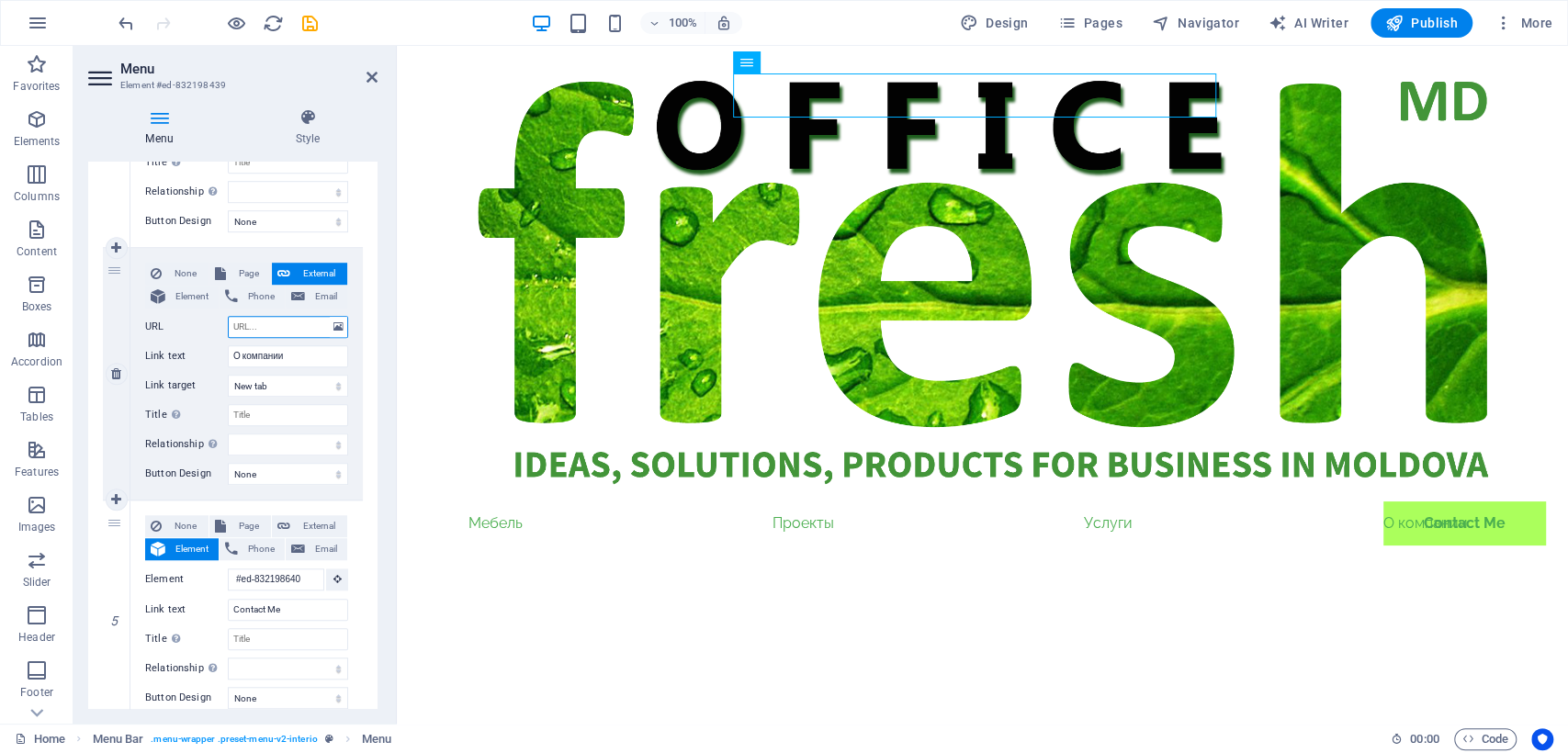 scroll, scrollTop: 912, scrollLeft: 0, axis: vertical 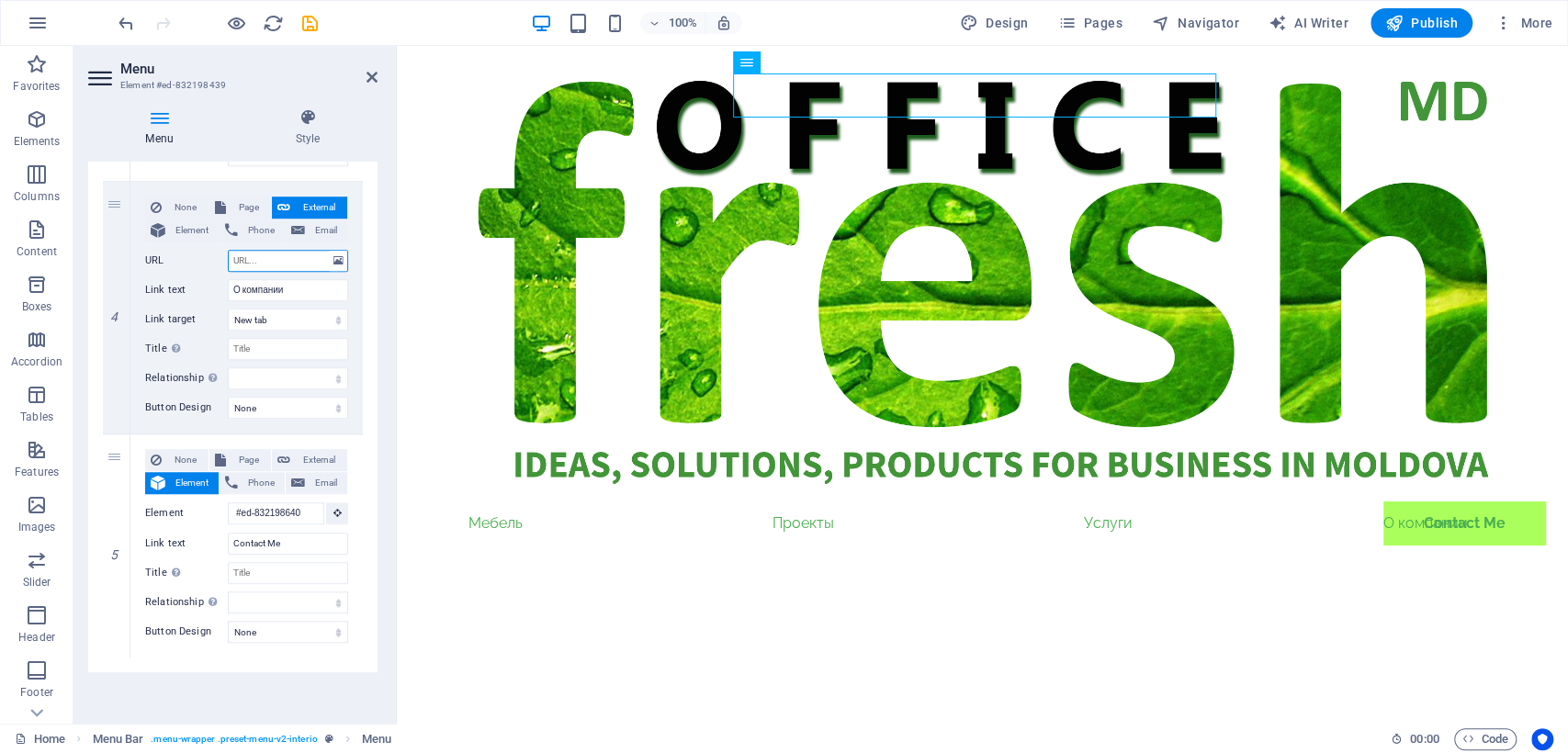 click at bounding box center (394, 385) 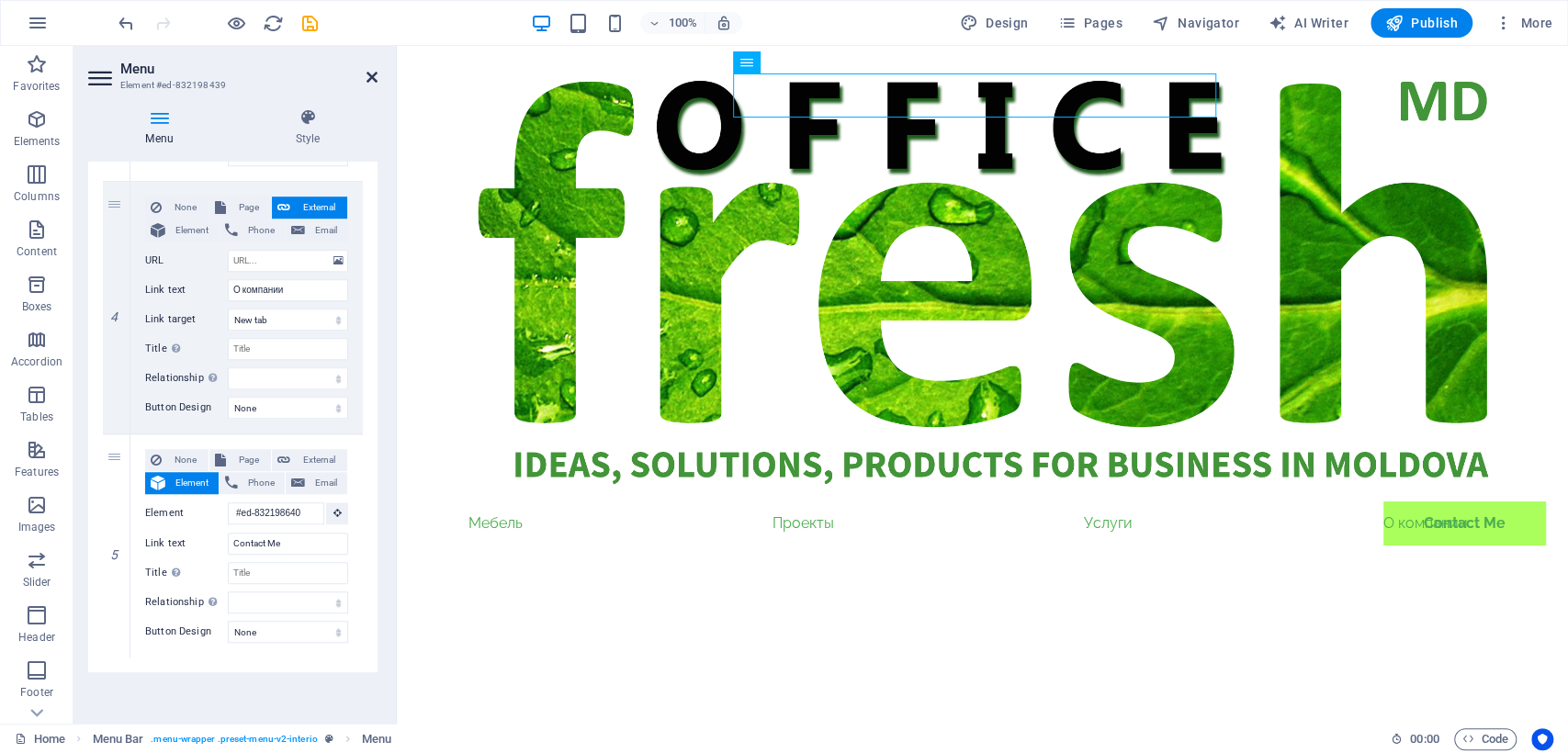 click at bounding box center [372, 77] 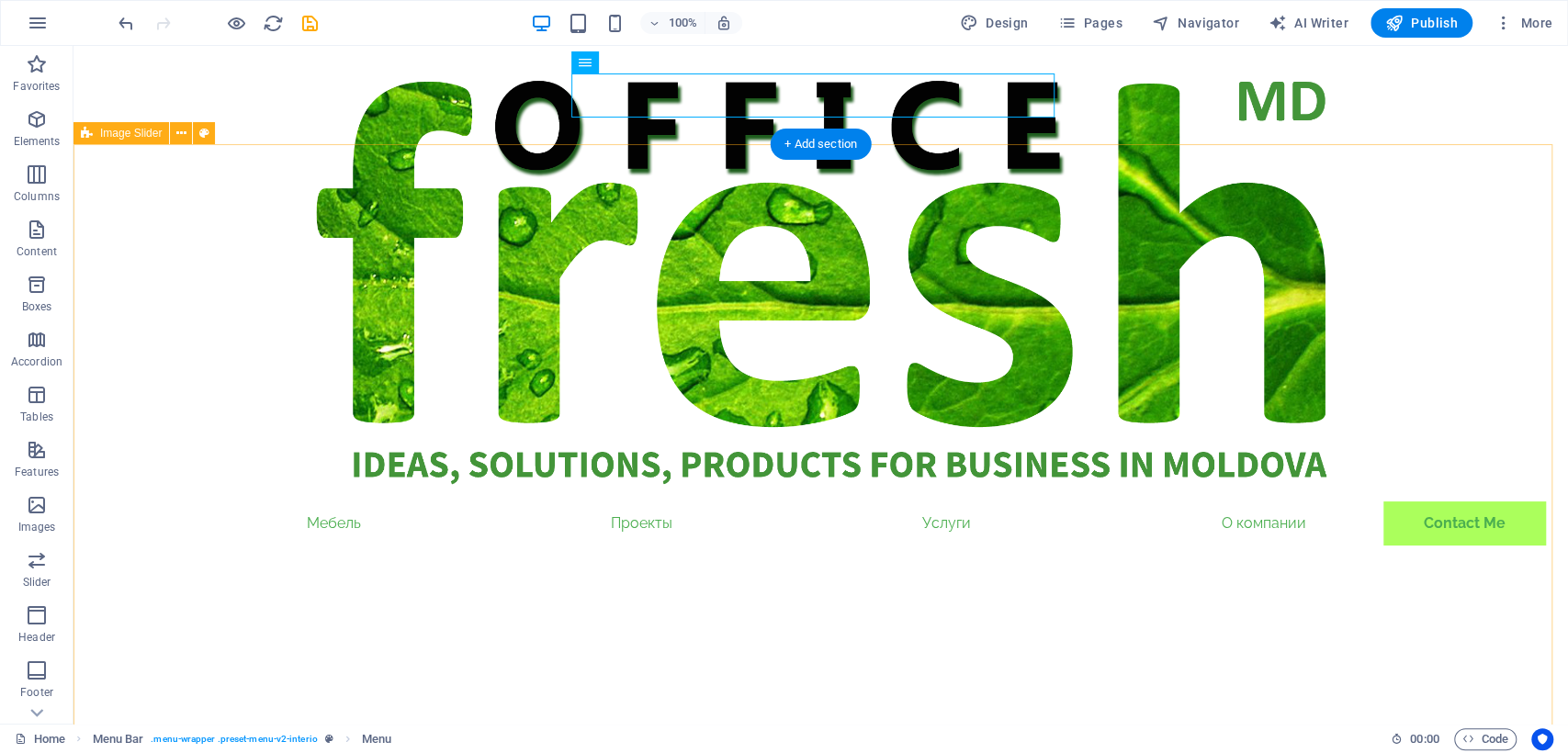 click at bounding box center [820, 3359] 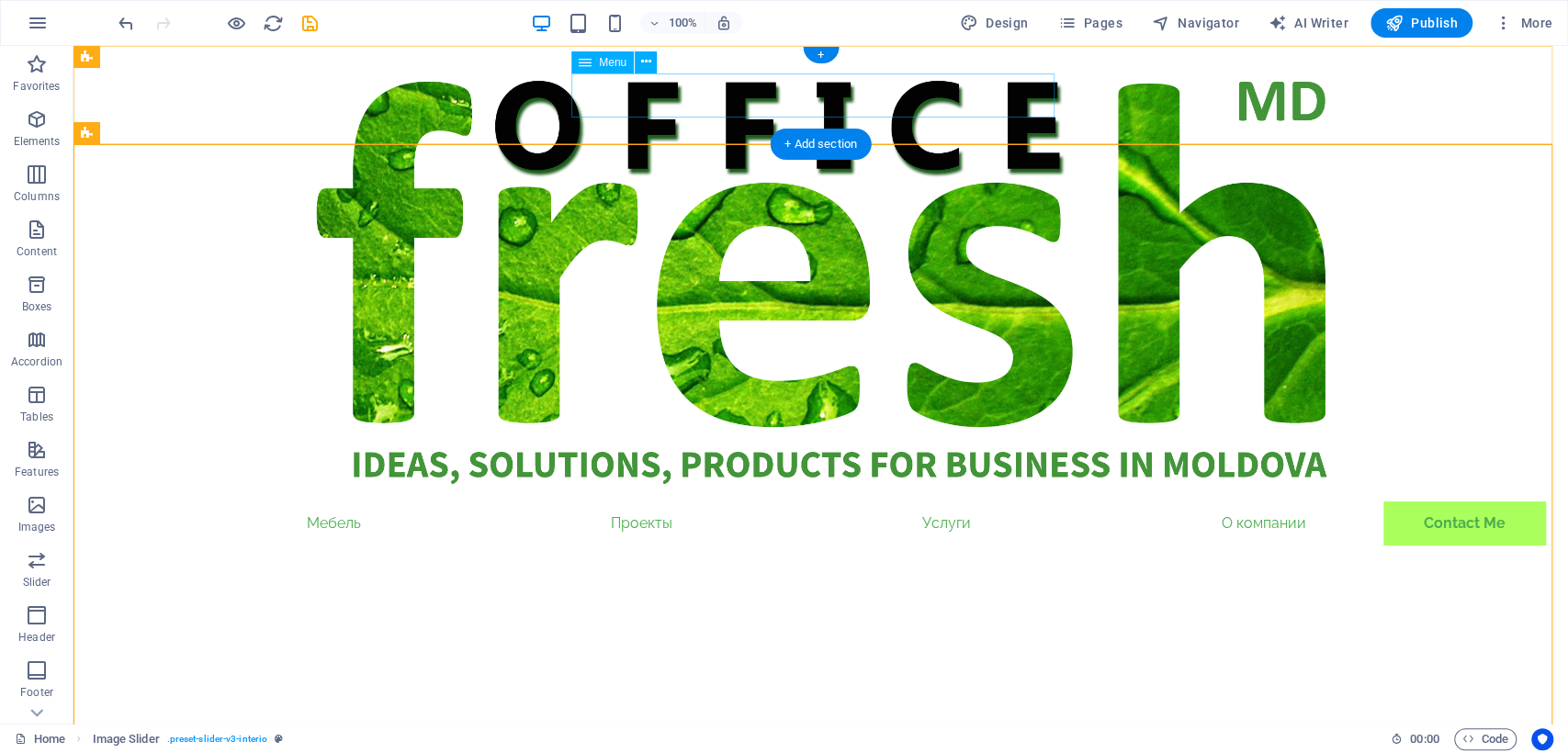 click on "Мебель Проекты Услуги О компании Contact Me" at bounding box center (821, 523) 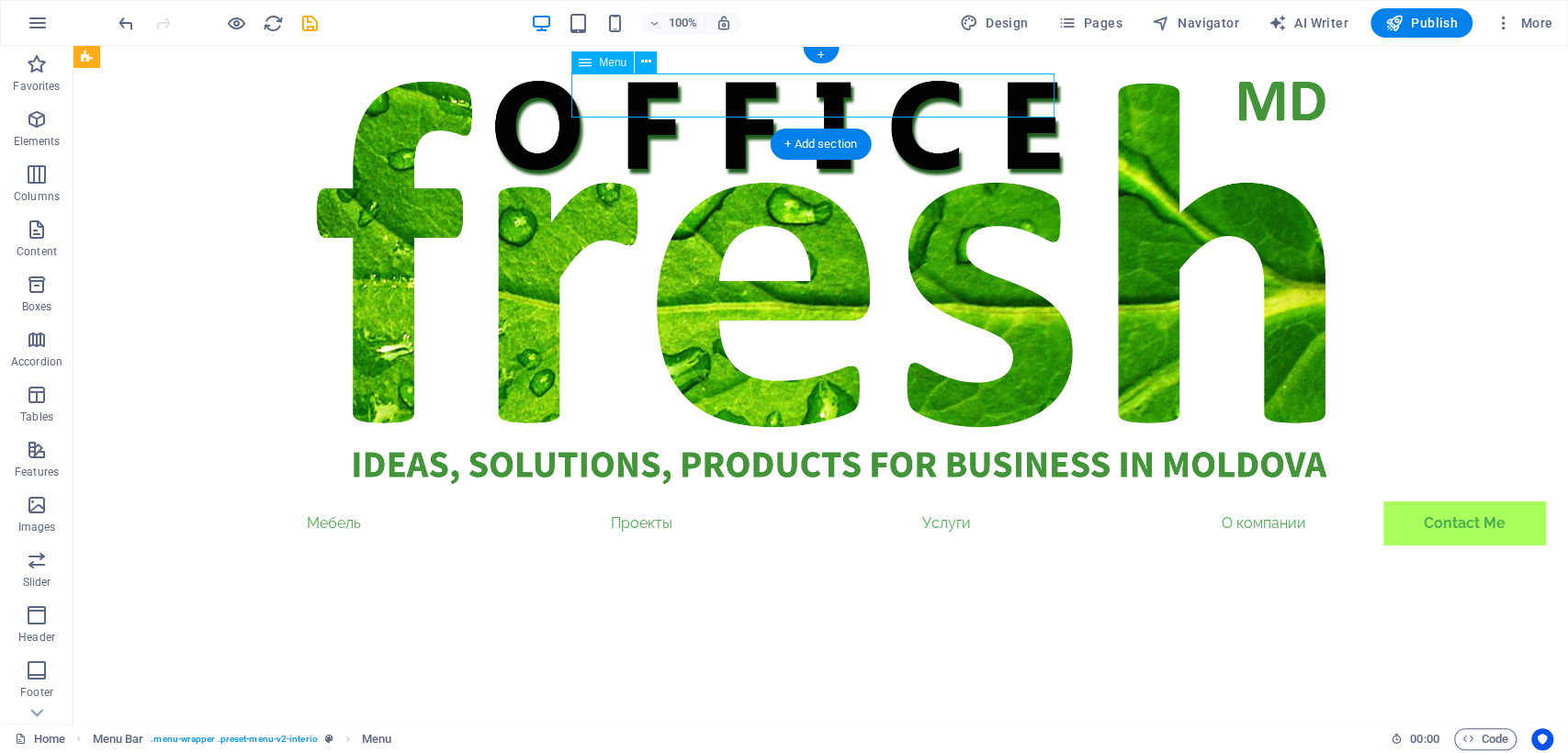click on "Мебель Проекты Услуги О компании Contact Me" at bounding box center (821, 523) 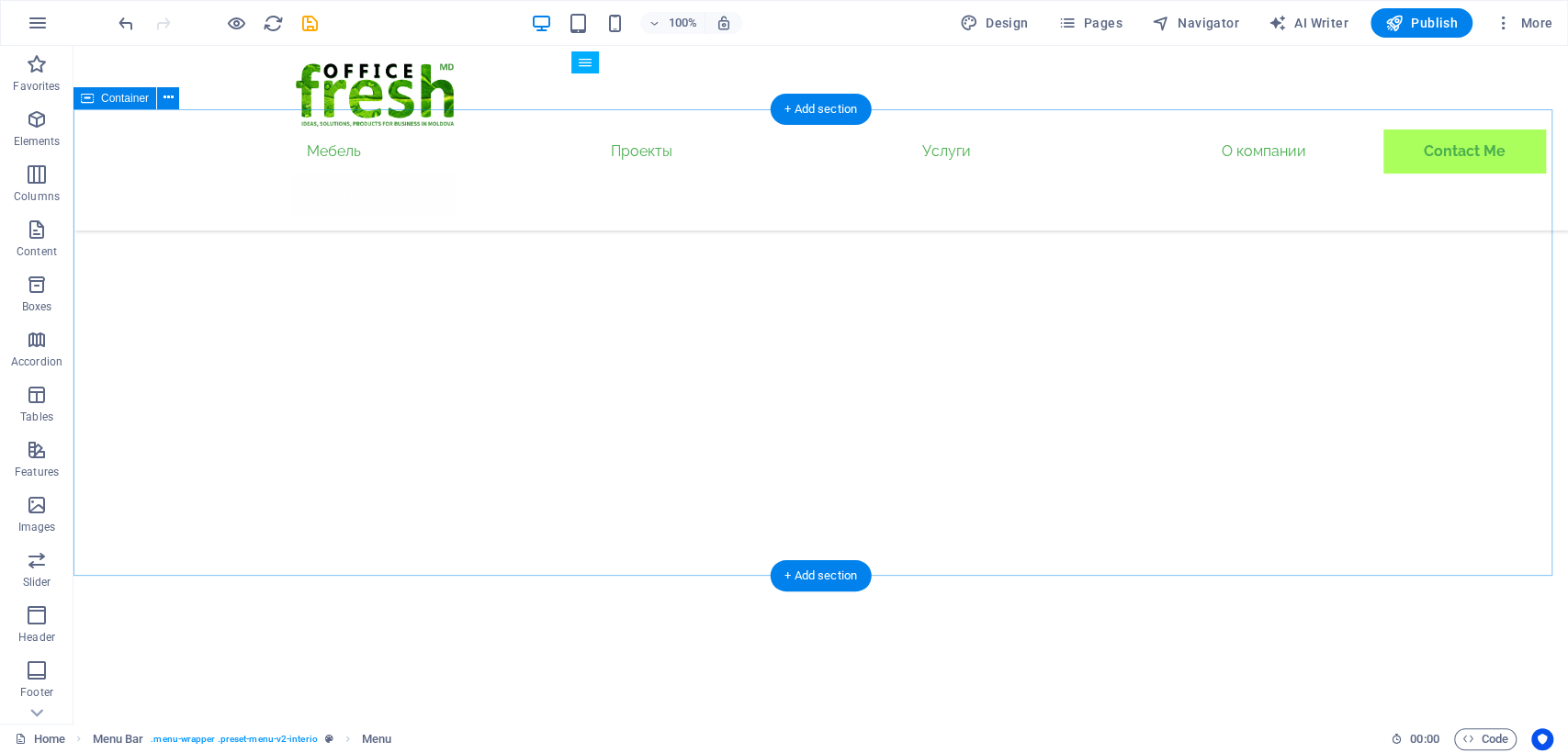 scroll, scrollTop: 1224, scrollLeft: 0, axis: vertical 